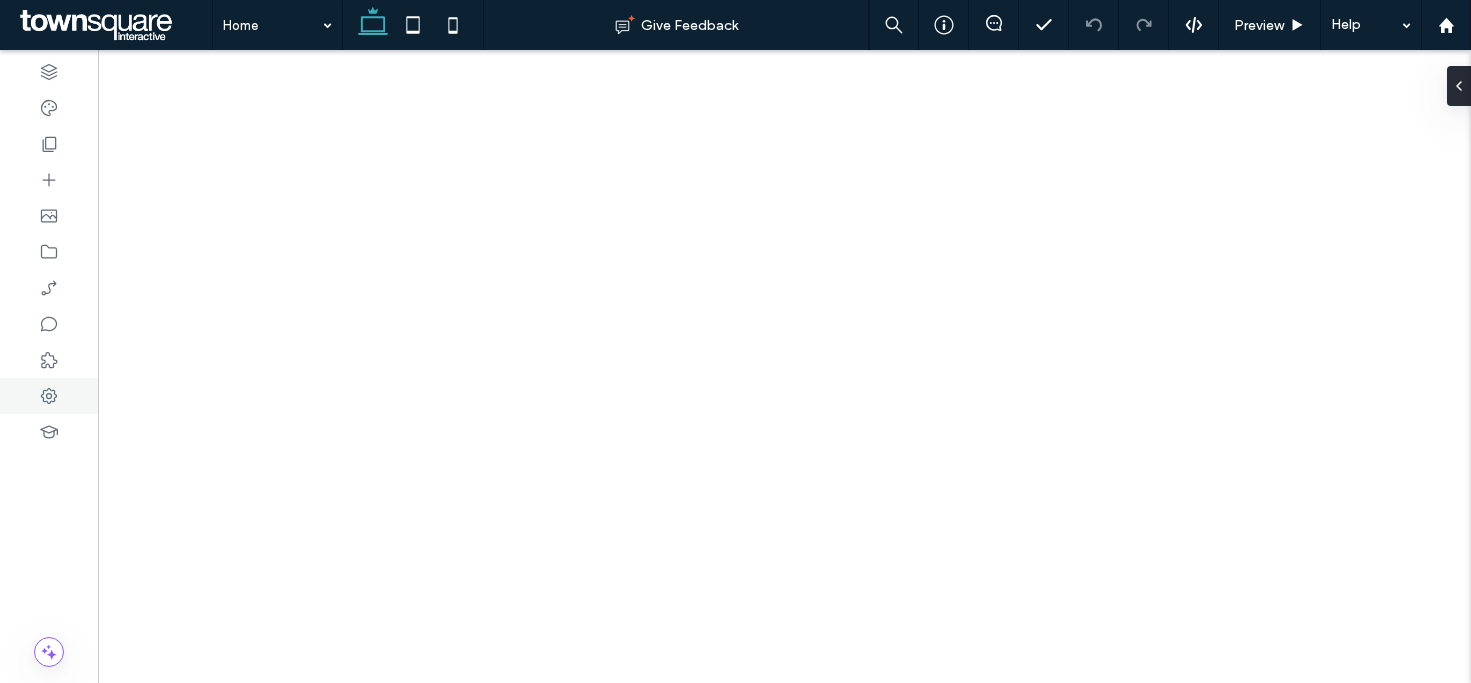 click at bounding box center [49, 396] 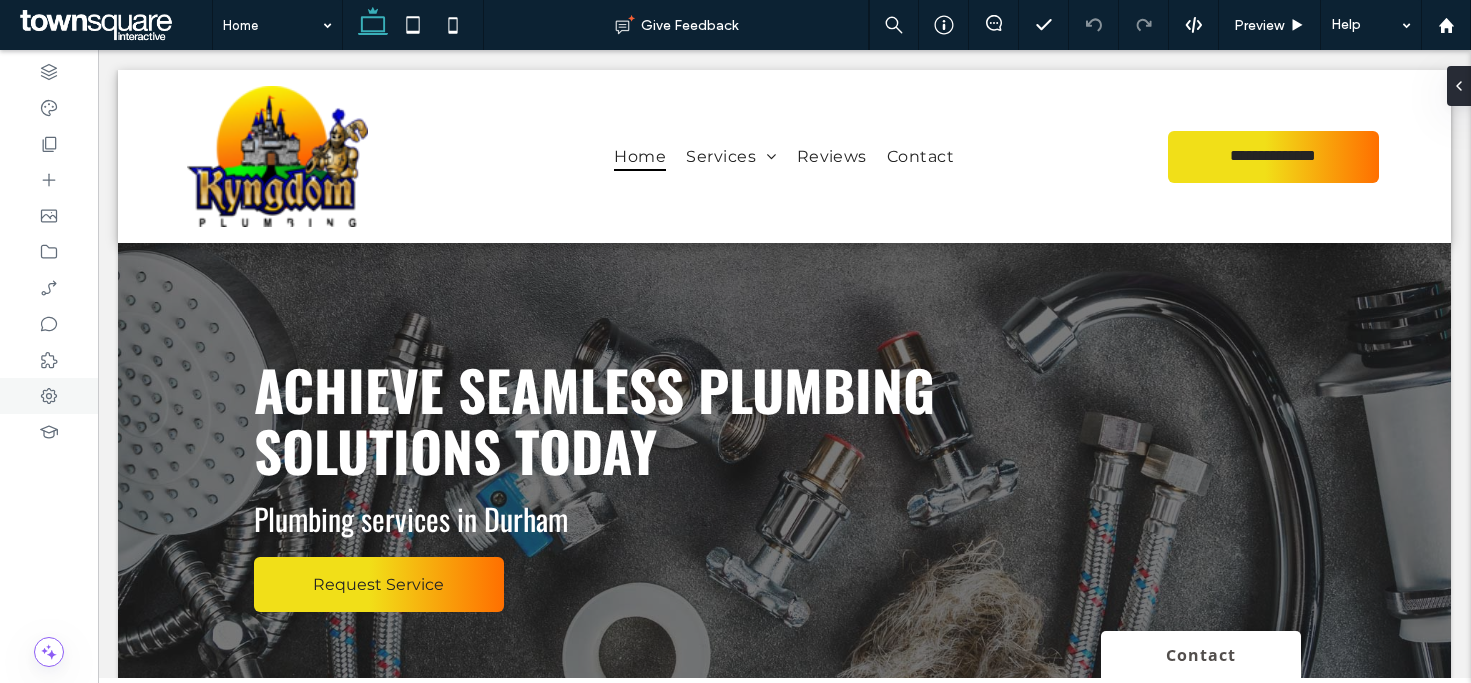 scroll, scrollTop: 0, scrollLeft: 0, axis: both 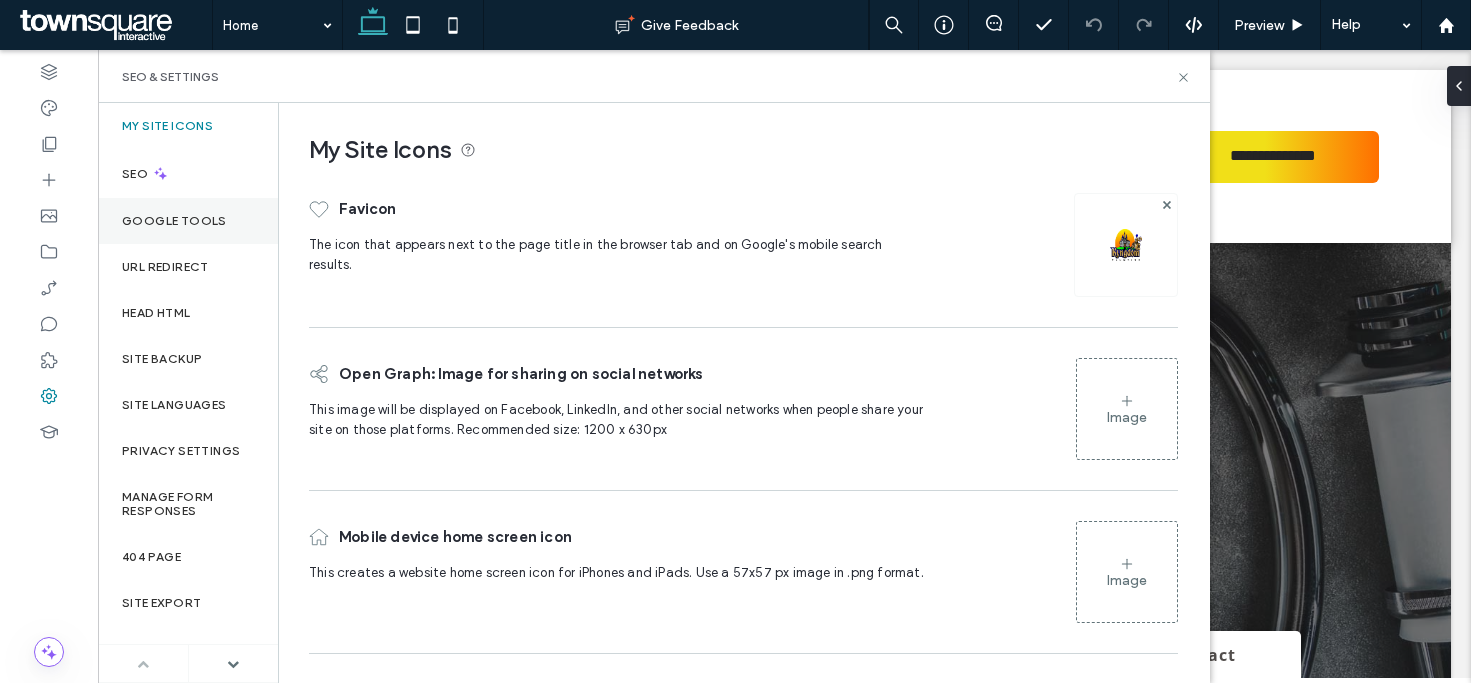 click on "Google Tools" at bounding box center (174, 221) 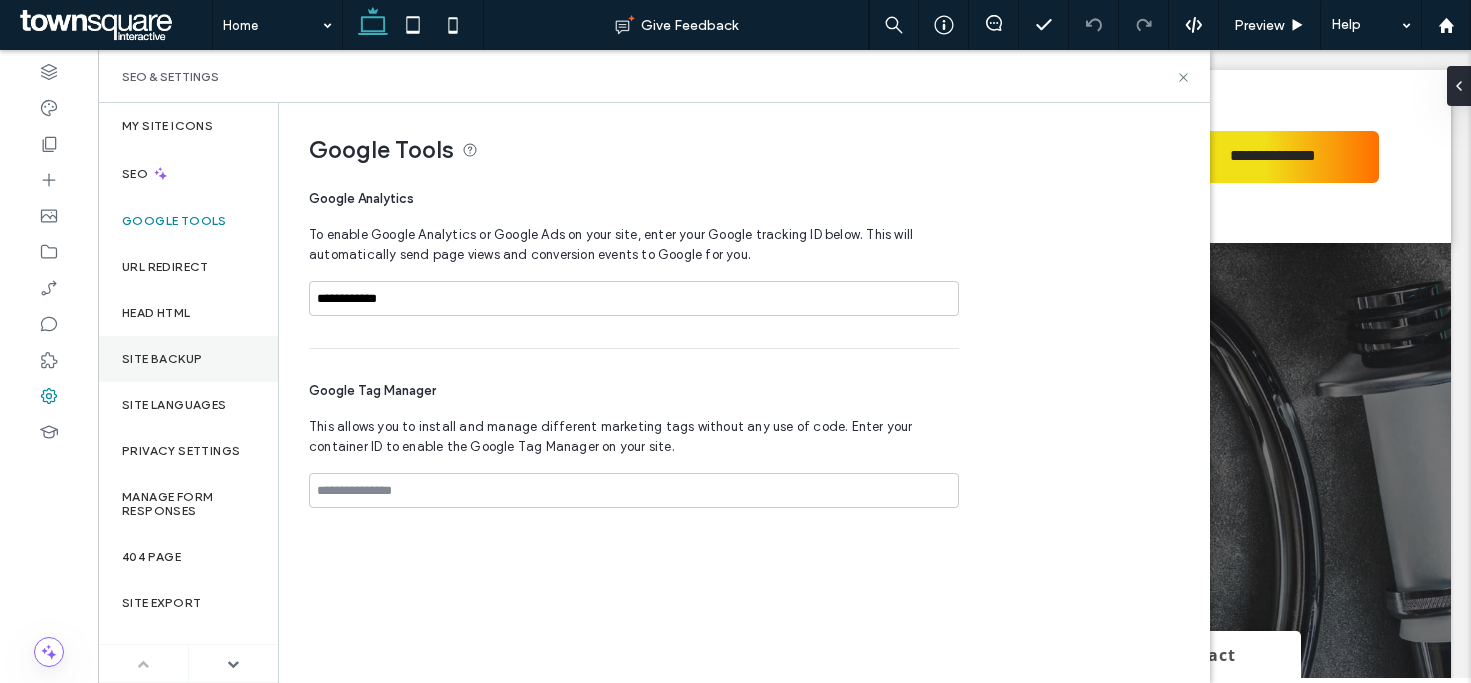 click on "Site Backup" at bounding box center (188, 359) 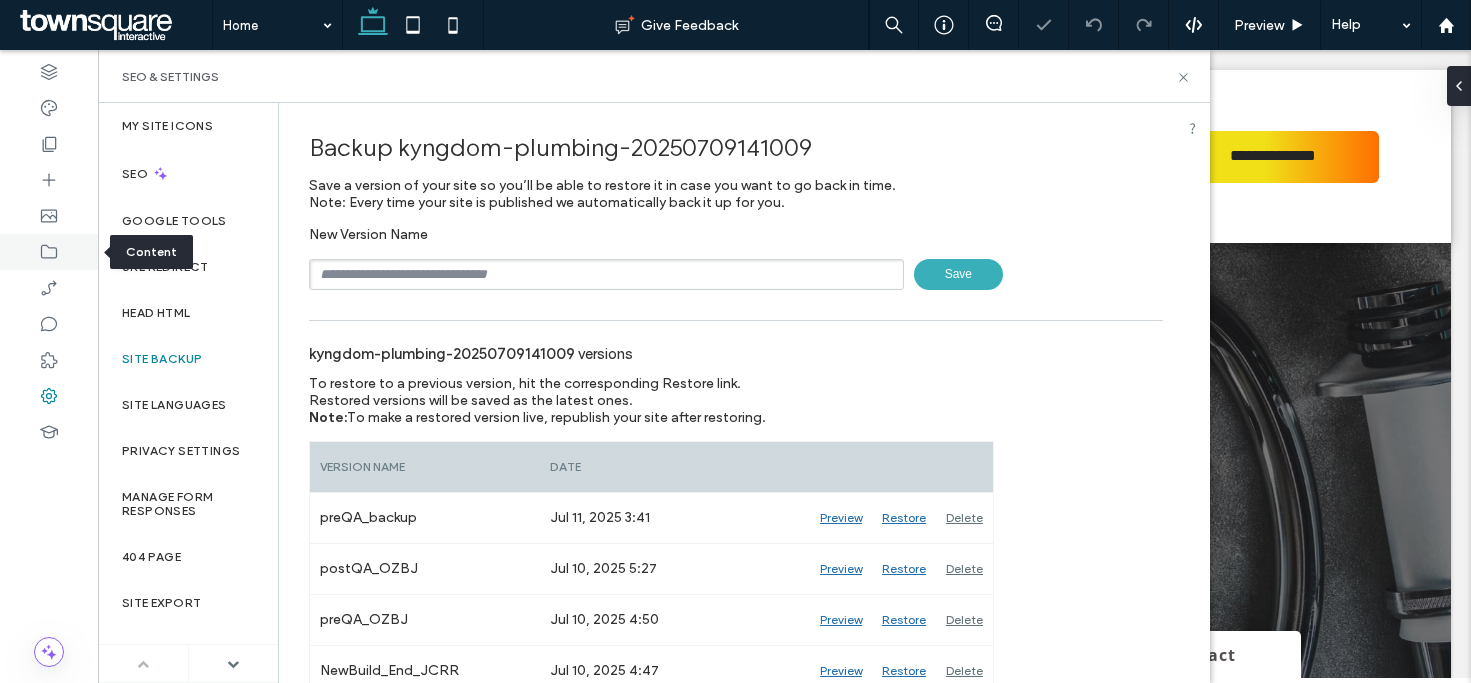 click 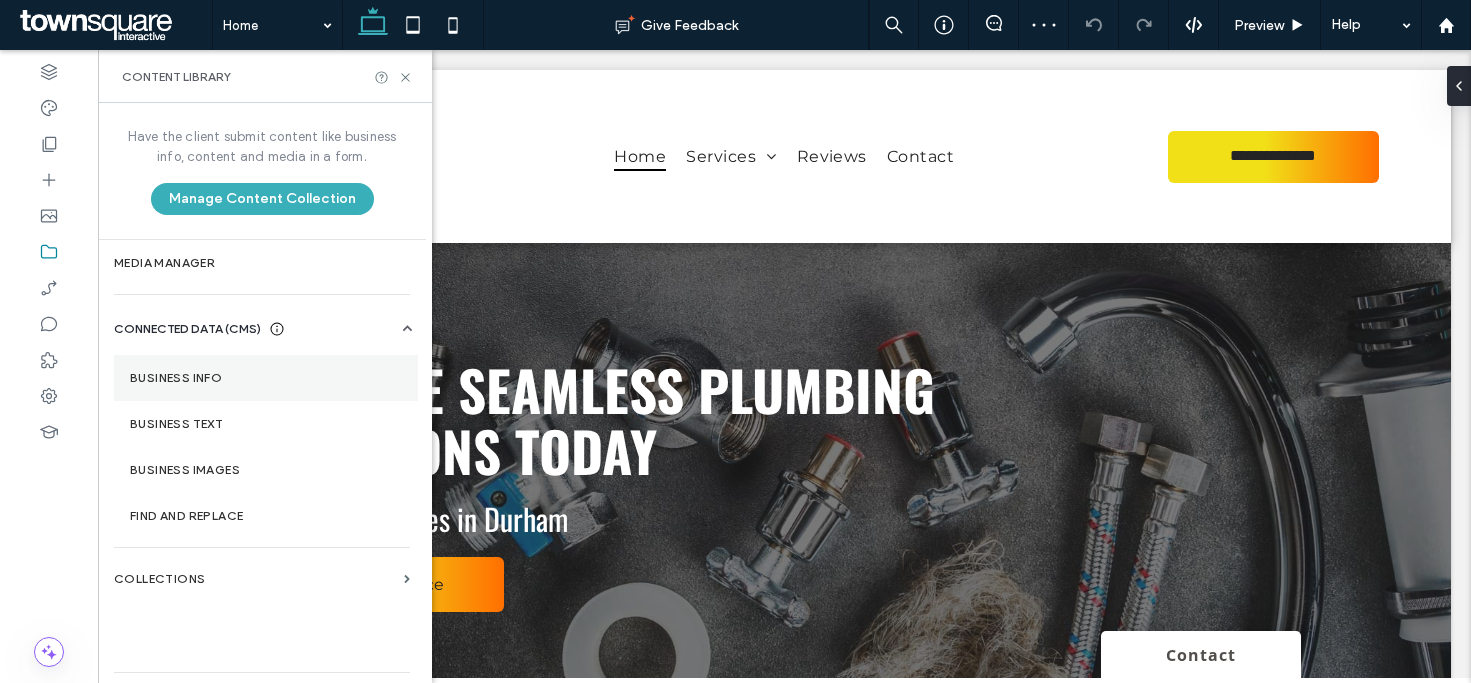 click on "Business Info" at bounding box center (266, 378) 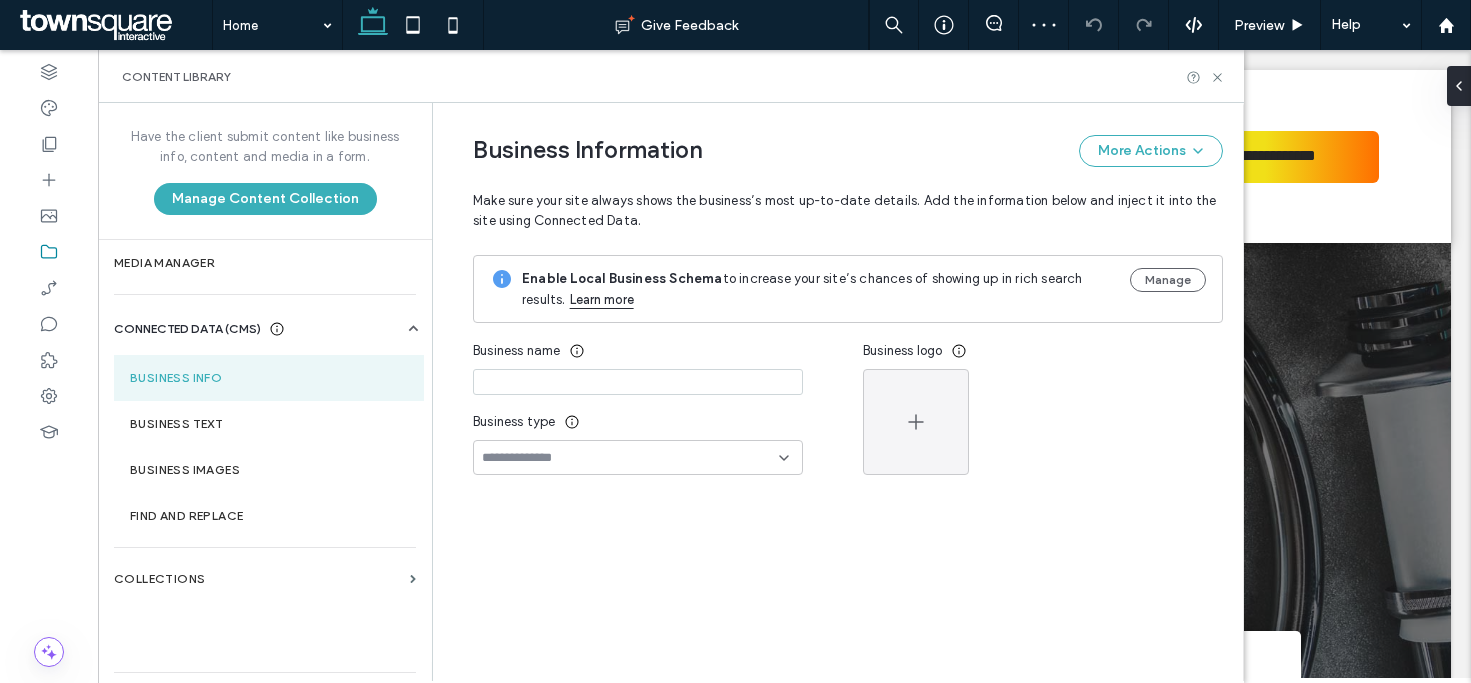 type on "**********" 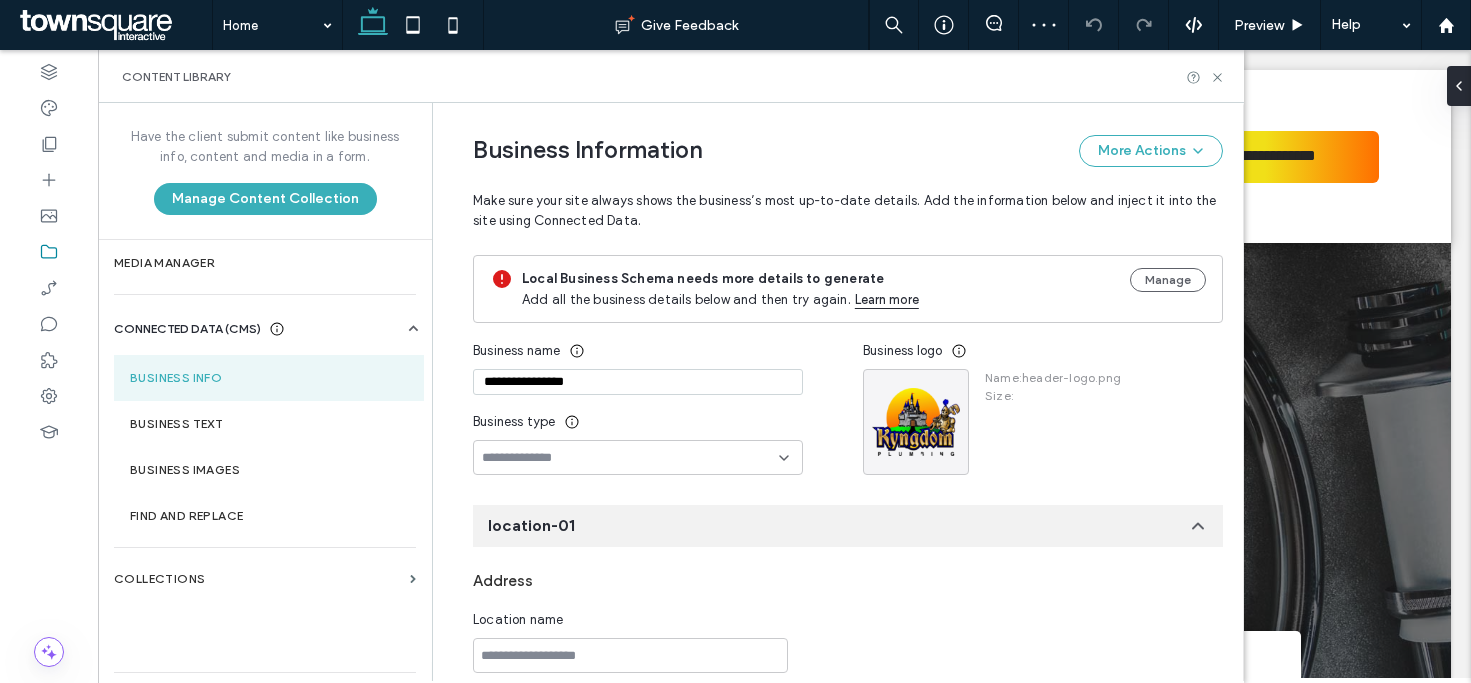 scroll, scrollTop: 75, scrollLeft: 0, axis: vertical 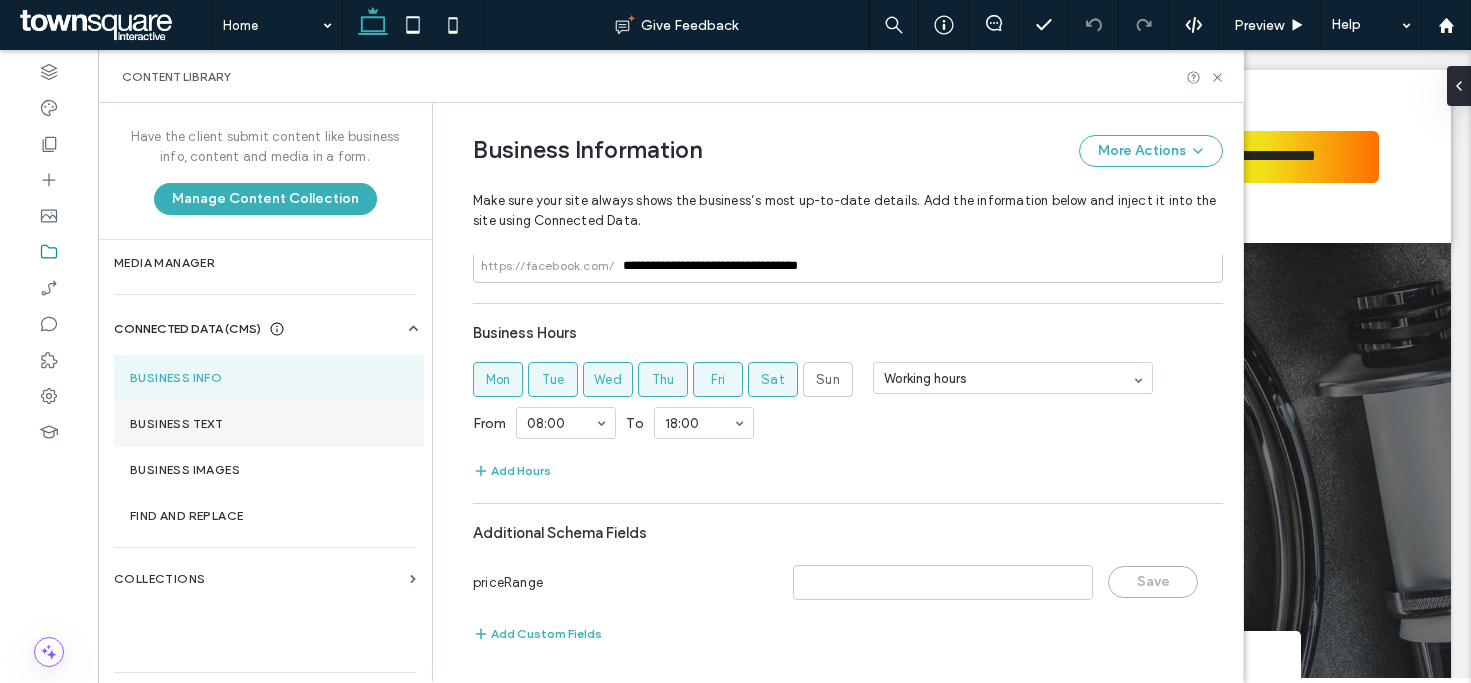 click on "Business Text" at bounding box center [269, 424] 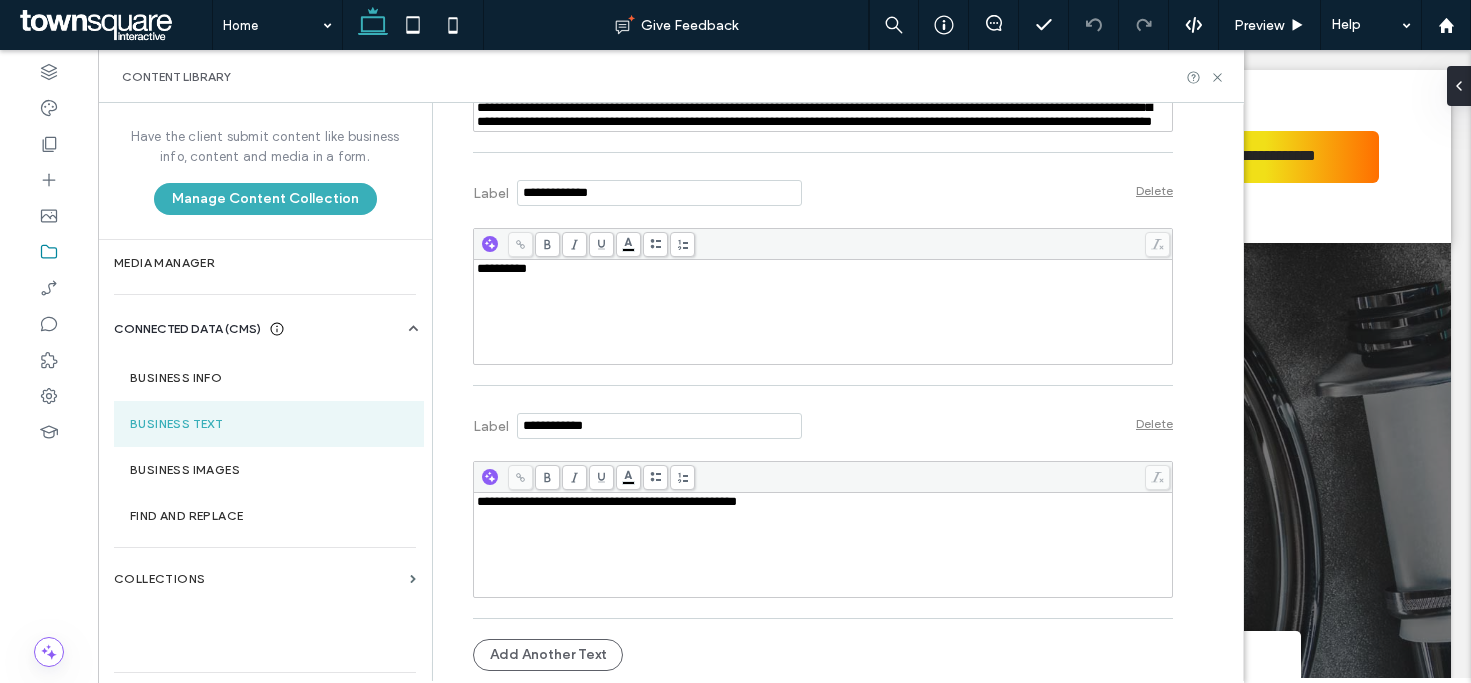 scroll, scrollTop: 7418, scrollLeft: 0, axis: vertical 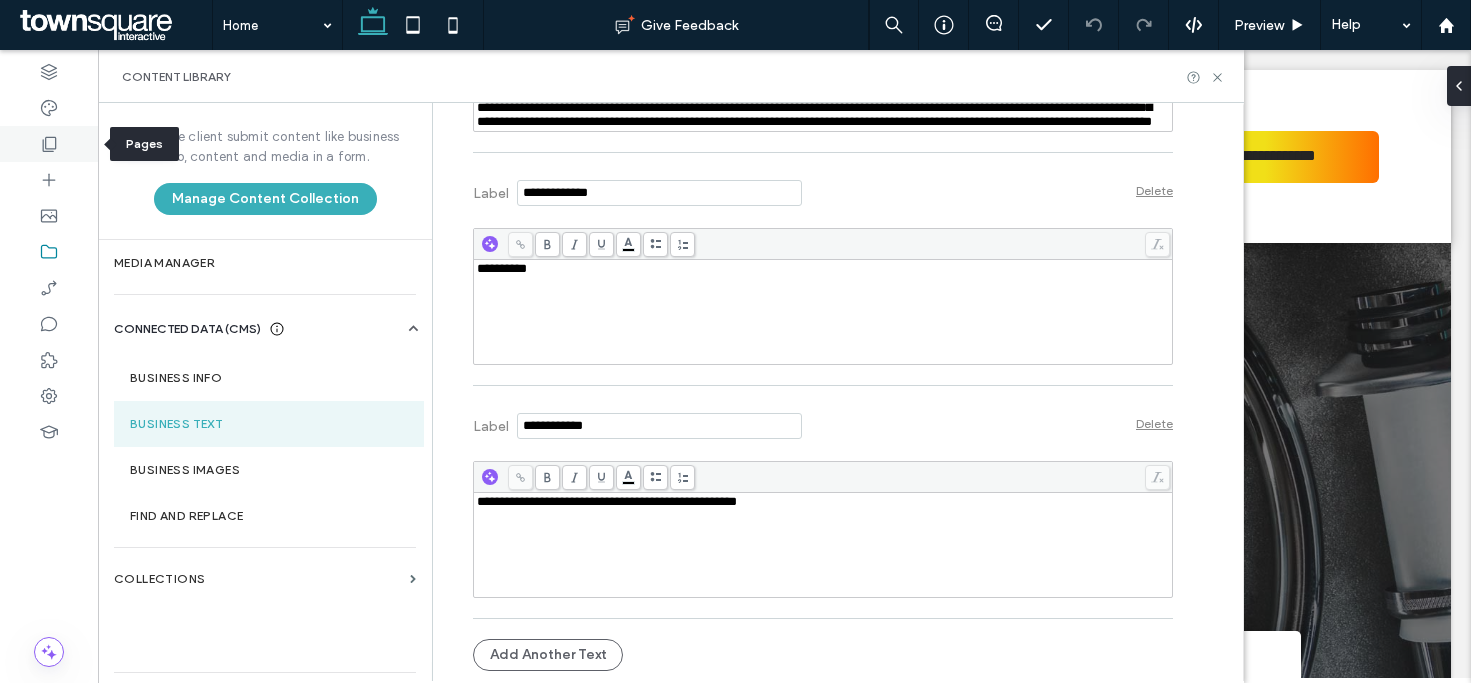 drag, startPoint x: 54, startPoint y: 142, endPoint x: 63, endPoint y: 150, distance: 12.0415945 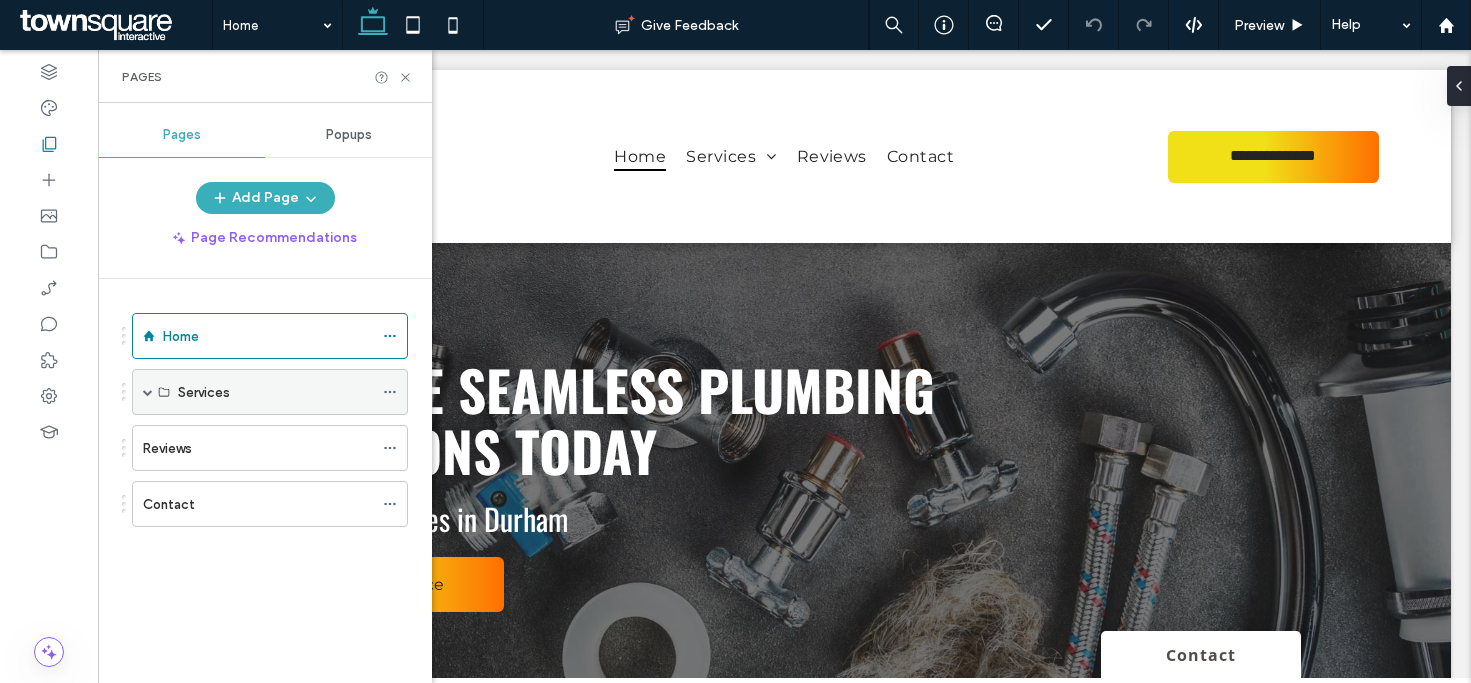 click at bounding box center (148, 392) 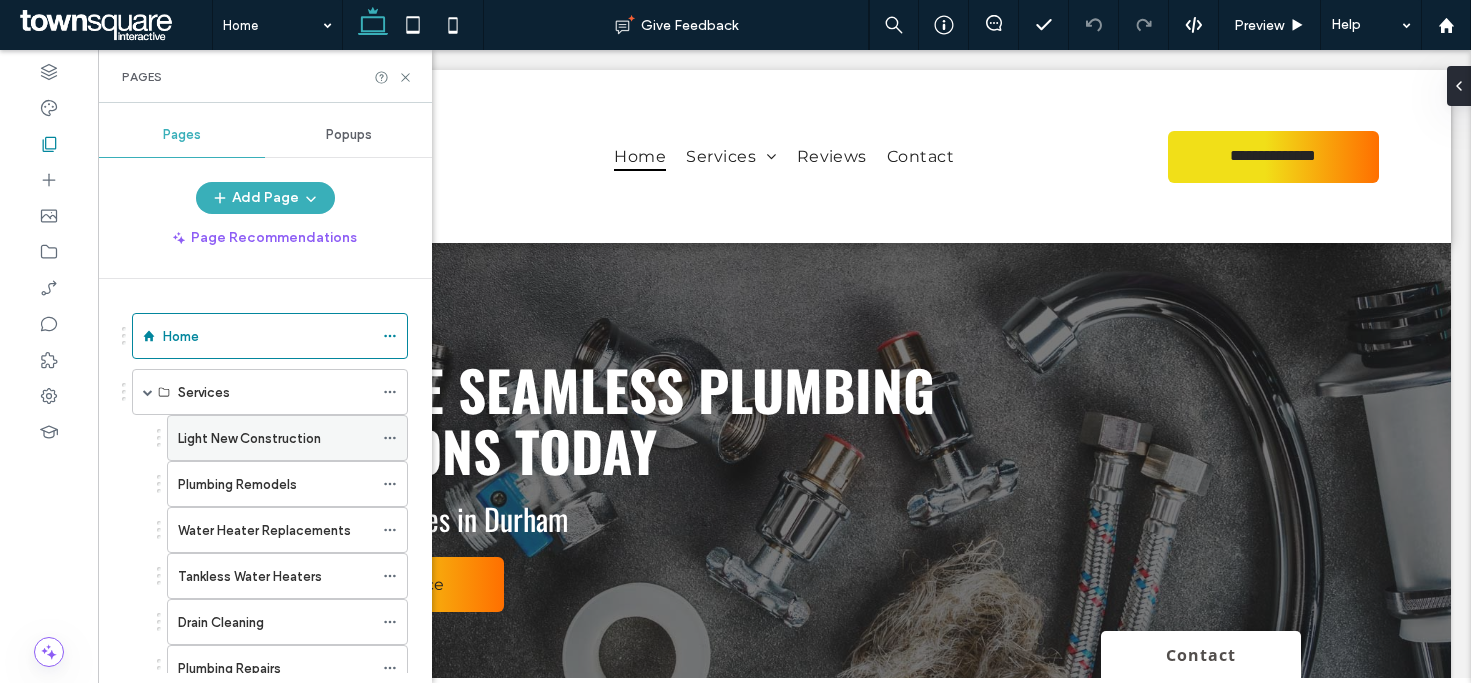 click 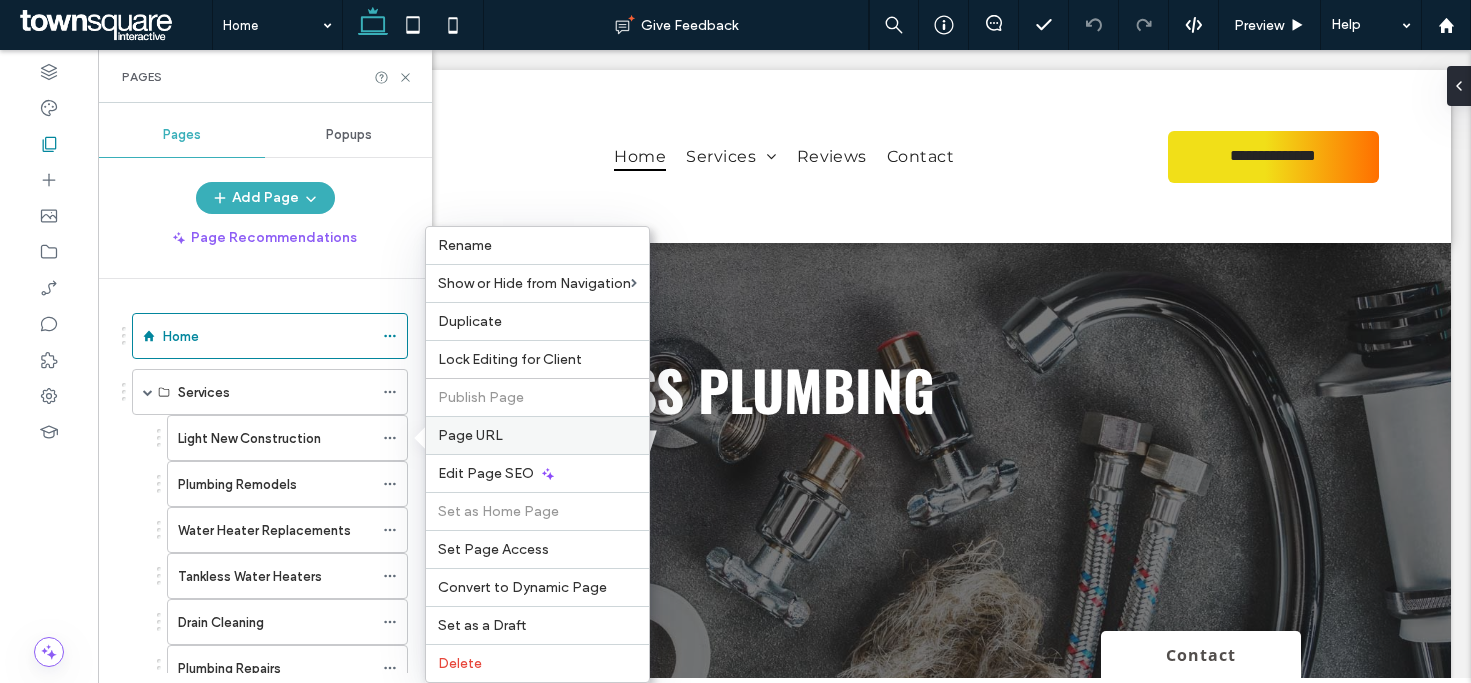 click on "Page URL" at bounding box center (537, 435) 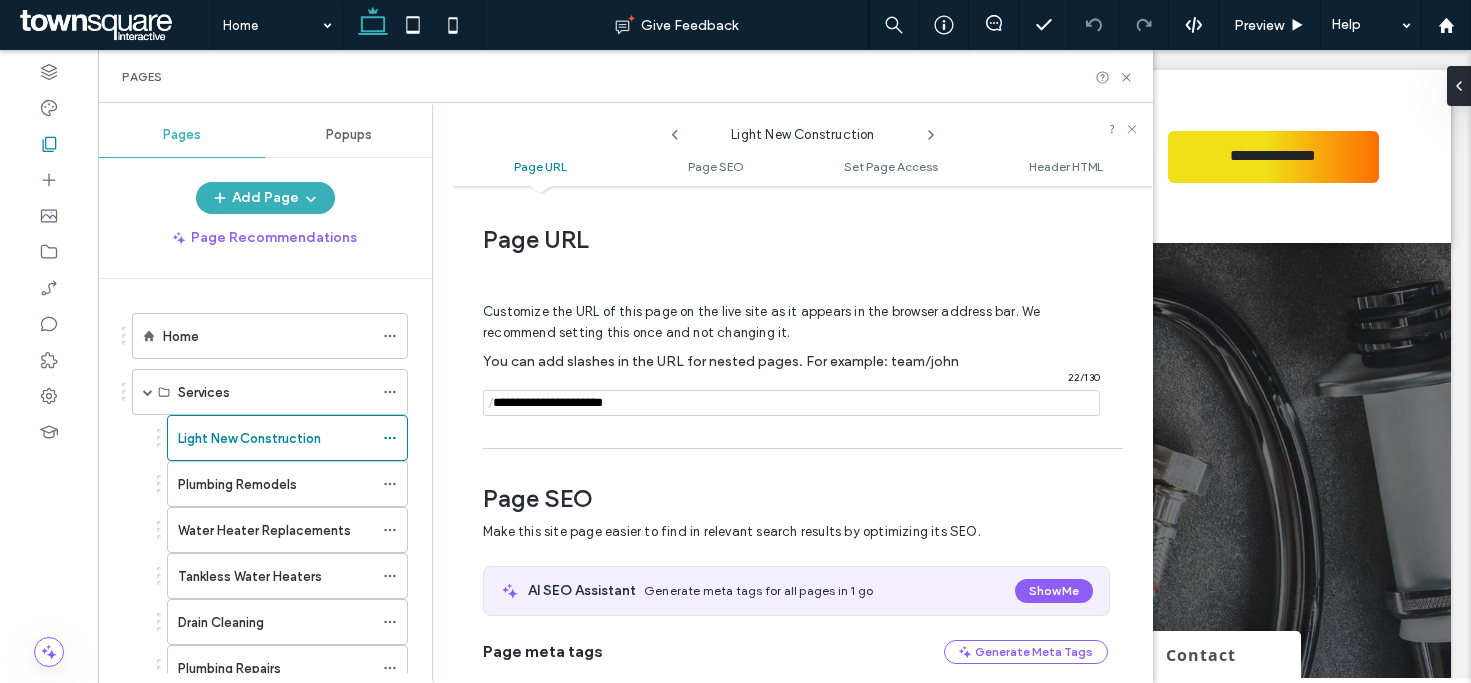 scroll, scrollTop: 10, scrollLeft: 0, axis: vertical 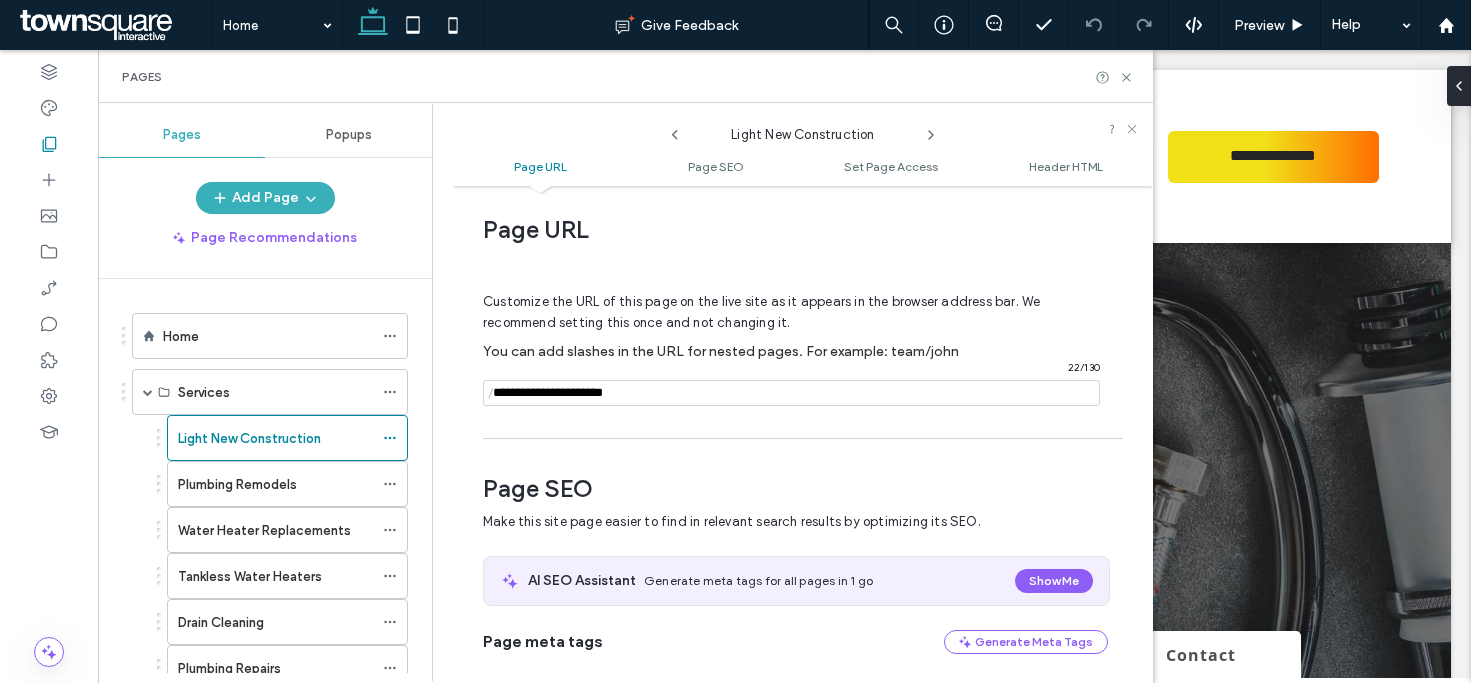 click 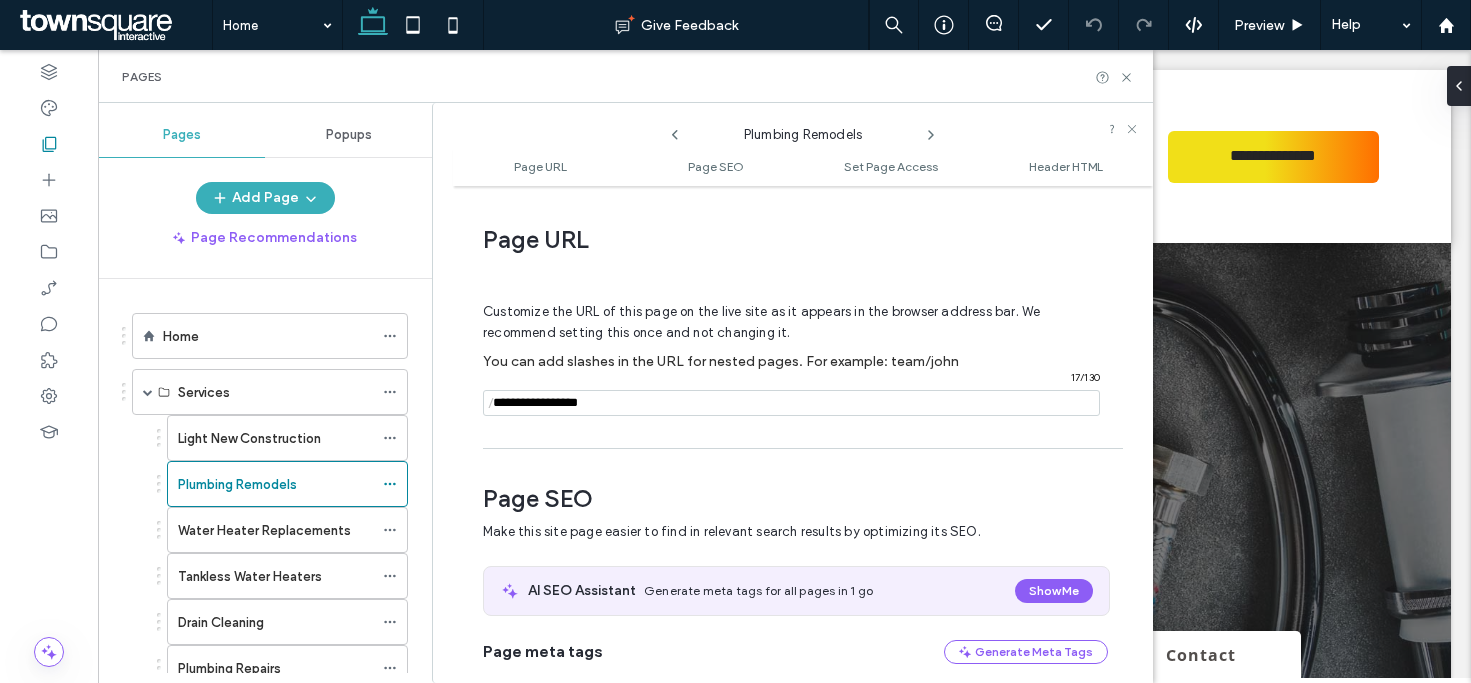 scroll, scrollTop: 10, scrollLeft: 0, axis: vertical 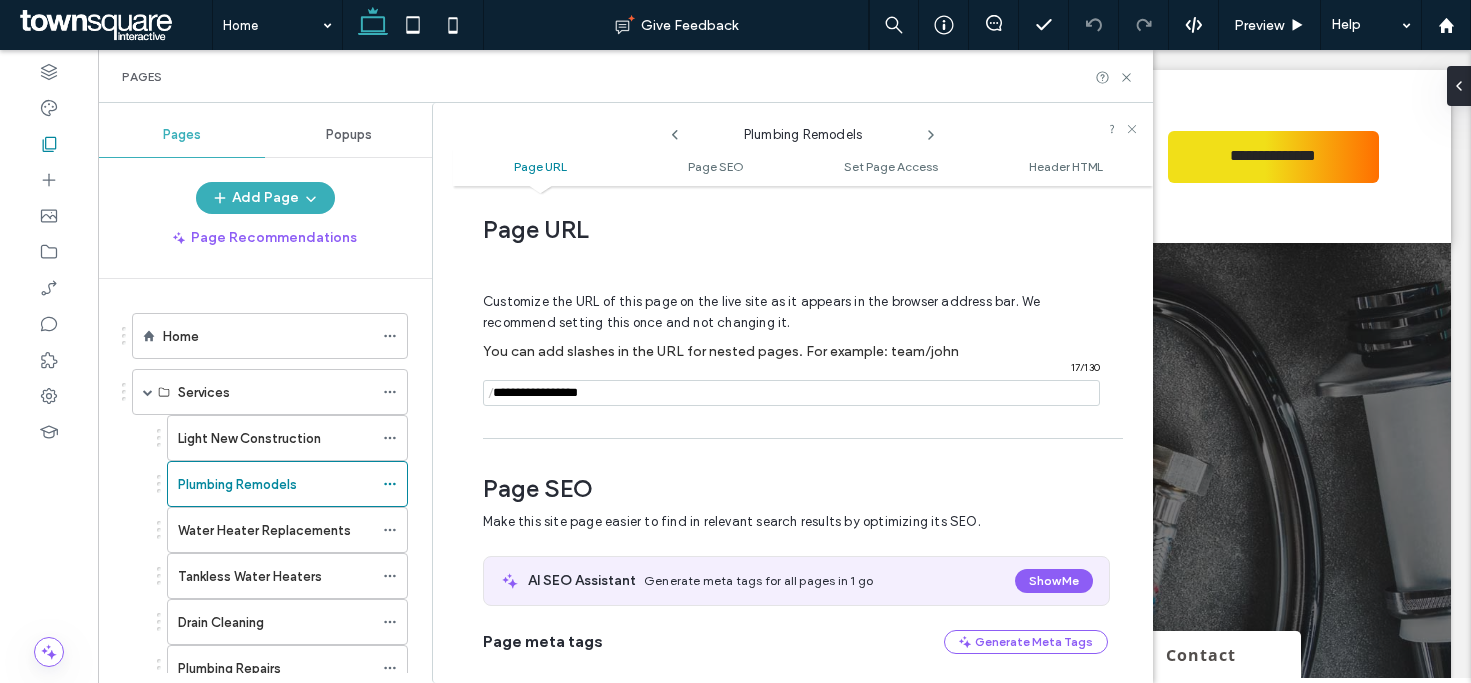 click 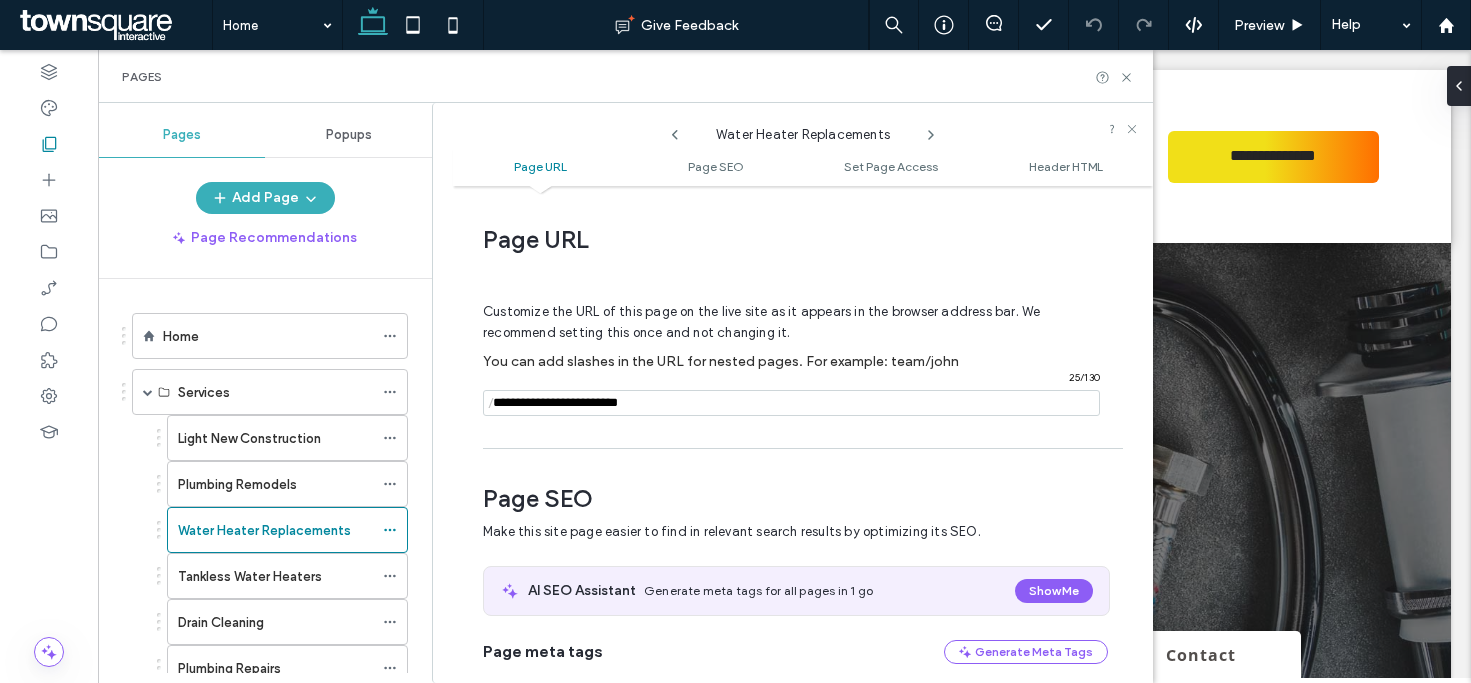 scroll, scrollTop: 10, scrollLeft: 0, axis: vertical 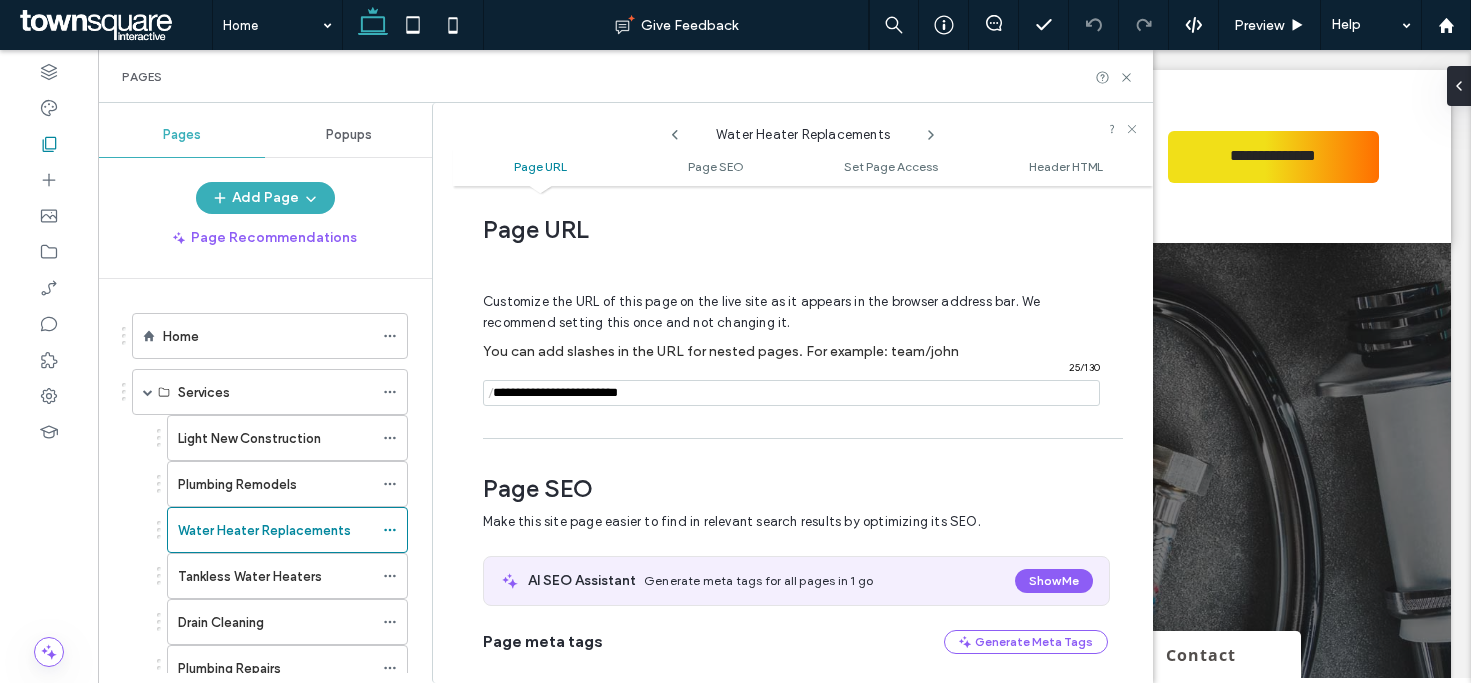 click 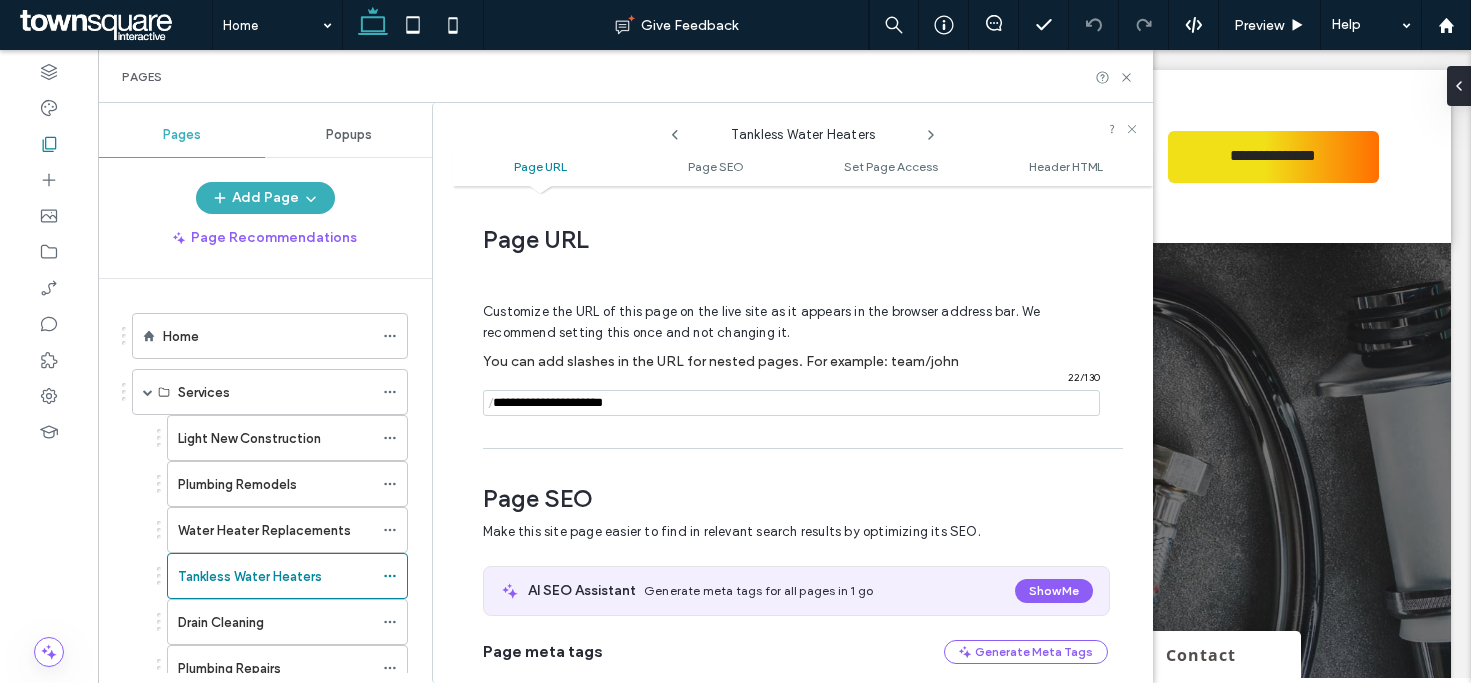 scroll, scrollTop: 10, scrollLeft: 0, axis: vertical 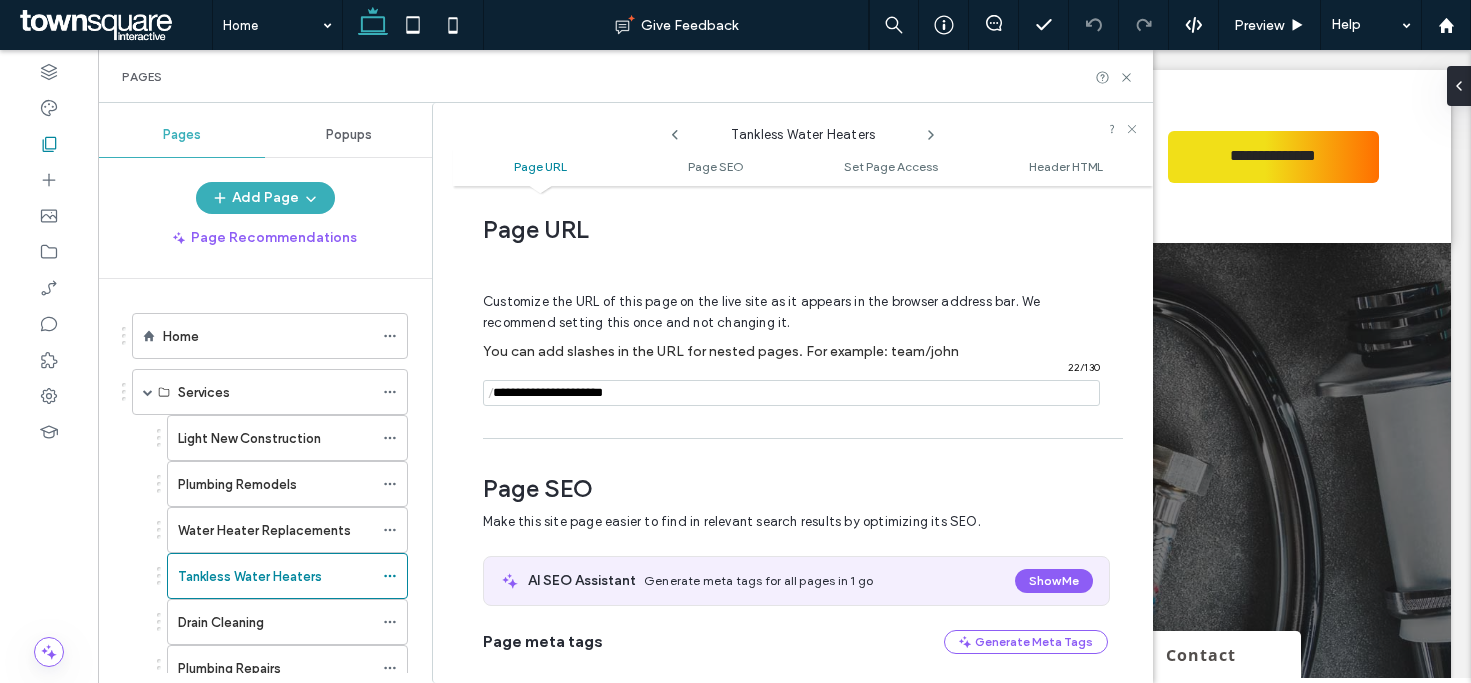 click 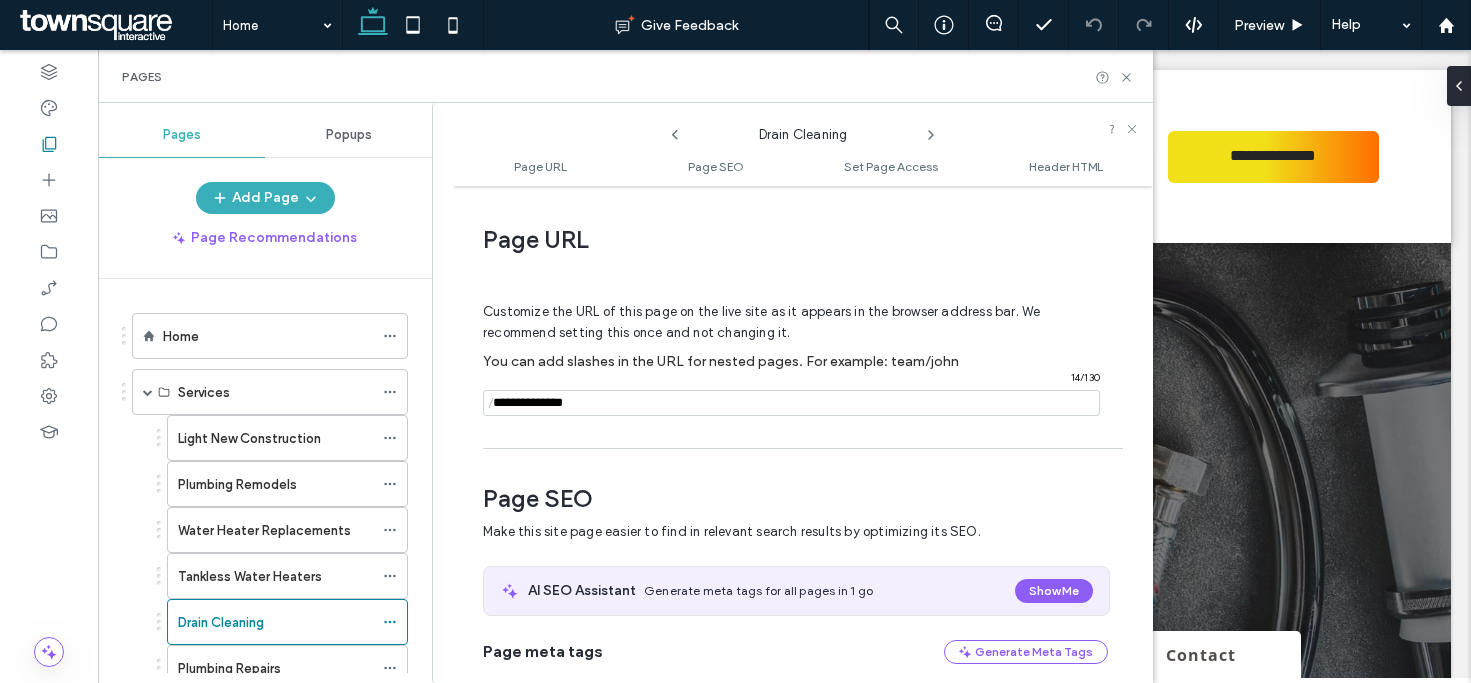 scroll, scrollTop: 10, scrollLeft: 0, axis: vertical 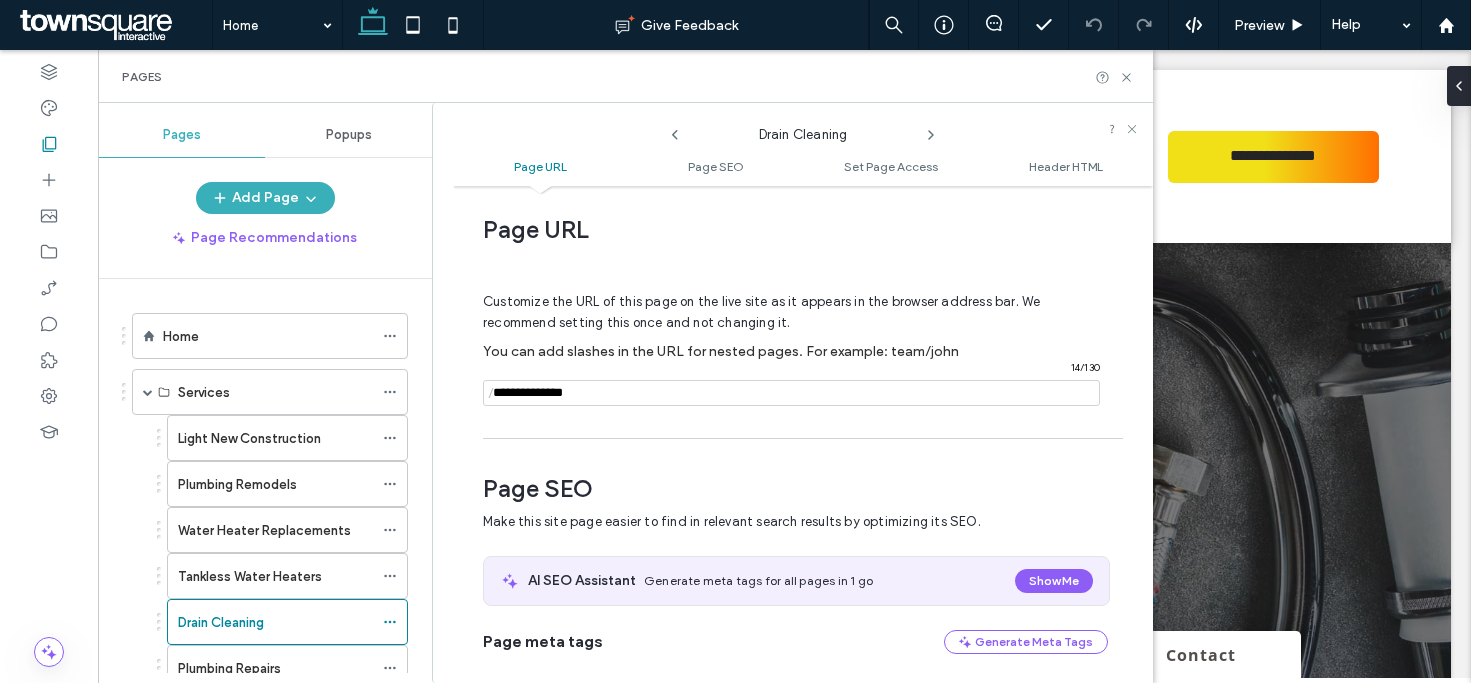 click 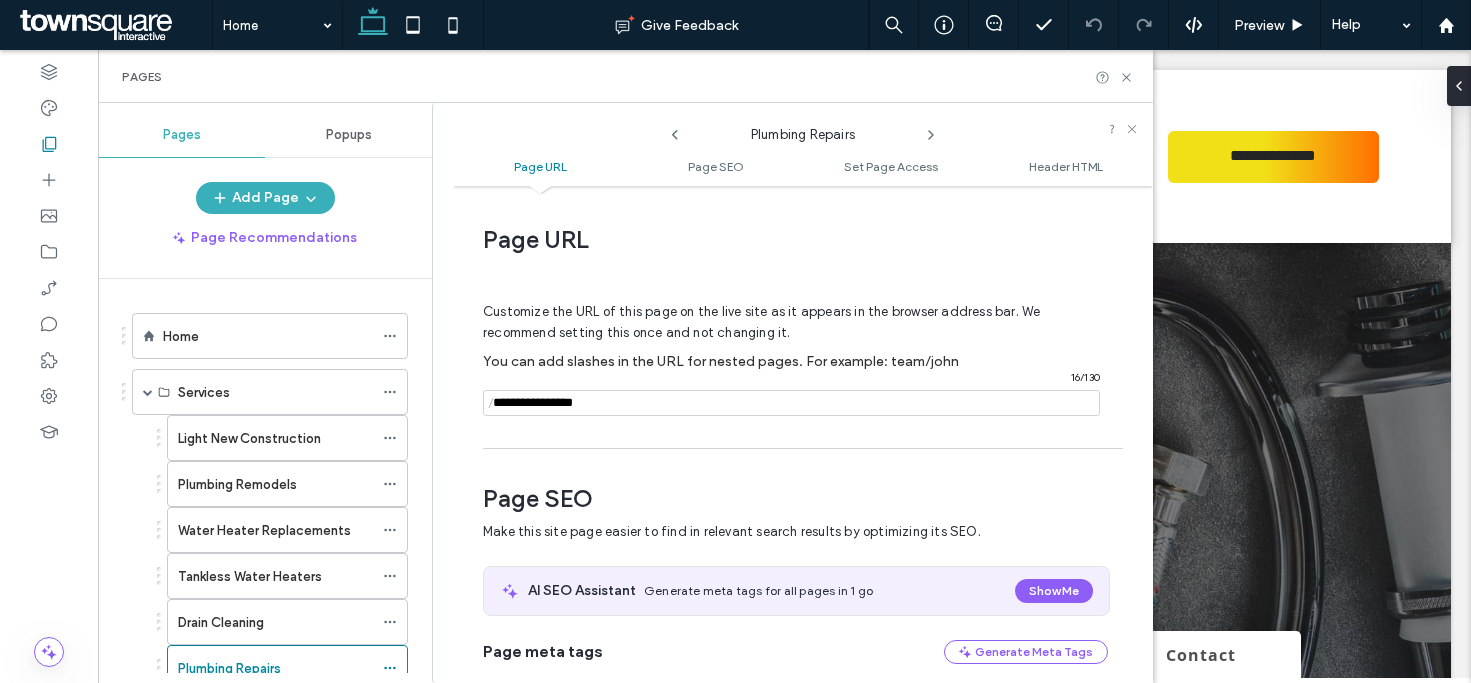 scroll, scrollTop: 10, scrollLeft: 0, axis: vertical 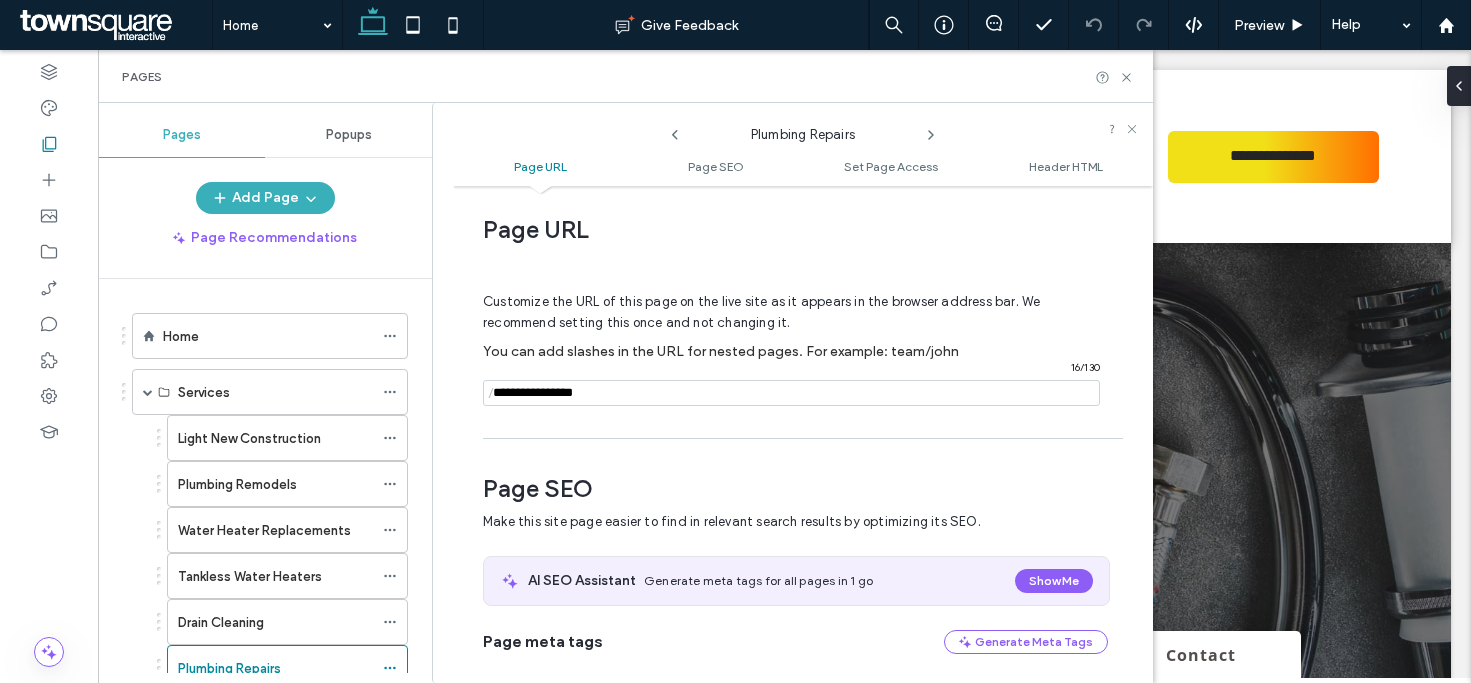 click 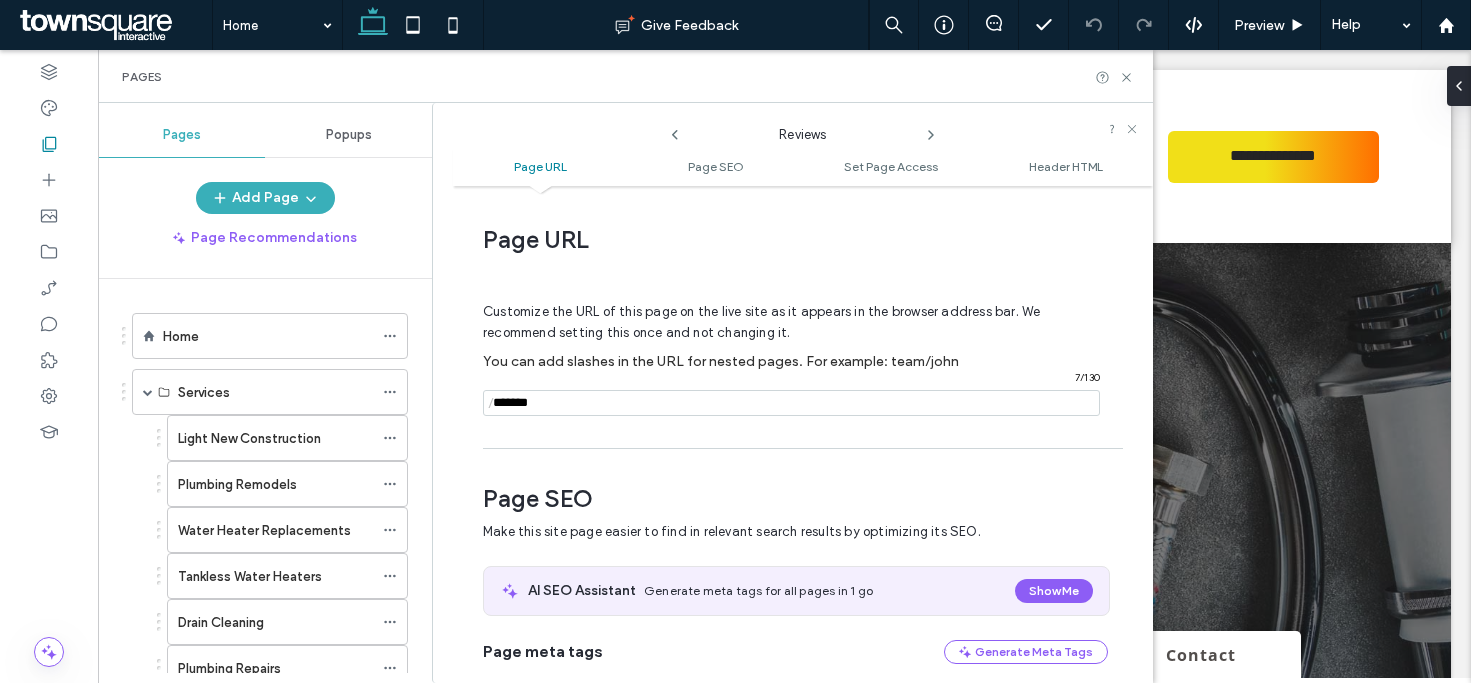 scroll, scrollTop: 10, scrollLeft: 0, axis: vertical 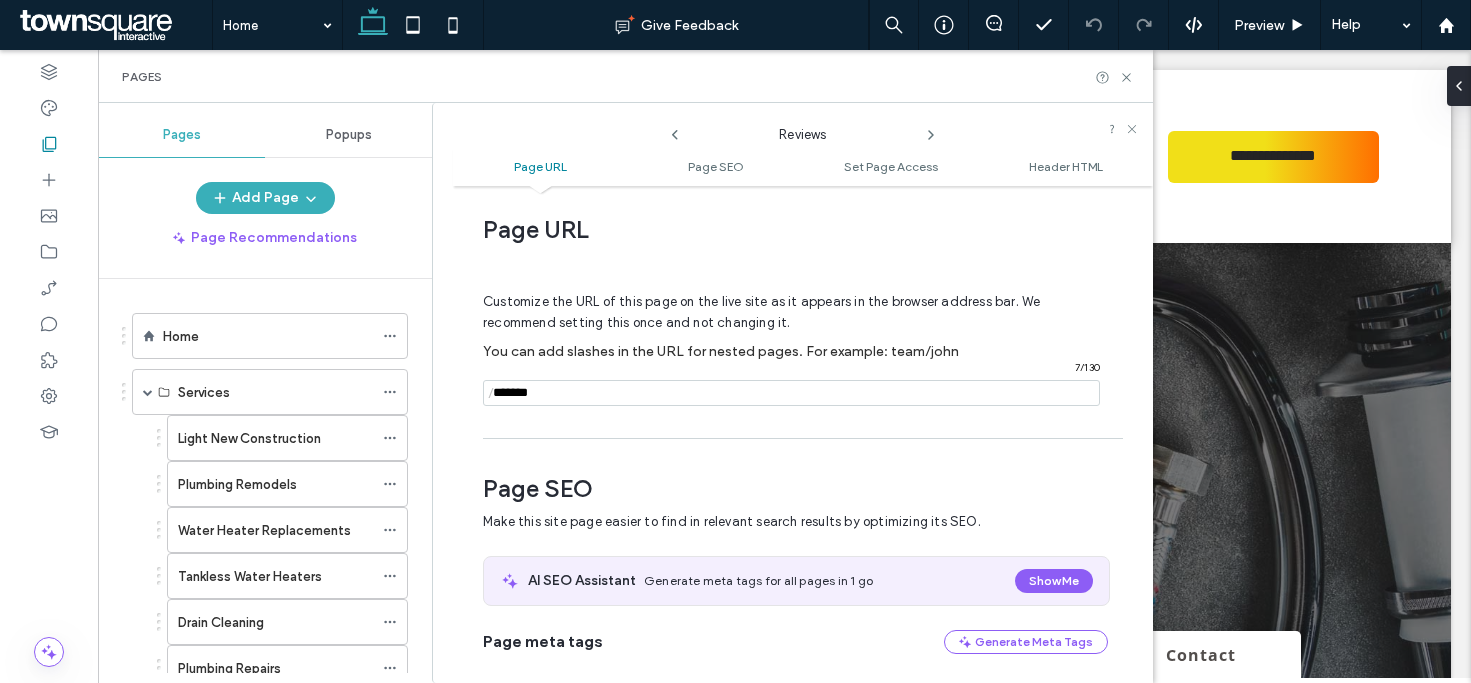 click 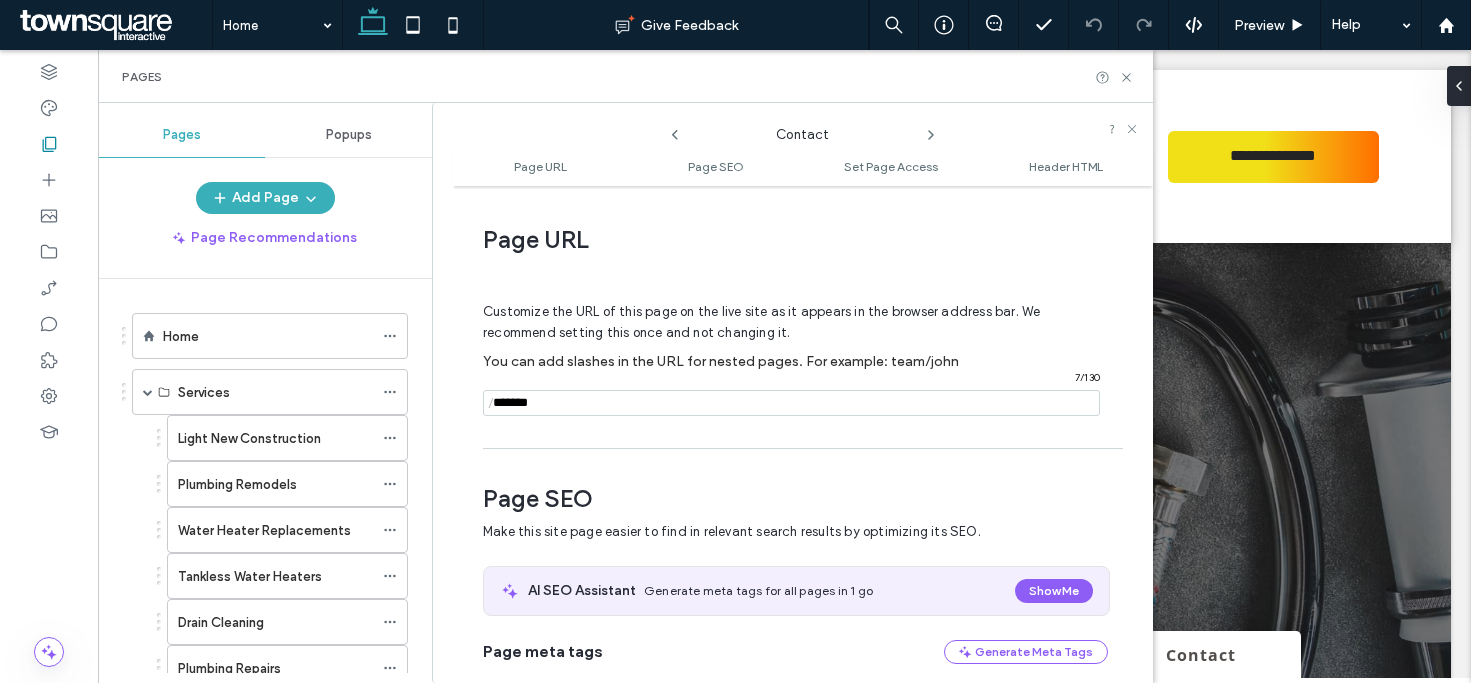 scroll, scrollTop: 10, scrollLeft: 0, axis: vertical 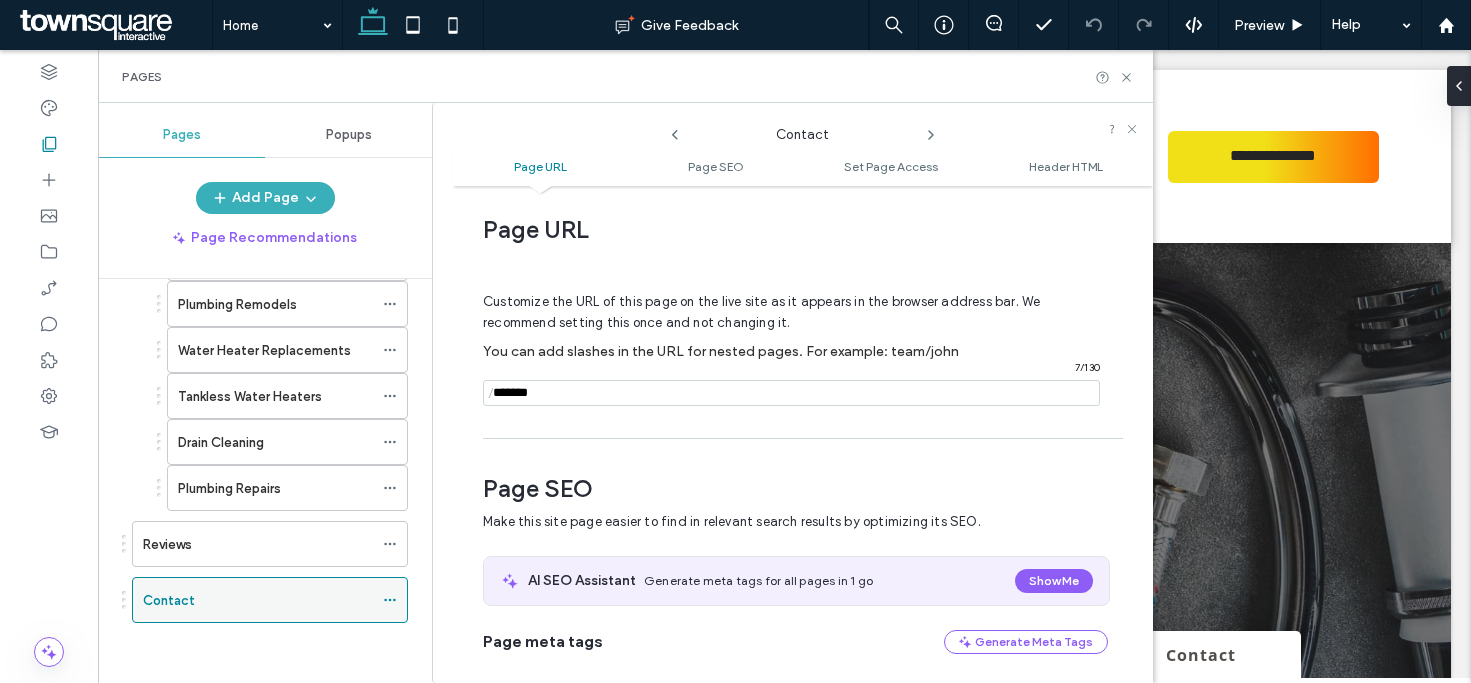 click on "Contact" at bounding box center (258, 600) 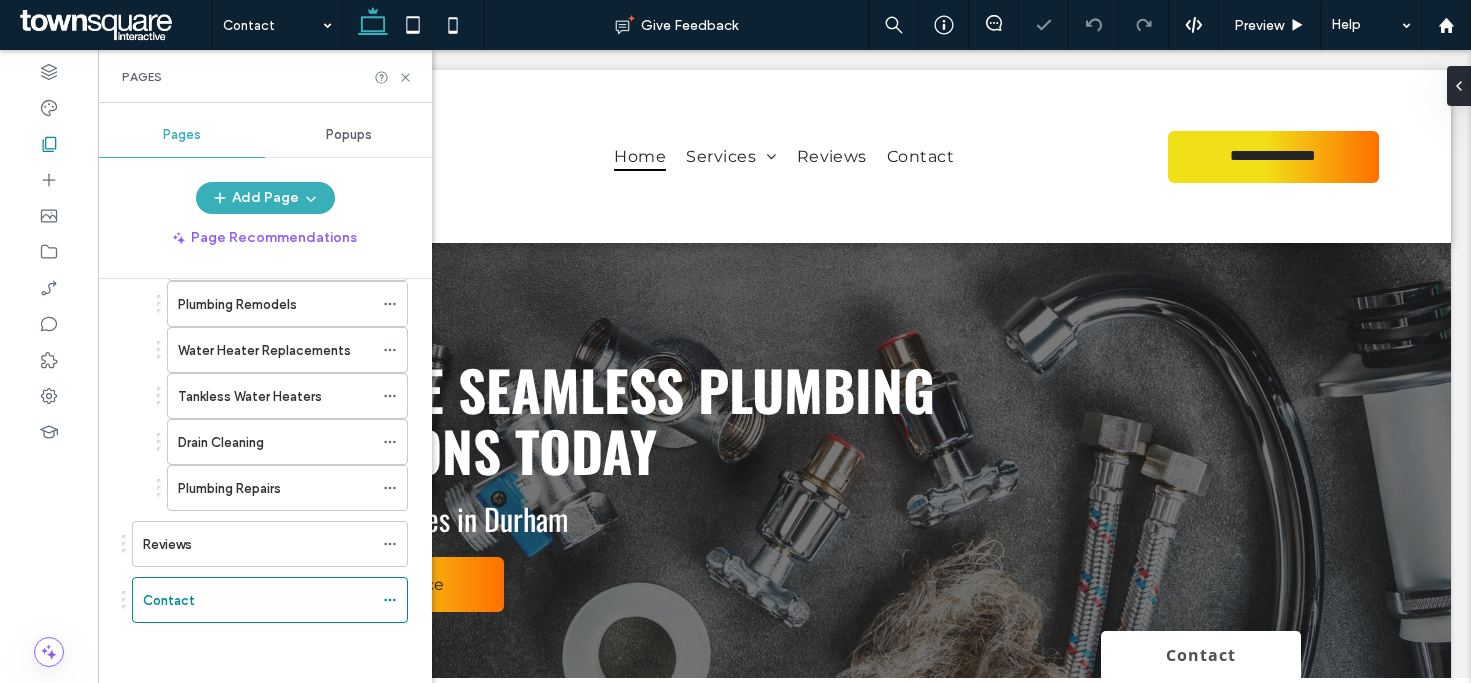 click on "Pages" at bounding box center (265, 77) 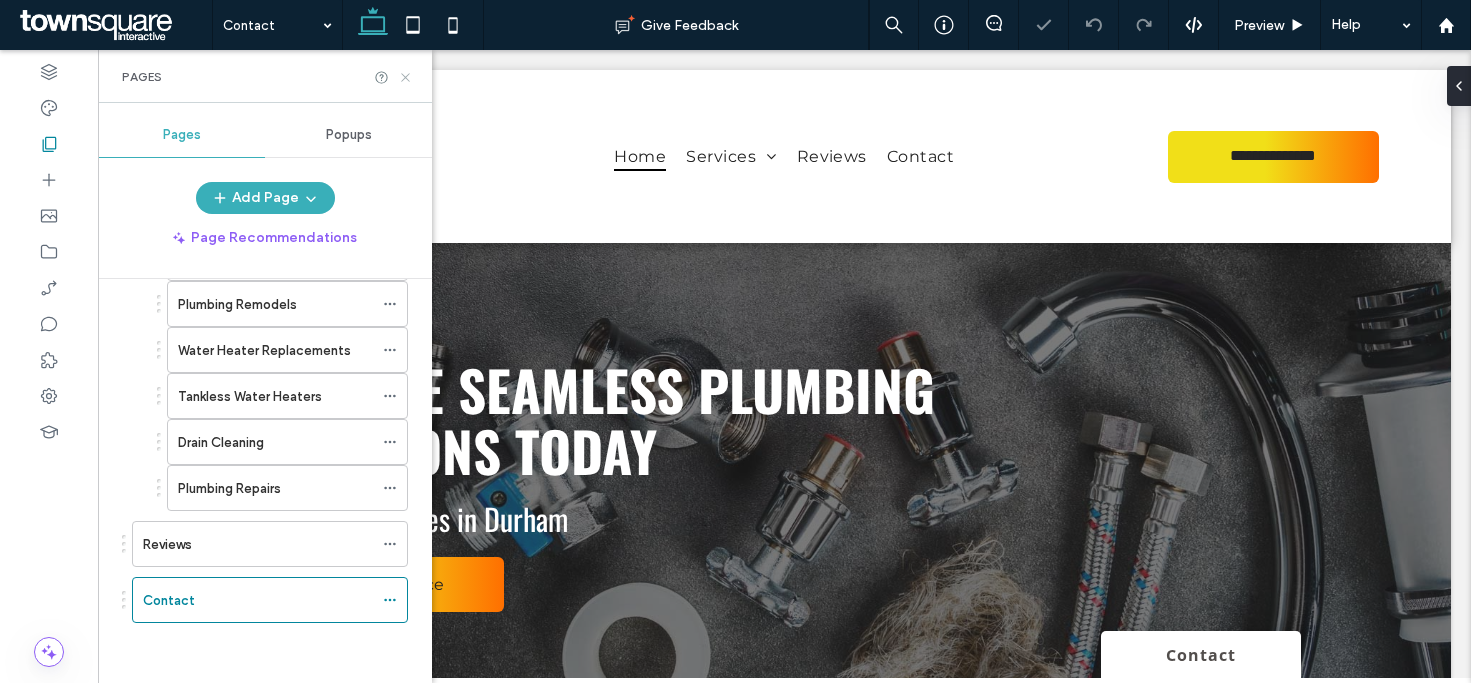 click 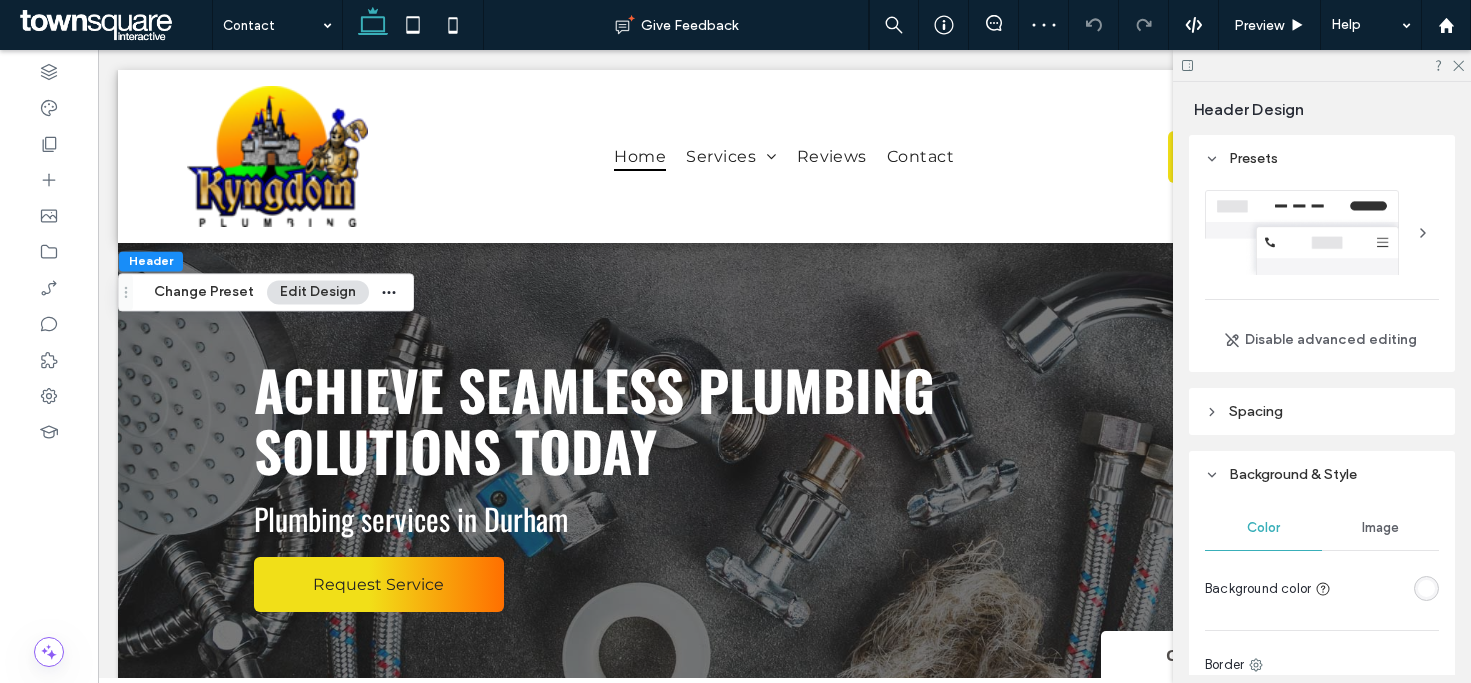 click at bounding box center [1322, 65] 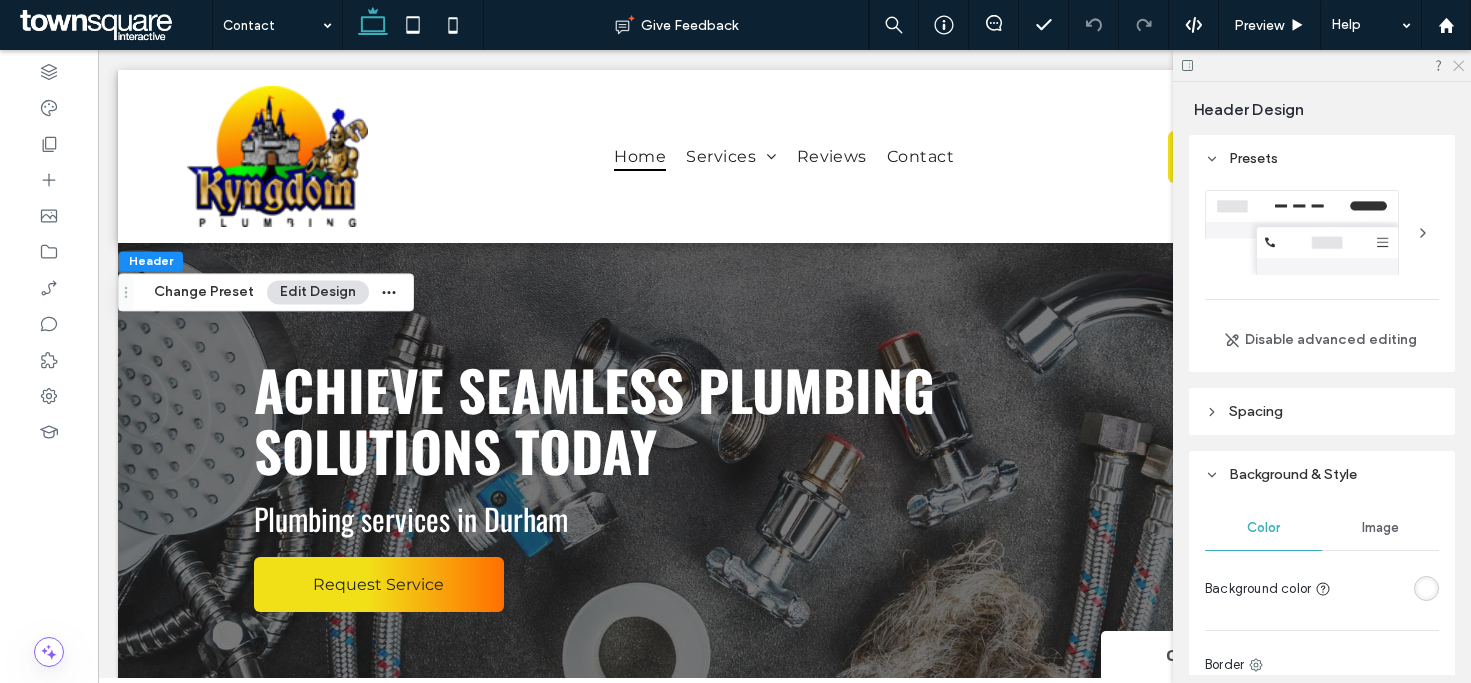 click 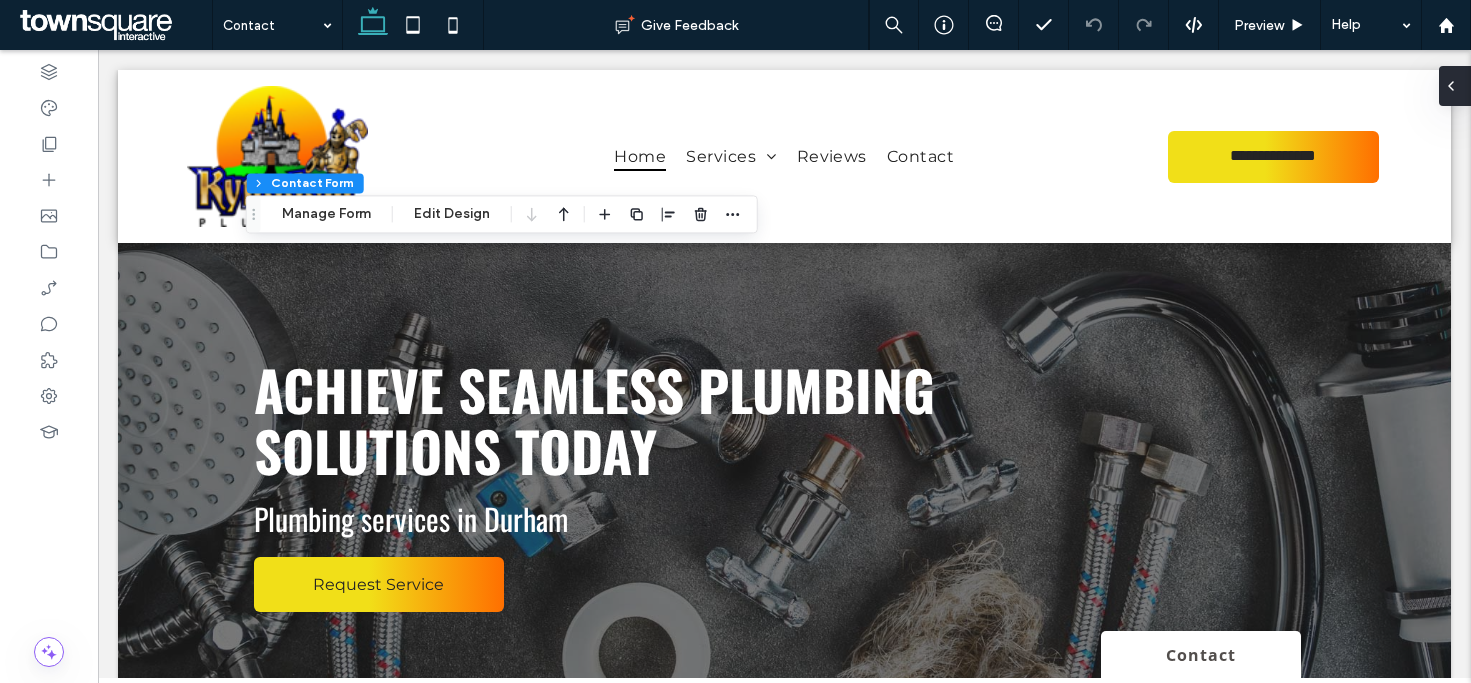 type on "*" 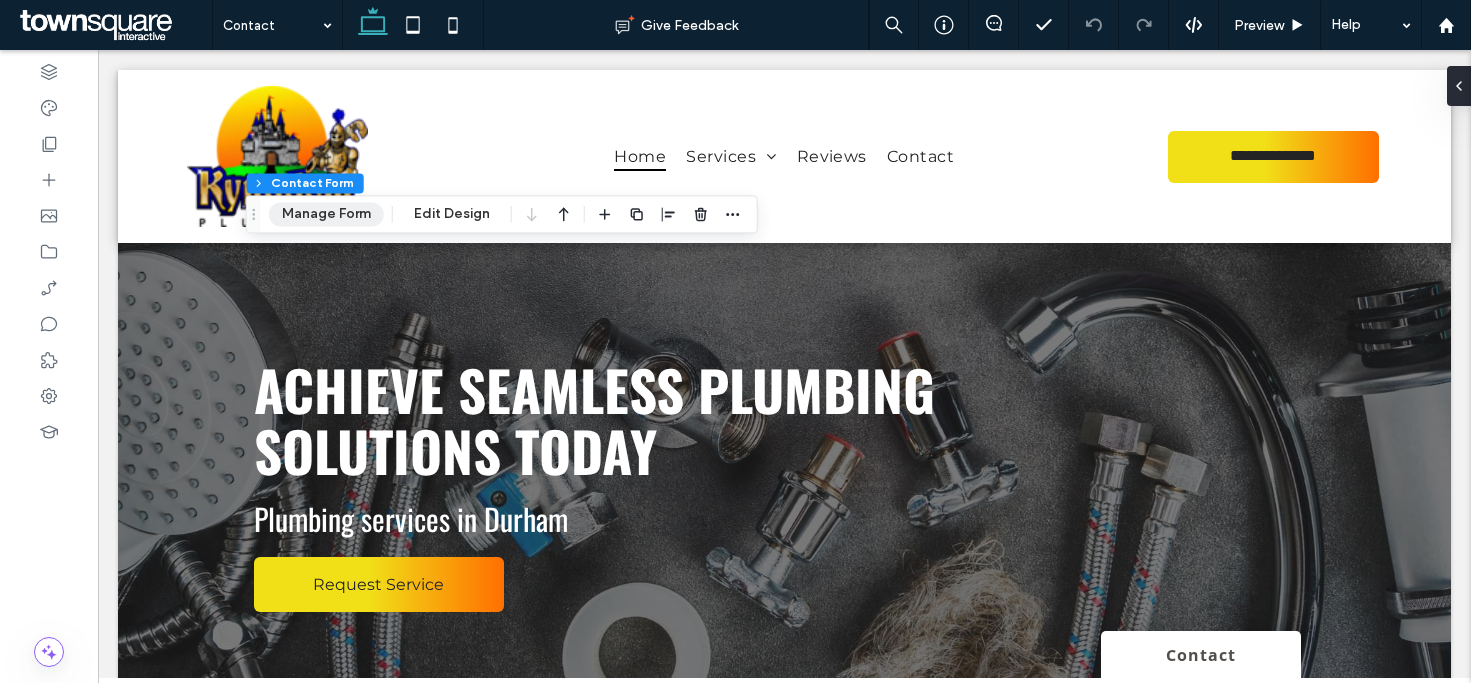 click on "Manage Form" at bounding box center [326, 214] 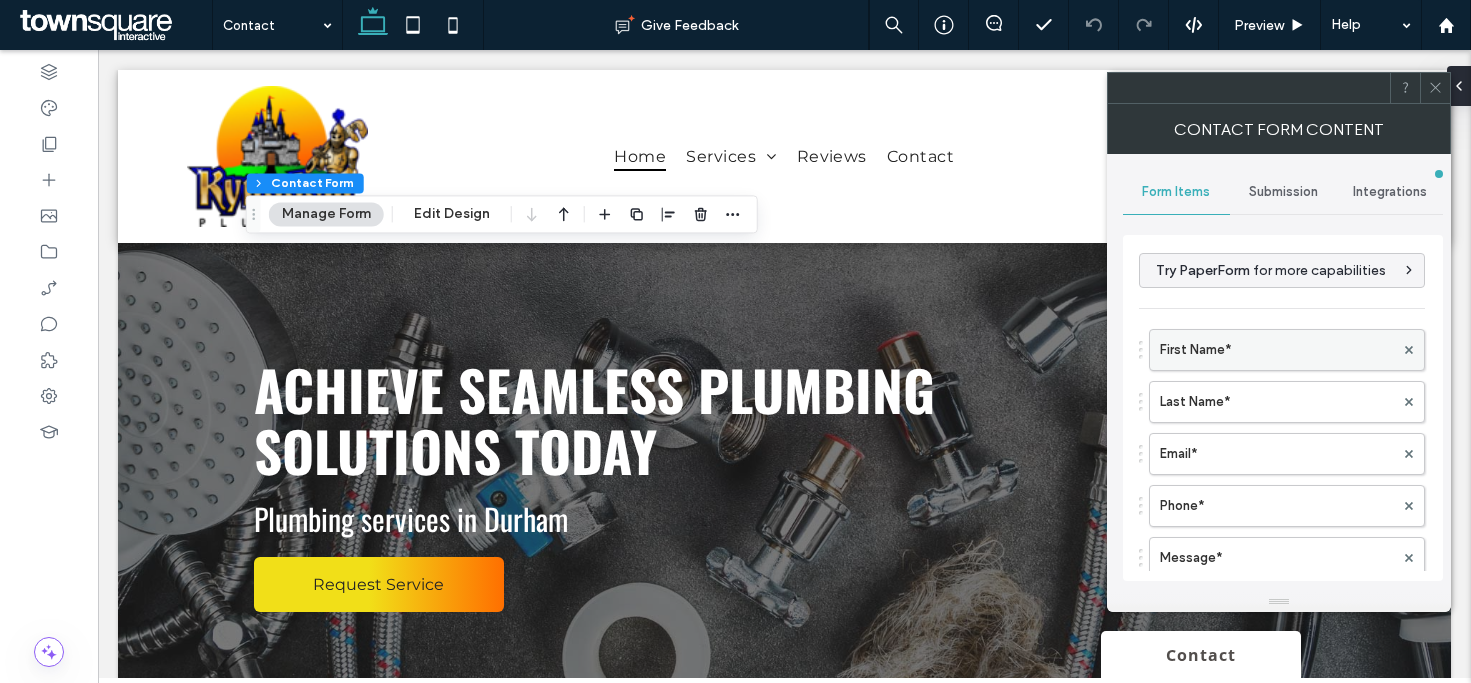 click on "First Name*" at bounding box center (1277, 350) 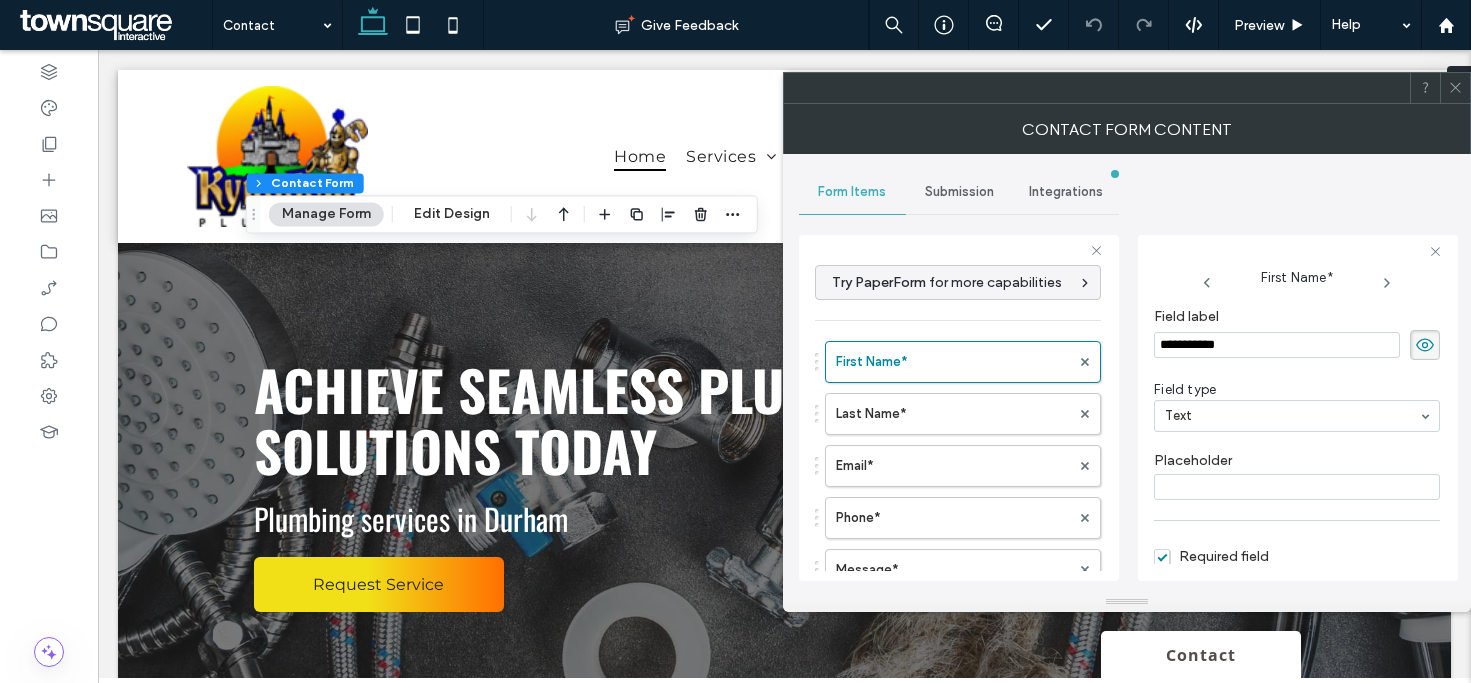scroll, scrollTop: 124, scrollLeft: 0, axis: vertical 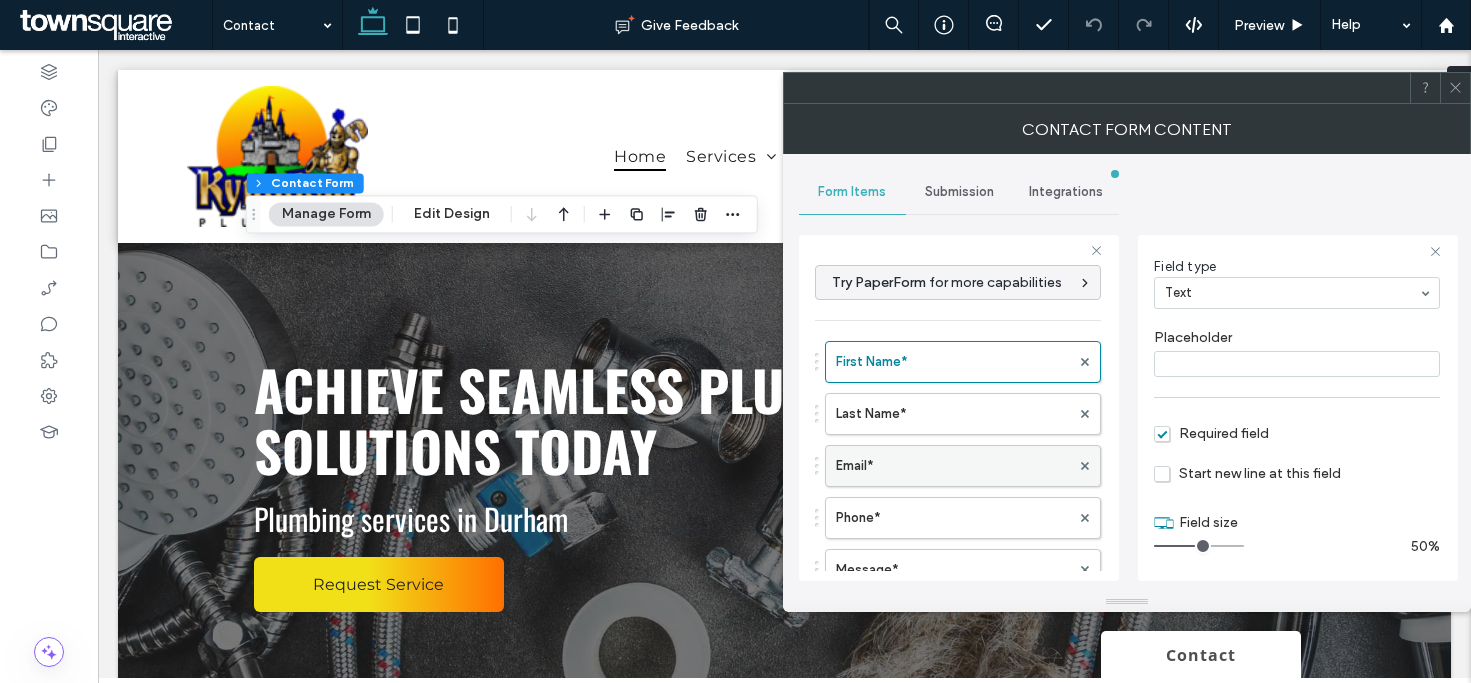 click on "Last Name*" at bounding box center [953, 414] 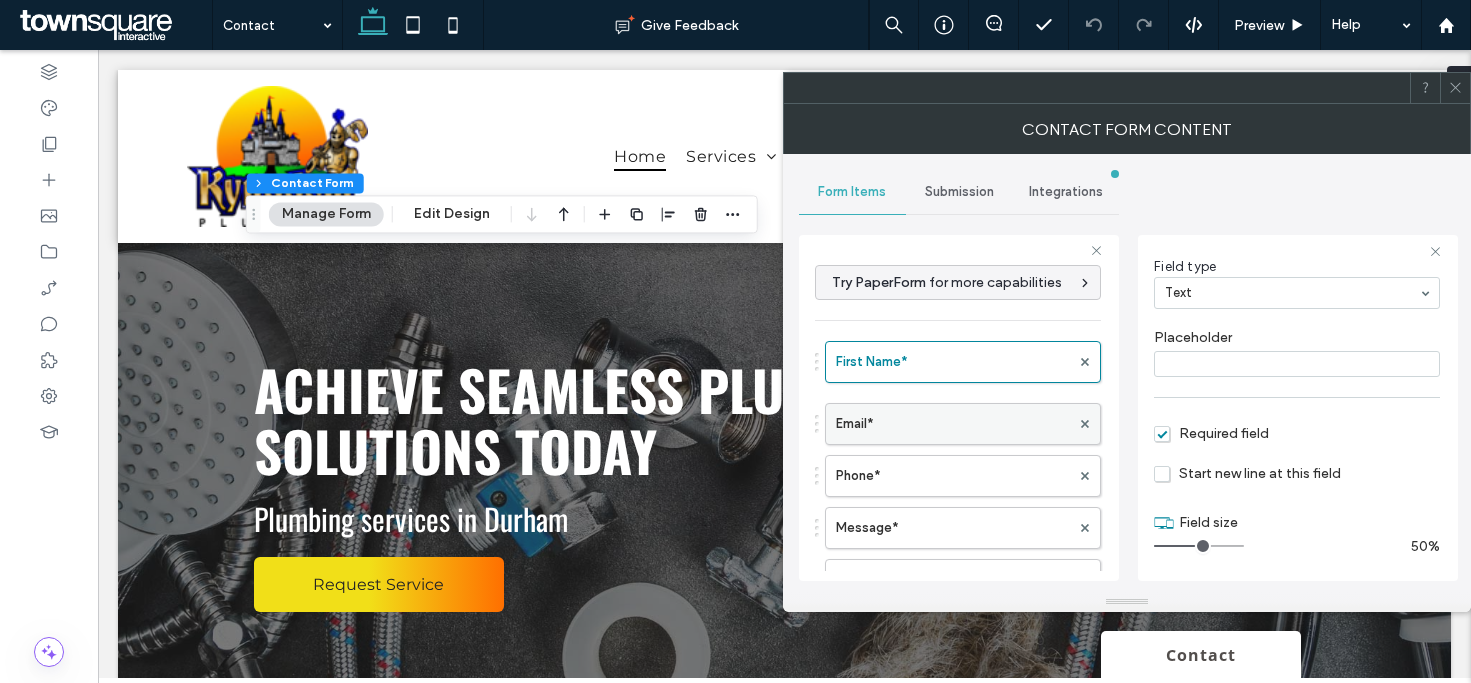 click on "Email*" at bounding box center (953, 424) 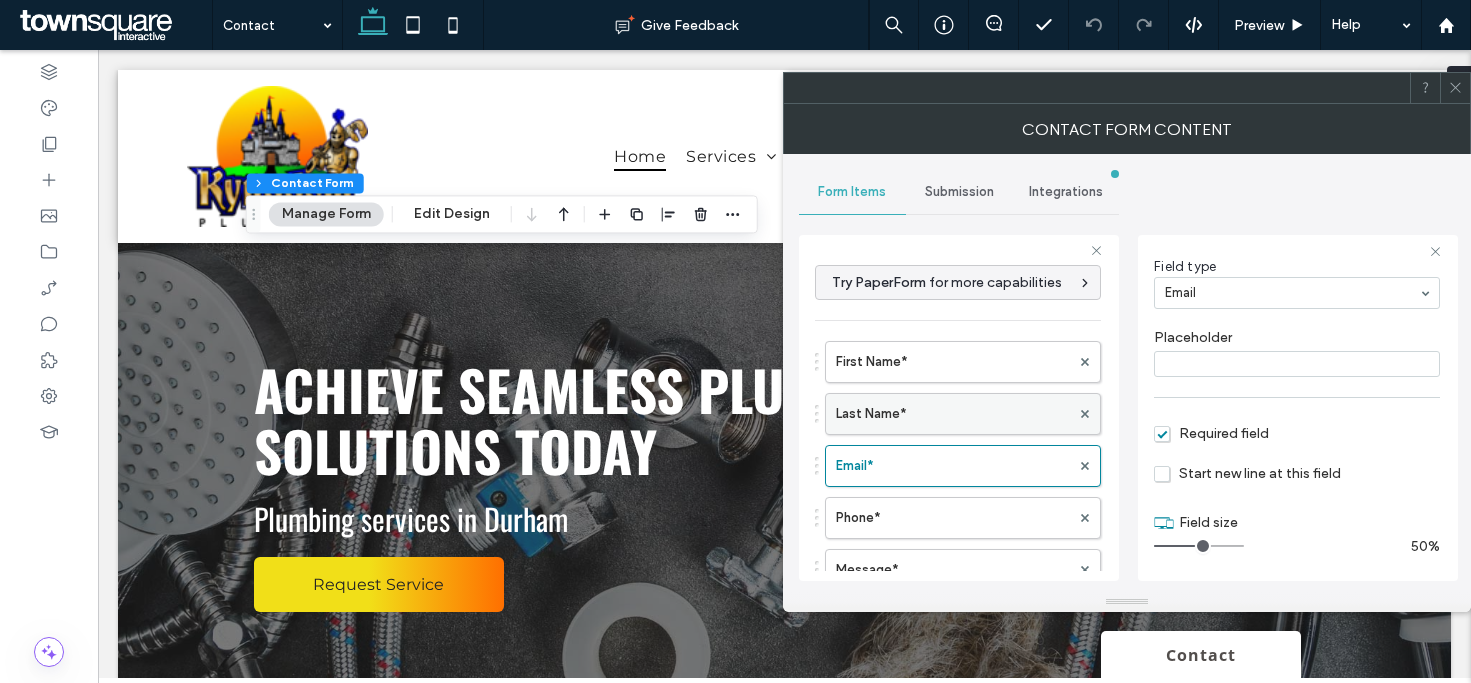 click on "Last Name*" at bounding box center (953, 414) 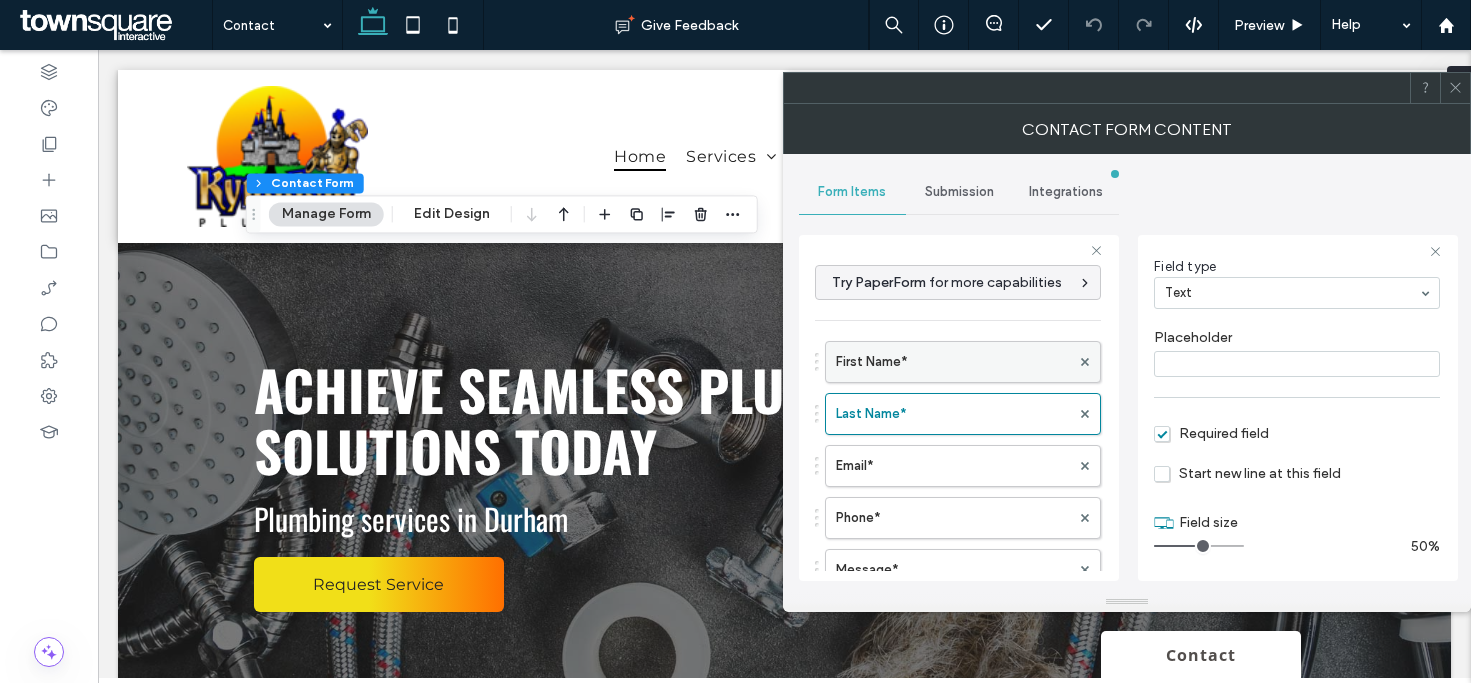 click on "First Name*" at bounding box center (953, 362) 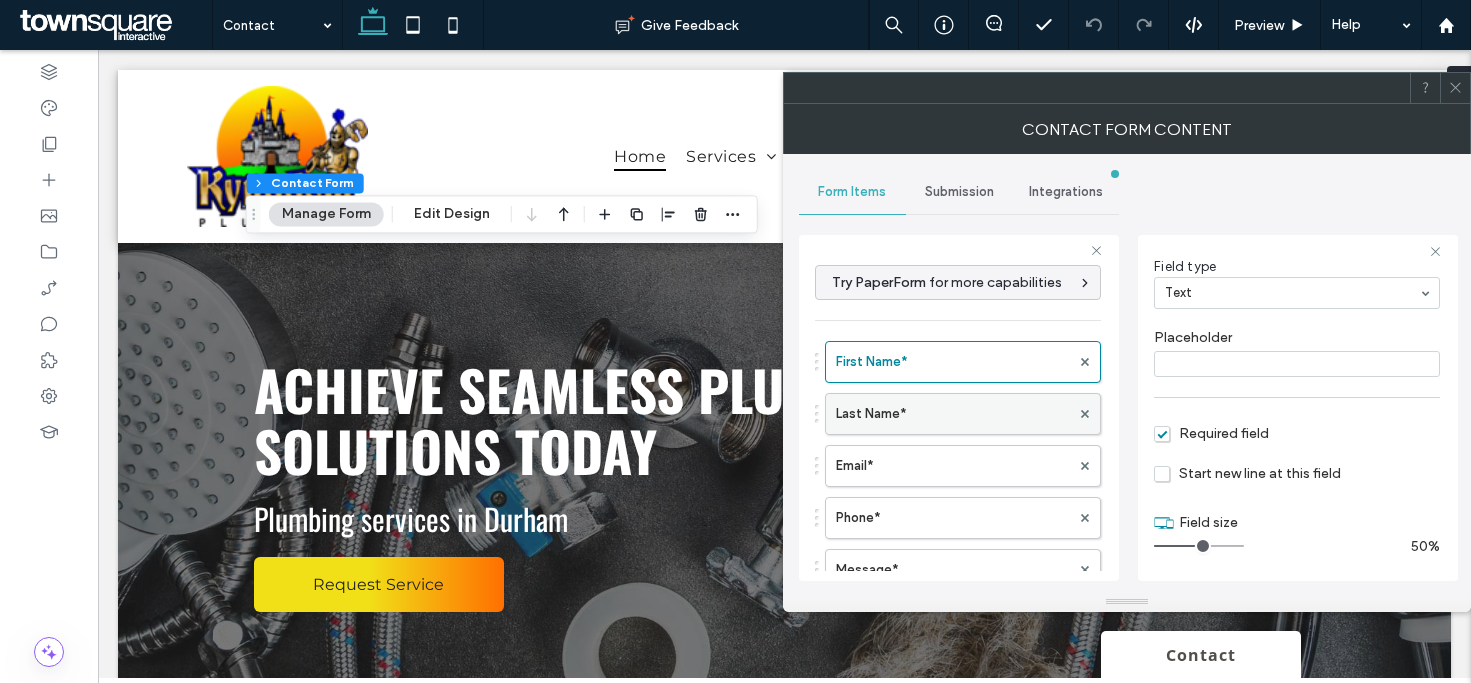 click on "Last Name*" at bounding box center (953, 414) 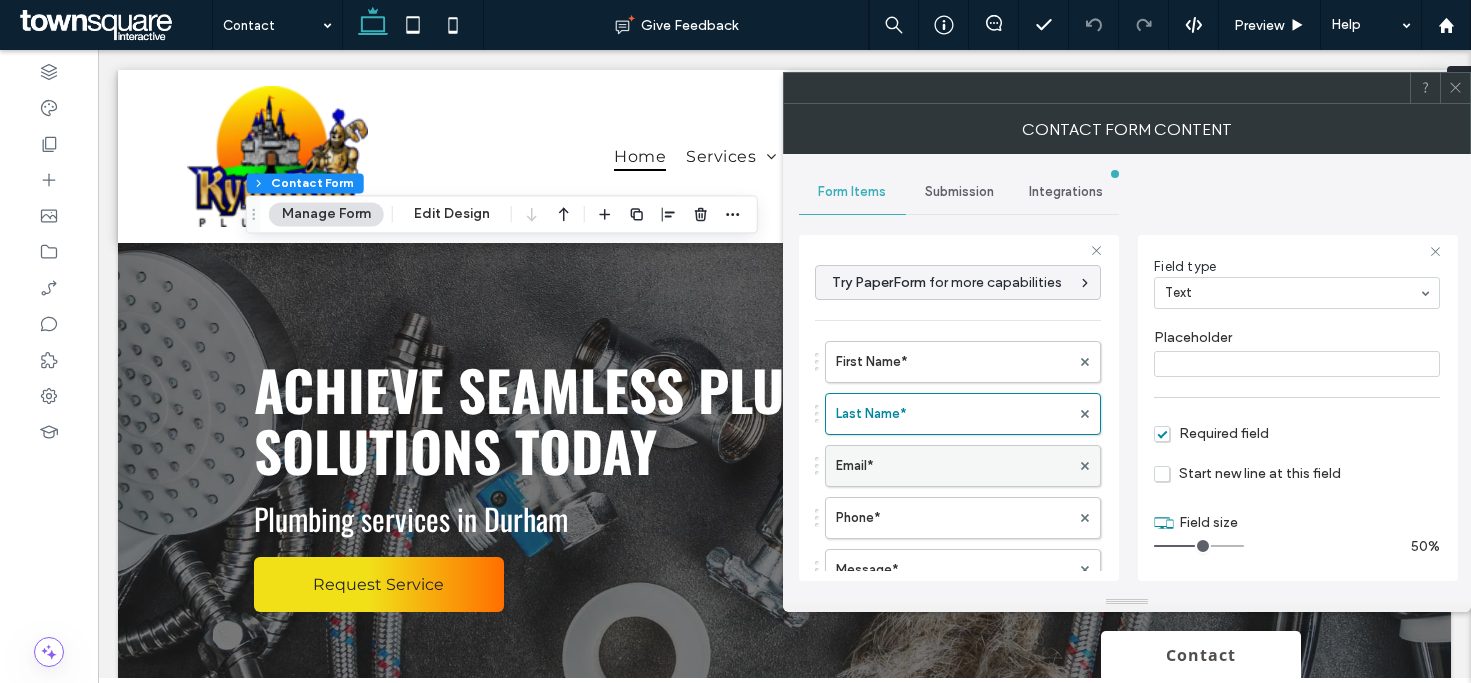 click on "Email*" at bounding box center [953, 466] 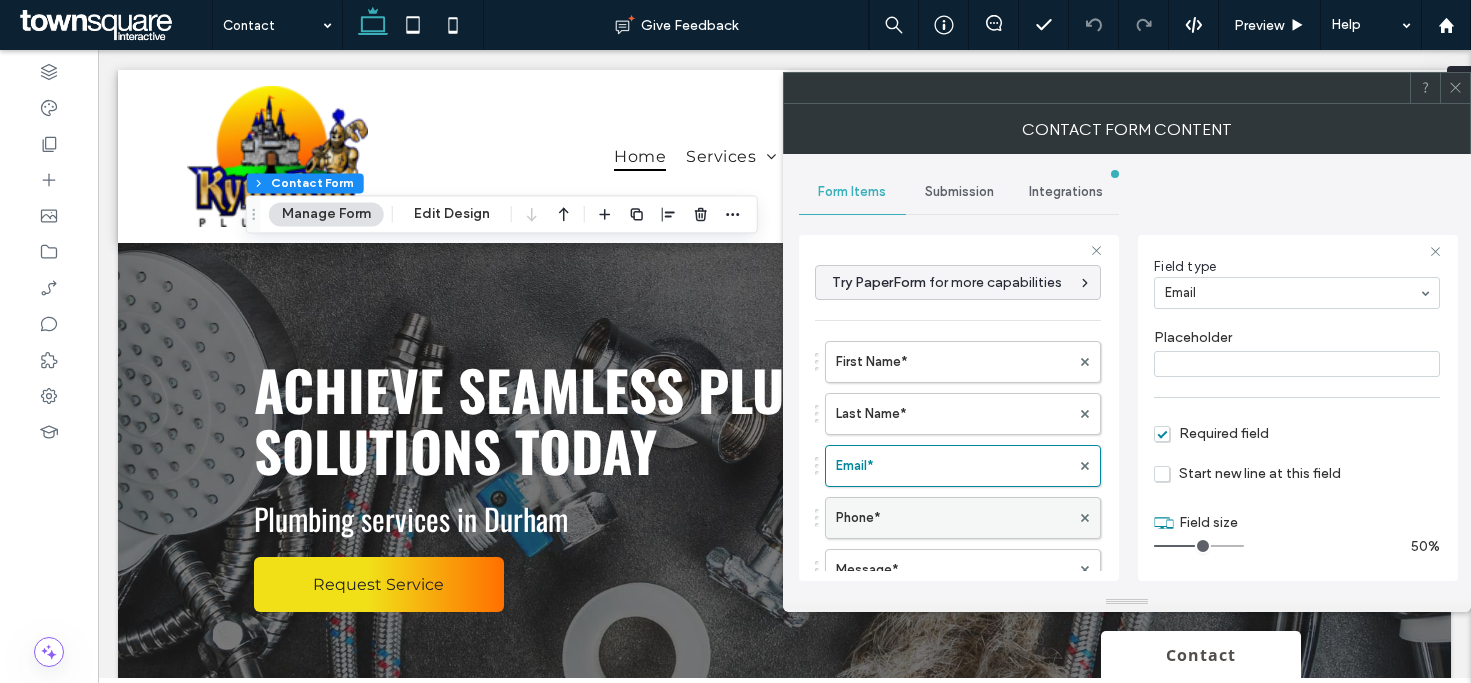 click on "Phone*" at bounding box center [953, 518] 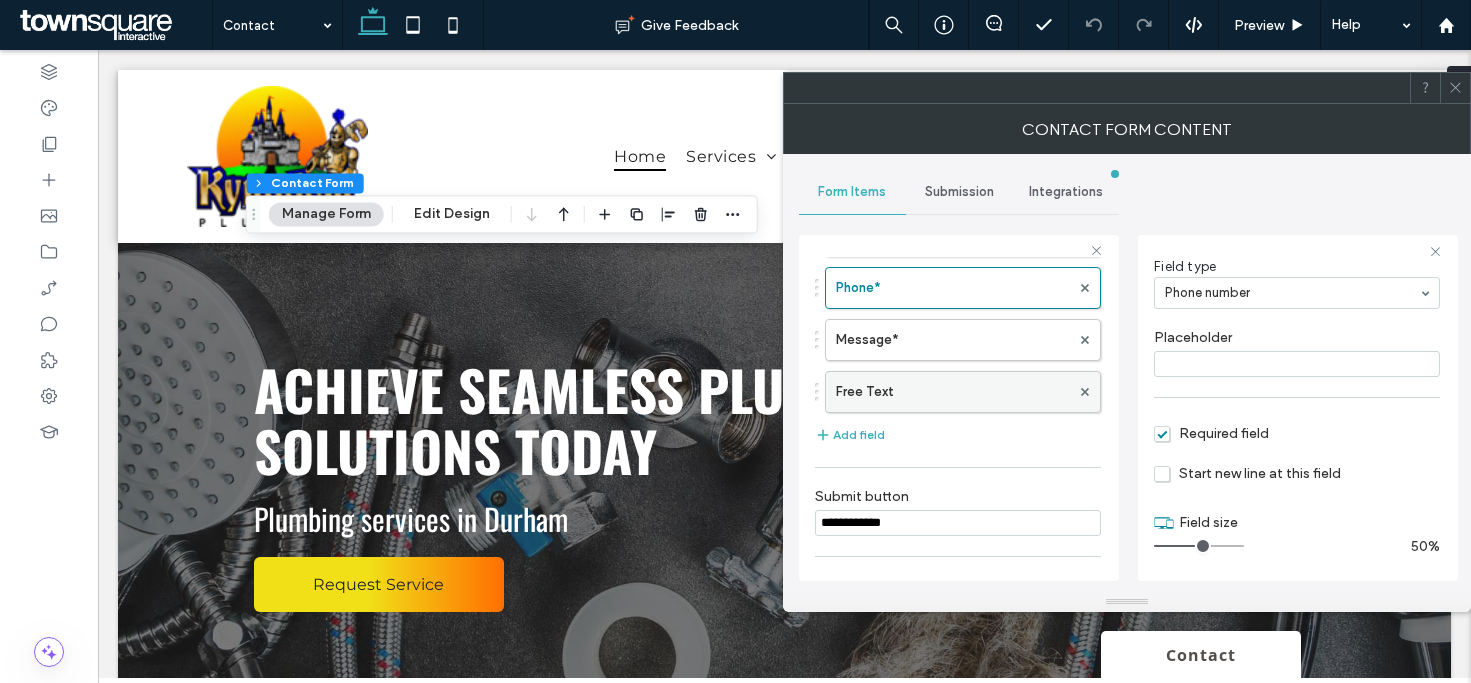 scroll, scrollTop: 200, scrollLeft: 0, axis: vertical 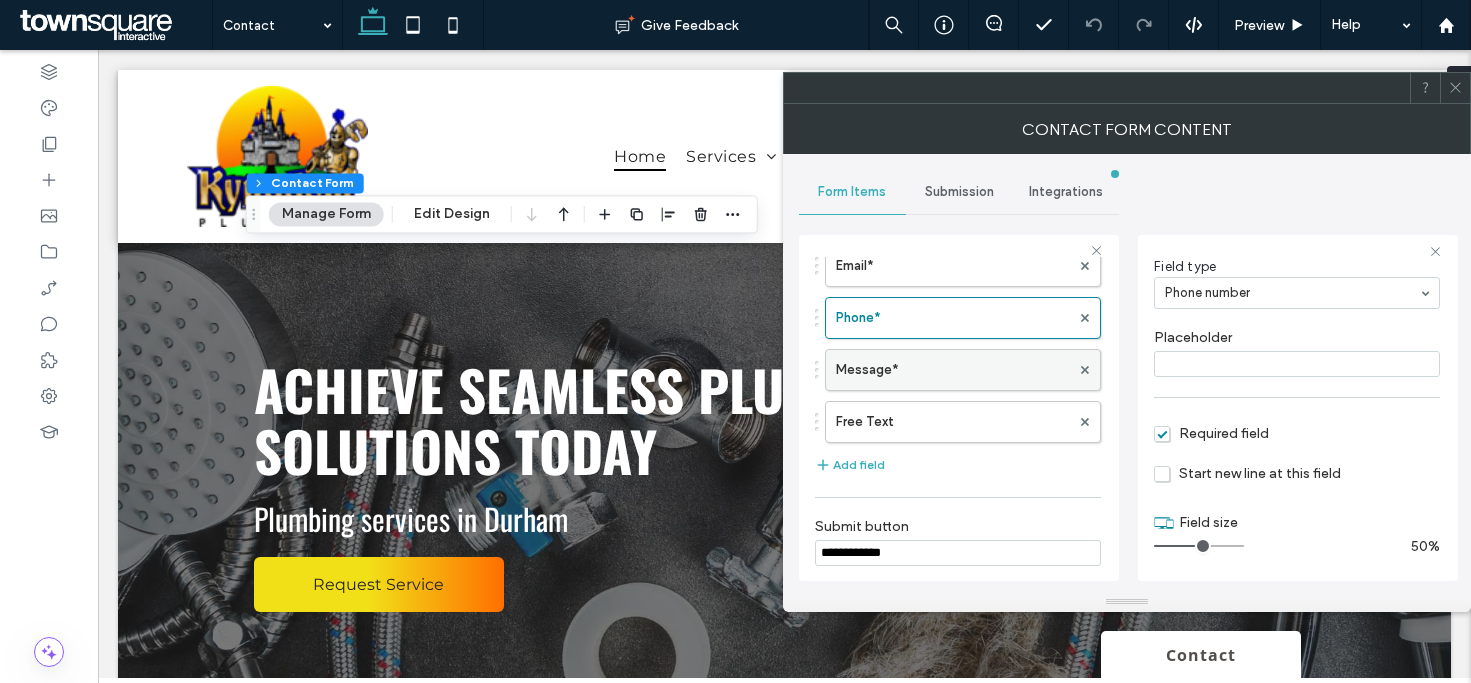 click on "Message*" at bounding box center (953, 370) 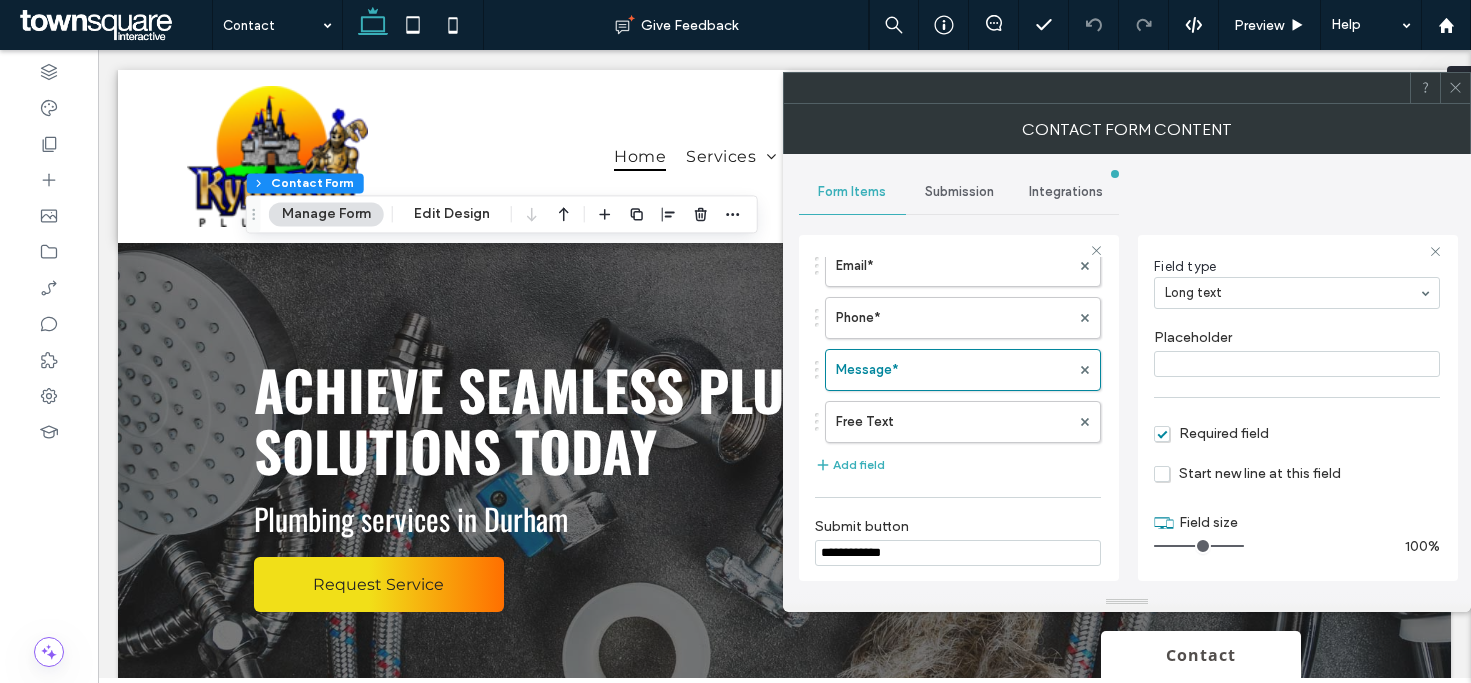 click on "Submission" at bounding box center [959, 192] 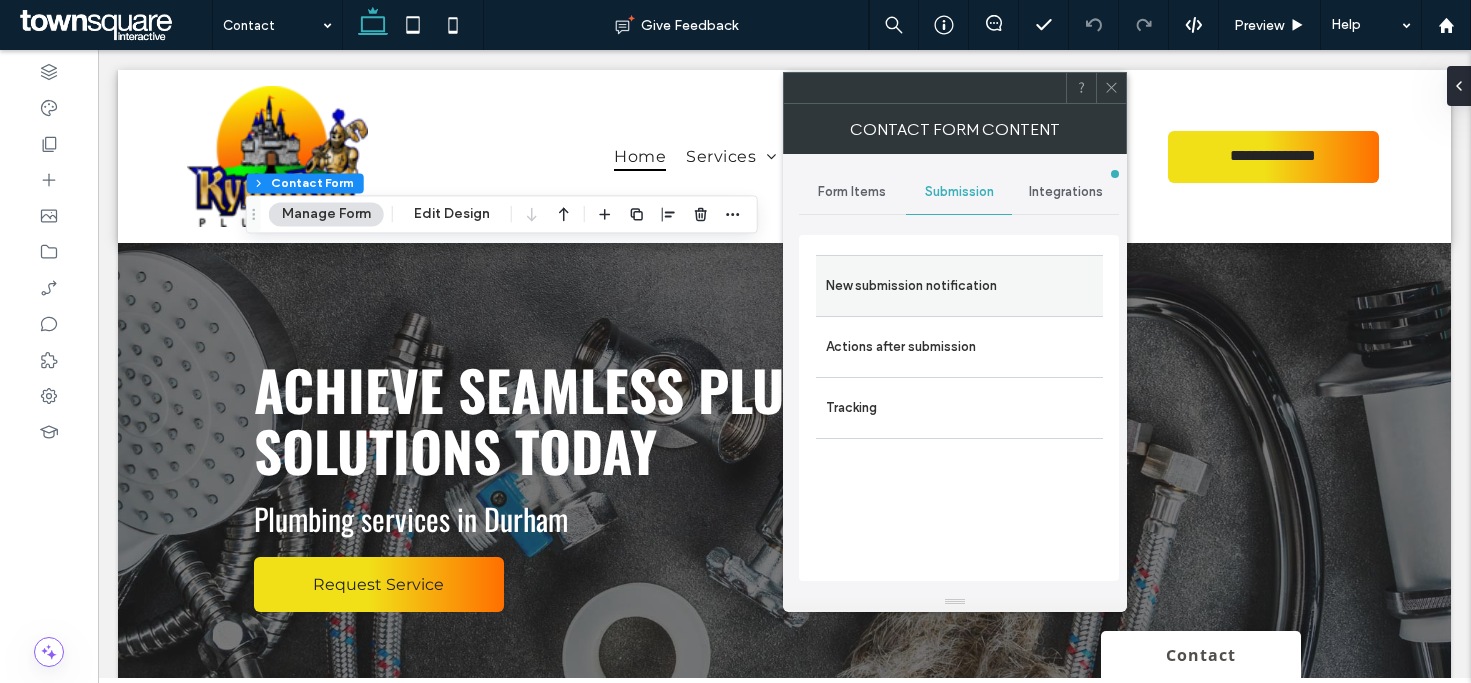 click on "New submission notification" at bounding box center (959, 286) 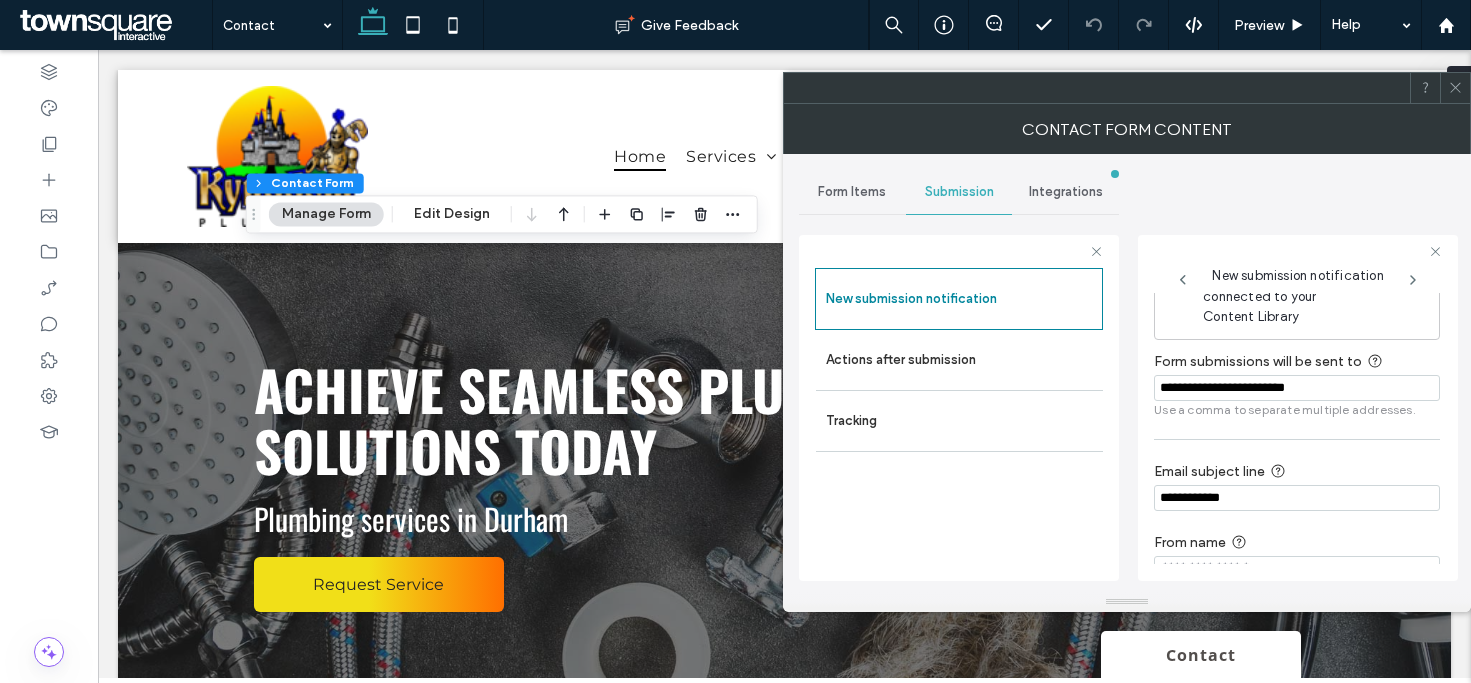 scroll, scrollTop: 72, scrollLeft: 0, axis: vertical 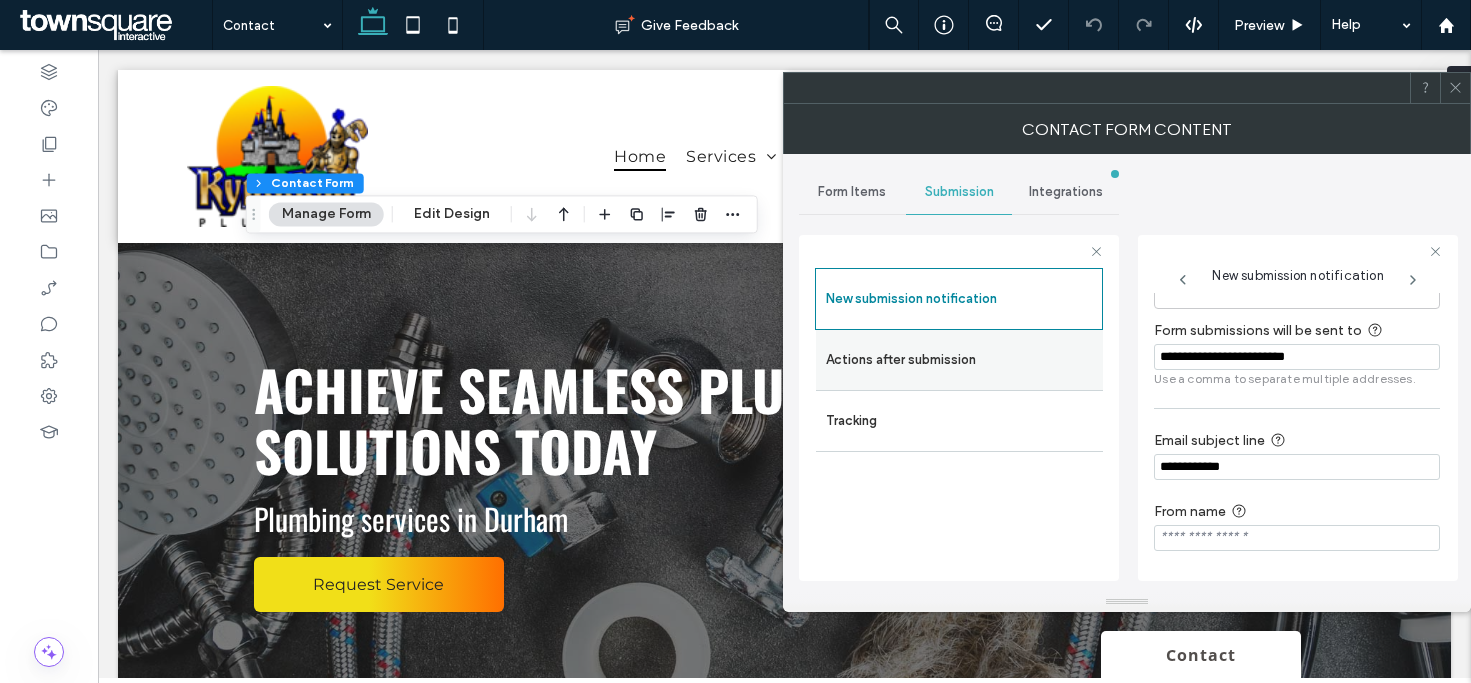 click on "Actions after submission" at bounding box center [959, 360] 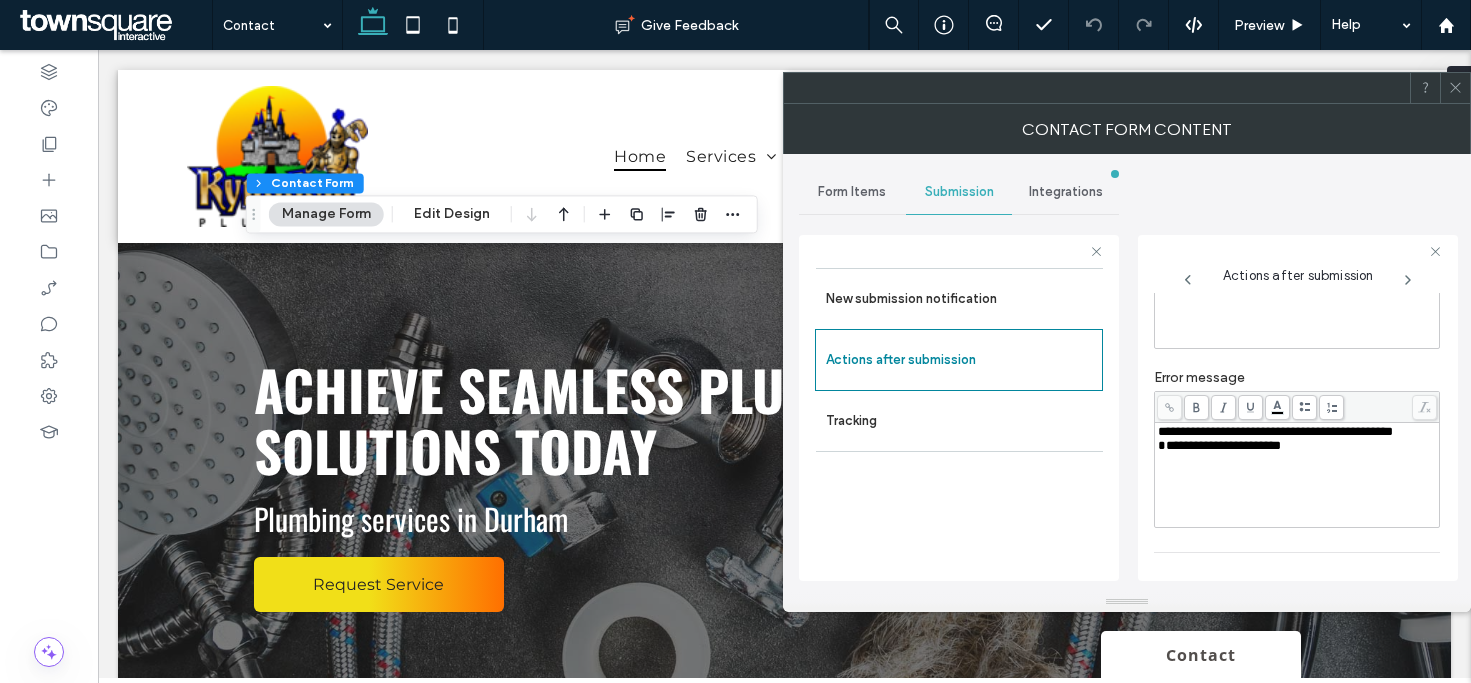 scroll, scrollTop: 345, scrollLeft: 0, axis: vertical 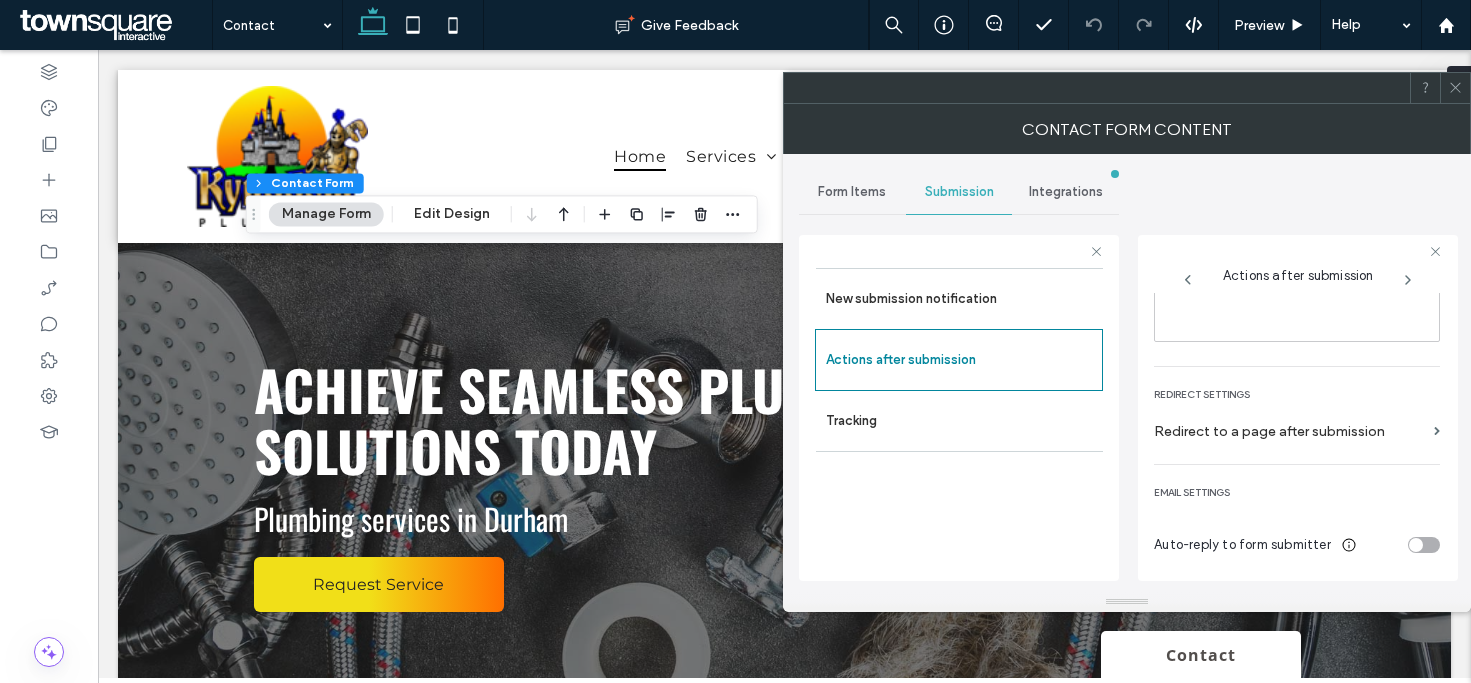 click 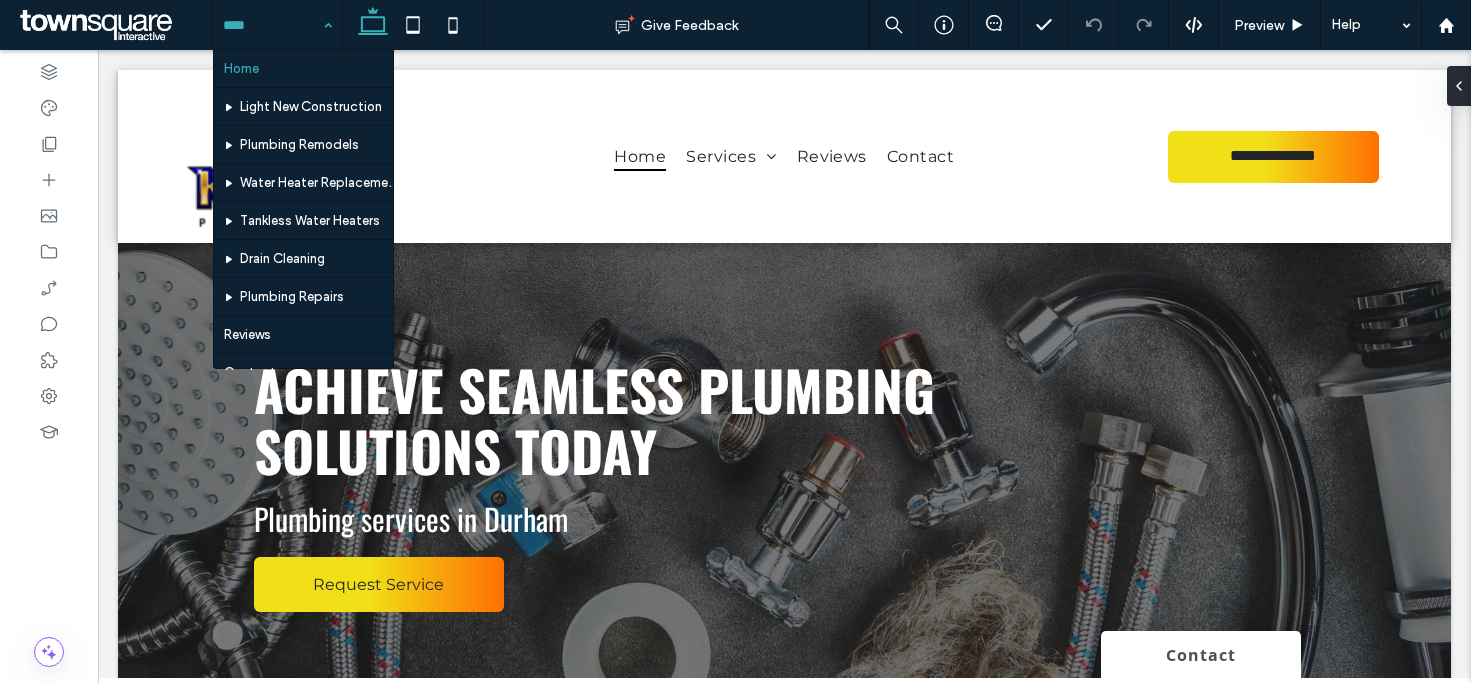 click on "Home Light New Construction Plumbing Remodels Water Heater Replacements Tankless Water Heaters Drain Cleaning Plumbing Repairs Reviews Contact" at bounding box center [277, 25] 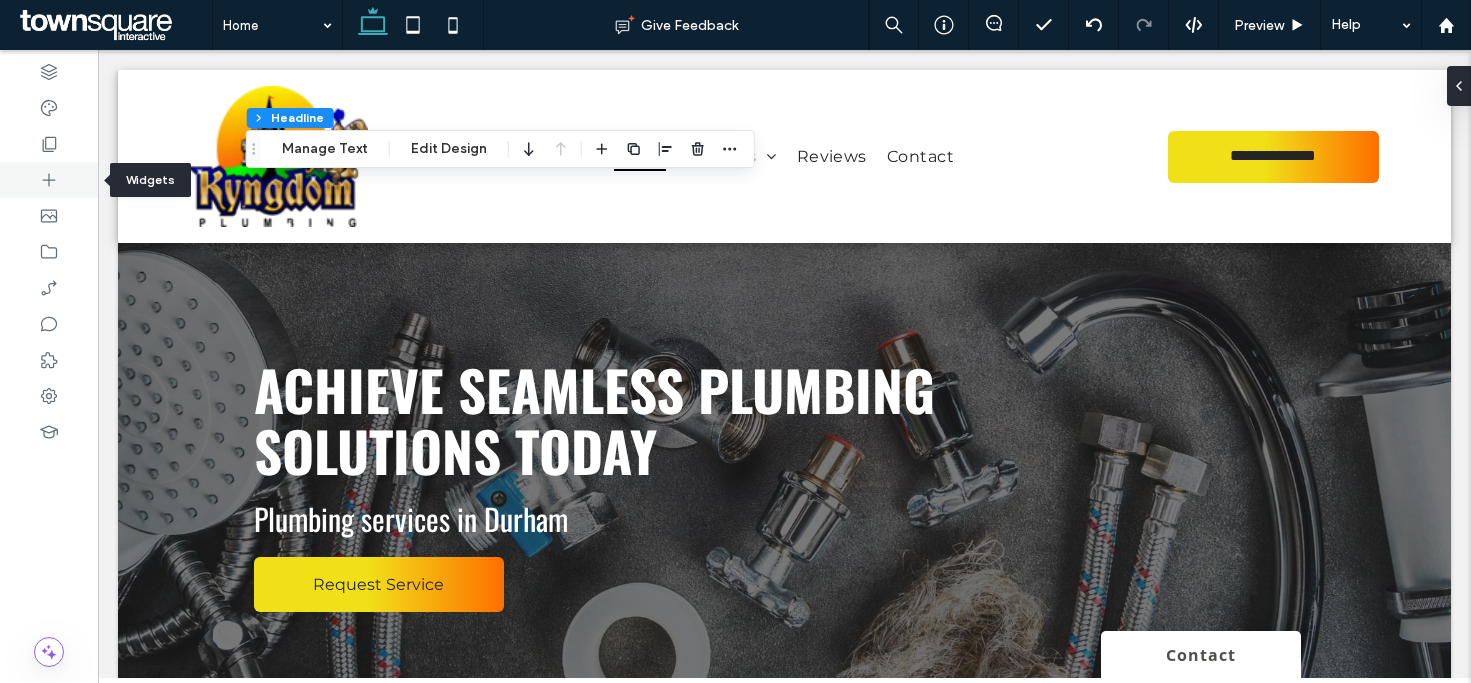 click at bounding box center [49, 180] 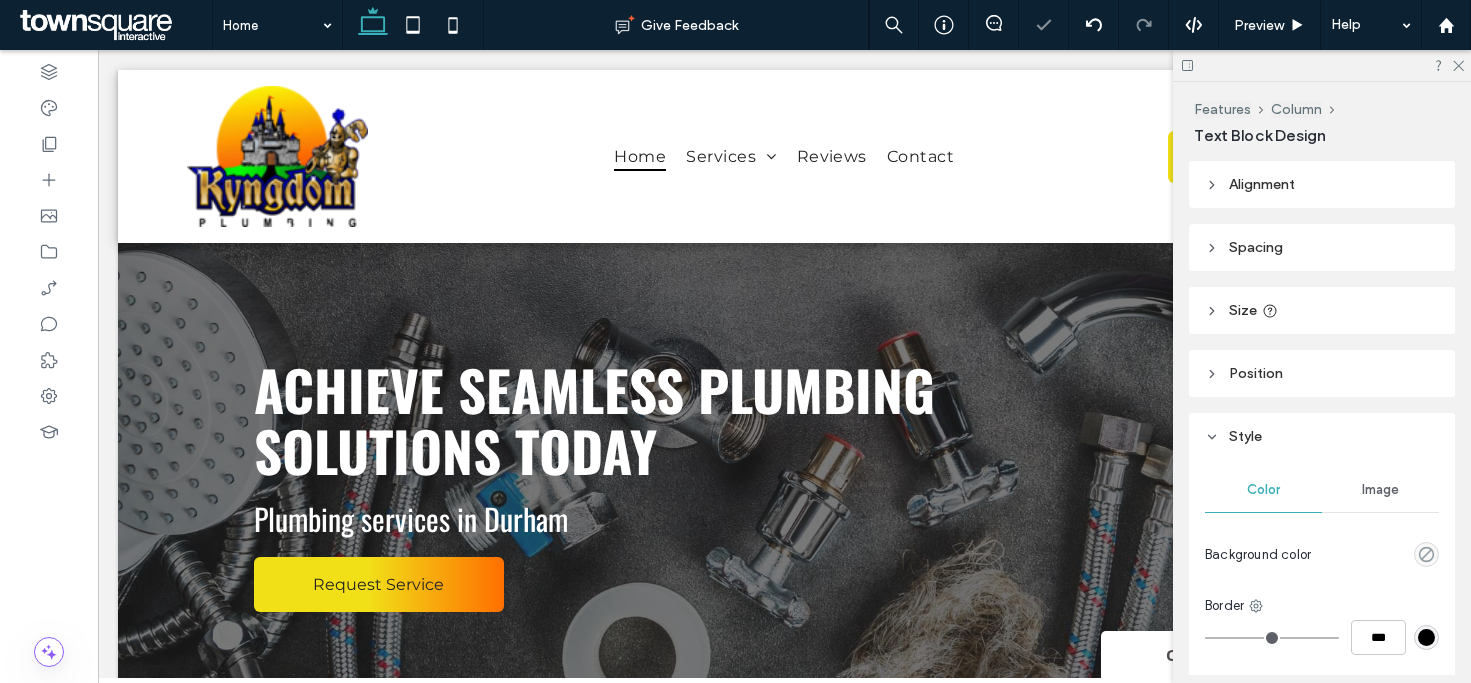type on "**********" 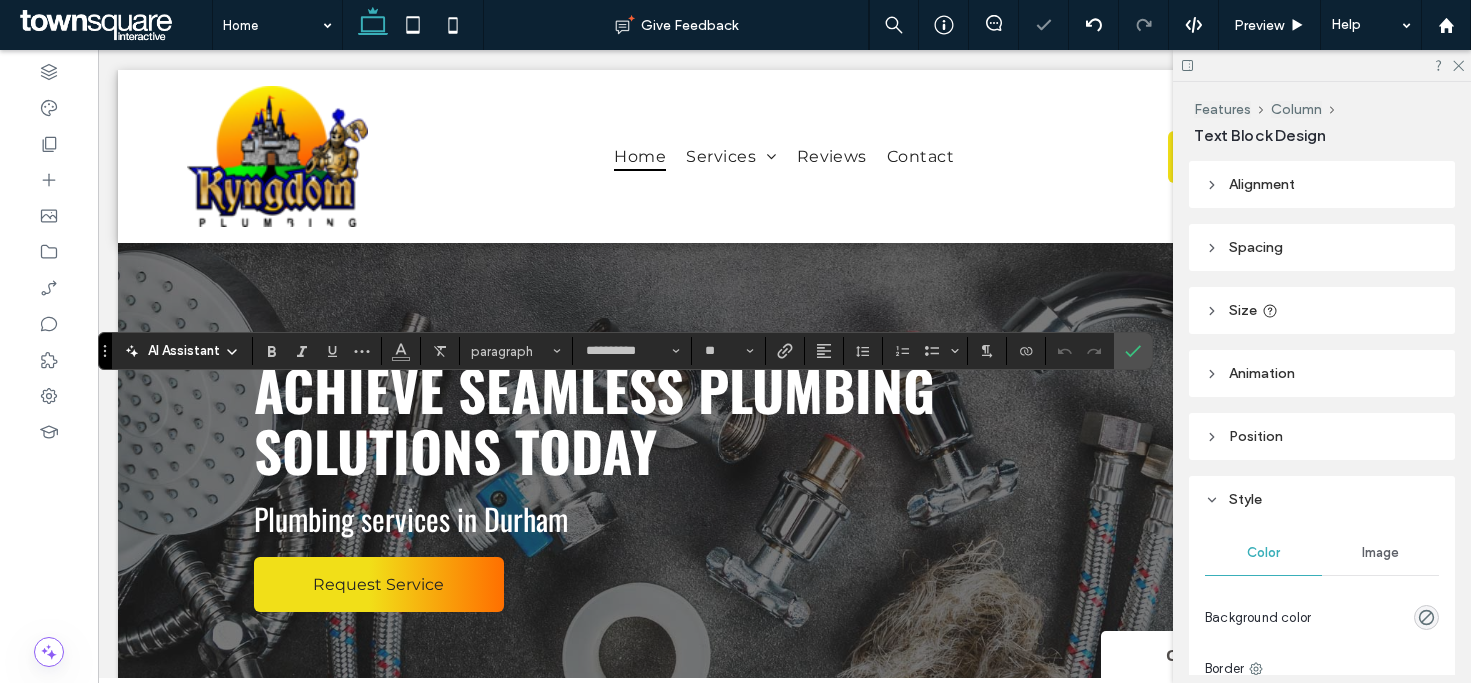 click on "AI Assistant" at bounding box center [184, 351] 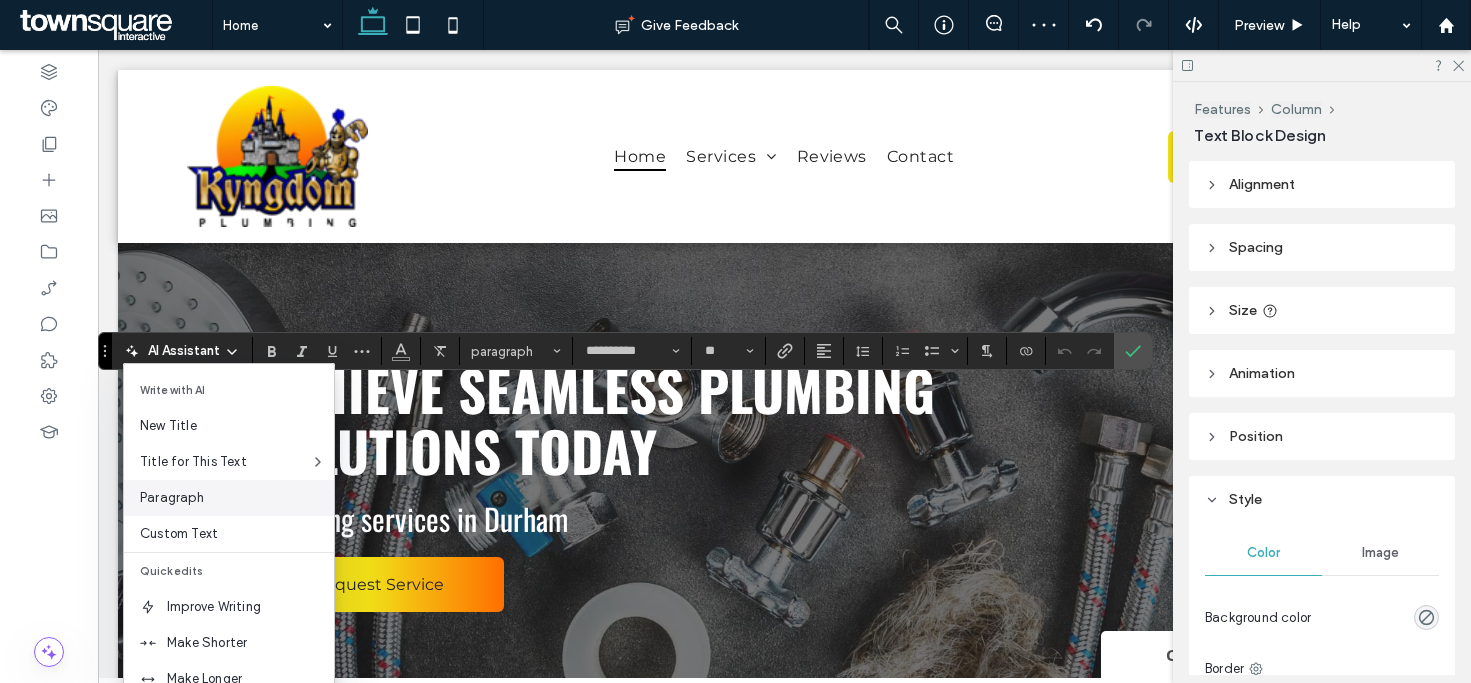 click on "Paragraph" at bounding box center (237, 498) 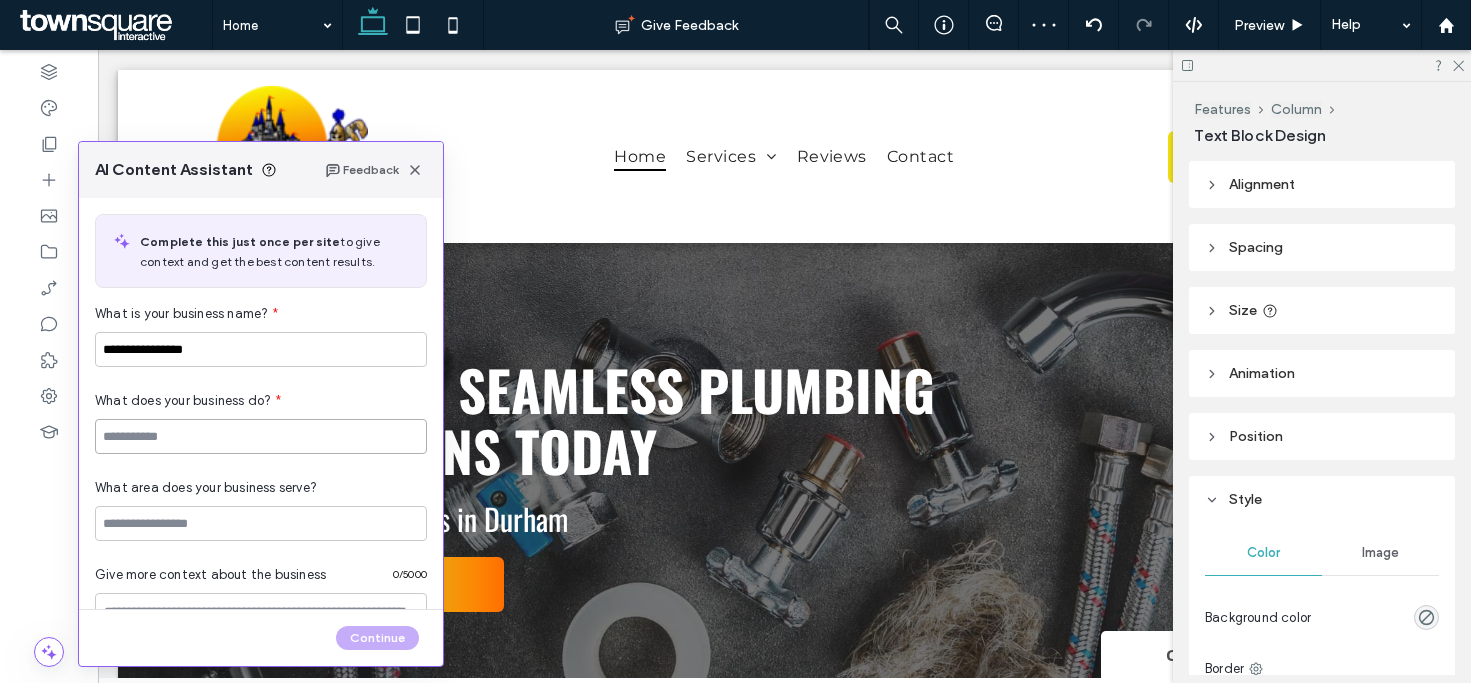 click at bounding box center [261, 436] 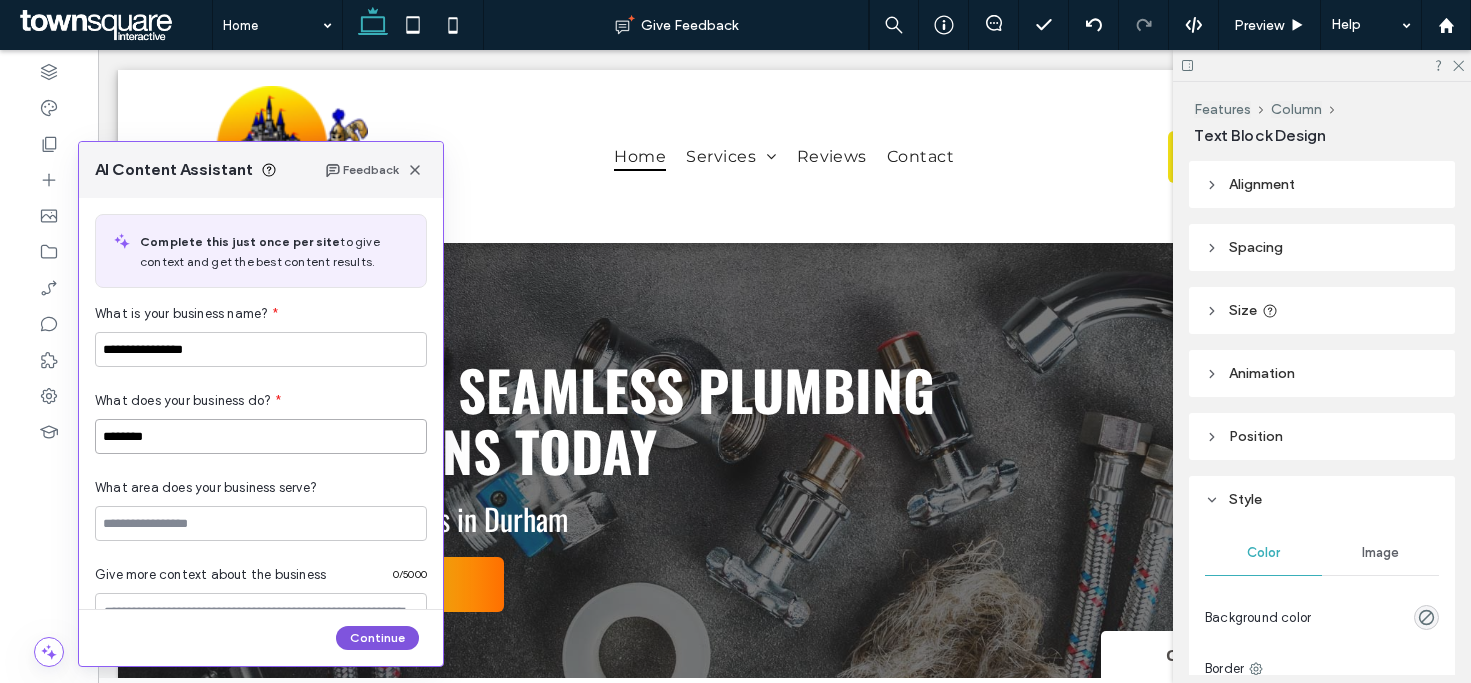 type on "********" 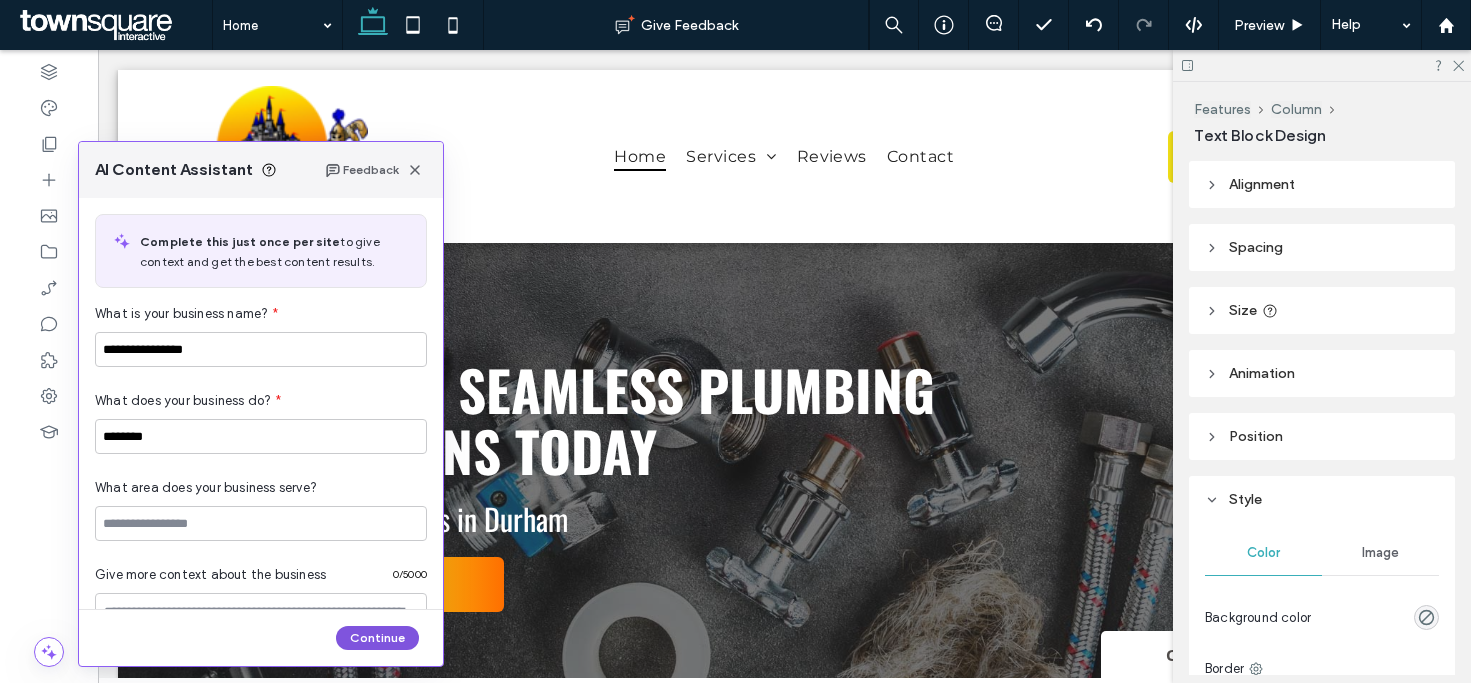 click on "Continue" at bounding box center [377, 638] 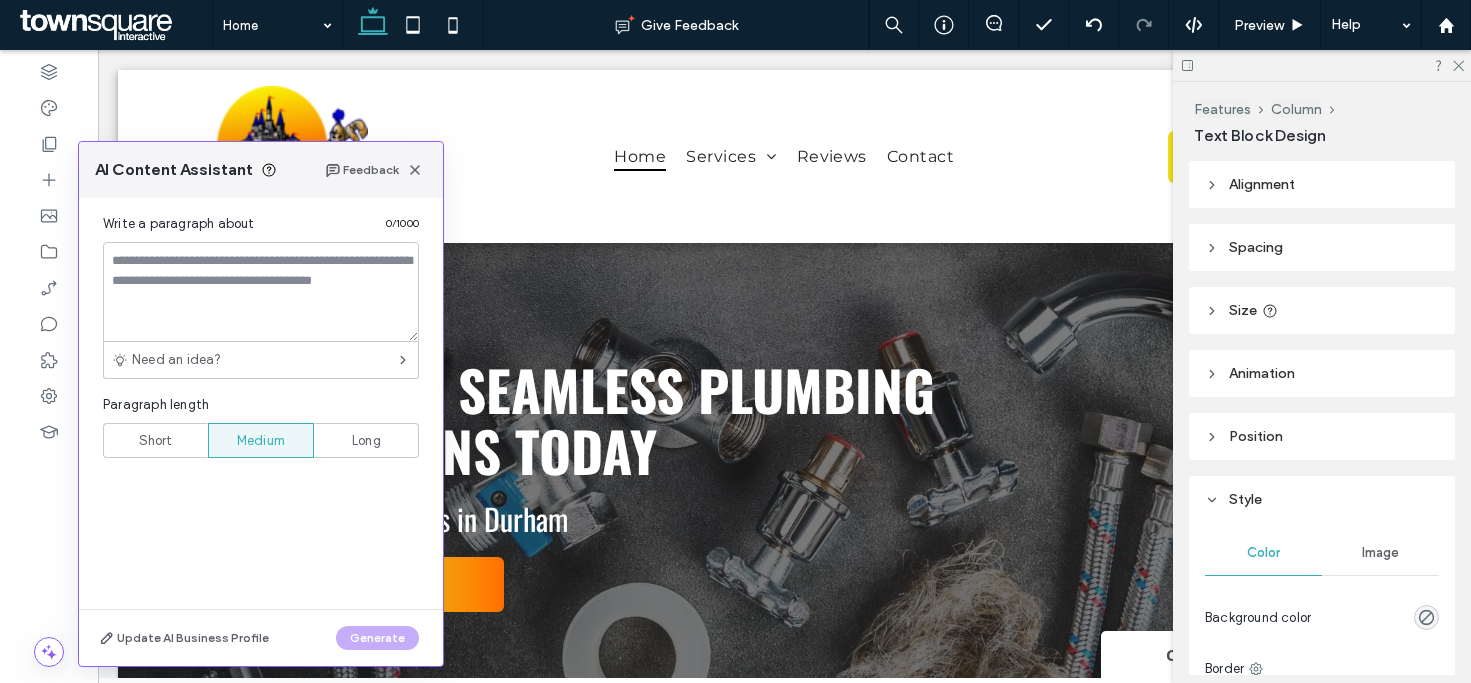 click on "Short" at bounding box center (156, 441) 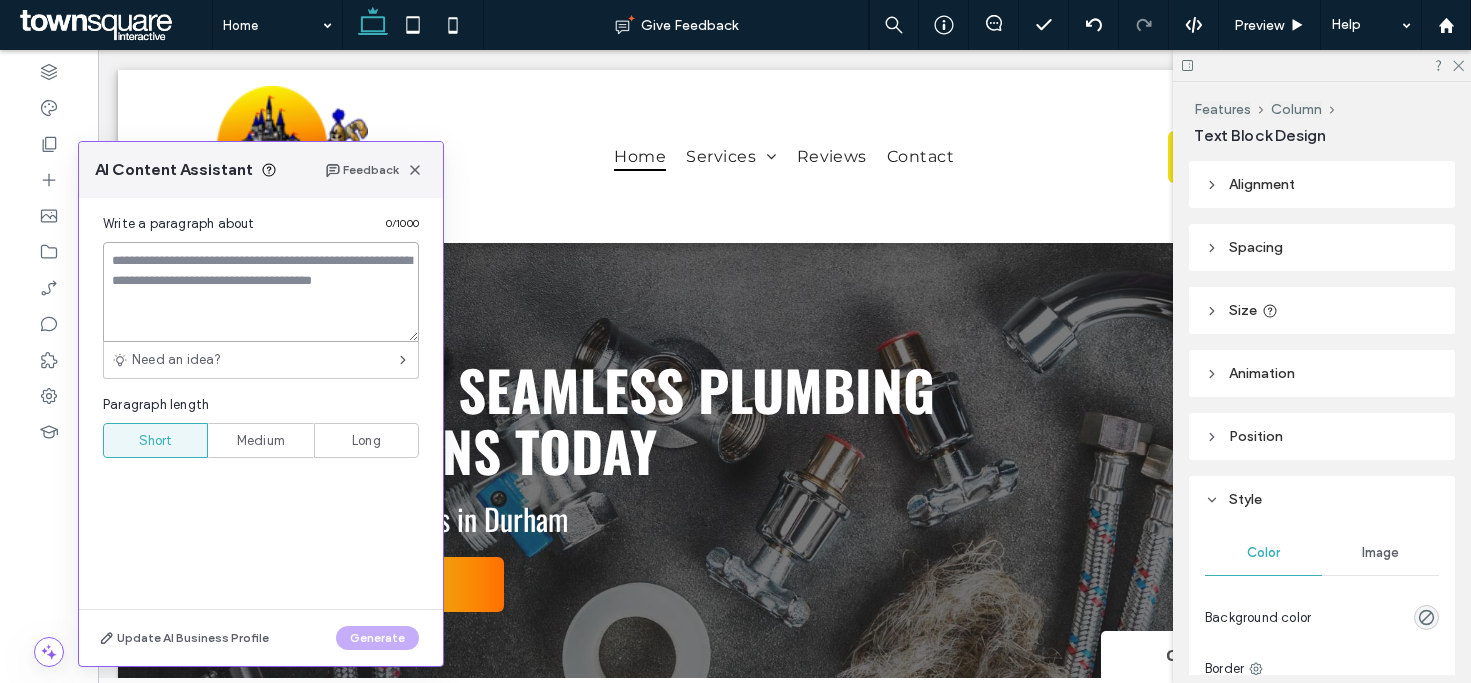 click at bounding box center [261, 292] 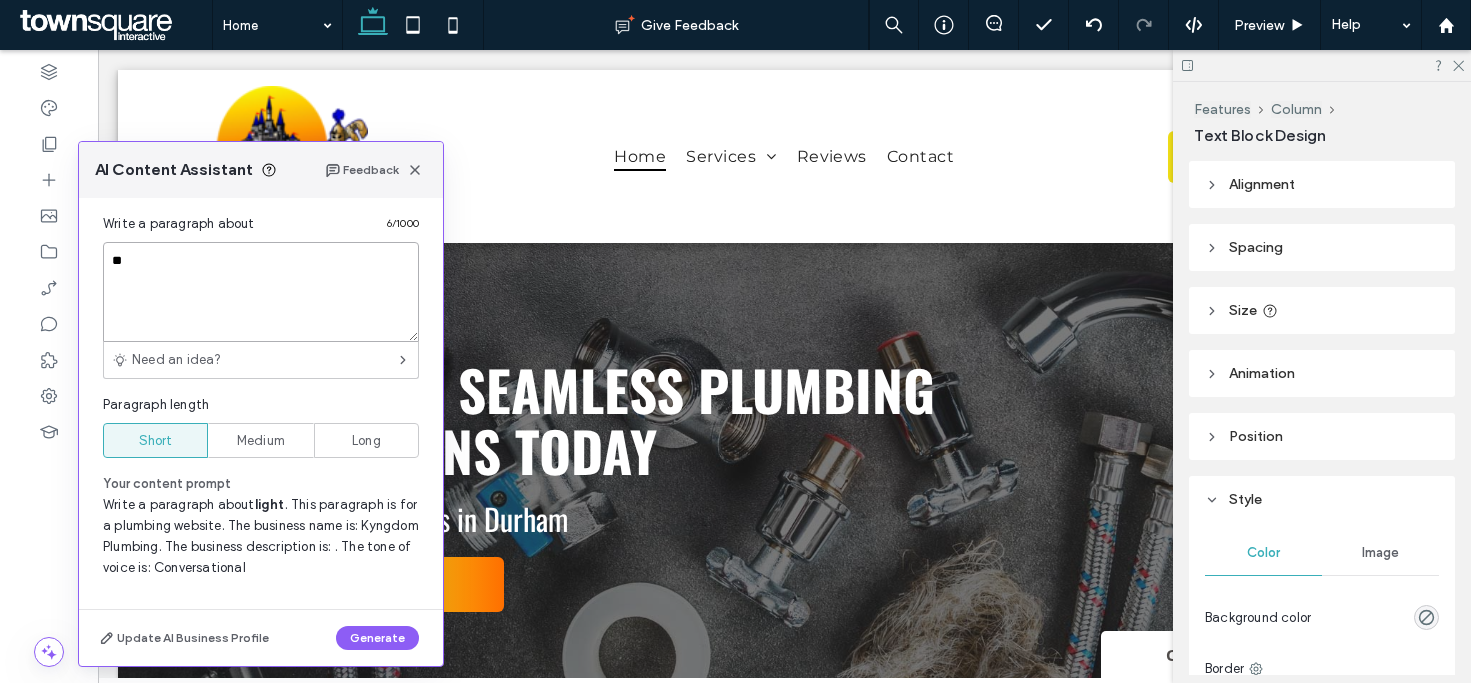 type on "*" 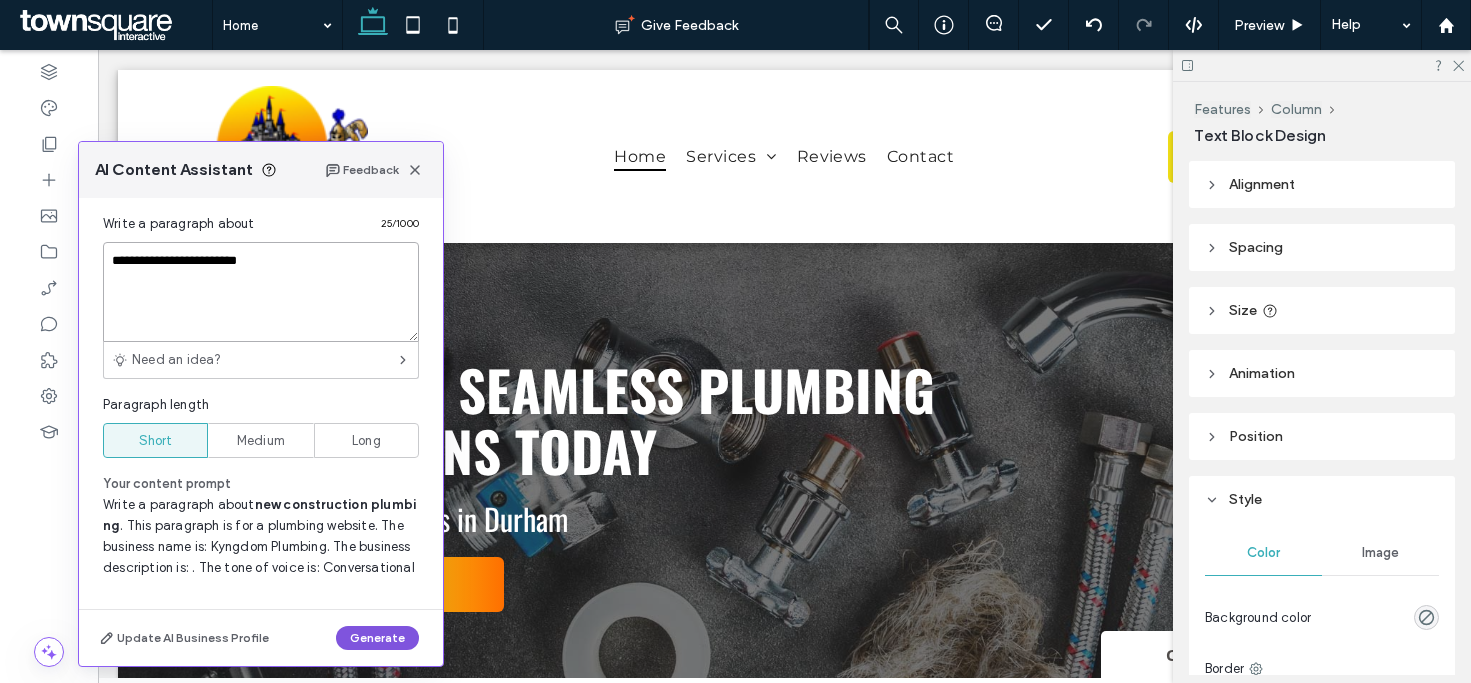 type on "**********" 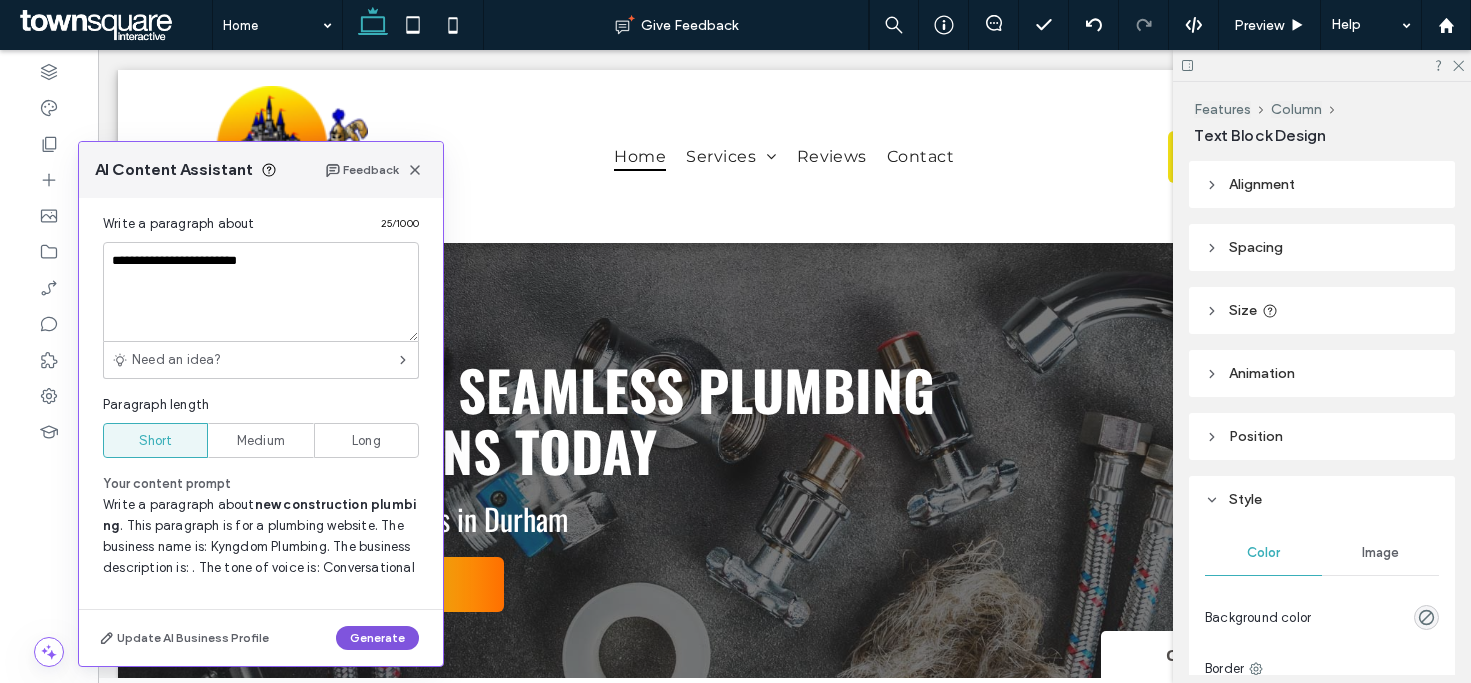 click on "Generate" at bounding box center (377, 638) 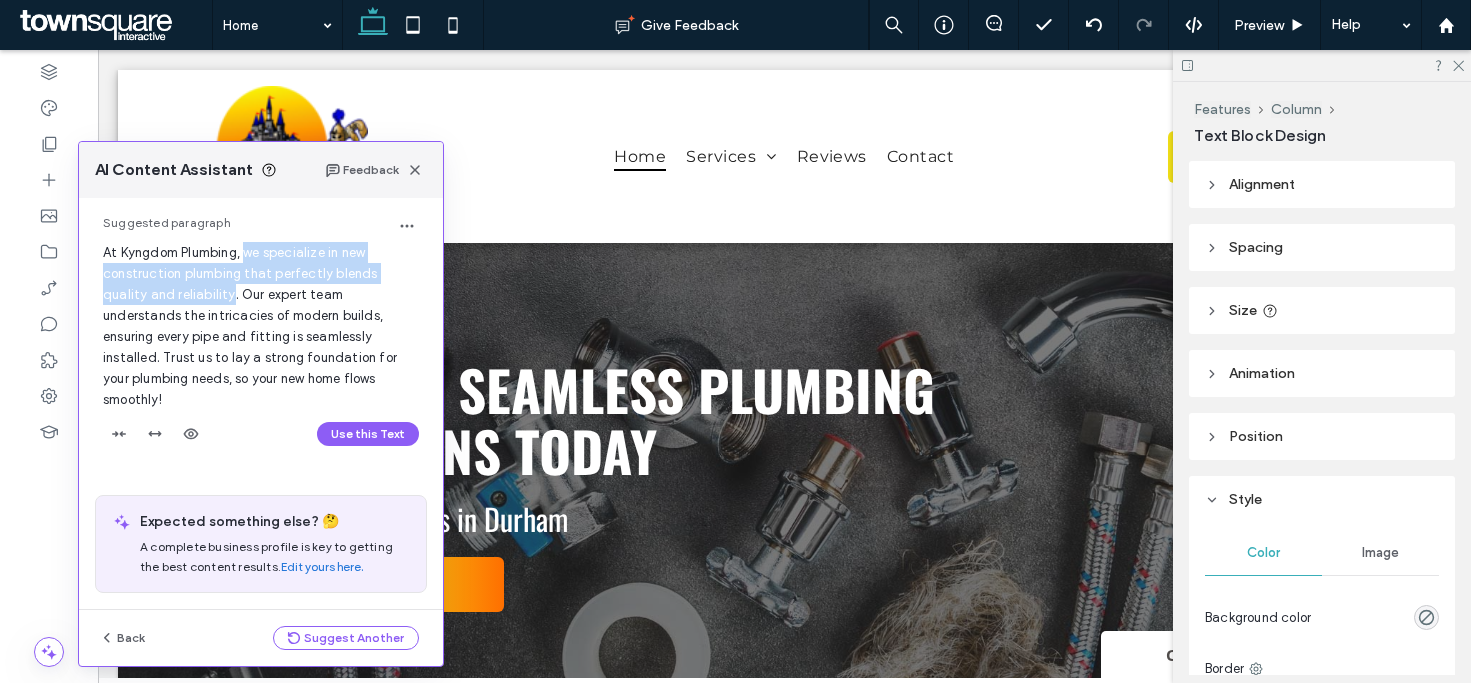 drag, startPoint x: 245, startPoint y: 252, endPoint x: 186, endPoint y: 295, distance: 73.00685 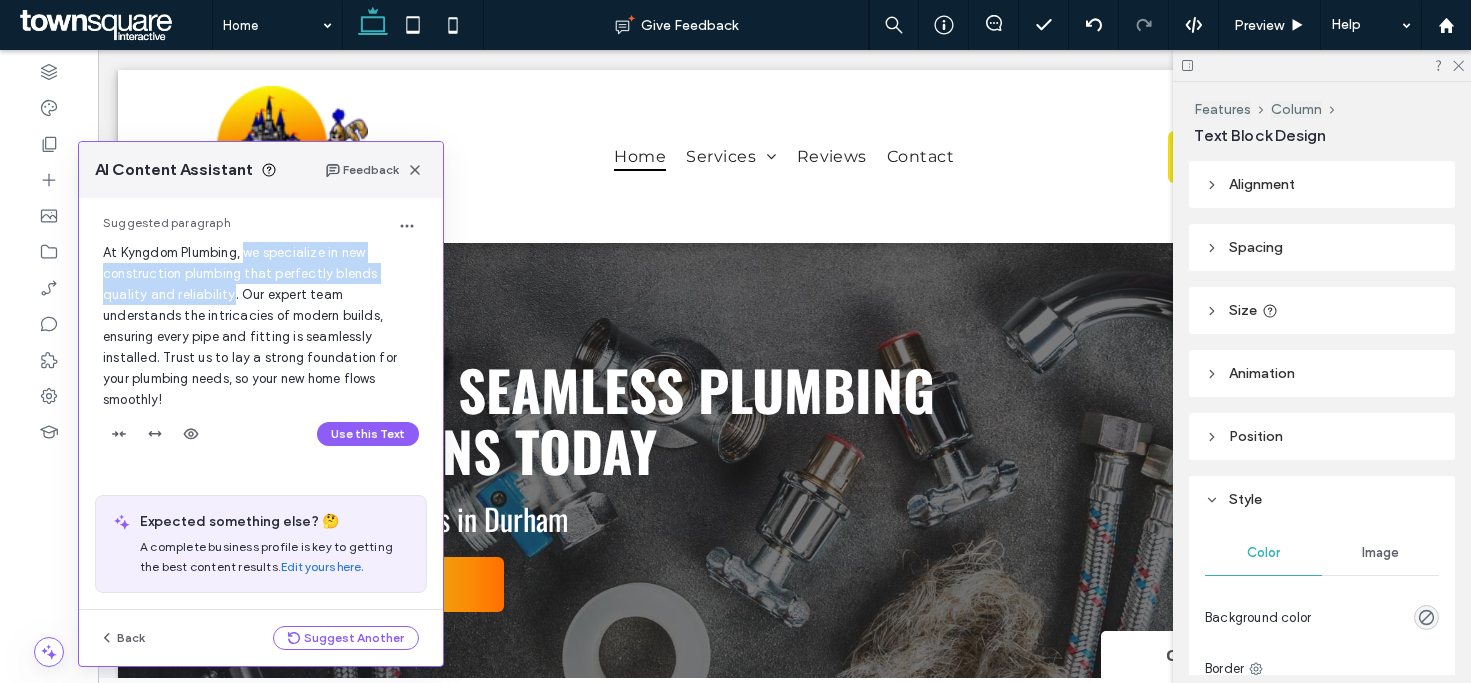 click on "At Kyngdom Plumbing, we specialize in new construction plumbing that perfectly blends quality and reliability. Our expert team understands the intricacies of modern builds, ensuring every pipe and fitting is seamlessly installed. Trust us to lay a strong foundation for your plumbing needs, so your new home flows smoothly!" at bounding box center [250, 326] 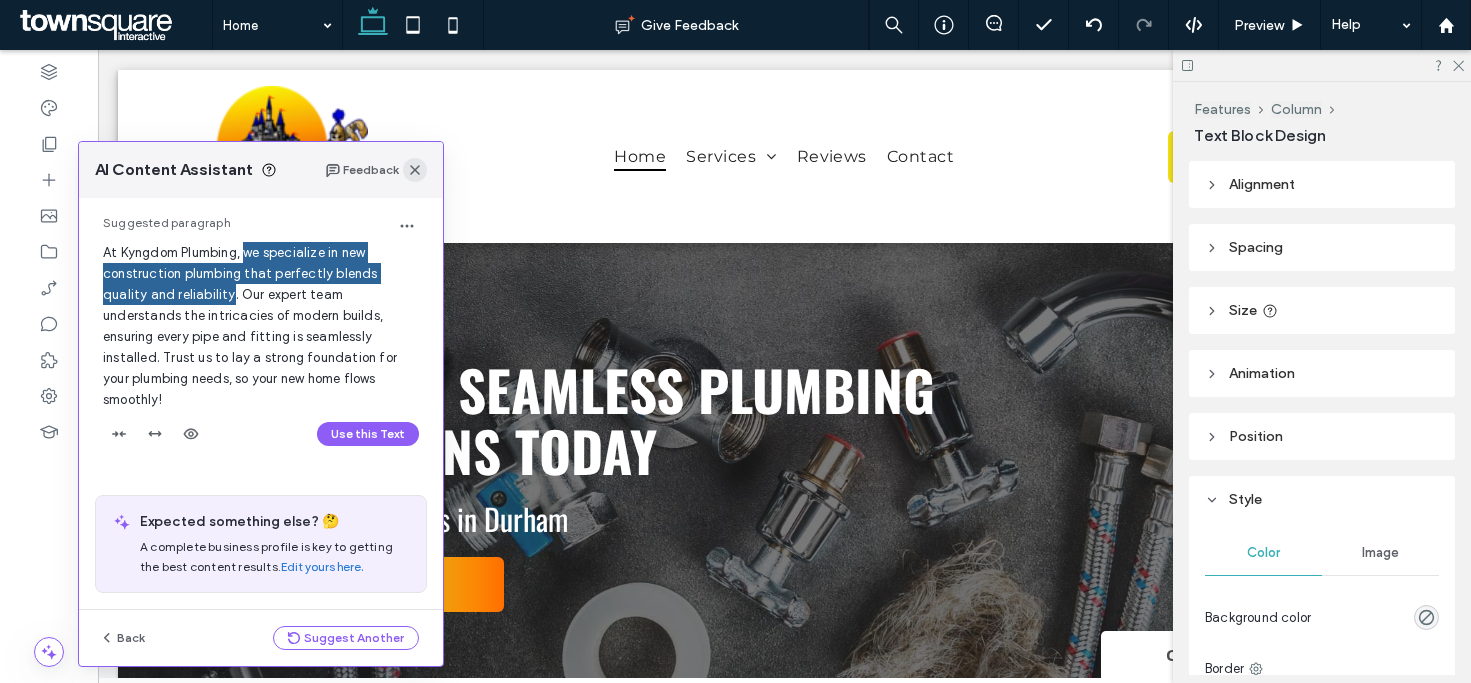 click 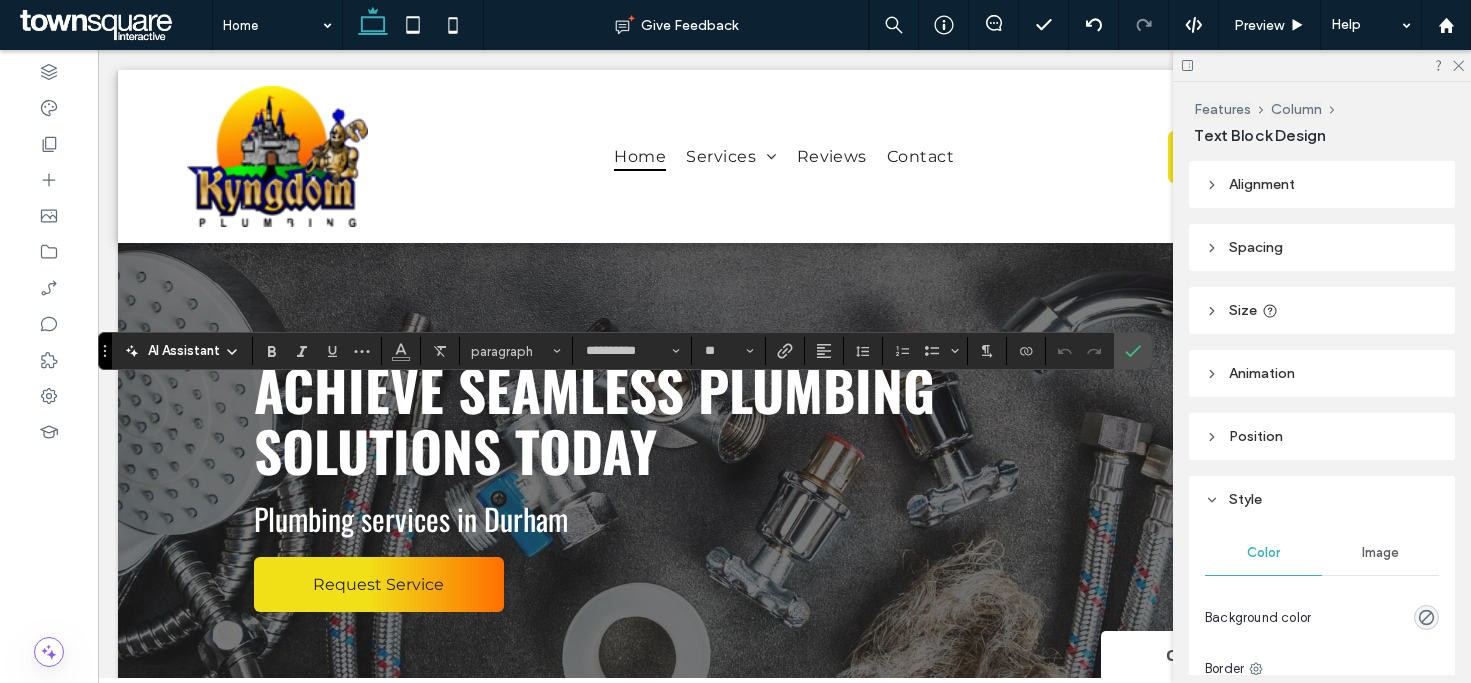 type 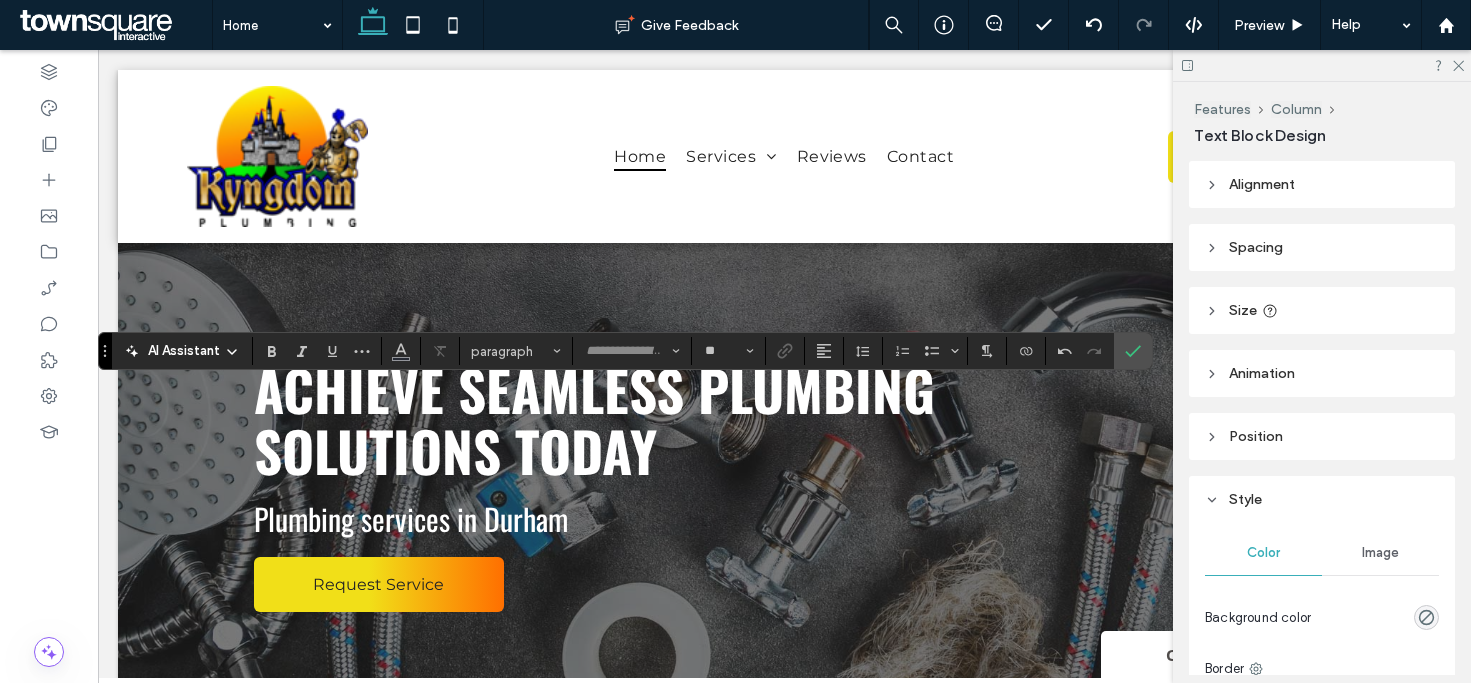type on "**********" 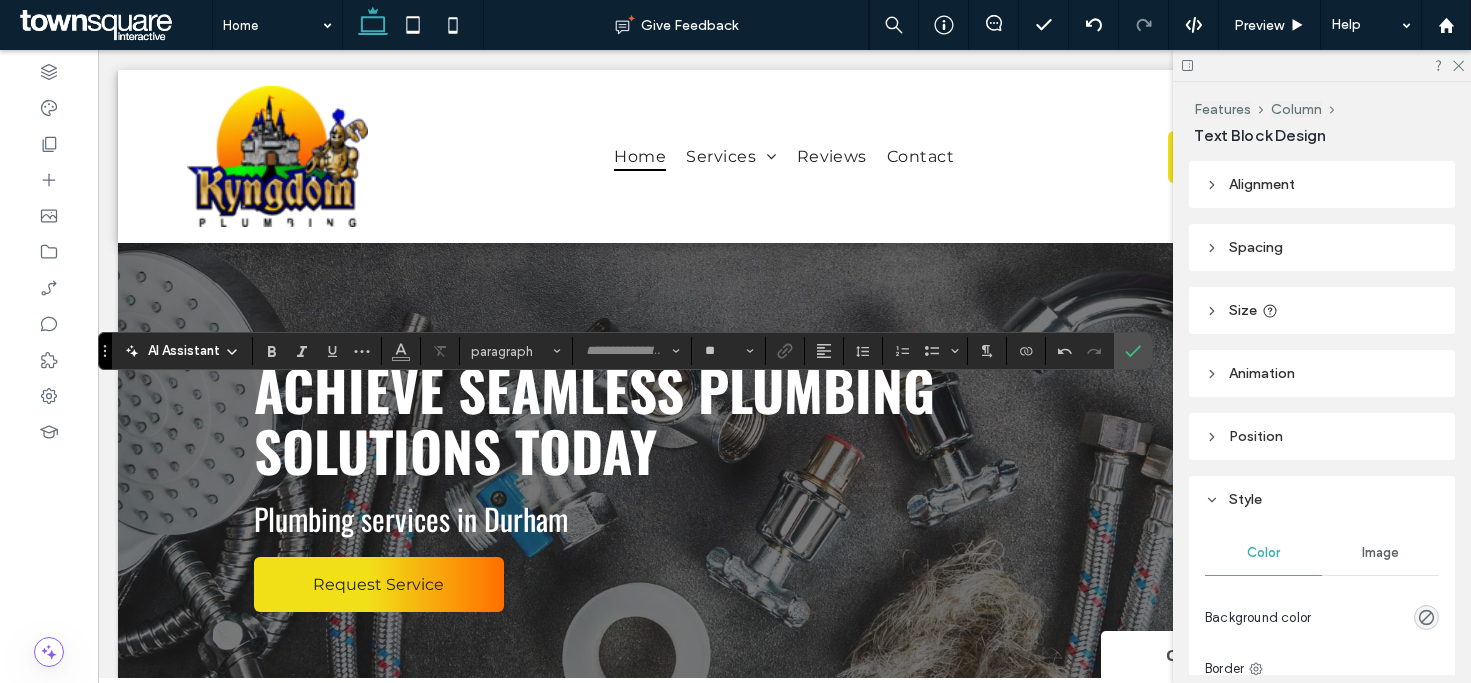 type on "**" 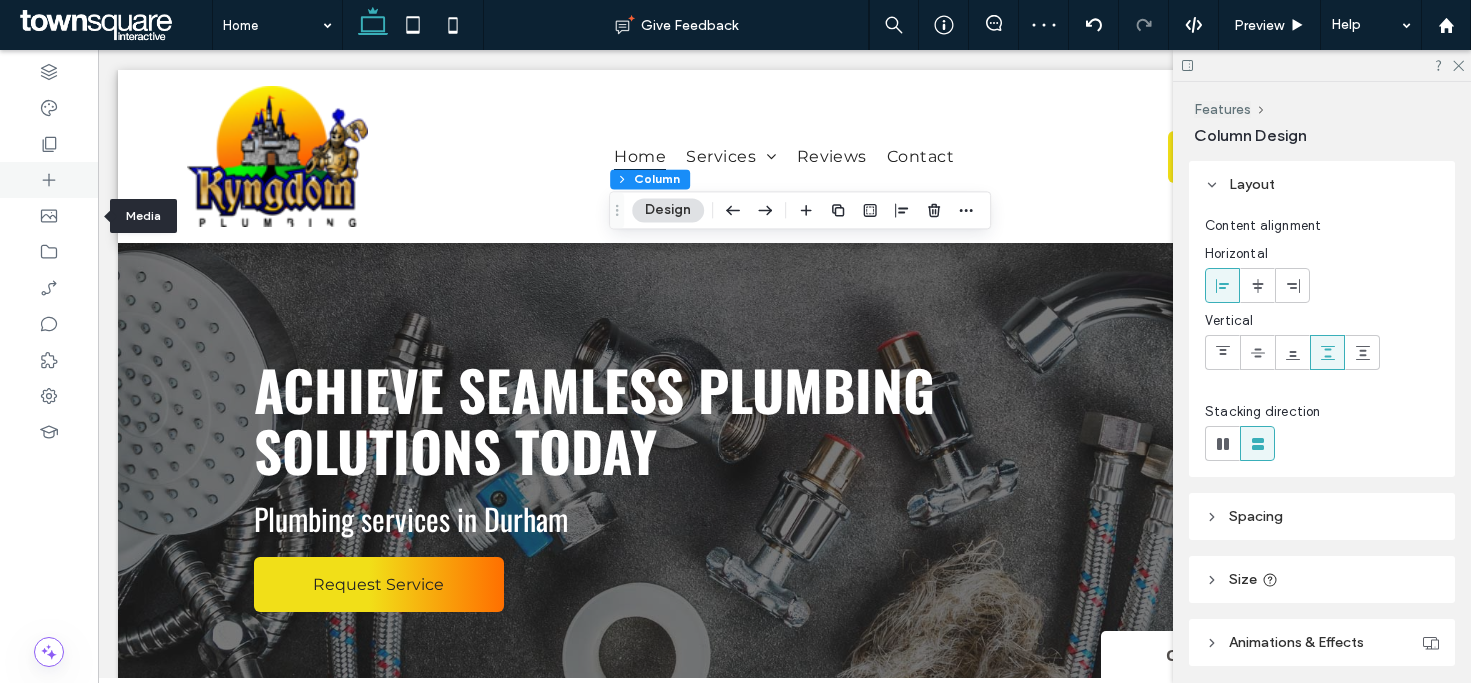 click 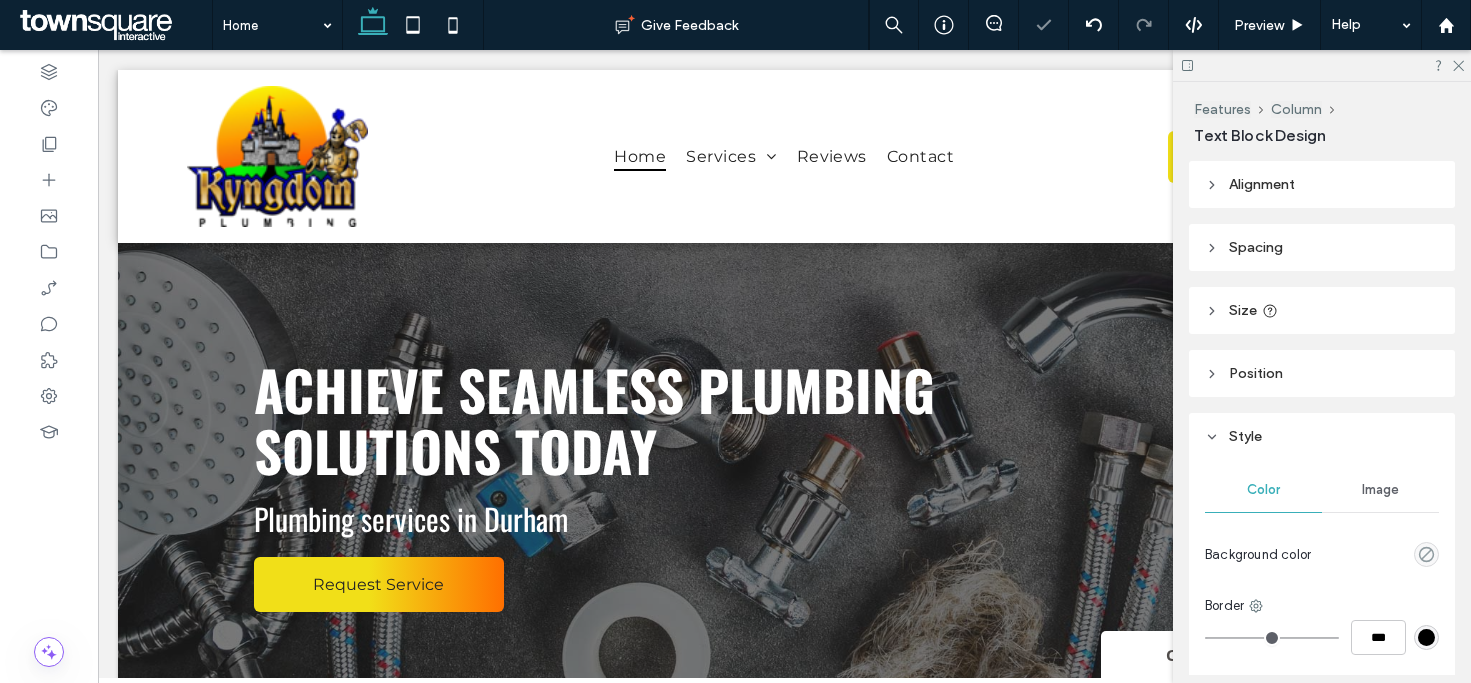 type on "**********" 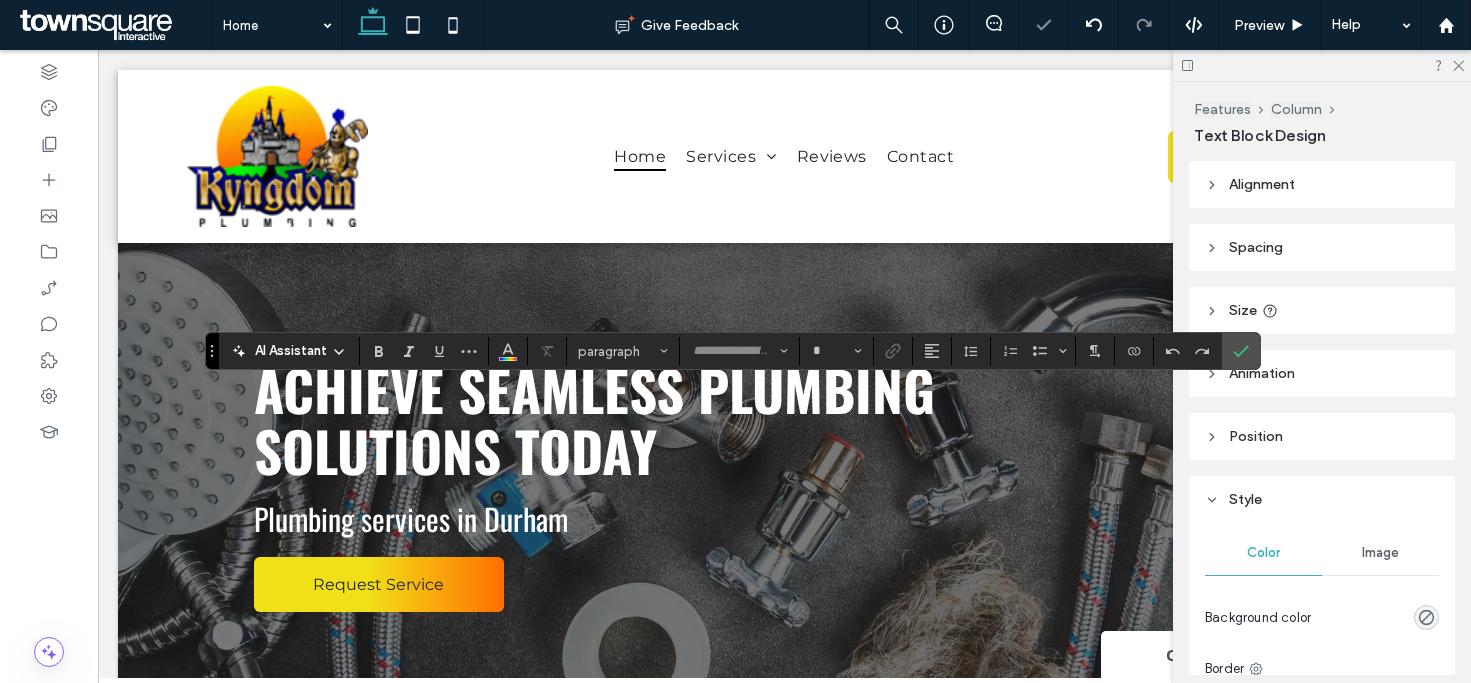 type on "**********" 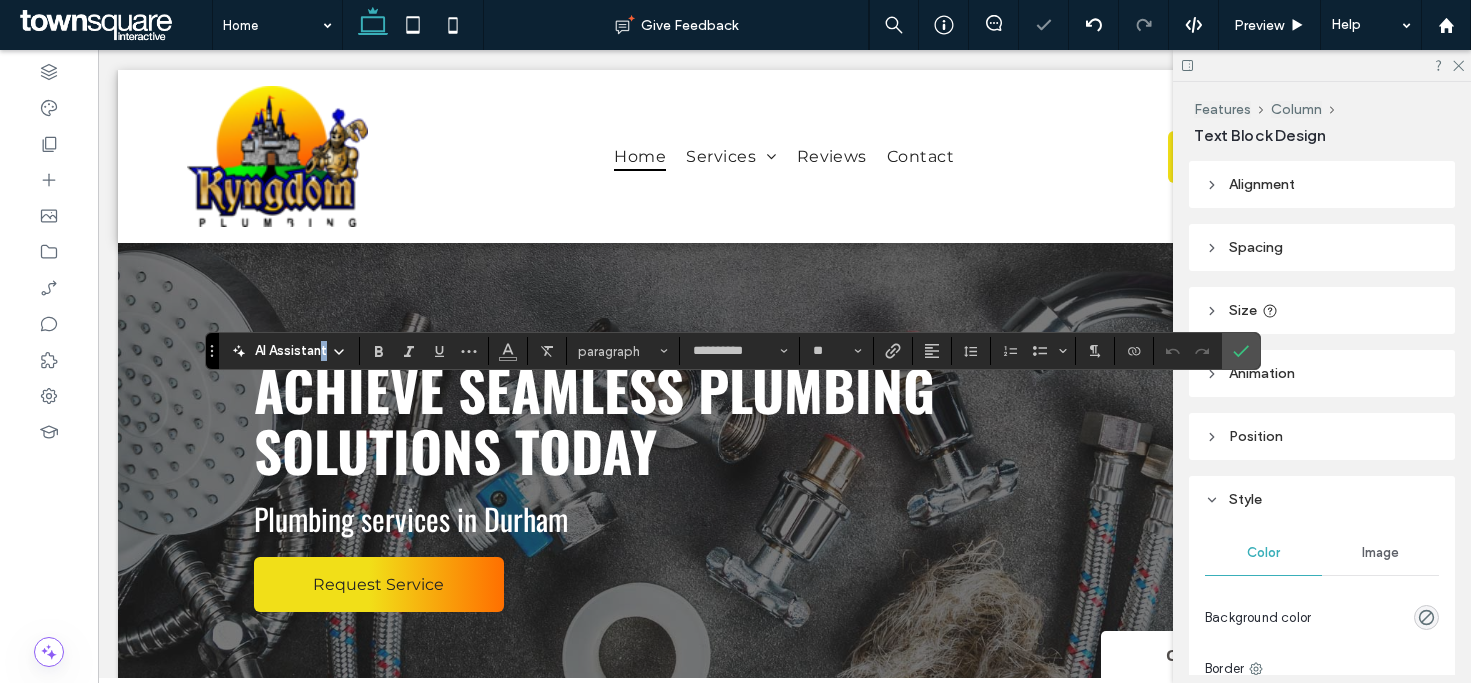 click on "AI Assistant" at bounding box center (289, 350) 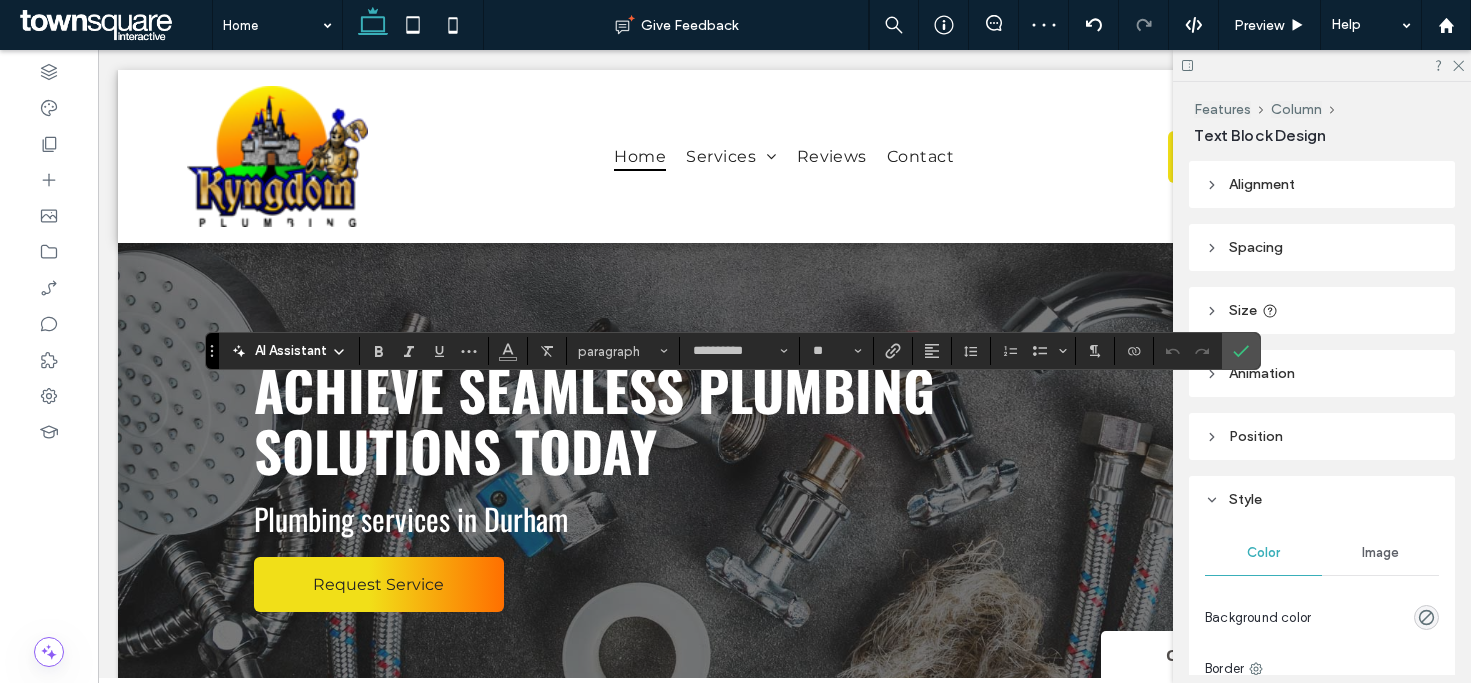 click 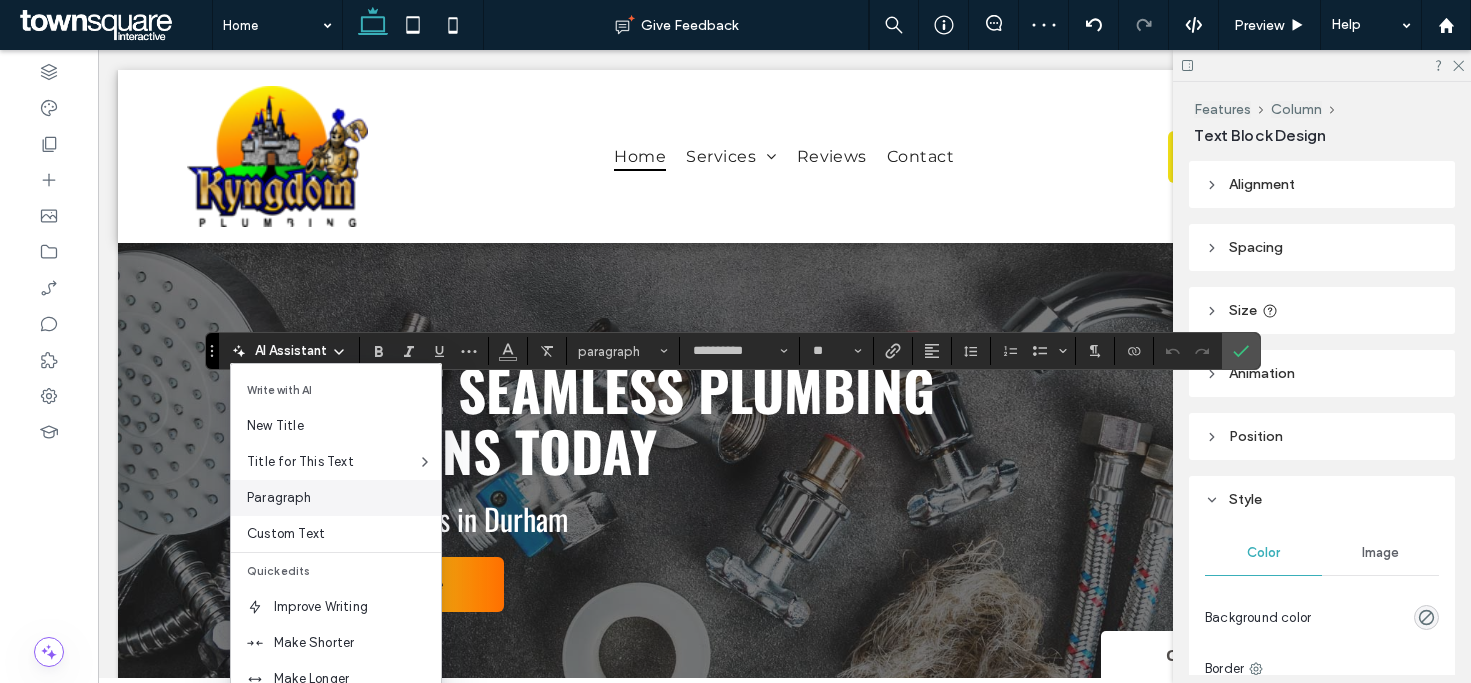 click on "Paragraph" at bounding box center (344, 498) 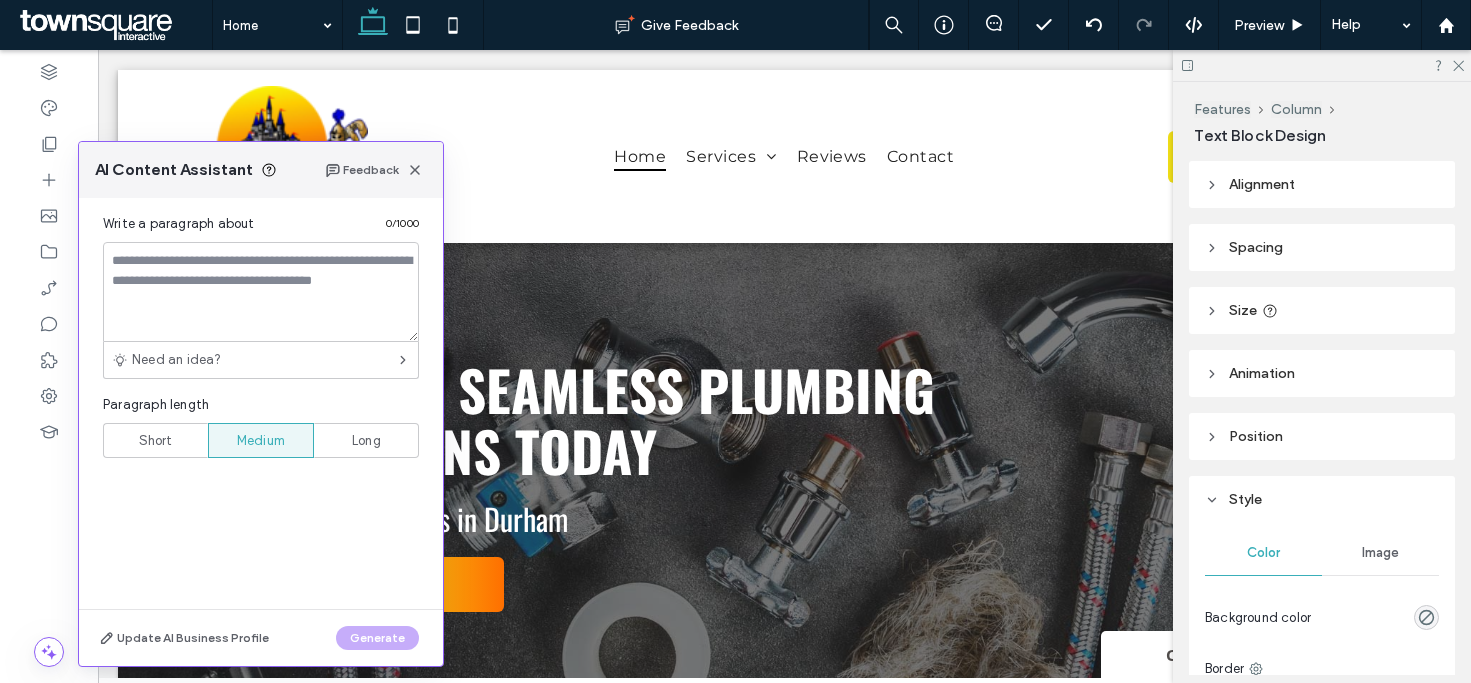 drag, startPoint x: 181, startPoint y: 437, endPoint x: 217, endPoint y: 259, distance: 181.60396 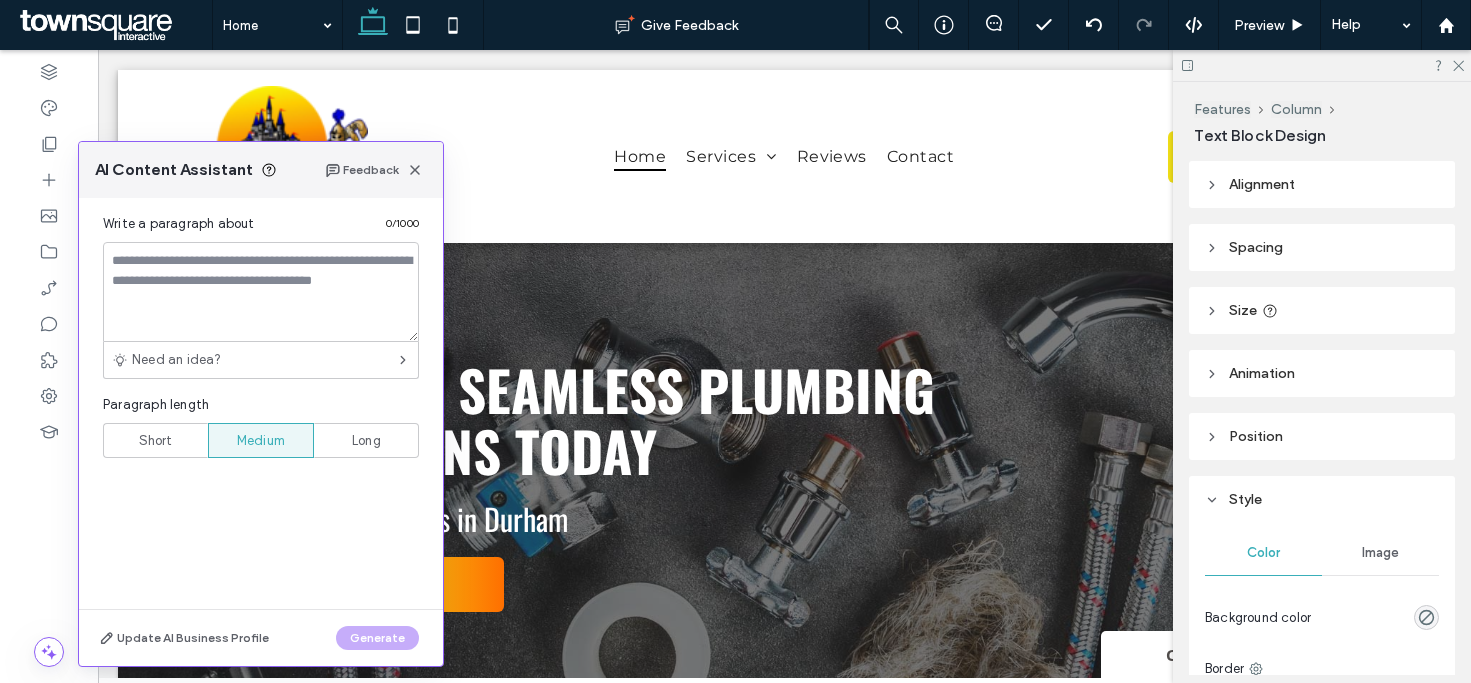 click on "Short" at bounding box center [155, 440] 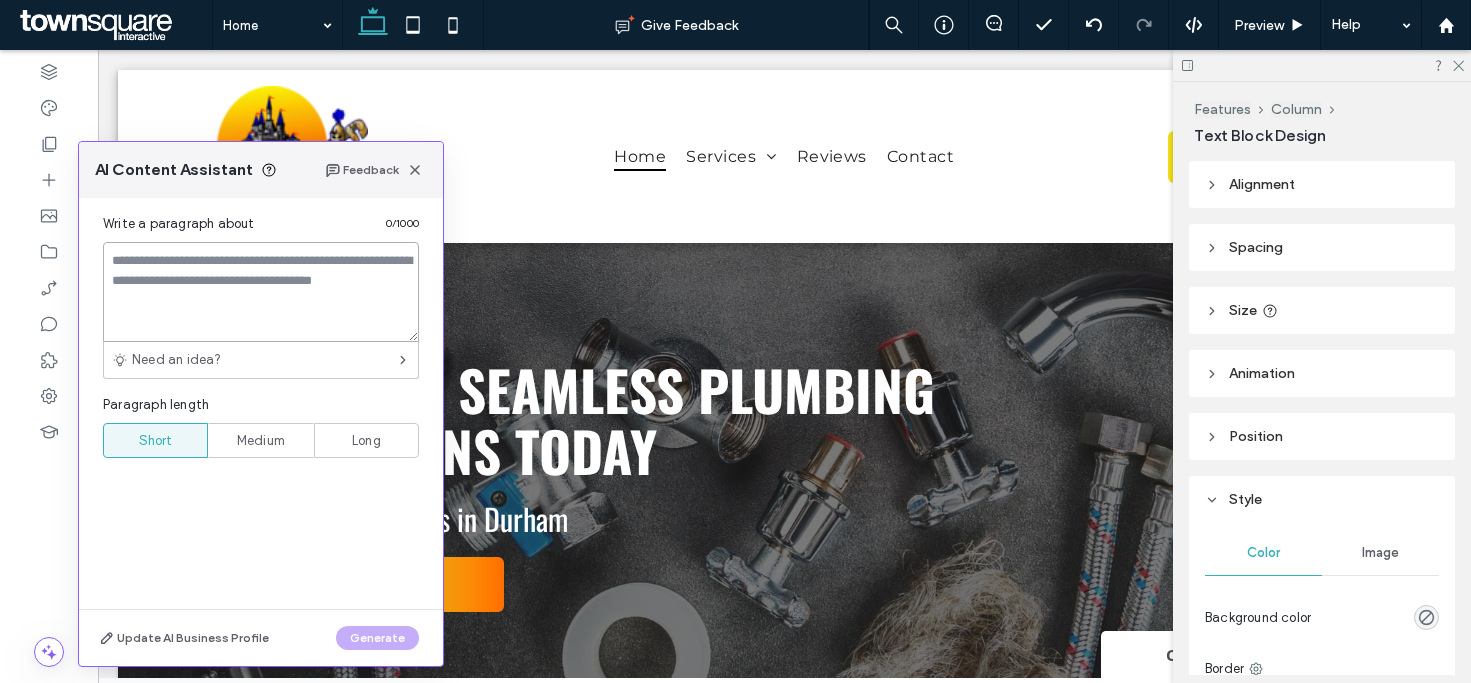 click at bounding box center [261, 292] 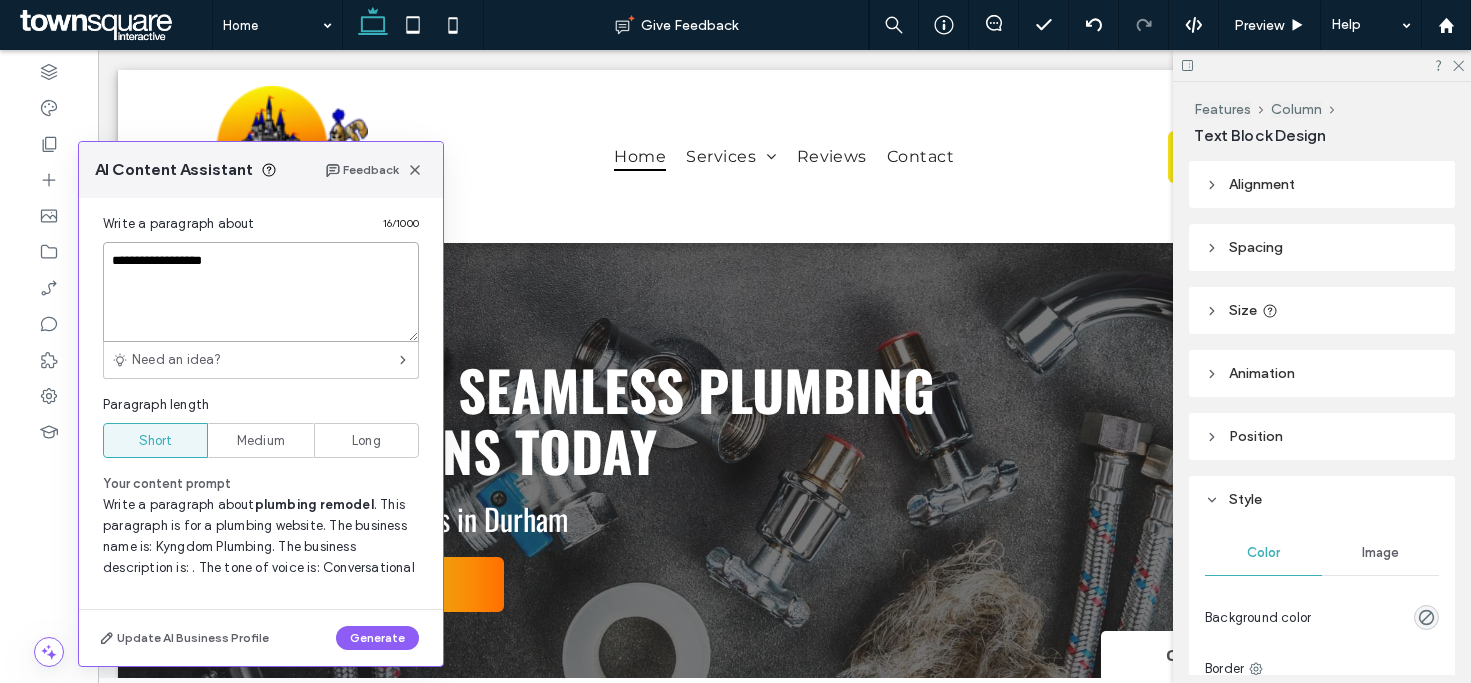 type on "**********" 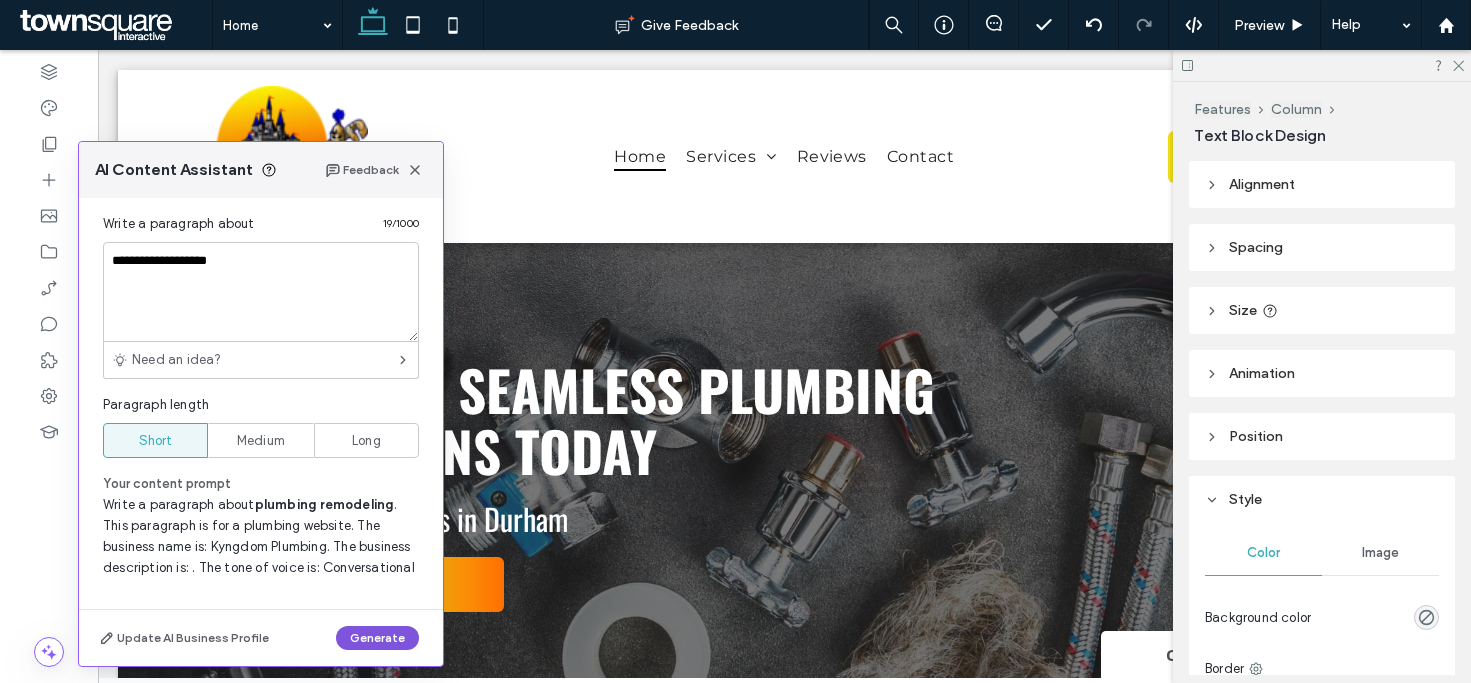 click on "Generate" at bounding box center (377, 638) 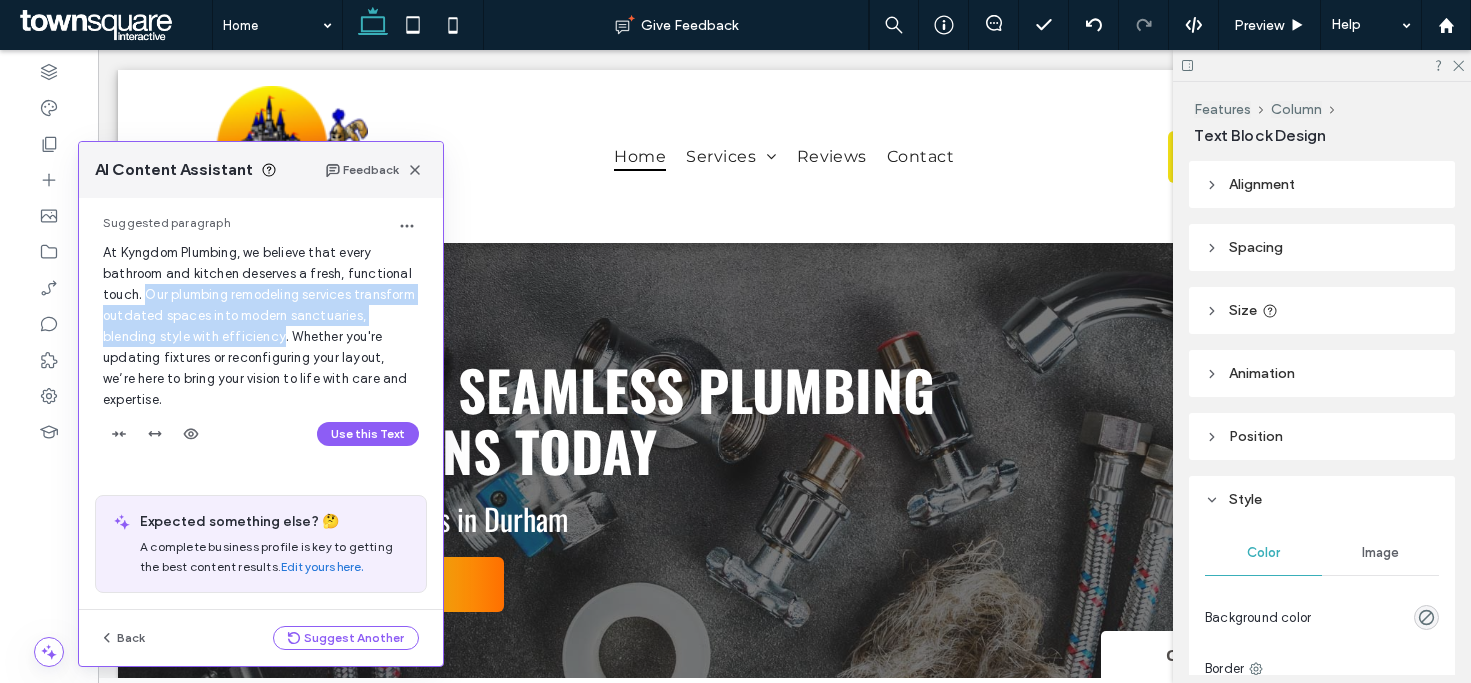 drag, startPoint x: 147, startPoint y: 293, endPoint x: 224, endPoint y: 332, distance: 86.313385 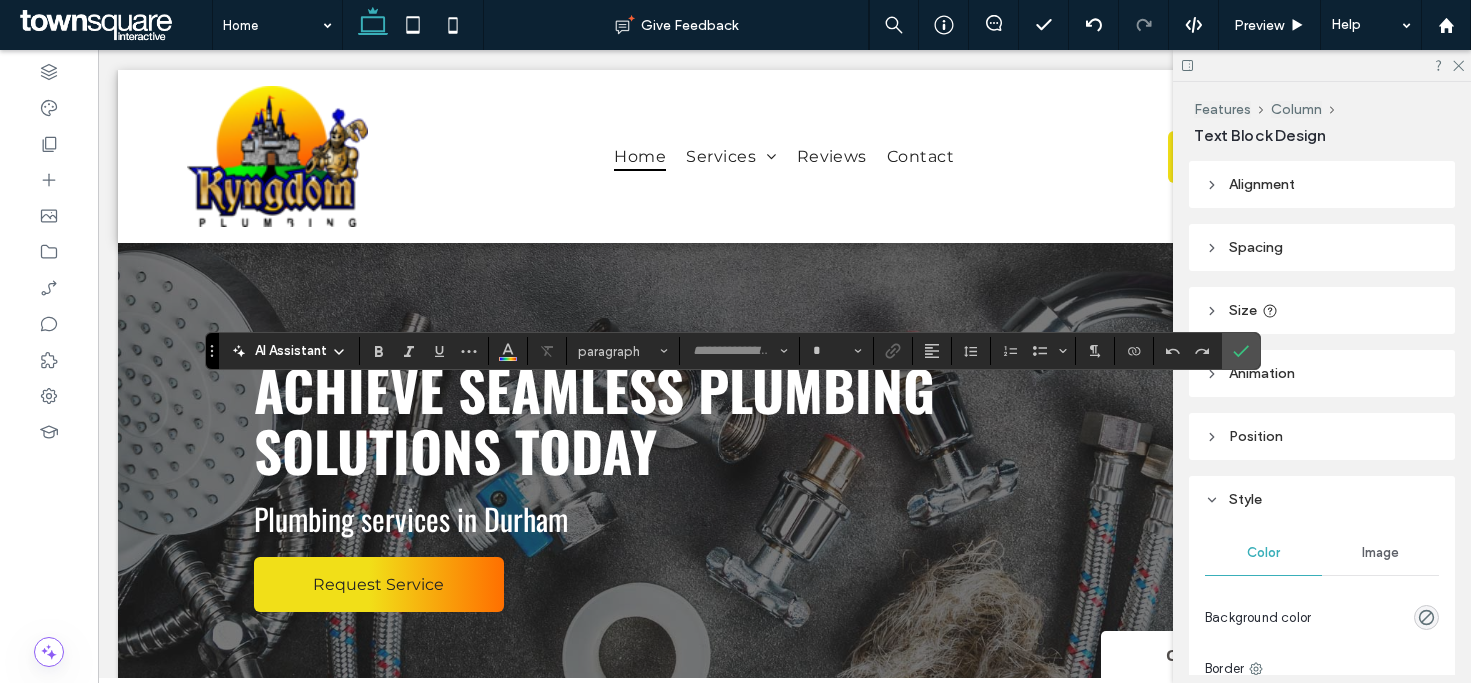 type on "**********" 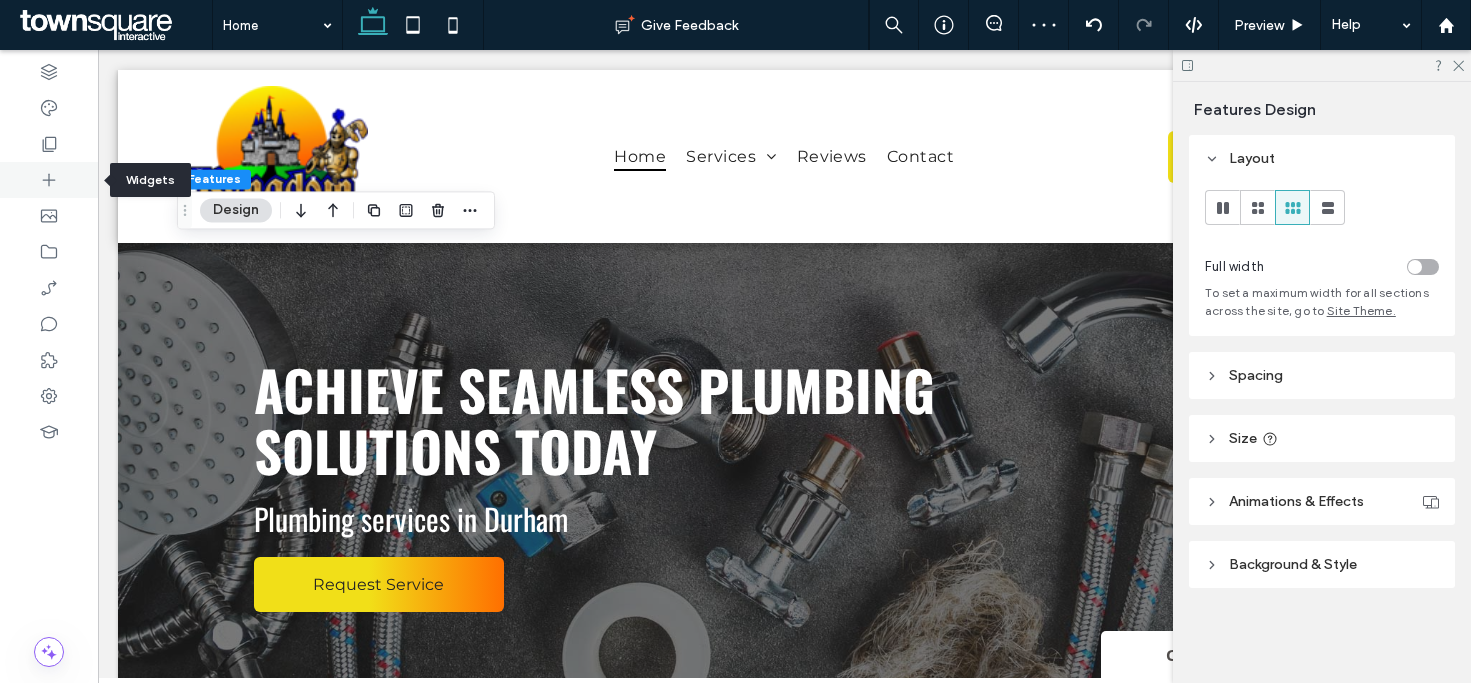 click at bounding box center [49, 180] 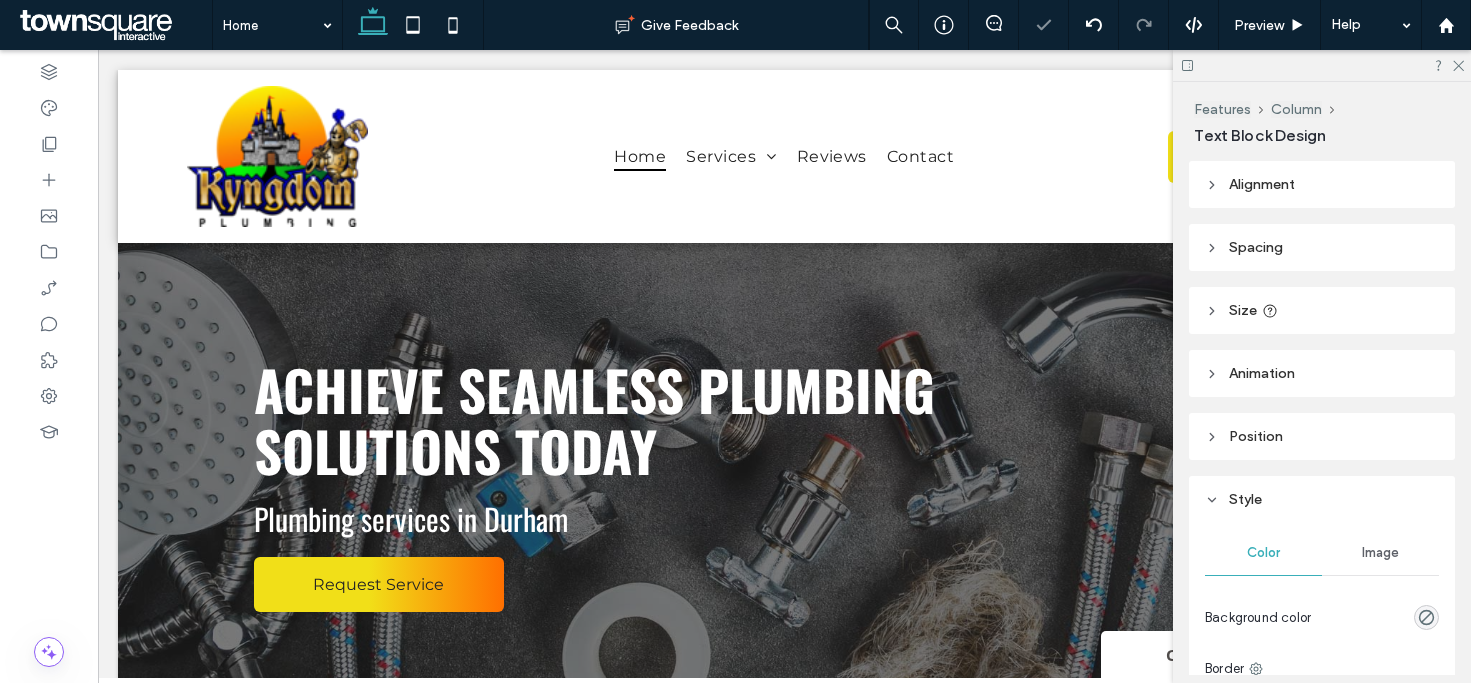 type on "**********" 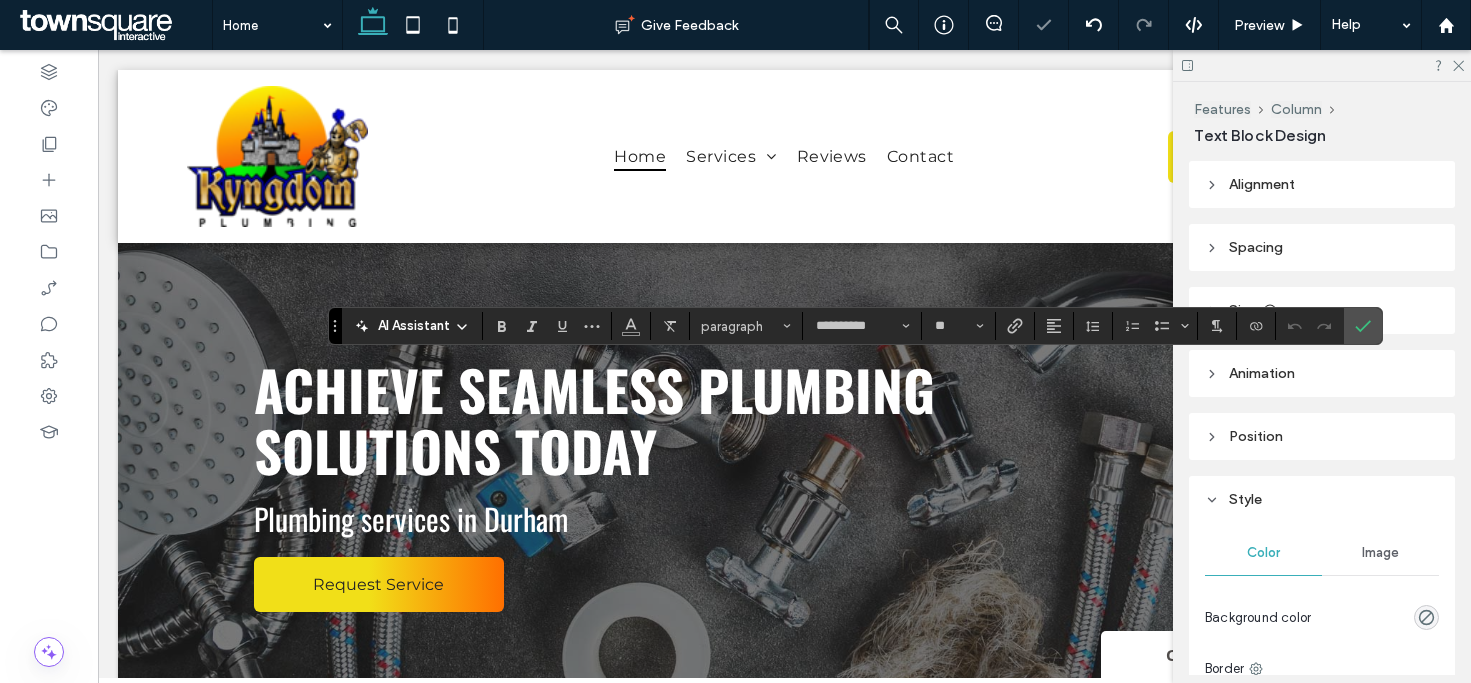 click at bounding box center [1322, 65] 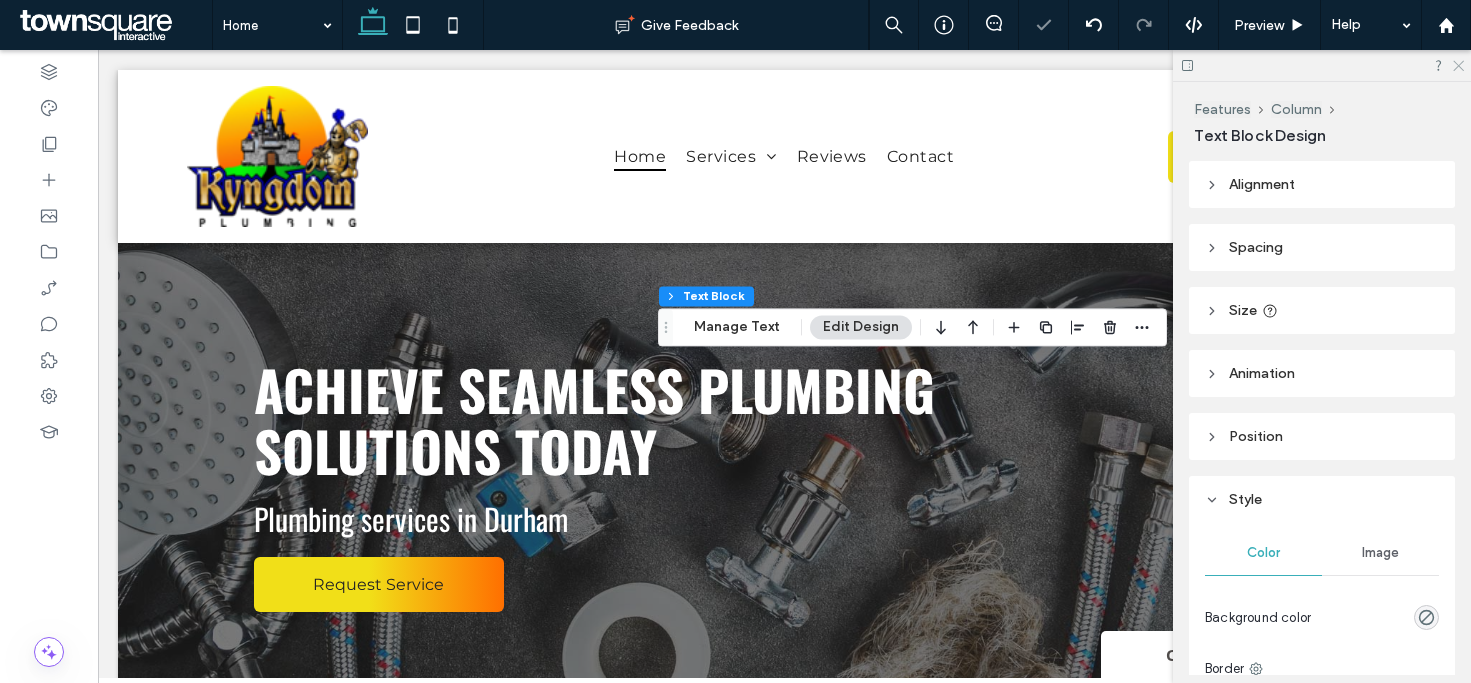 click 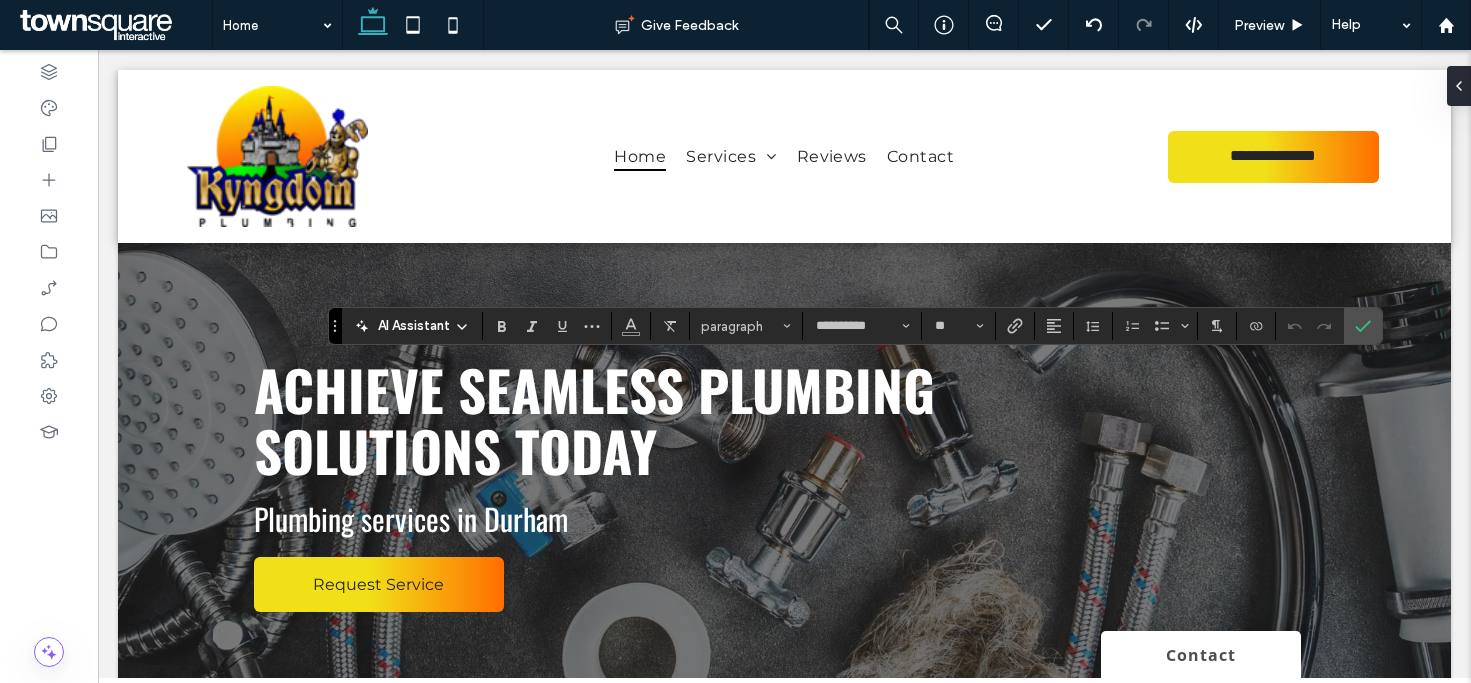 click on "AI Assistant" at bounding box center (412, 325) 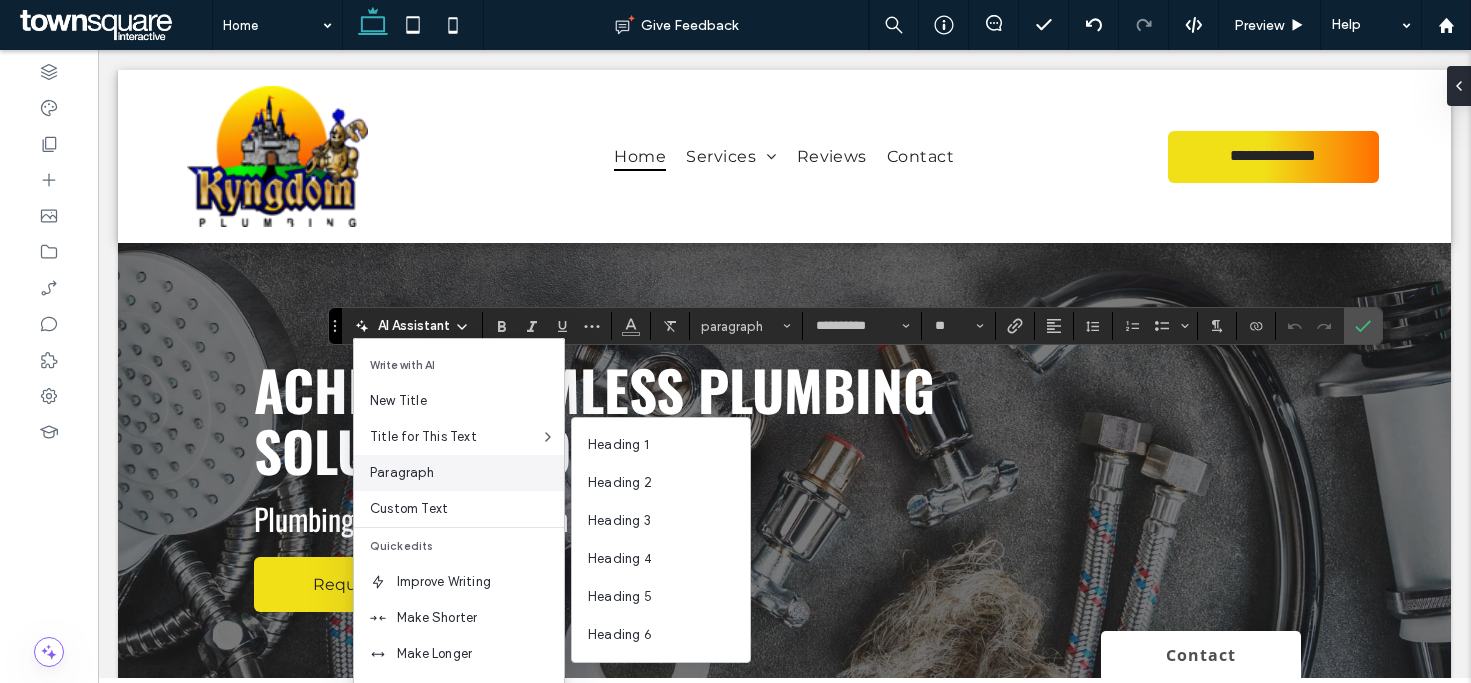 click on "Paragraph" at bounding box center [467, 473] 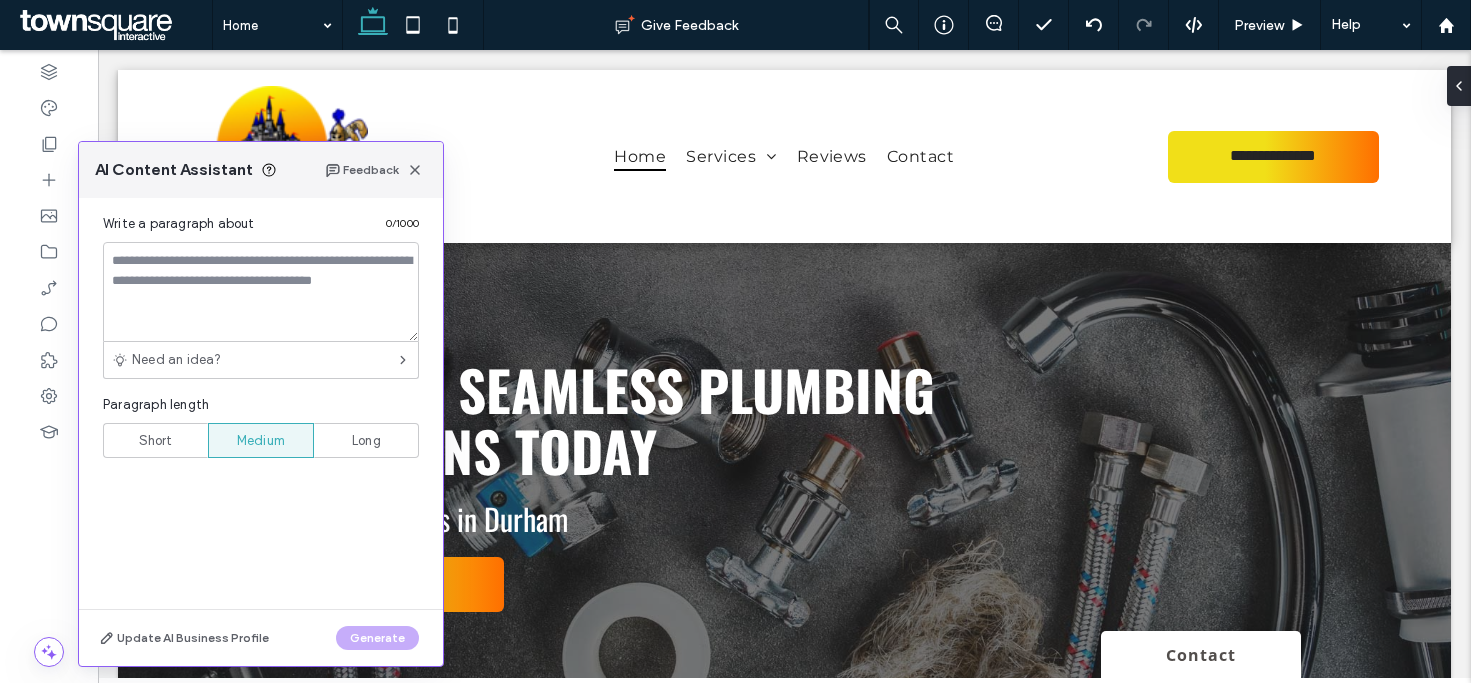 click on "Short" at bounding box center (156, 441) 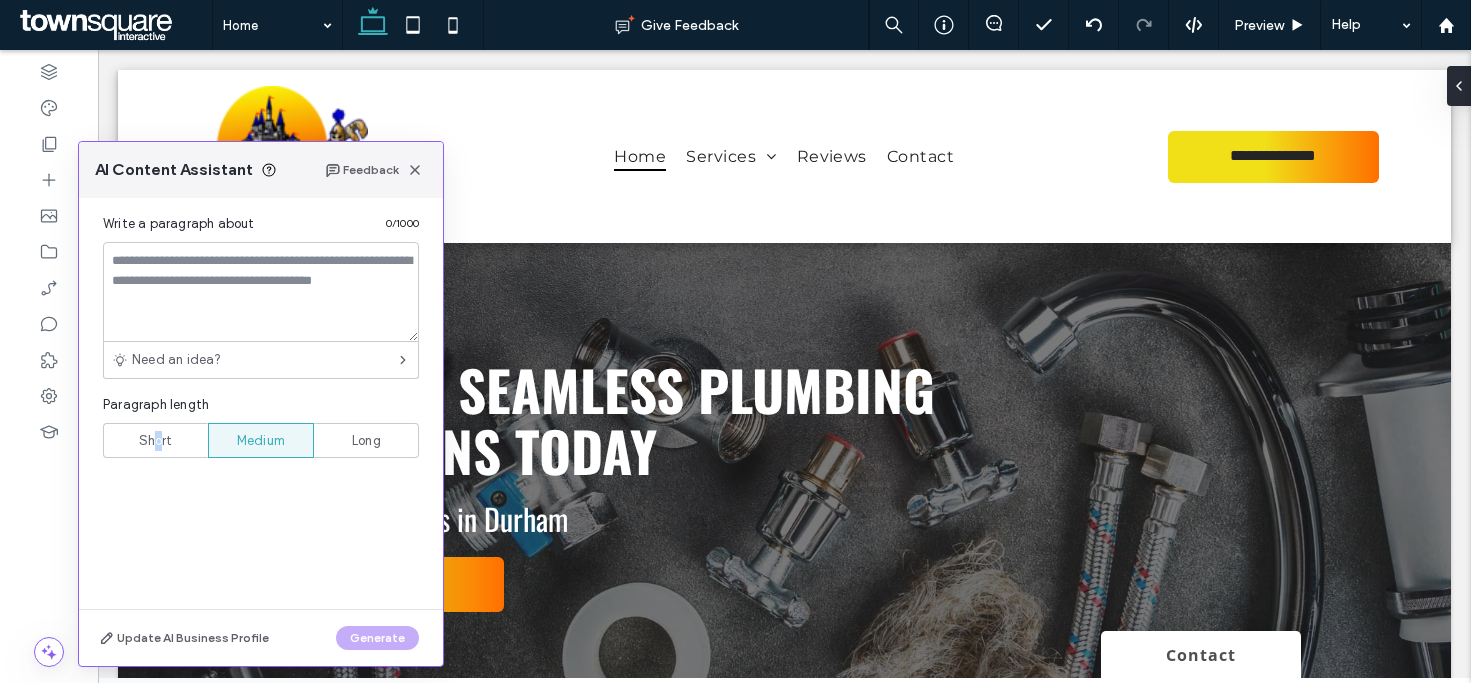 click on "Short" at bounding box center (156, 441) 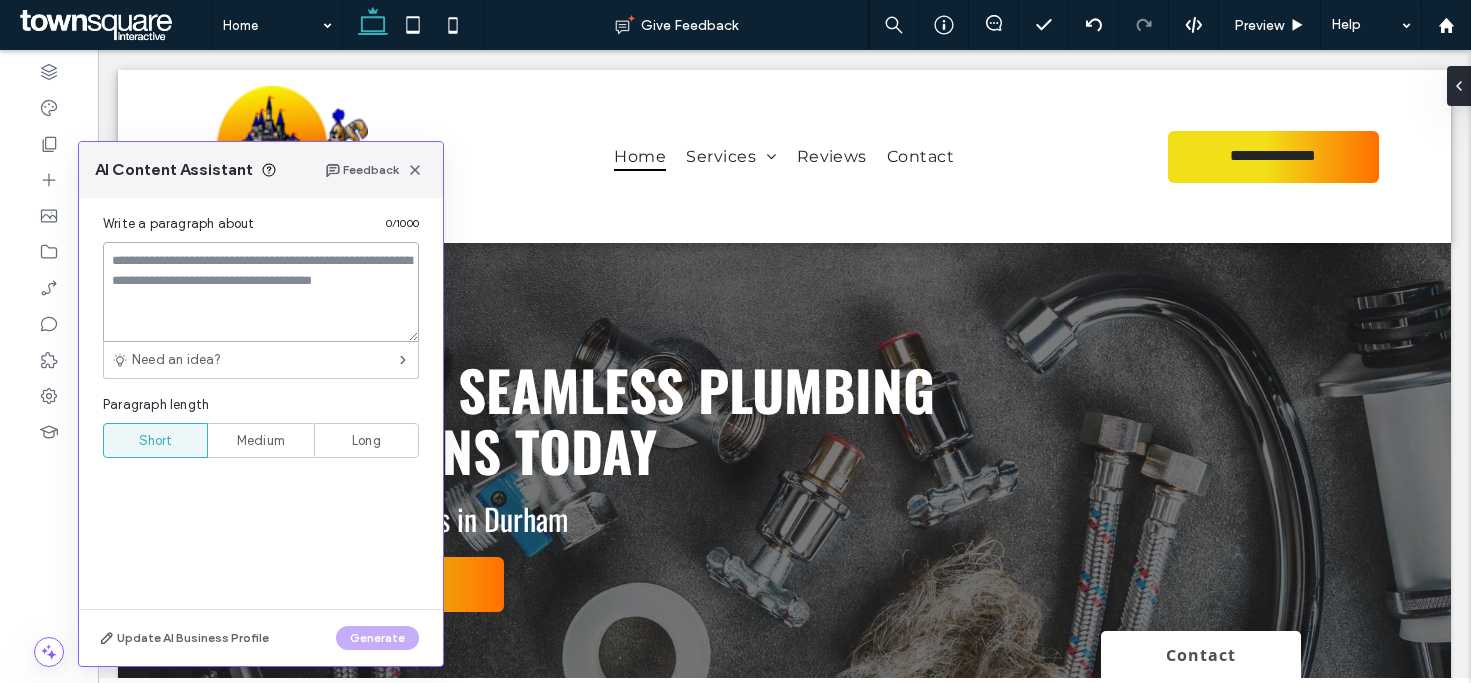 click at bounding box center (261, 292) 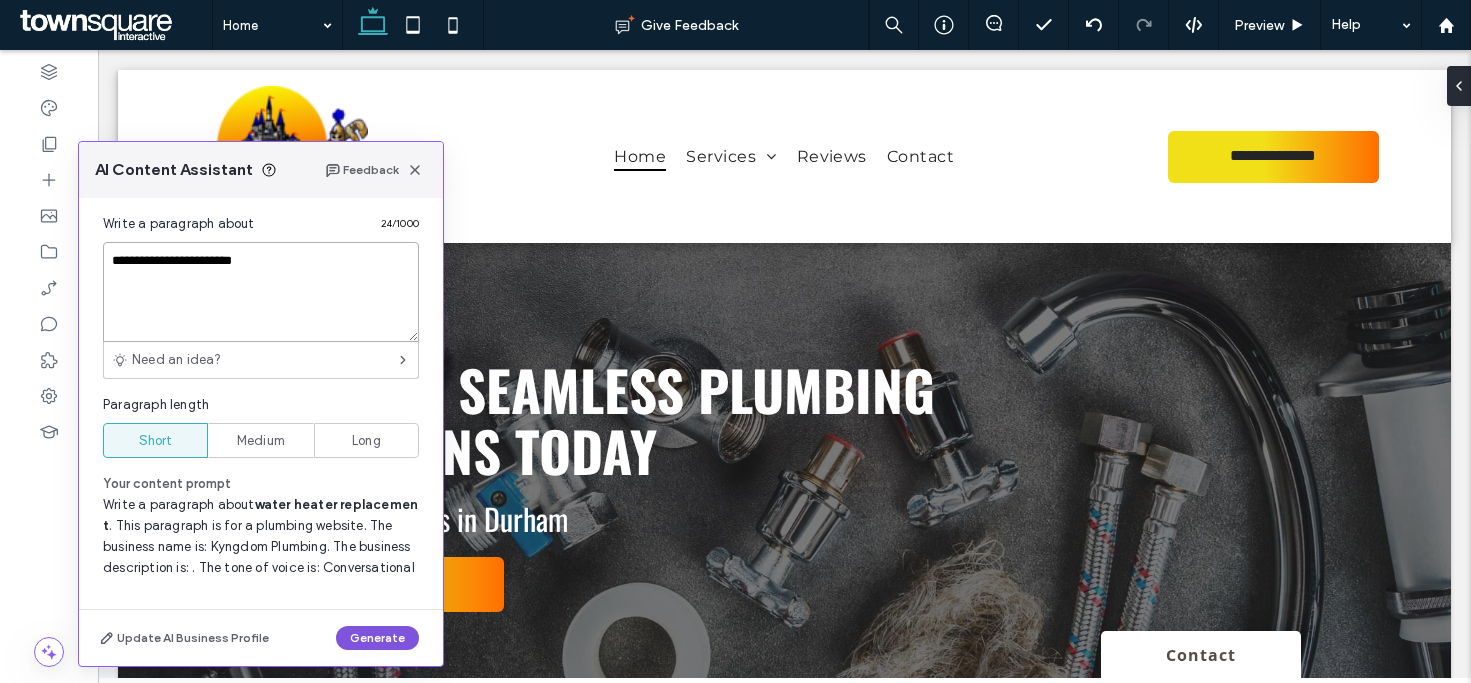 type on "**********" 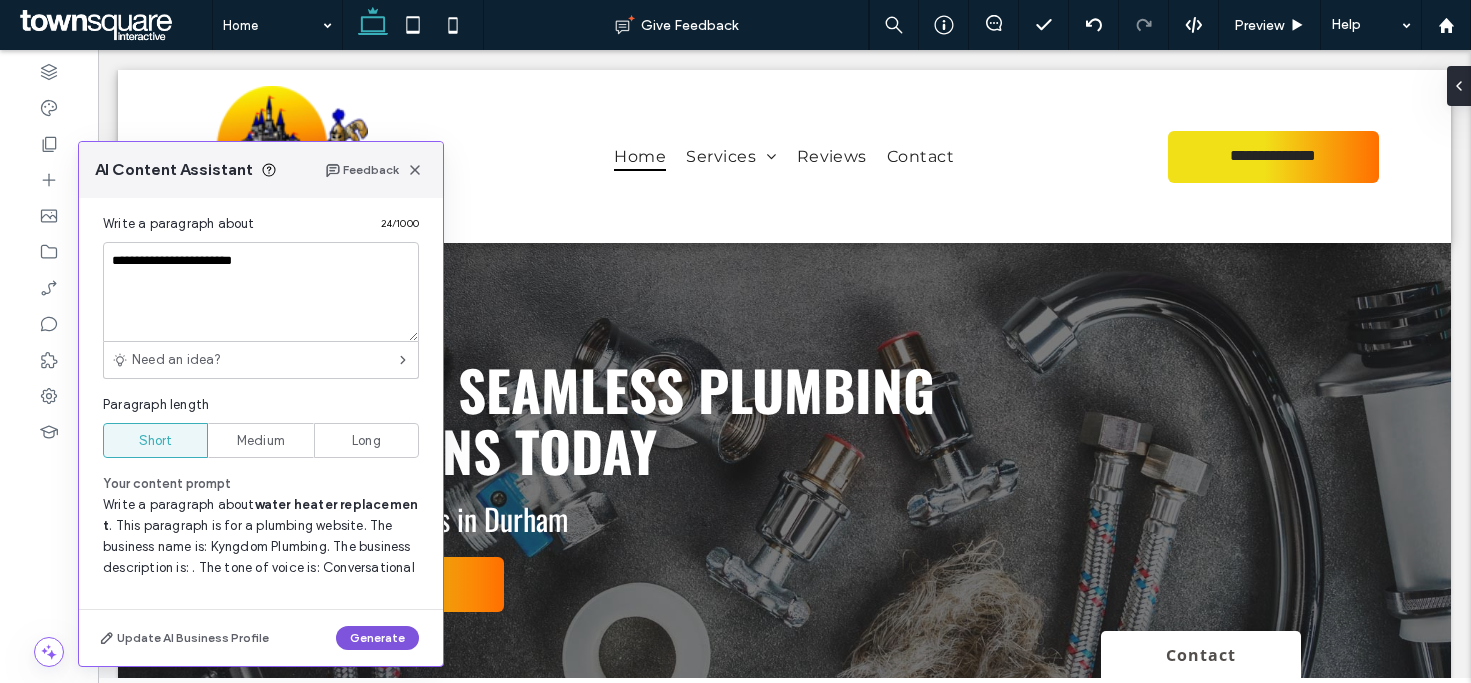 click on "Generate" at bounding box center (377, 638) 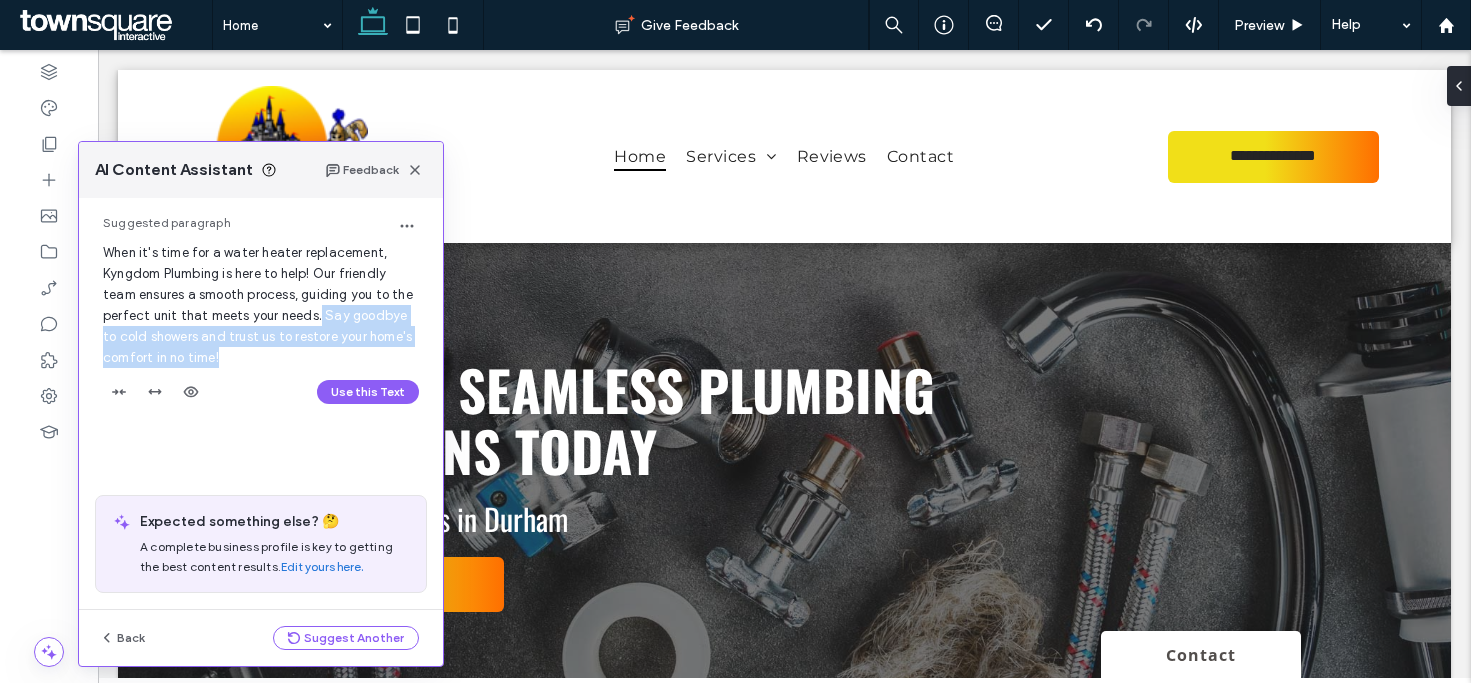 drag, startPoint x: 296, startPoint y: 354, endPoint x: 316, endPoint y: 320, distance: 39.446167 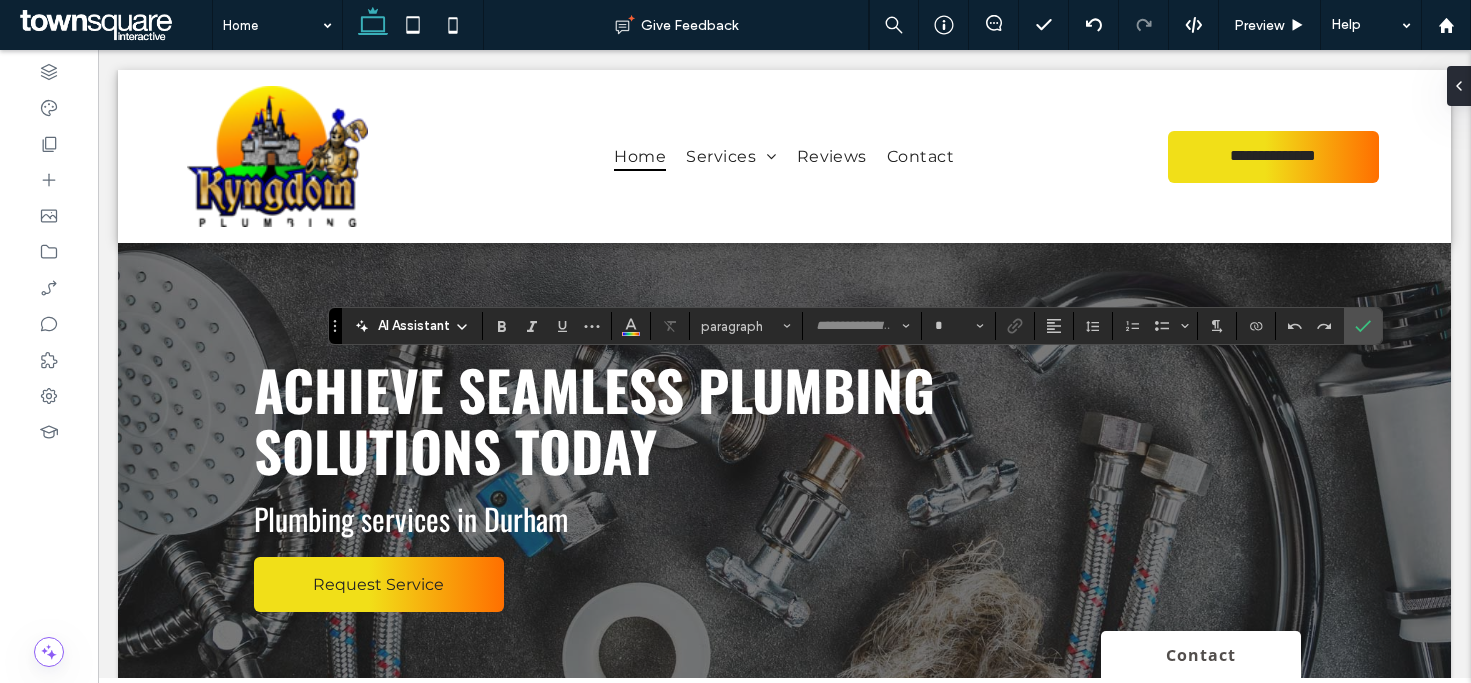 type on "**********" 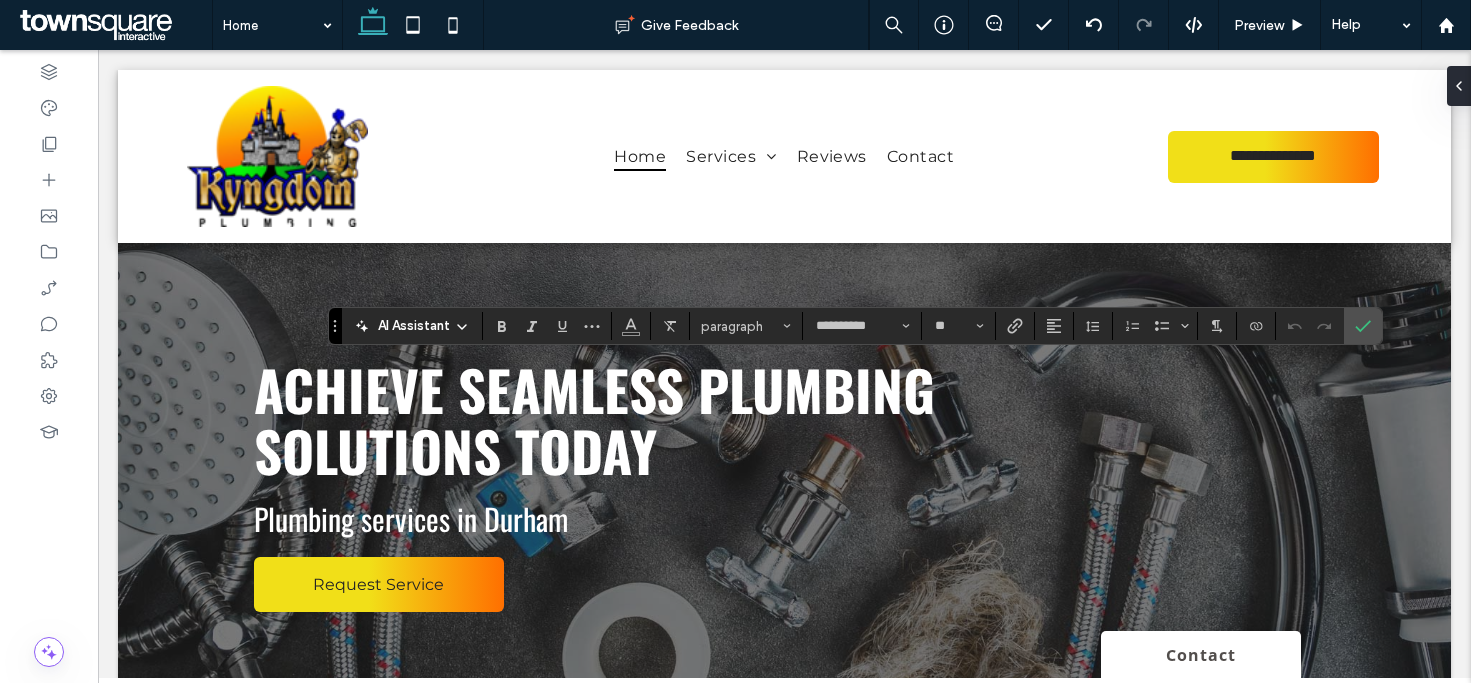 type 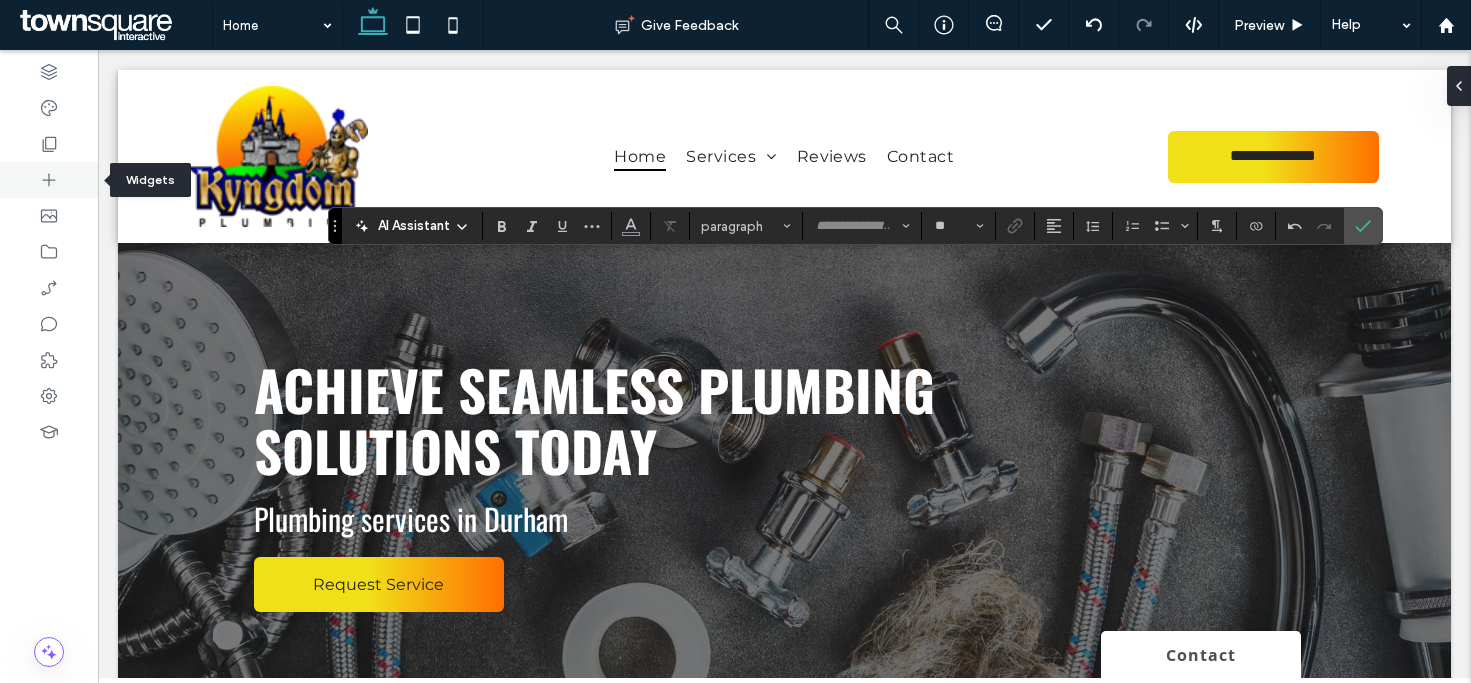 click at bounding box center (49, 180) 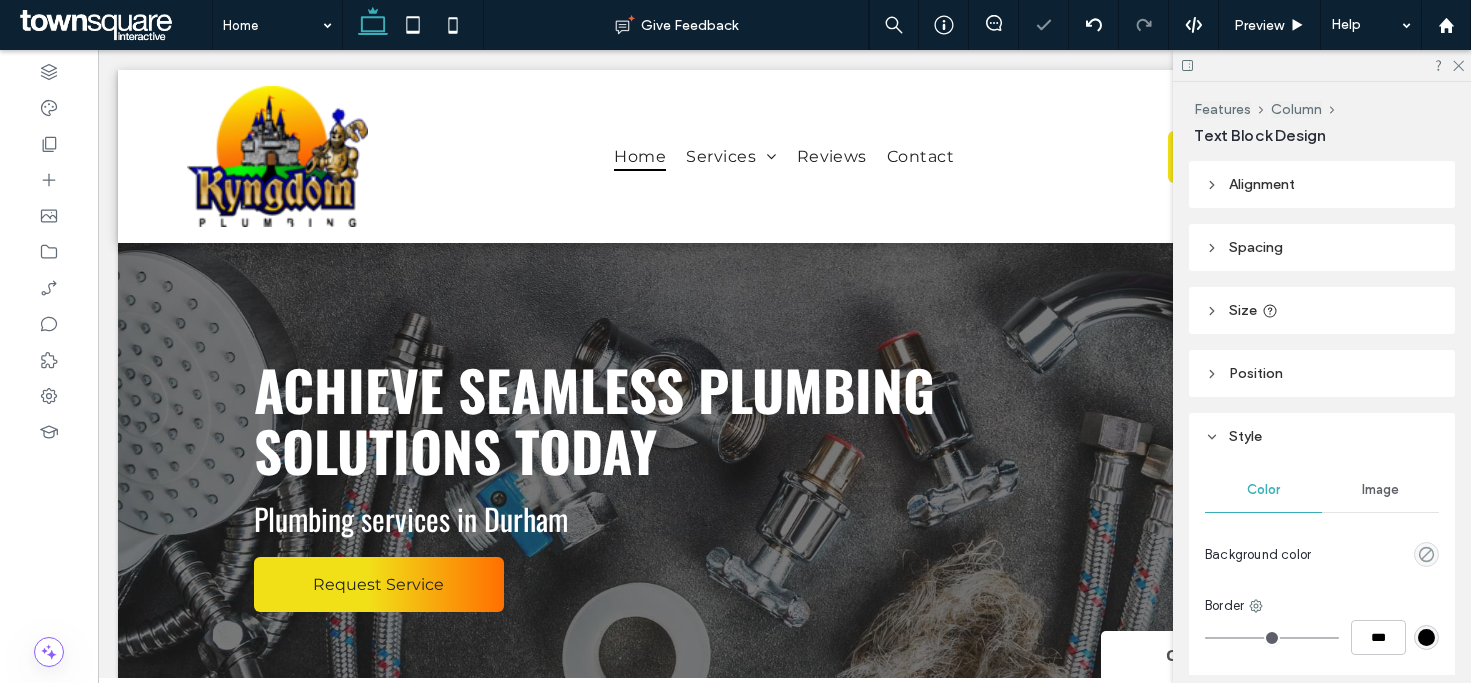 type on "**********" 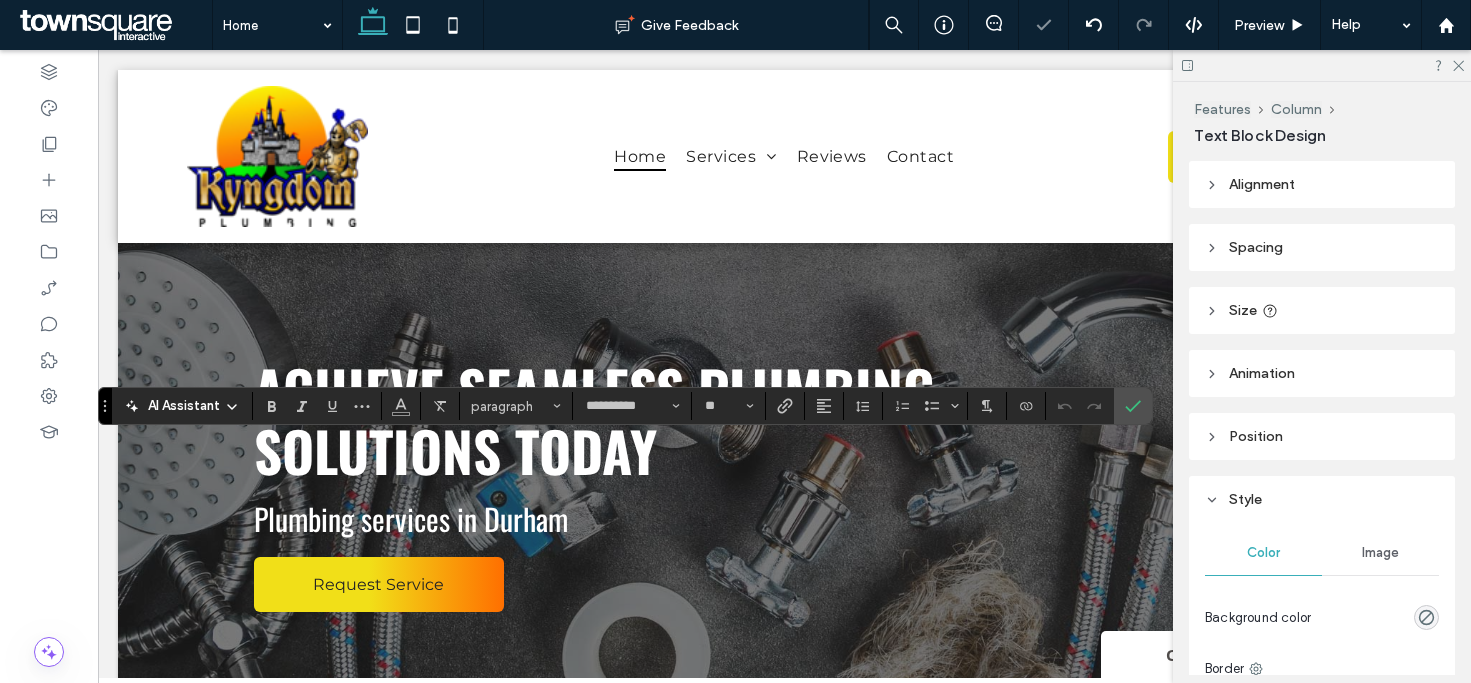 click on "AI Assistant" at bounding box center [184, 406] 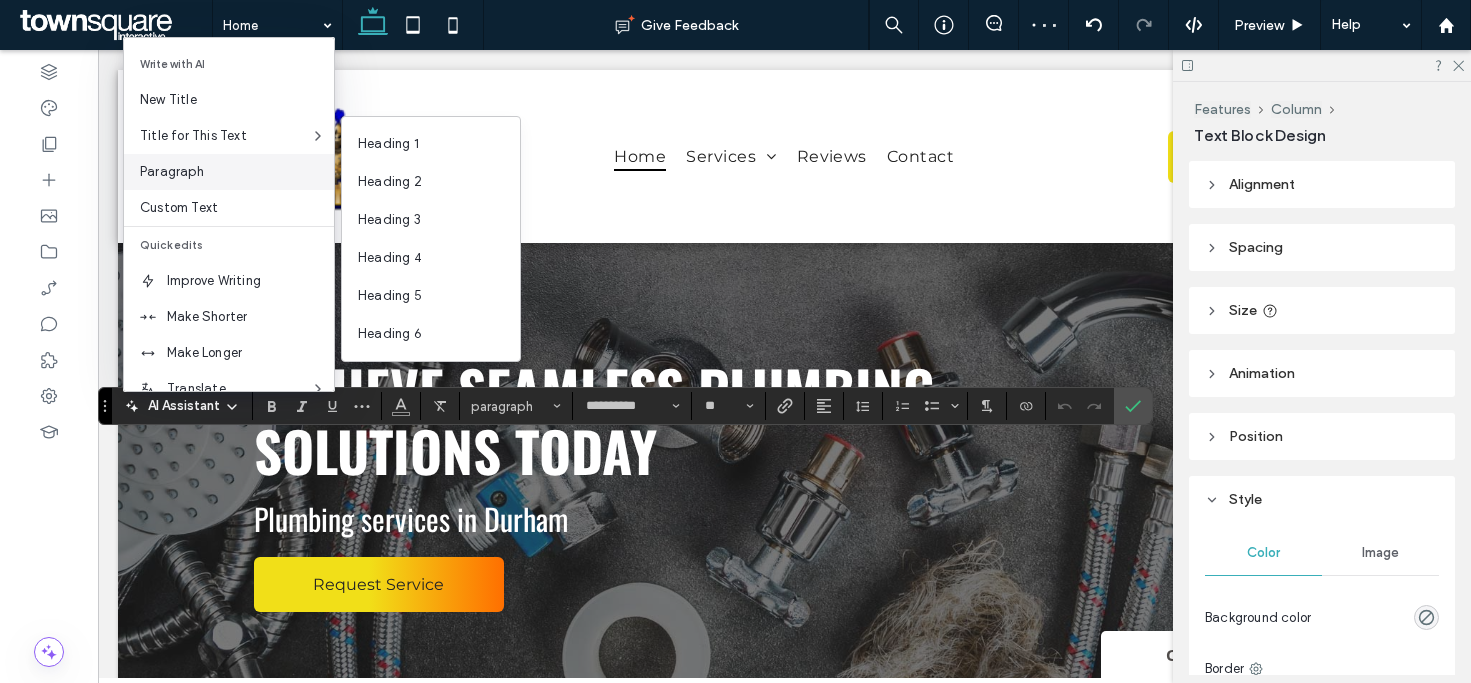 click on "Paragraph" at bounding box center (237, 172) 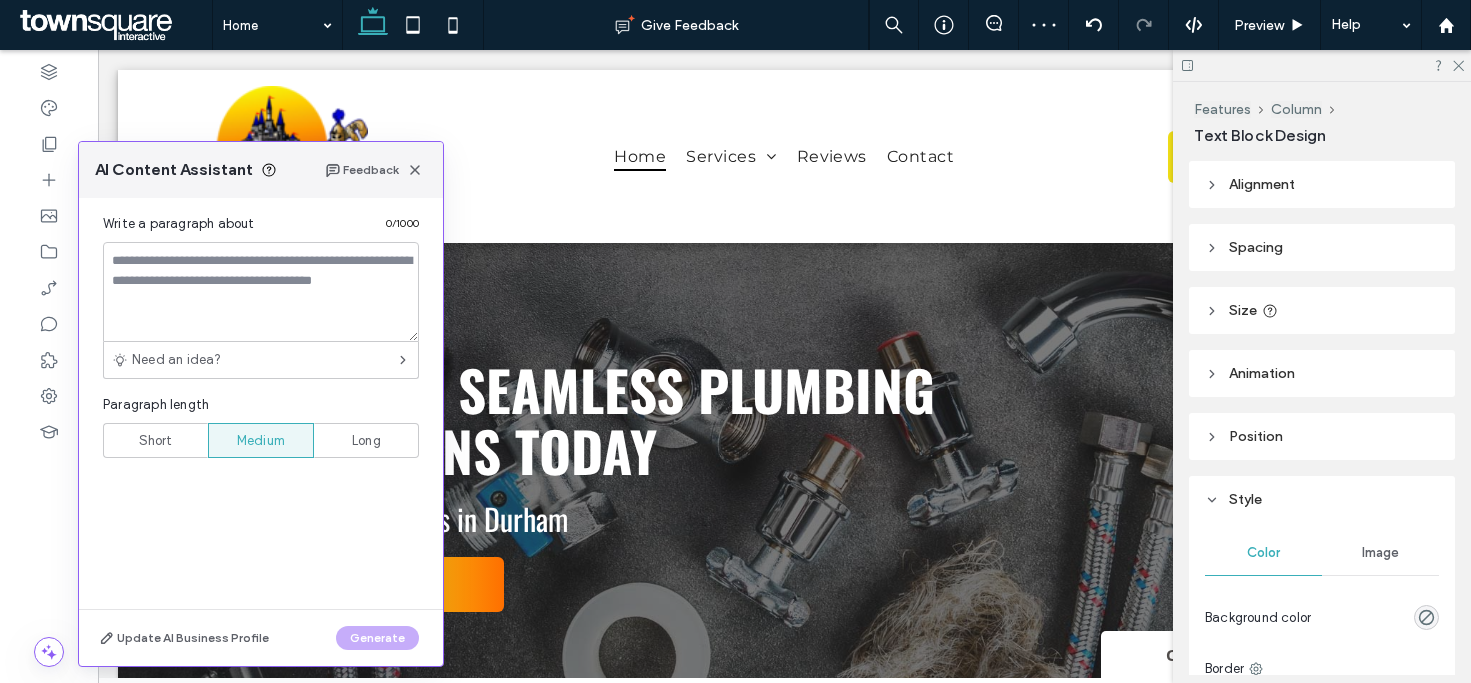 click on "Short" at bounding box center (156, 441) 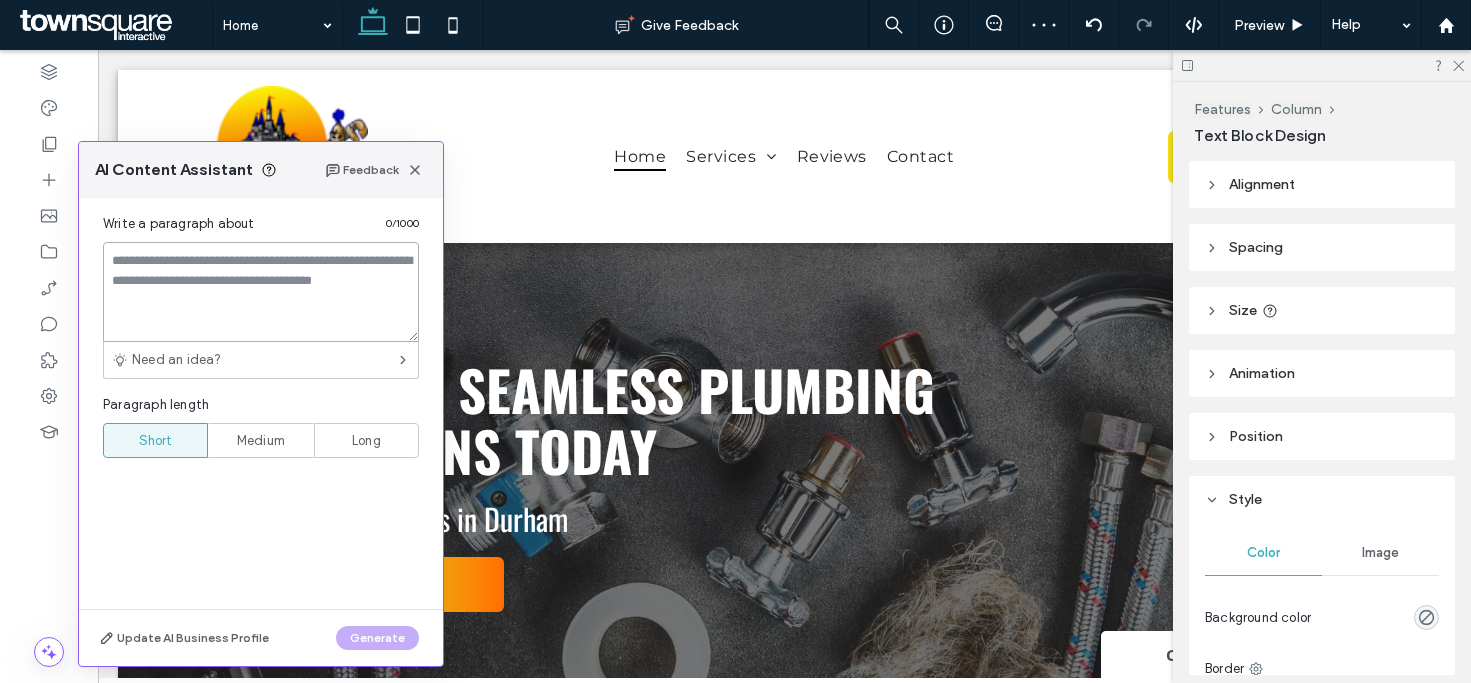 click at bounding box center (261, 292) 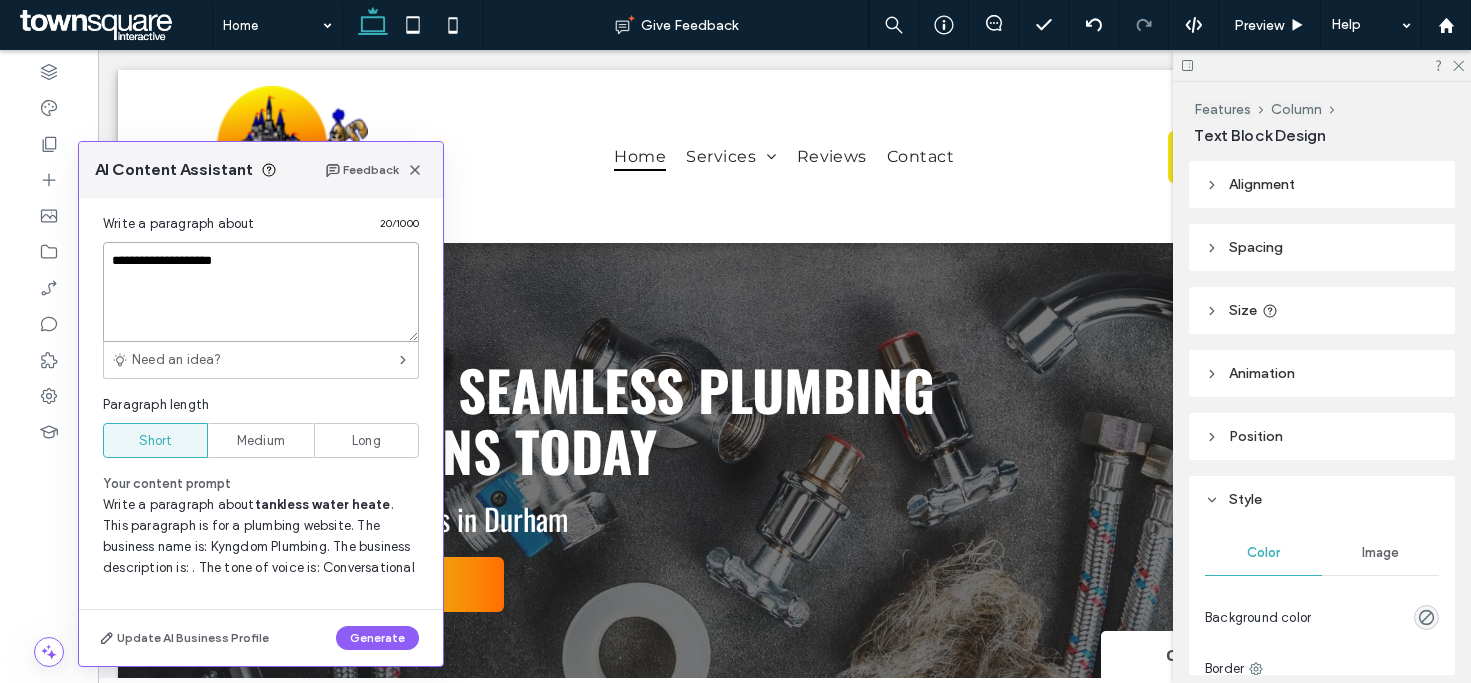 type on "**********" 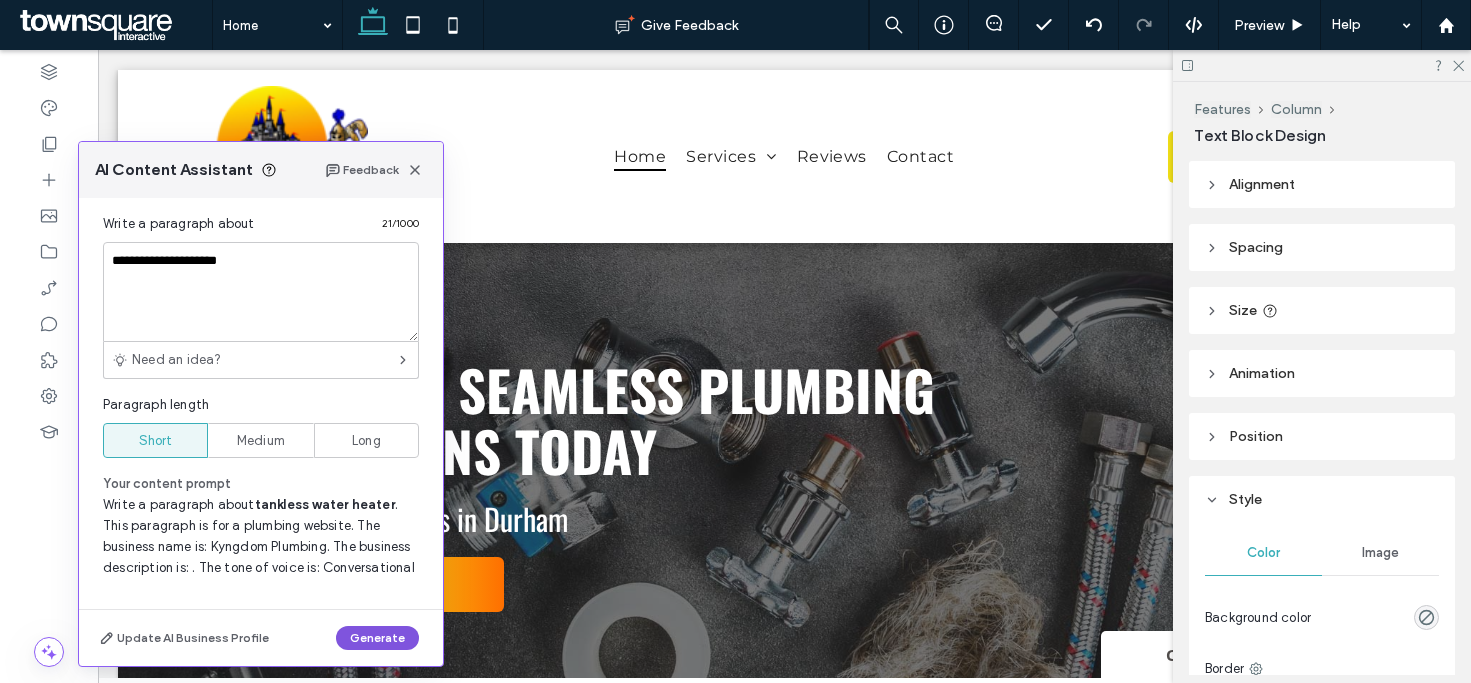 click on "Generate" at bounding box center [377, 638] 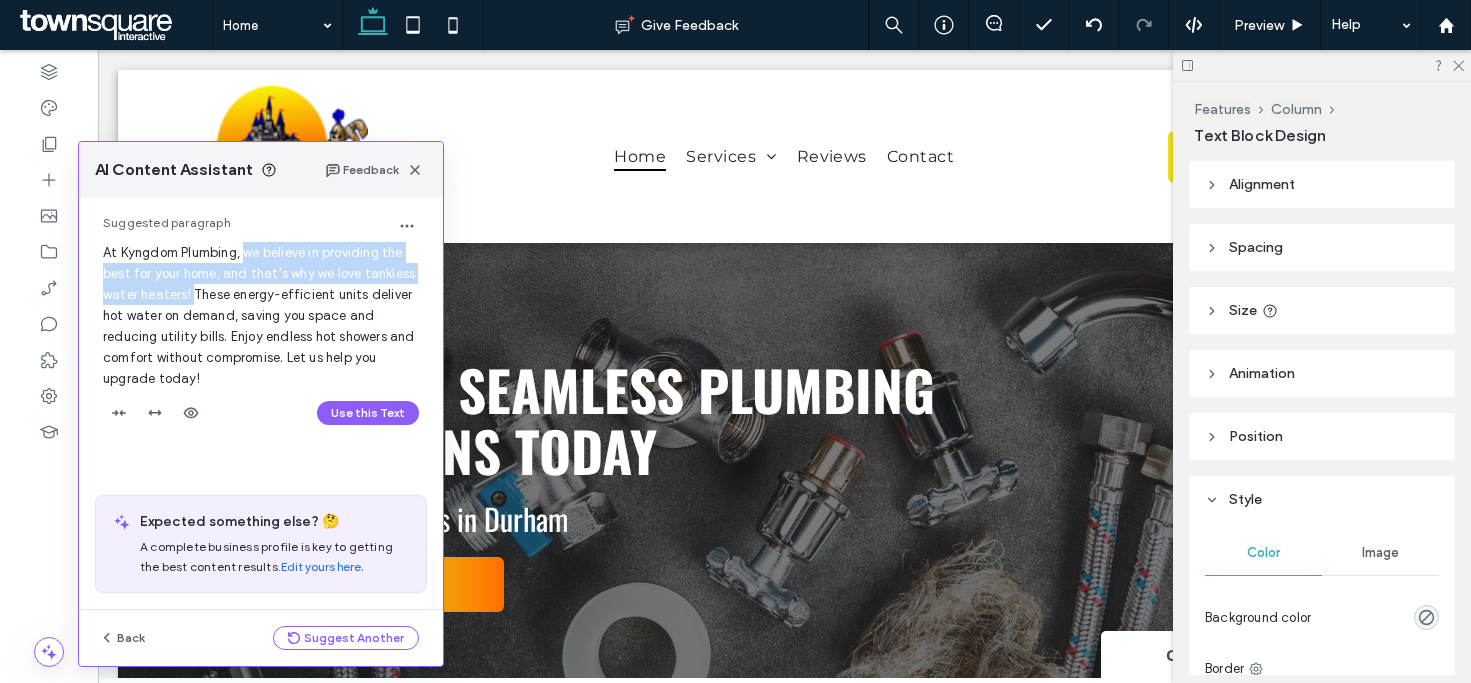 drag, startPoint x: 245, startPoint y: 248, endPoint x: 190, endPoint y: 298, distance: 74.330345 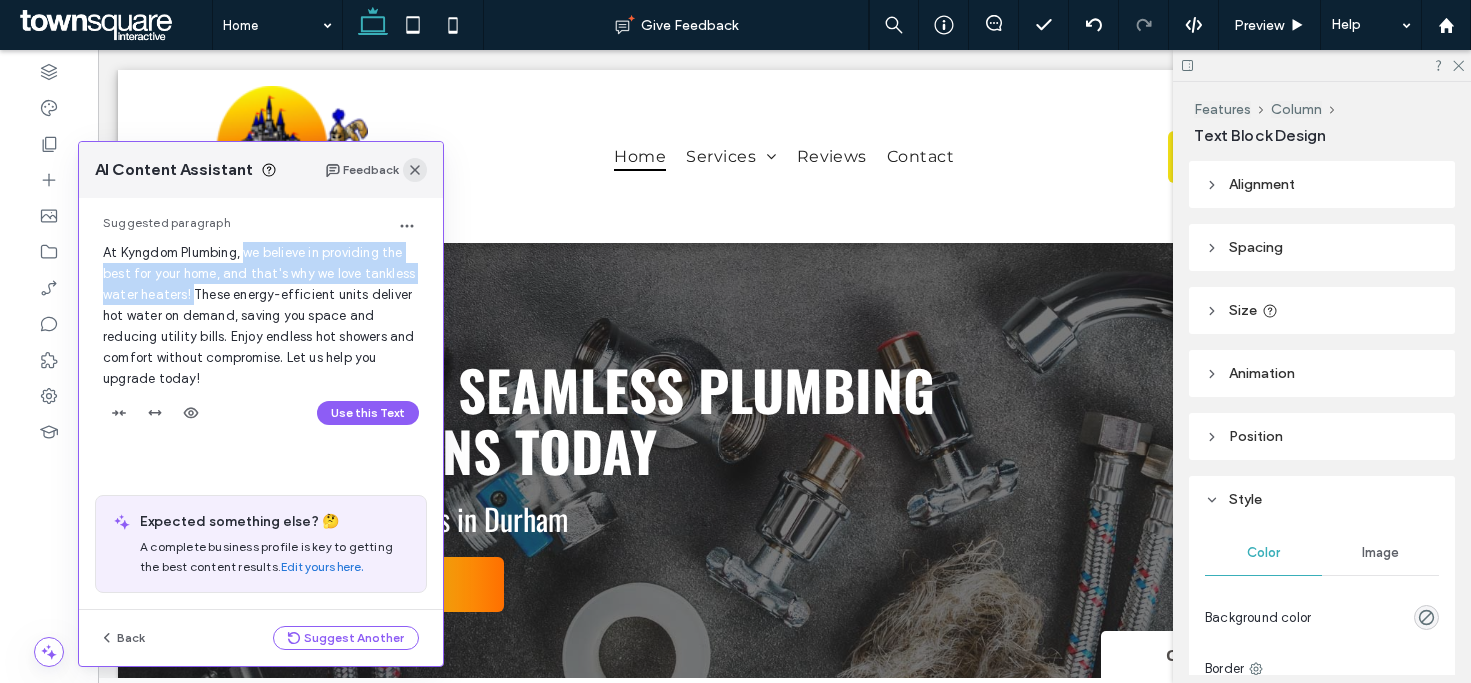 click 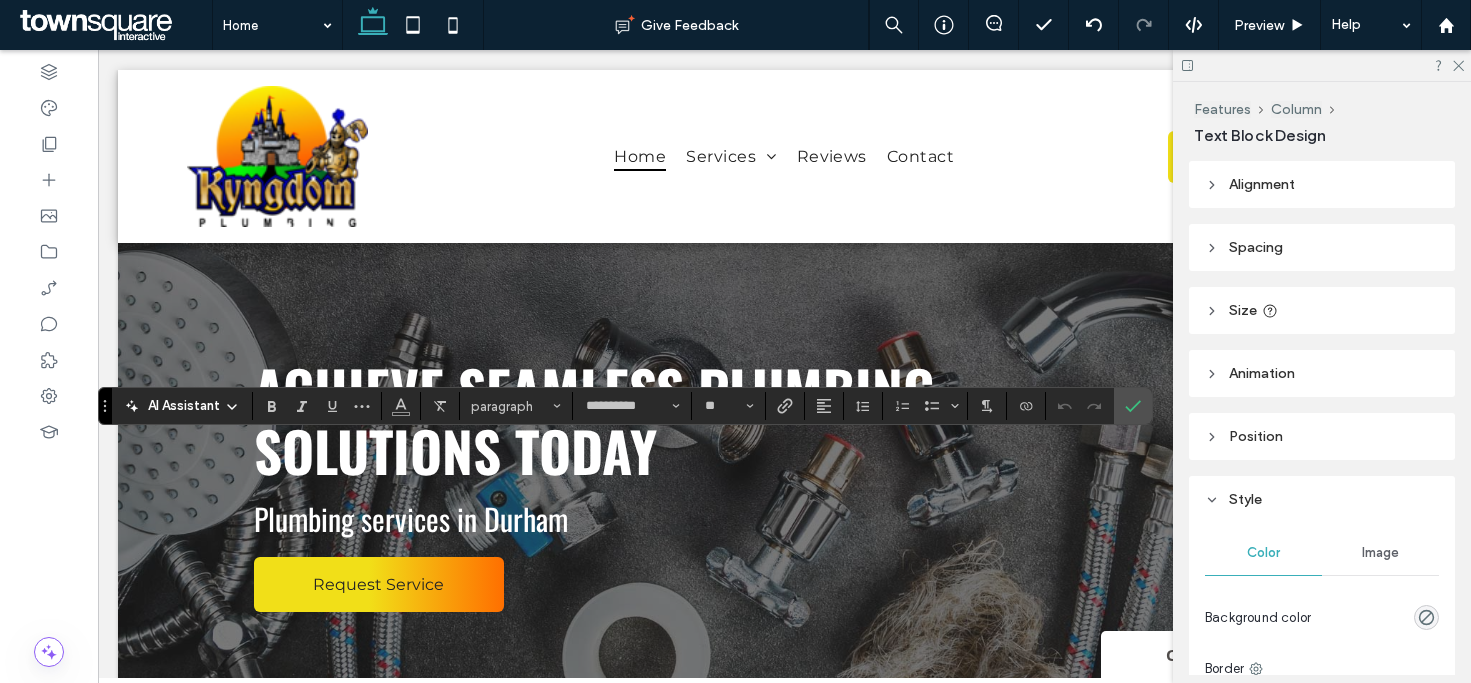 type 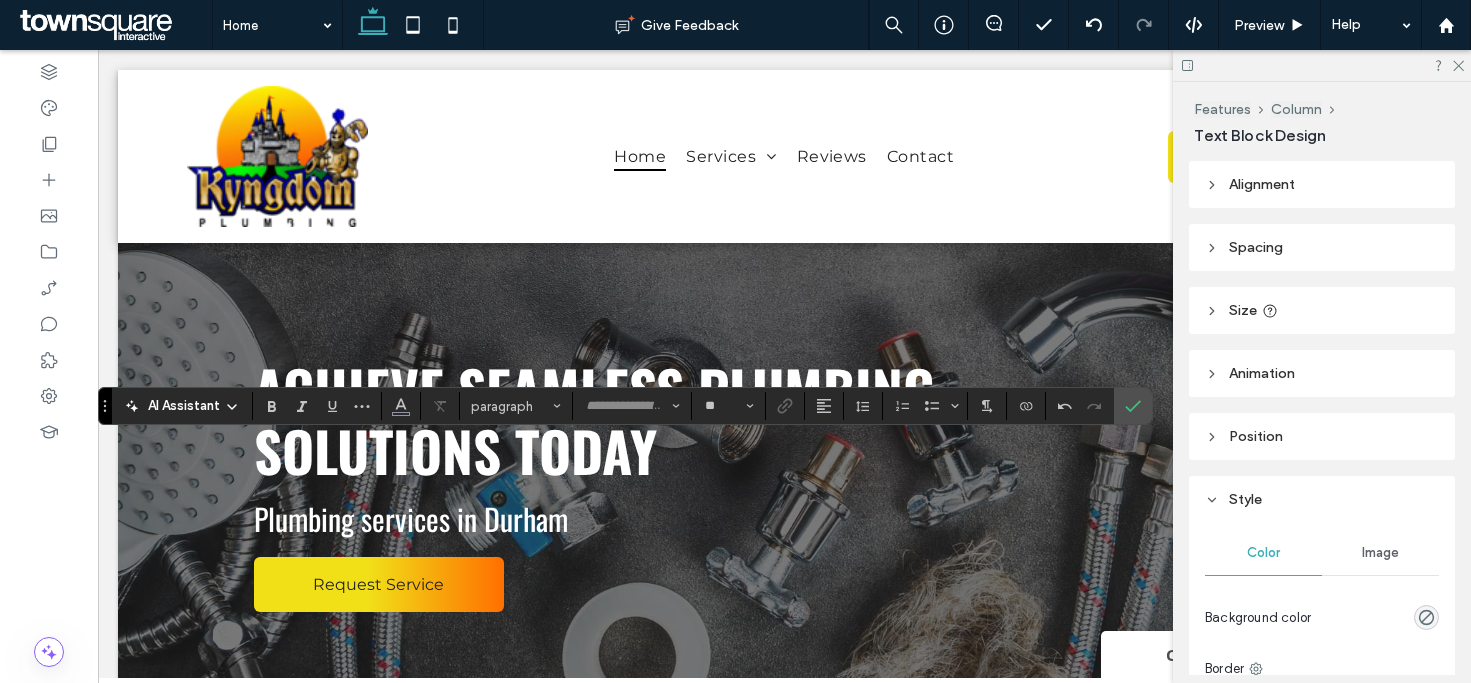 type on "**********" 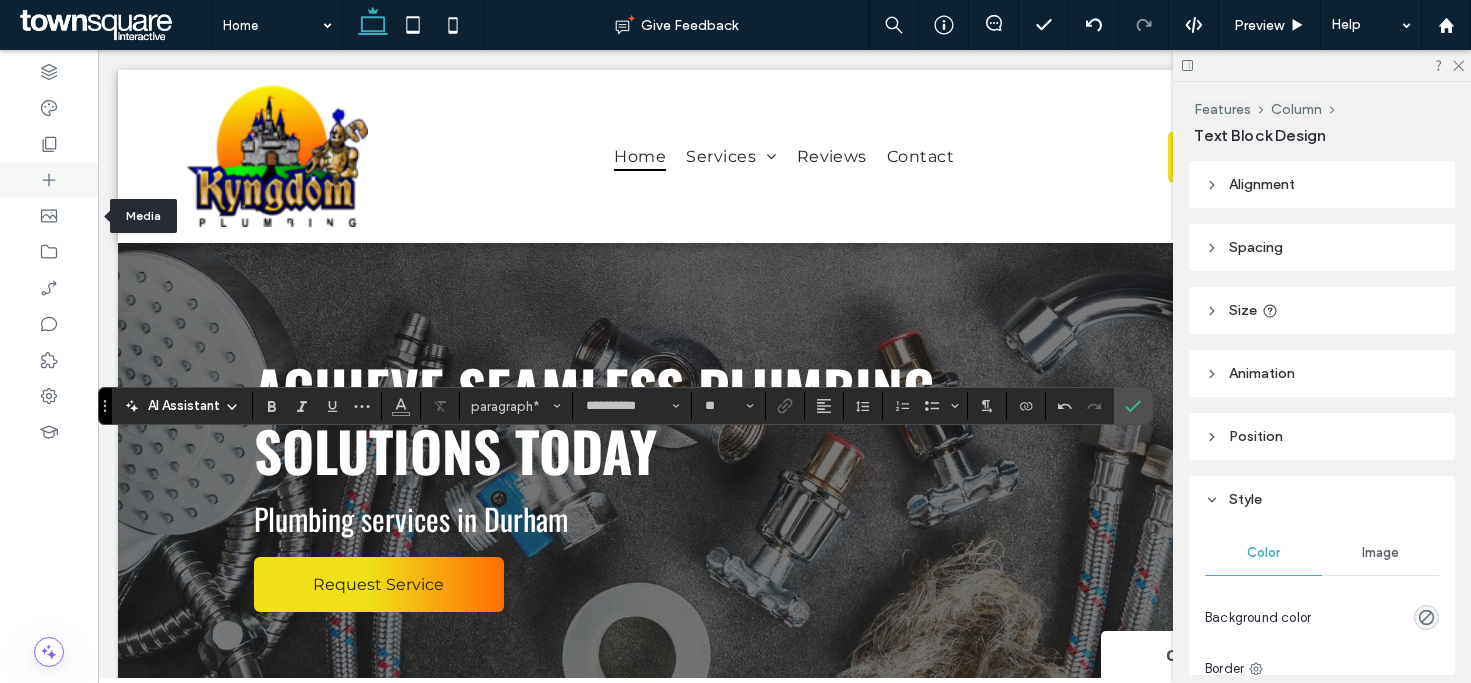 click 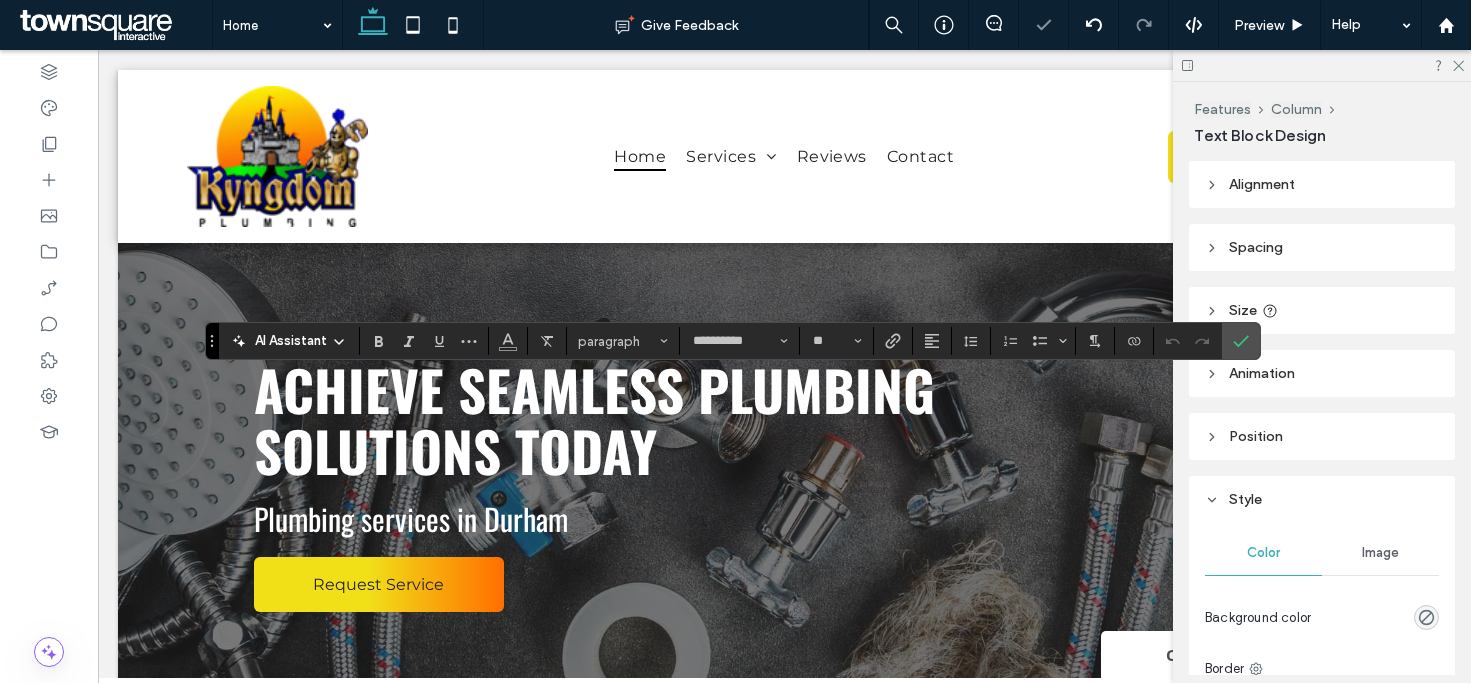 click on "AI Assistant" at bounding box center (289, 339) 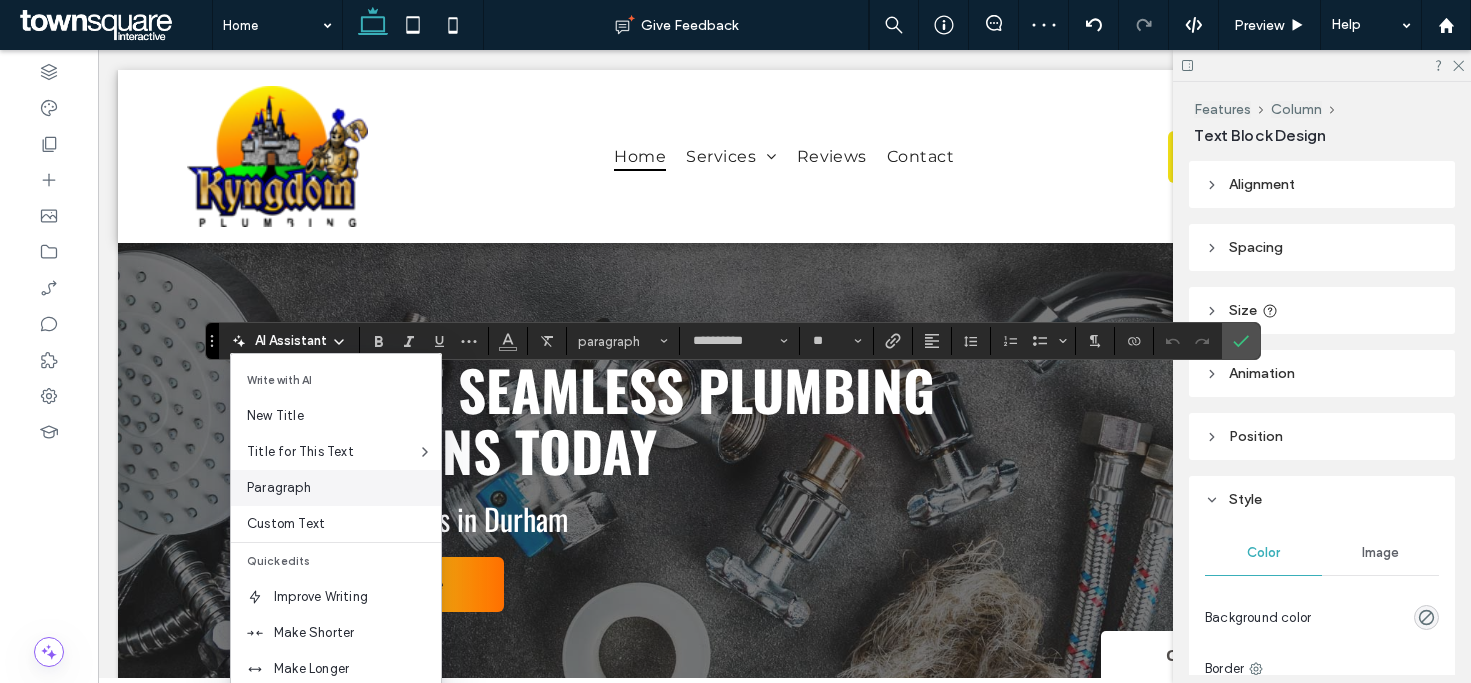 click on "Paragraph" at bounding box center [336, 488] 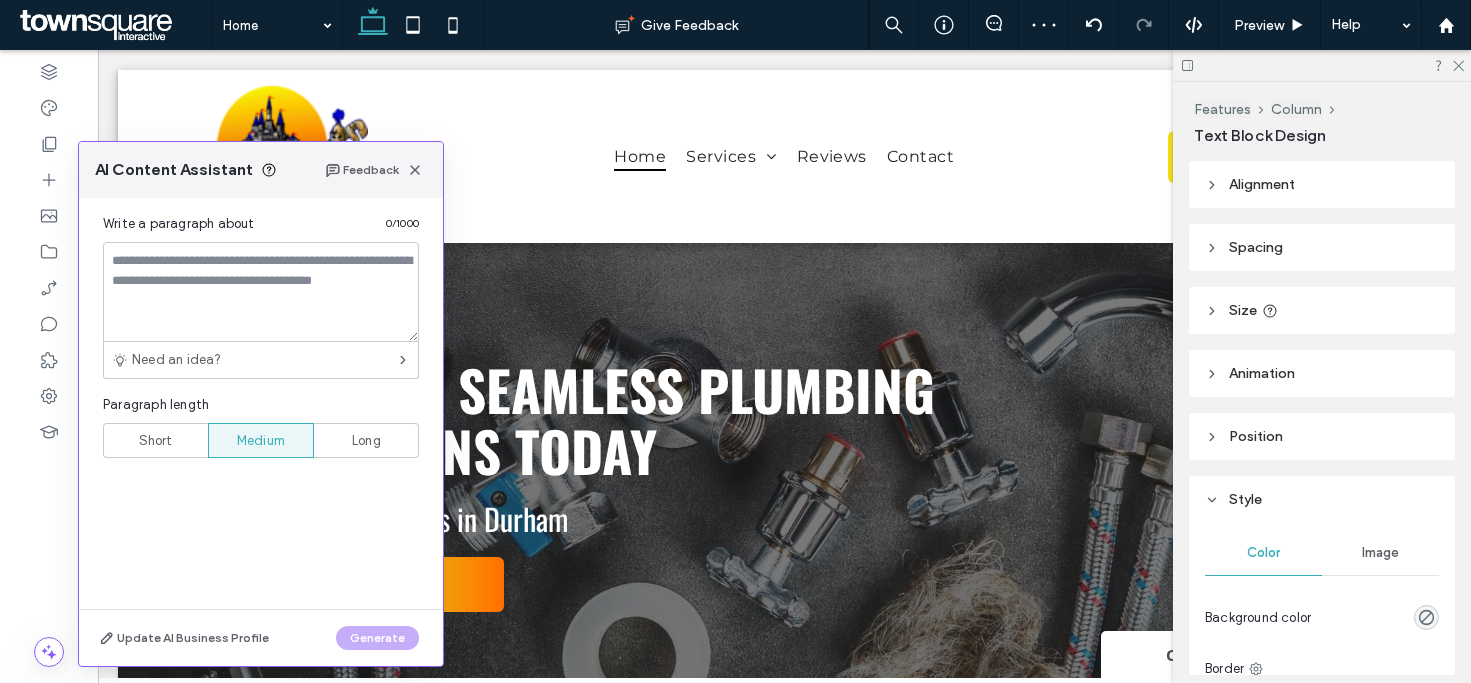 click on "Short" at bounding box center (155, 440) 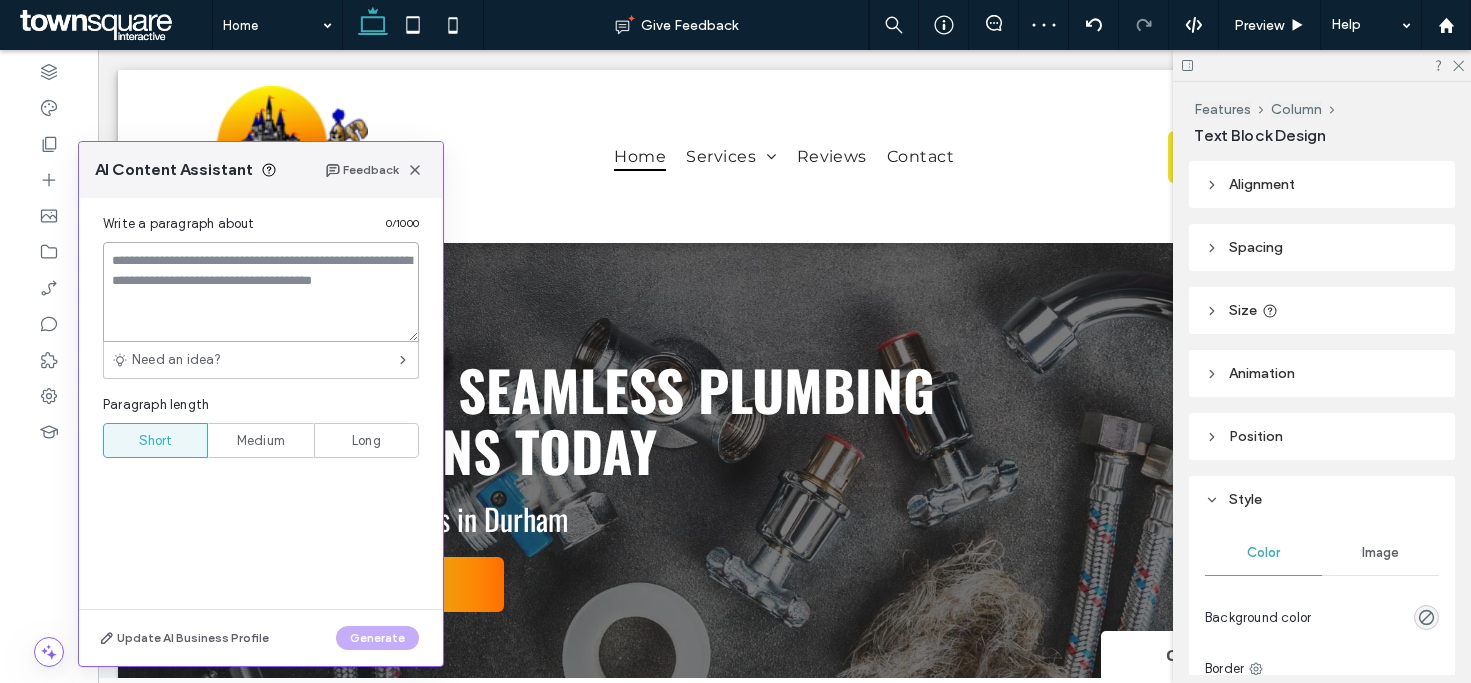 click at bounding box center (261, 292) 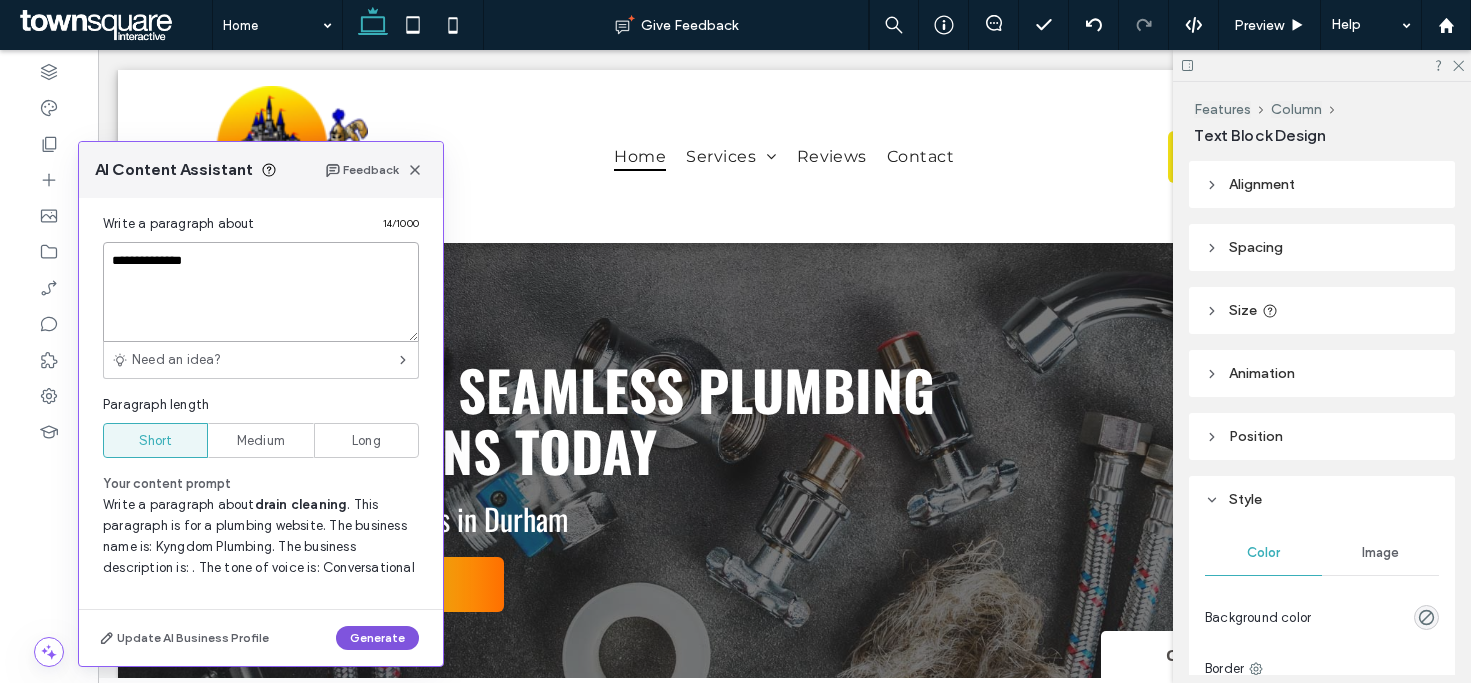type on "**********" 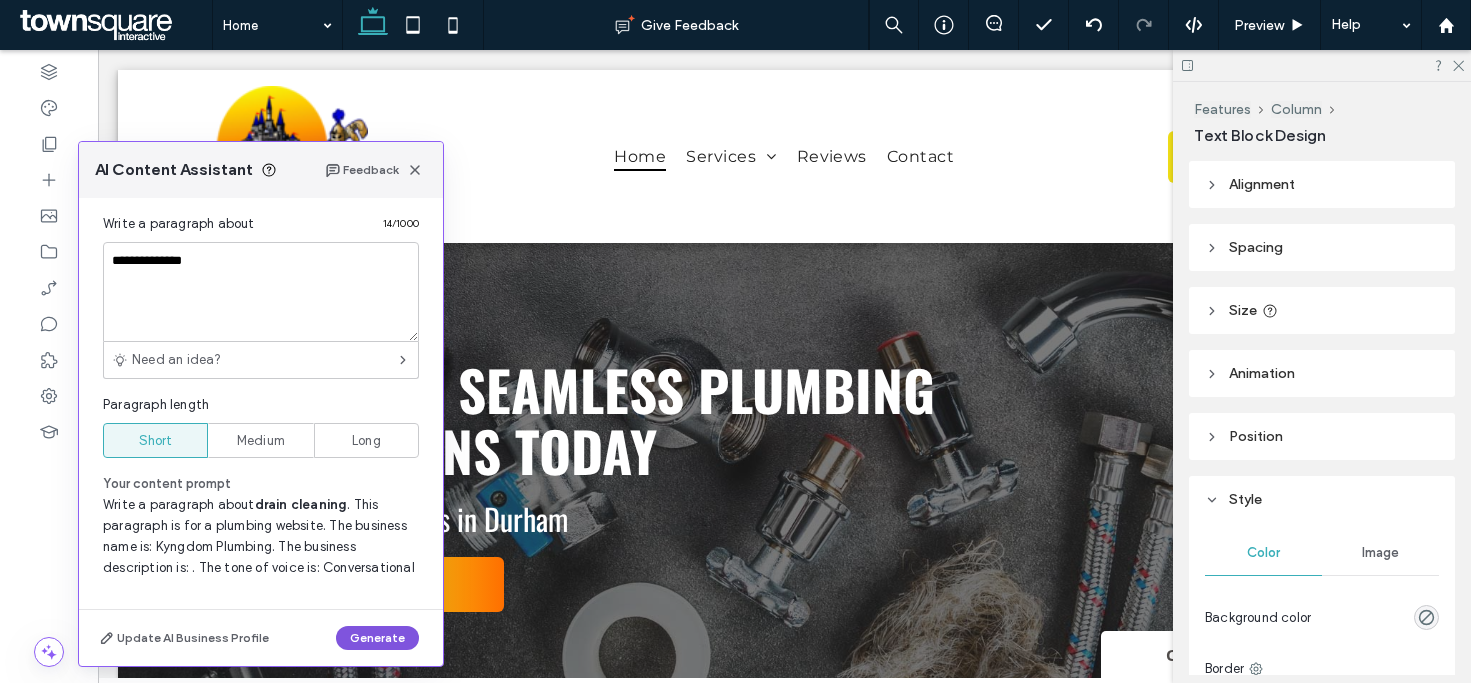 click on "Generate" at bounding box center [377, 638] 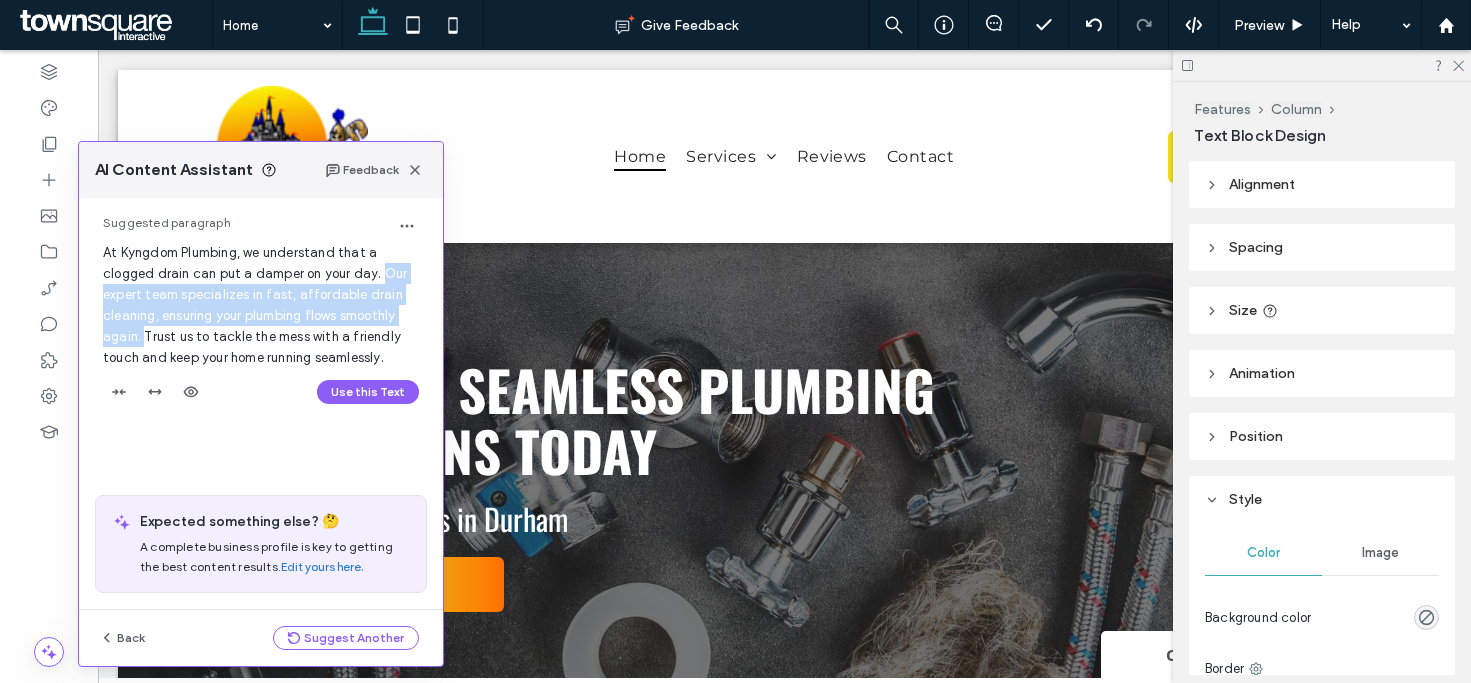 drag, startPoint x: 378, startPoint y: 275, endPoint x: 142, endPoint y: 340, distance: 244.78766 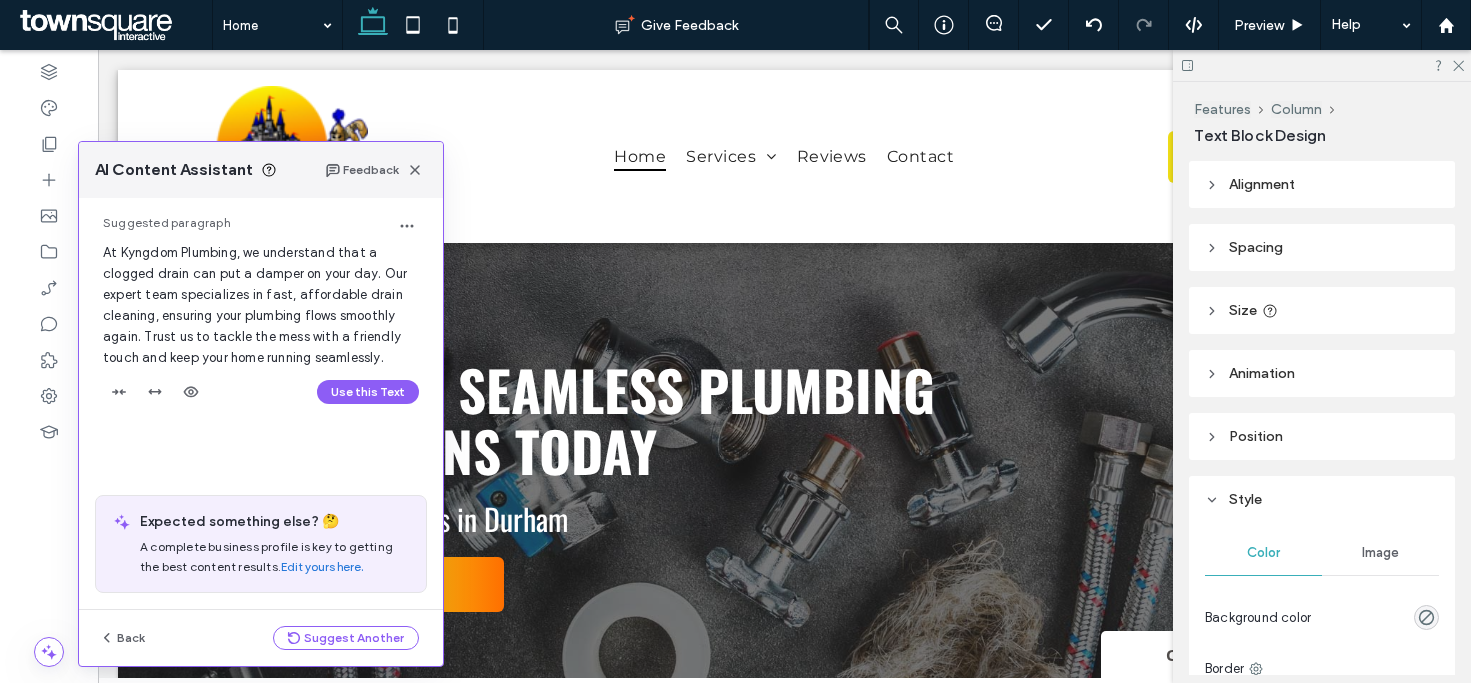 click on "Suggested paragraph At Kyngdom Plumbing, we understand that a clogged drain can put a damper on your day. Our expert team specializes in fast, affordable drain cleaning, ensuring your plumbing flows smoothly again. Trust us to tackle the mess with a friendly touch and keep your home running seamlessly. Use this Text" at bounding box center [261, 315] 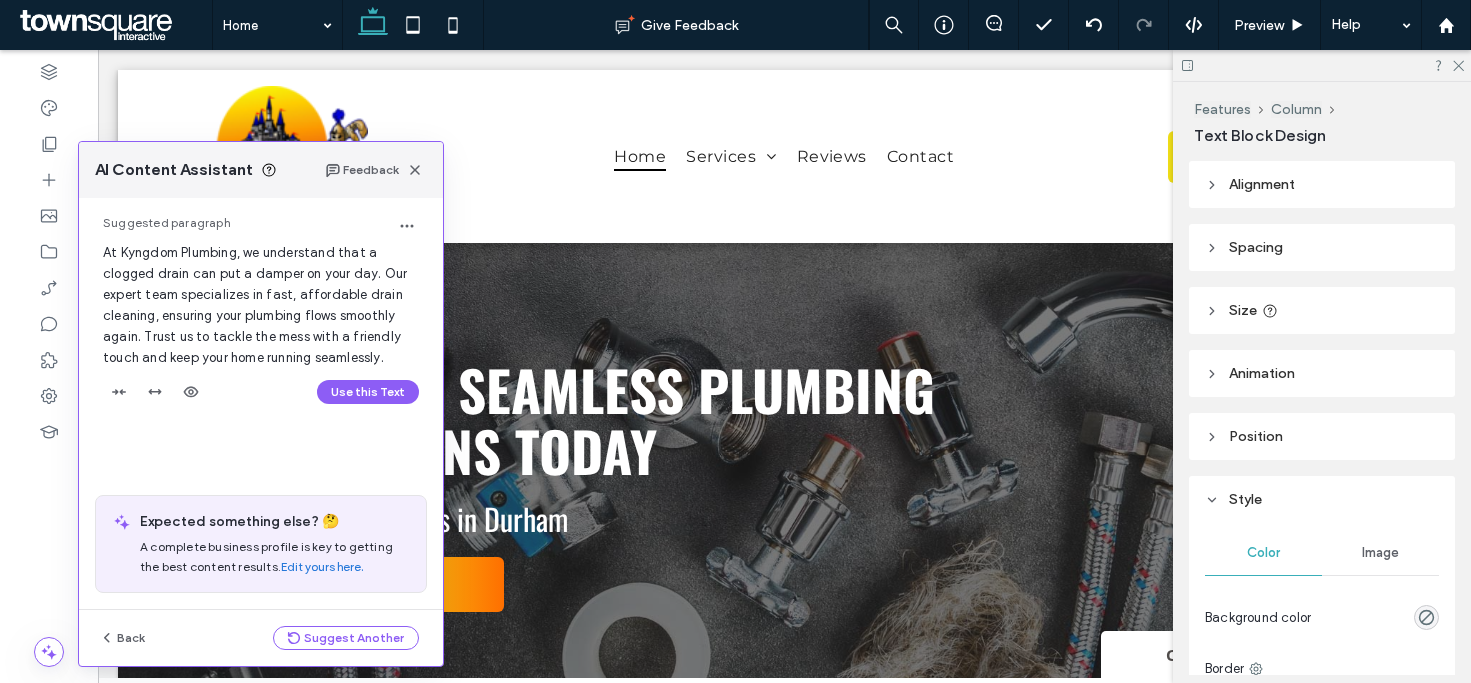 type 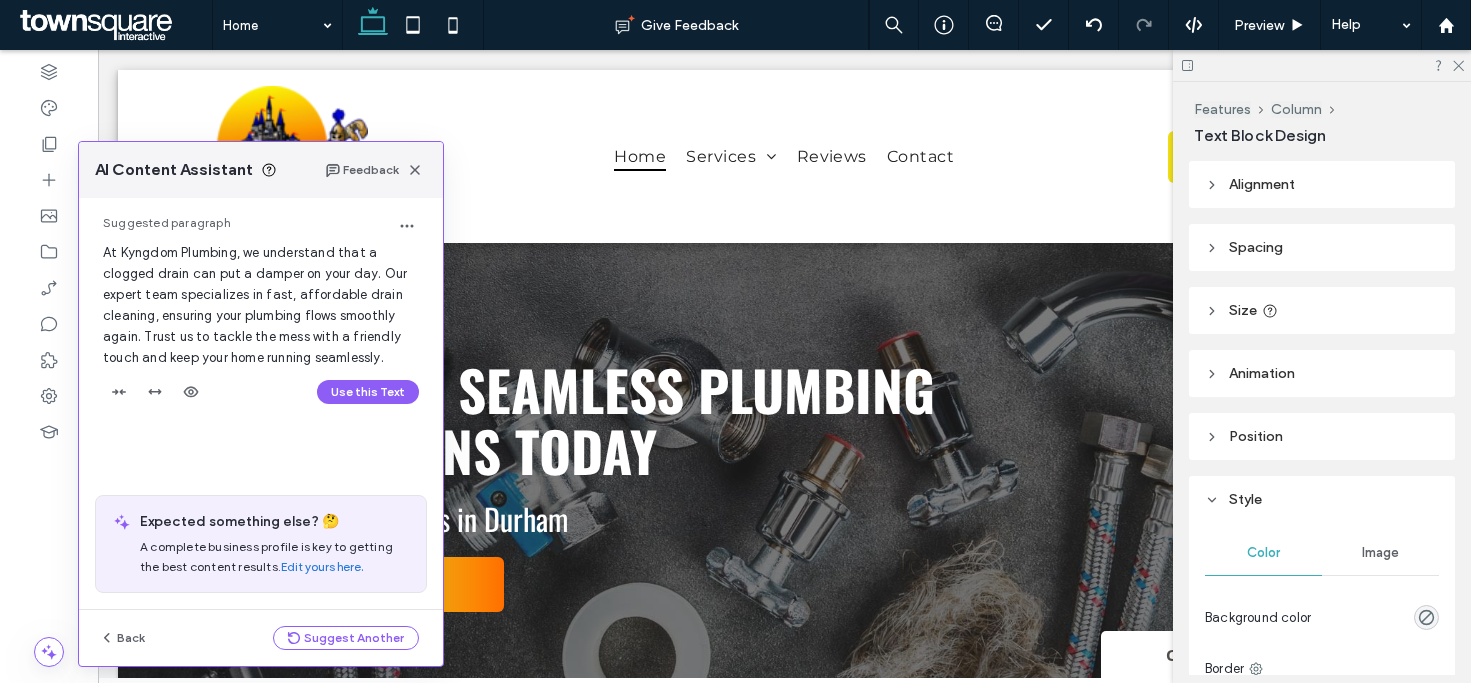 type on "**" 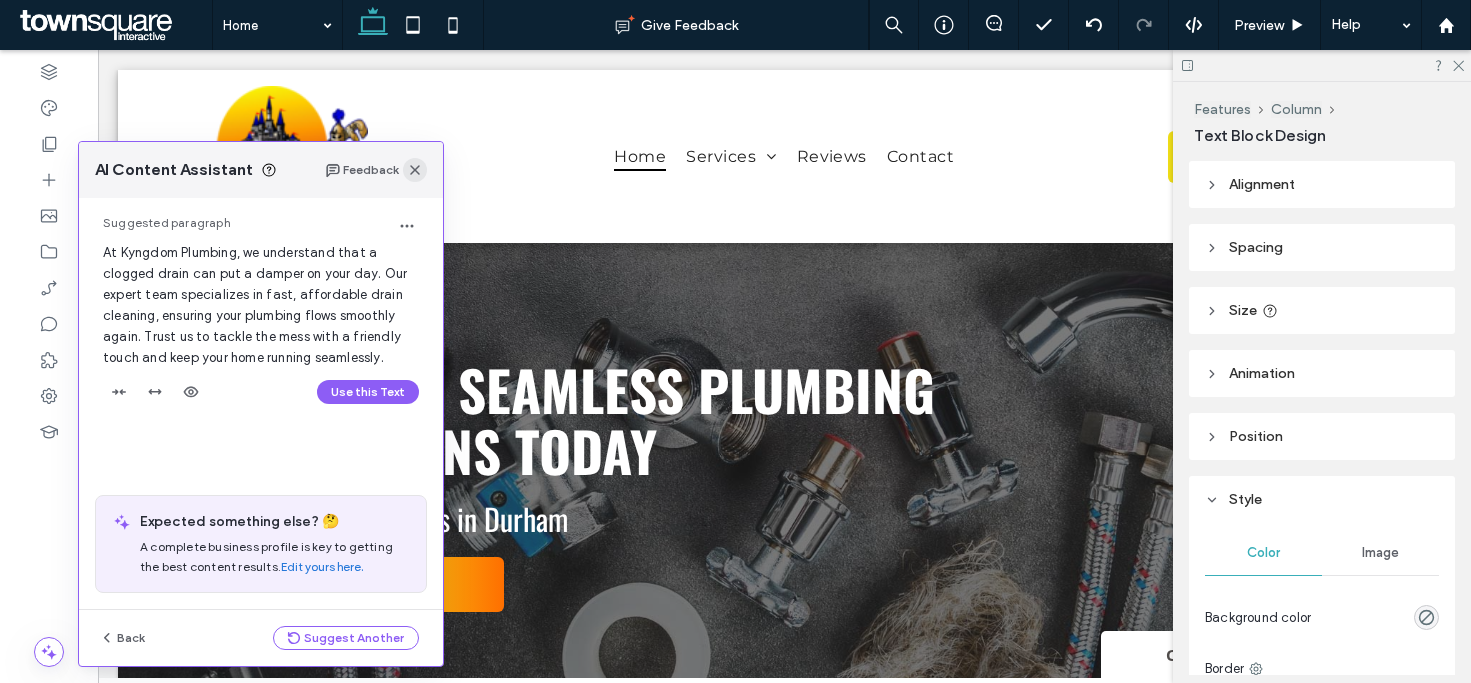 click 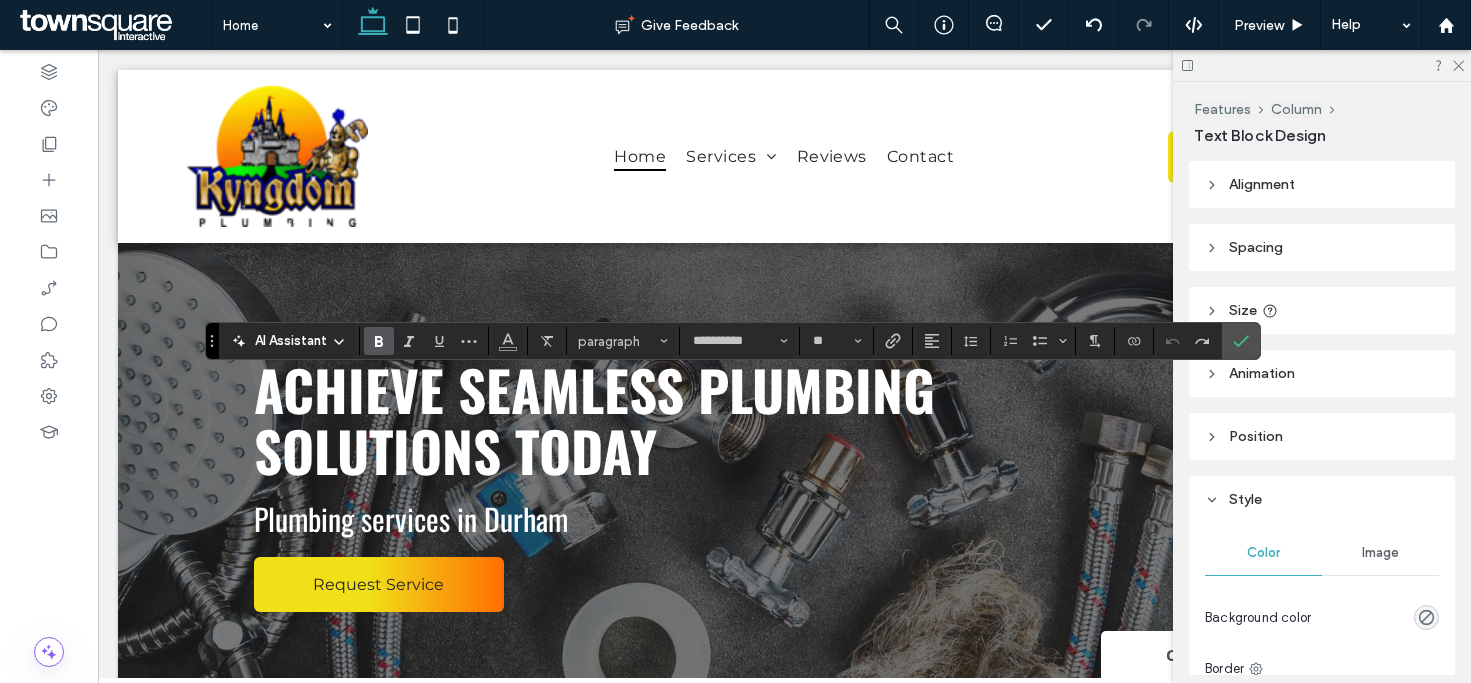 type 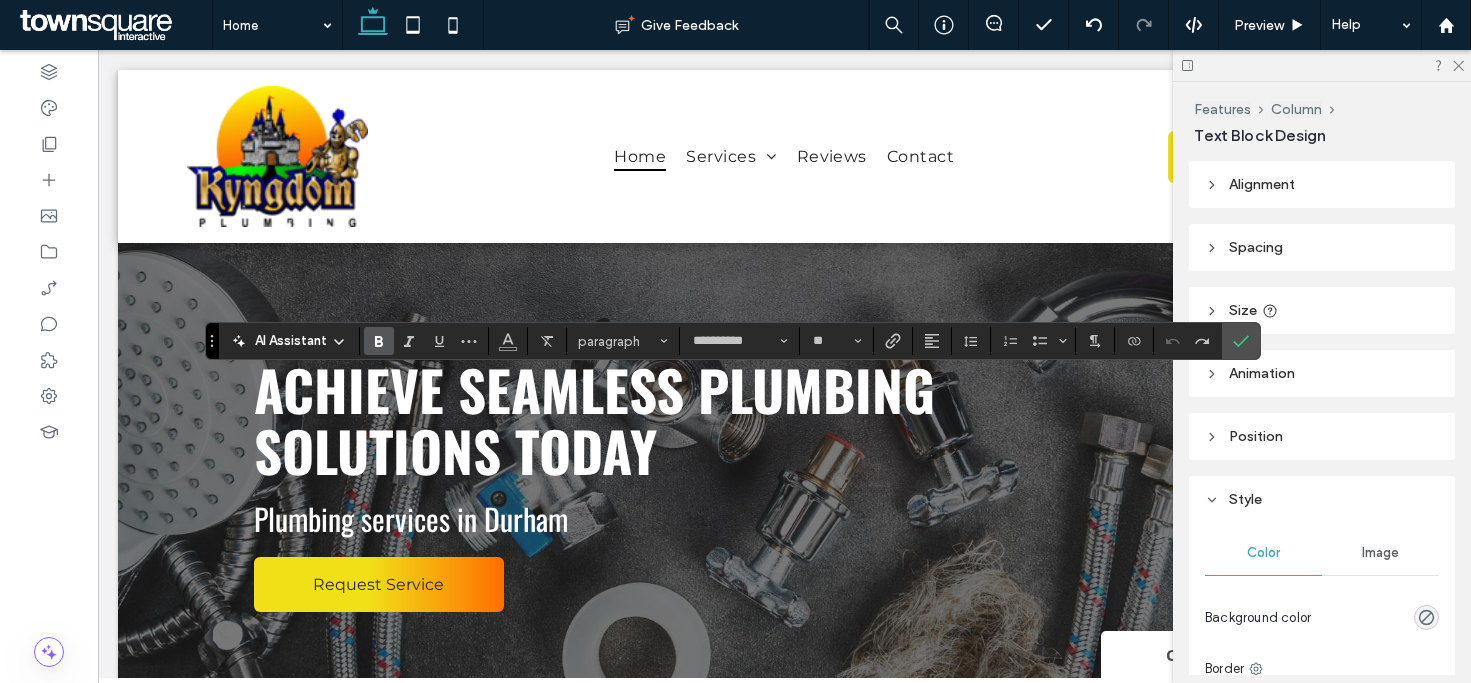 type on "**" 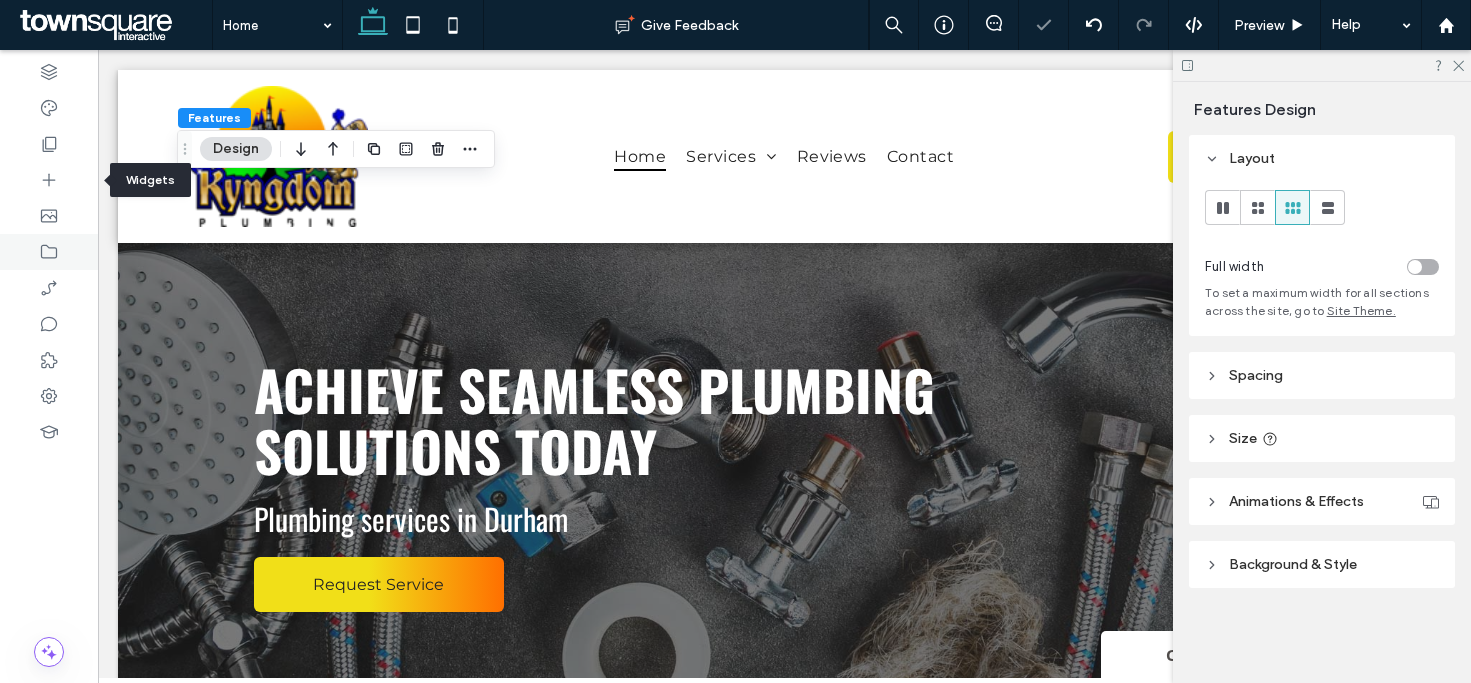 click at bounding box center (49, 180) 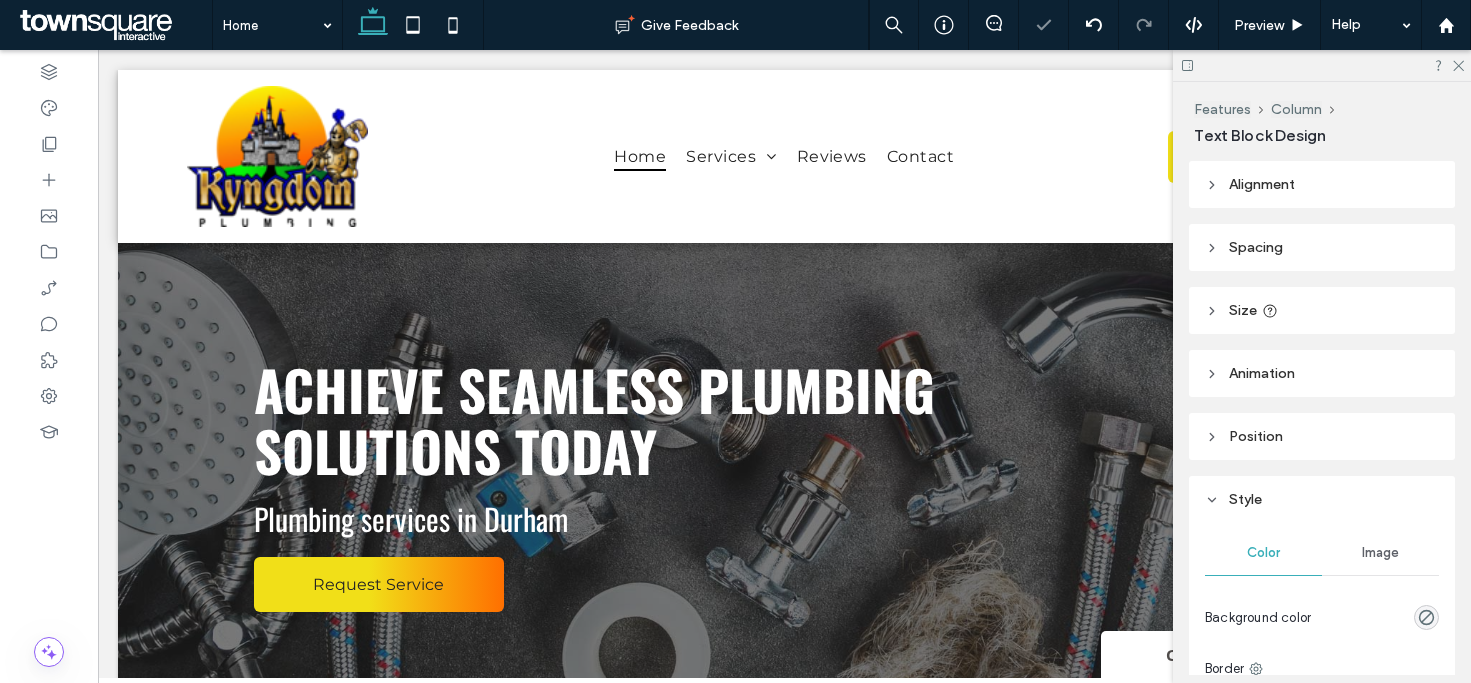 type on "**********" 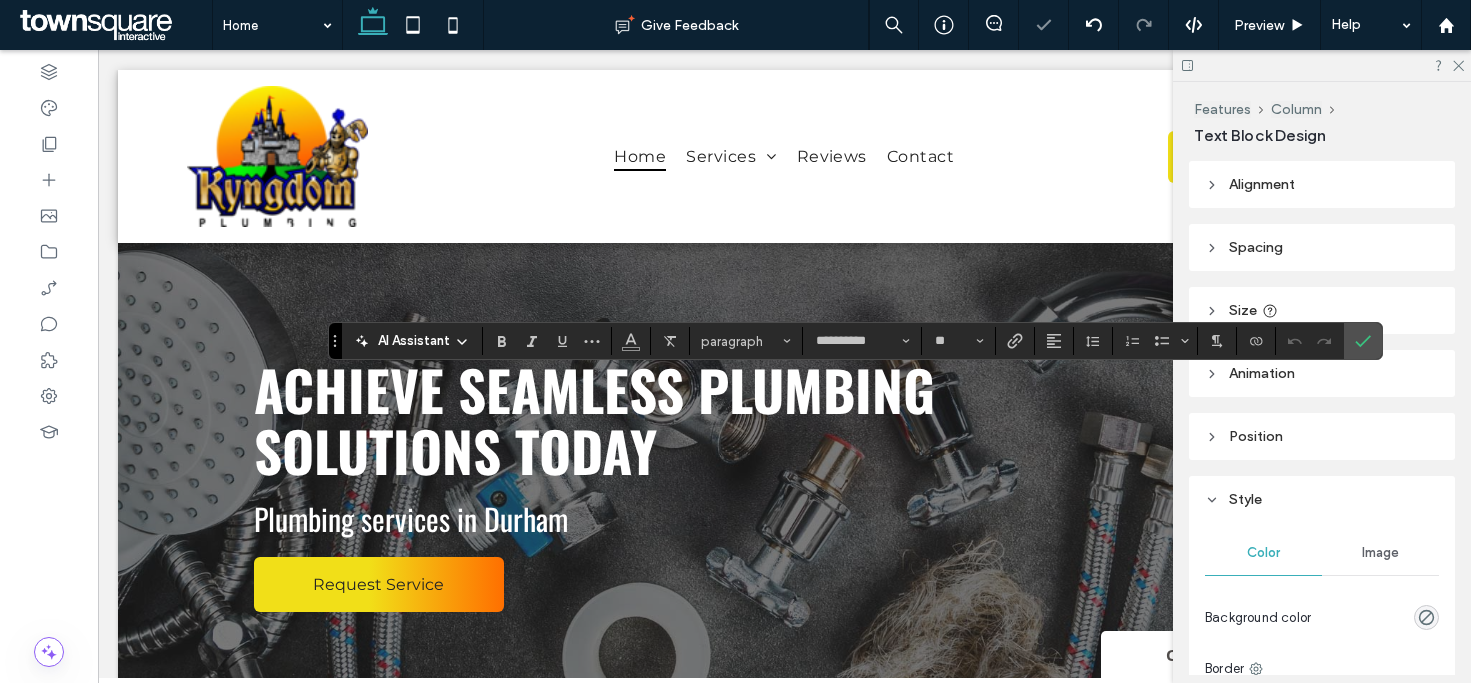click on "AI Assistant" at bounding box center (414, 341) 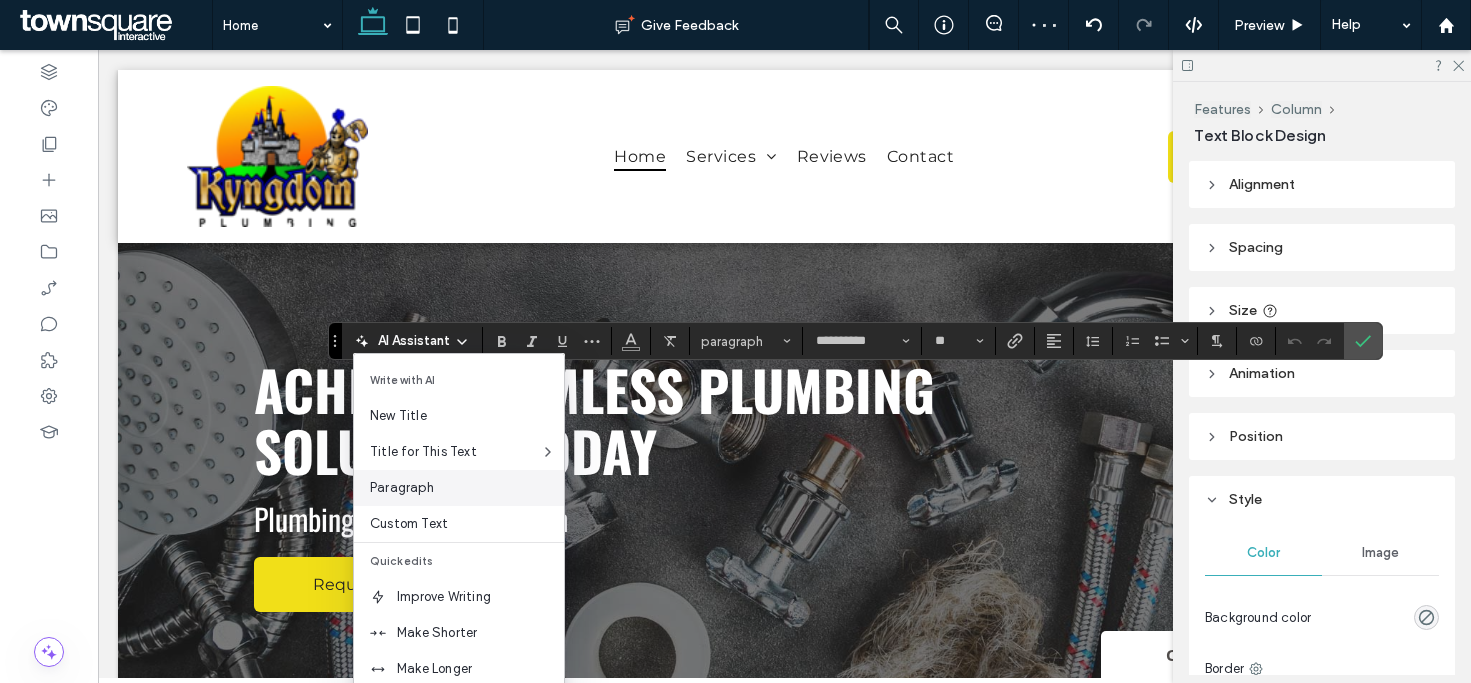 click on "Paragraph" at bounding box center [459, 488] 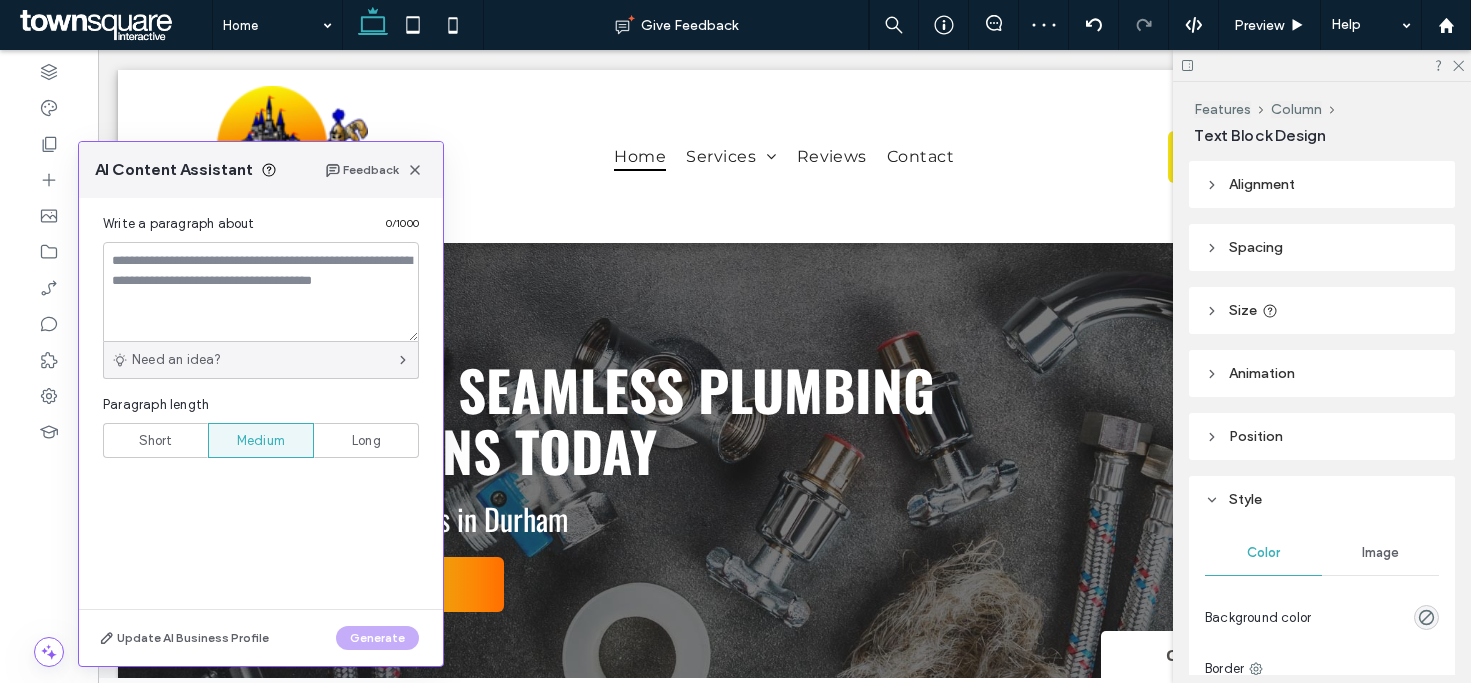 drag, startPoint x: 183, startPoint y: 443, endPoint x: 227, endPoint y: 362, distance: 92.17918 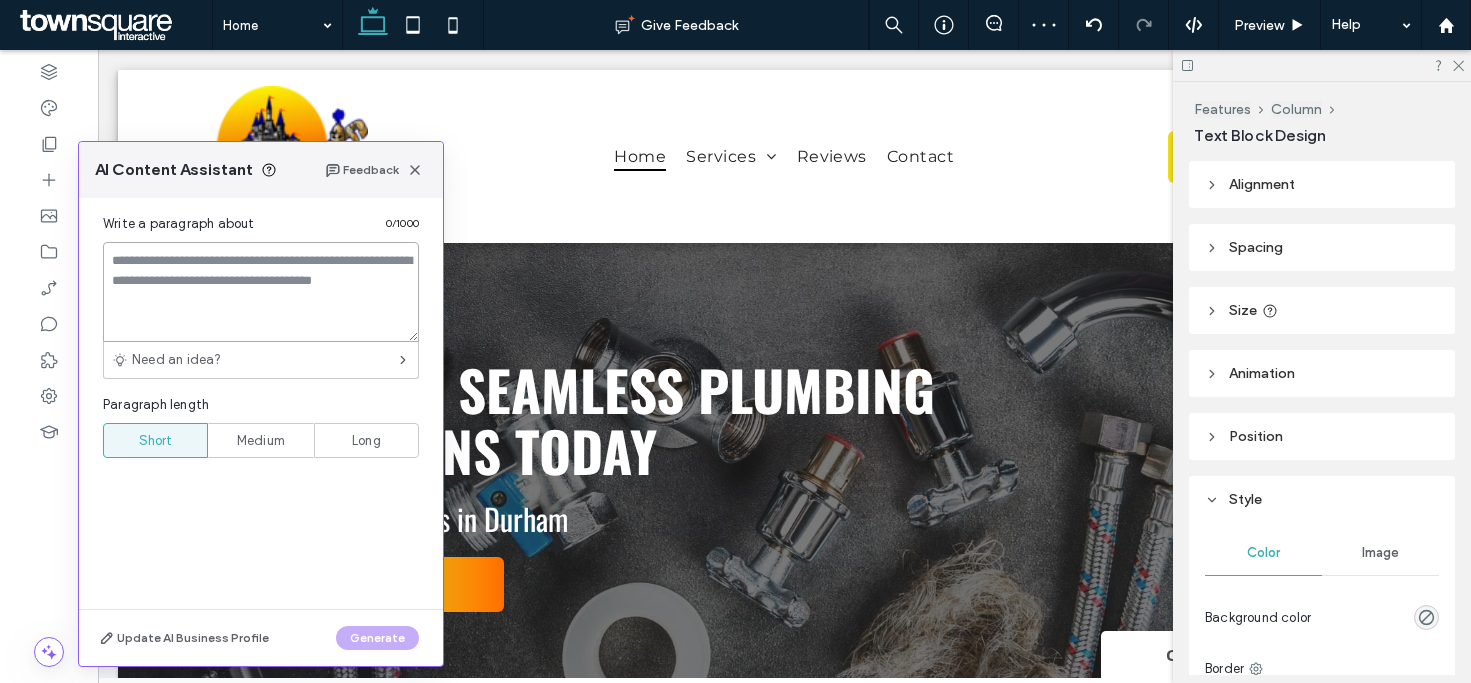click at bounding box center [261, 292] 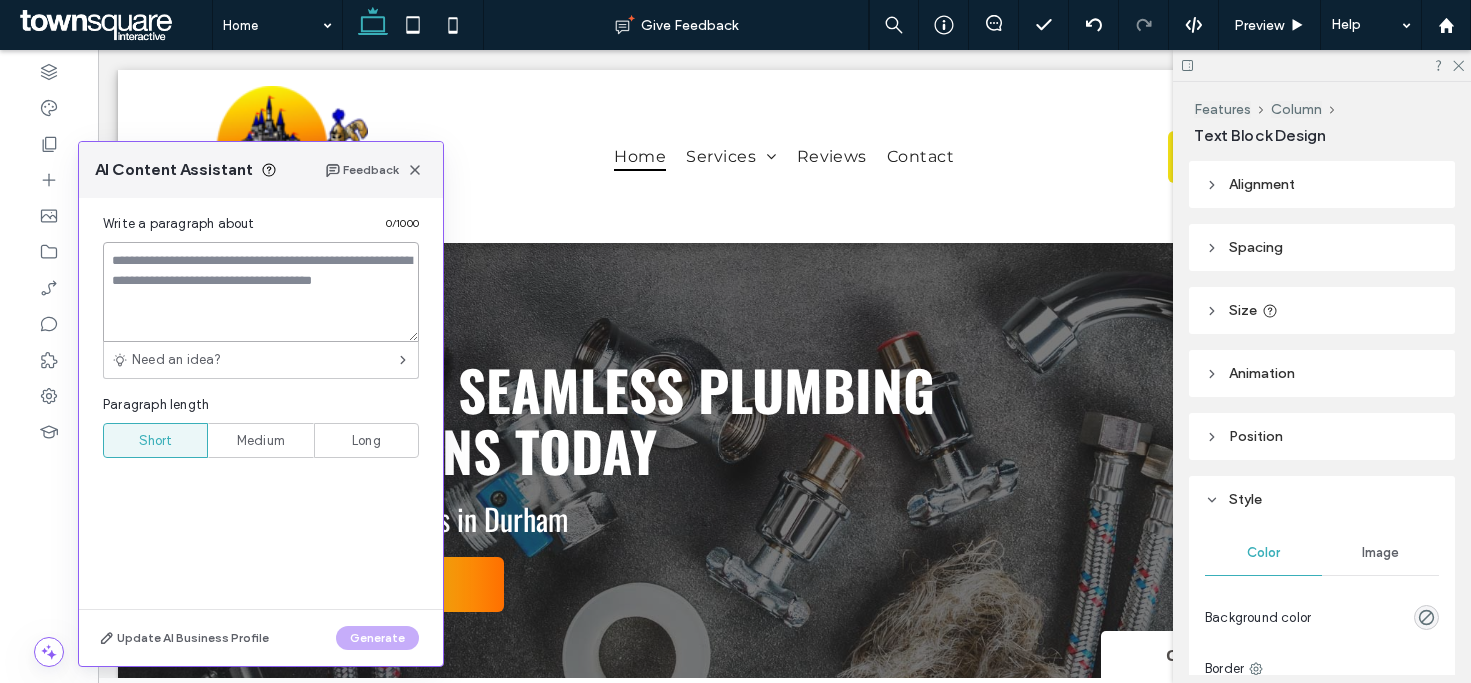 type on "*" 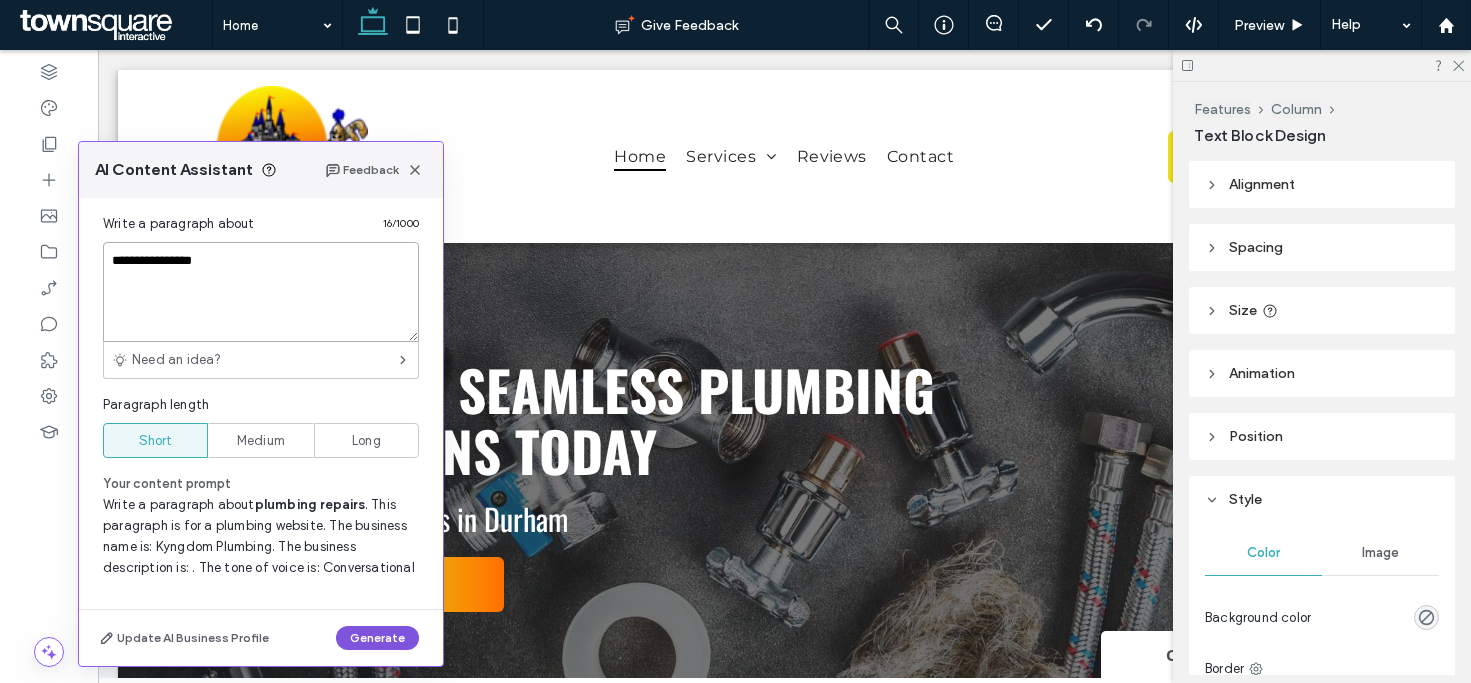 type on "**********" 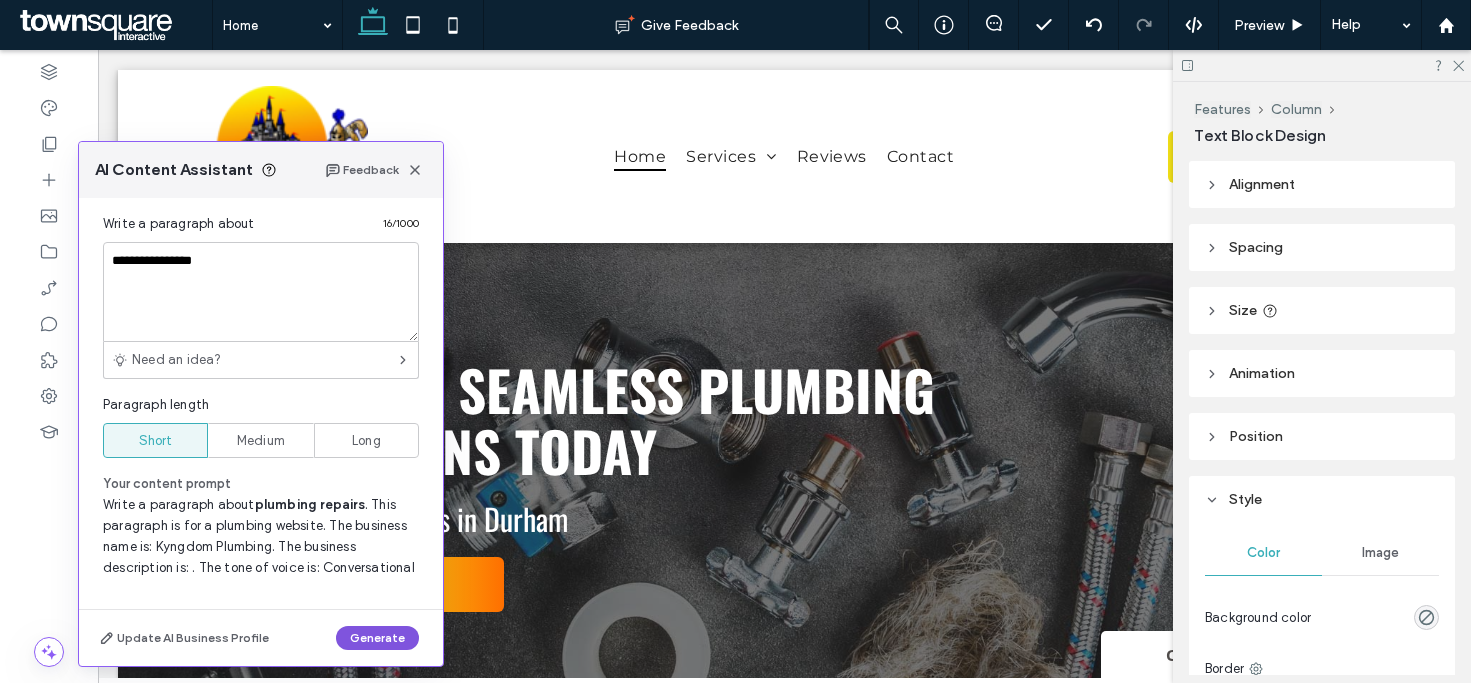 click on "Generate" at bounding box center (377, 638) 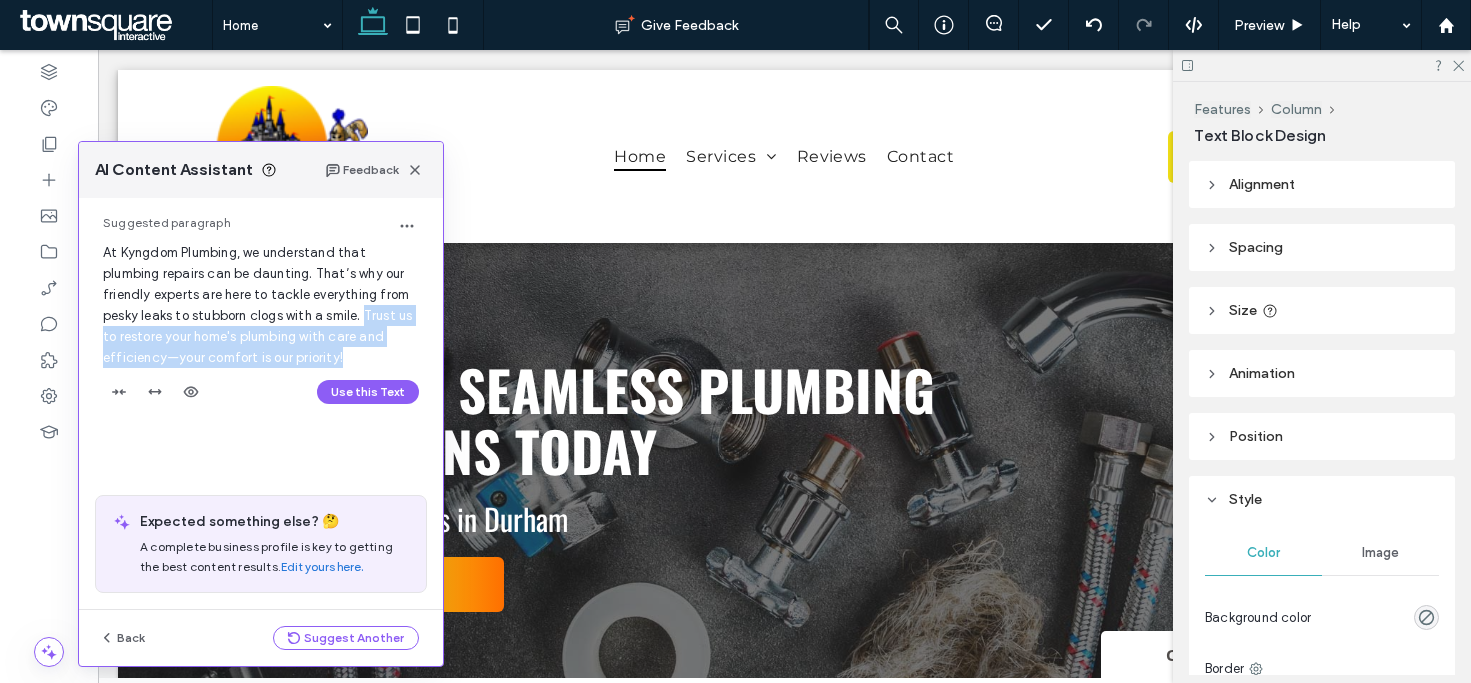 drag, startPoint x: 357, startPoint y: 364, endPoint x: 368, endPoint y: 315, distance: 50.219517 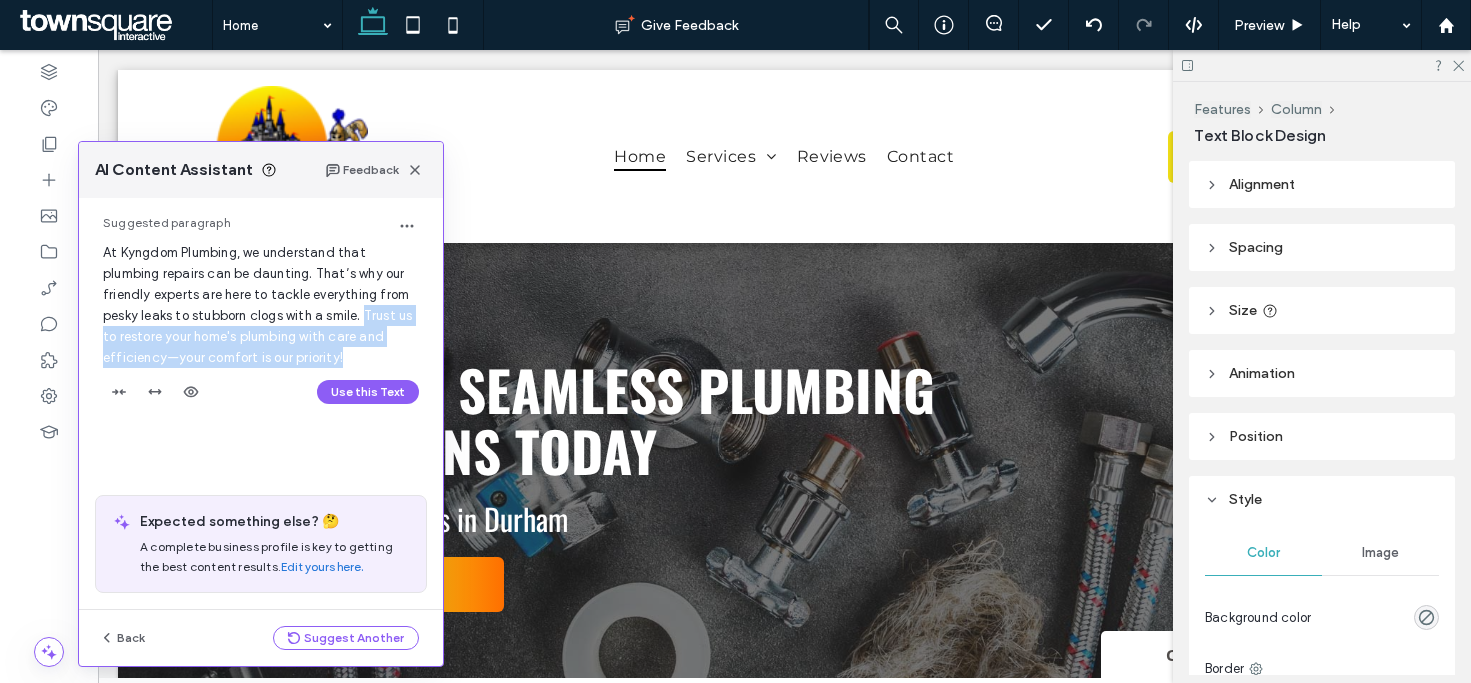 click on "Suggested paragraph At Kyngdom Plumbing, we understand that plumbing repairs can be daunting. That’s why our friendly experts are here to tackle everything from pesky leaks to stubborn clogs with a smile. Trust us to restore your home's plumbing with care and efficiency—your comfort is our priority! Use this Text" at bounding box center [261, 315] 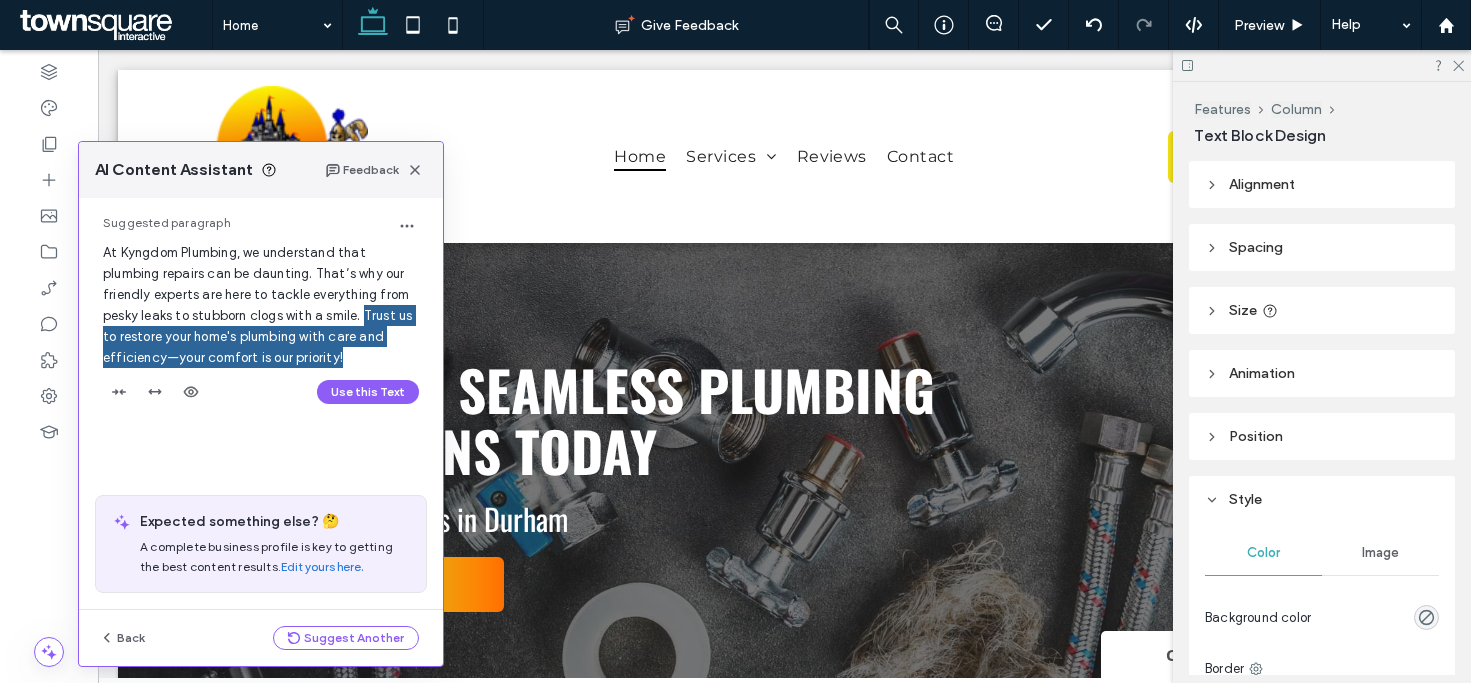 type 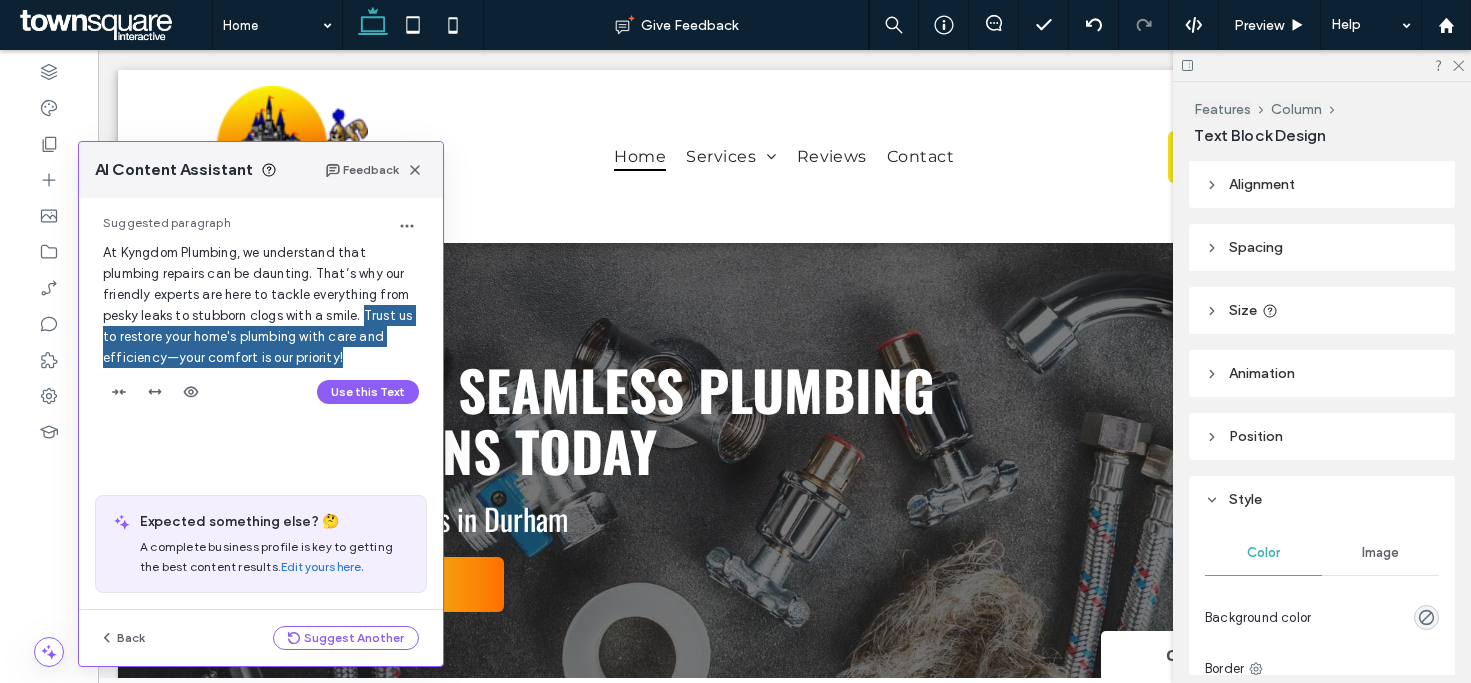 type on "**" 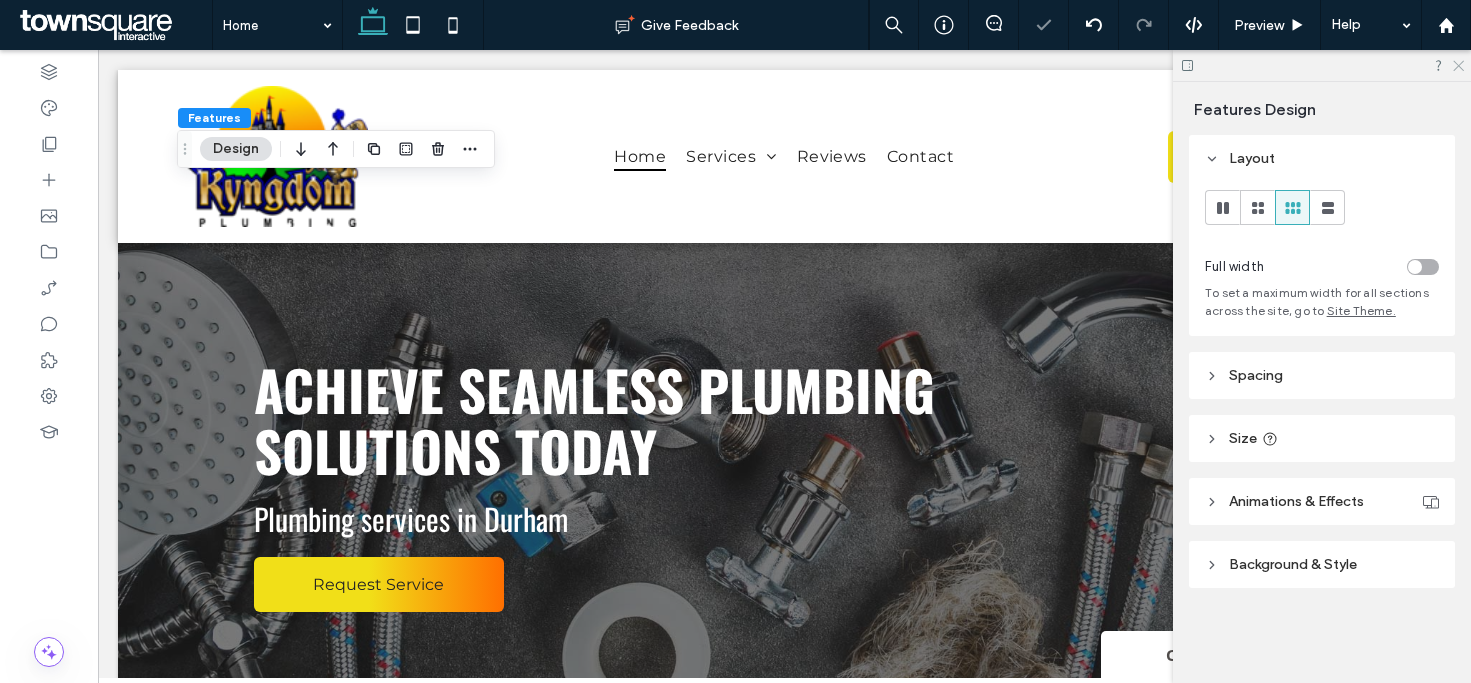 click 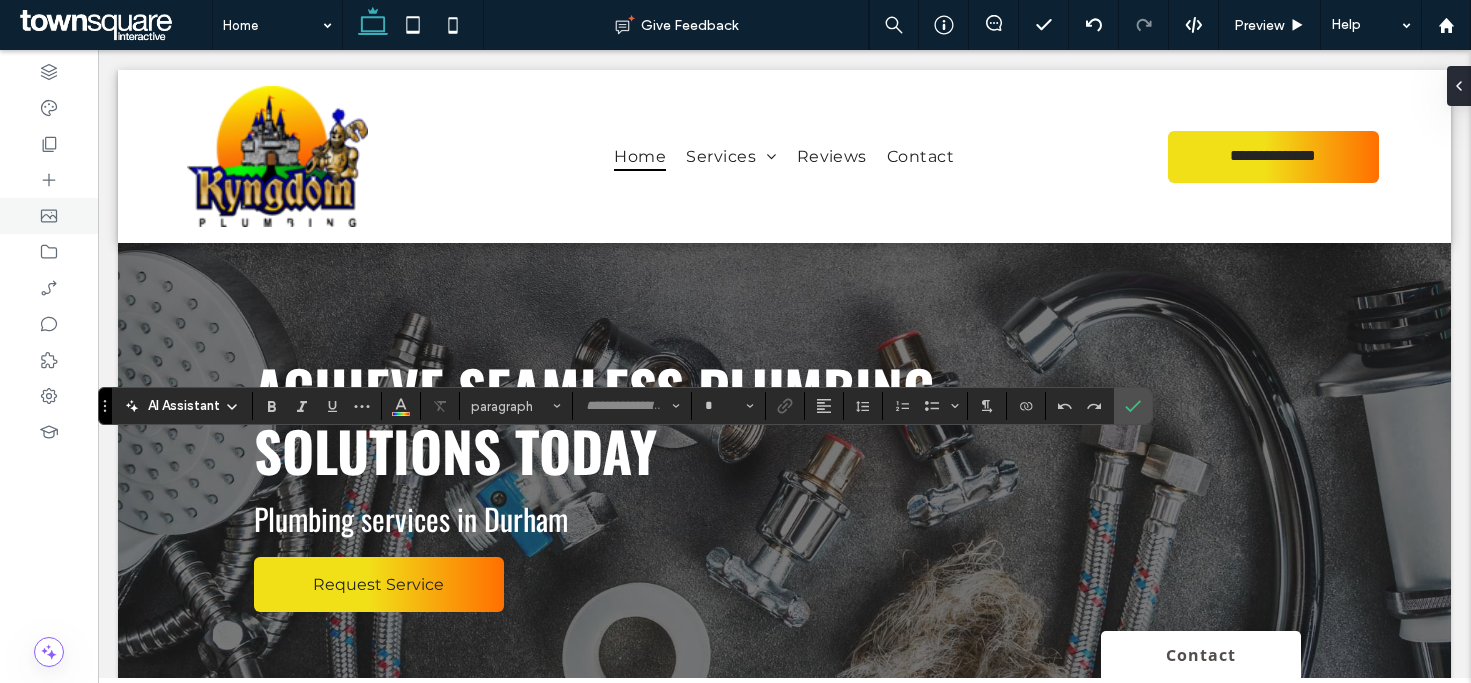 type on "**********" 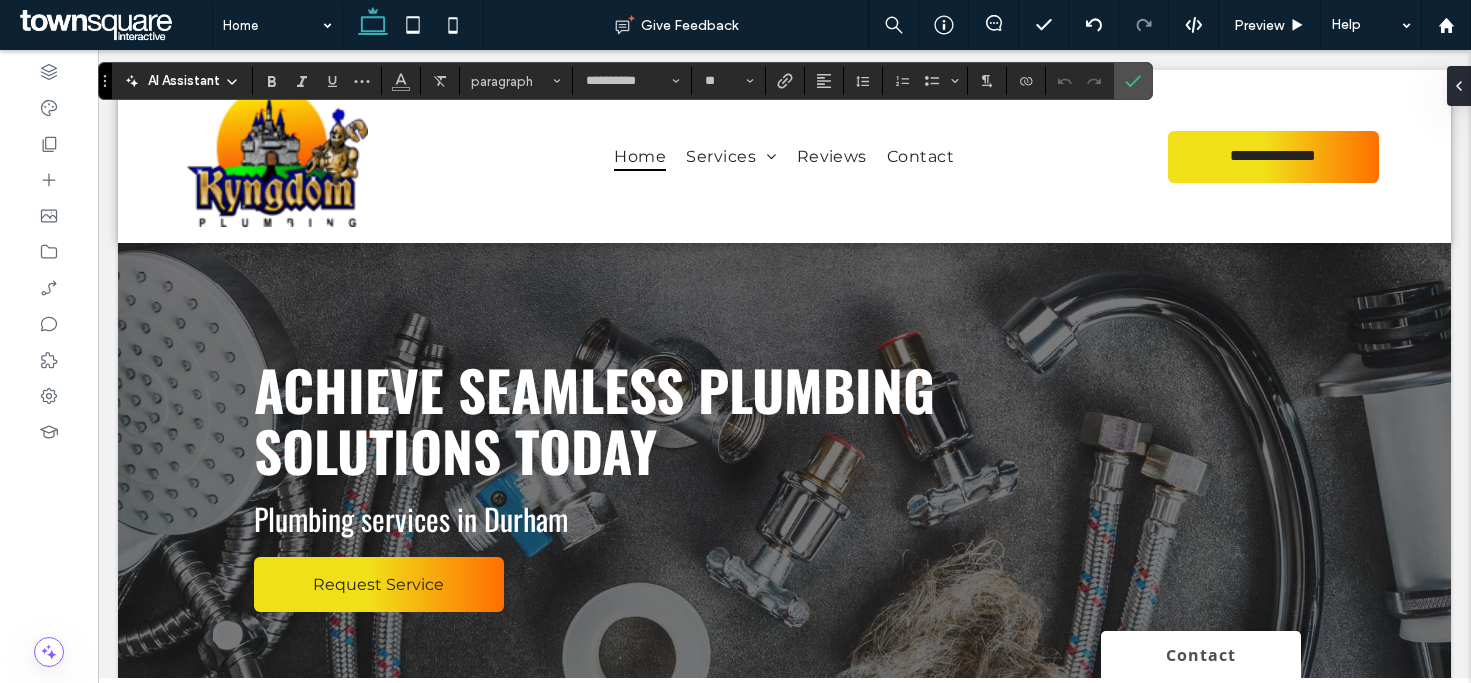 type on "**********" 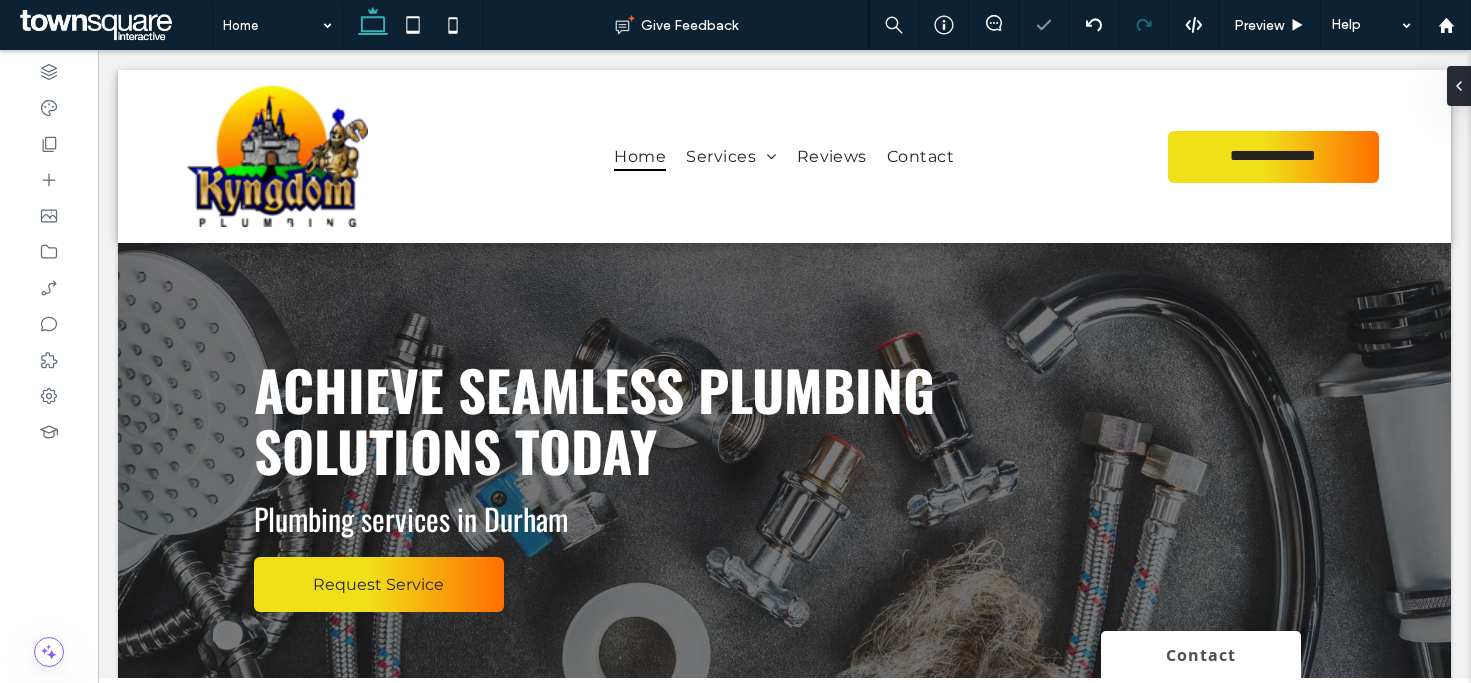 type on "******" 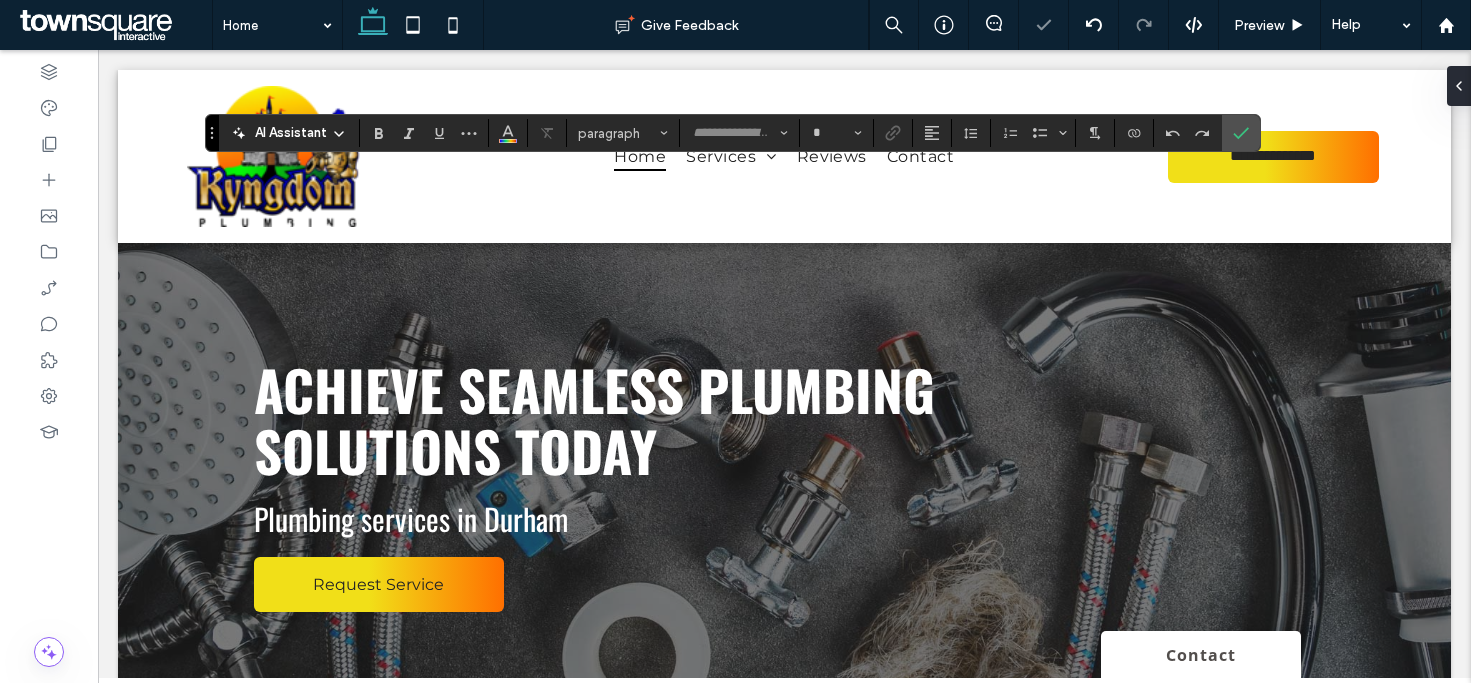 type on "**********" 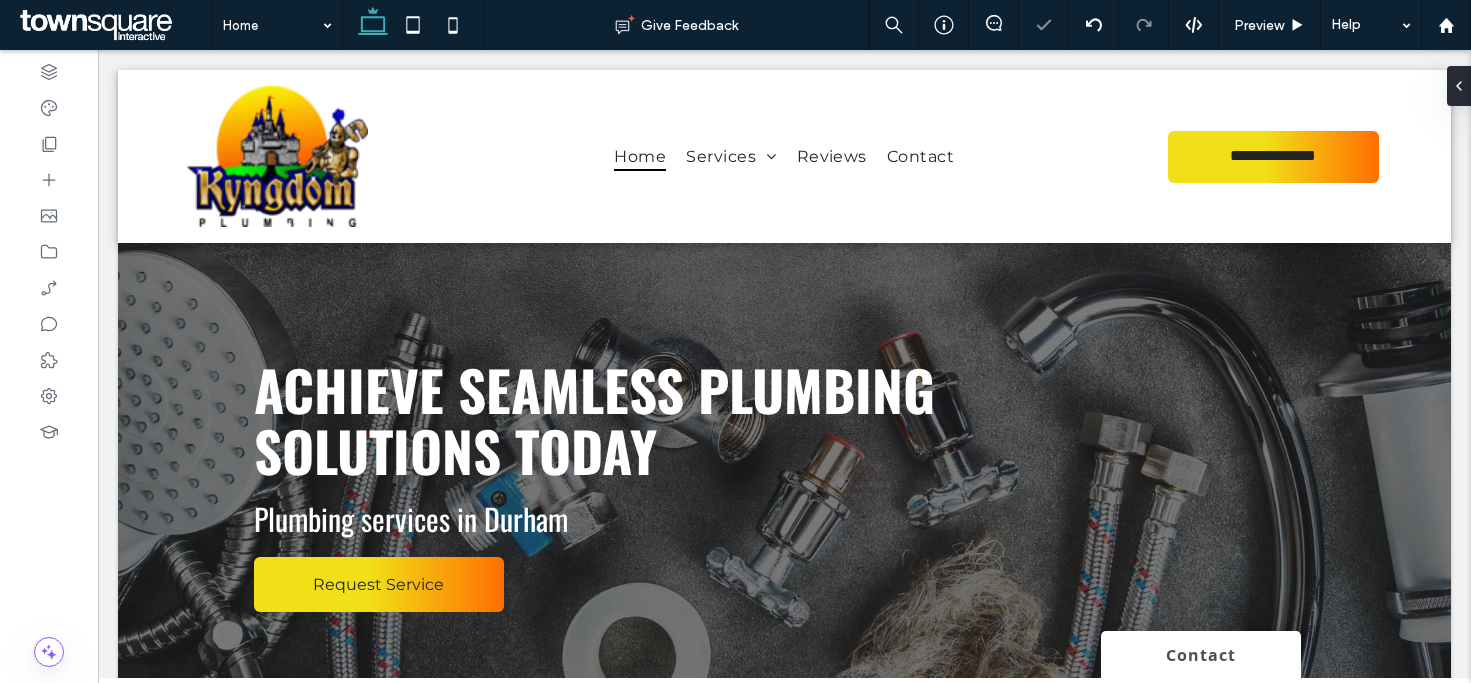 type on "**********" 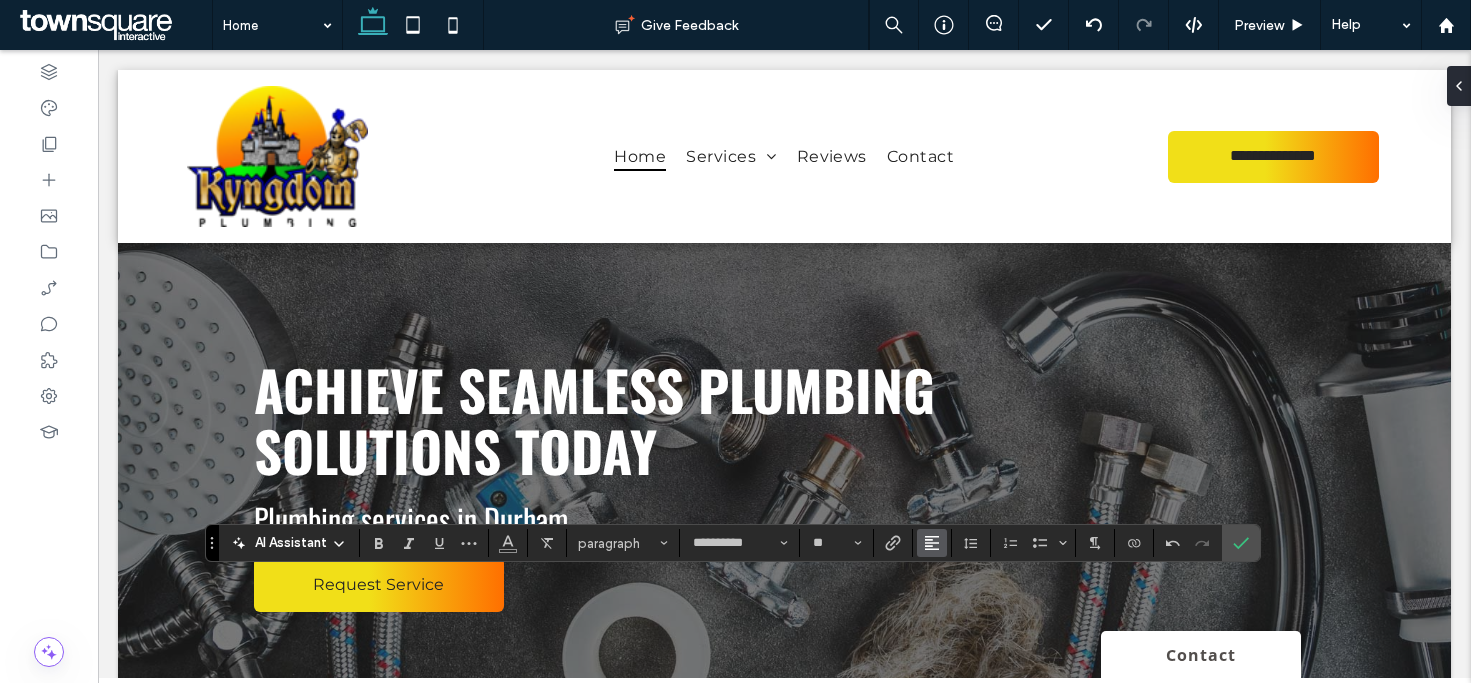 click at bounding box center (932, 543) 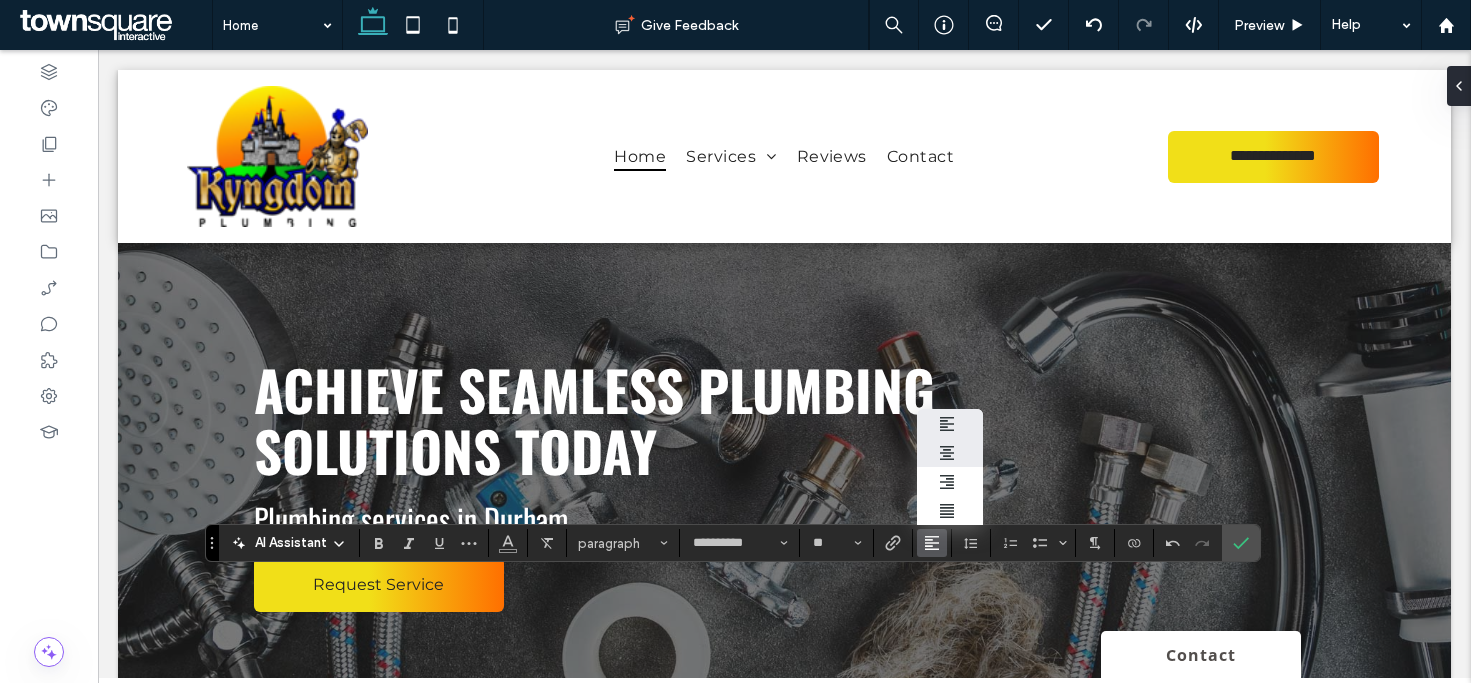 click at bounding box center [950, 452] 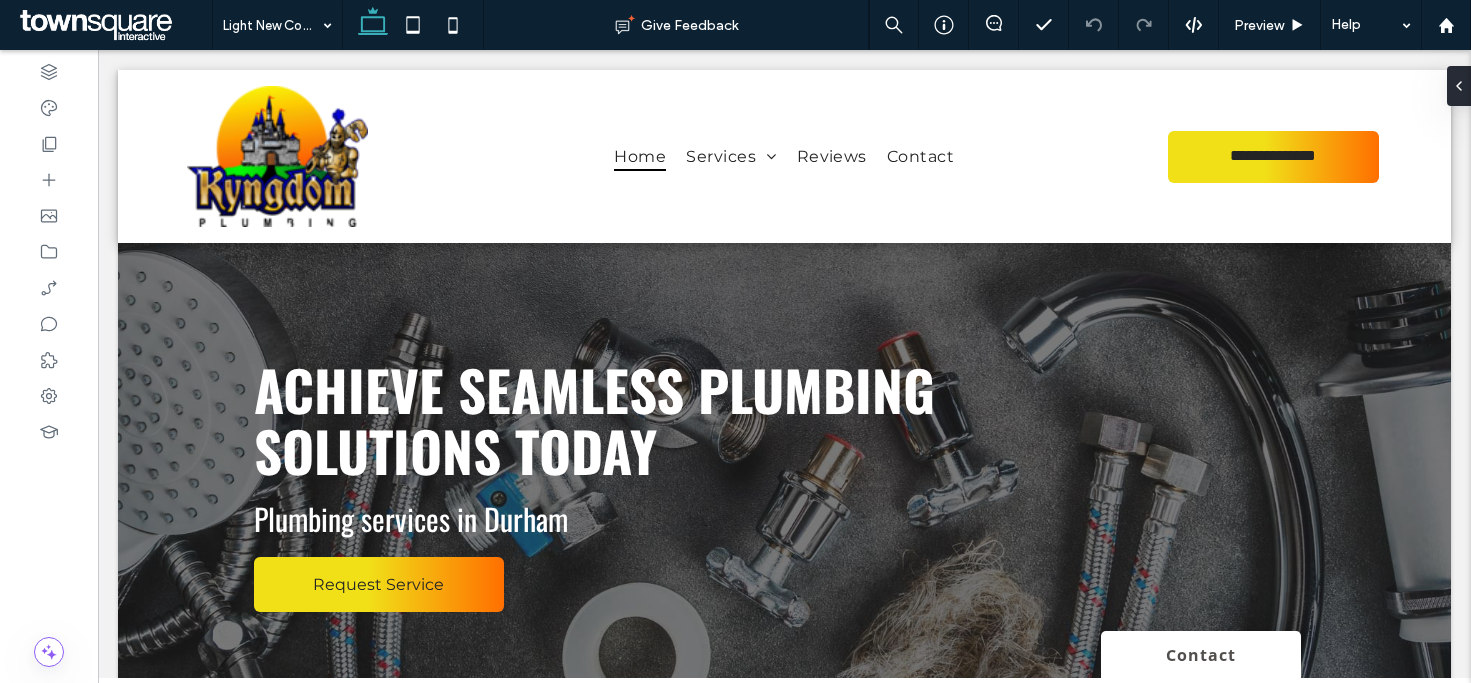 type on "******" 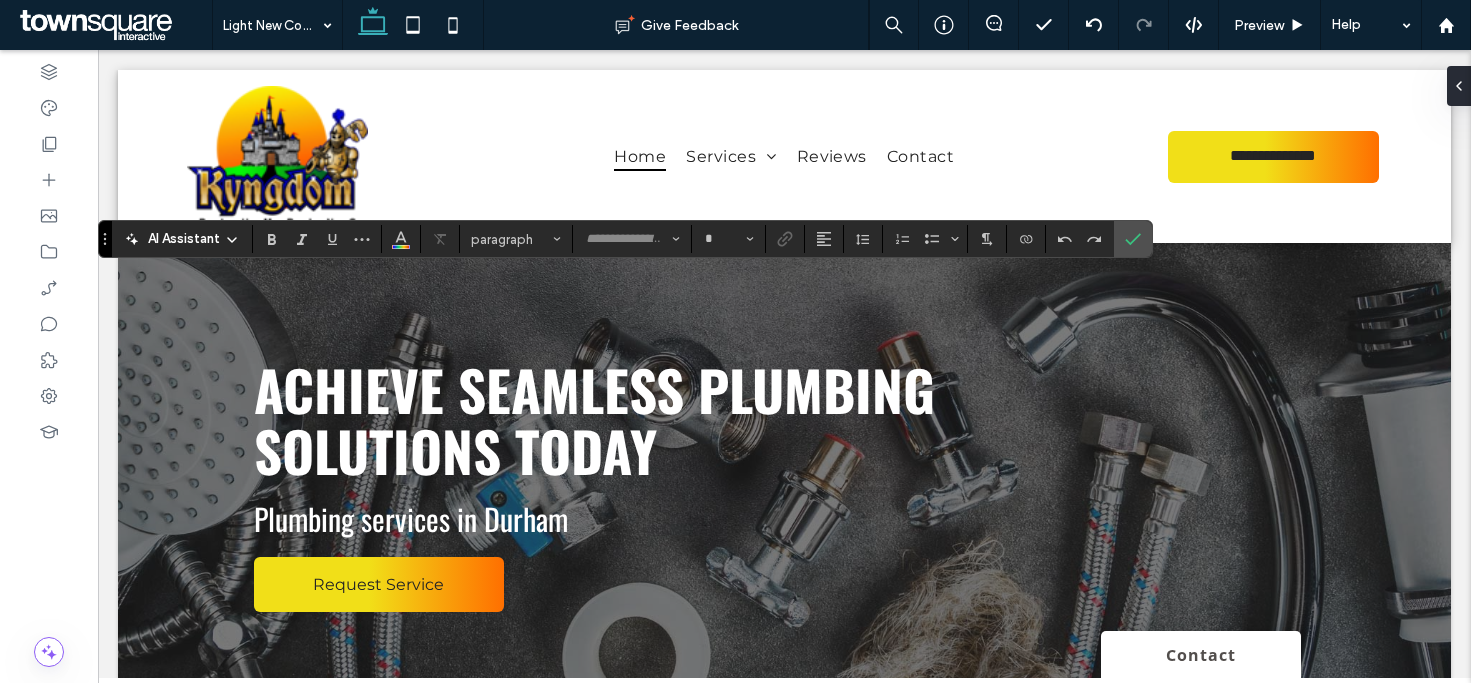 type on "**********" 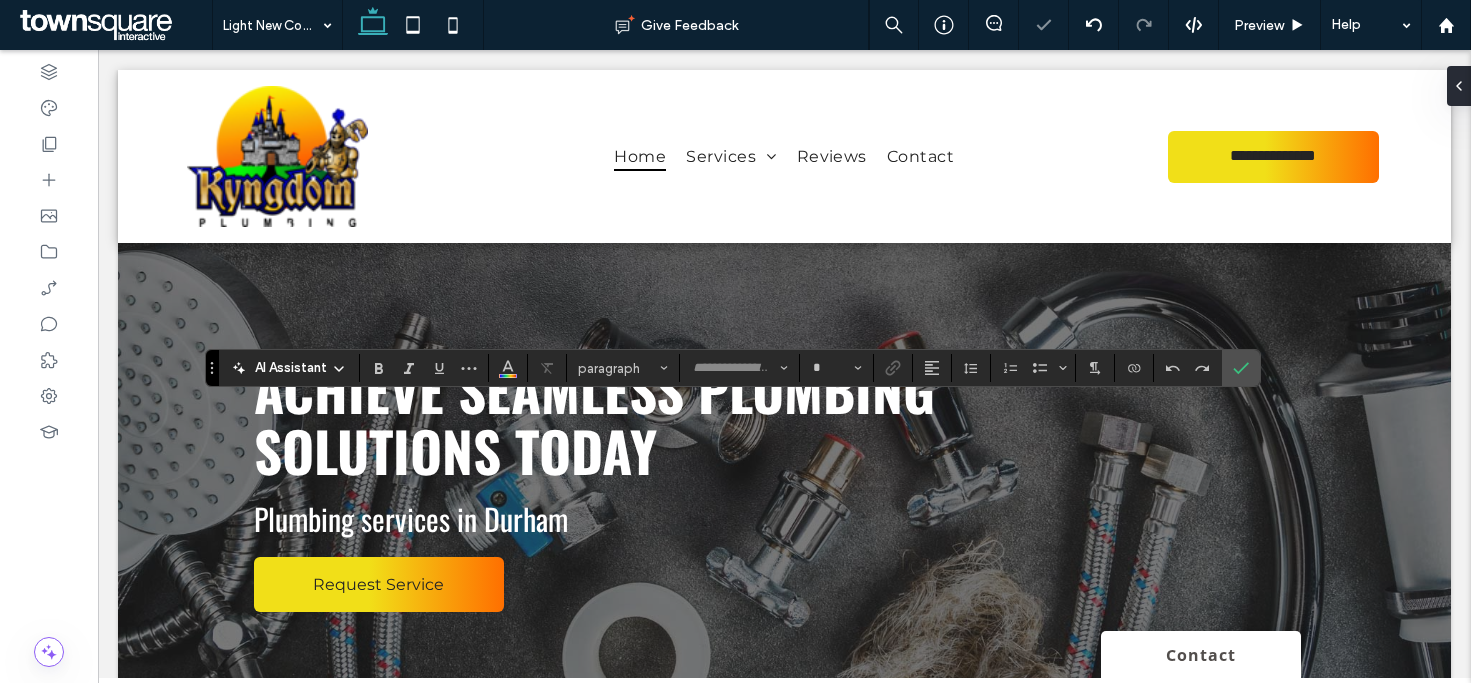 type on "**********" 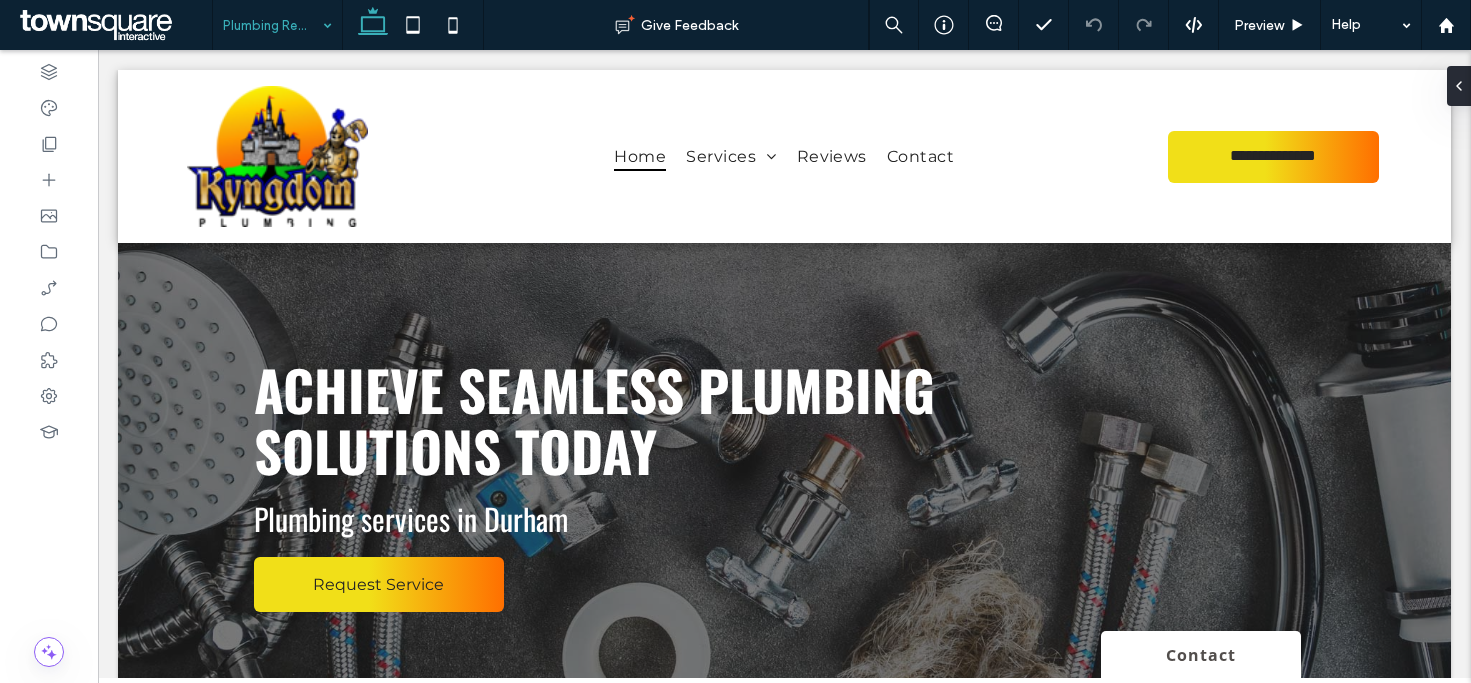 click on "Plumbing Remodels" at bounding box center (277, 25) 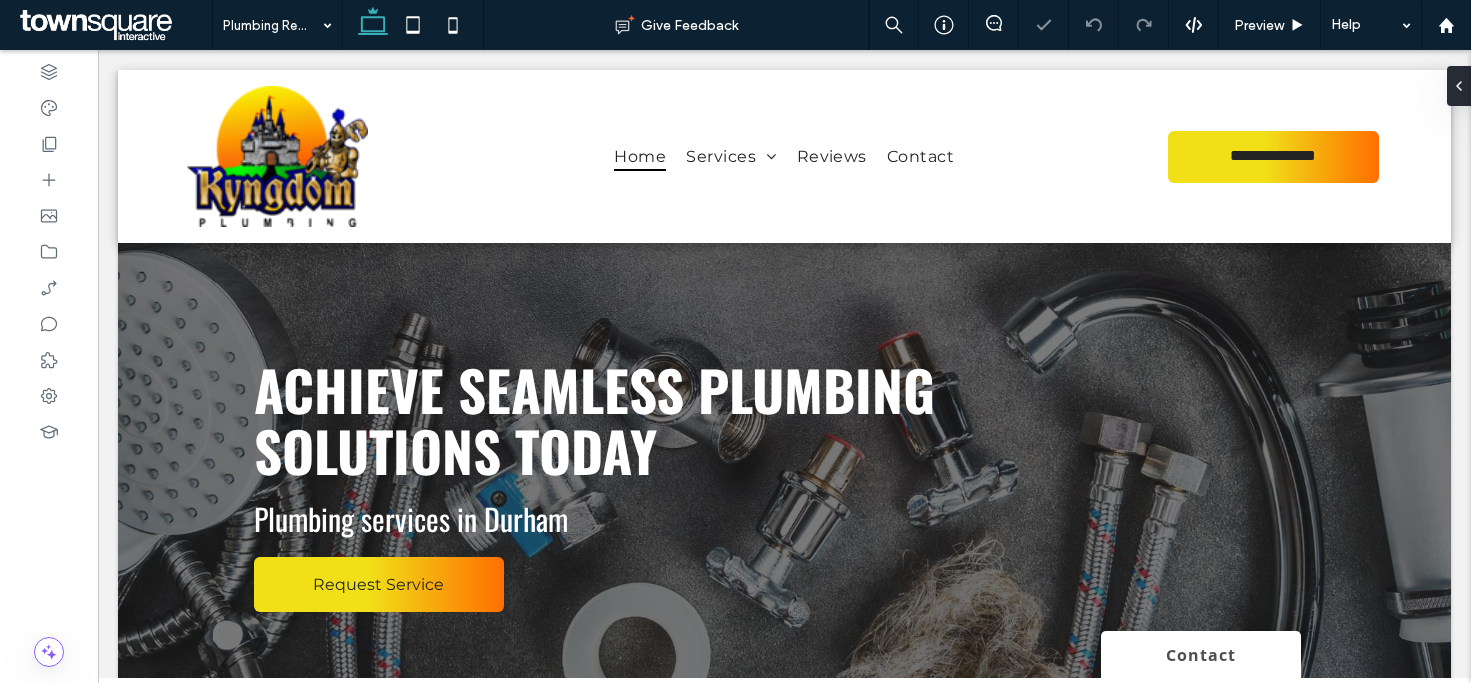 type on "**********" 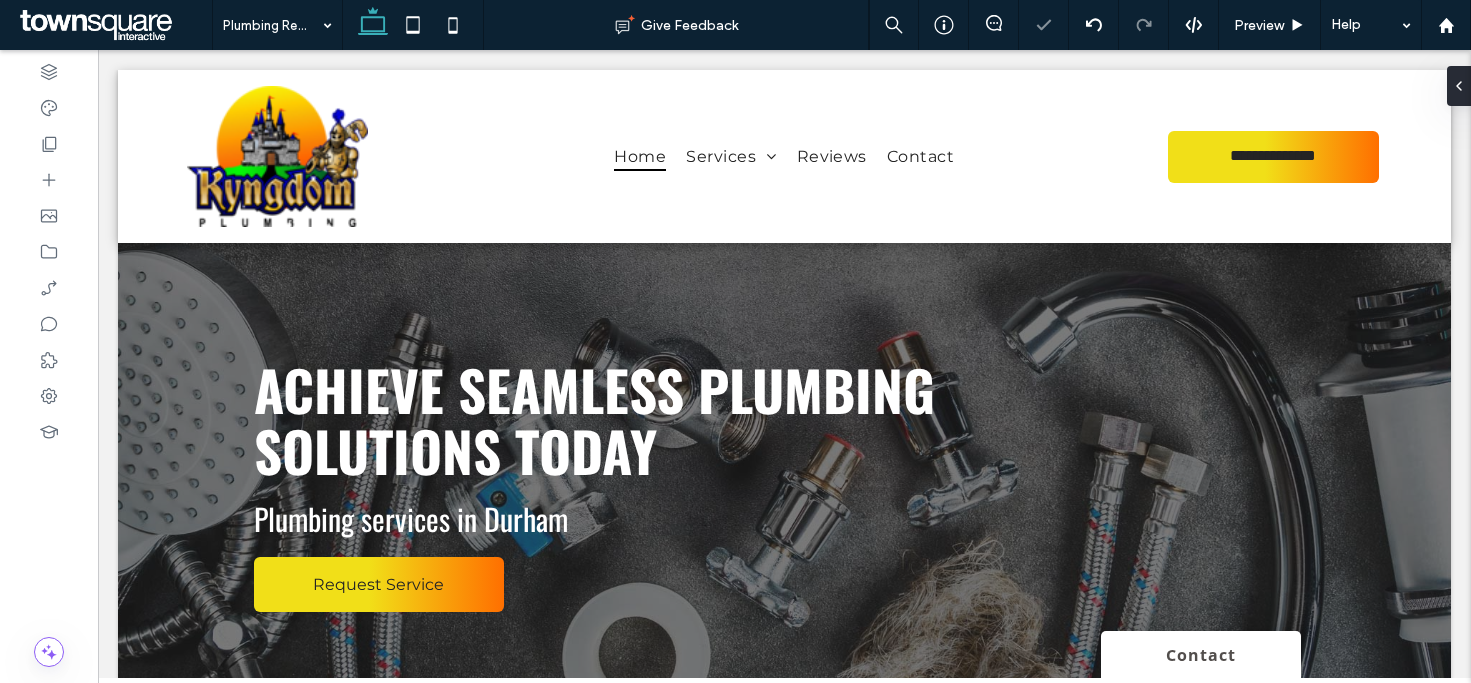 type on "**********" 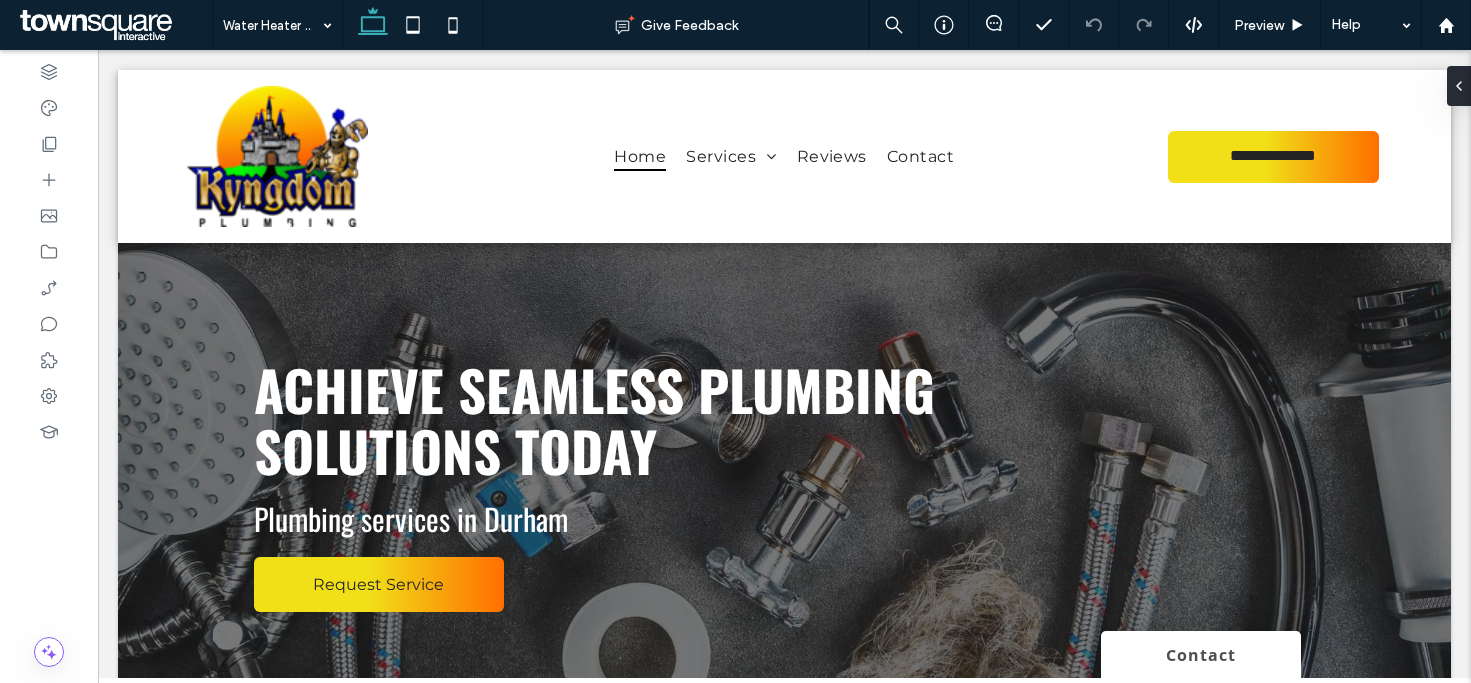 type on "******" 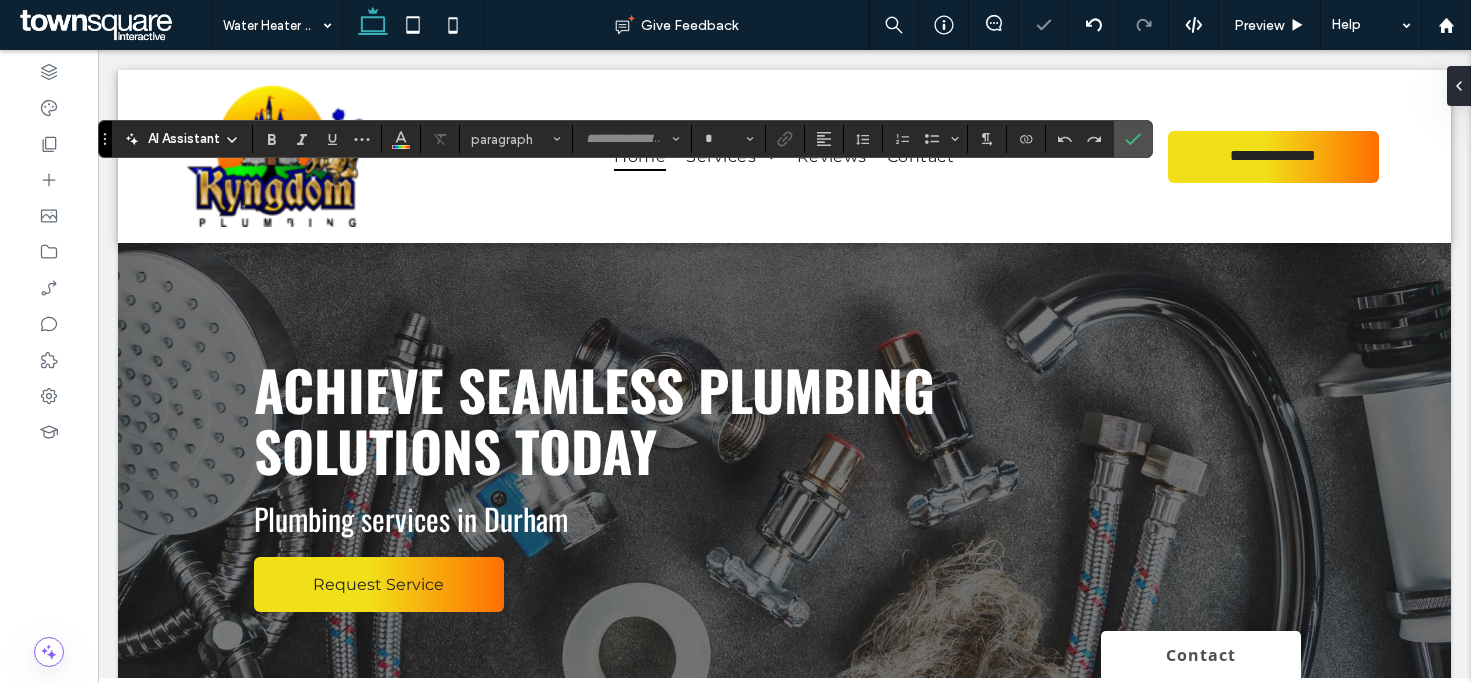 type on "**********" 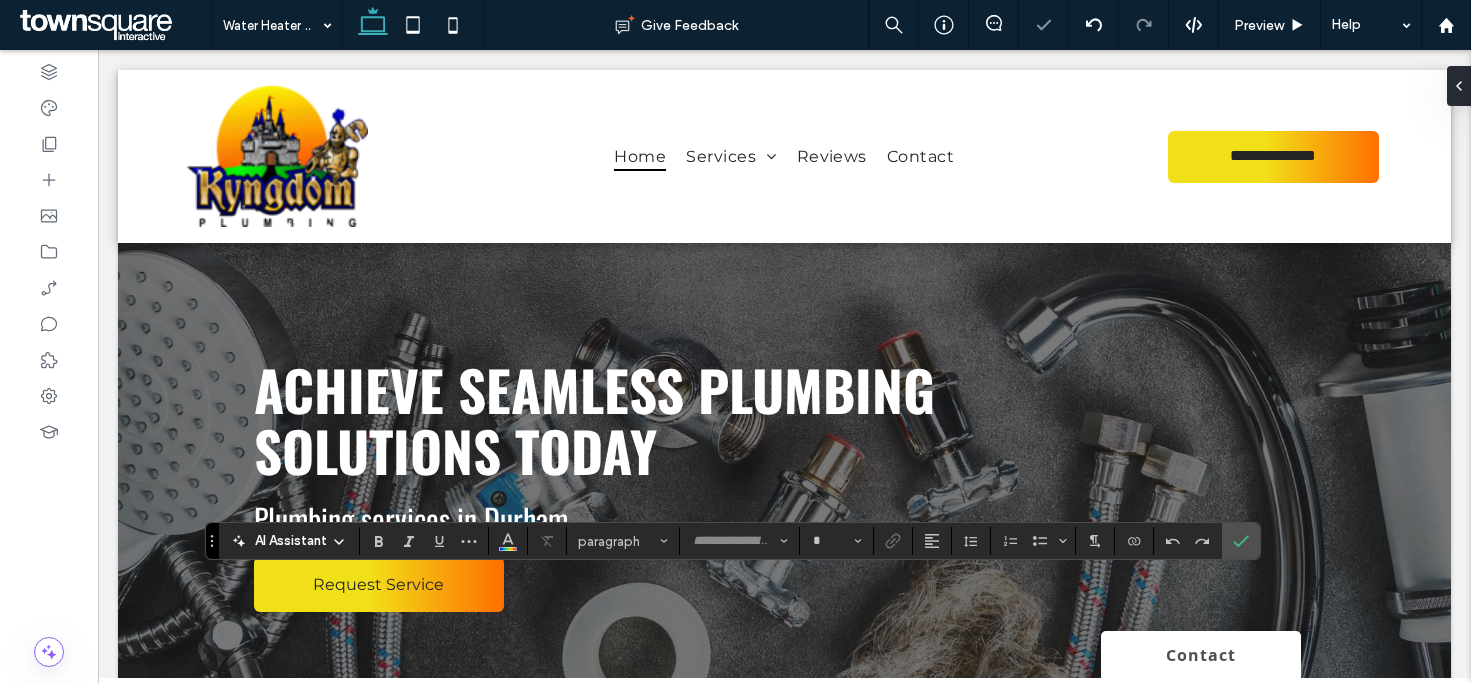 type on "**********" 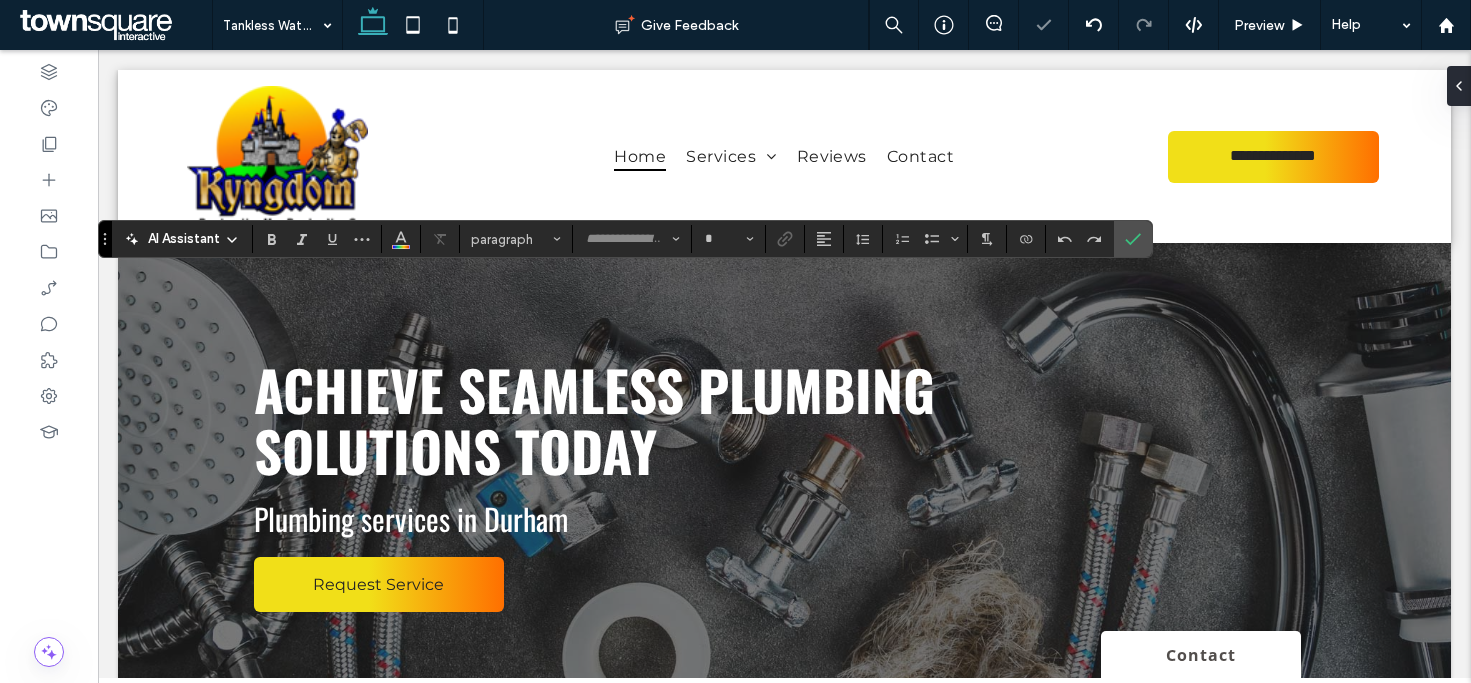 type on "**********" 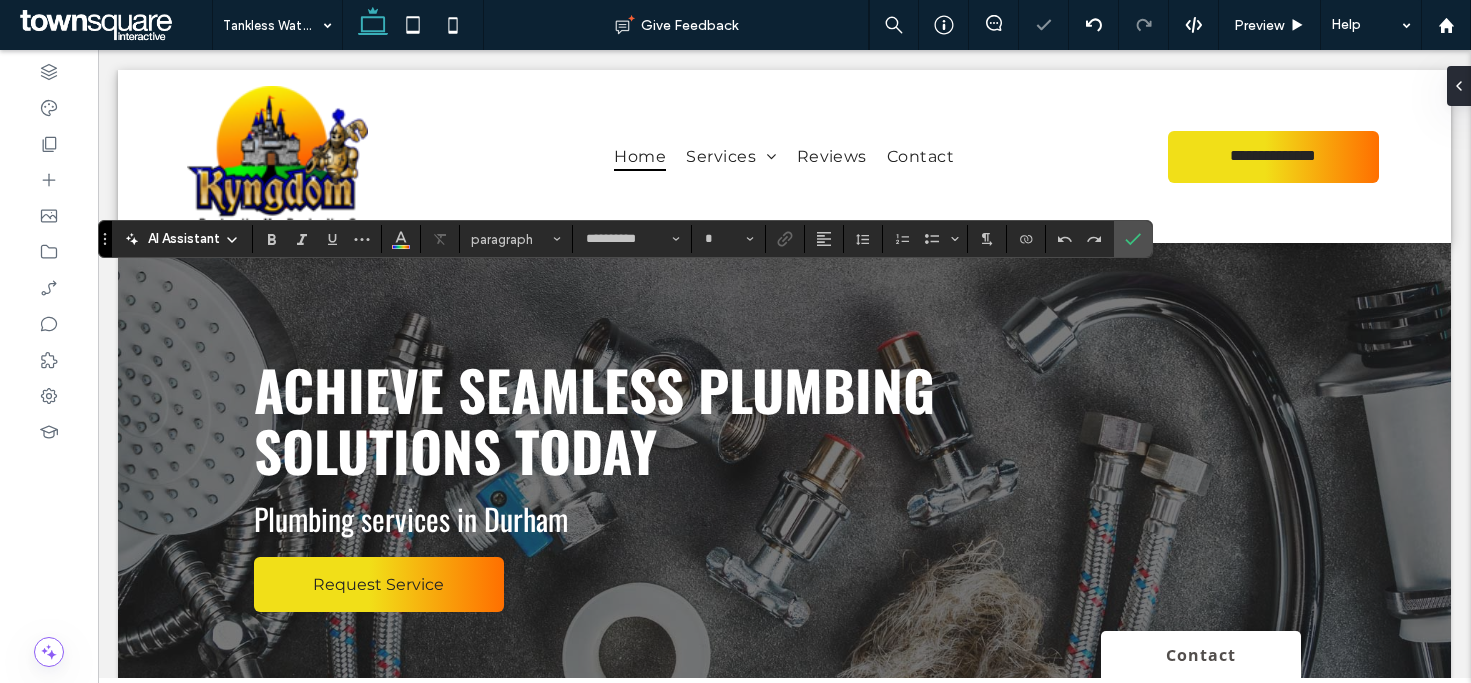 type on "**" 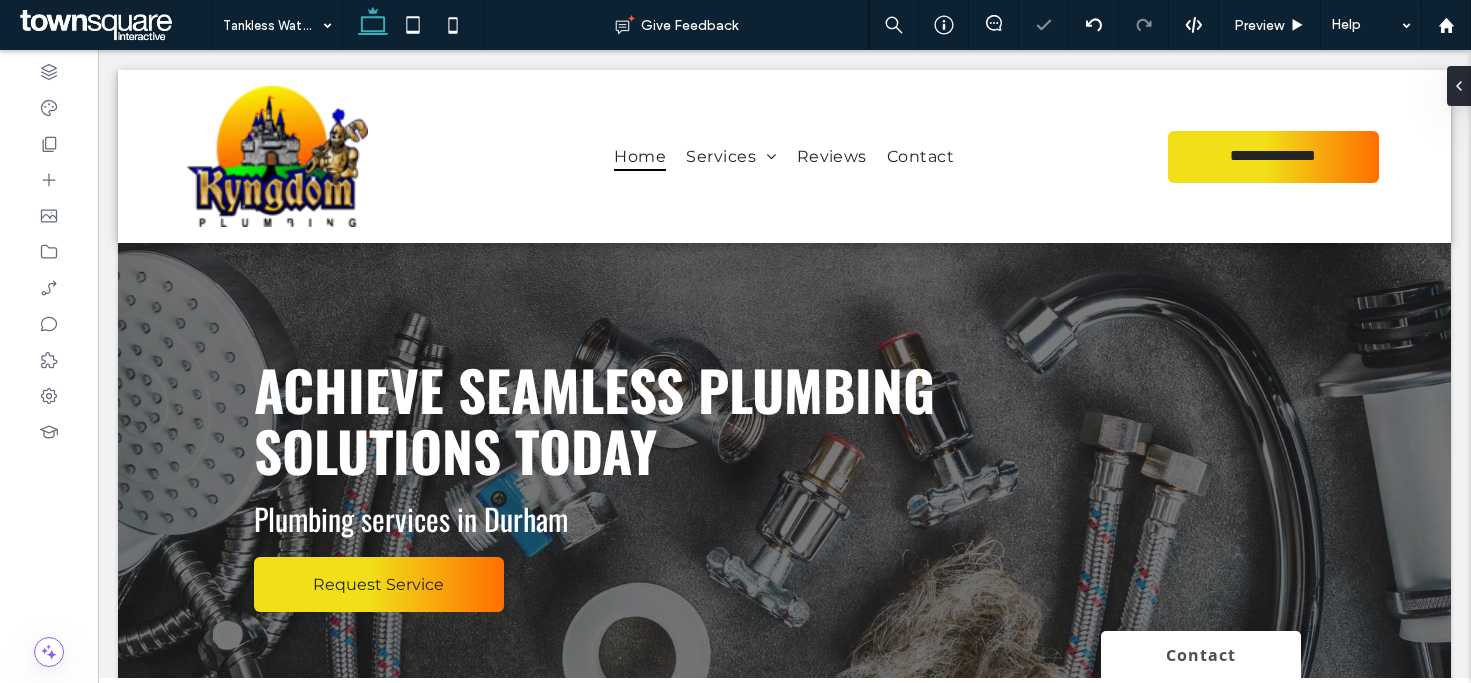 type on "**********" 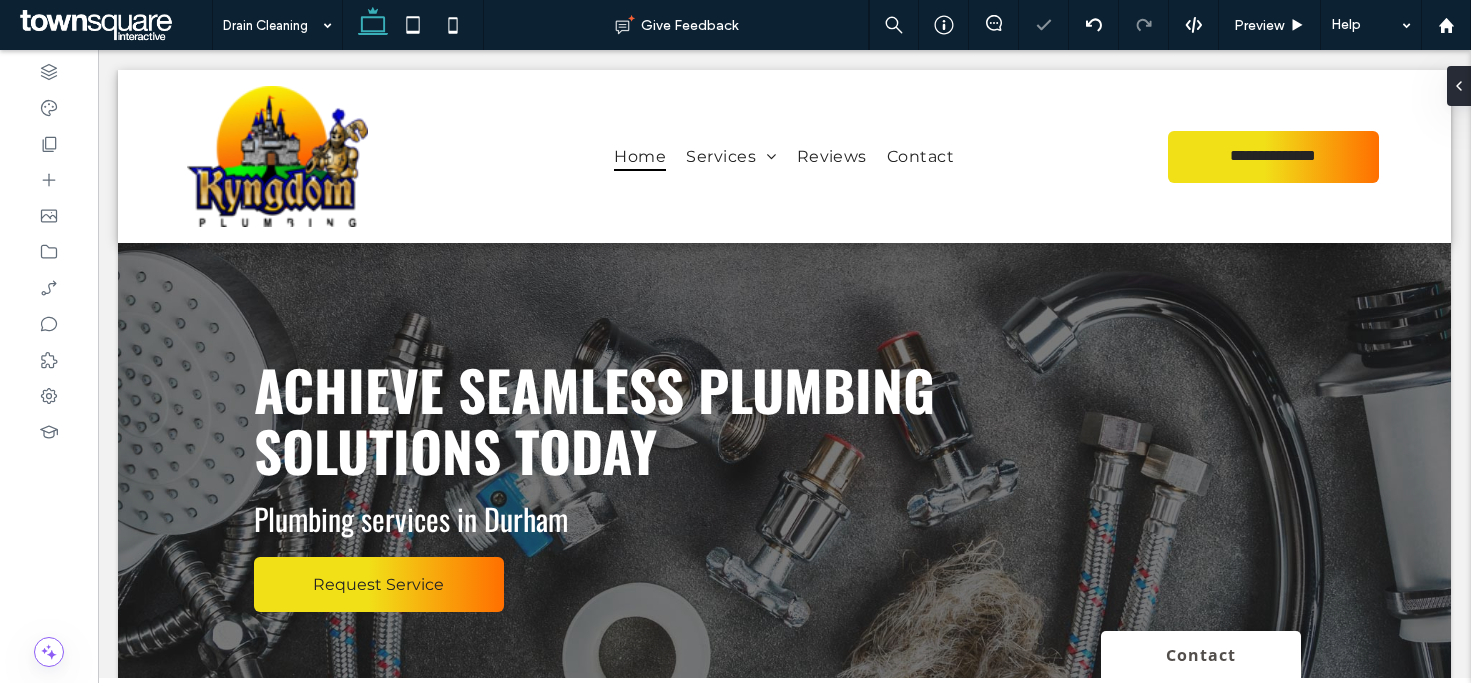 type on "**********" 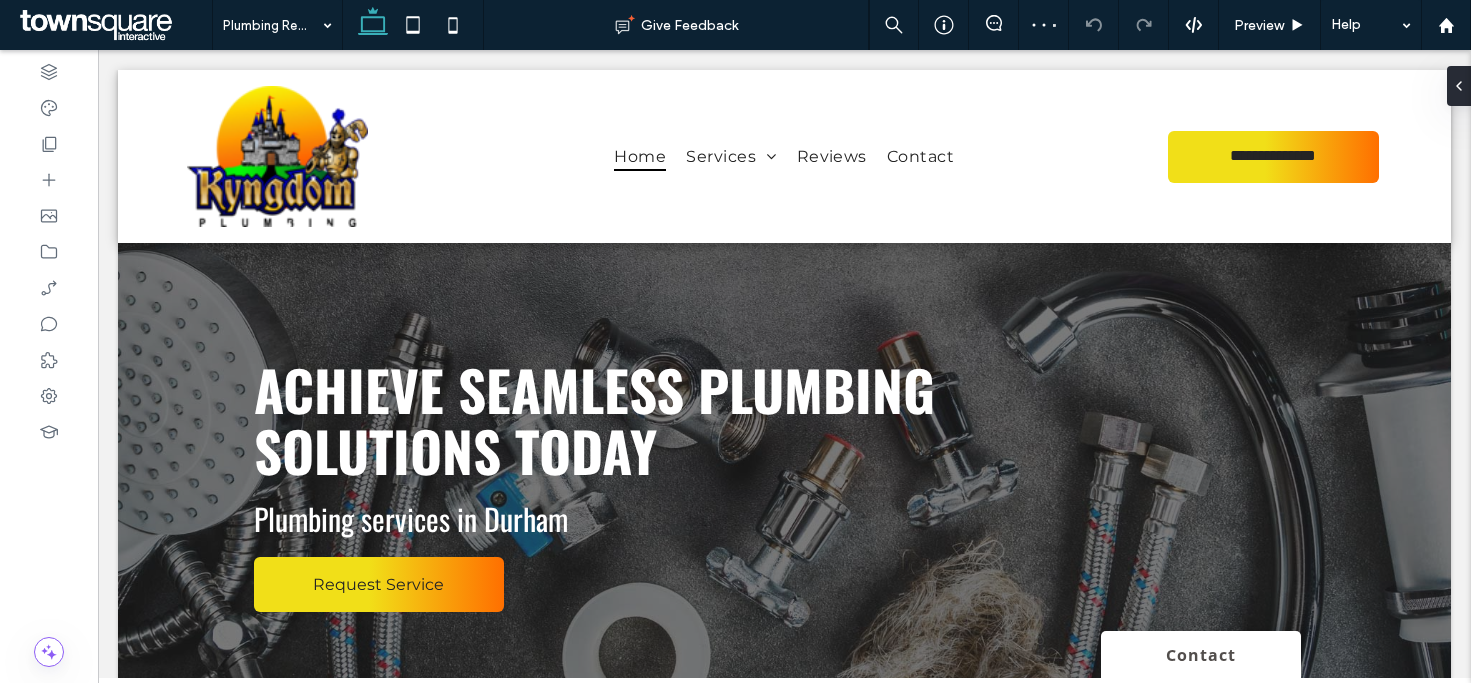 type on "******" 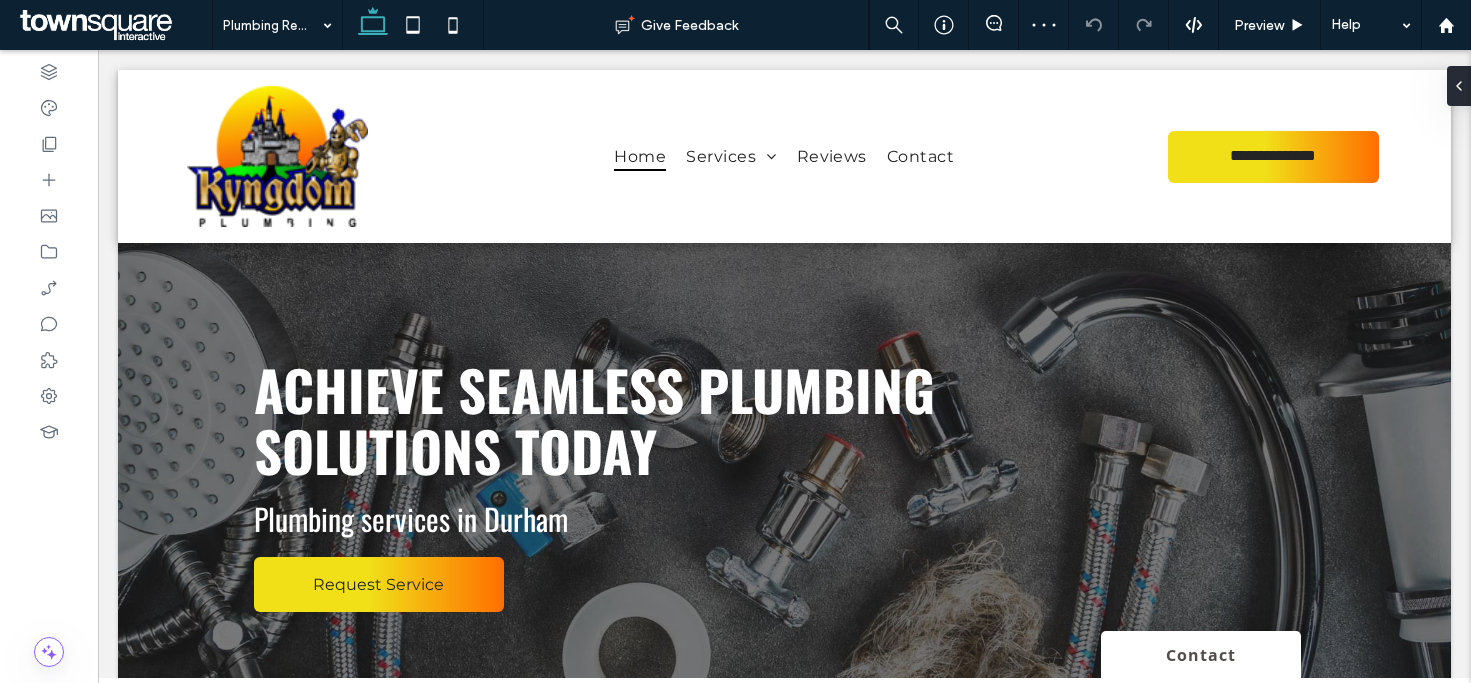 type on "**" 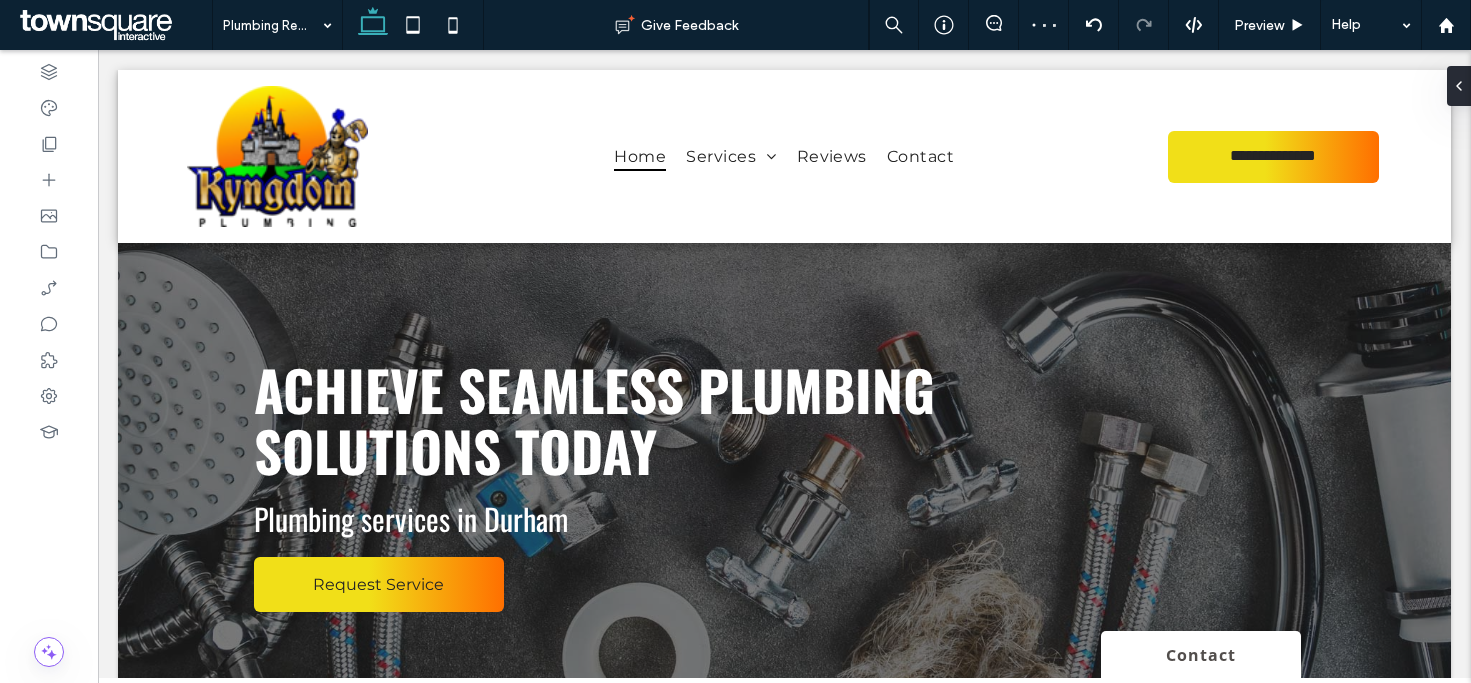 type on "**********" 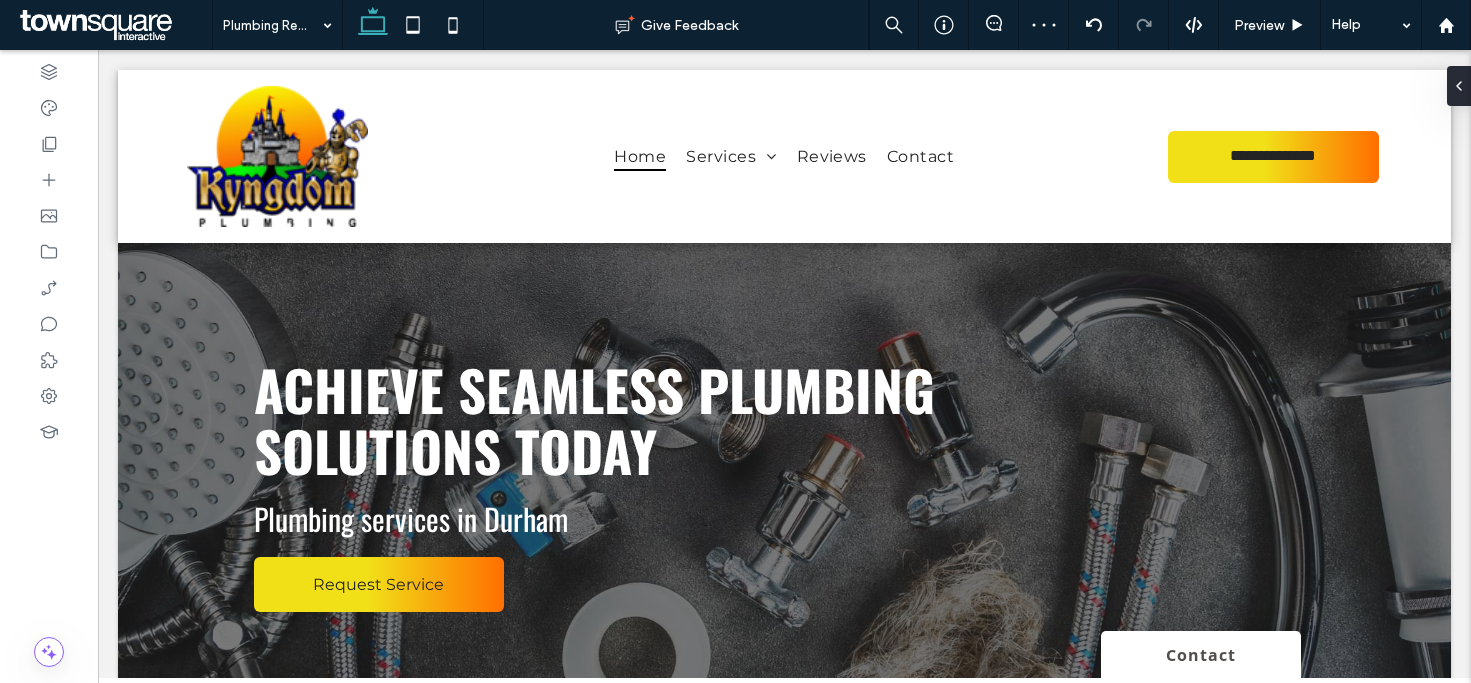 type on "**" 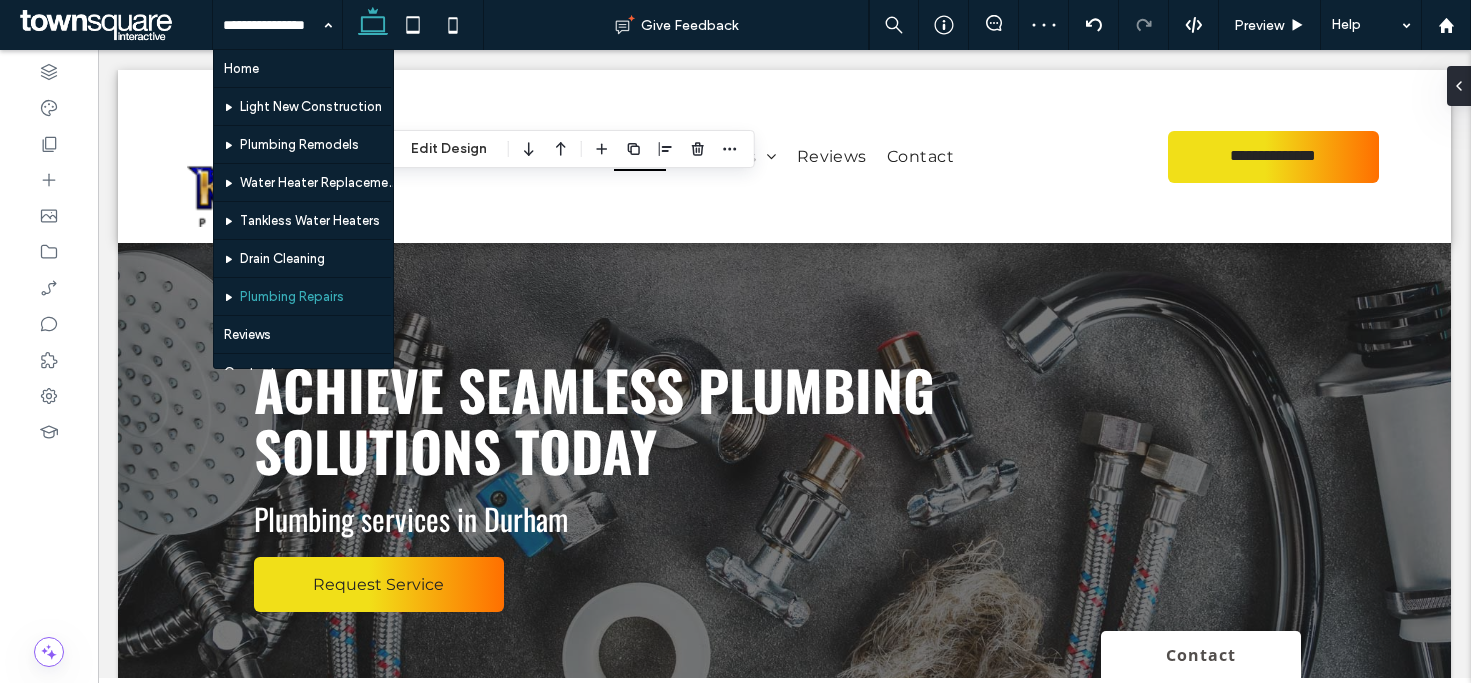 scroll, scrollTop: 21, scrollLeft: 0, axis: vertical 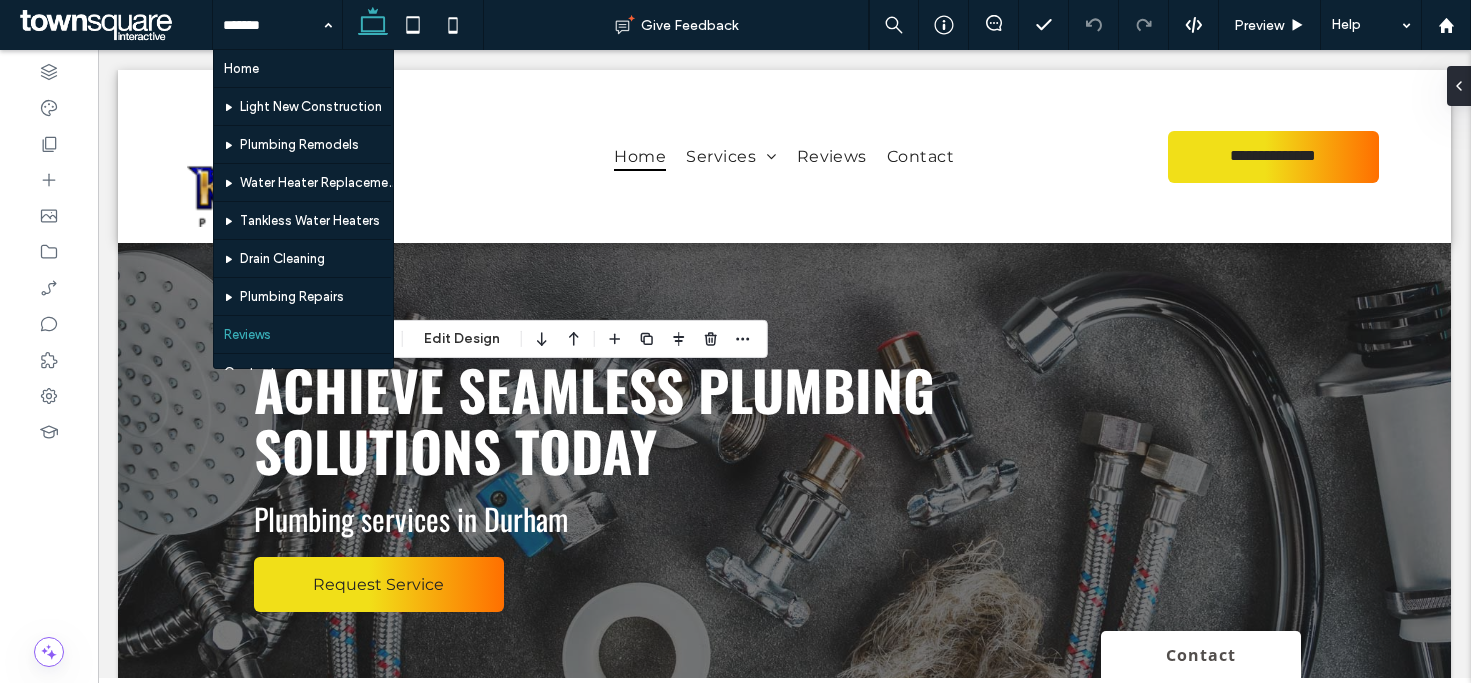 click 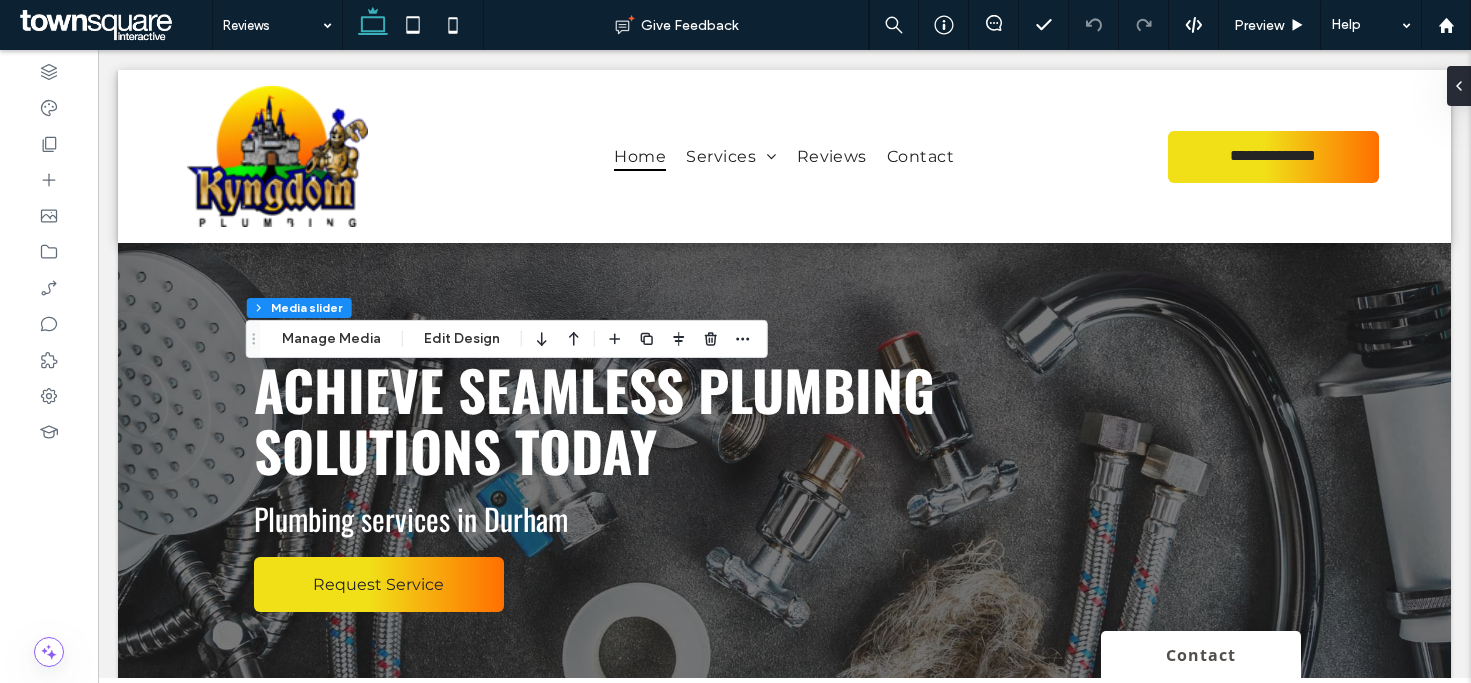 click on "Reviews" 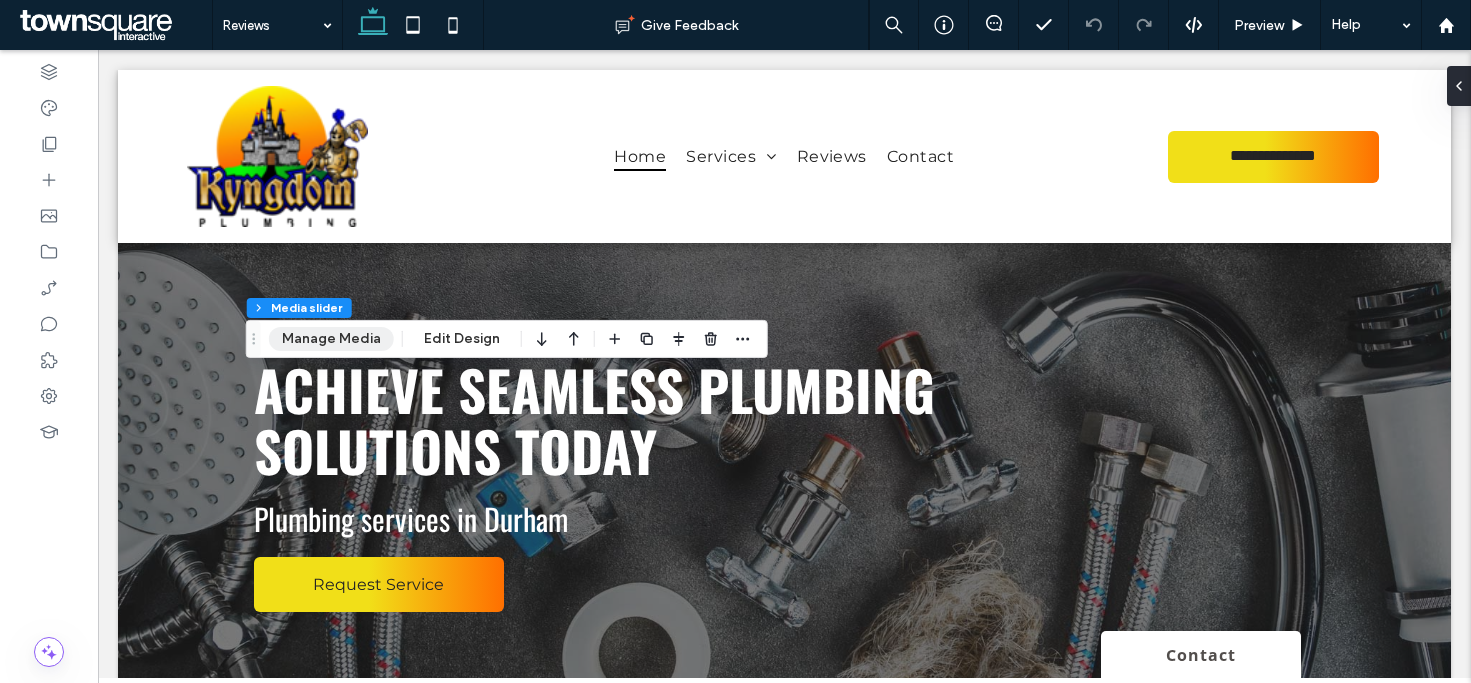 click on "Manage Media" 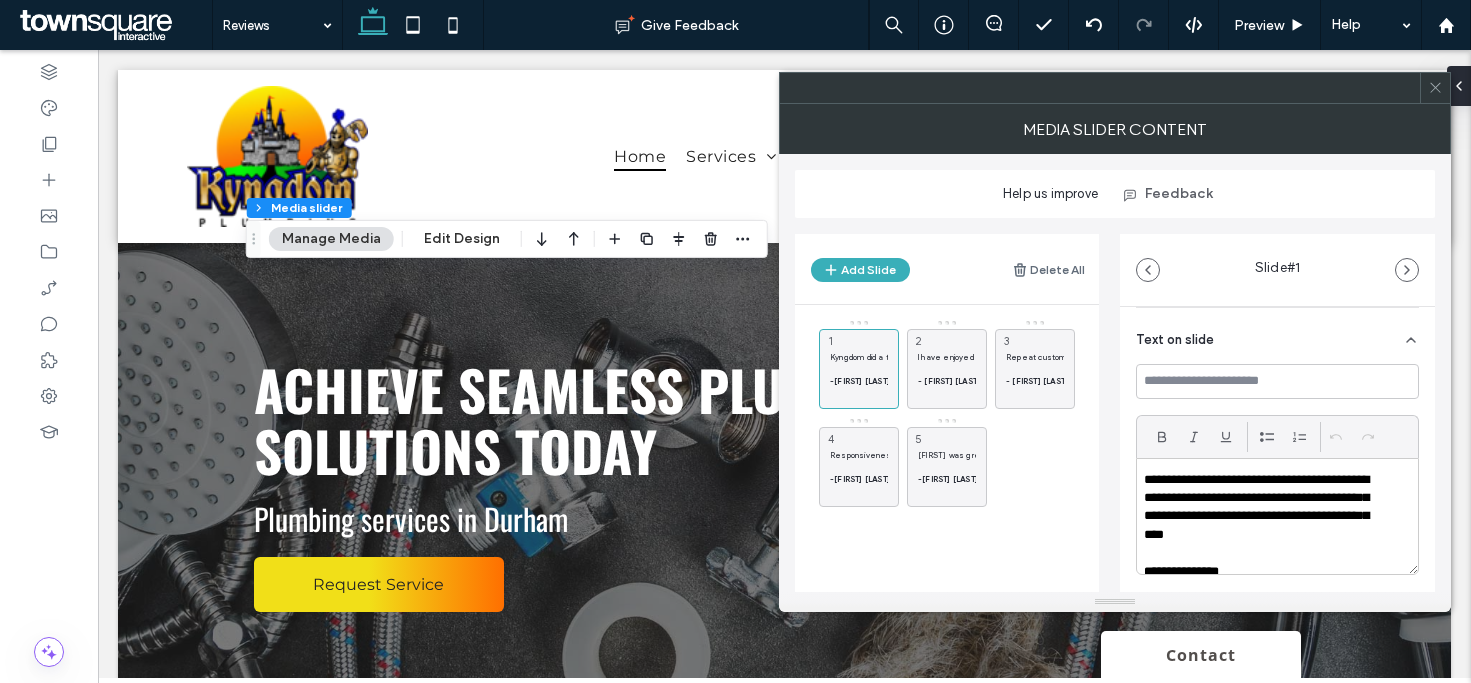 scroll, scrollTop: 100, scrollLeft: 0, axis: vertical 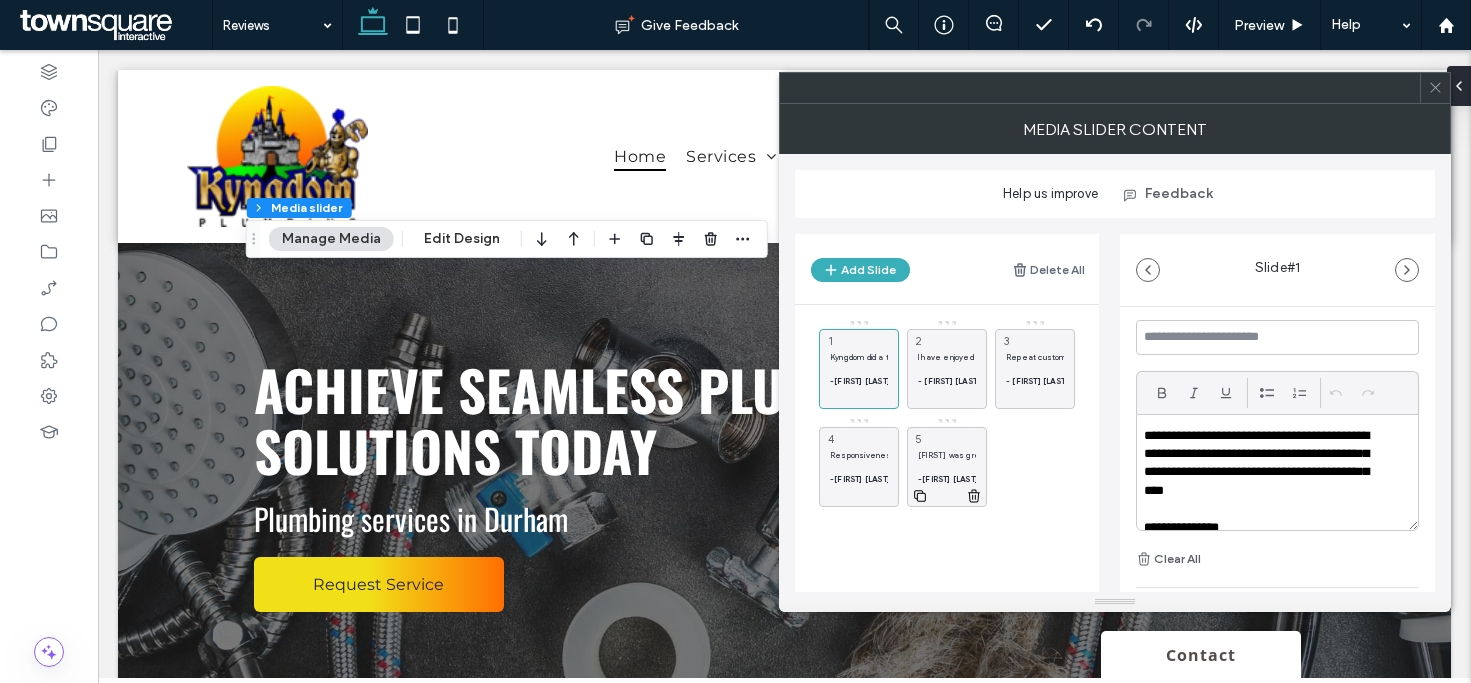 click on "-Eric Zeigler" 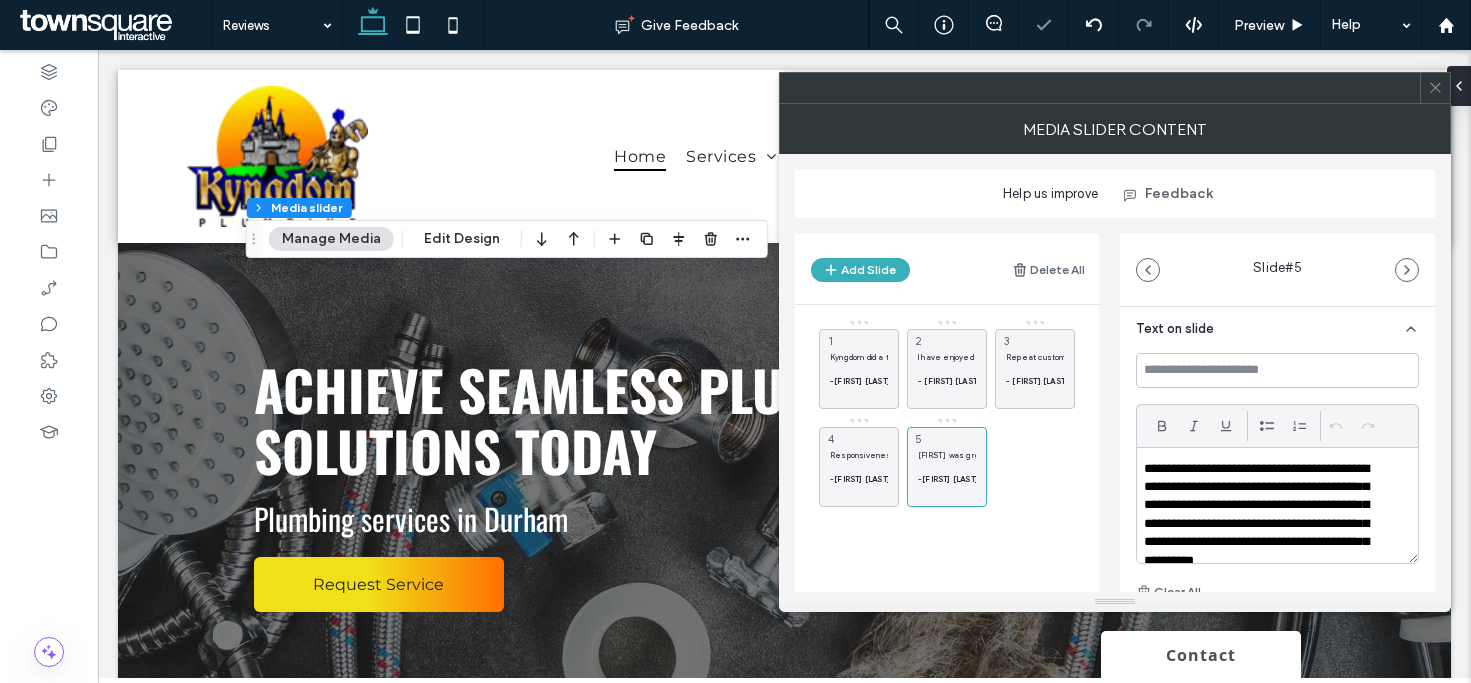 scroll, scrollTop: 100, scrollLeft: 0, axis: vertical 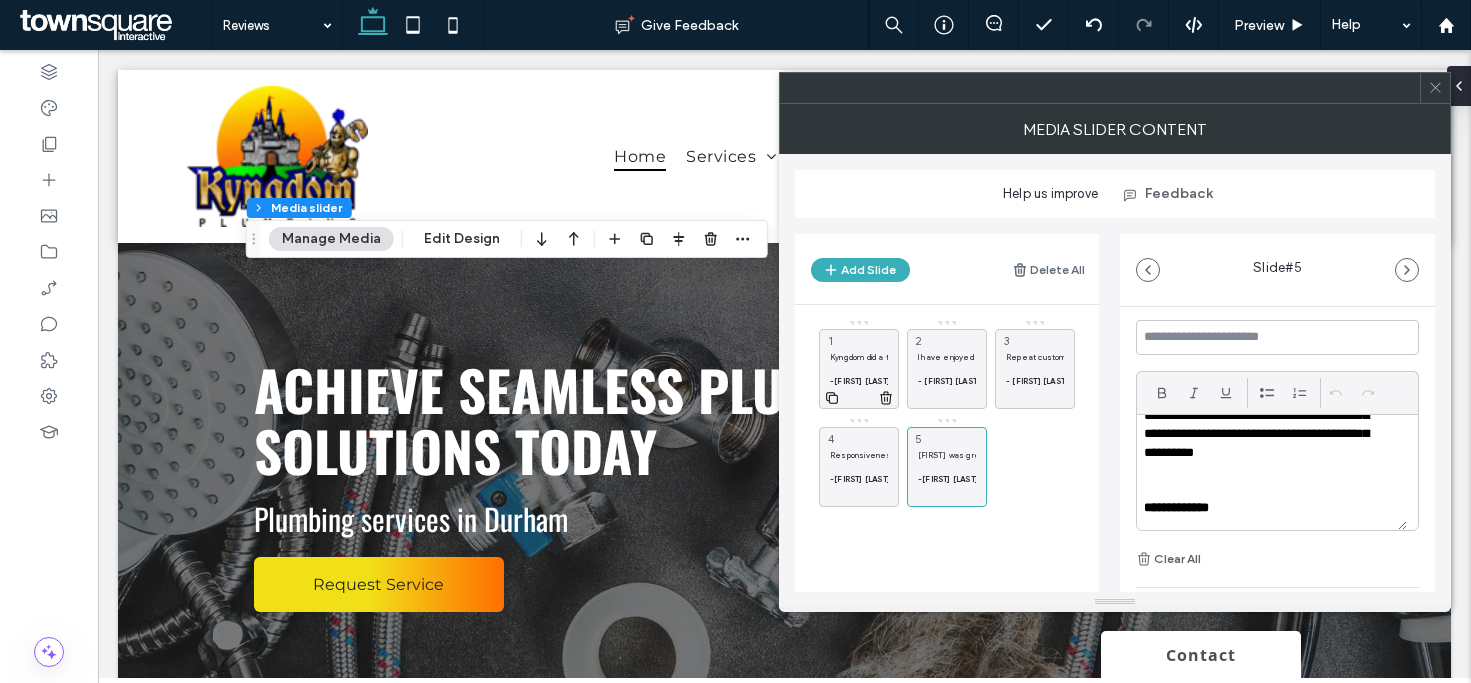click on "Kyngdom did a tankless hot water install at my work and at my house. Great jobs both times. Would recommend for commercial and residential. -Jason Walencik 1" 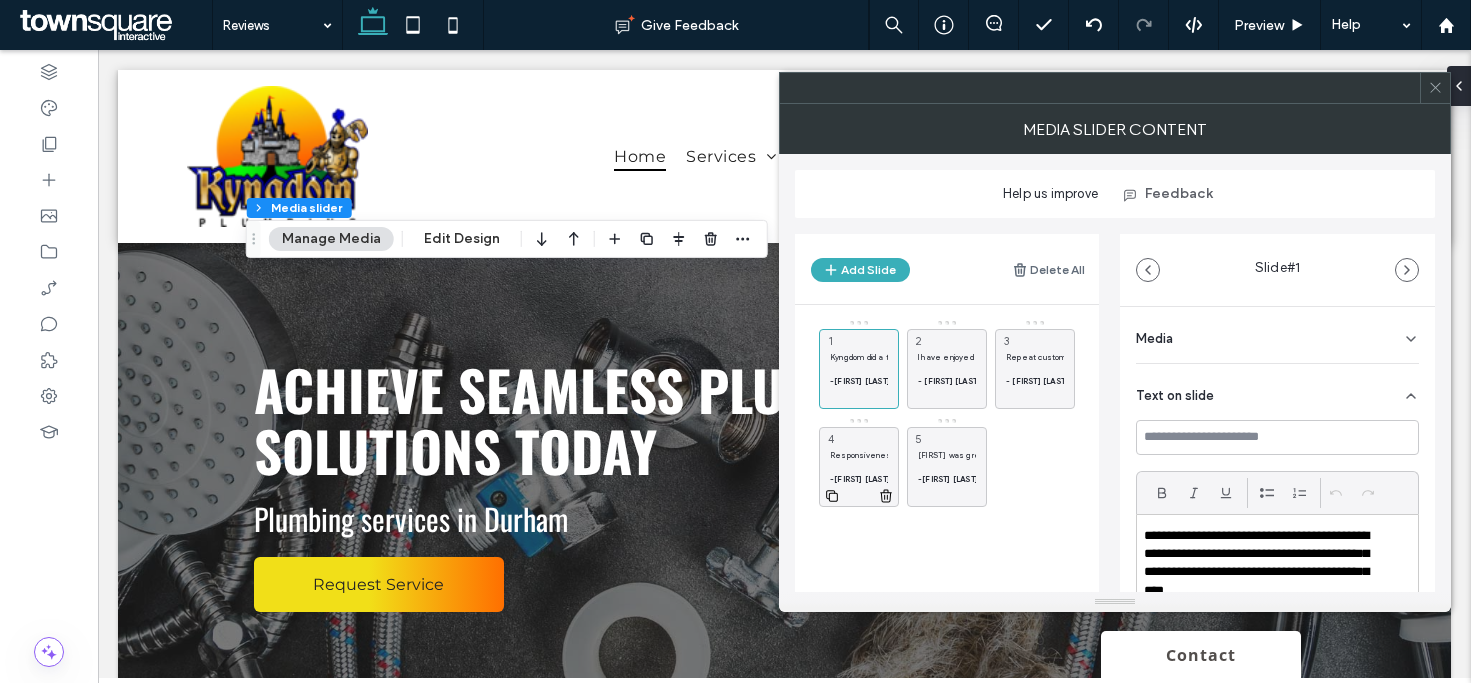 click on "Responsiveness, Punctuality, Quality, Professionalism, Value" 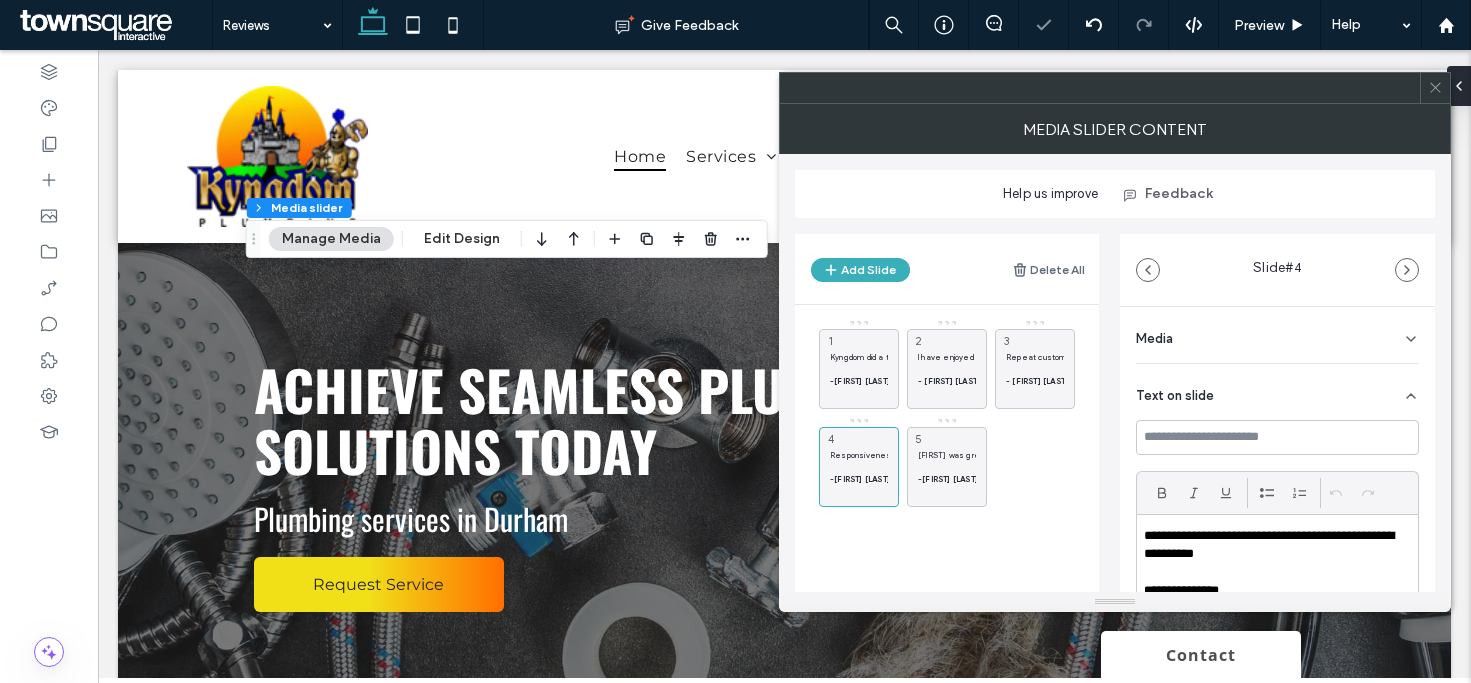 scroll, scrollTop: 100, scrollLeft: 0, axis: vertical 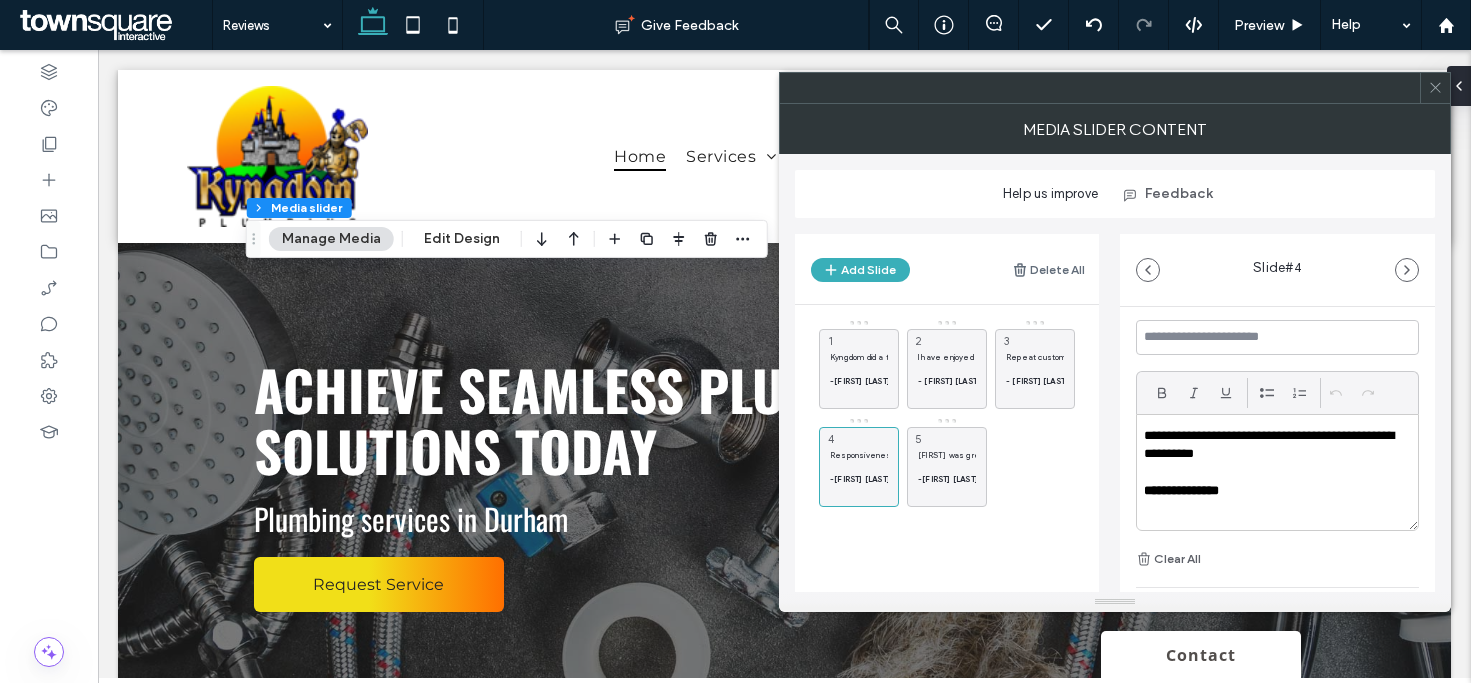 click 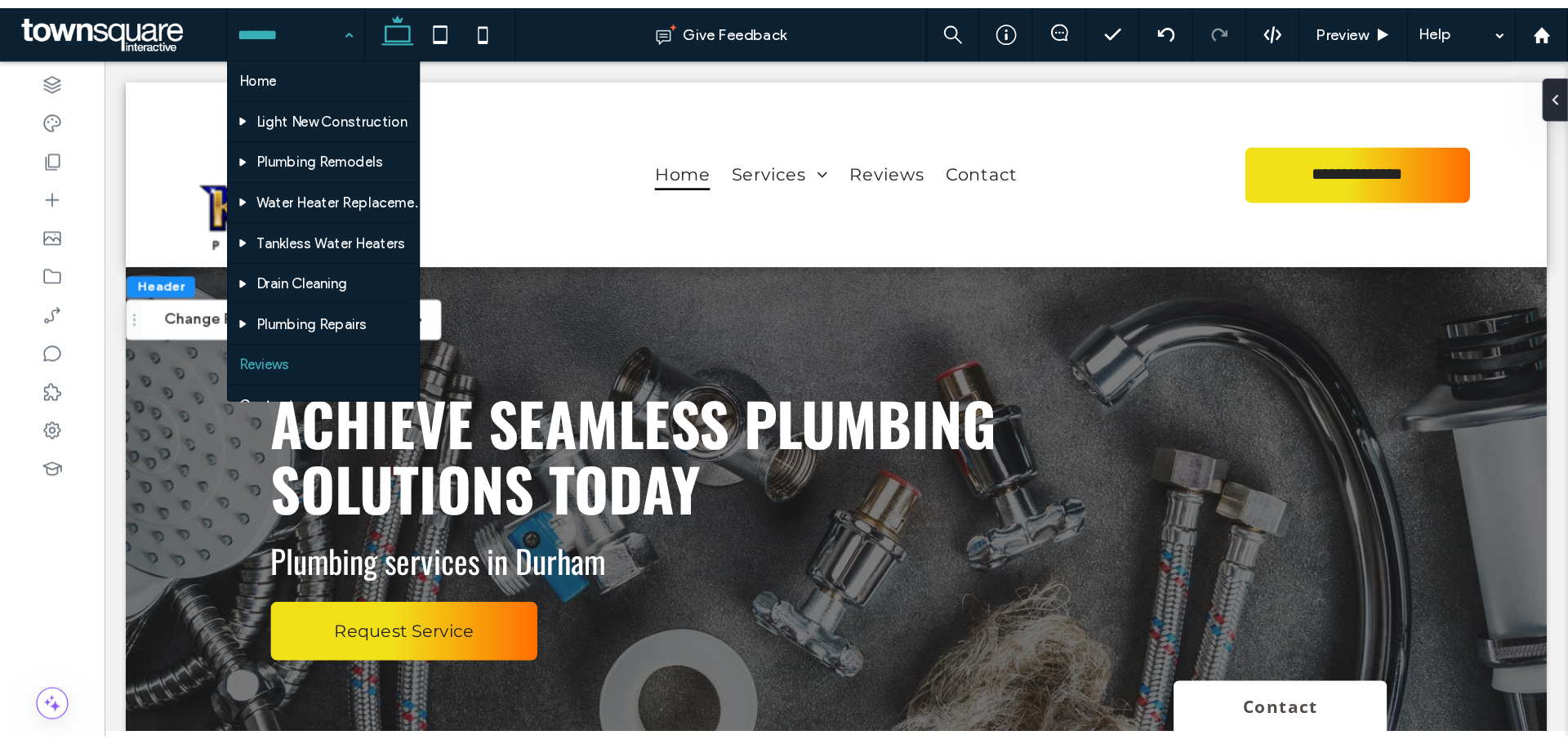 scroll, scrollTop: 17, scrollLeft: 0, axis: vertical 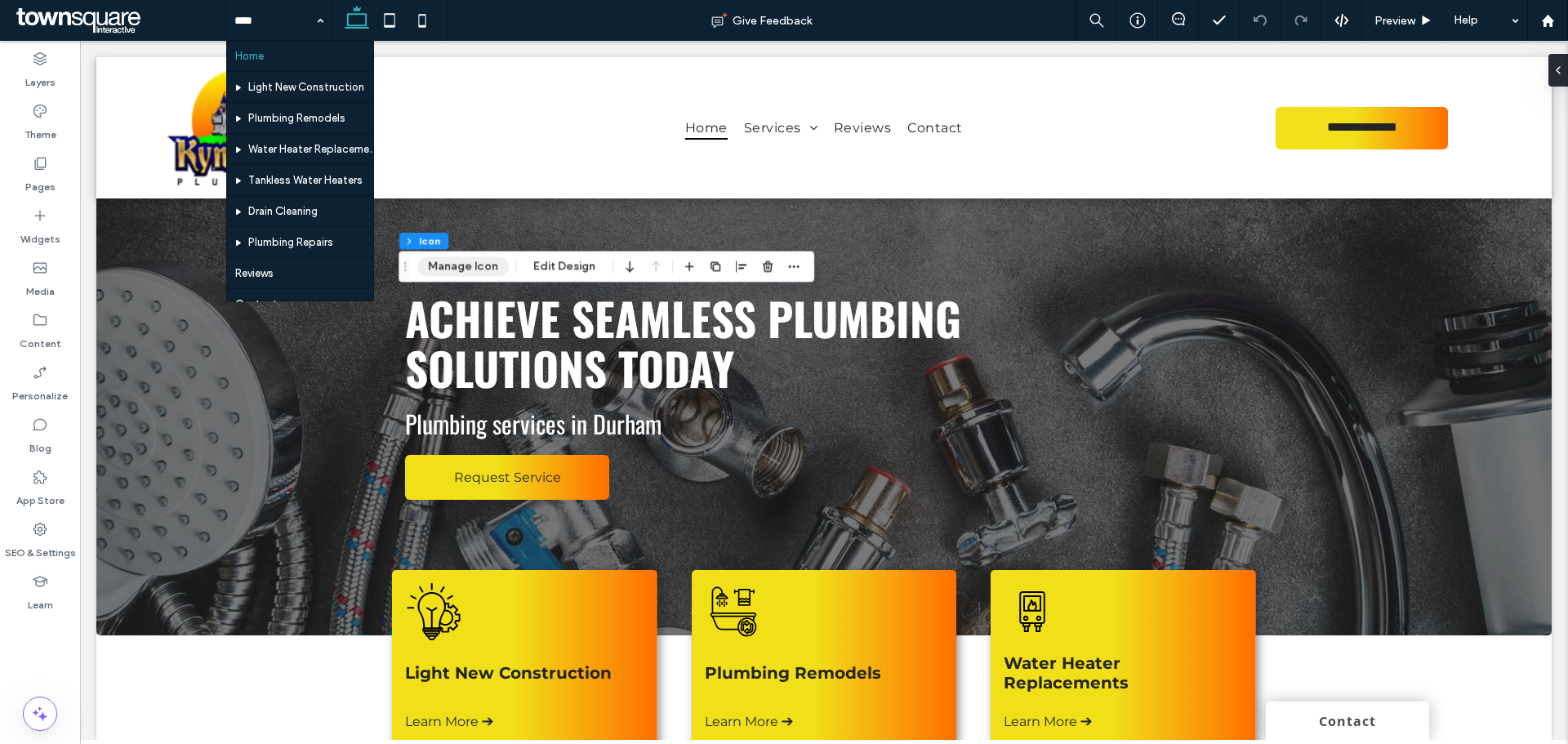 click on "Manage Icon" 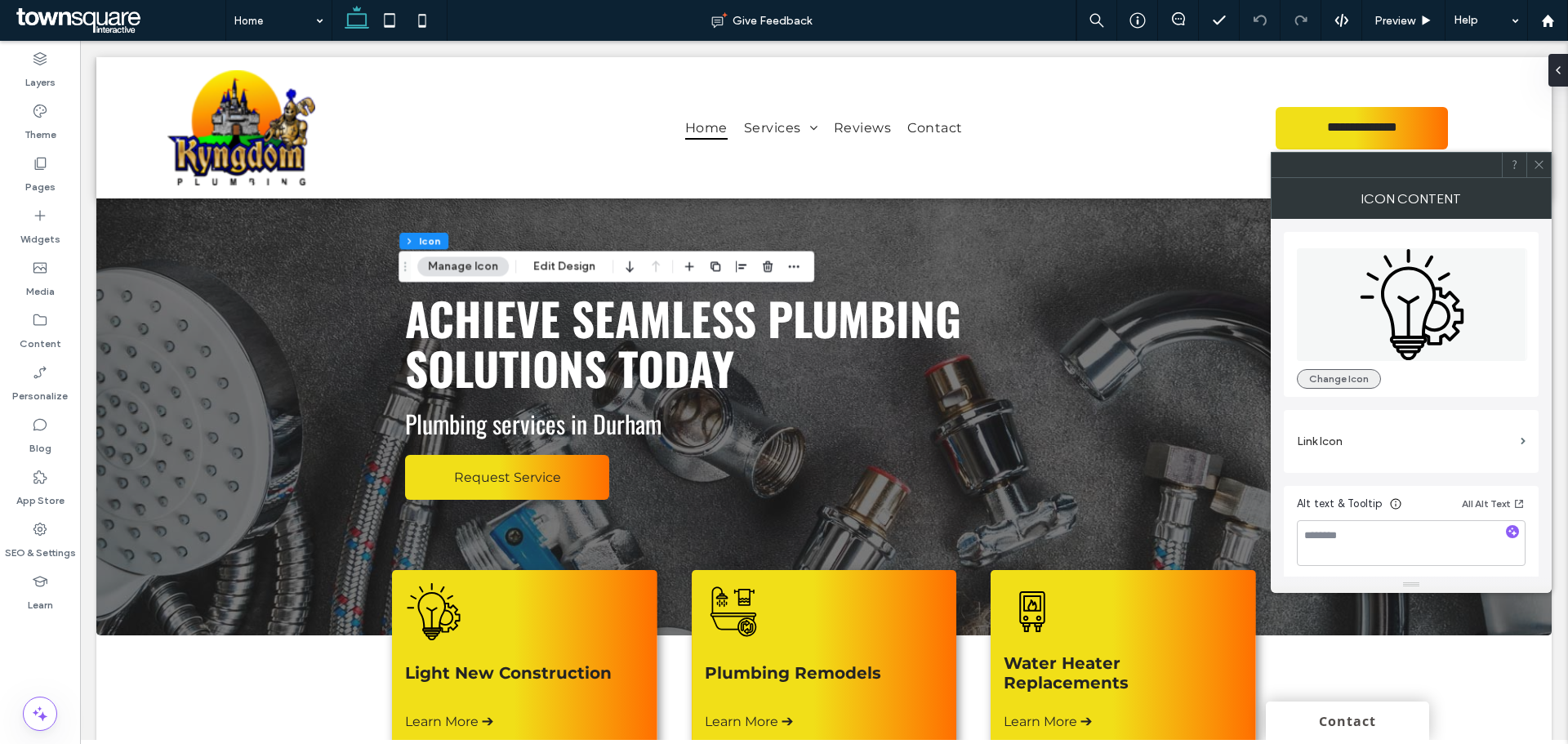 click on "Change Icon" 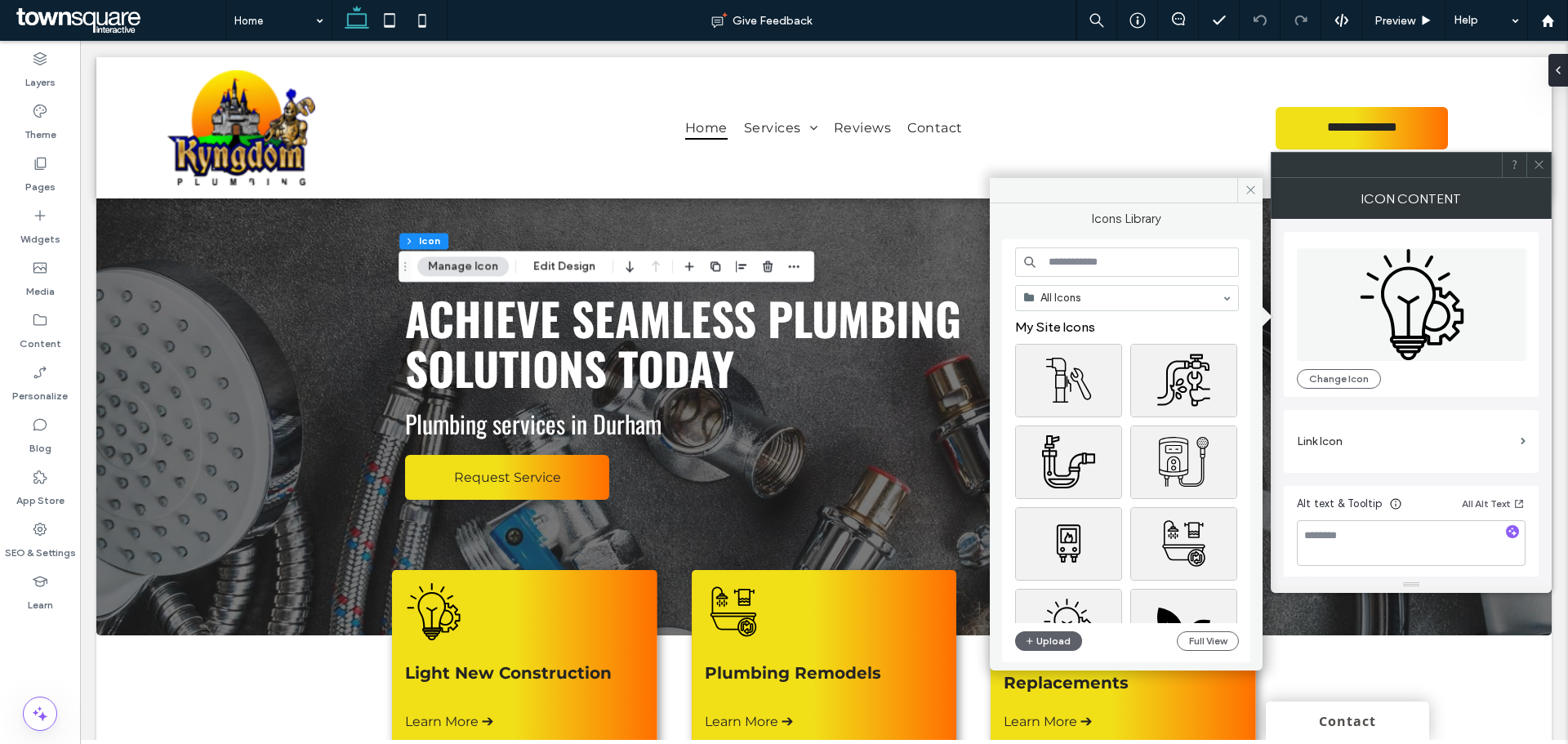 click 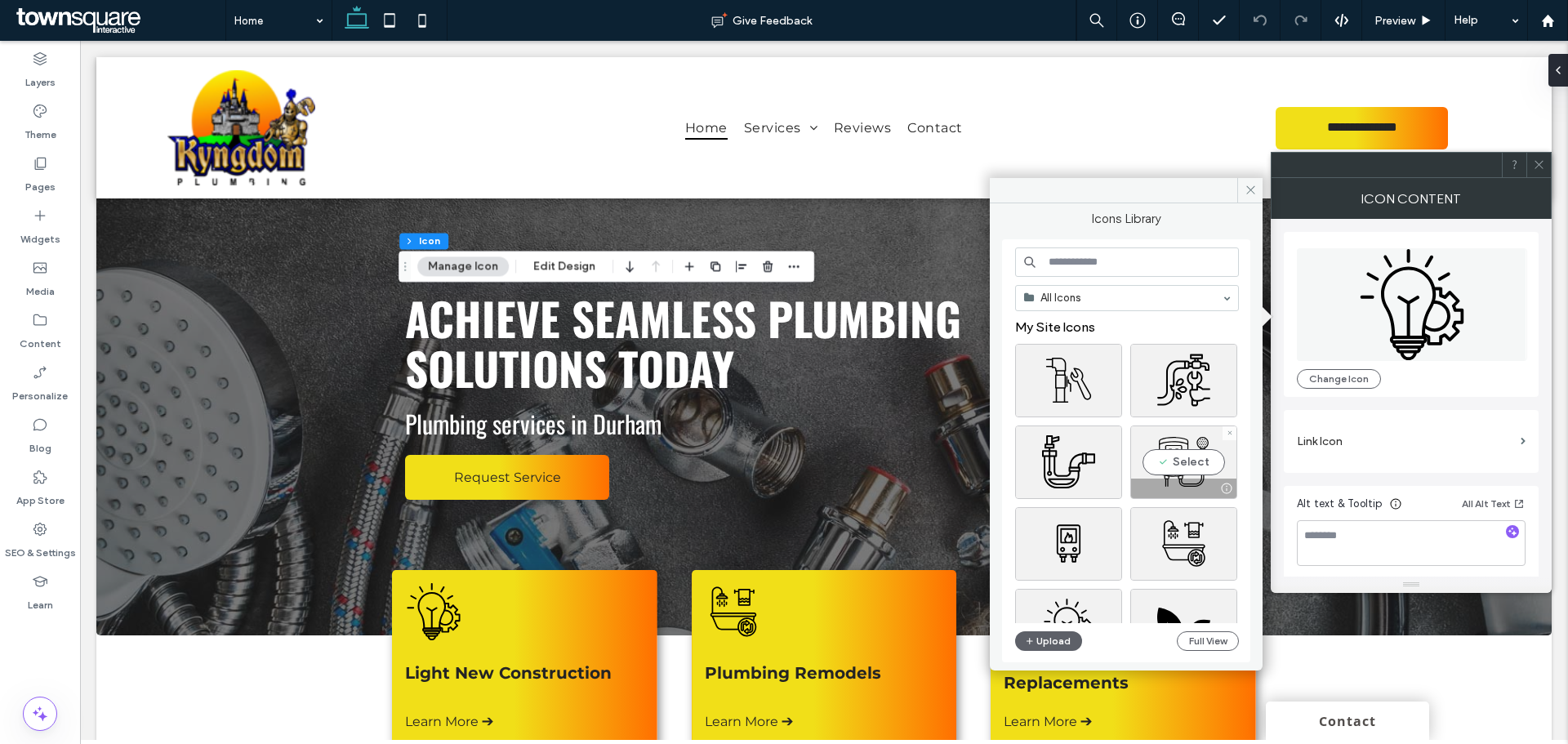 scroll, scrollTop: 55, scrollLeft: 0, axis: vertical 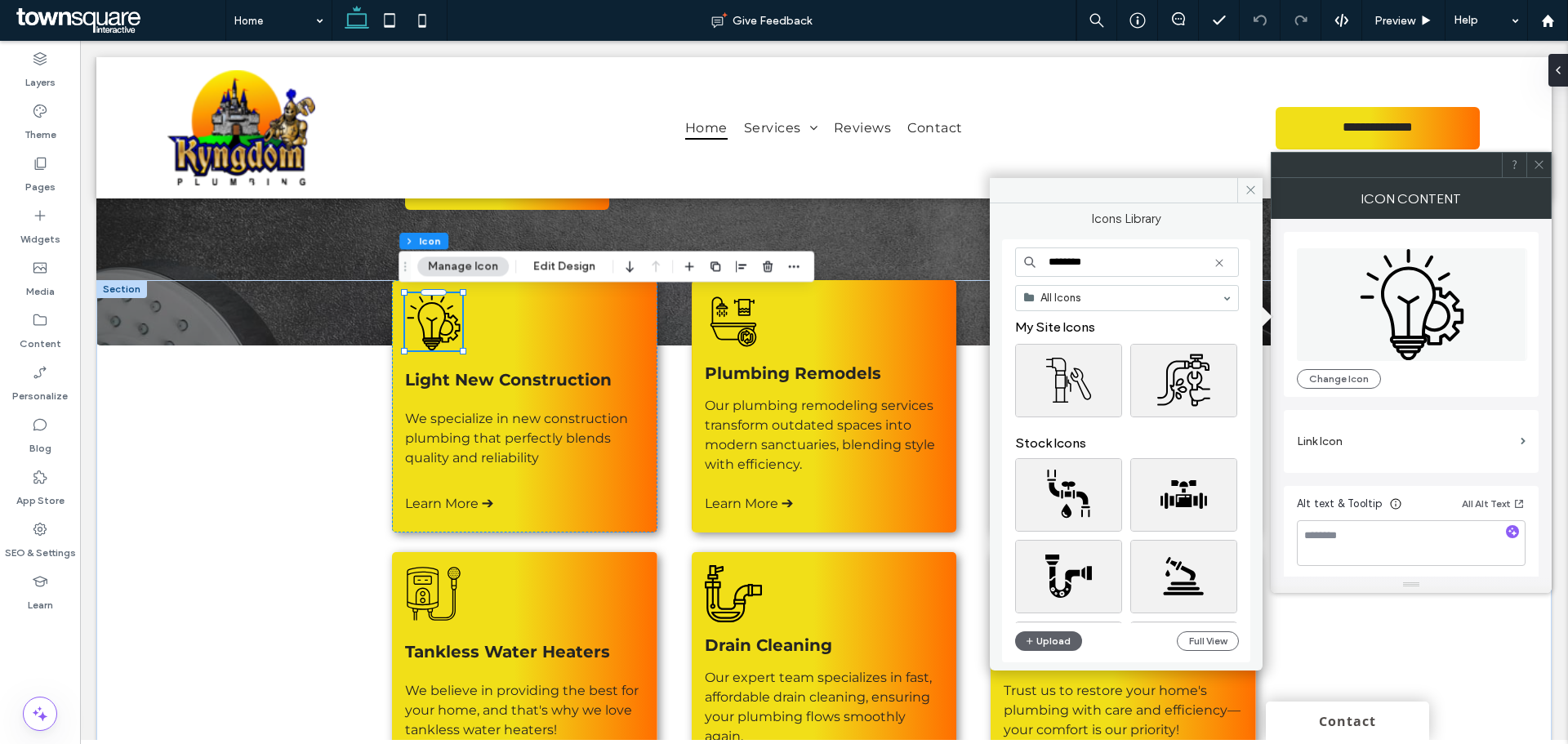 type on "********" 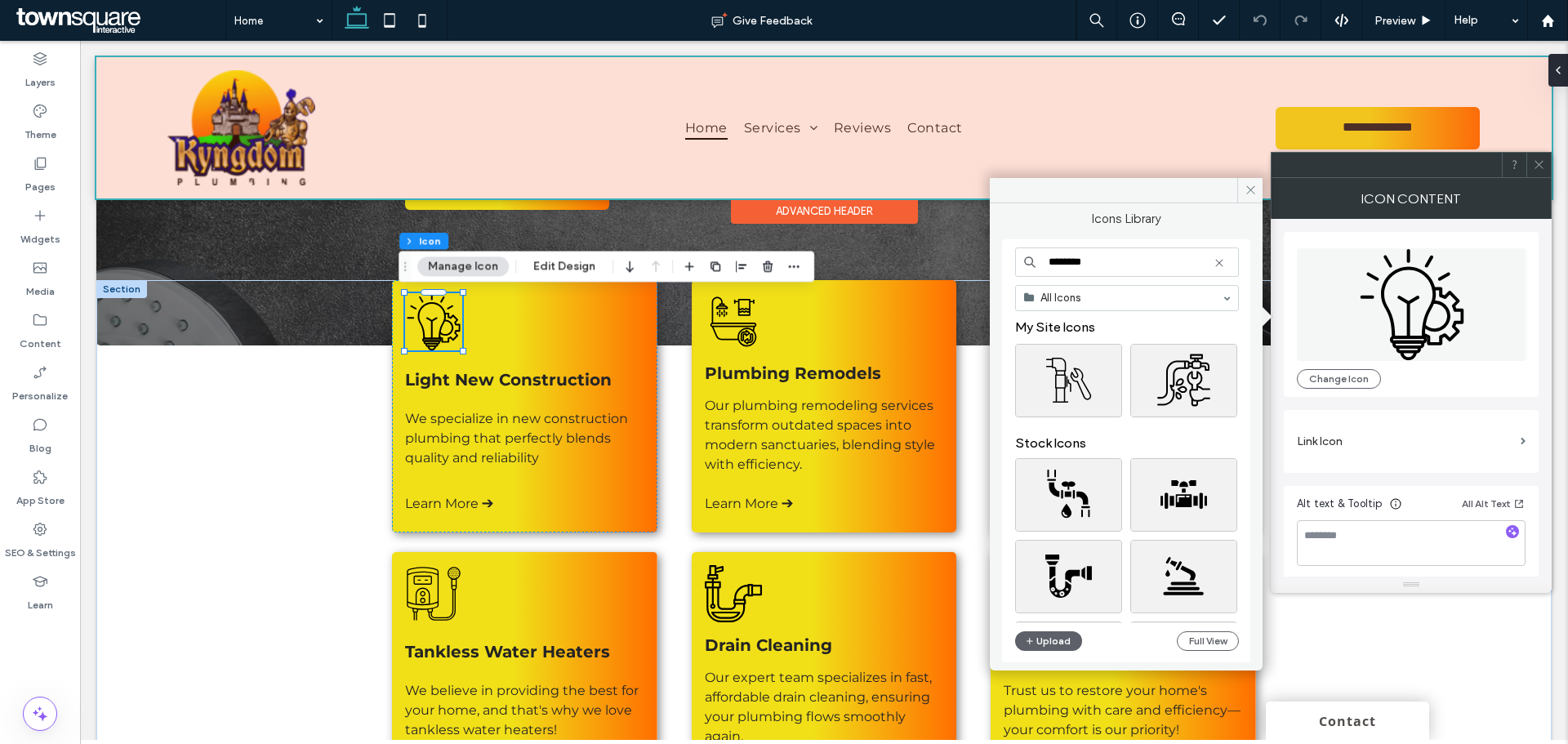 drag, startPoint x: 1239, startPoint y: 233, endPoint x: 1038, endPoint y: 136, distance: 223.18154 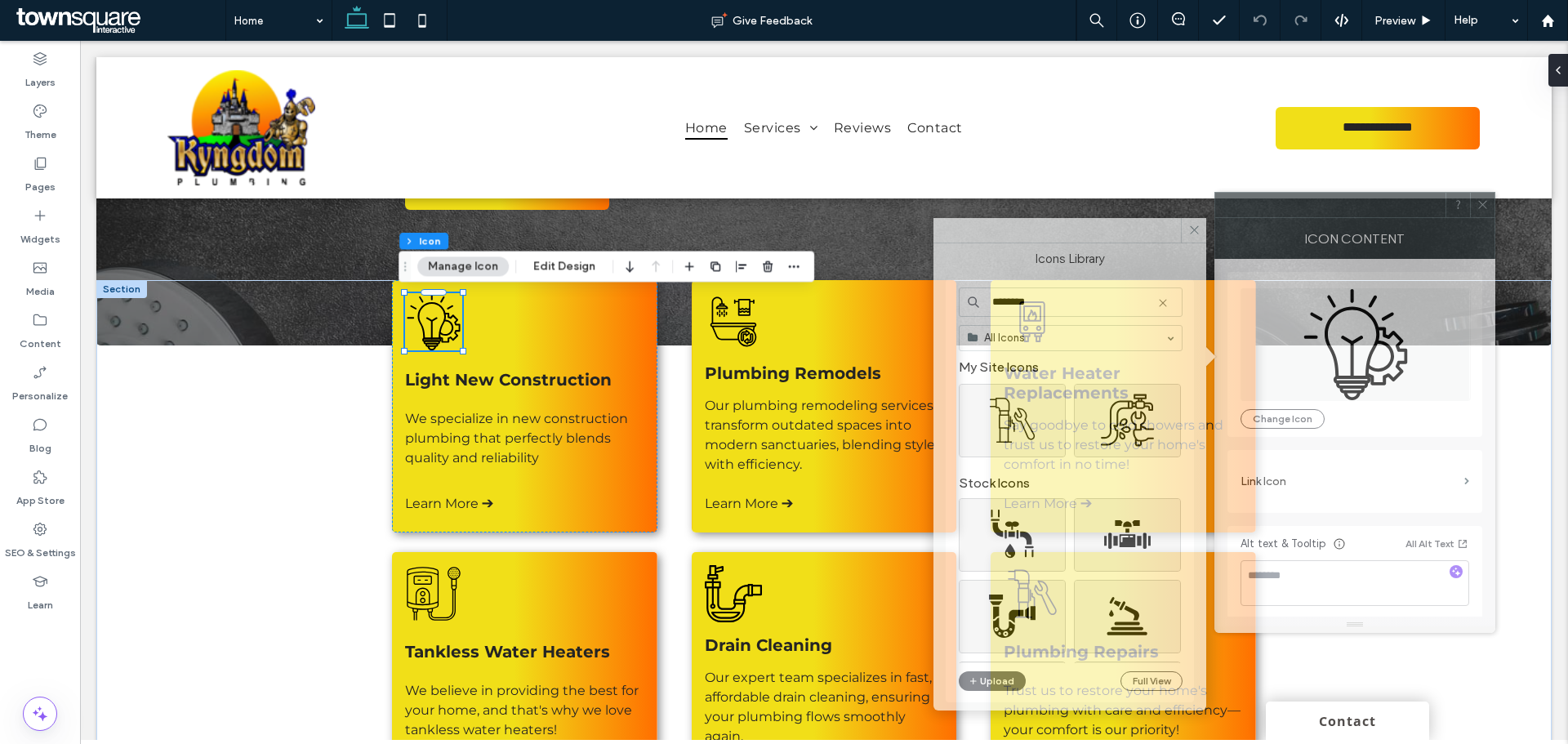 drag, startPoint x: 1445, startPoint y: 173, endPoint x: 1388, endPoint y: 213, distance: 69.6348 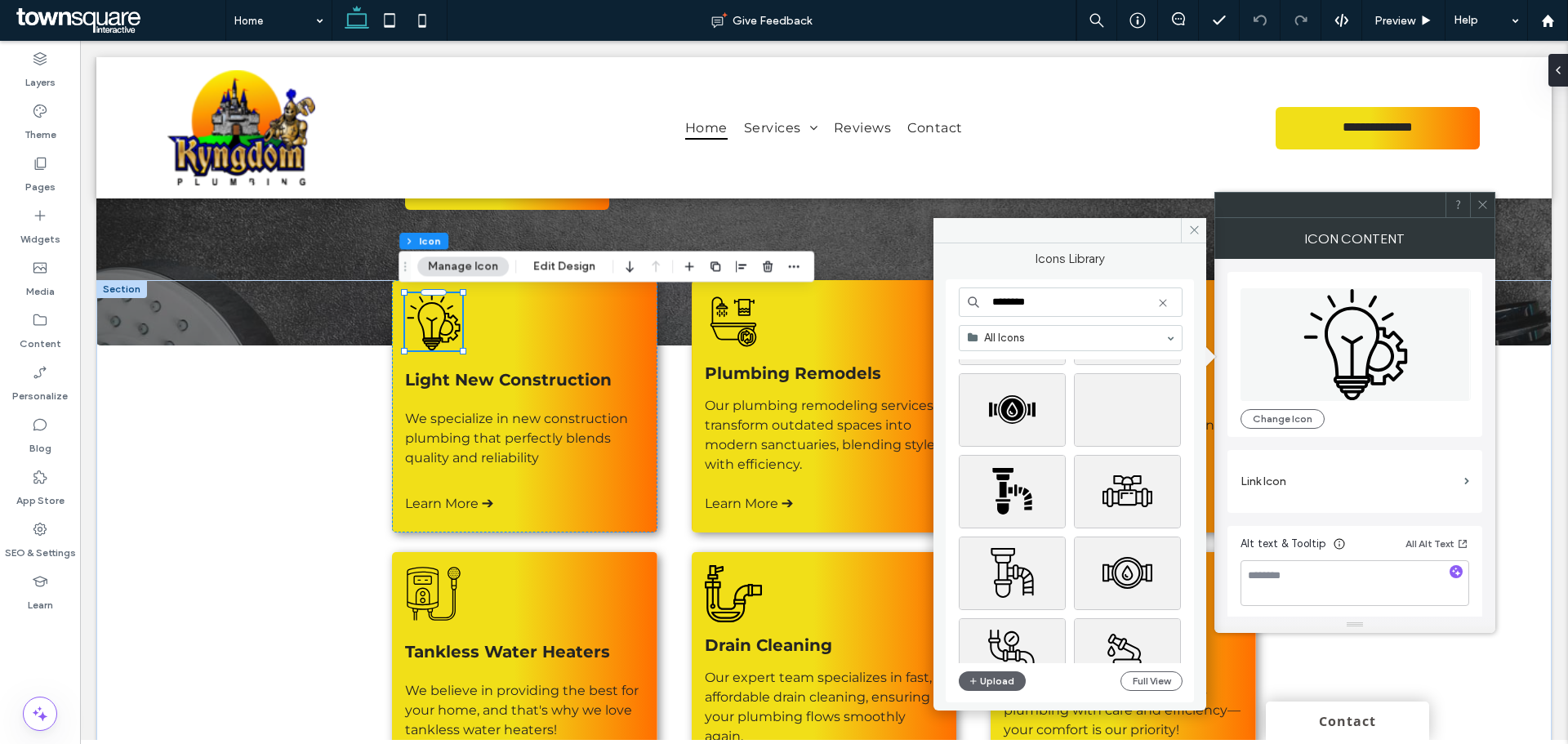 scroll, scrollTop: 327, scrollLeft: 0, axis: vertical 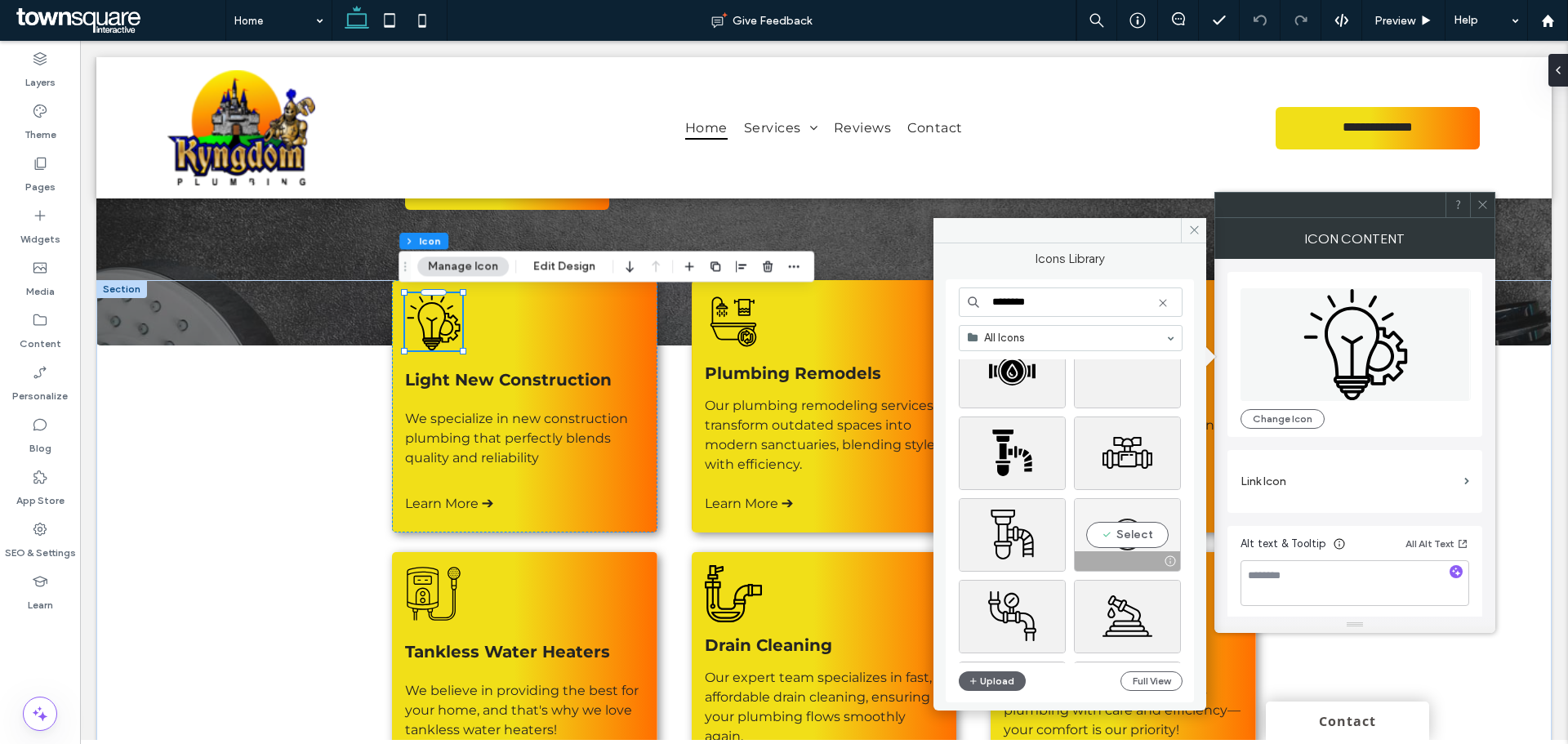 click on "Select" at bounding box center (1127, 535) 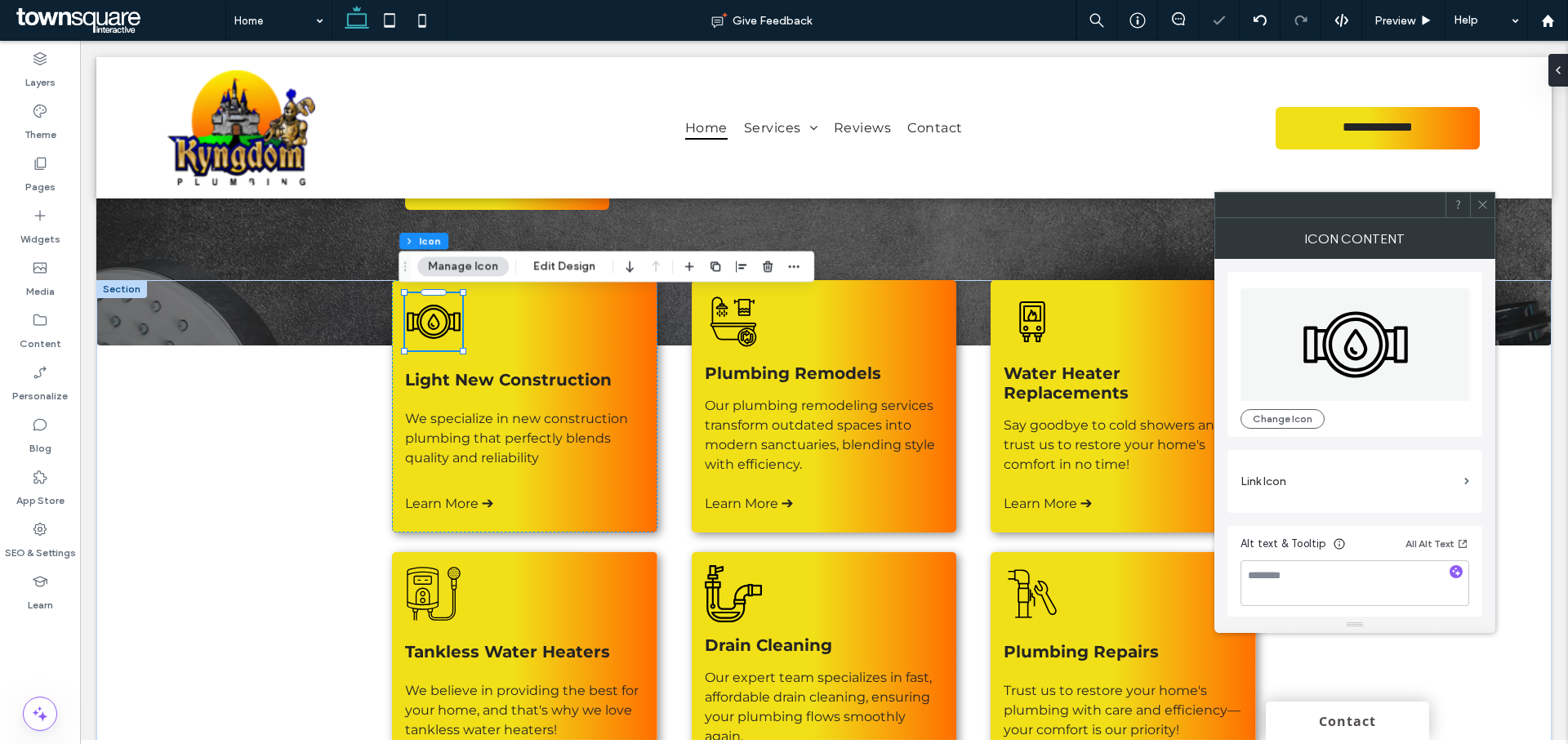 click 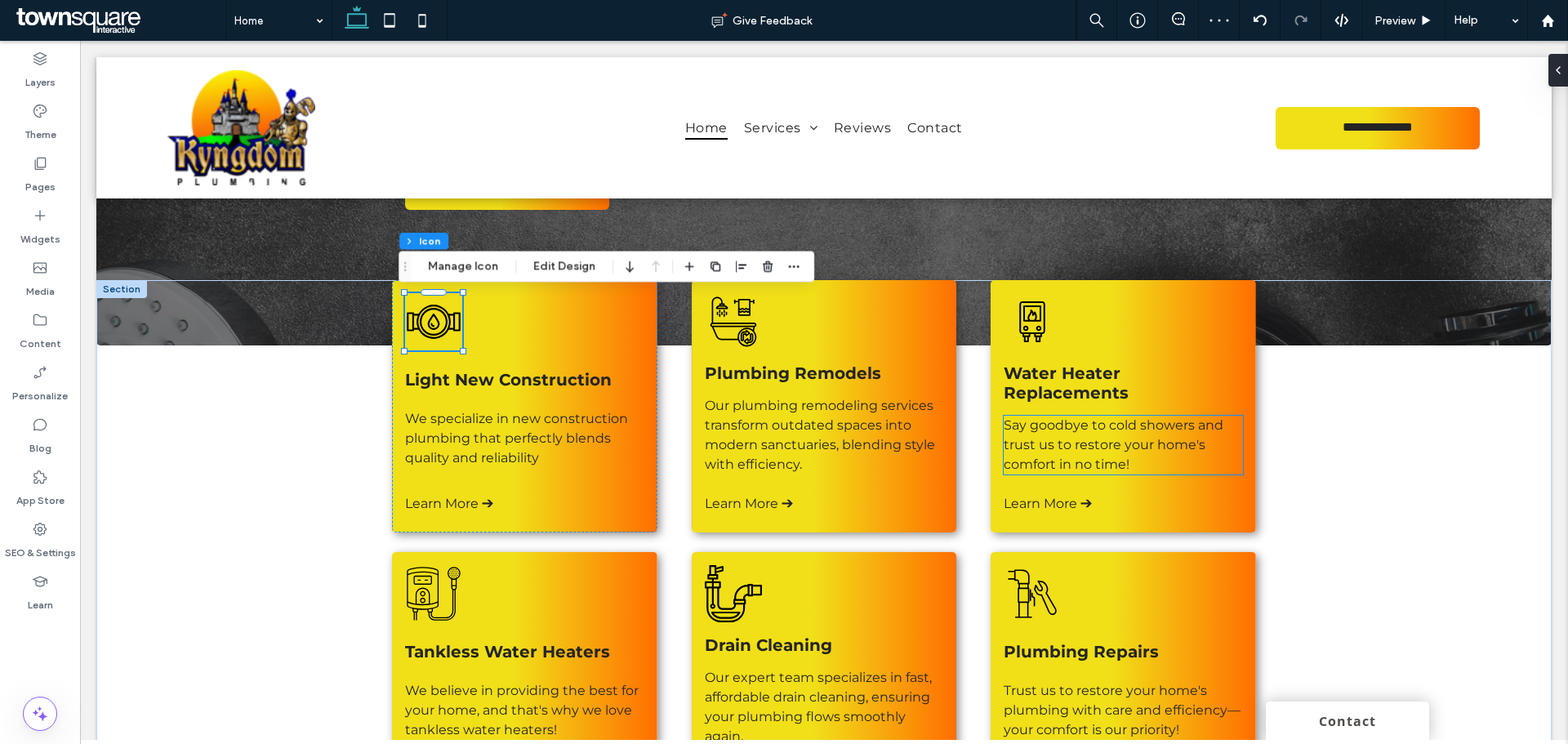 click on "Say goodbye to cold showers and trust us to restore your home's comfort in no time!" at bounding box center [1113, 444] 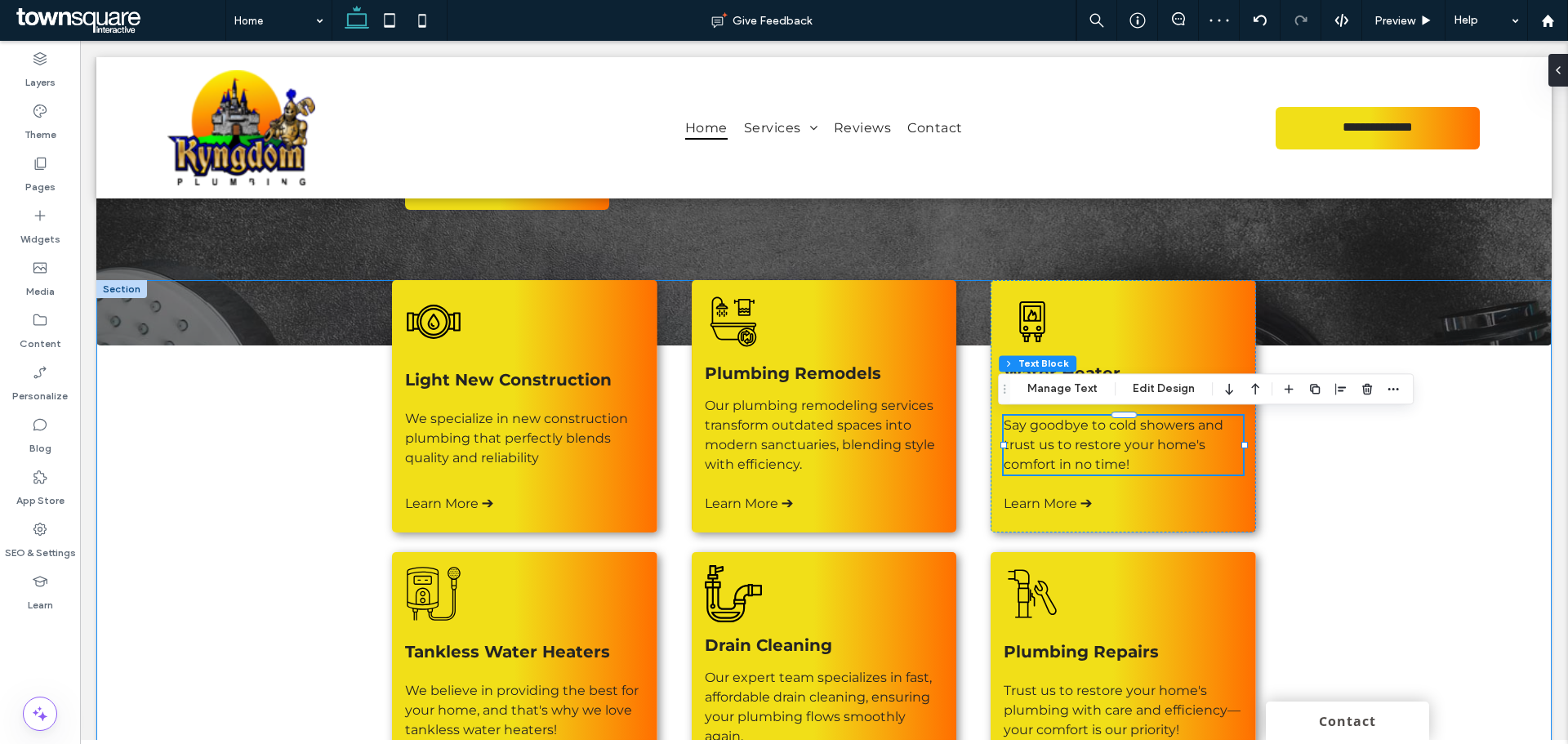click on "Light New Construction
We specialize in new construction plumbing that perfectly blends quality and reliability
Learn More ➔
Plumbing Remodels
Our plumbing remodeling services transform outdated spaces into modern sanctuaries, blending style with efficiency.
Learn More ➔
Water Heater Replacements
Say goodbye to cold showers and trust us to restore your home's comfort in no time!
Learn More ➔
Tankless Water Heaters
We believe in providing the best for your home, and that's why we love tankless water heaters!
Learn More ➔
Drain Cleaning
Our expert team specializes in fast, affordable drain cleaning, ensuring your plumbing flows smoothly again." at bounding box center (824, 552) 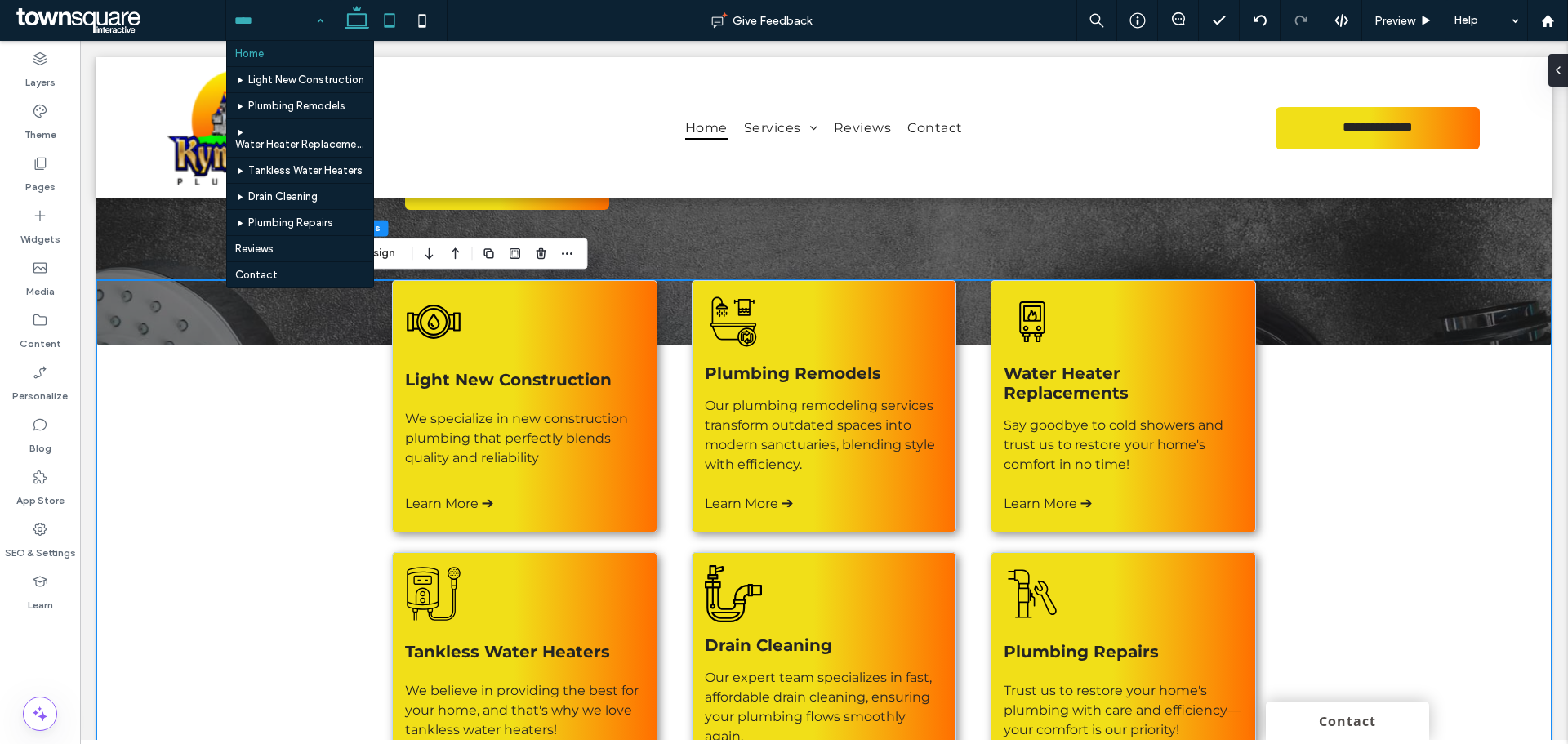 click 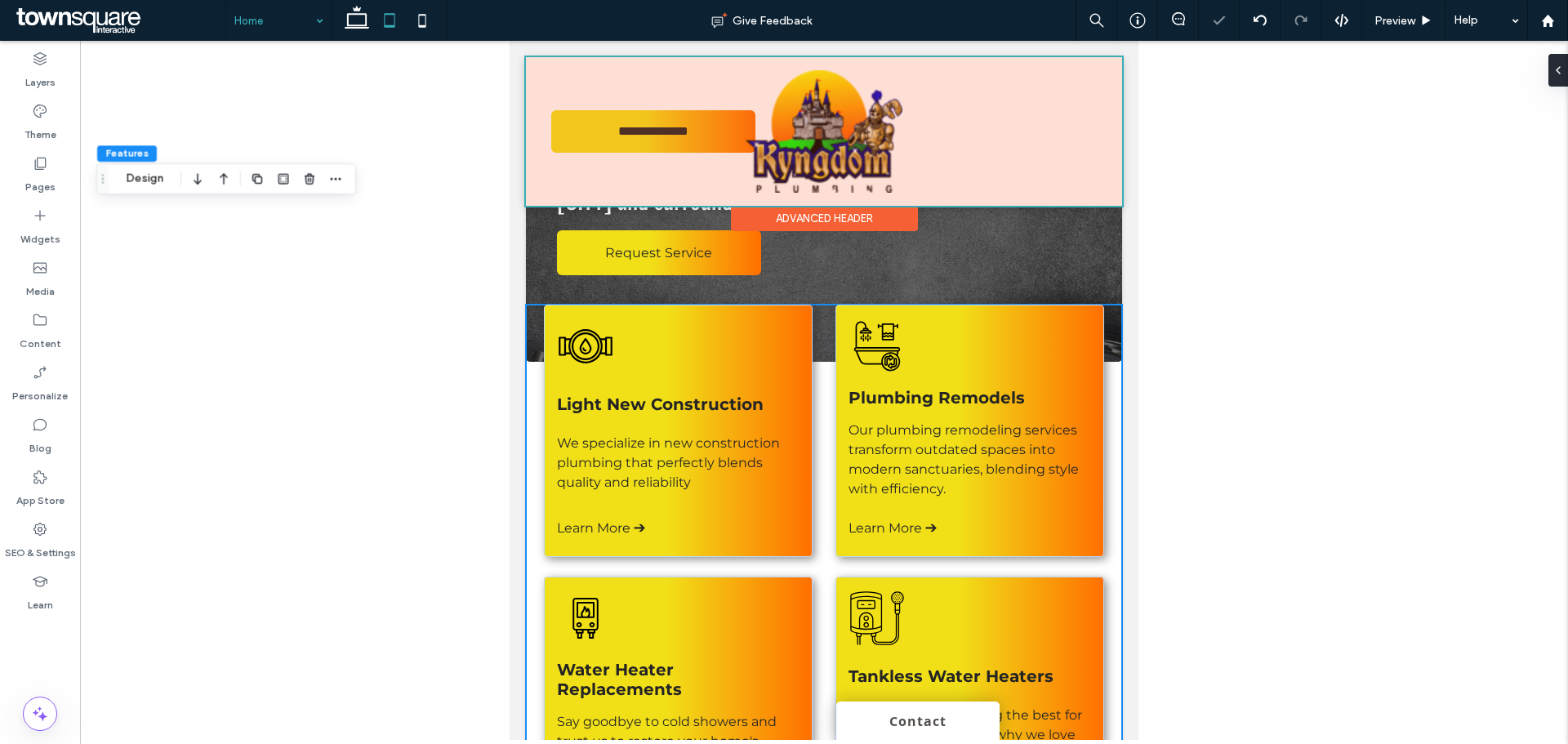 scroll, scrollTop: 425, scrollLeft: 0, axis: vertical 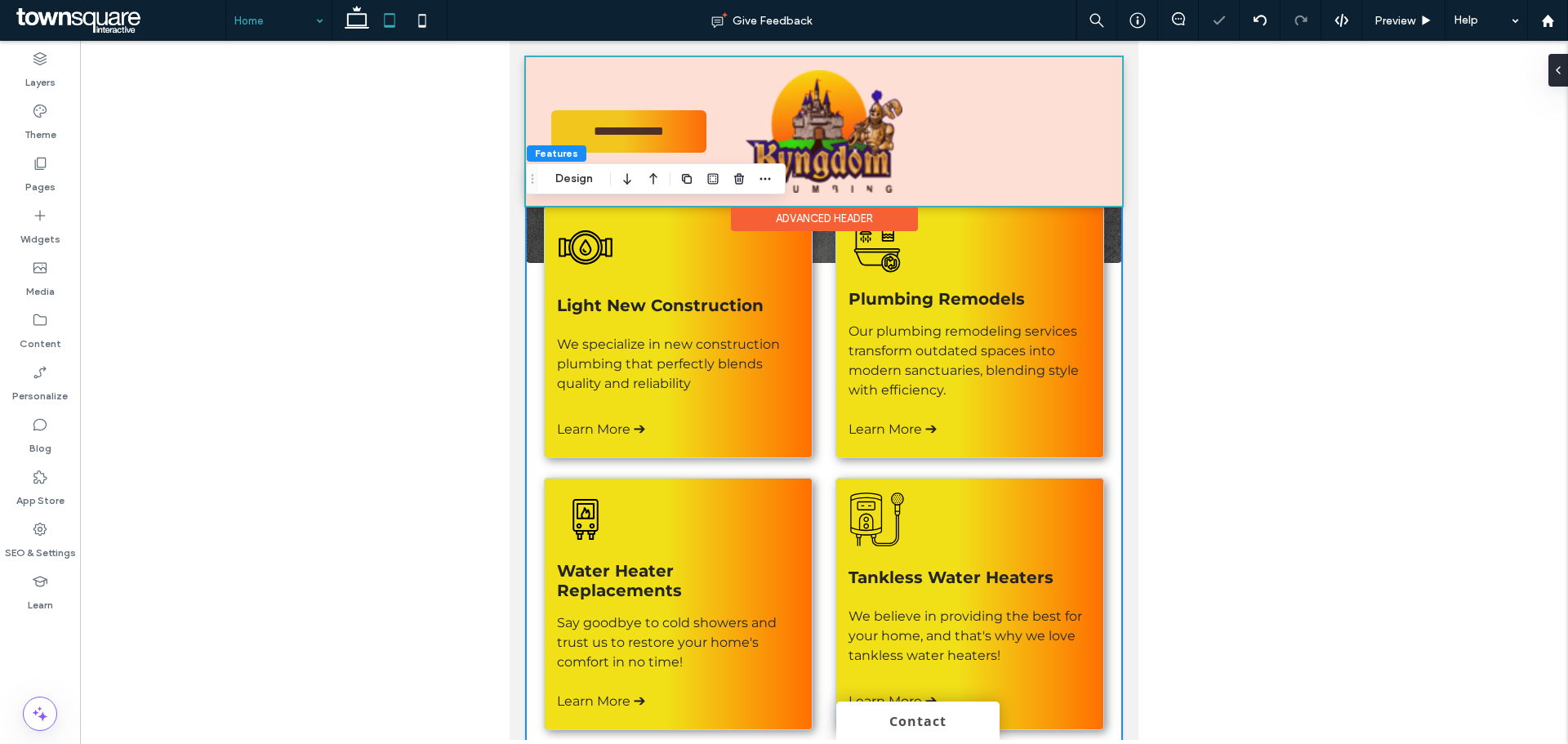 click at bounding box center (824, 131) 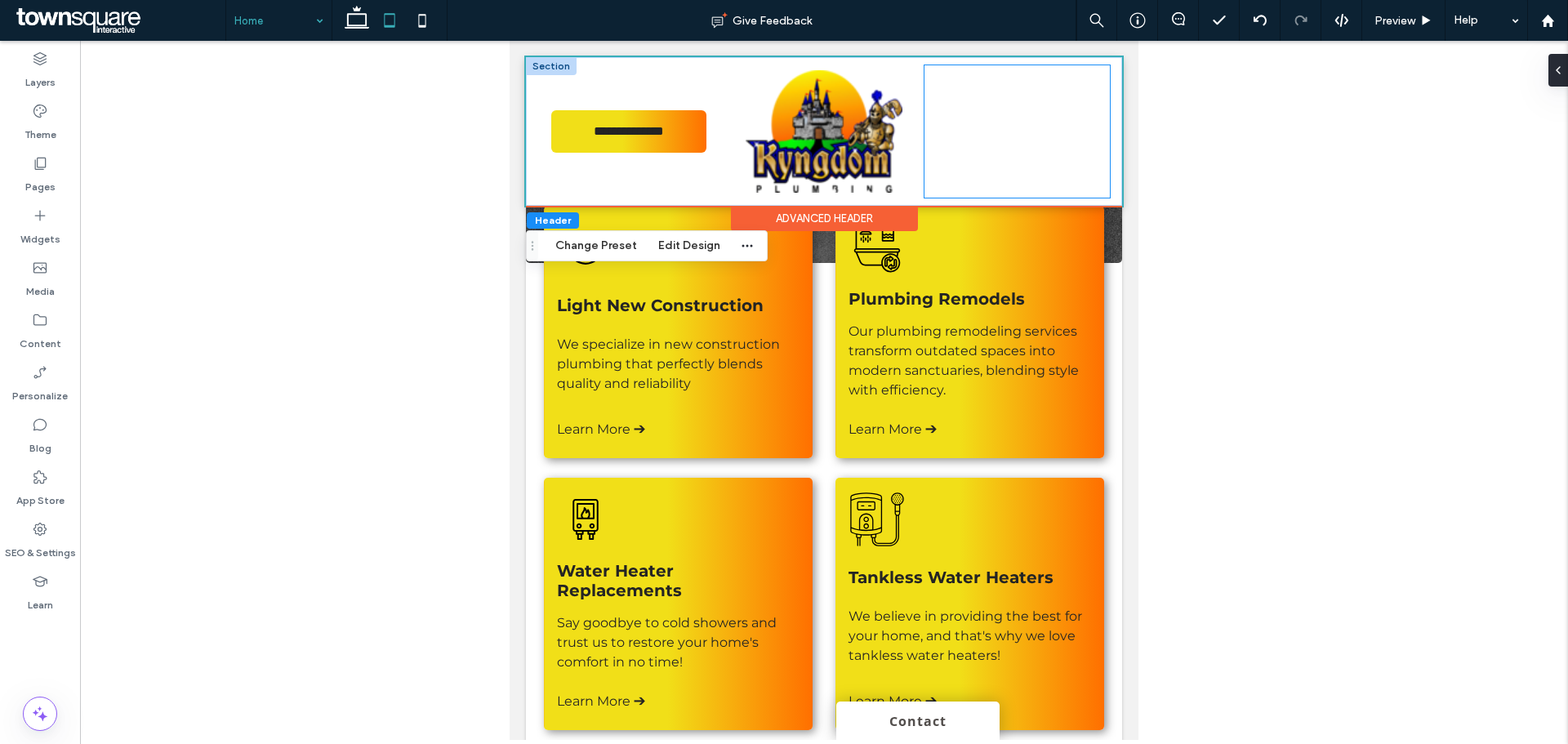 click at bounding box center (1017, 131) 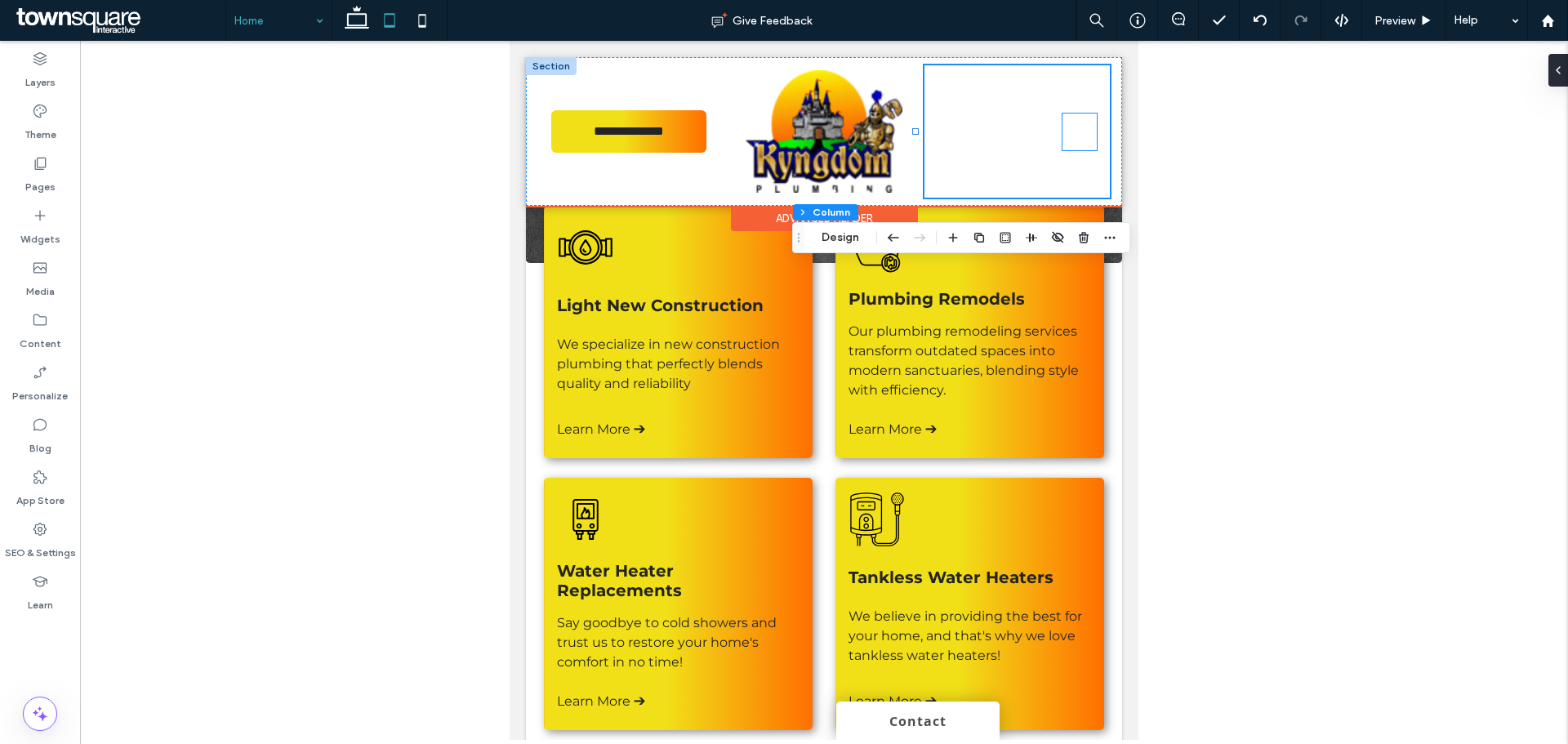 click 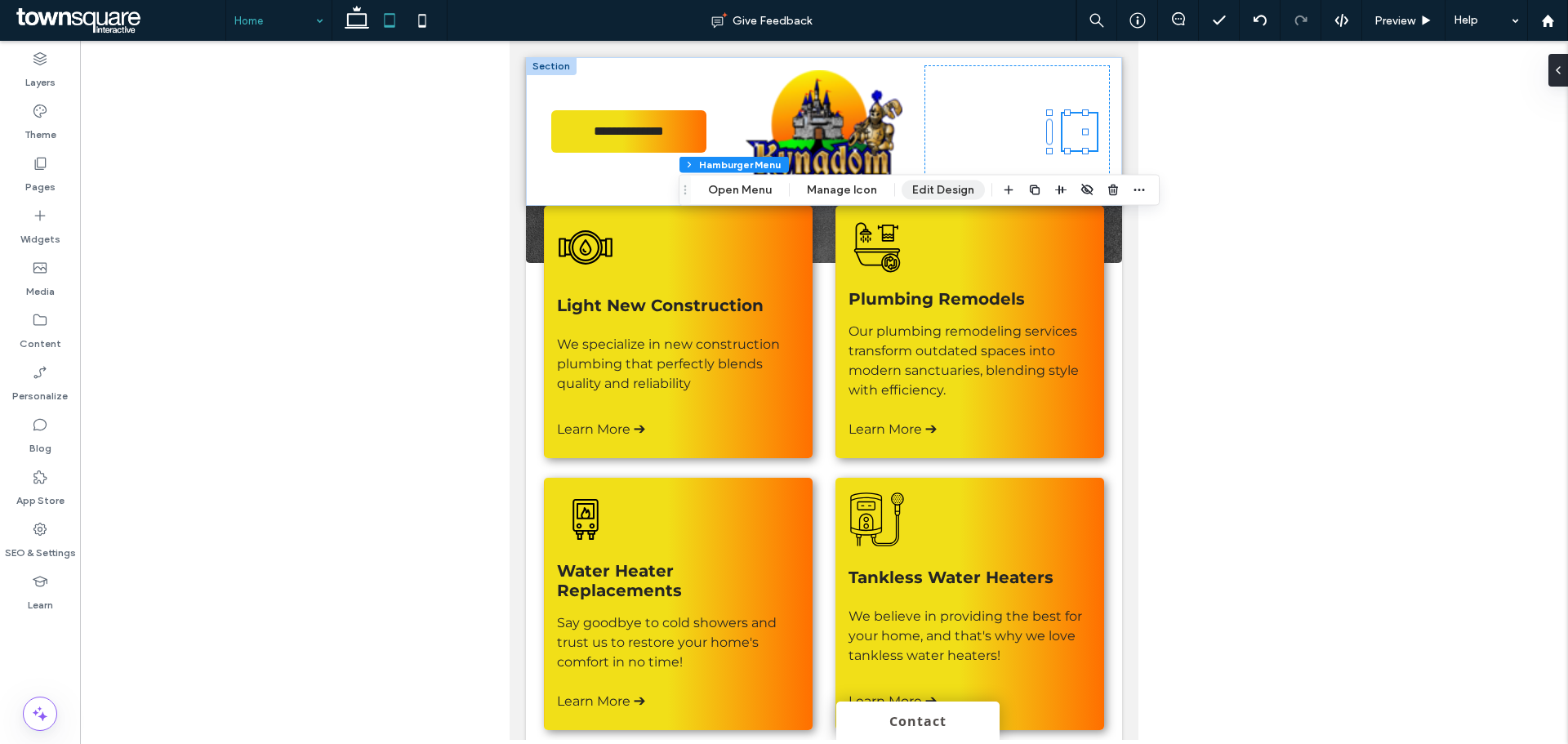 click on "Edit Design" at bounding box center [943, 190] 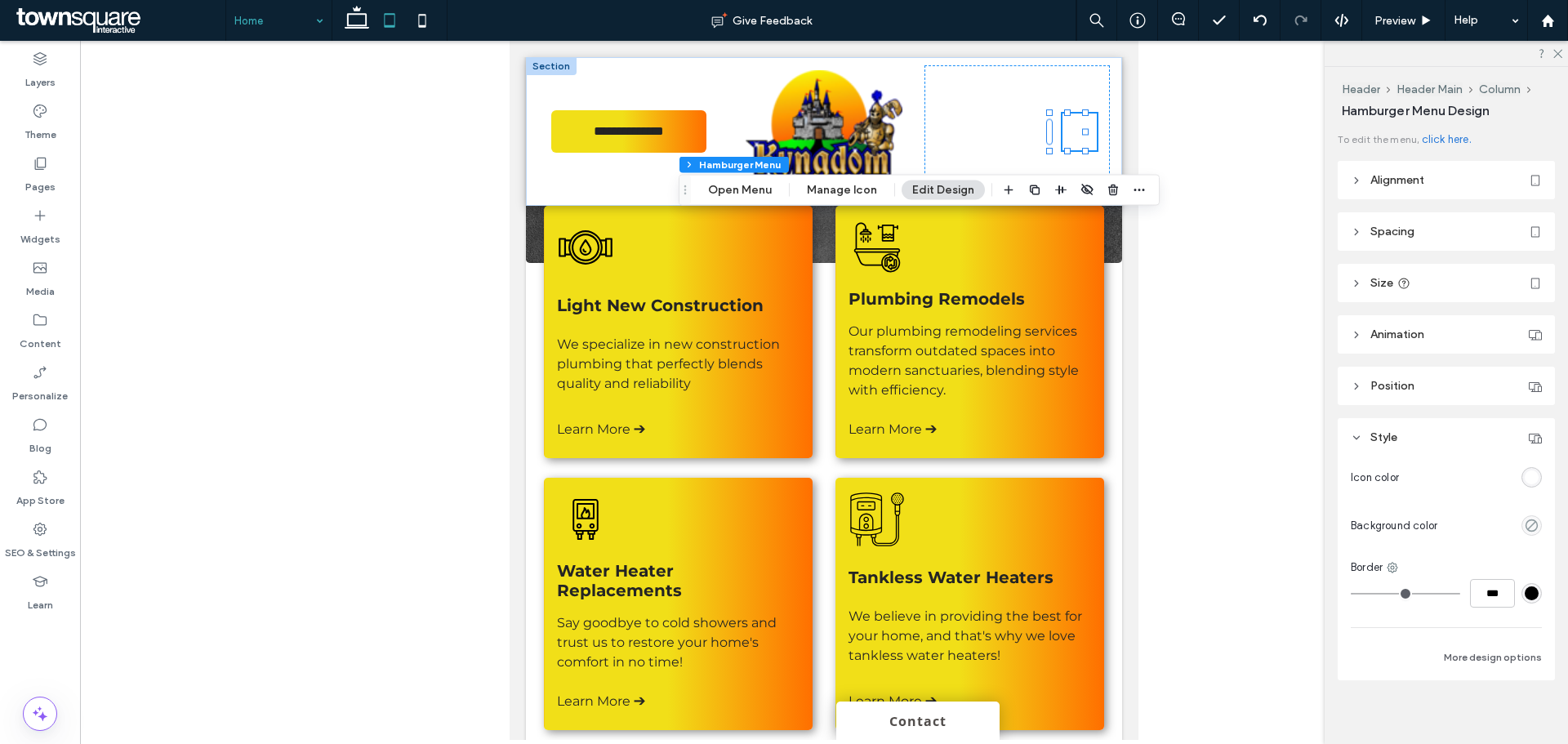 click at bounding box center (1531, 477) 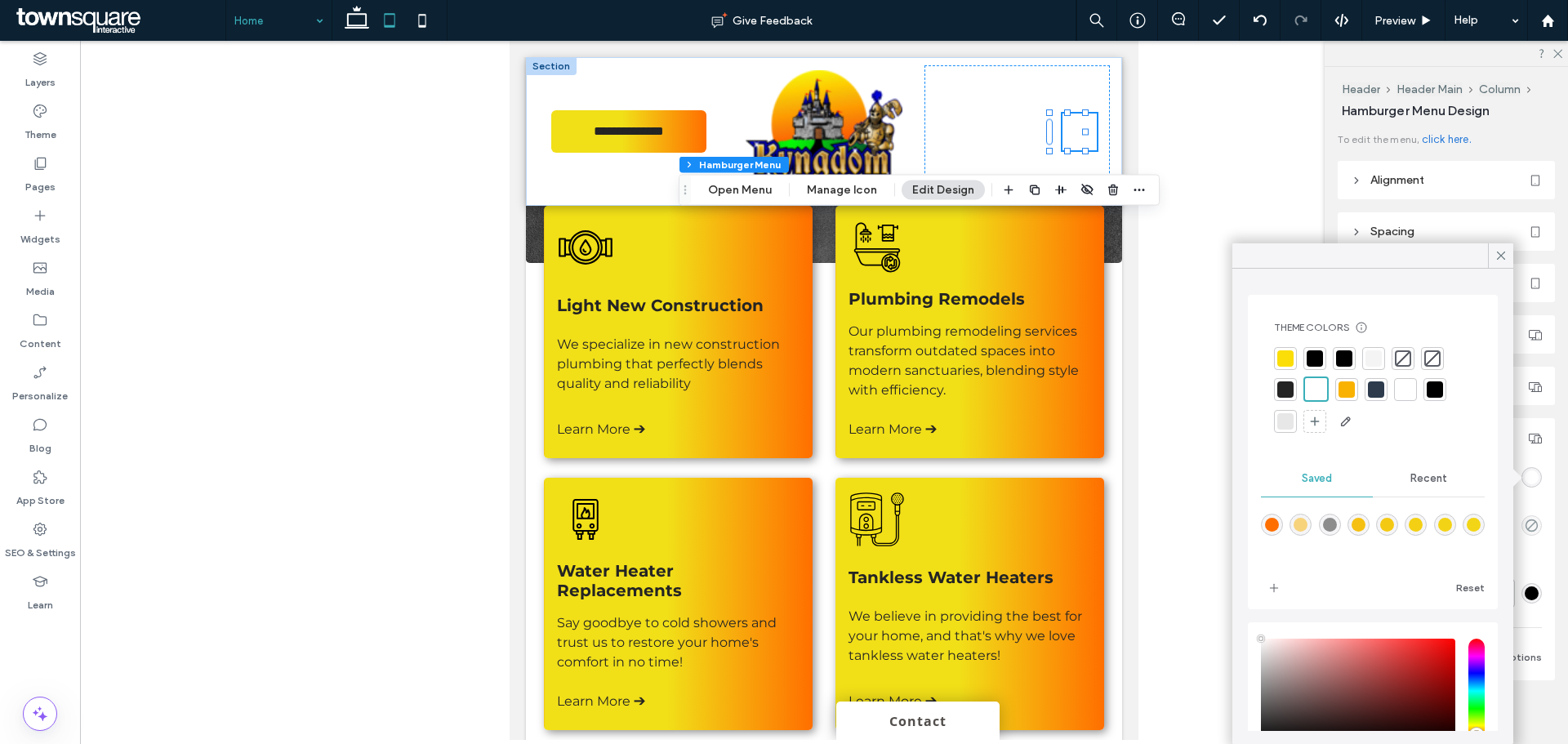 click at bounding box center (1347, 390) 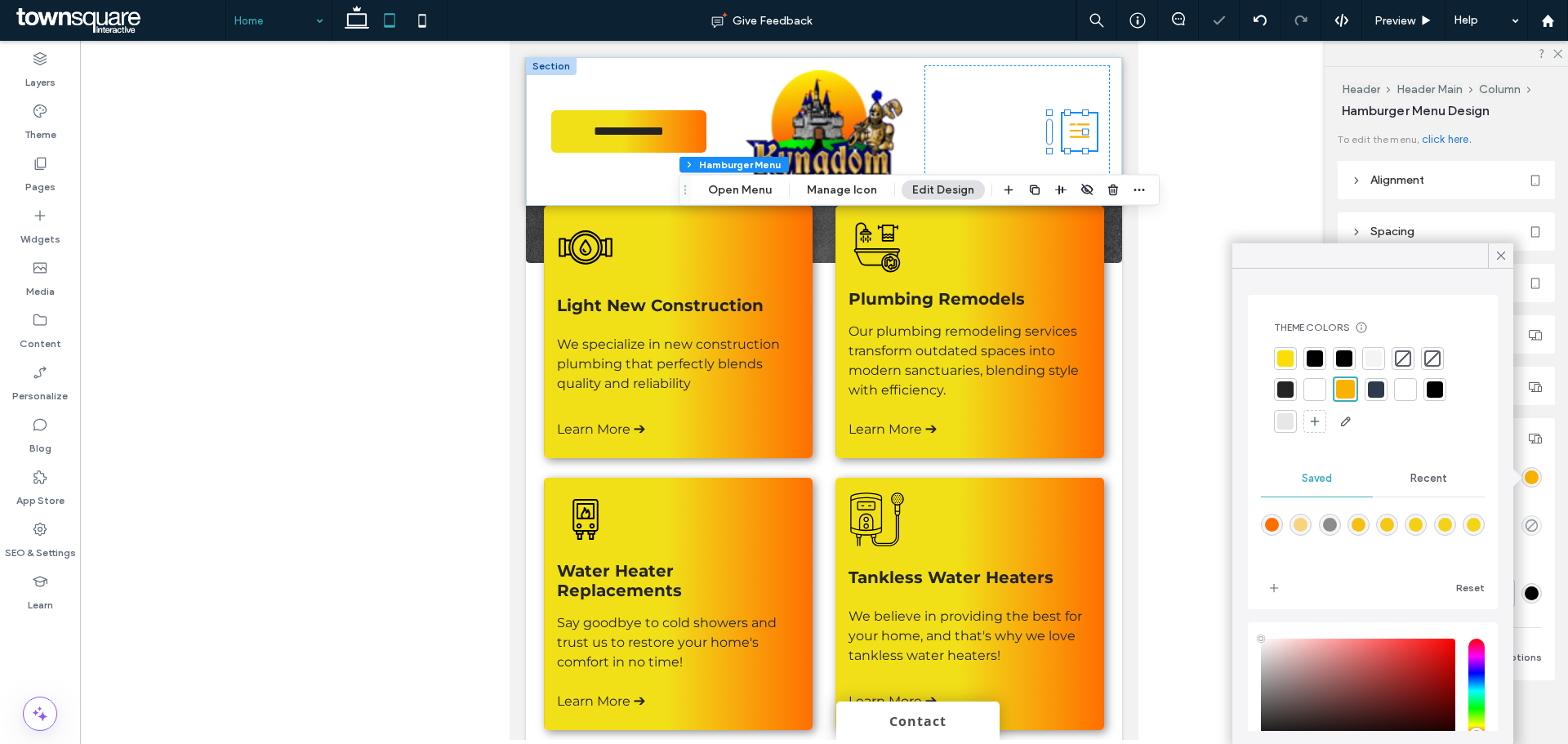 click at bounding box center (824, 390) 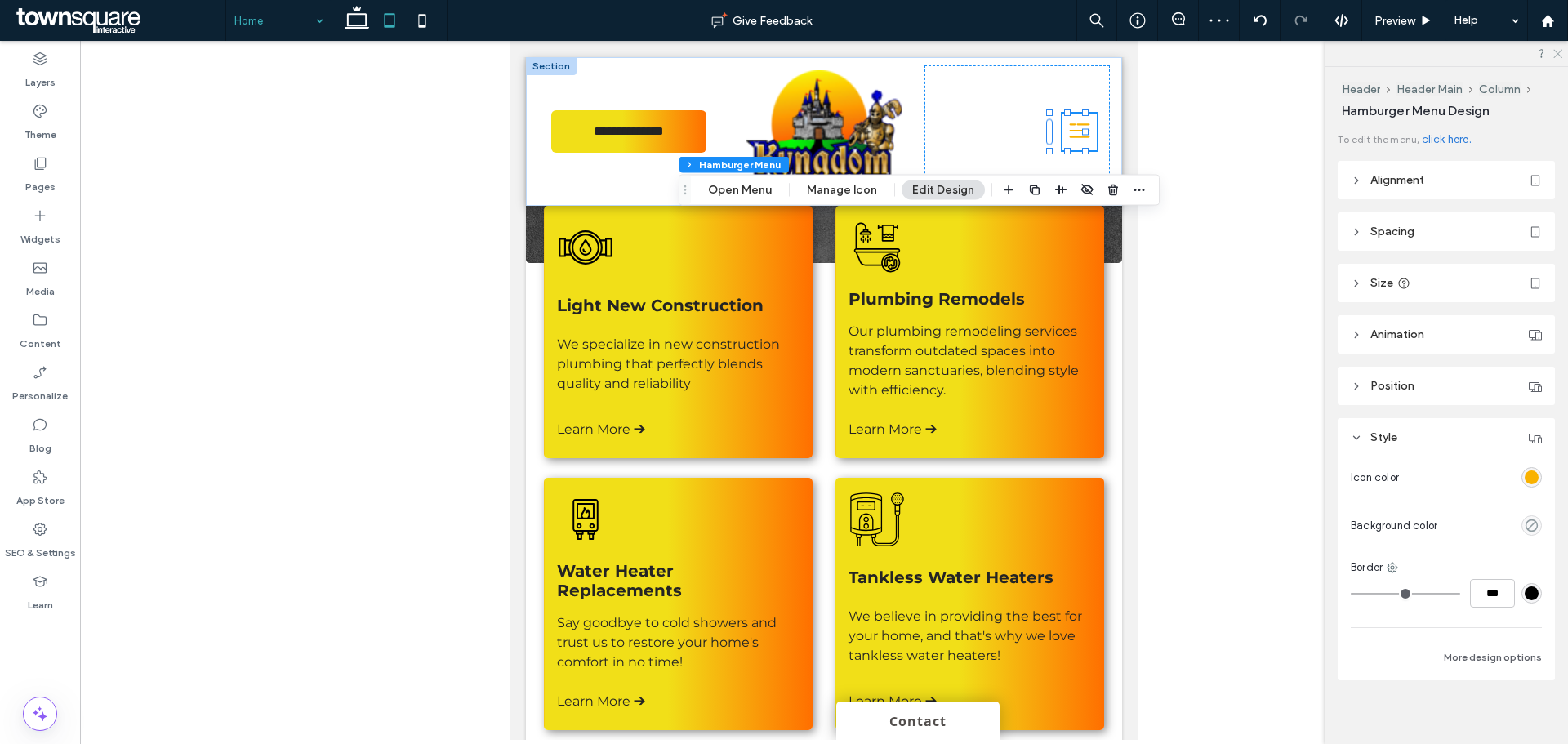 click 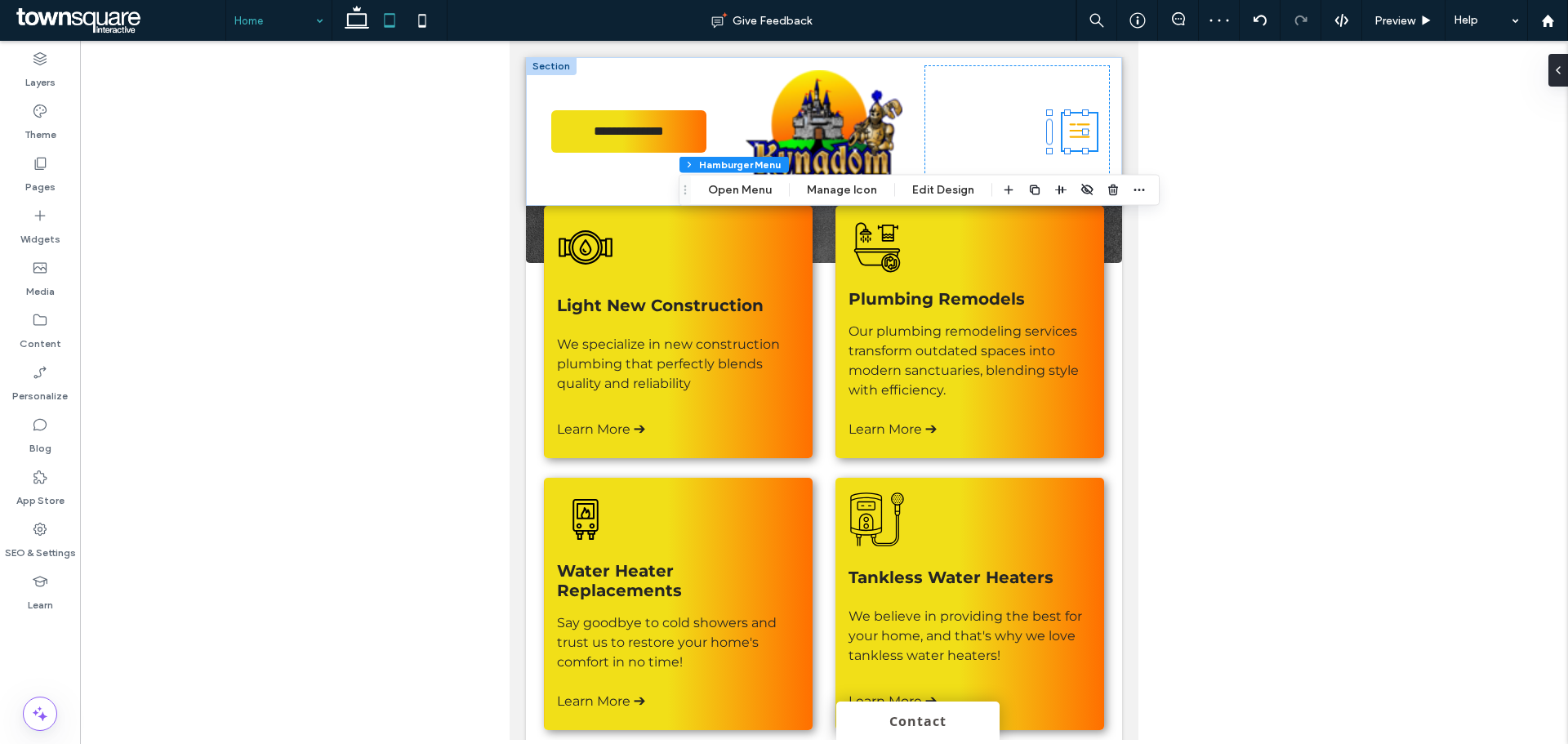 click at bounding box center [824, 390] 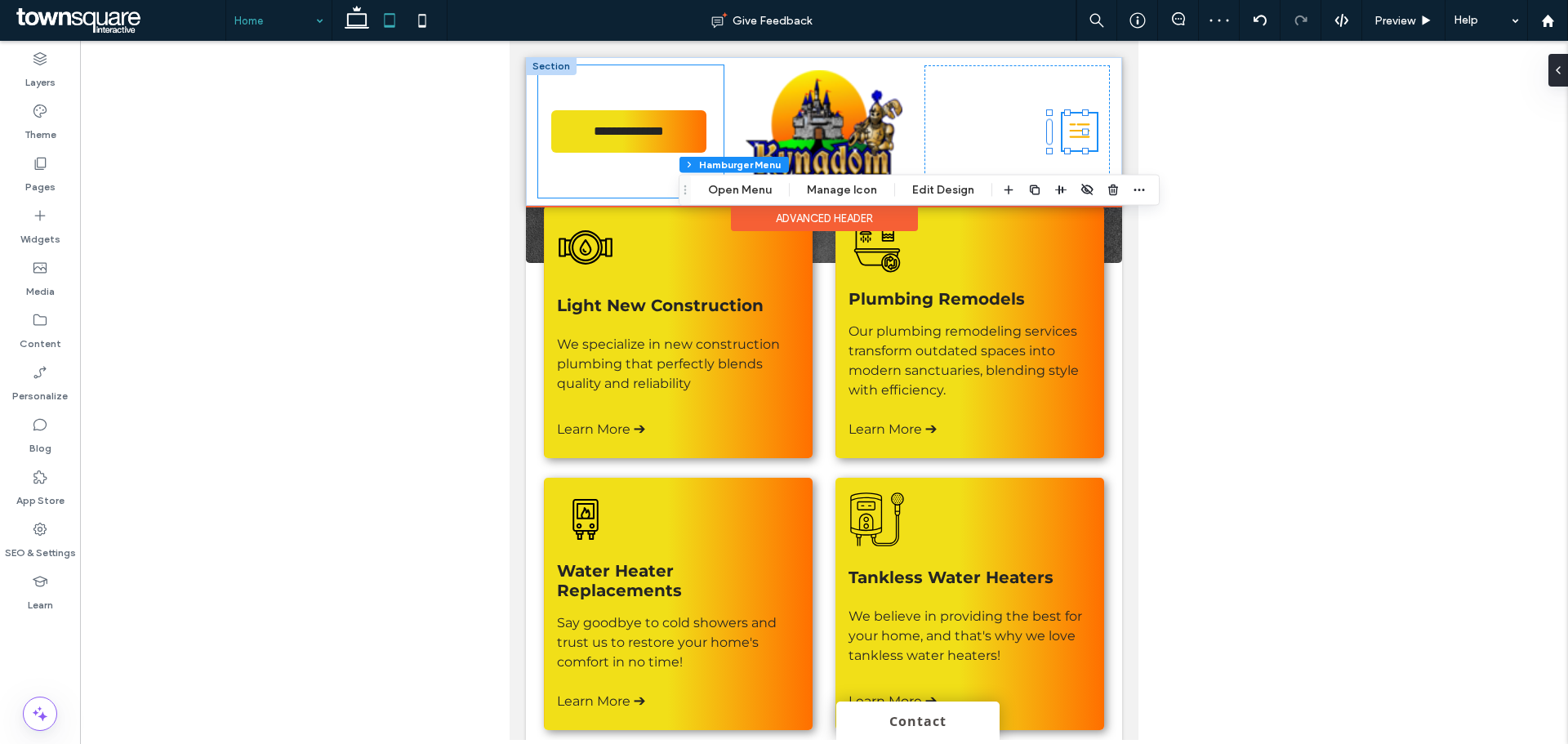 click on "**********" at bounding box center [630, 131] 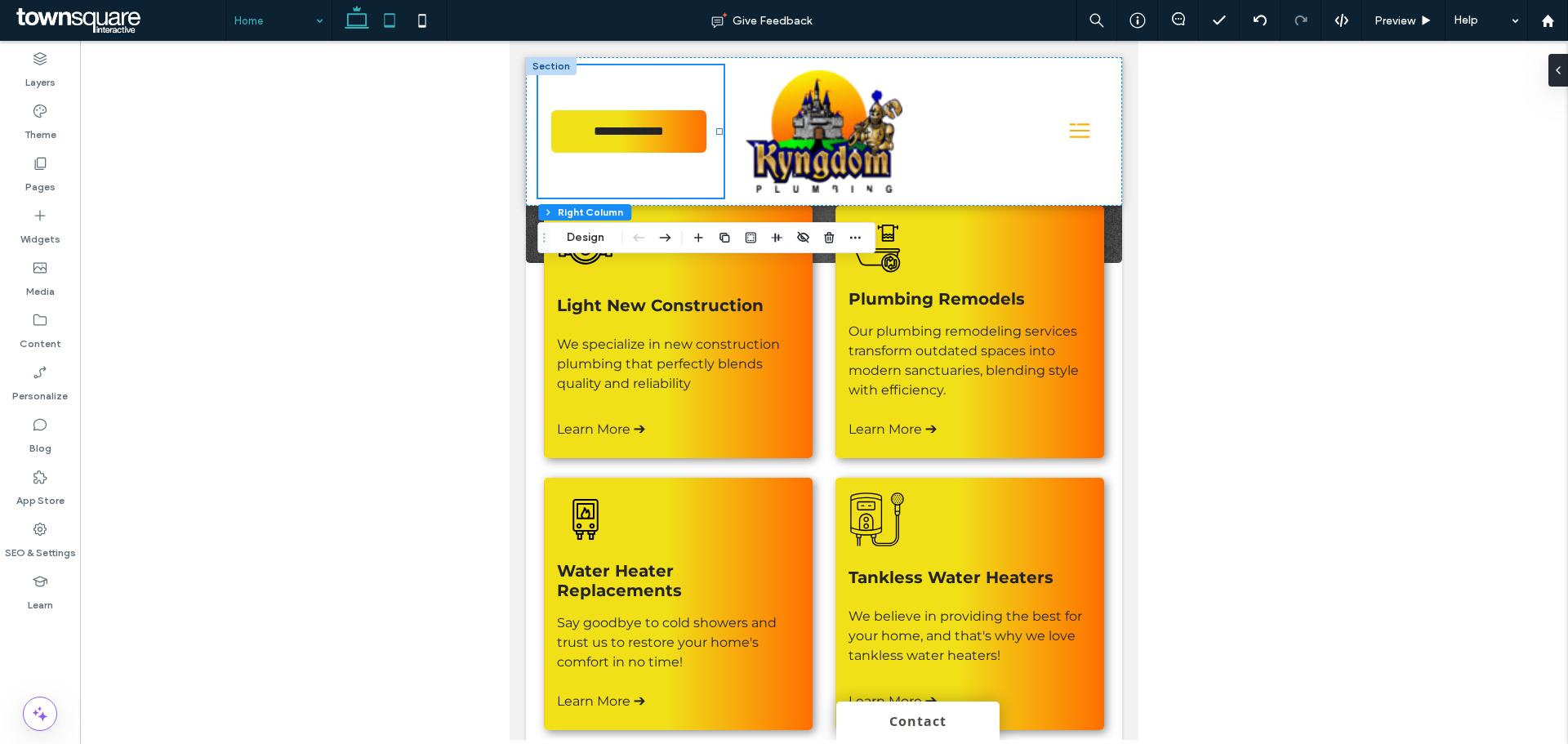 click 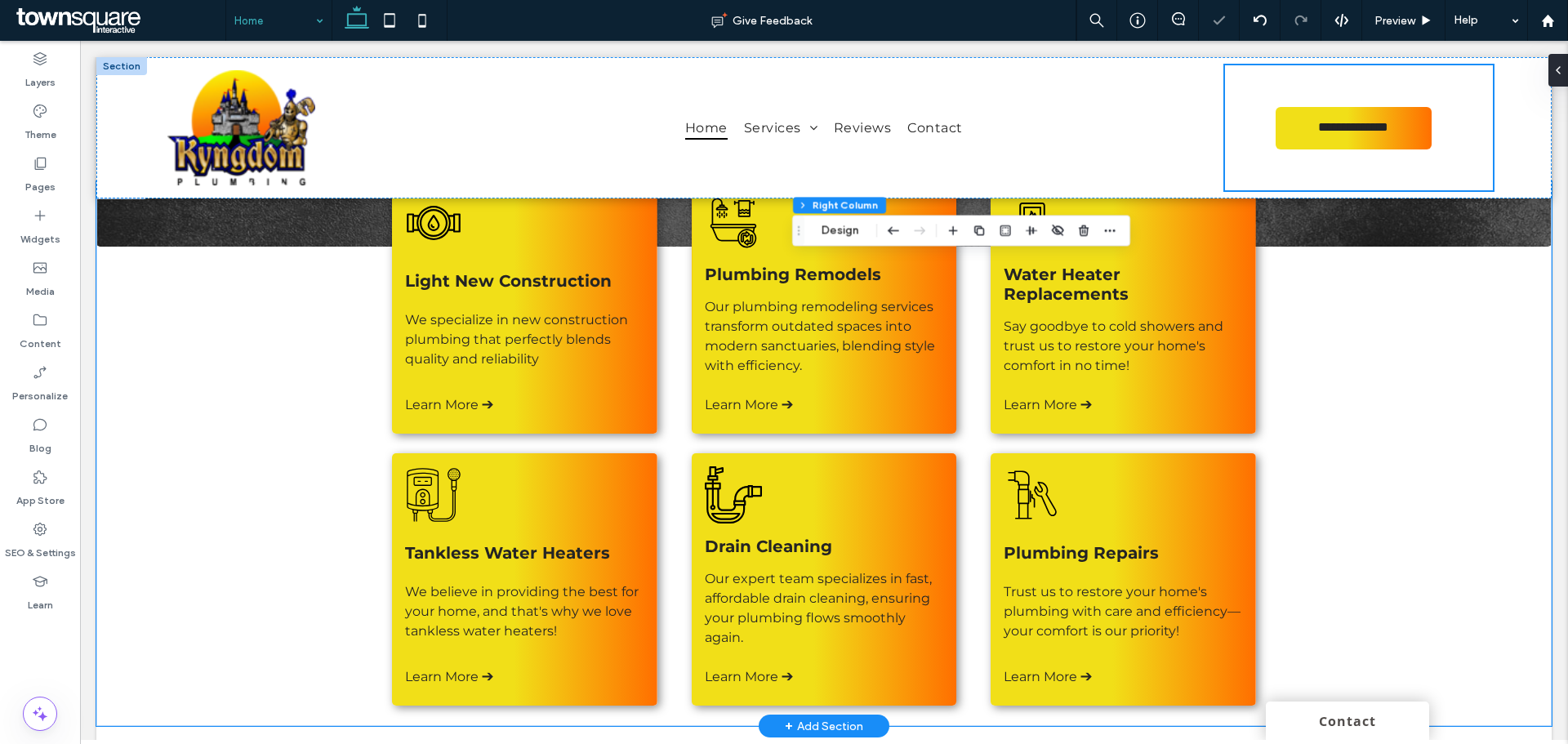 type on "**" 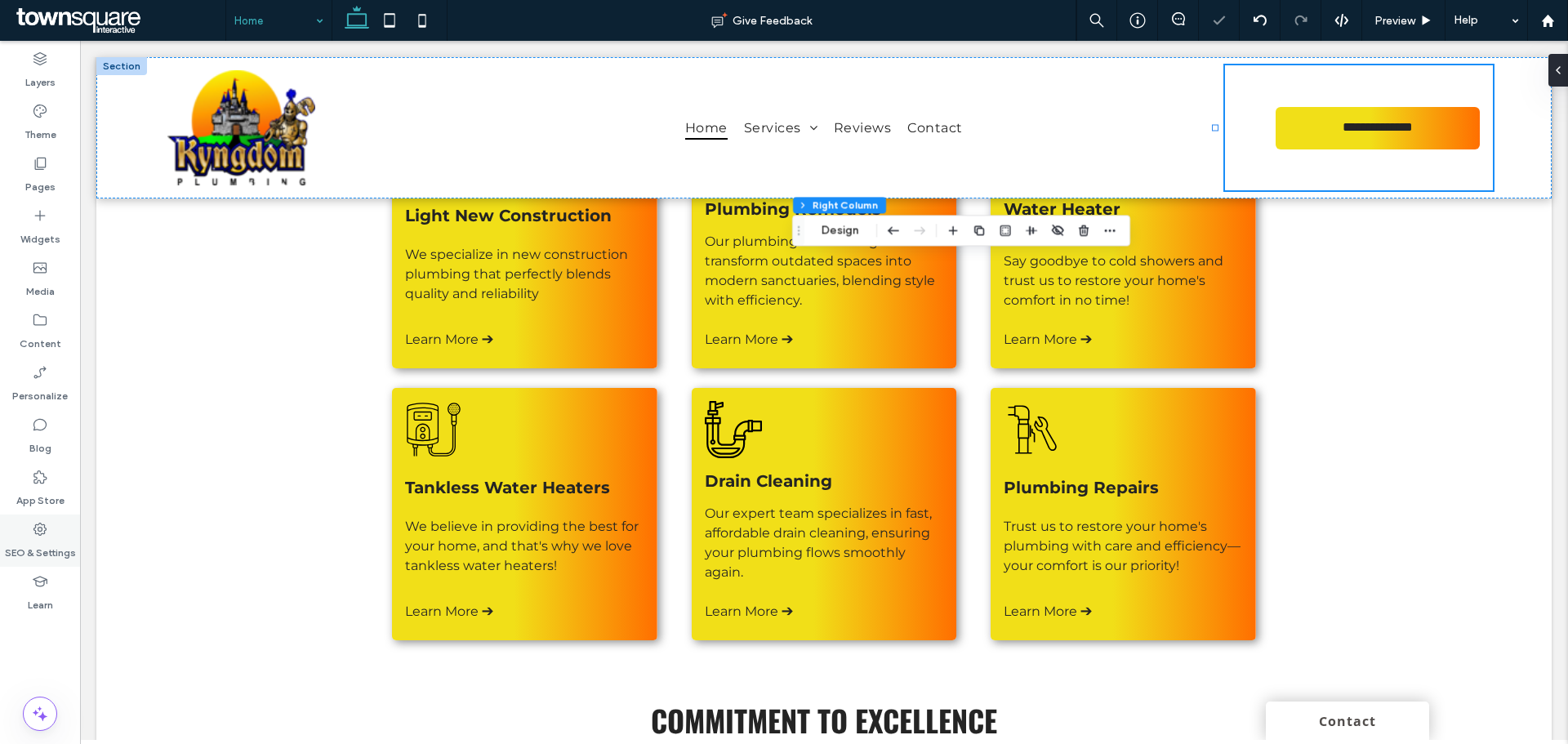 click on "SEO & Settings" at bounding box center [40, 549] 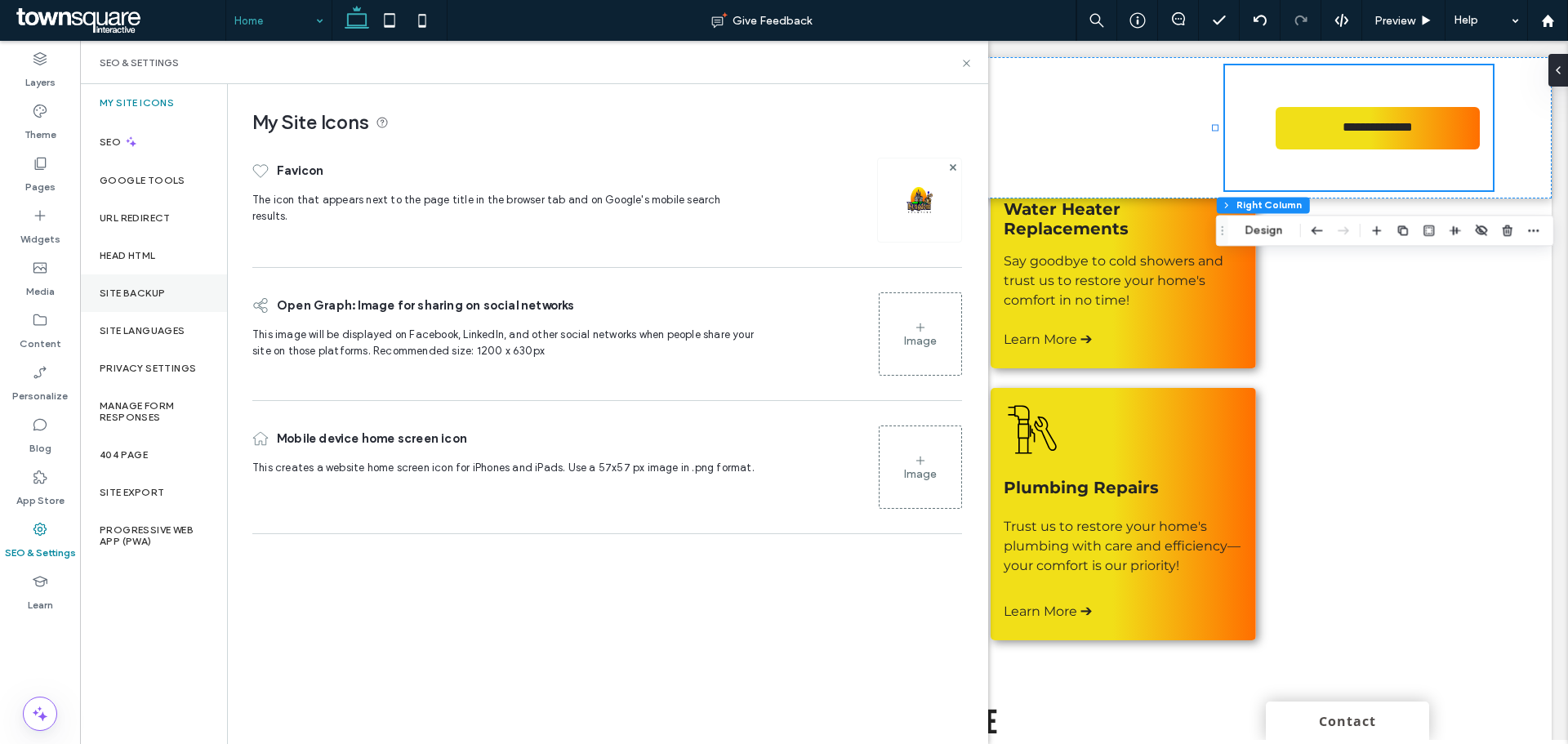 click on "Site Backup" at bounding box center (132, 293) 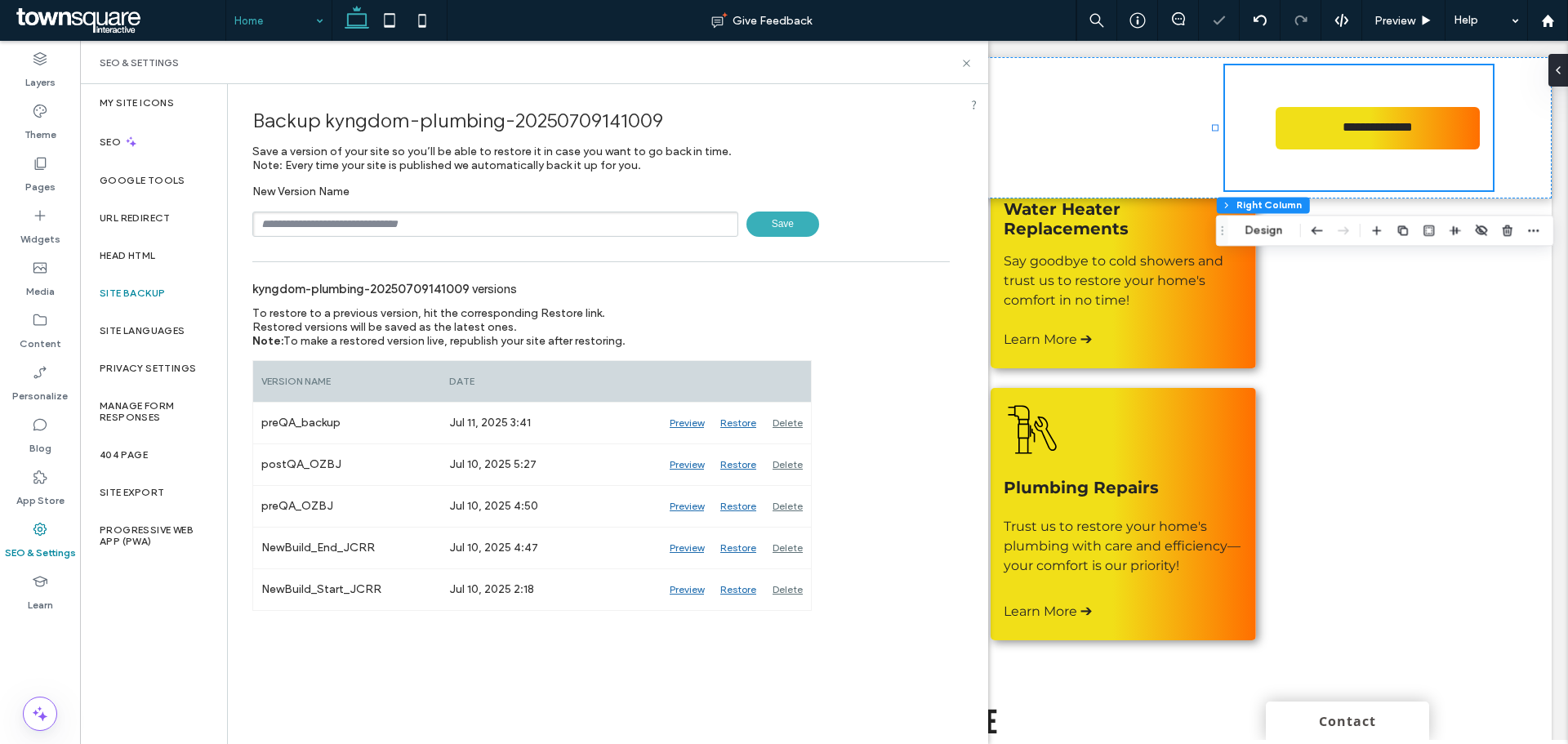 drag, startPoint x: 383, startPoint y: 207, endPoint x: 392, endPoint y: 205, distance: 9.21954 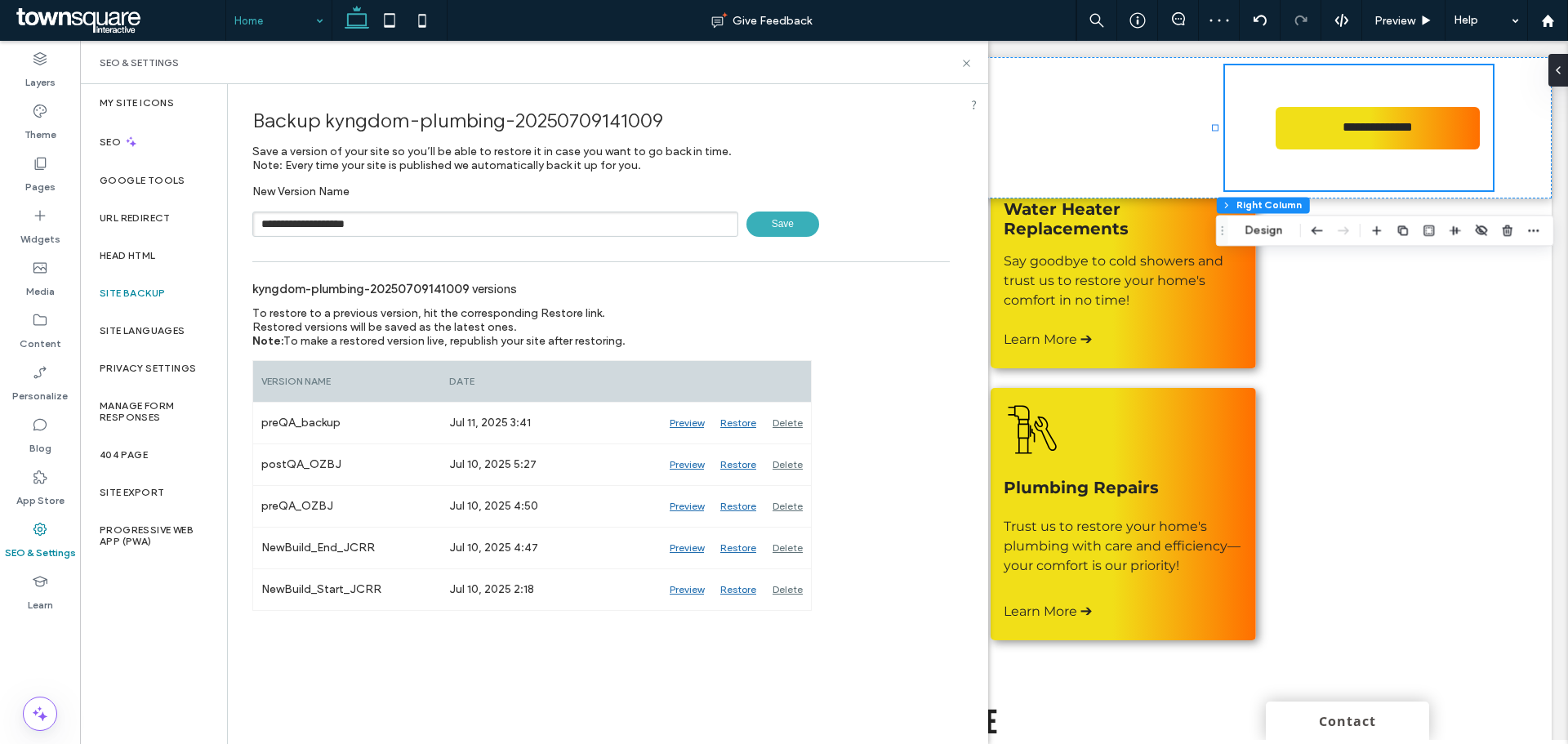 drag, startPoint x: 787, startPoint y: 223, endPoint x: 797, endPoint y: 221, distance: 10.198039 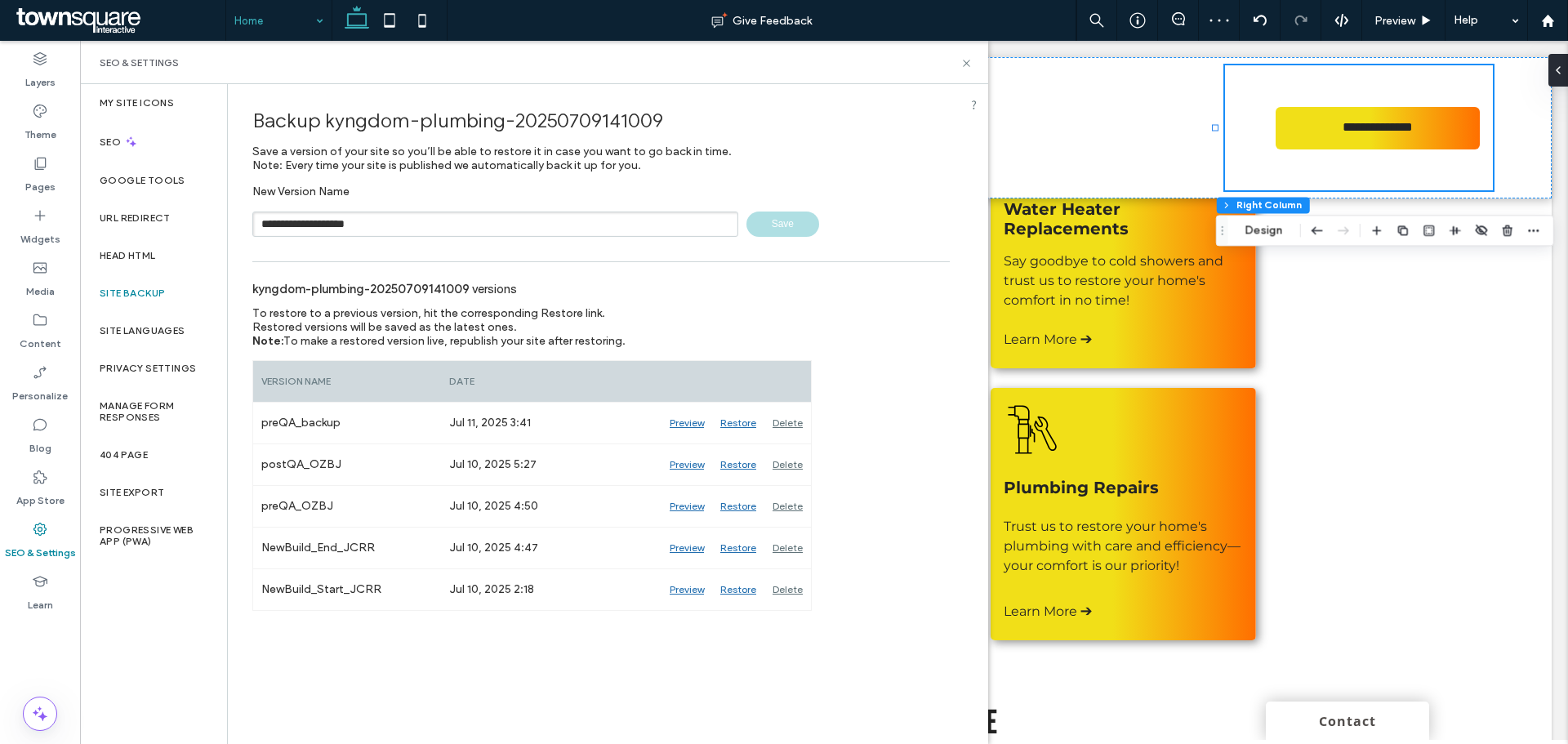 type 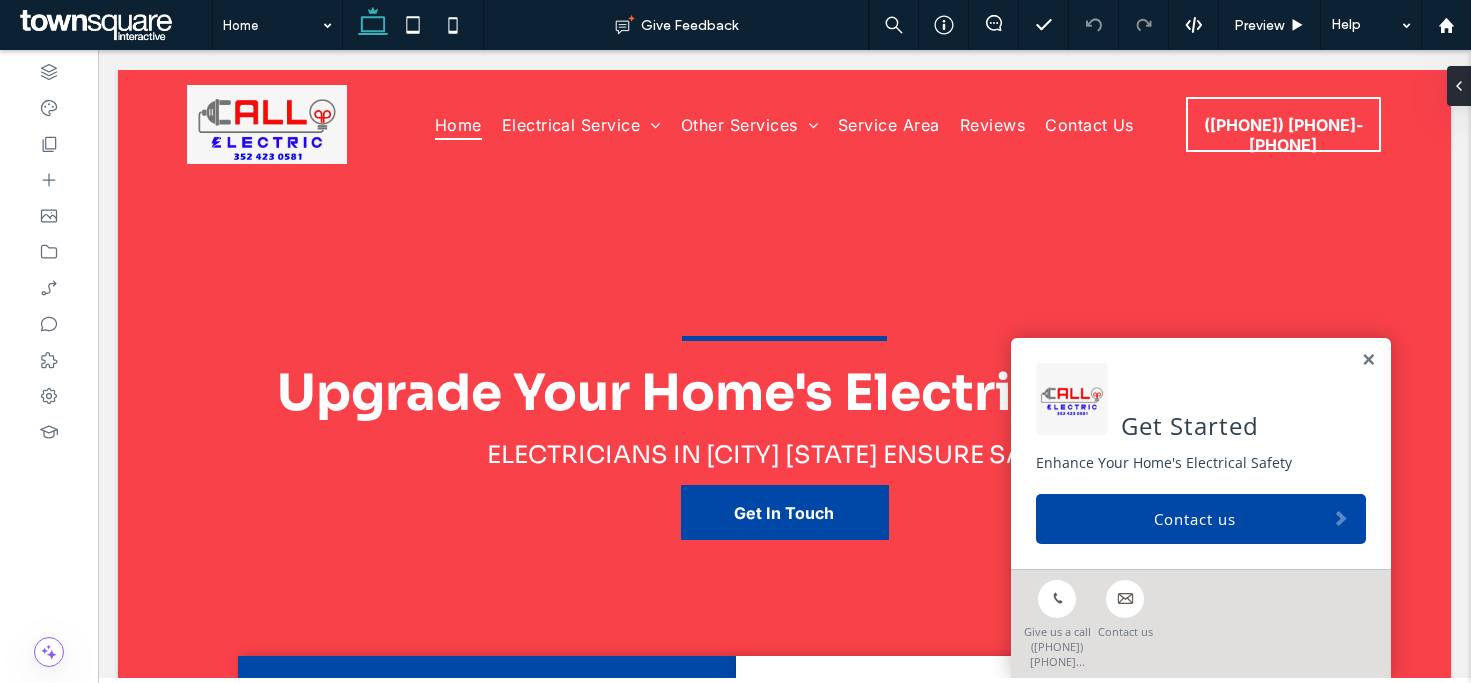 scroll, scrollTop: 0, scrollLeft: 0, axis: both 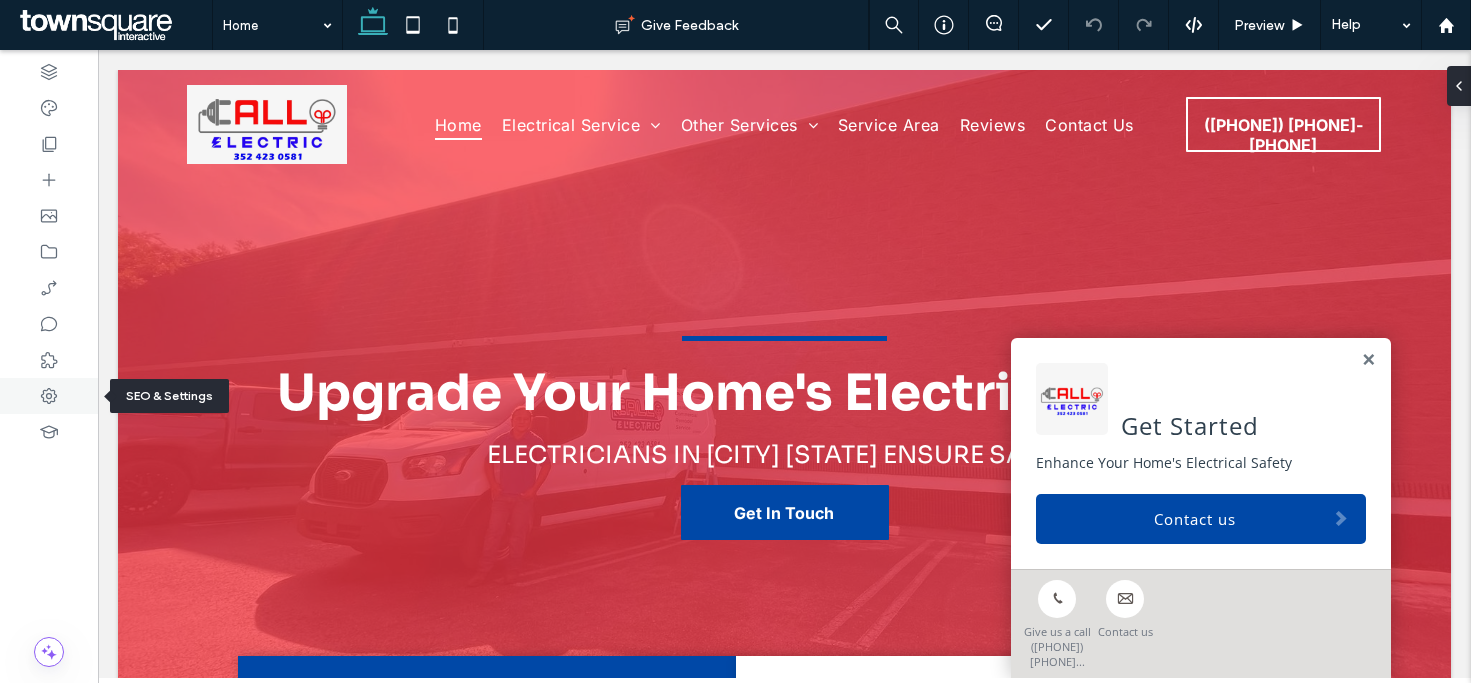 click 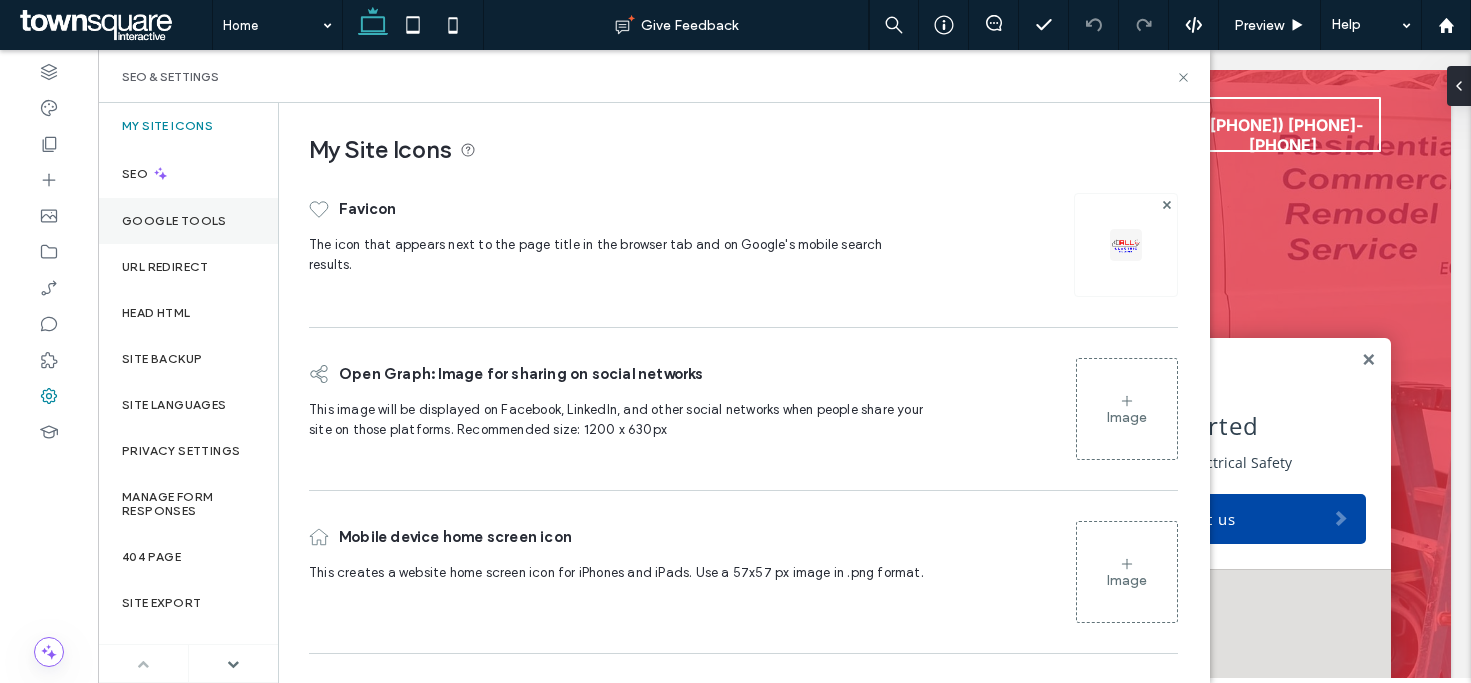 click on "Google Tools" at bounding box center (188, 221) 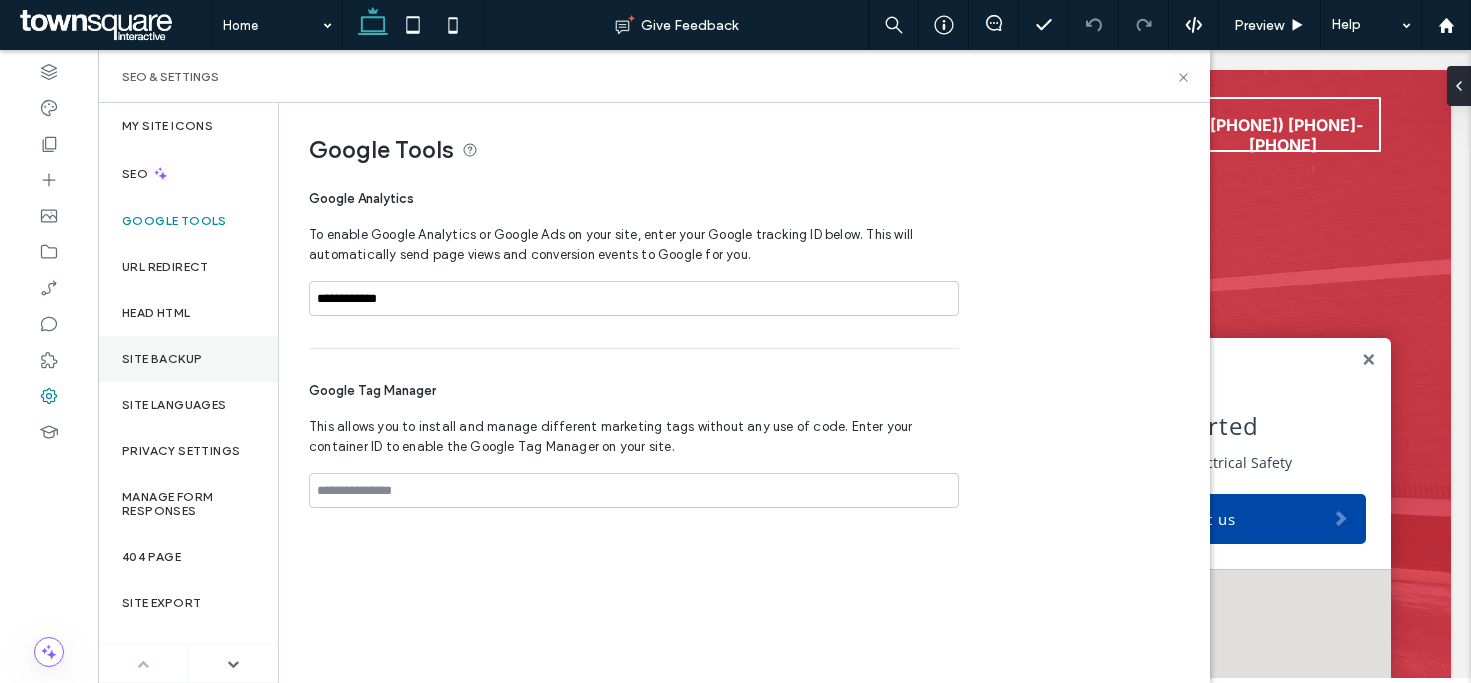 click on "Site Backup" at bounding box center [188, 359] 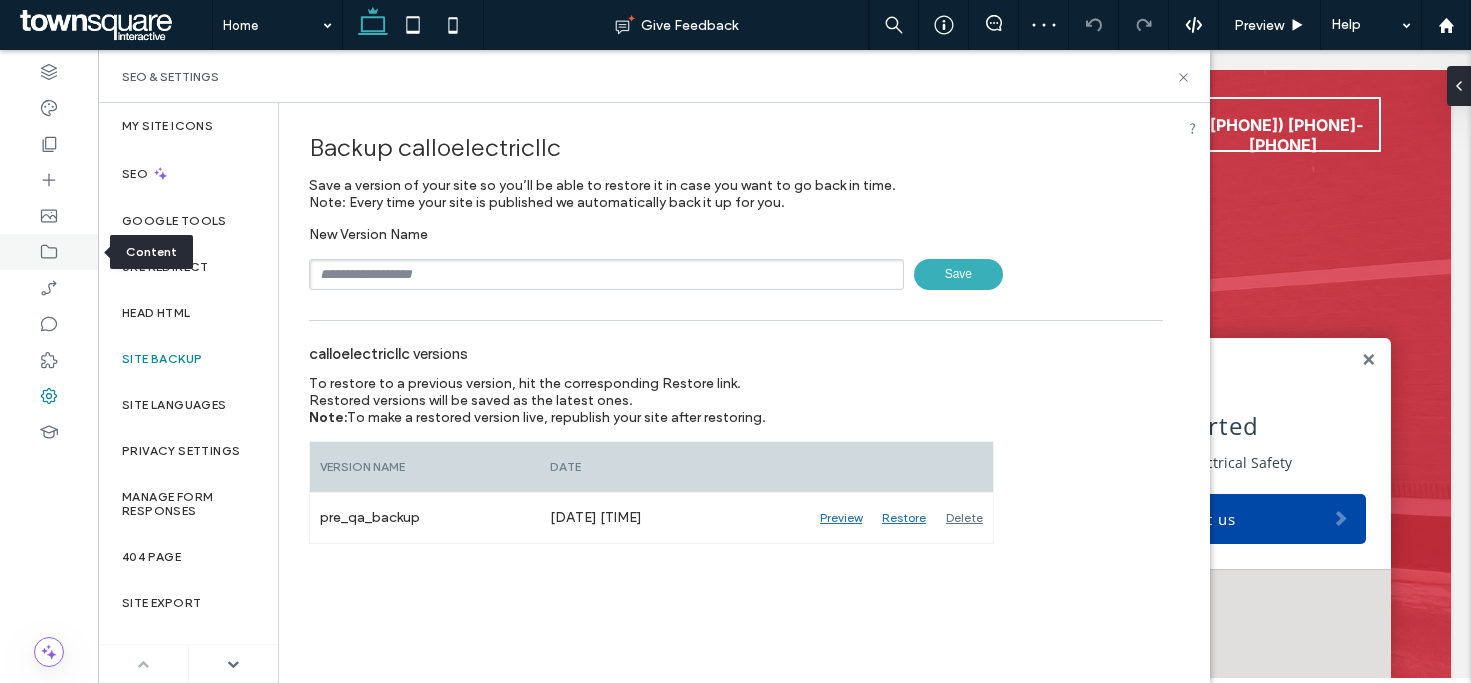 click at bounding box center (49, 252) 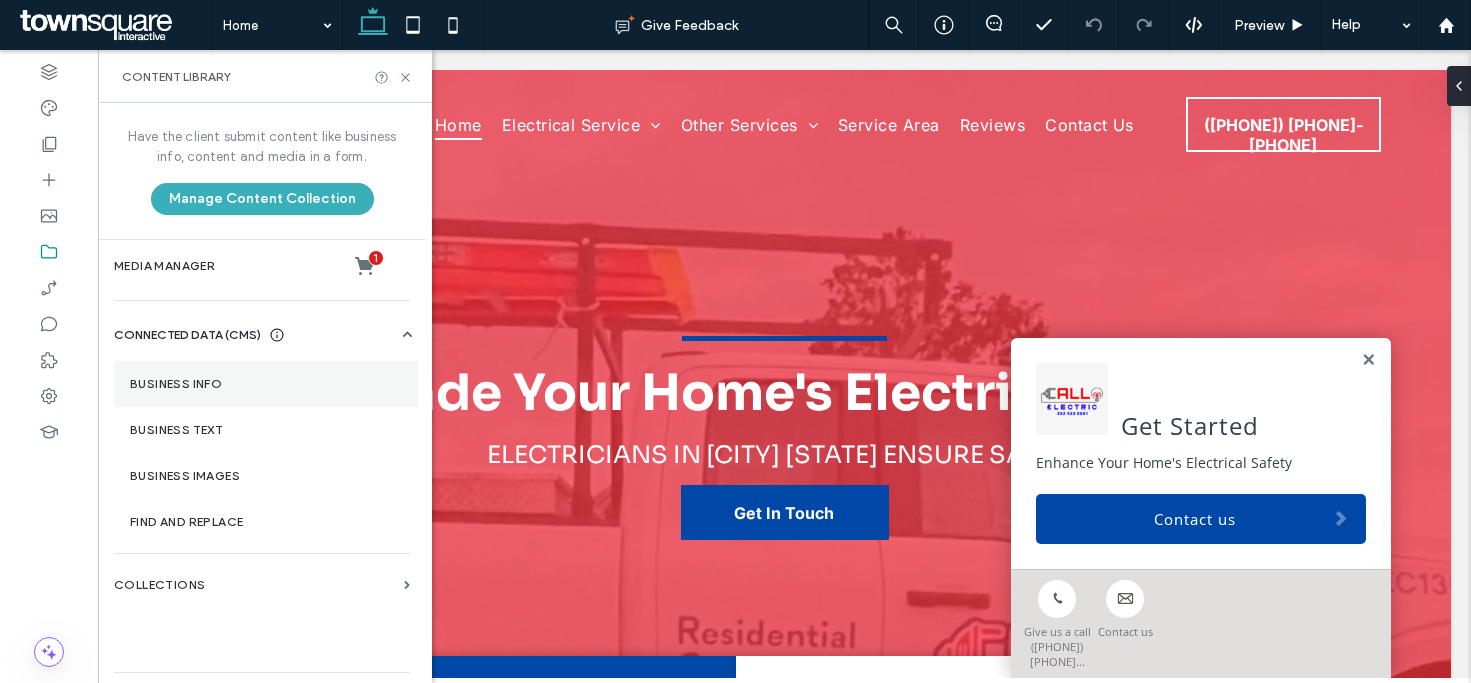 click on "Business Info" at bounding box center (266, 384) 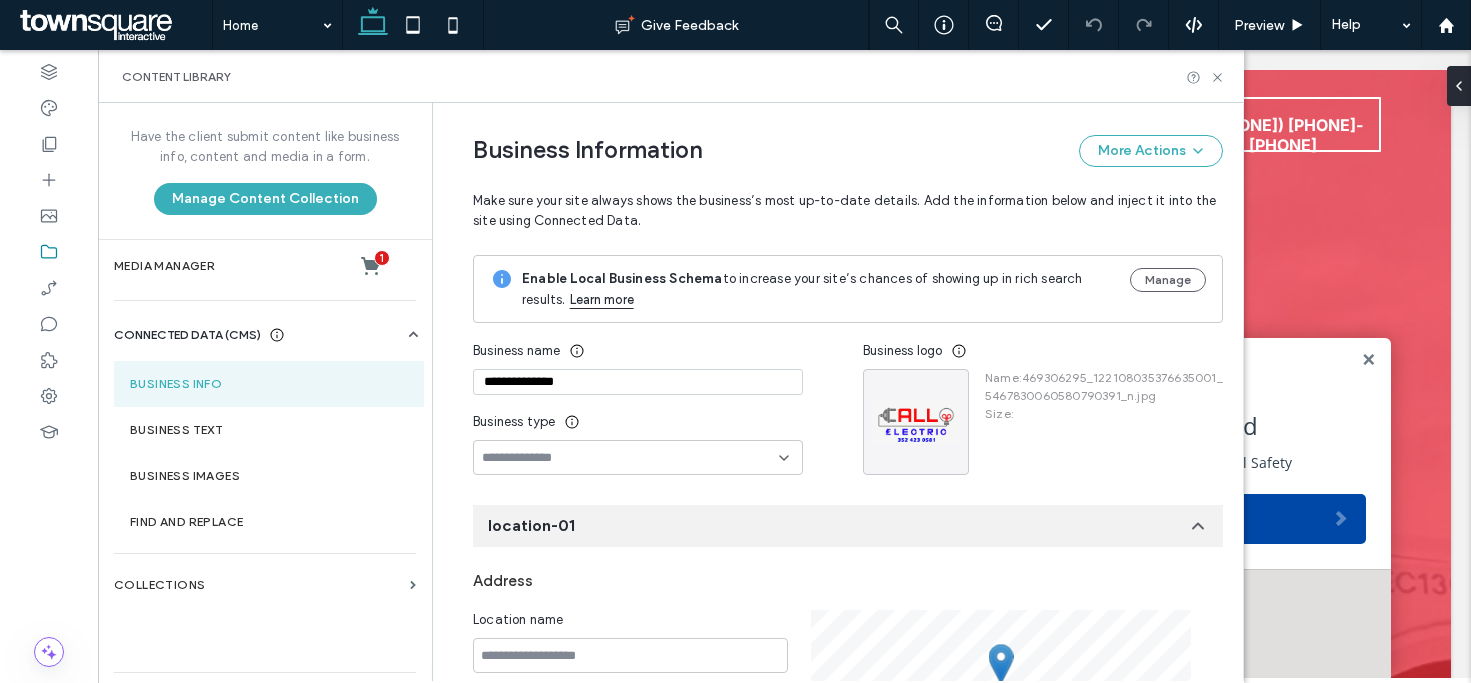 scroll, scrollTop: 296, scrollLeft: 0, axis: vertical 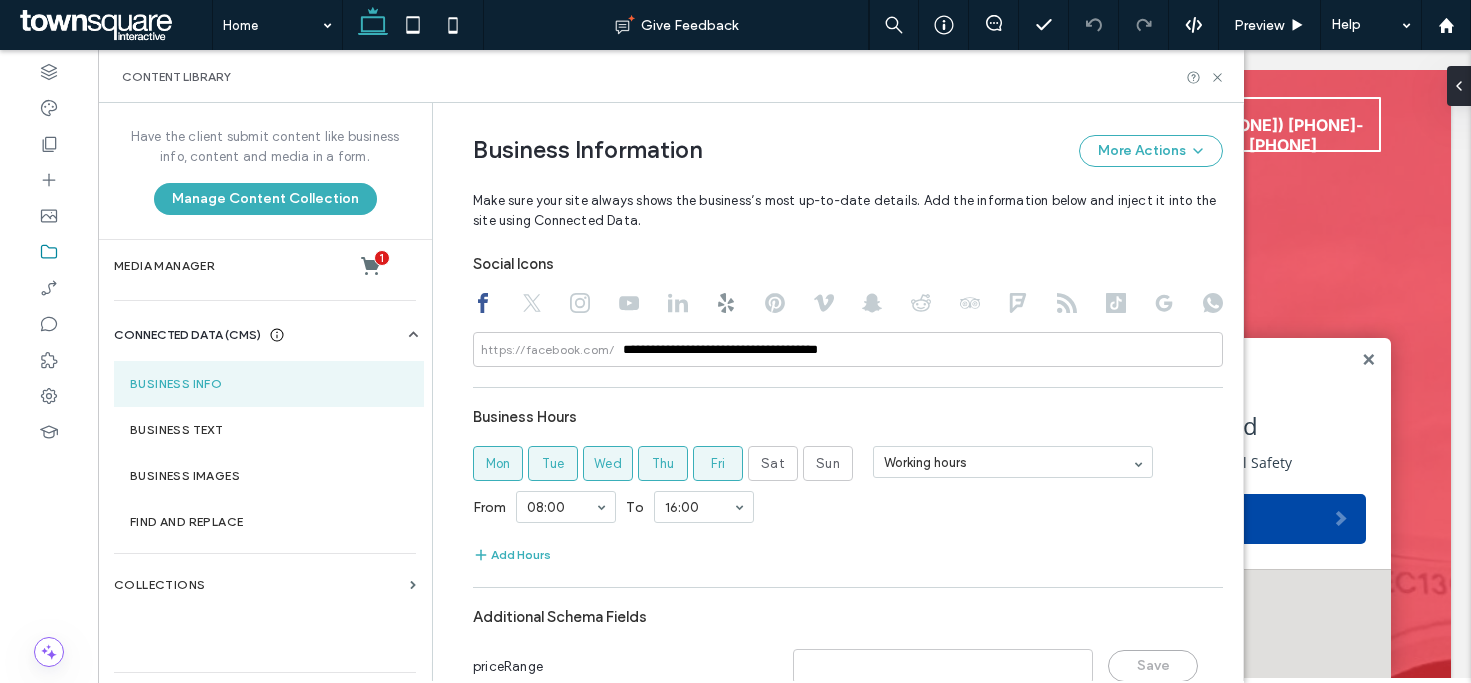 click 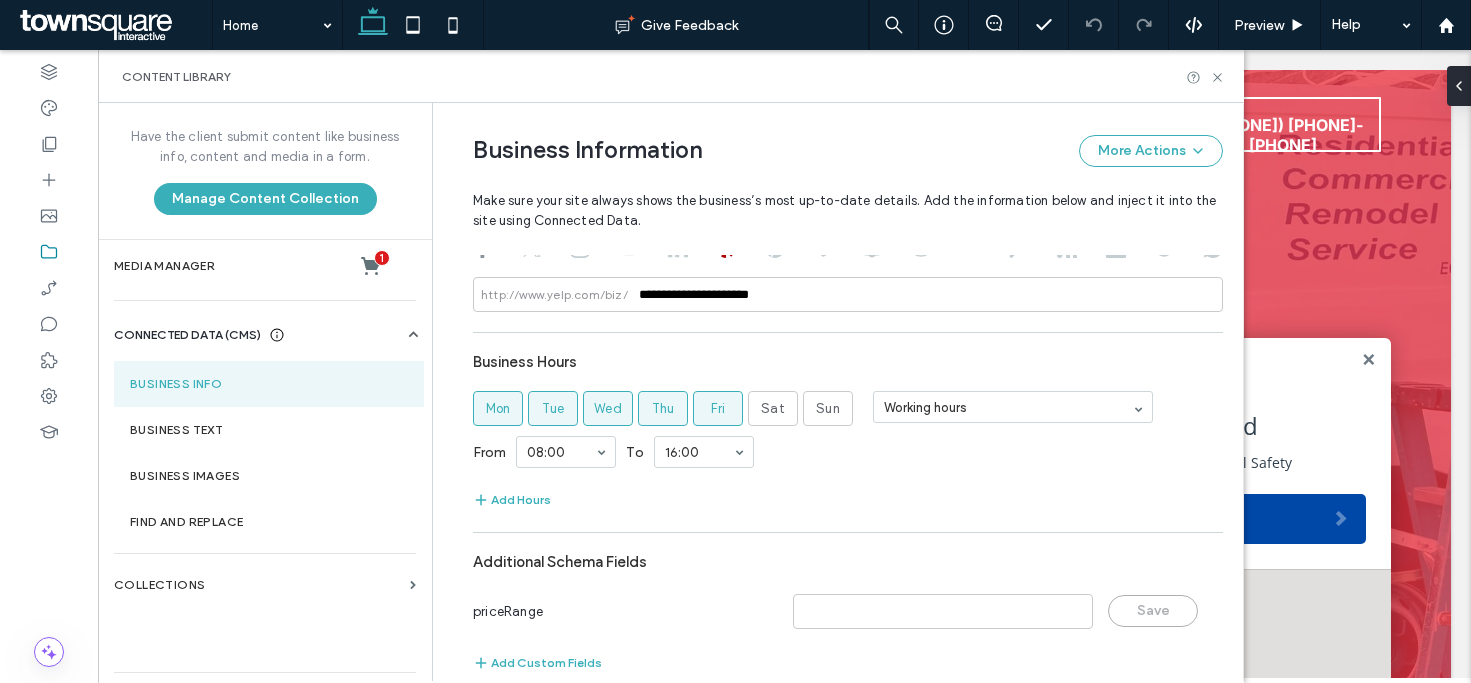 scroll, scrollTop: 984, scrollLeft: 0, axis: vertical 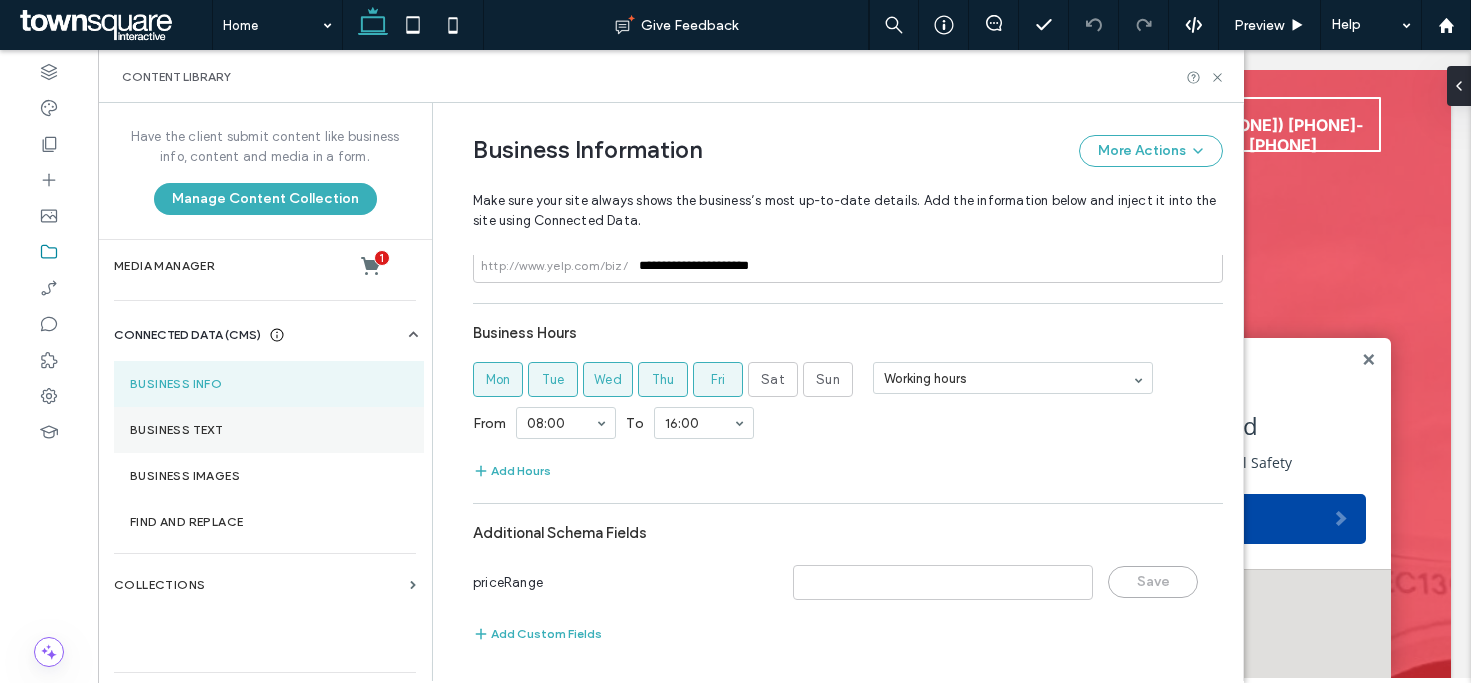 click on "Business Text" at bounding box center (269, 430) 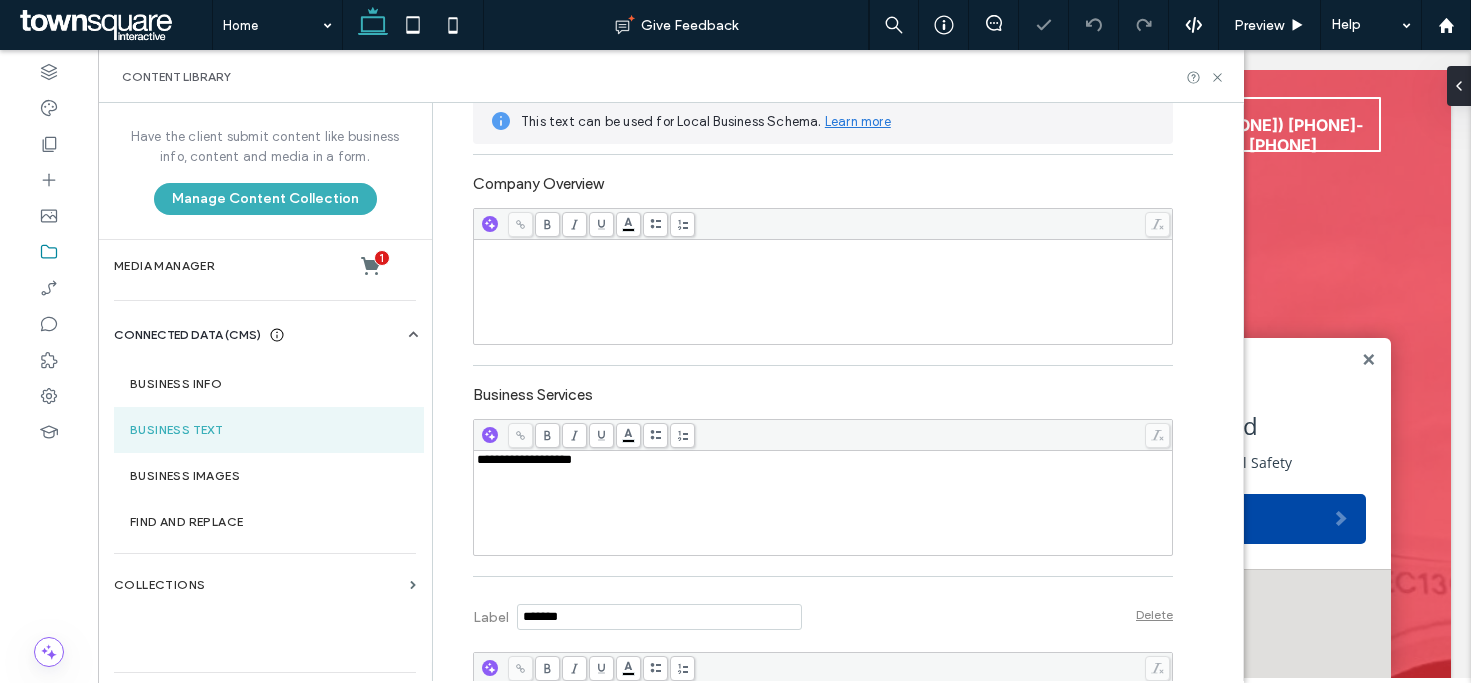 scroll, scrollTop: 500, scrollLeft: 0, axis: vertical 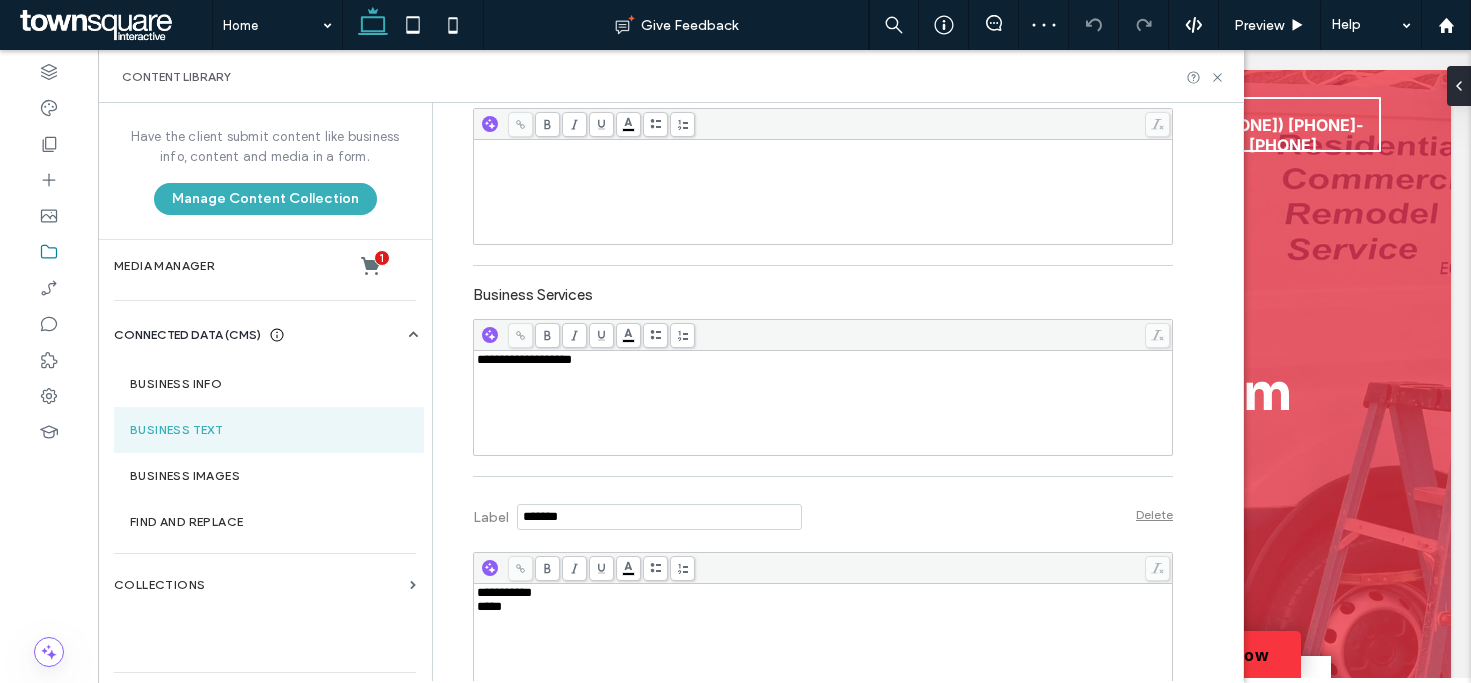 click on "**********" at bounding box center [823, 403] 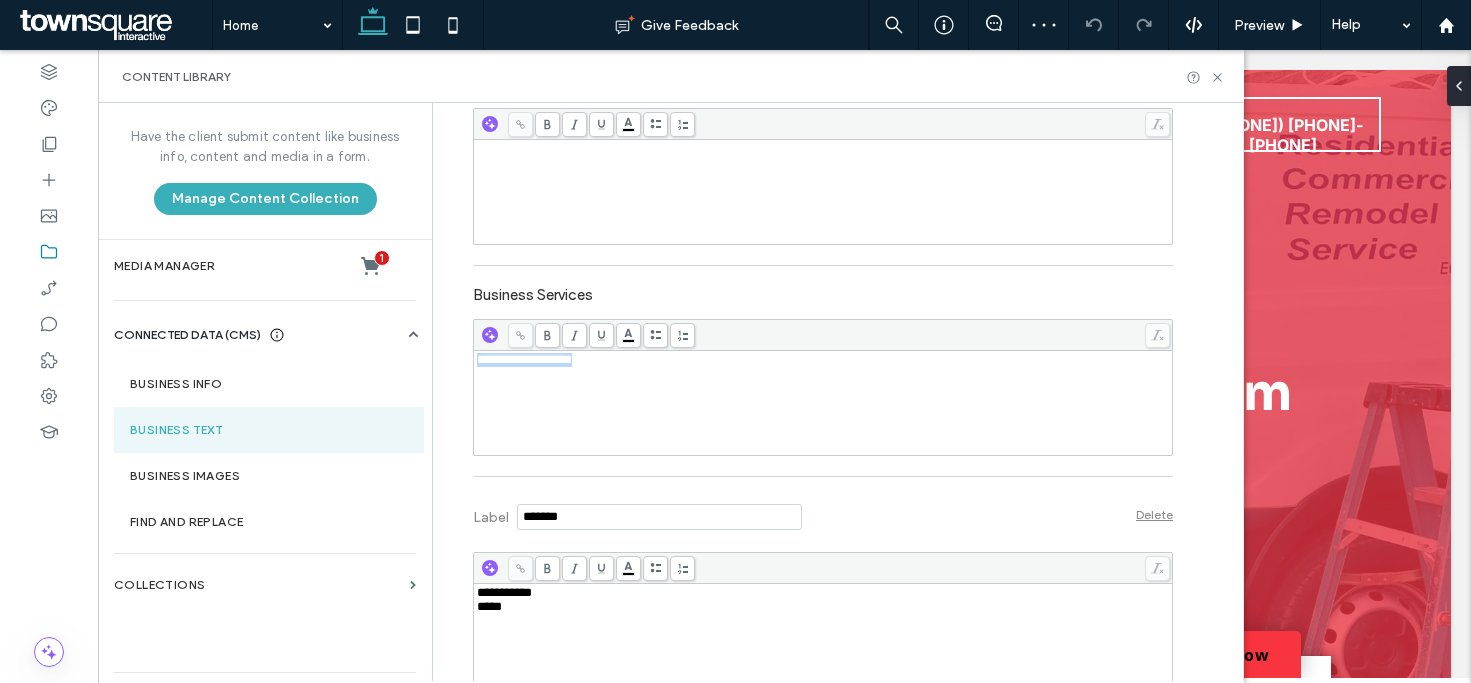 click on "**********" at bounding box center [823, 403] 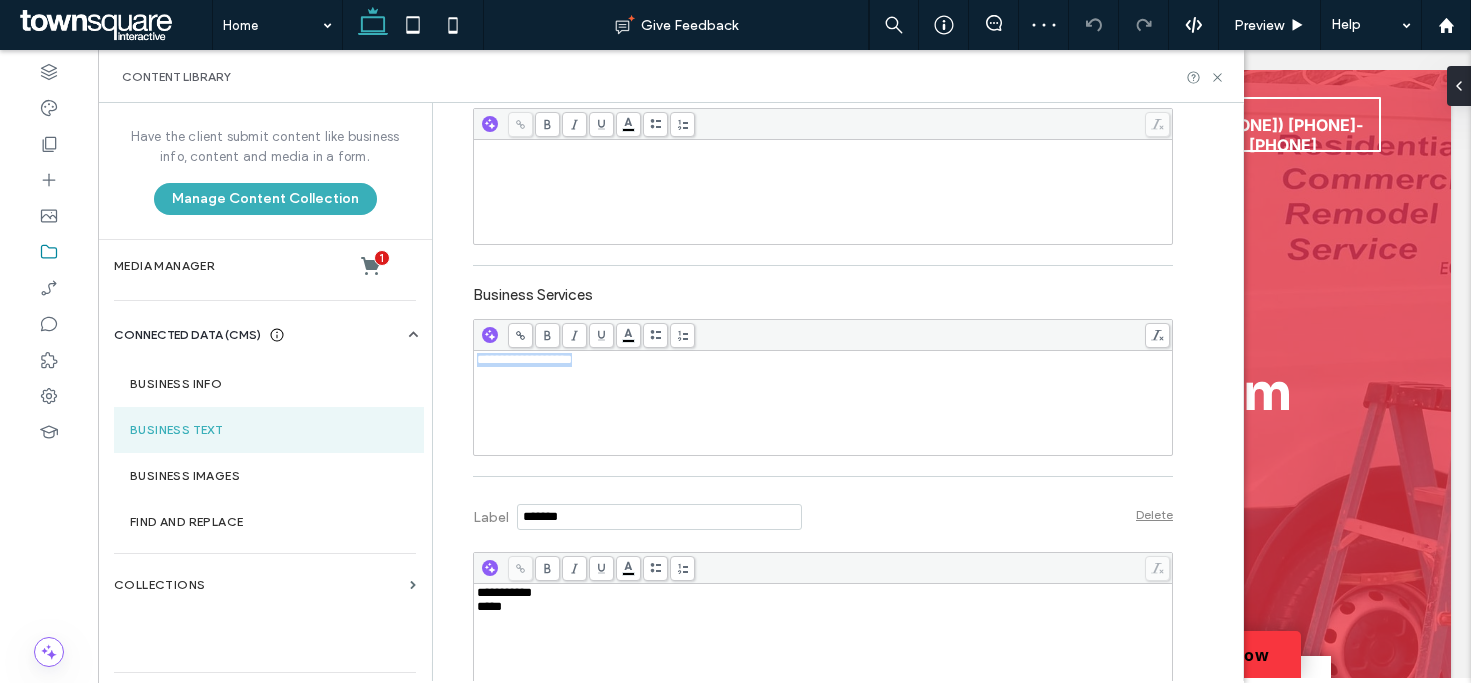 click on "**********" at bounding box center [823, 403] 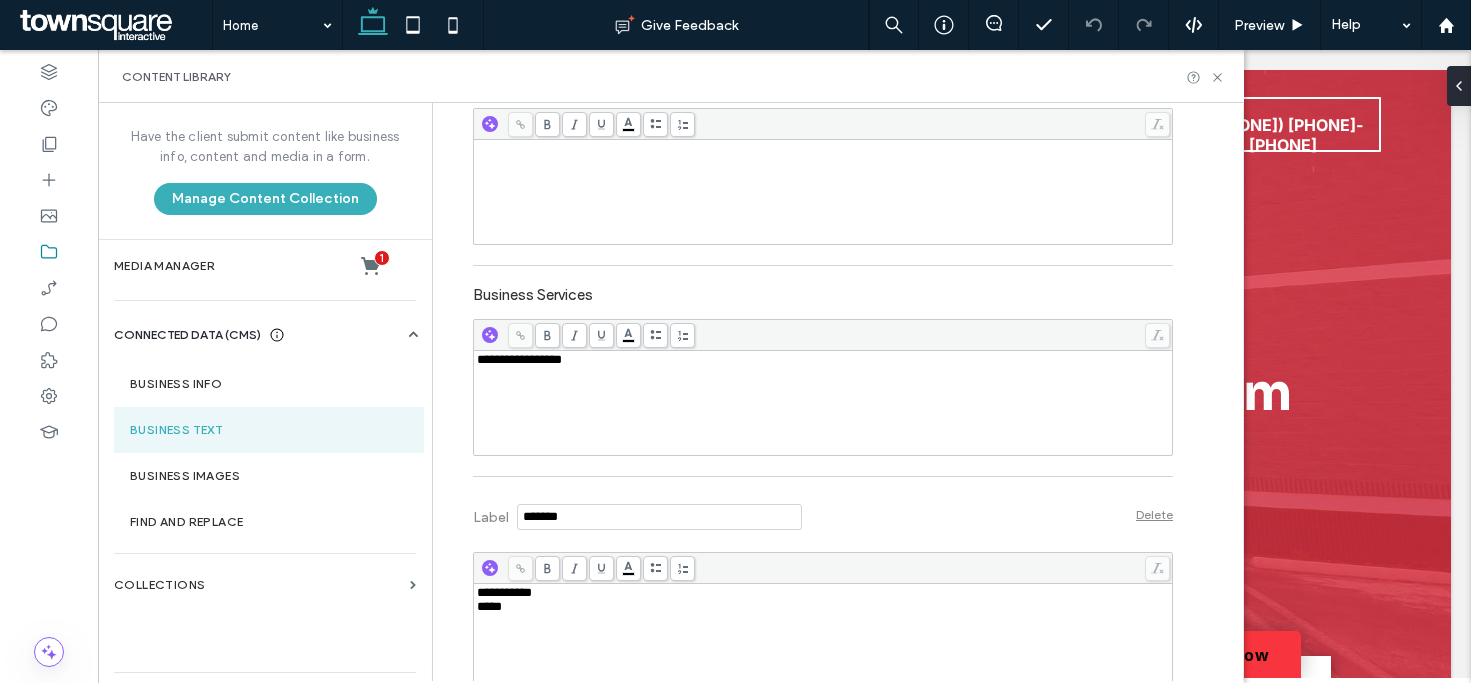 type 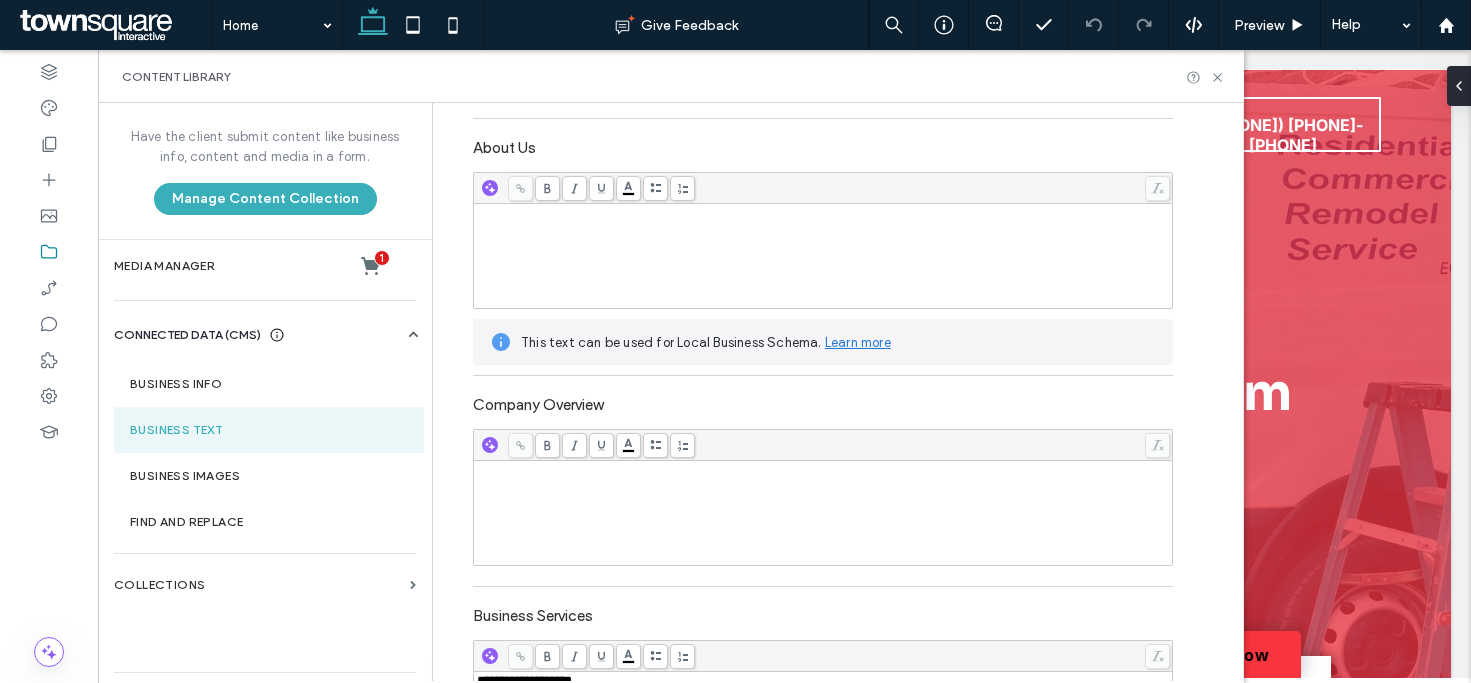 scroll, scrollTop: 0, scrollLeft: 0, axis: both 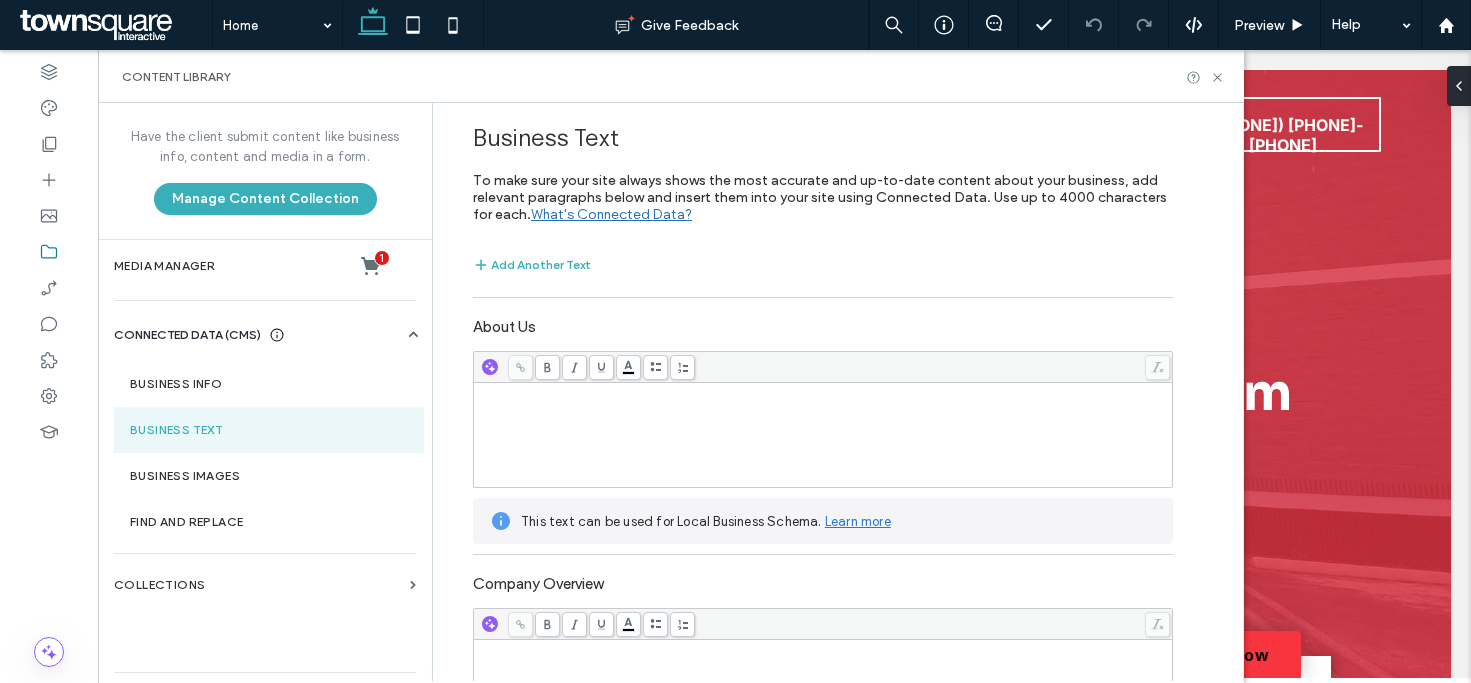 click on "Business Info" at bounding box center (269, 384) 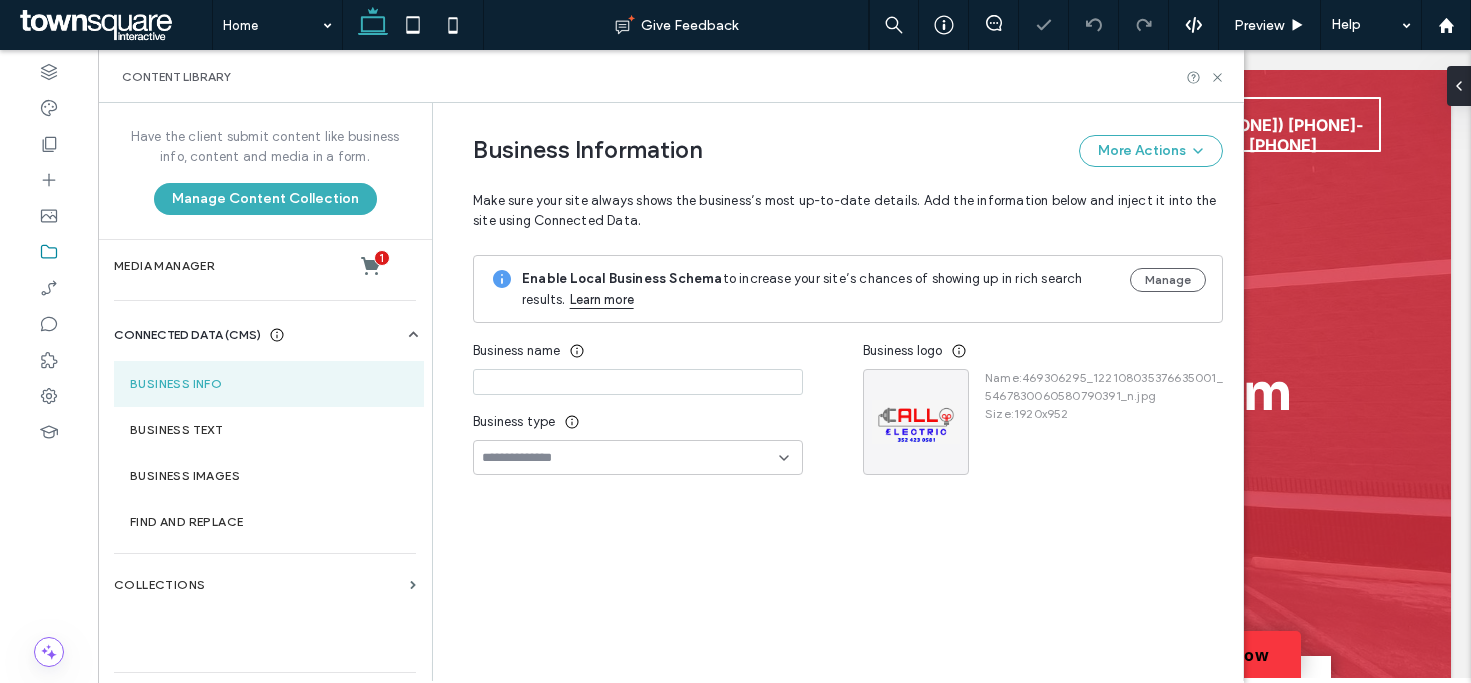 type on "**********" 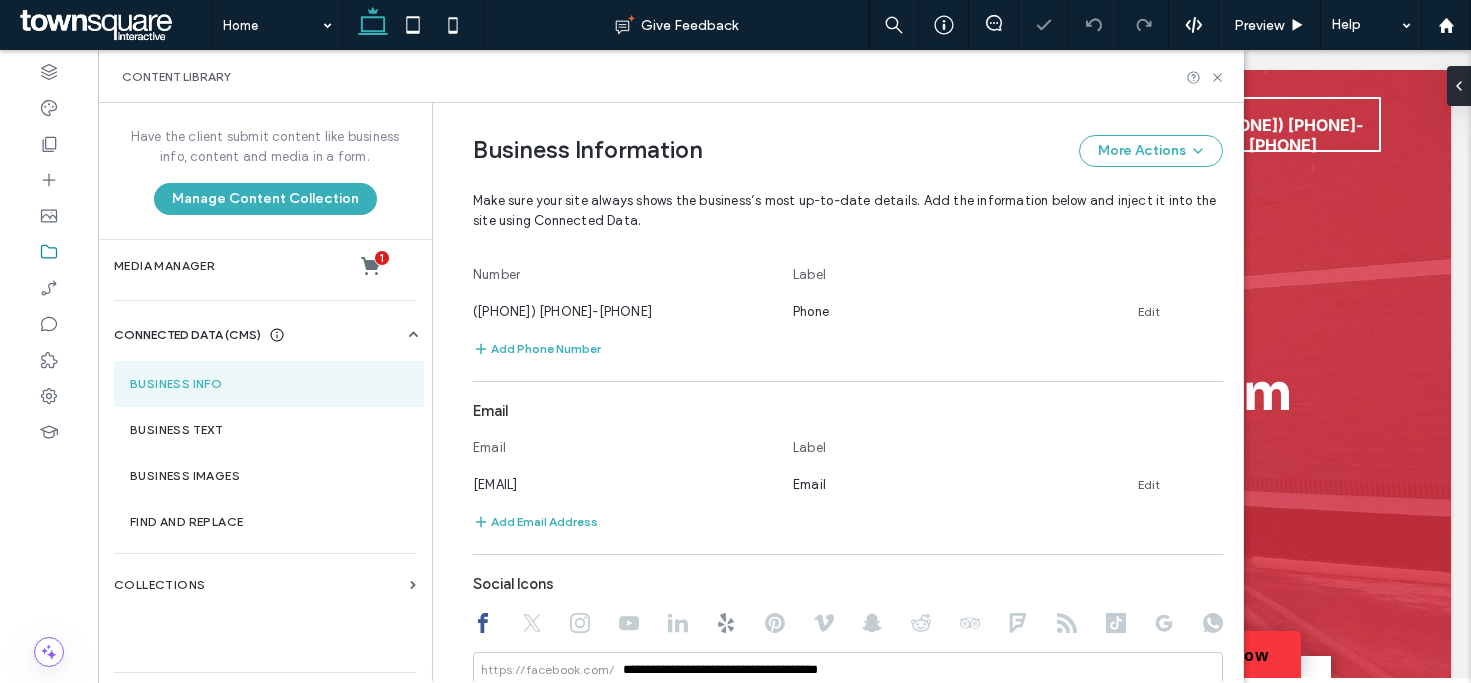 scroll, scrollTop: 596, scrollLeft: 0, axis: vertical 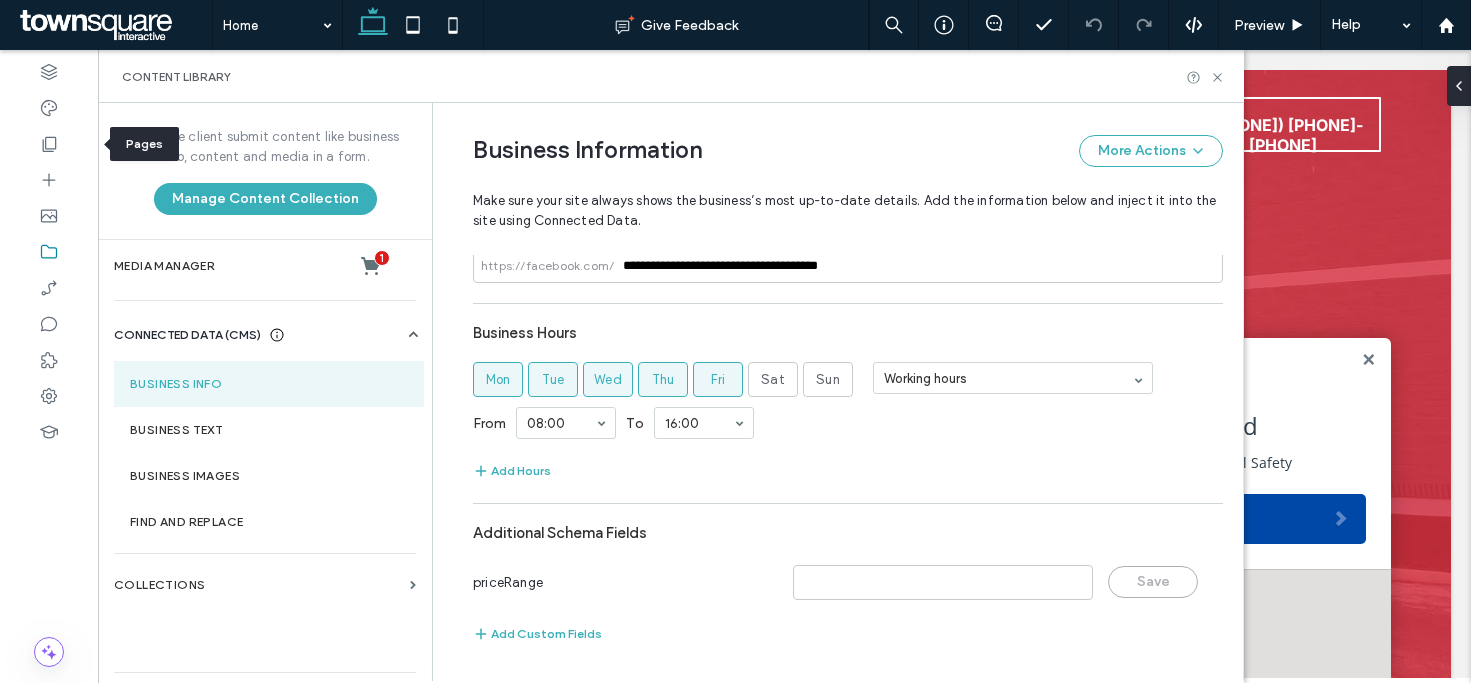 click 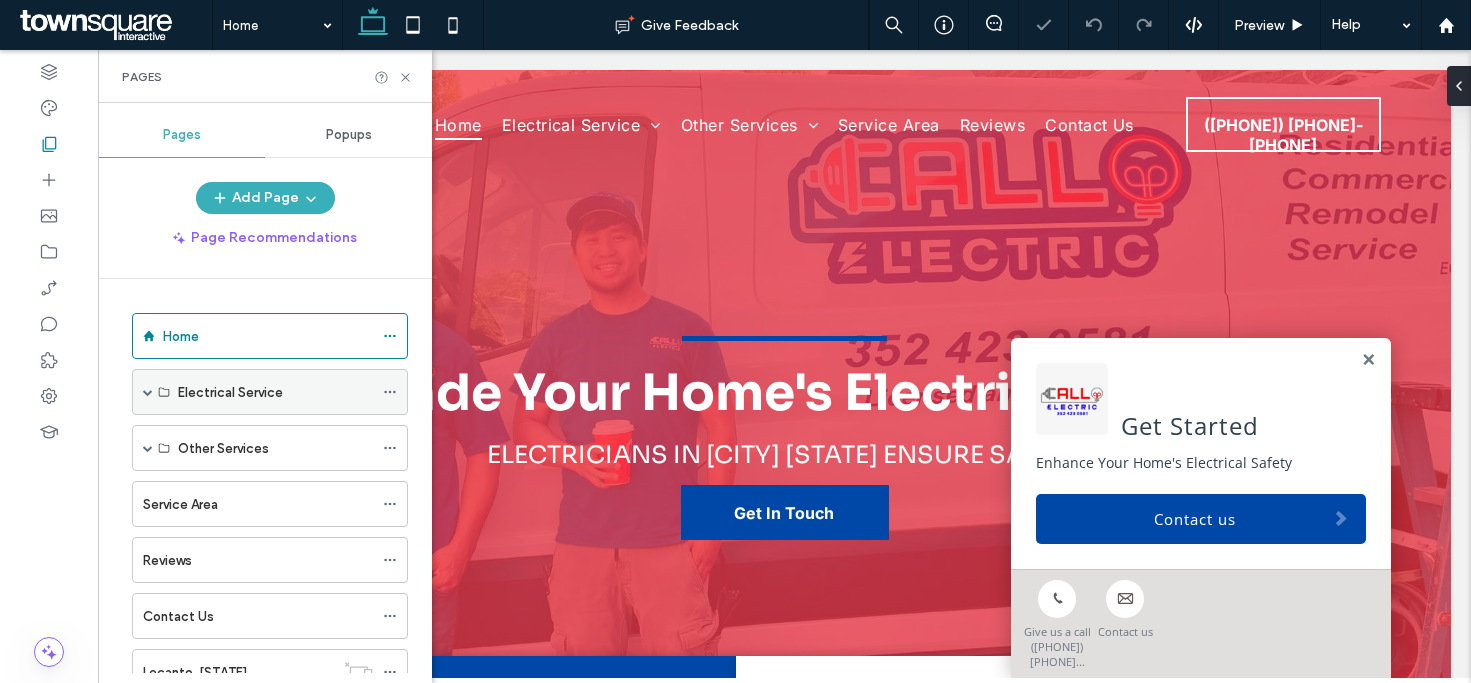 scroll, scrollTop: 0, scrollLeft: 0, axis: both 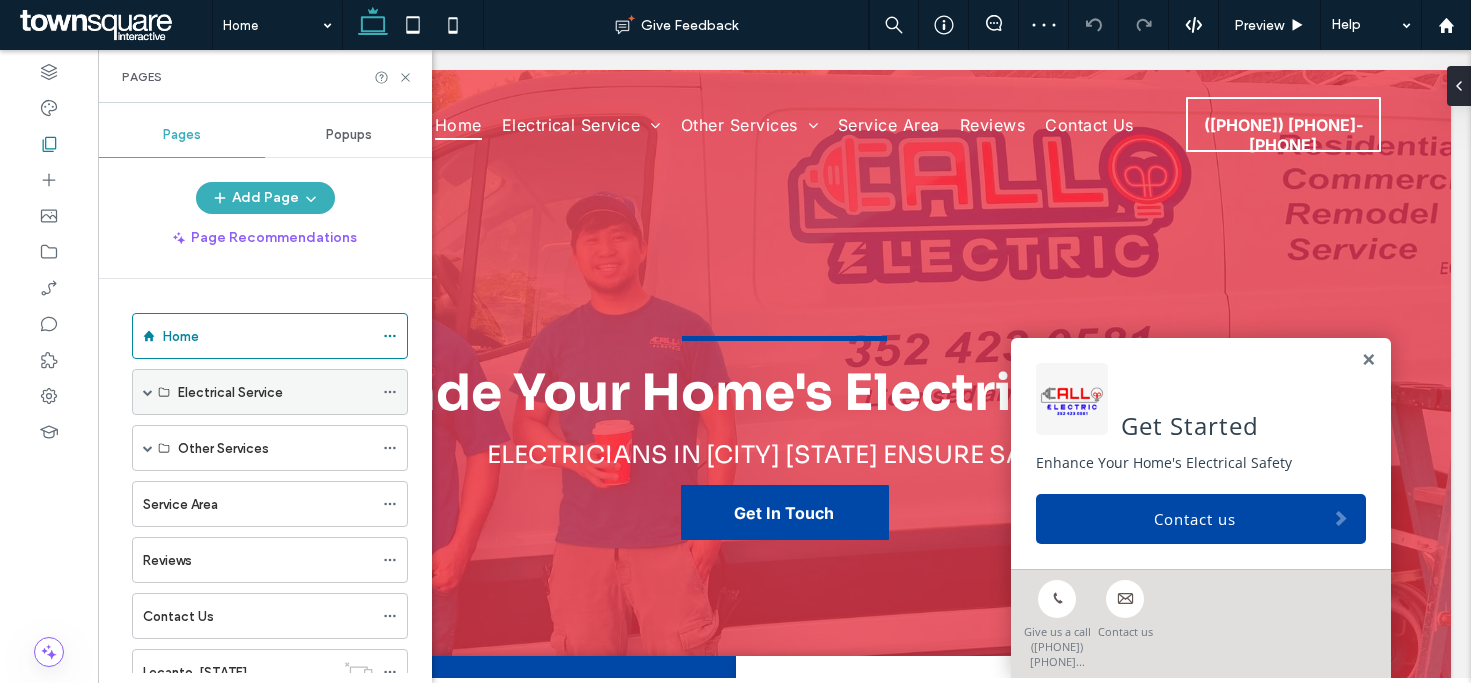 click 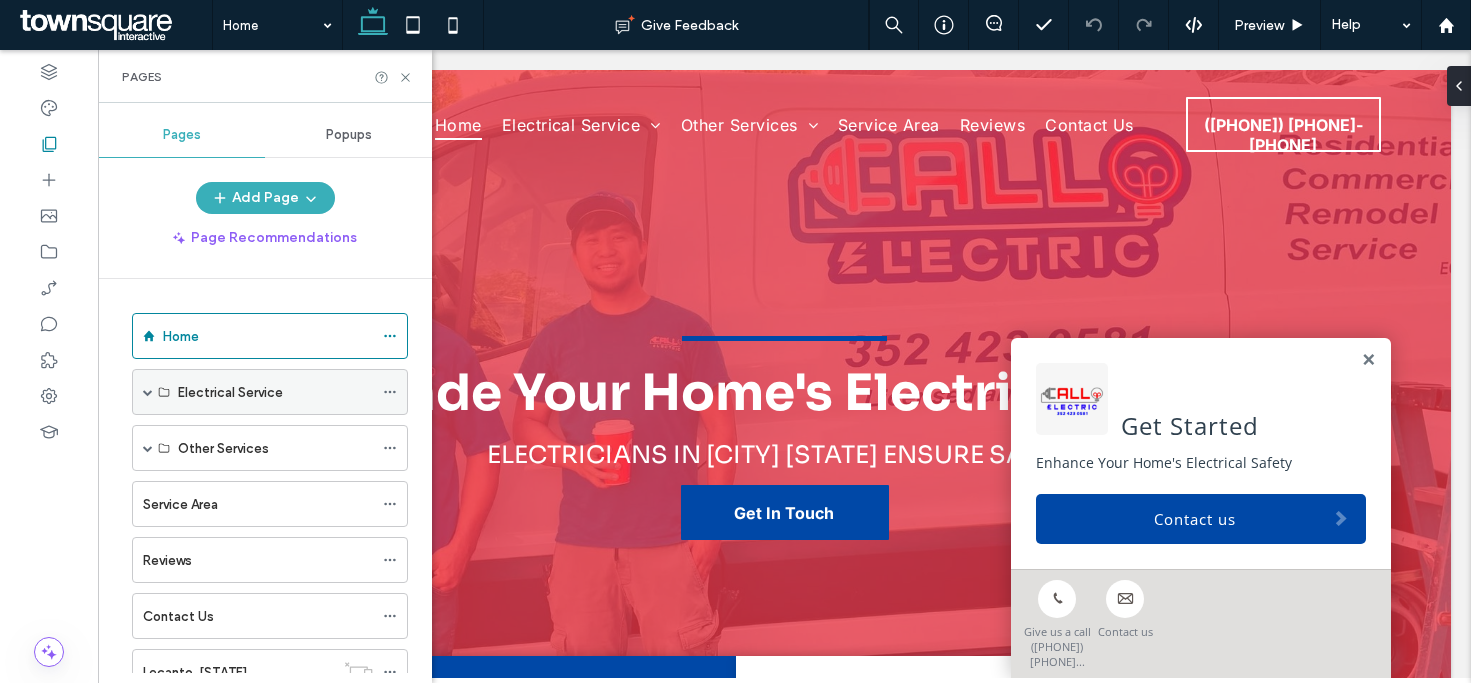 click at bounding box center [148, 392] 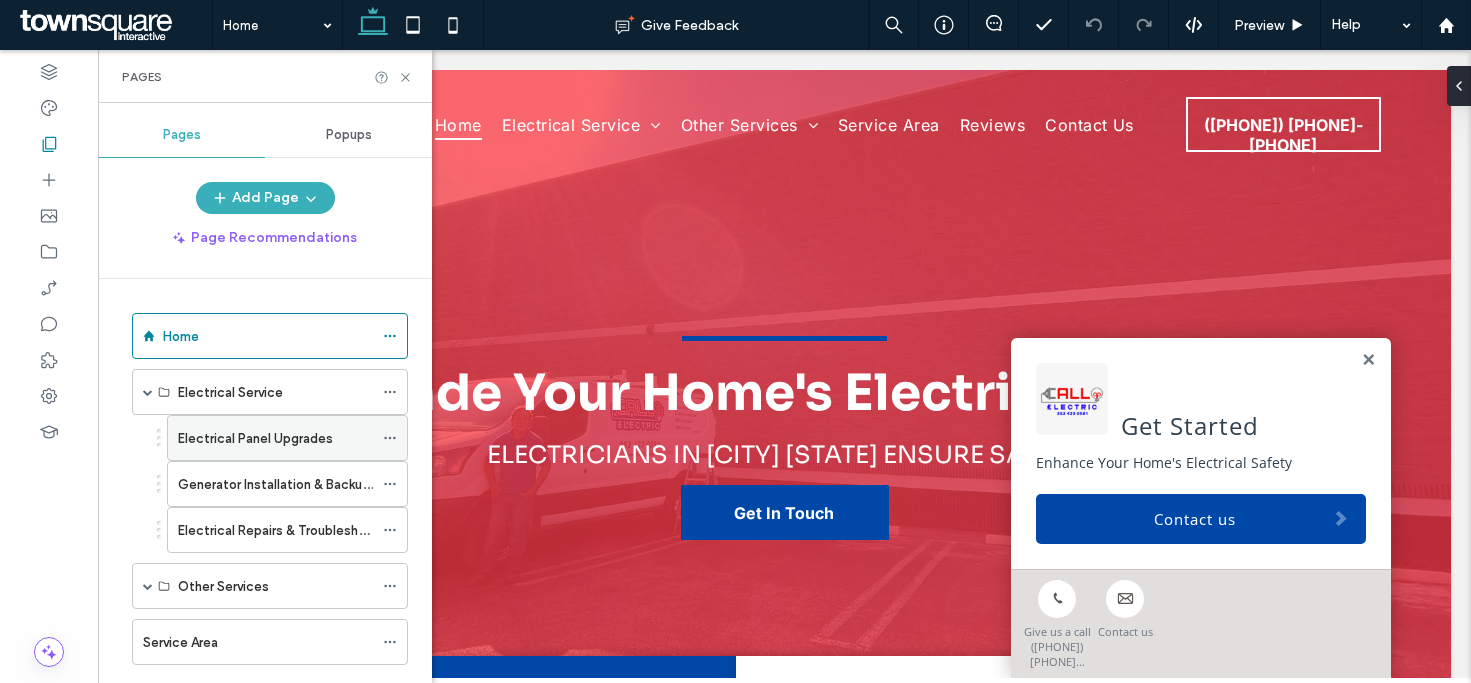 click 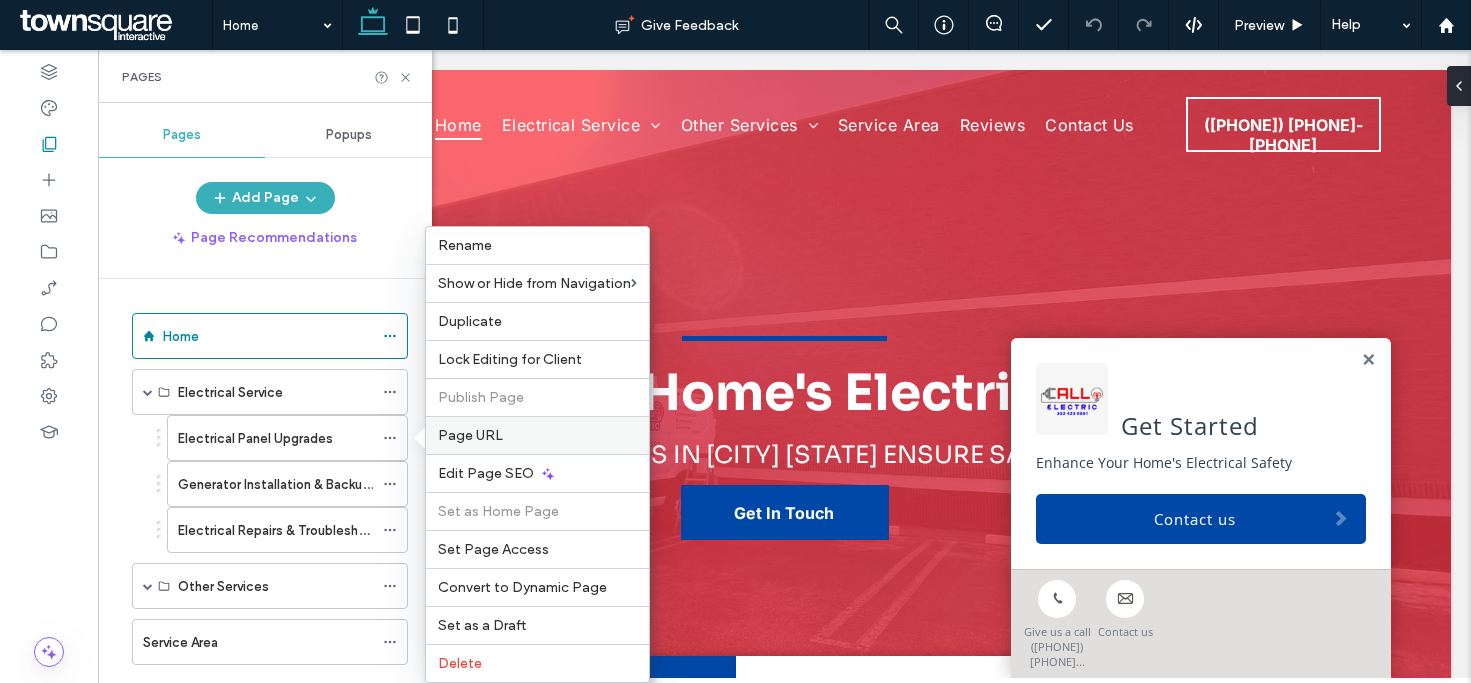 click on "Page URL" at bounding box center [537, 435] 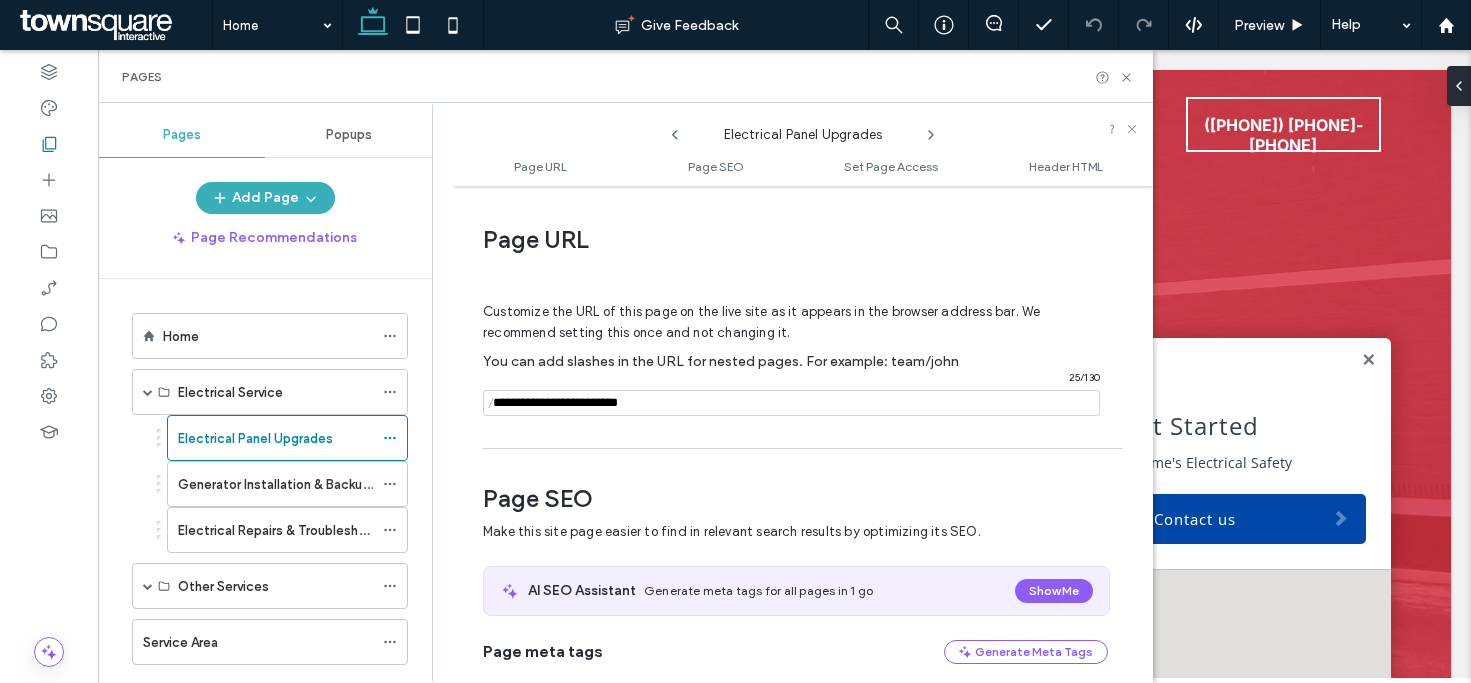 scroll, scrollTop: 10, scrollLeft: 0, axis: vertical 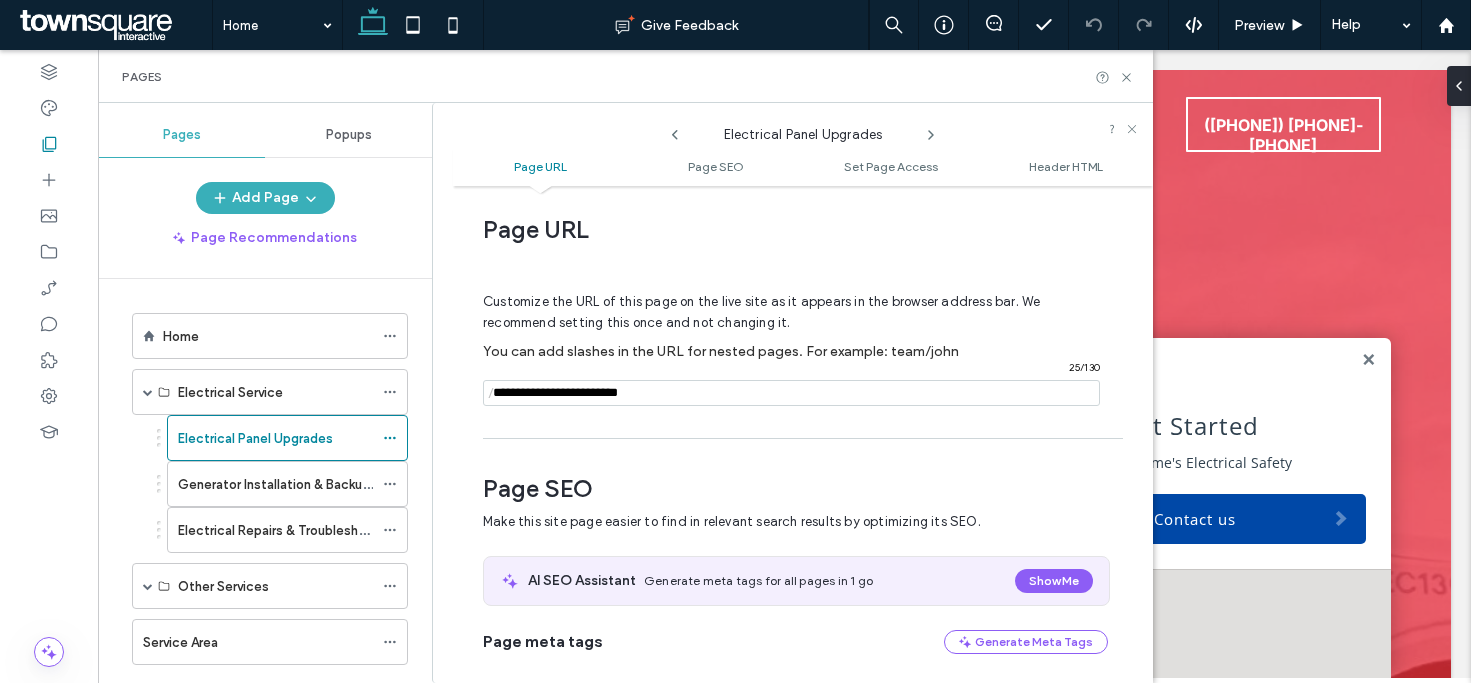 click 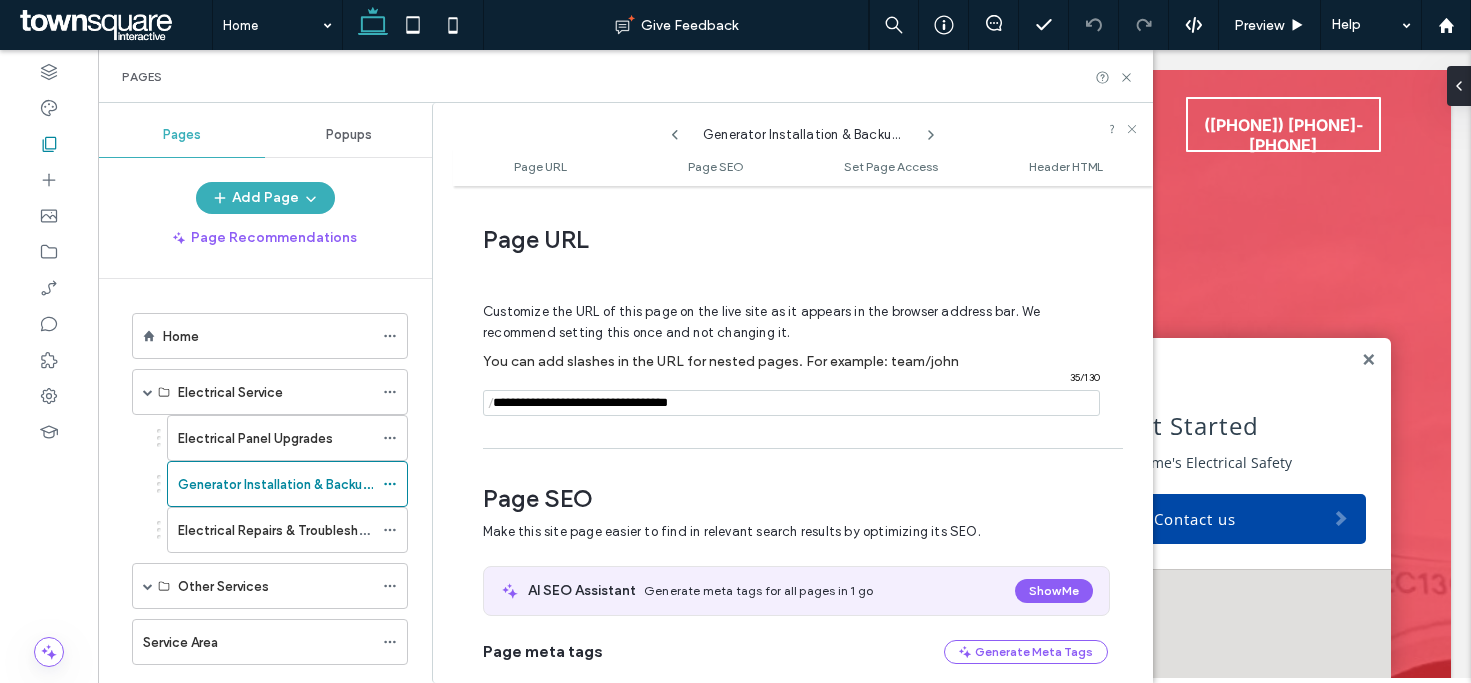 scroll, scrollTop: 10, scrollLeft: 0, axis: vertical 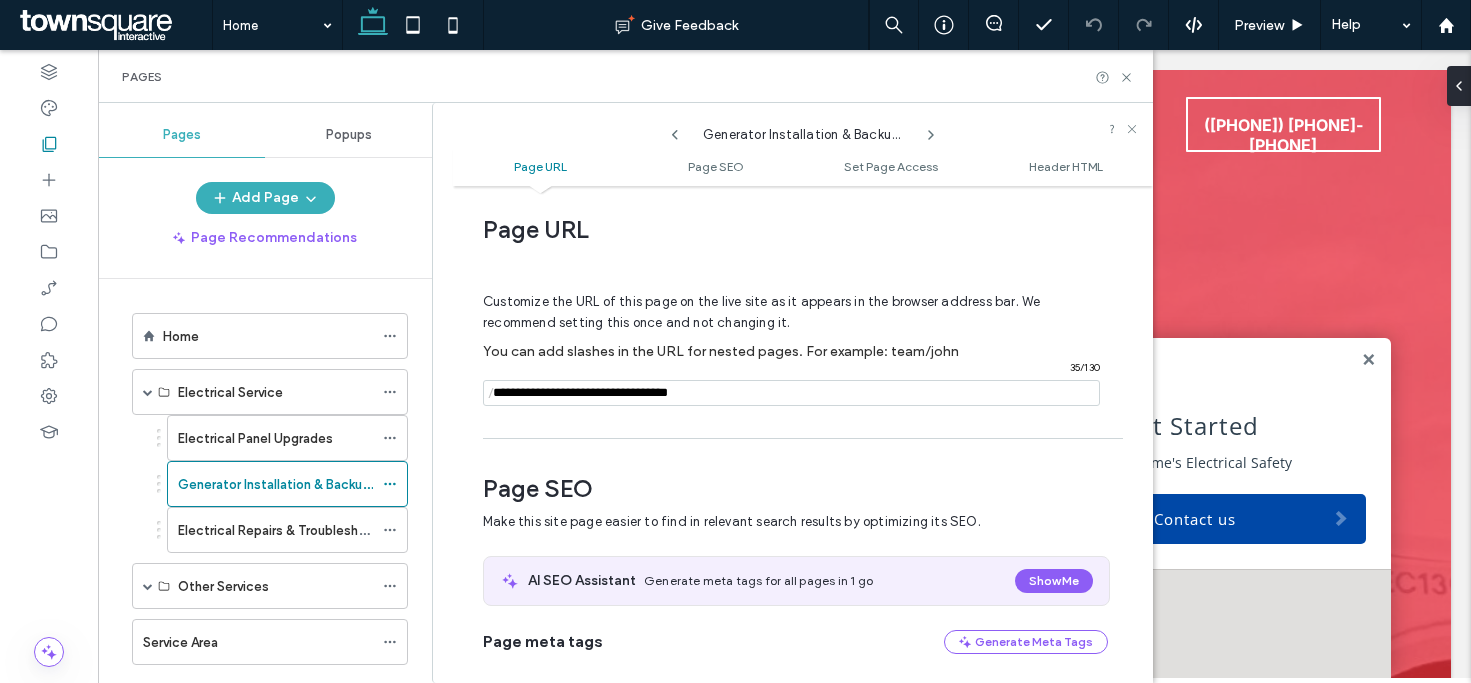 click 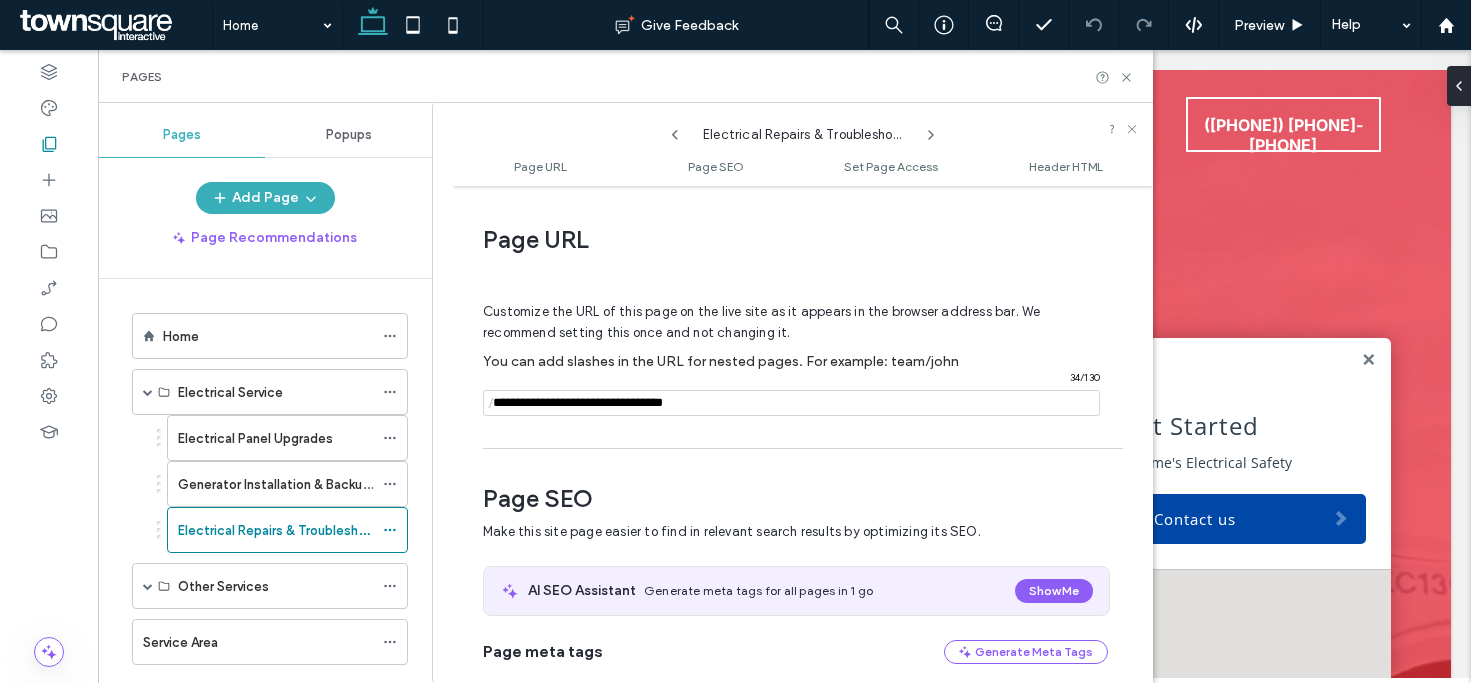 scroll, scrollTop: 10, scrollLeft: 0, axis: vertical 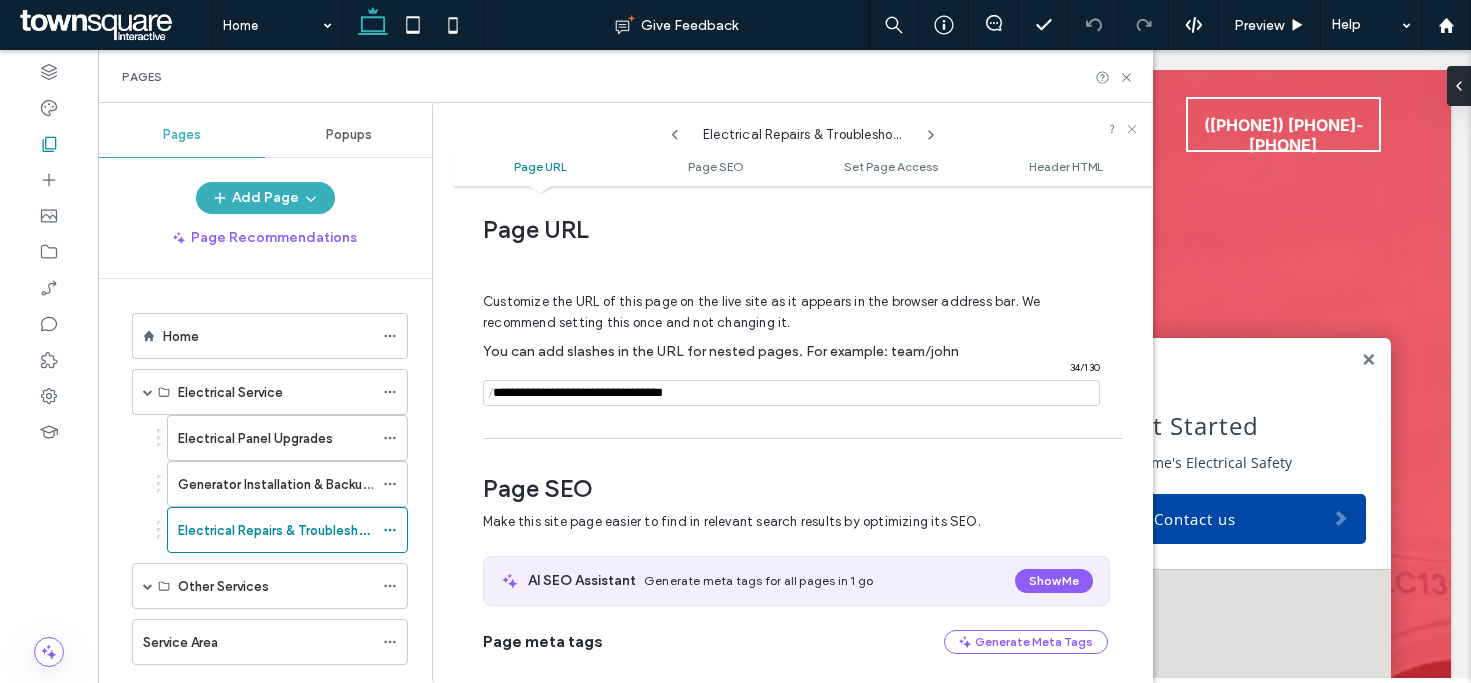 click 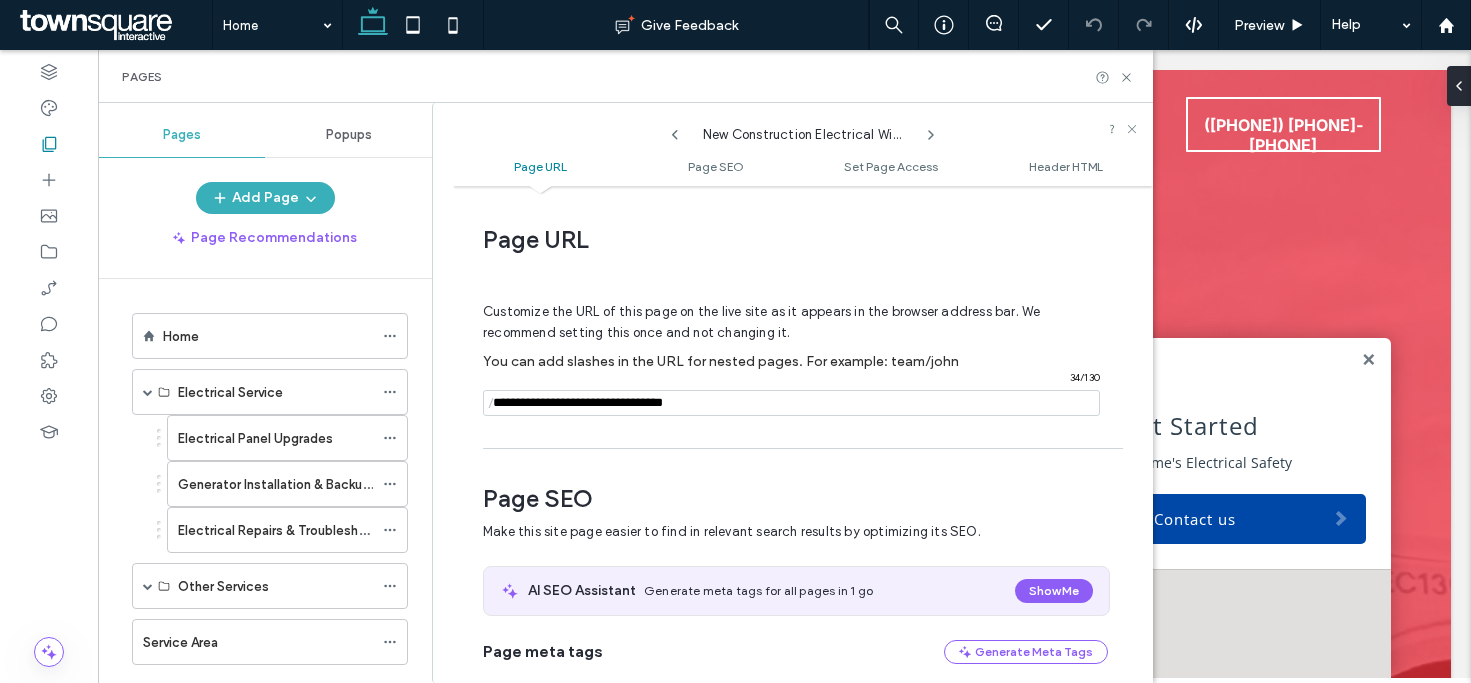 scroll, scrollTop: 10, scrollLeft: 0, axis: vertical 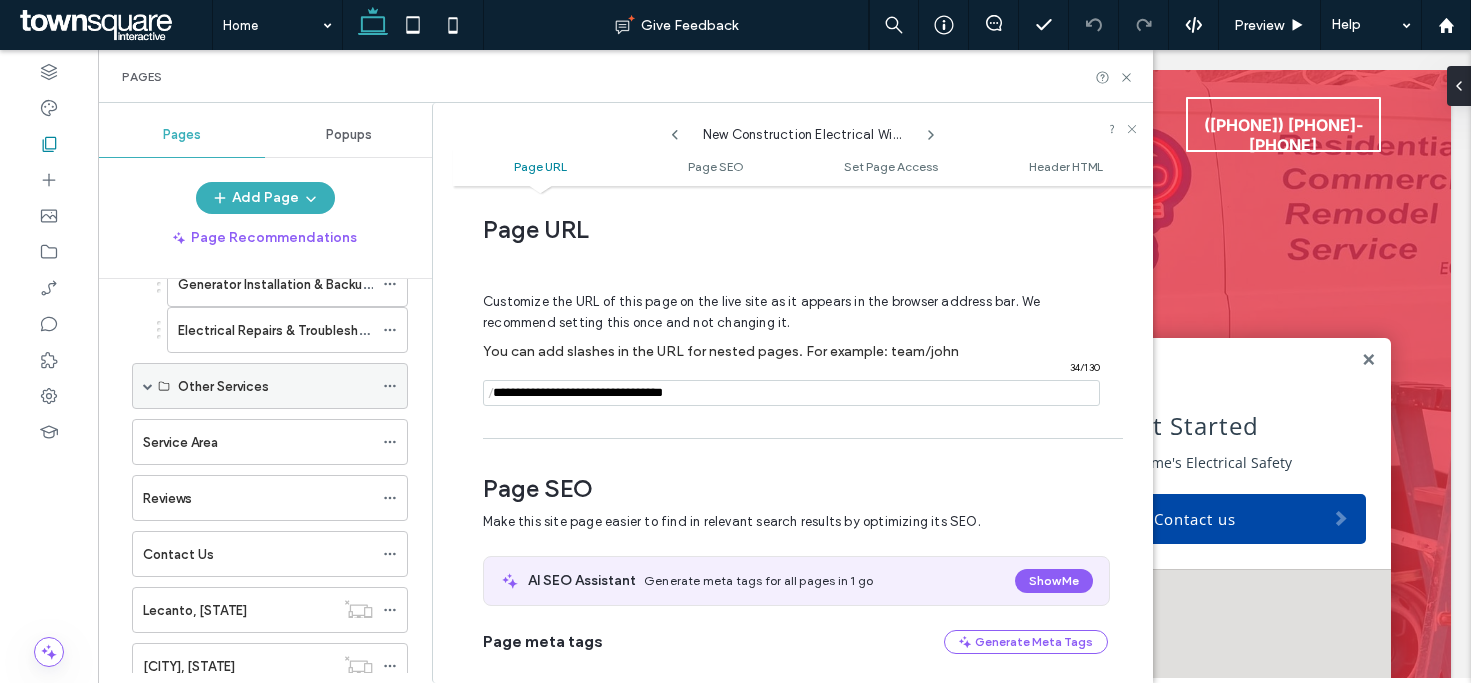 click at bounding box center (148, 386) 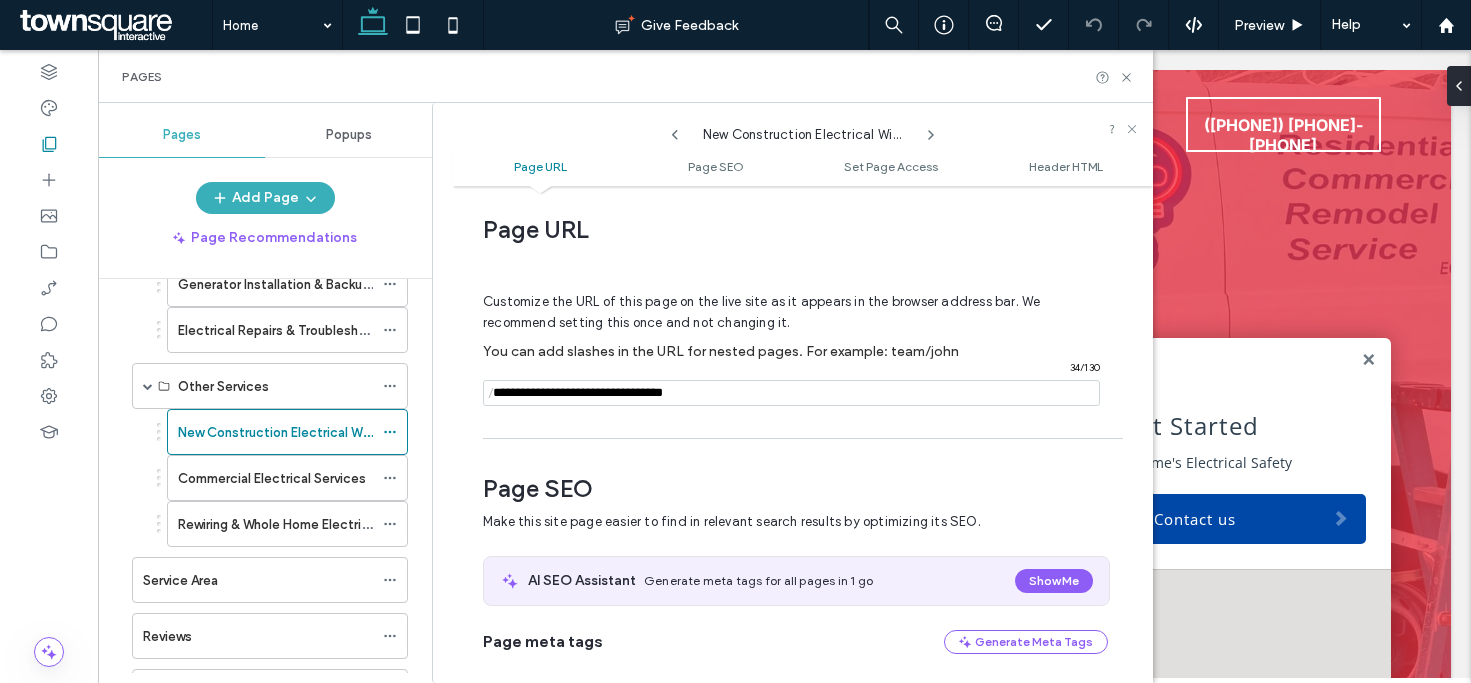 click 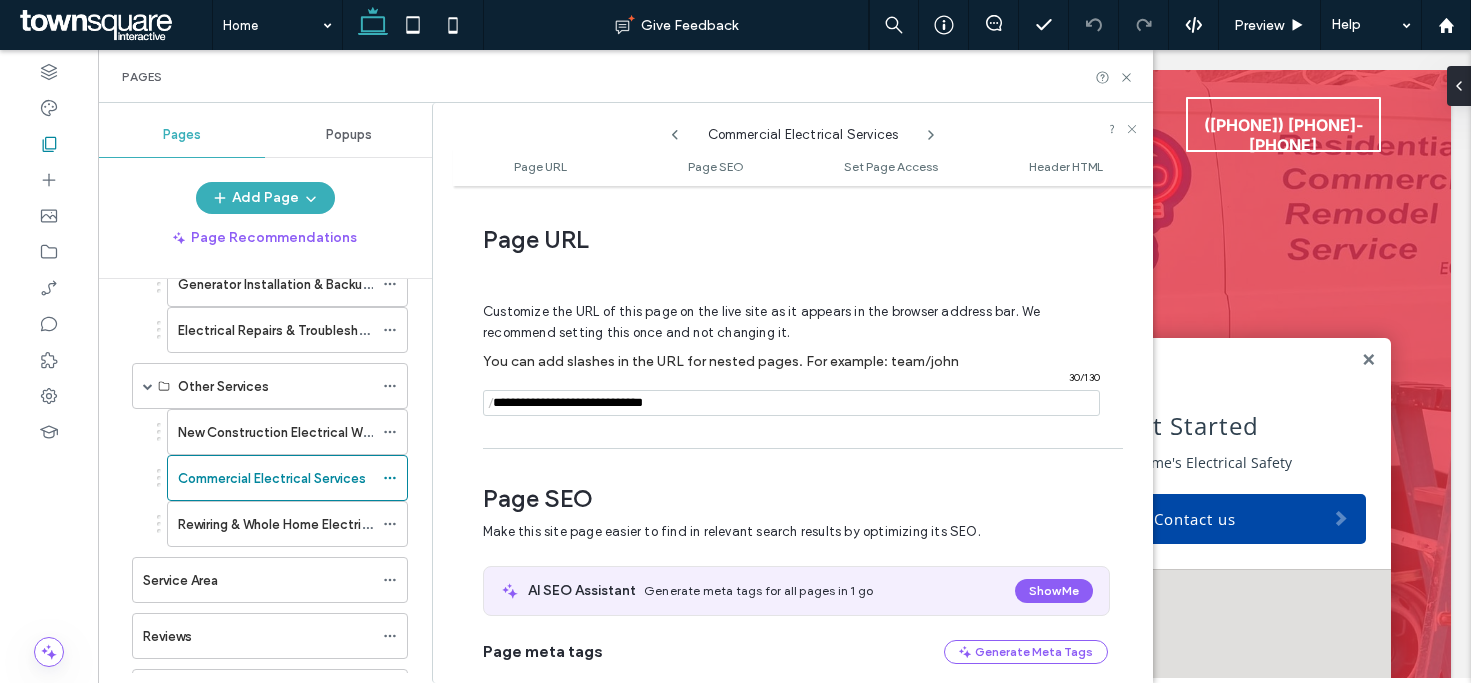 scroll, scrollTop: 10, scrollLeft: 0, axis: vertical 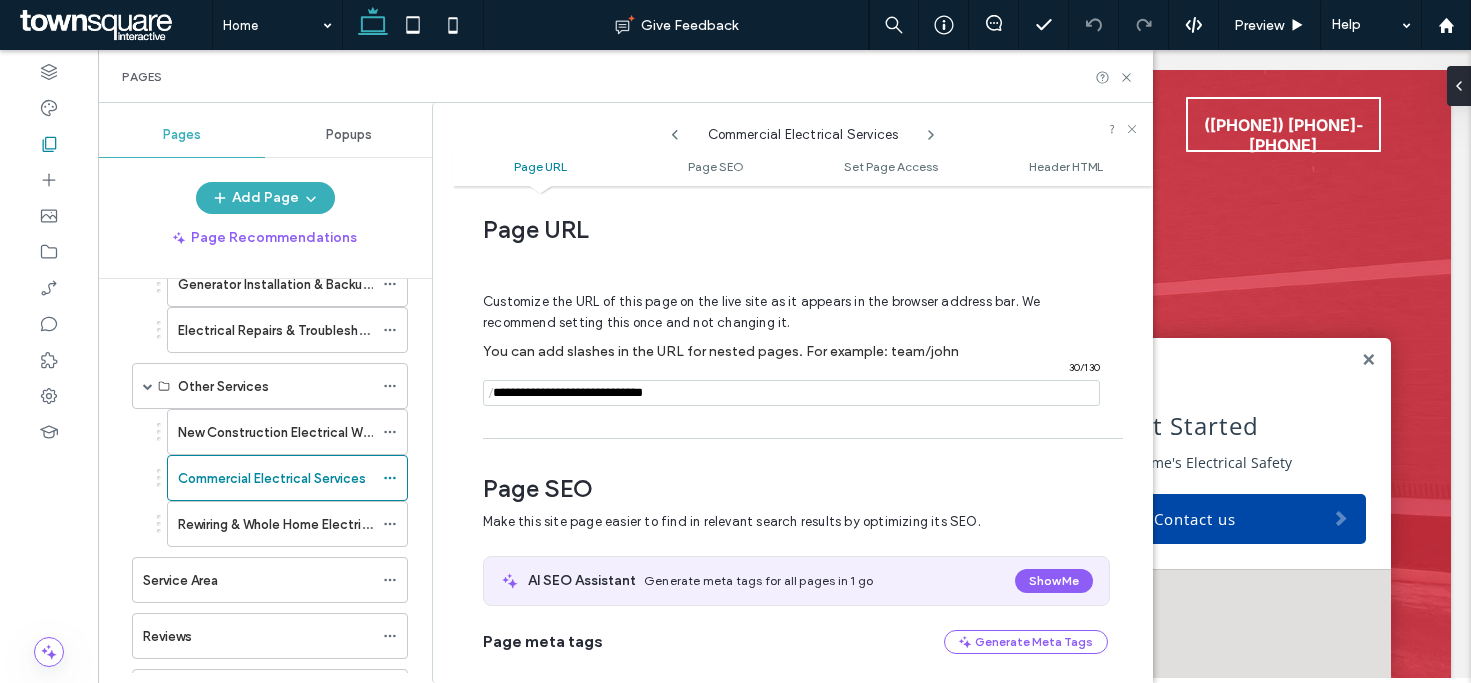 click 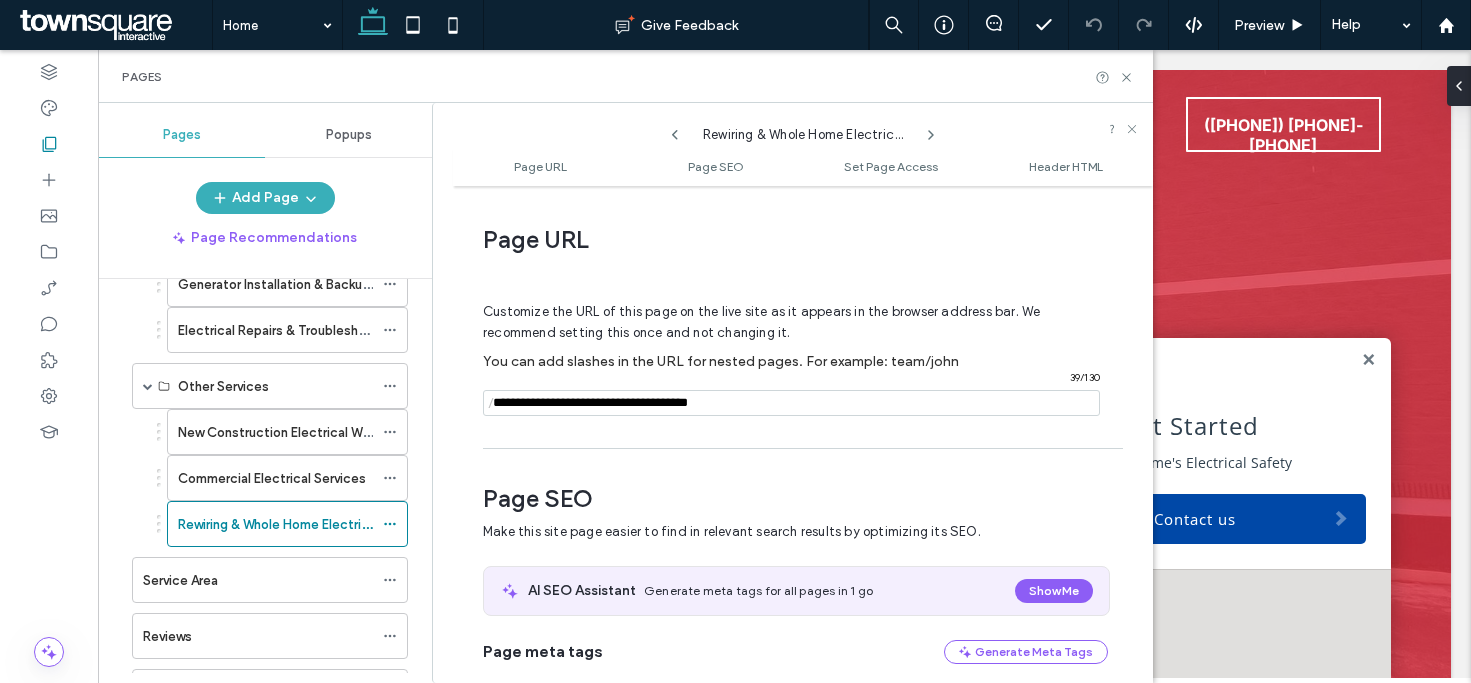 scroll, scrollTop: 10, scrollLeft: 0, axis: vertical 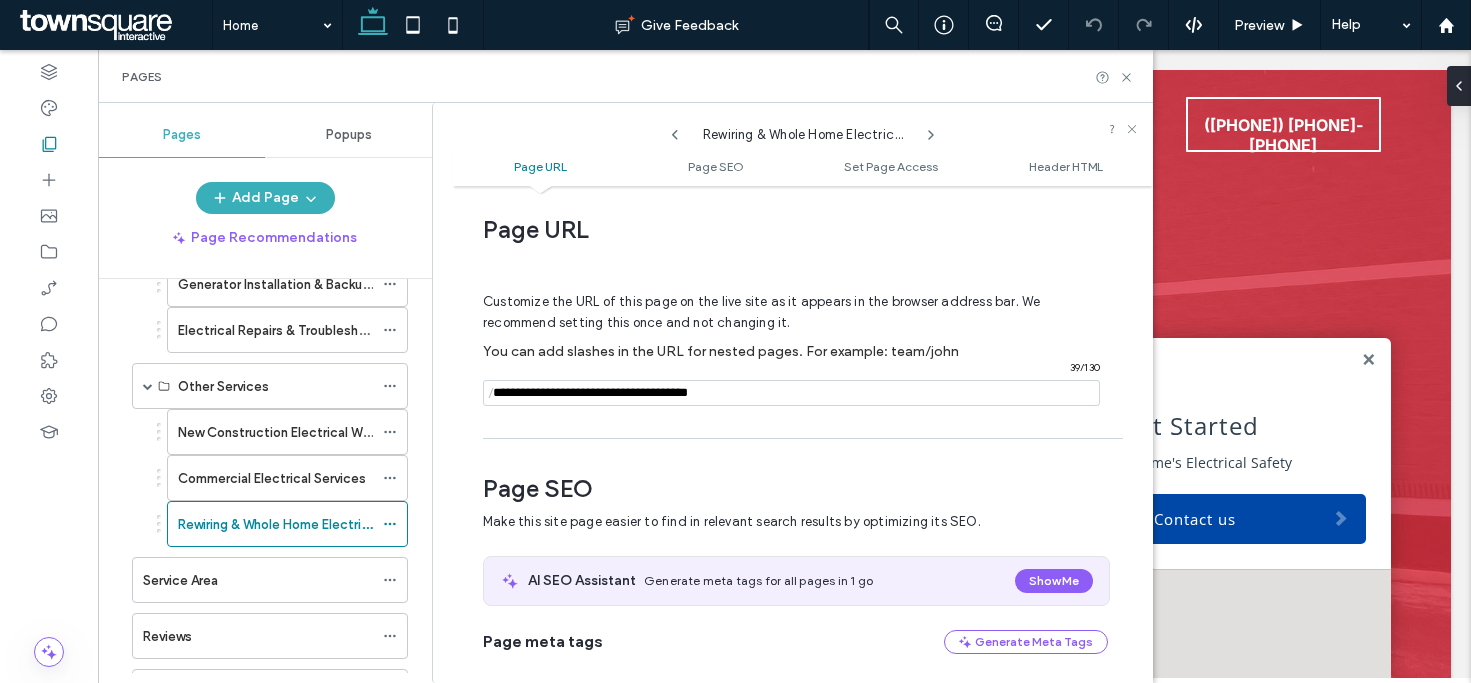 click 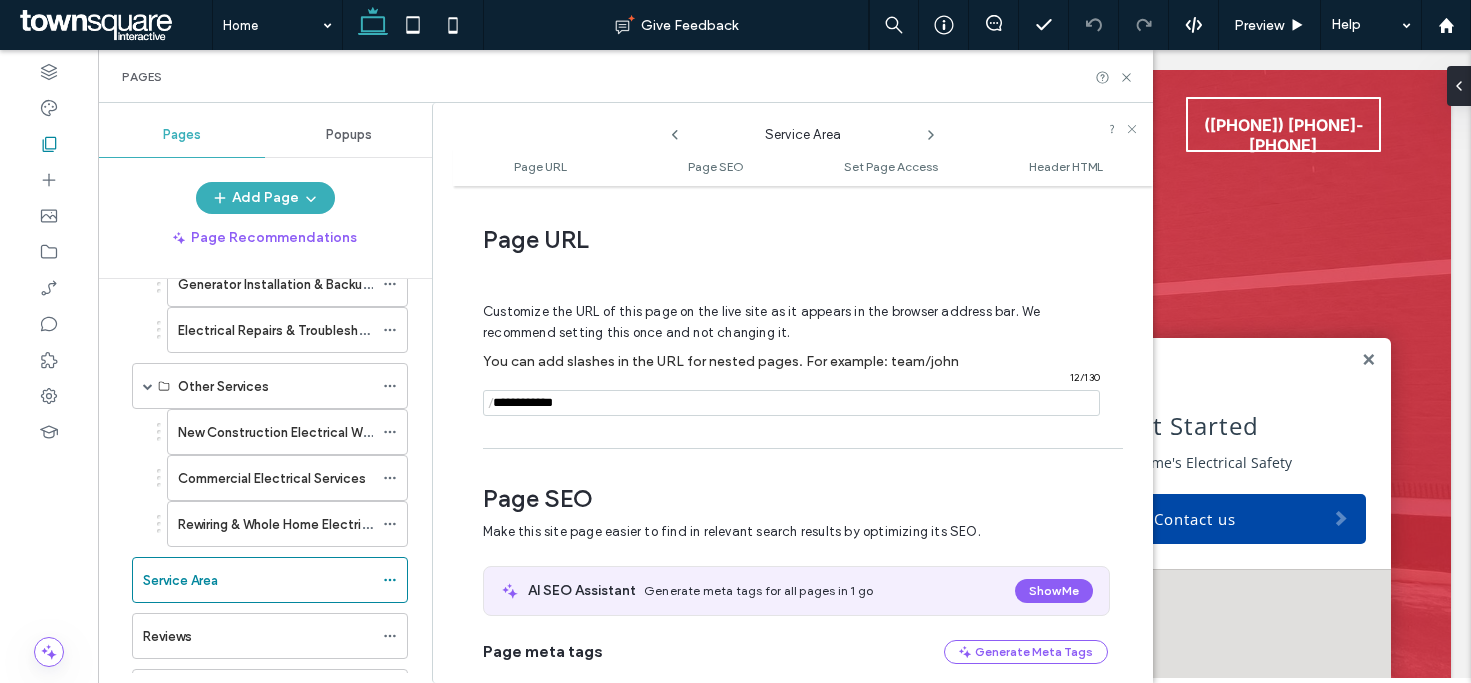 scroll, scrollTop: 10, scrollLeft: 0, axis: vertical 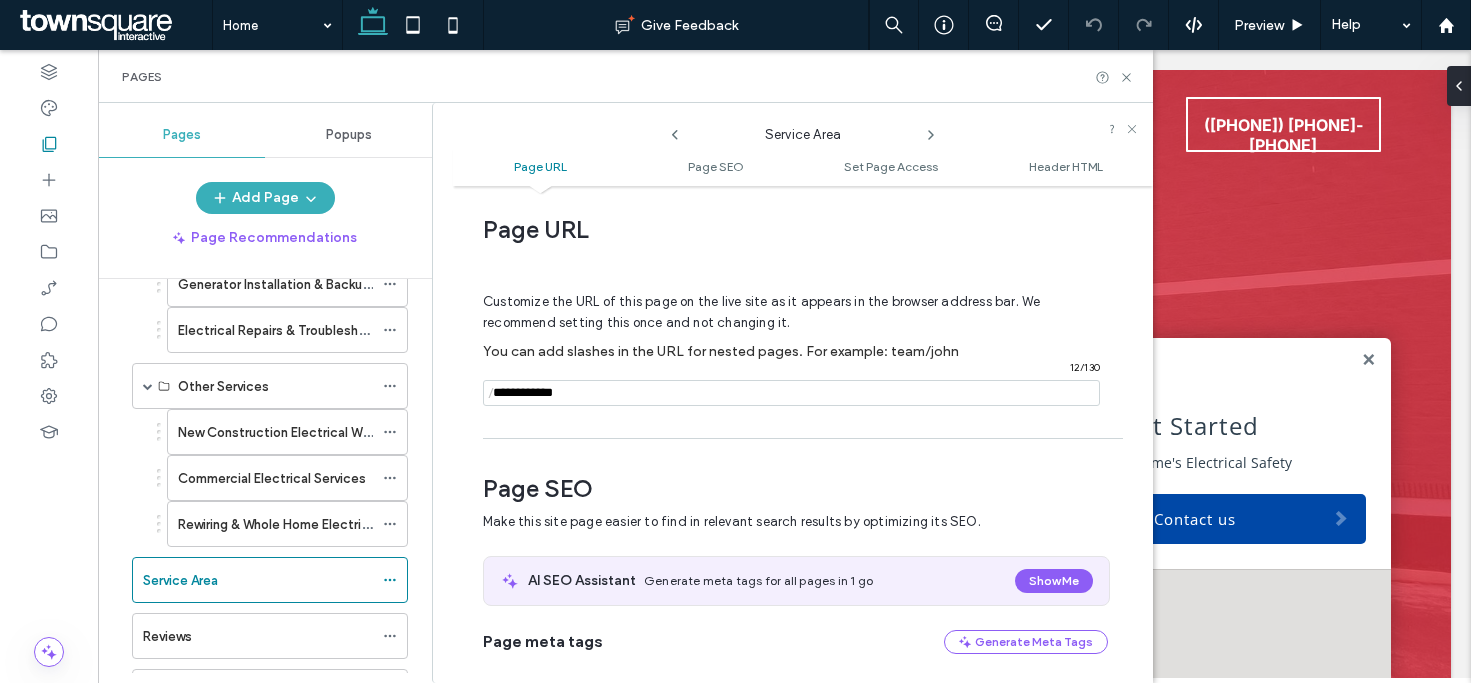 click 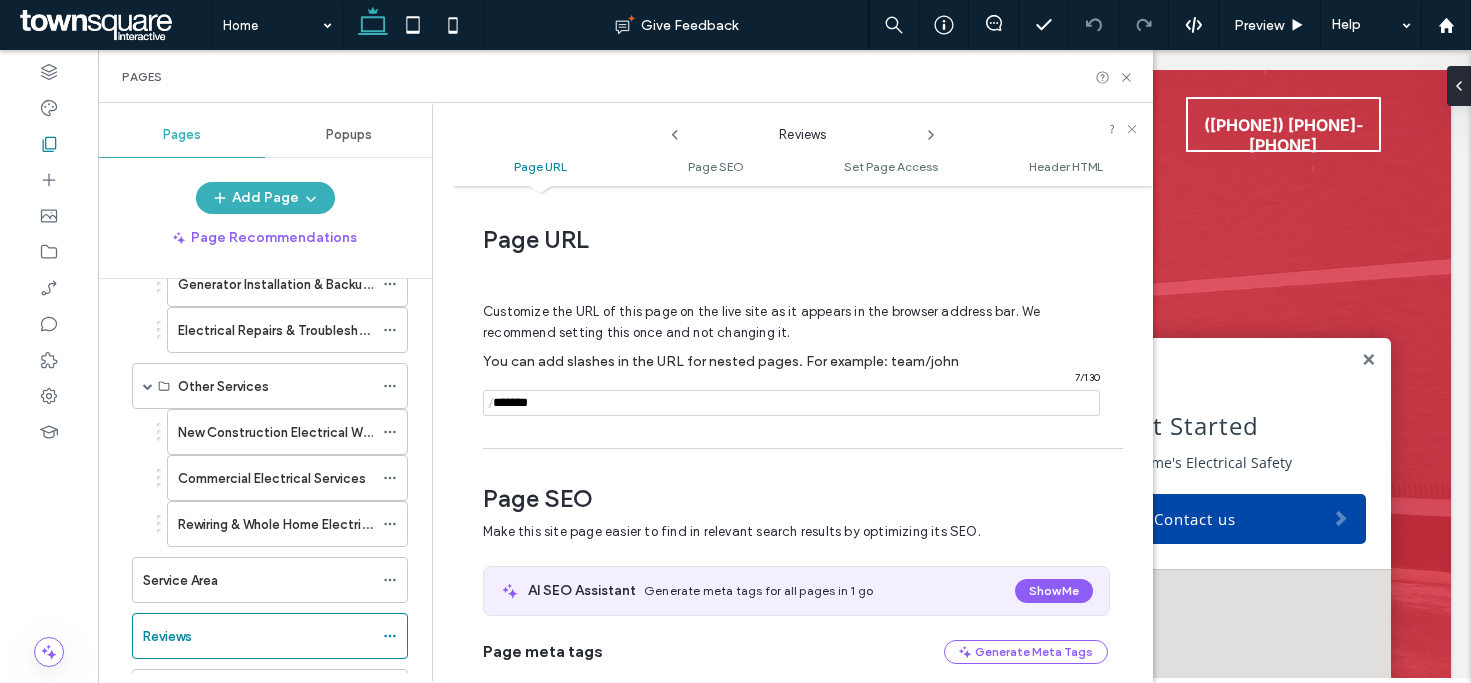 scroll, scrollTop: 10, scrollLeft: 0, axis: vertical 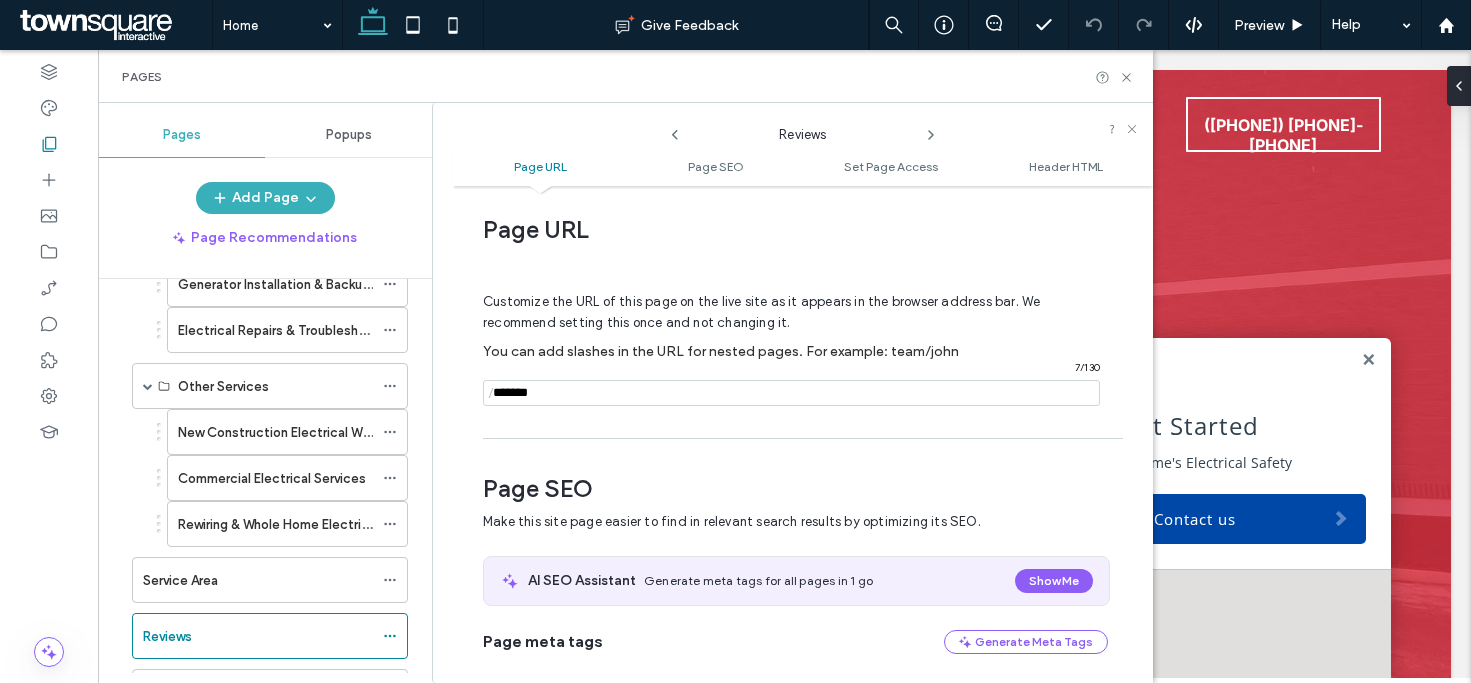 click 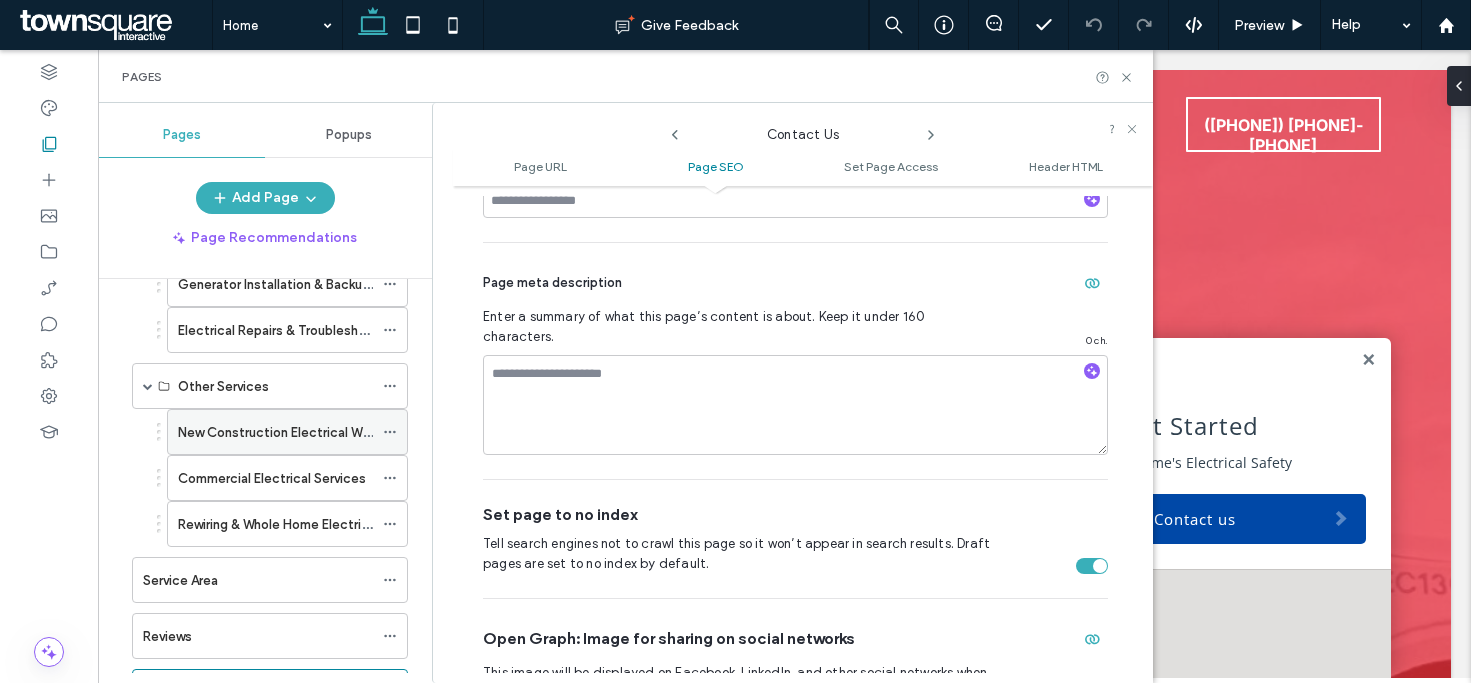 scroll, scrollTop: 610, scrollLeft: 0, axis: vertical 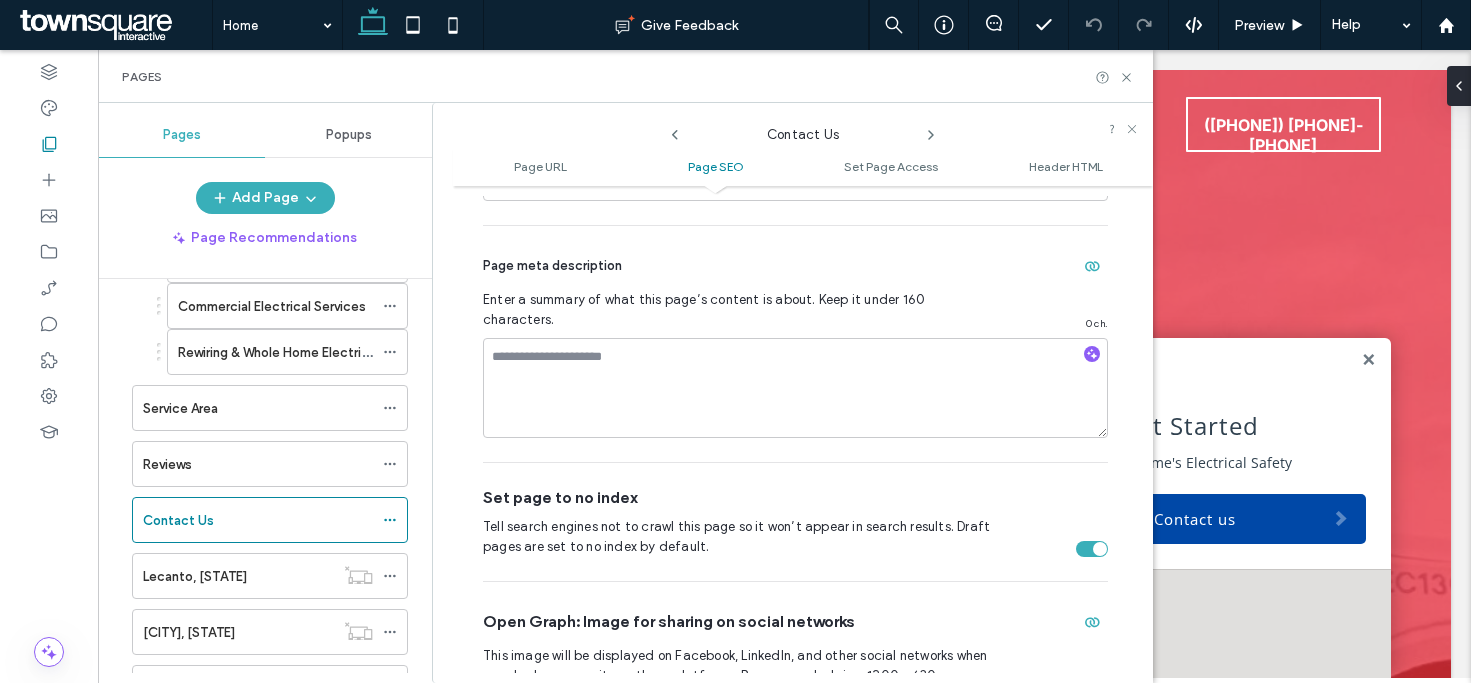 click 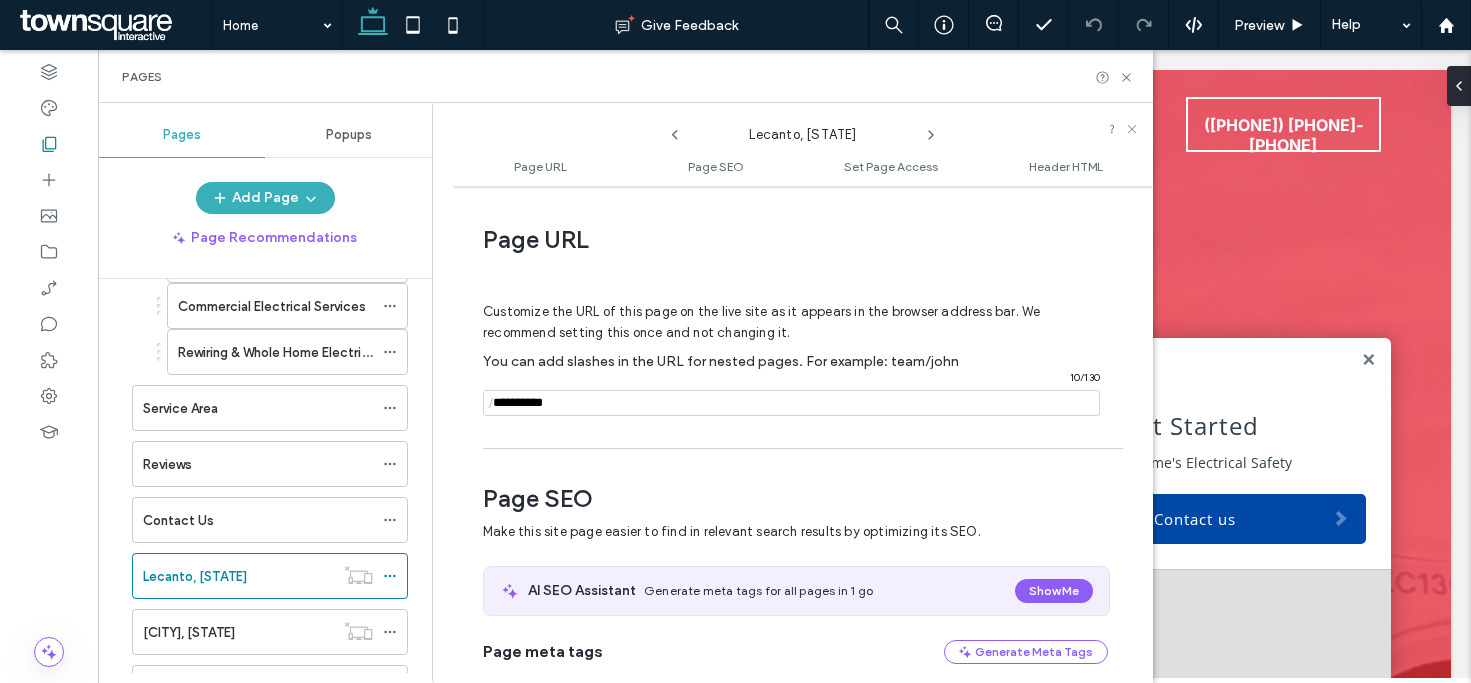 scroll, scrollTop: 10, scrollLeft: 0, axis: vertical 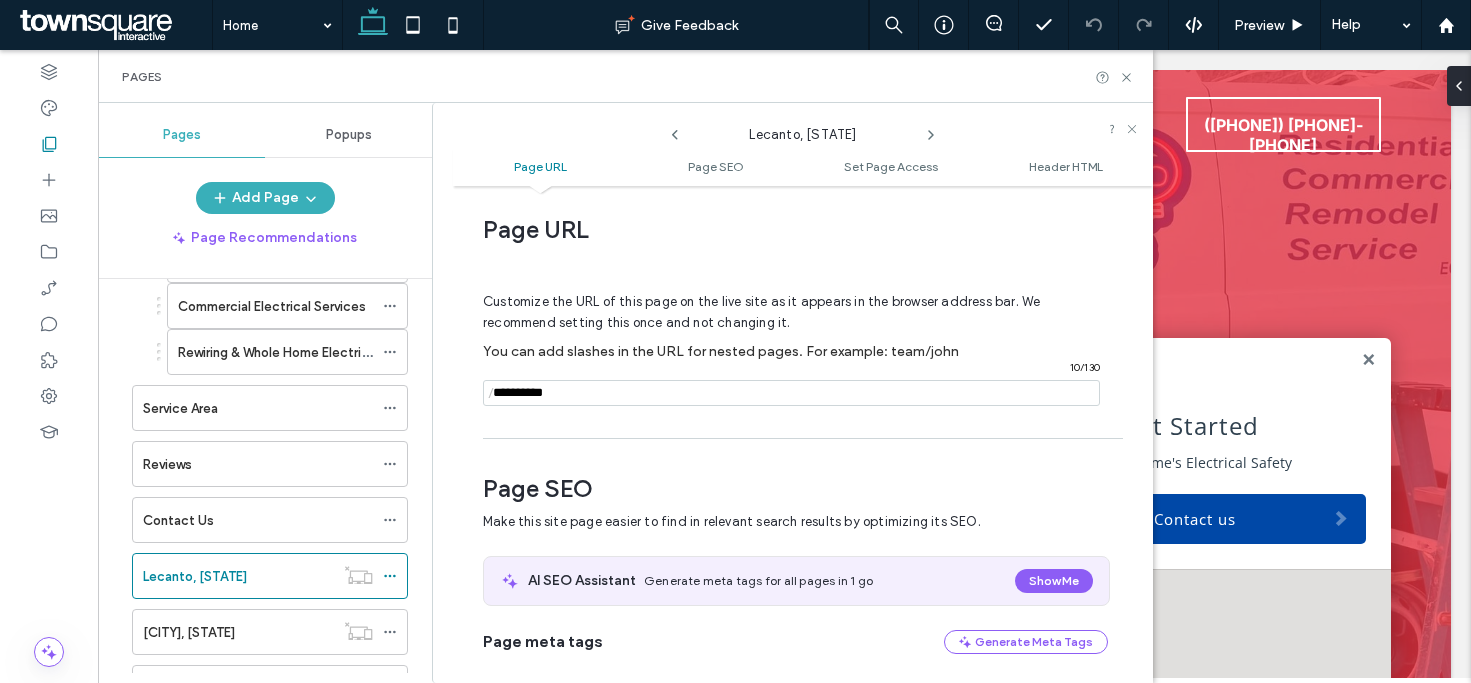 click 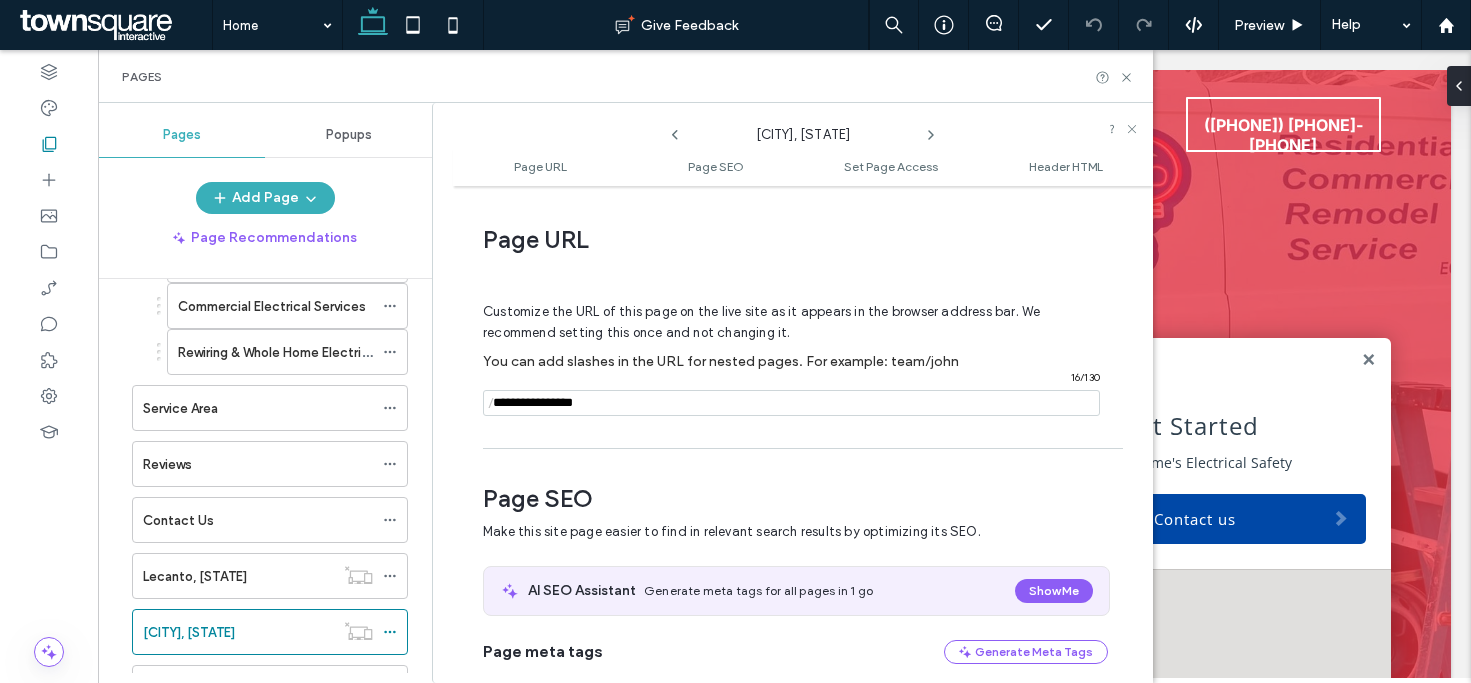 scroll, scrollTop: 10, scrollLeft: 0, axis: vertical 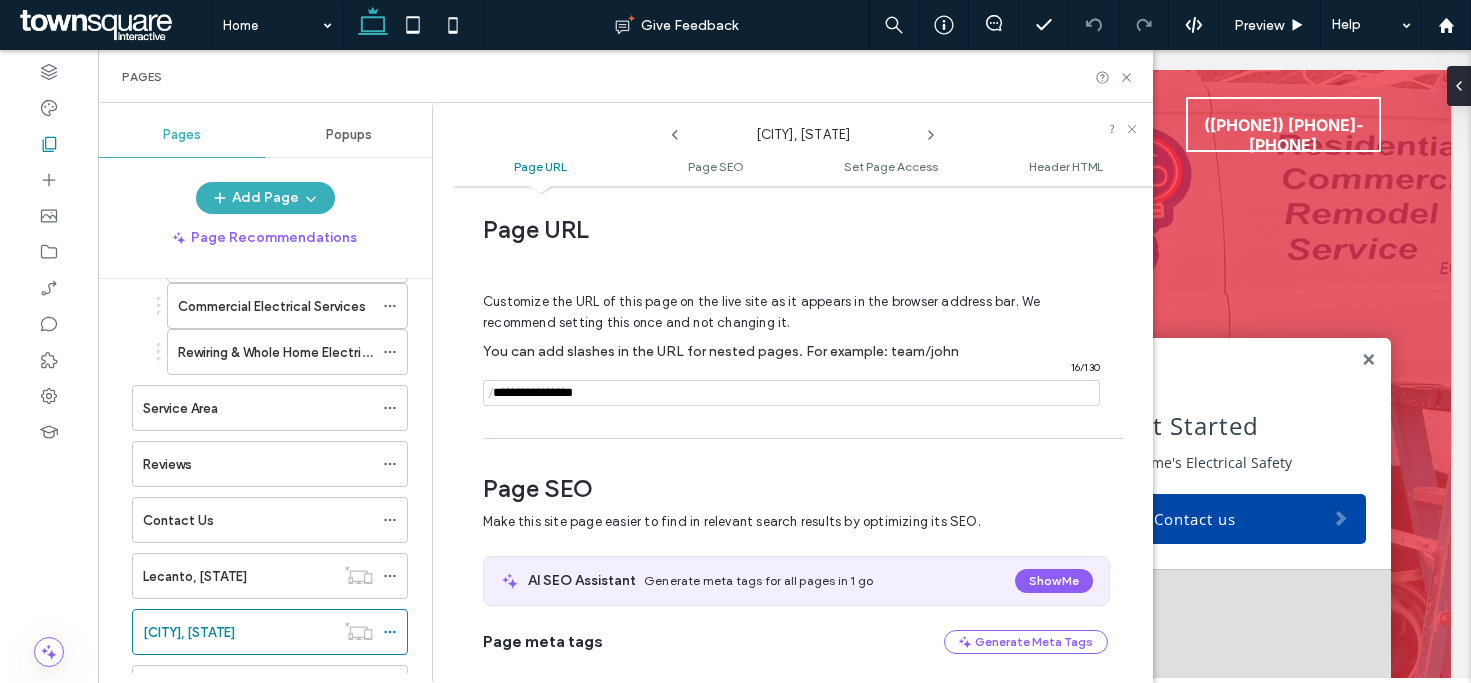click 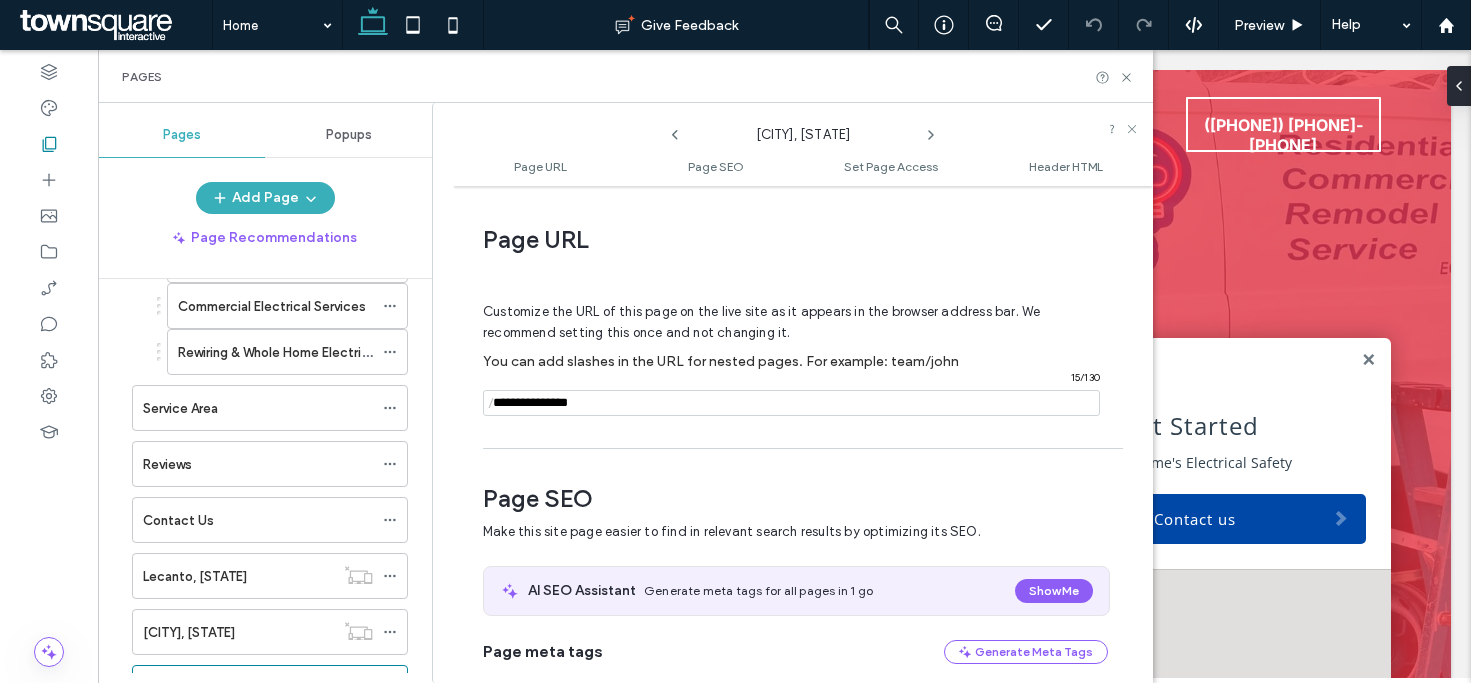 scroll, scrollTop: 10, scrollLeft: 0, axis: vertical 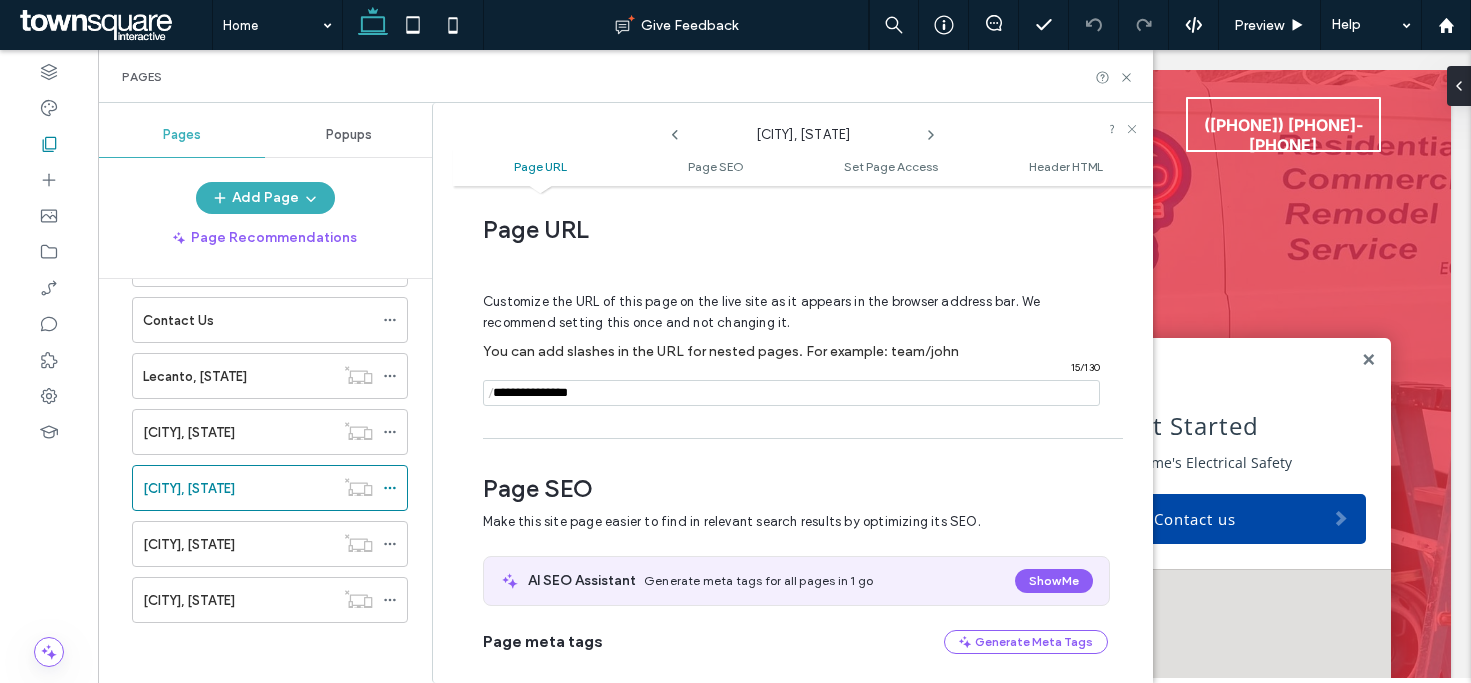 click 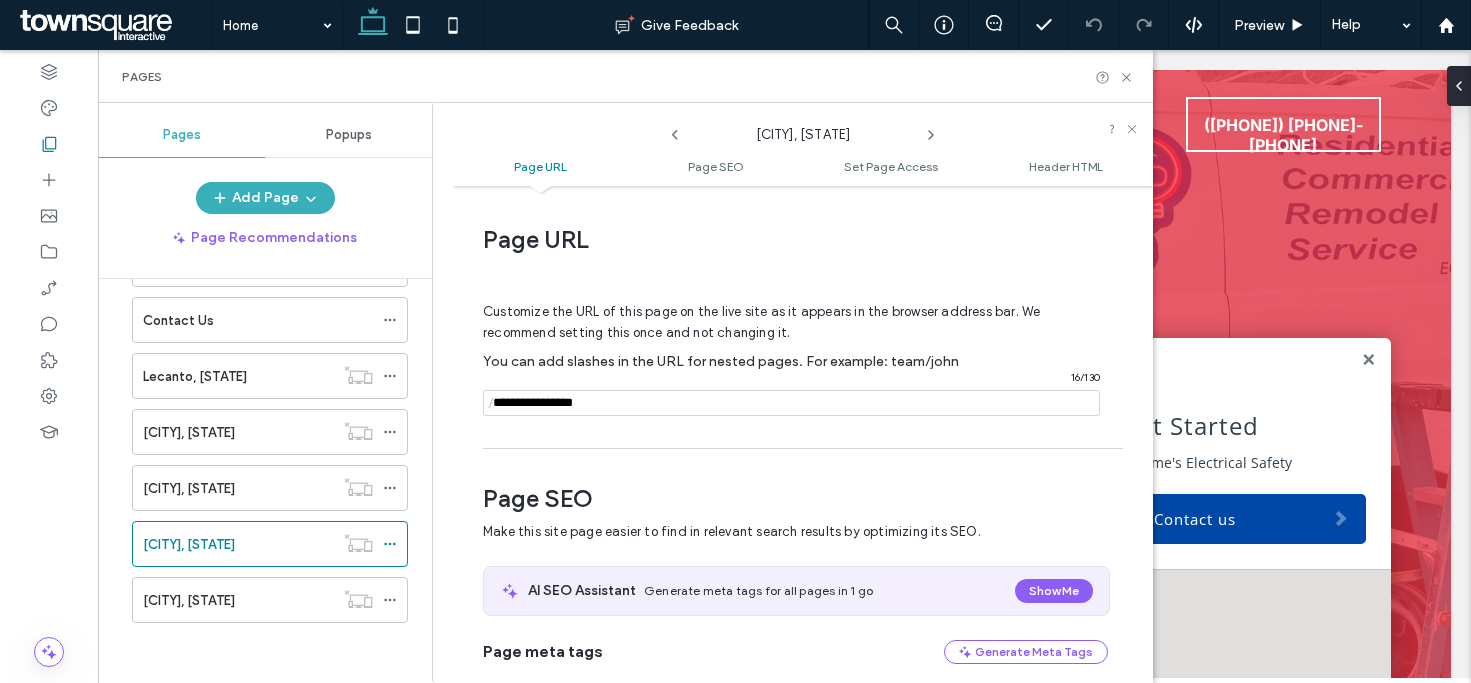 scroll, scrollTop: 10, scrollLeft: 0, axis: vertical 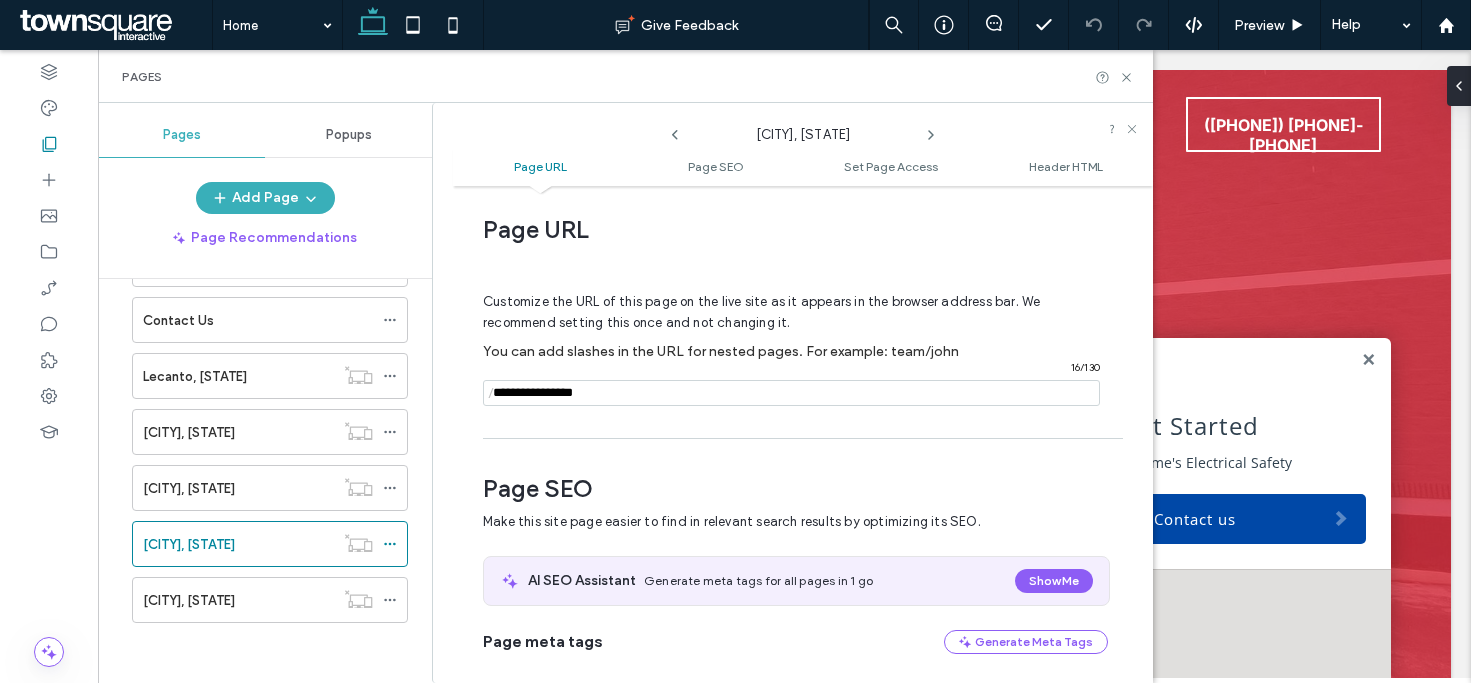 click 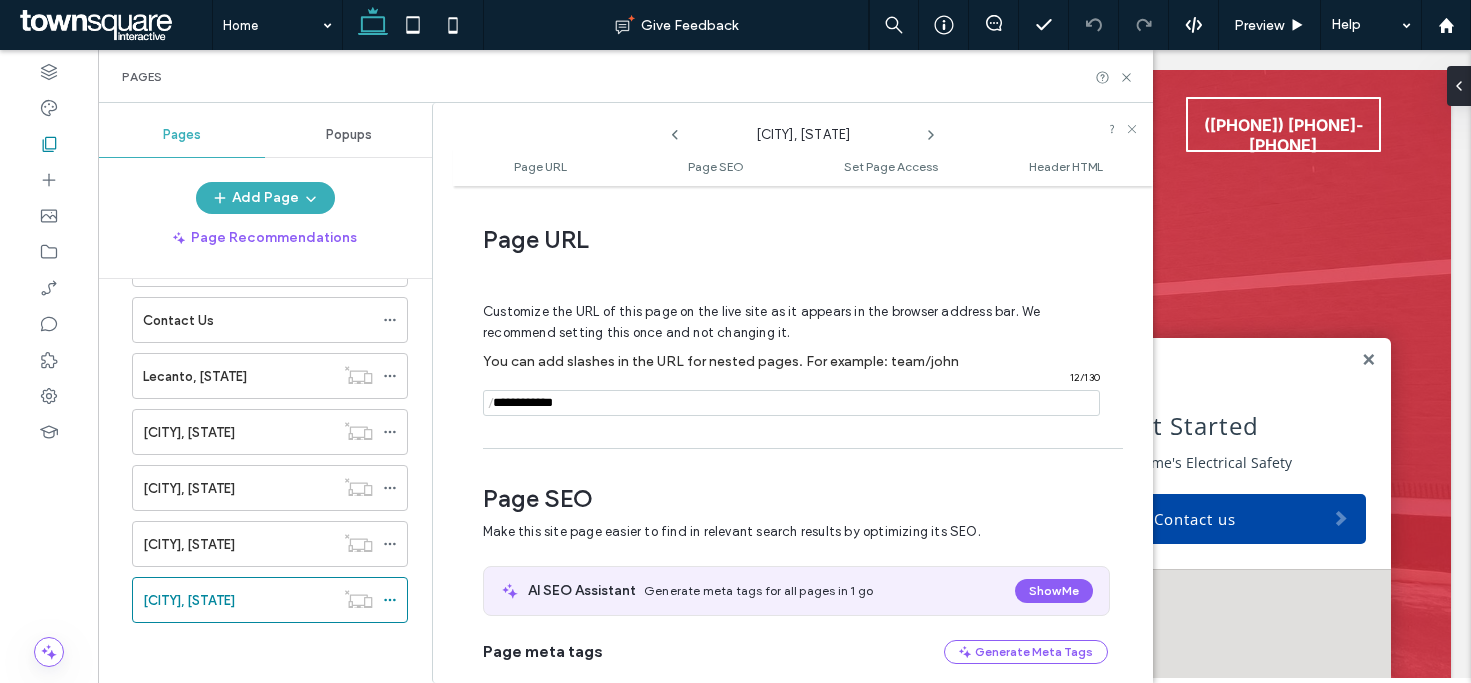 scroll, scrollTop: 10, scrollLeft: 0, axis: vertical 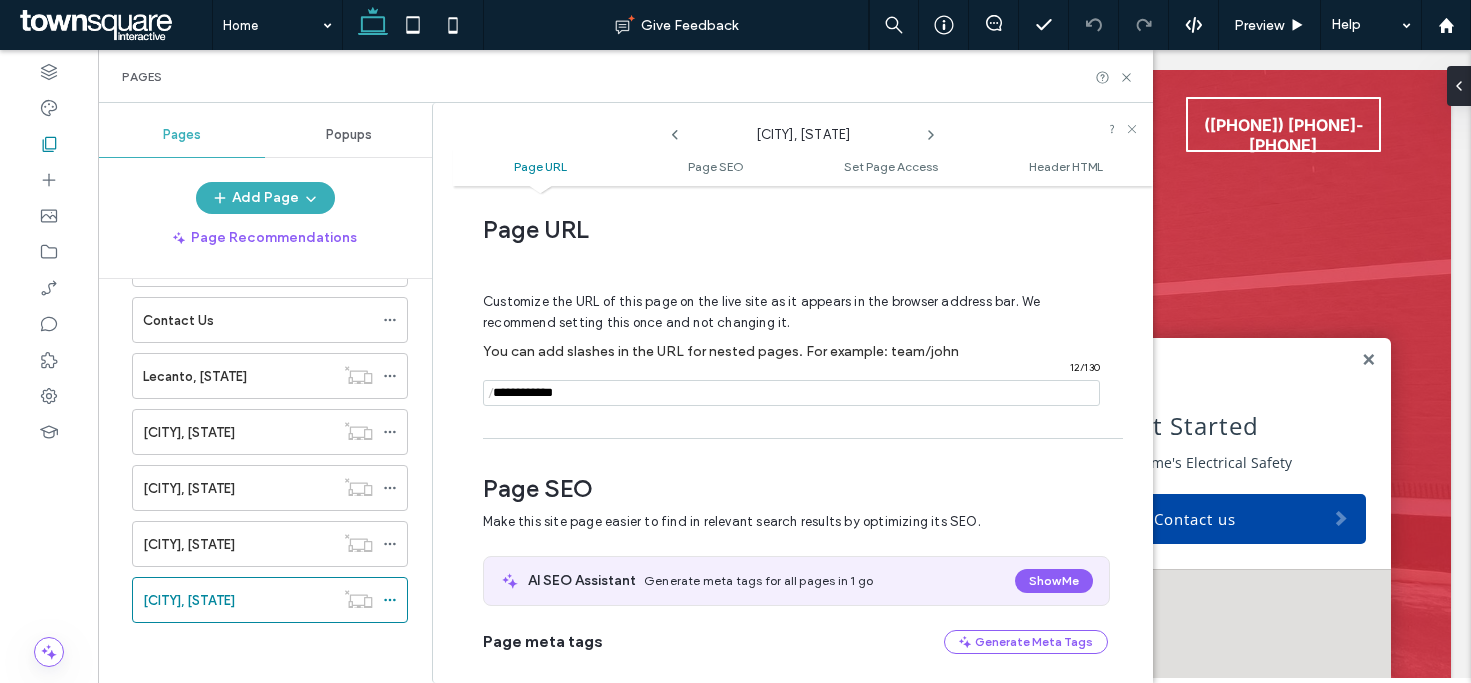 click 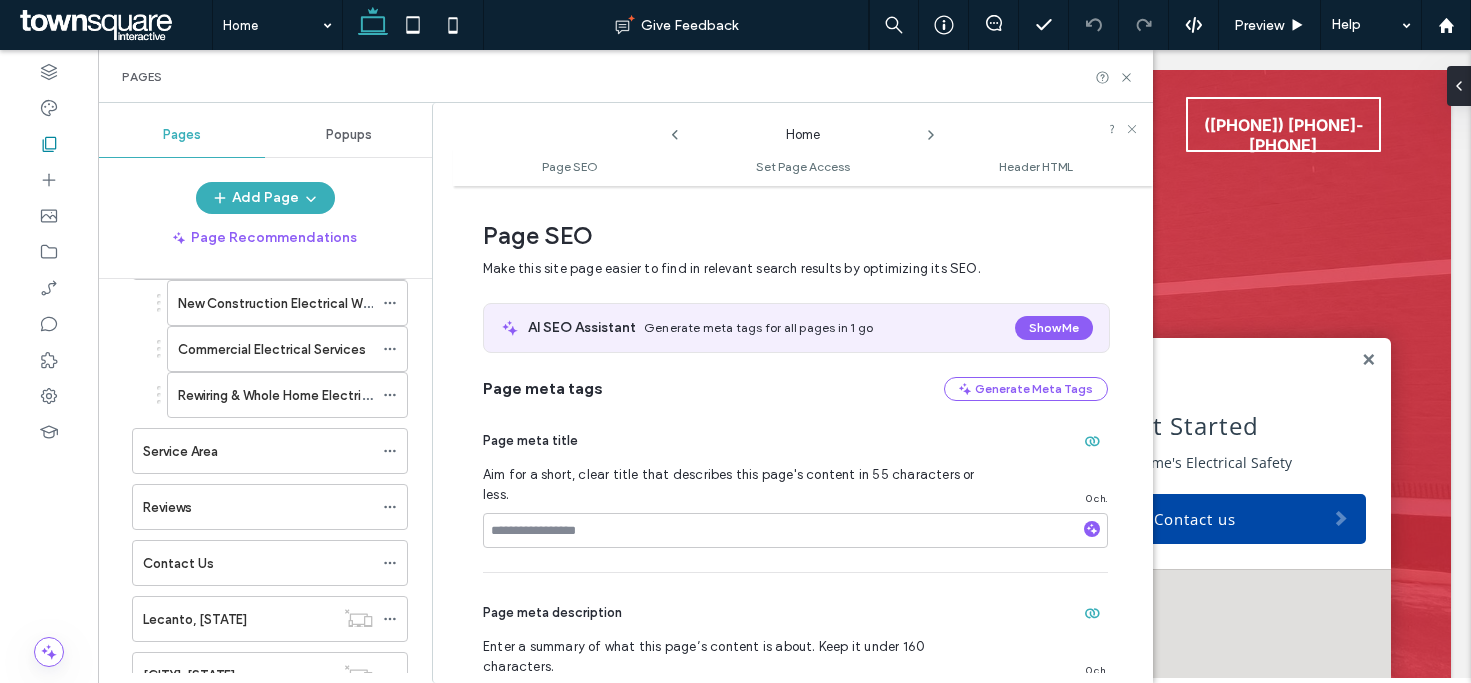 scroll, scrollTop: 272, scrollLeft: 0, axis: vertical 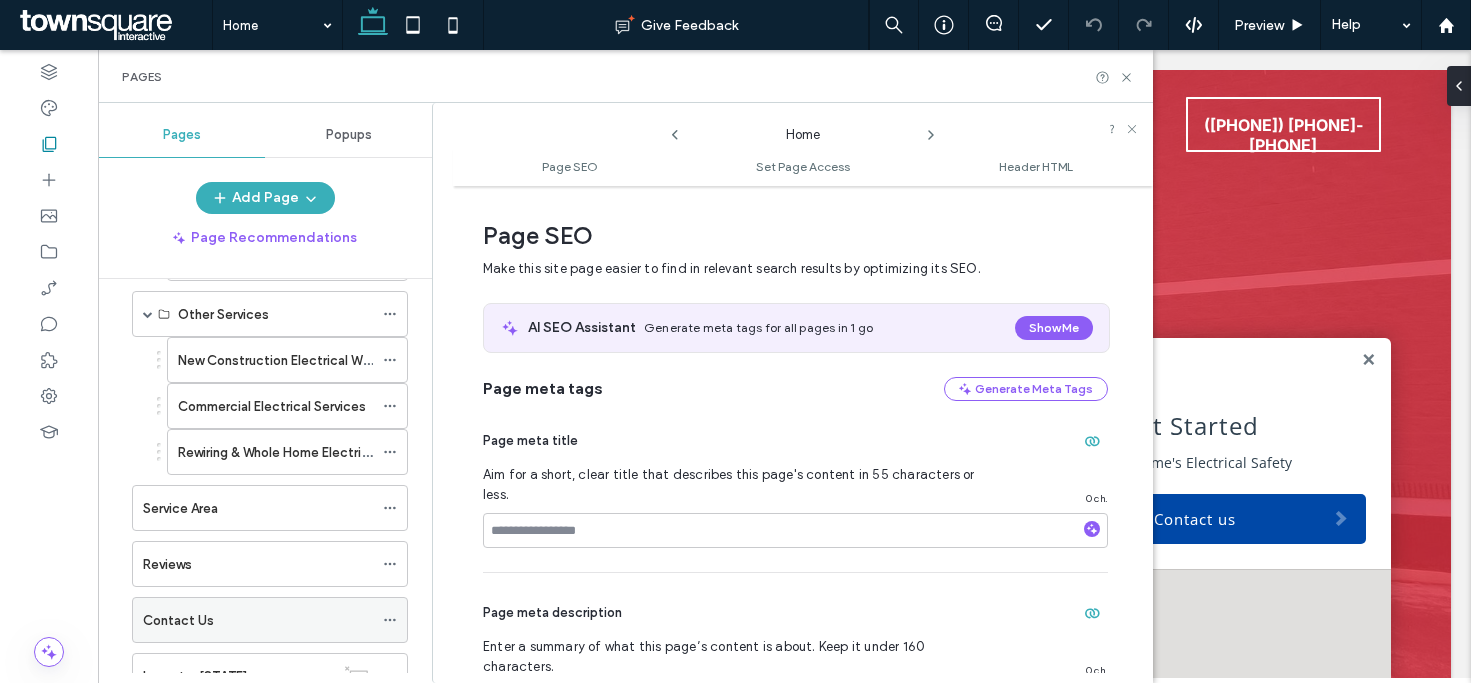 click on "Contact Us" at bounding box center [258, 620] 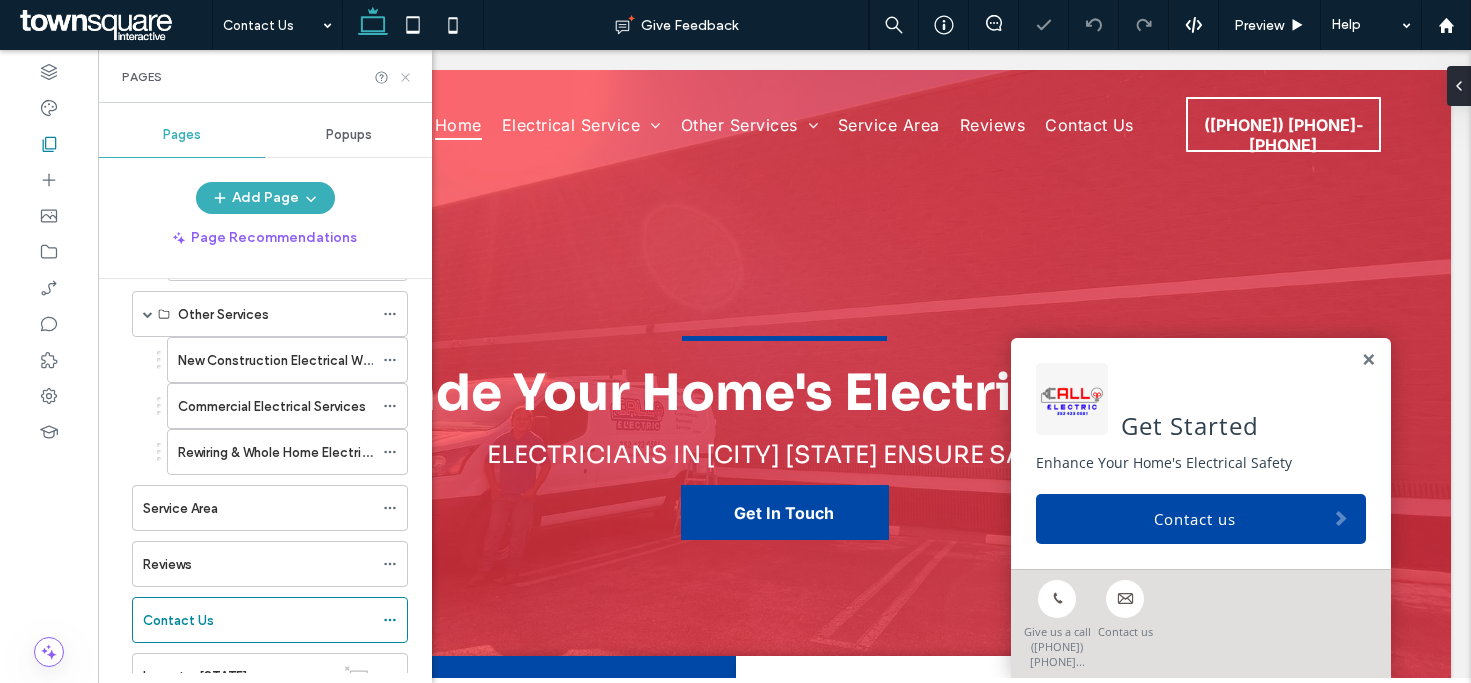 click 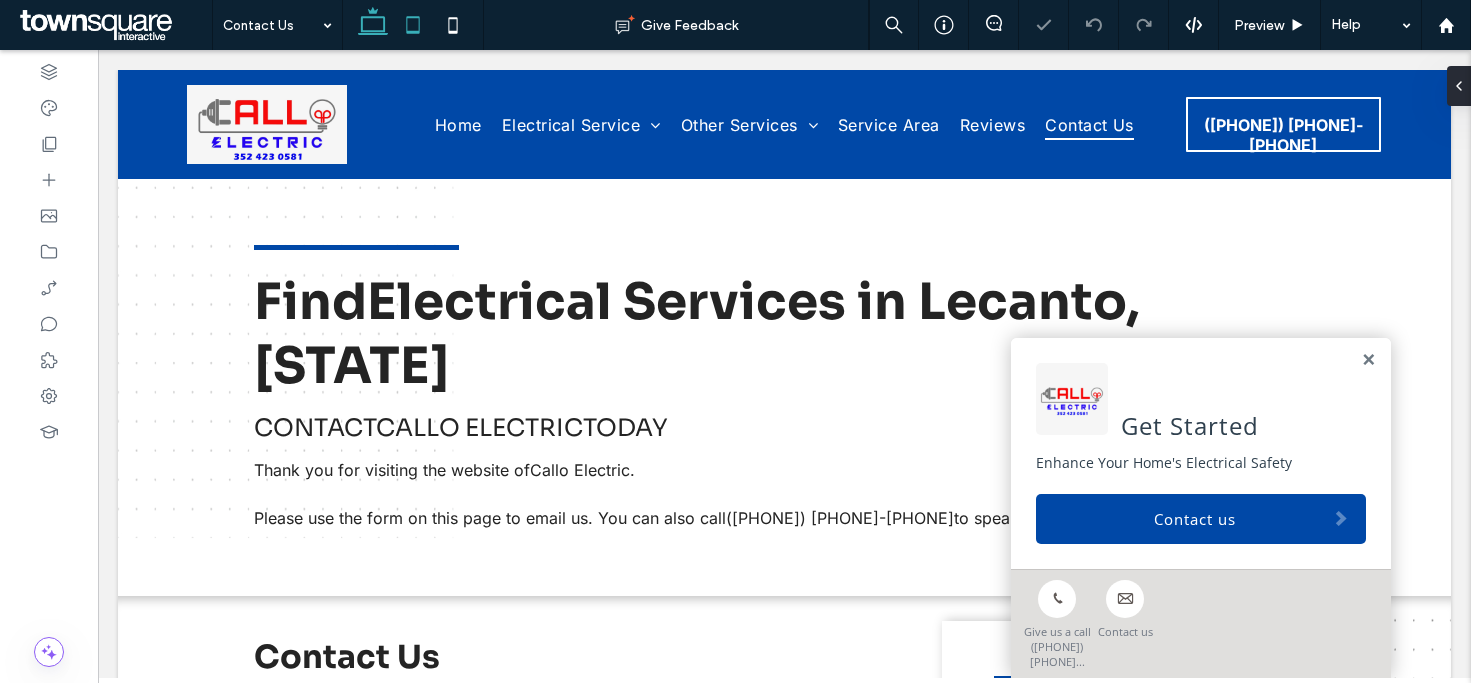 scroll, scrollTop: 0, scrollLeft: 0, axis: both 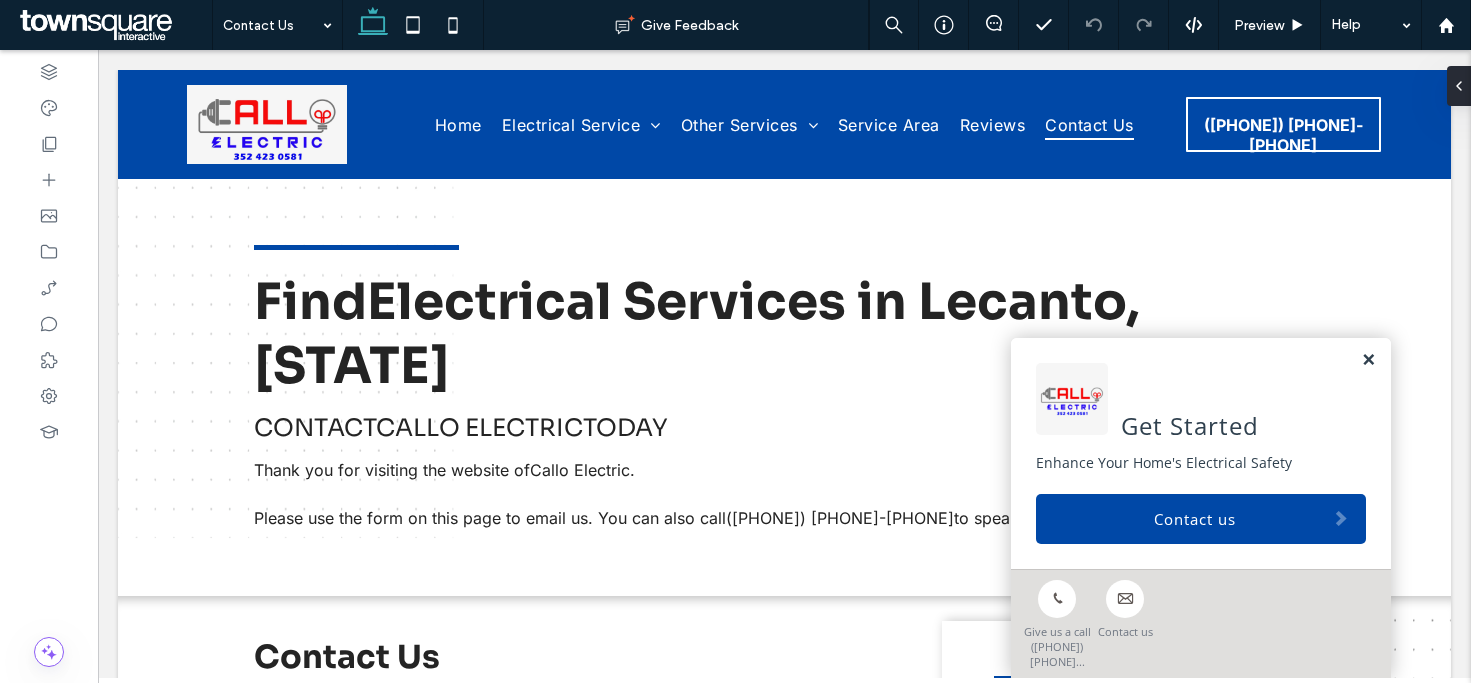 click at bounding box center [1368, 360] 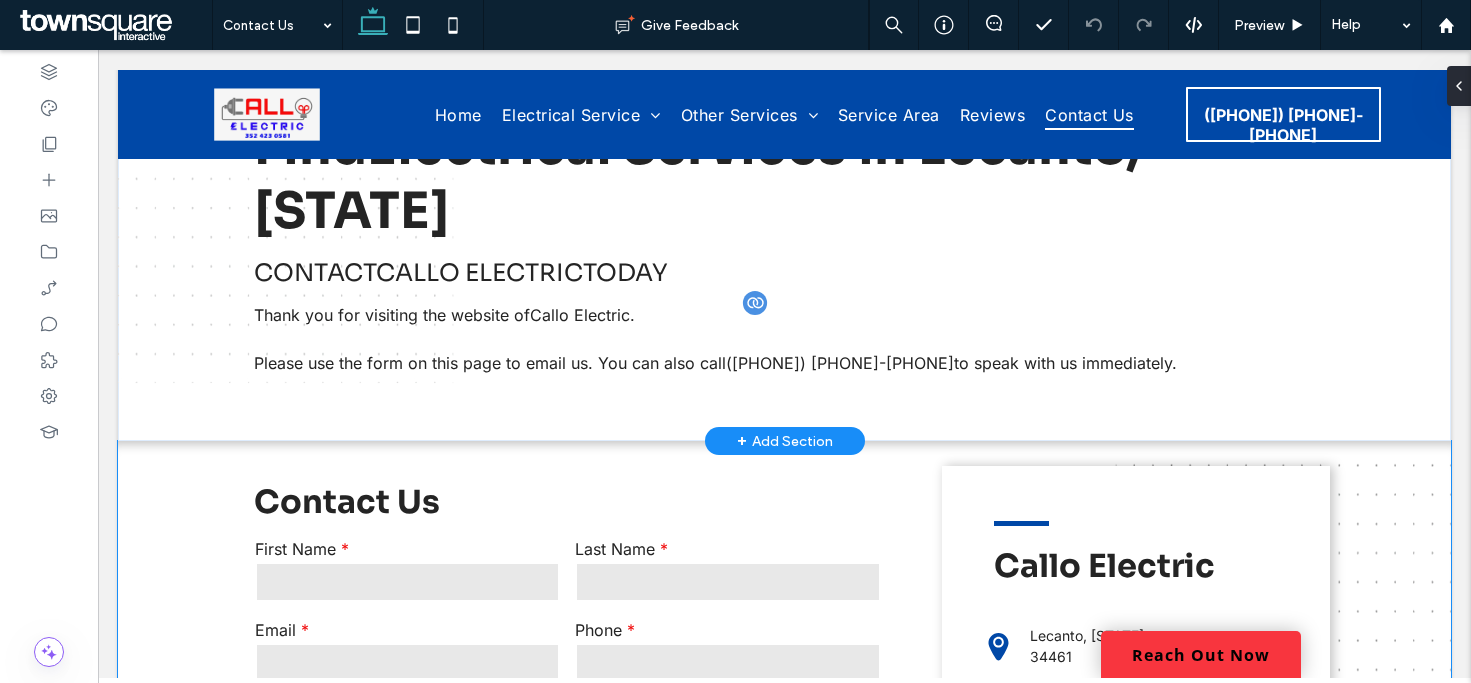 scroll, scrollTop: 0, scrollLeft: 0, axis: both 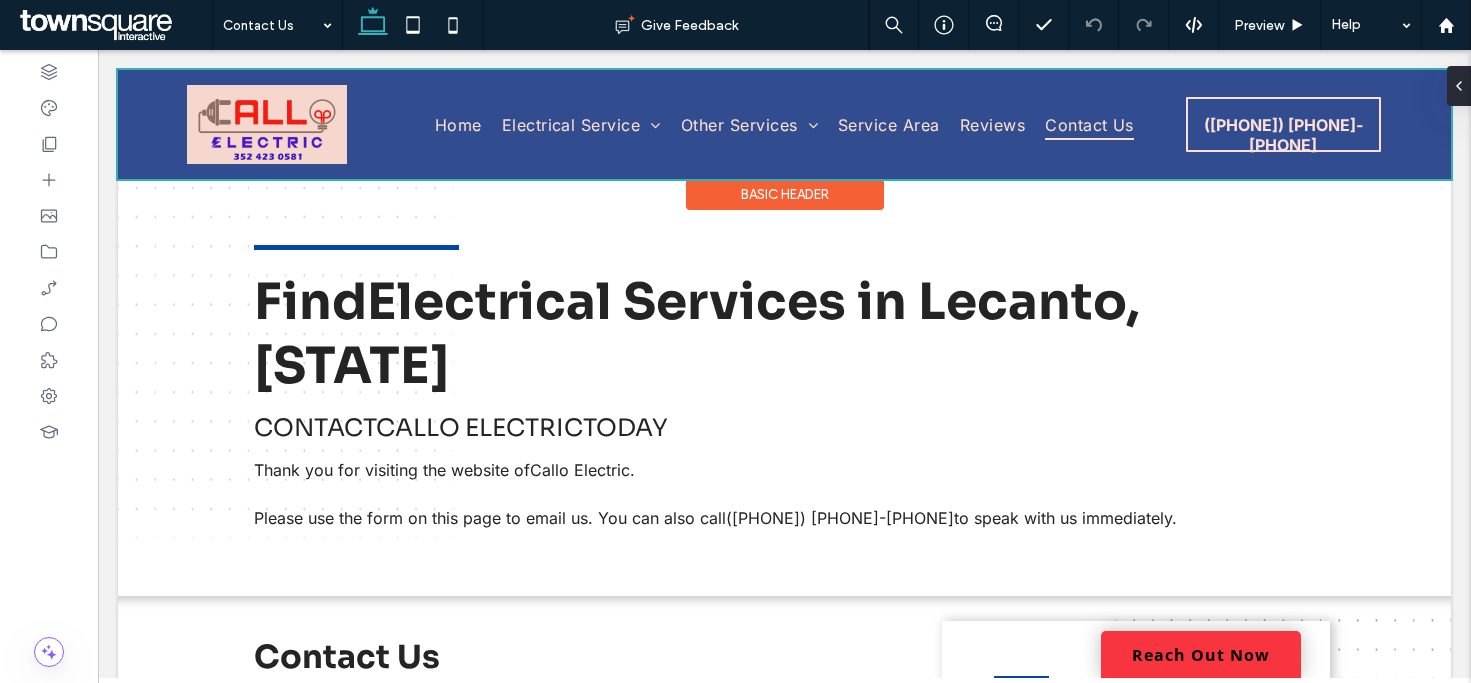 click at bounding box center [784, 124] 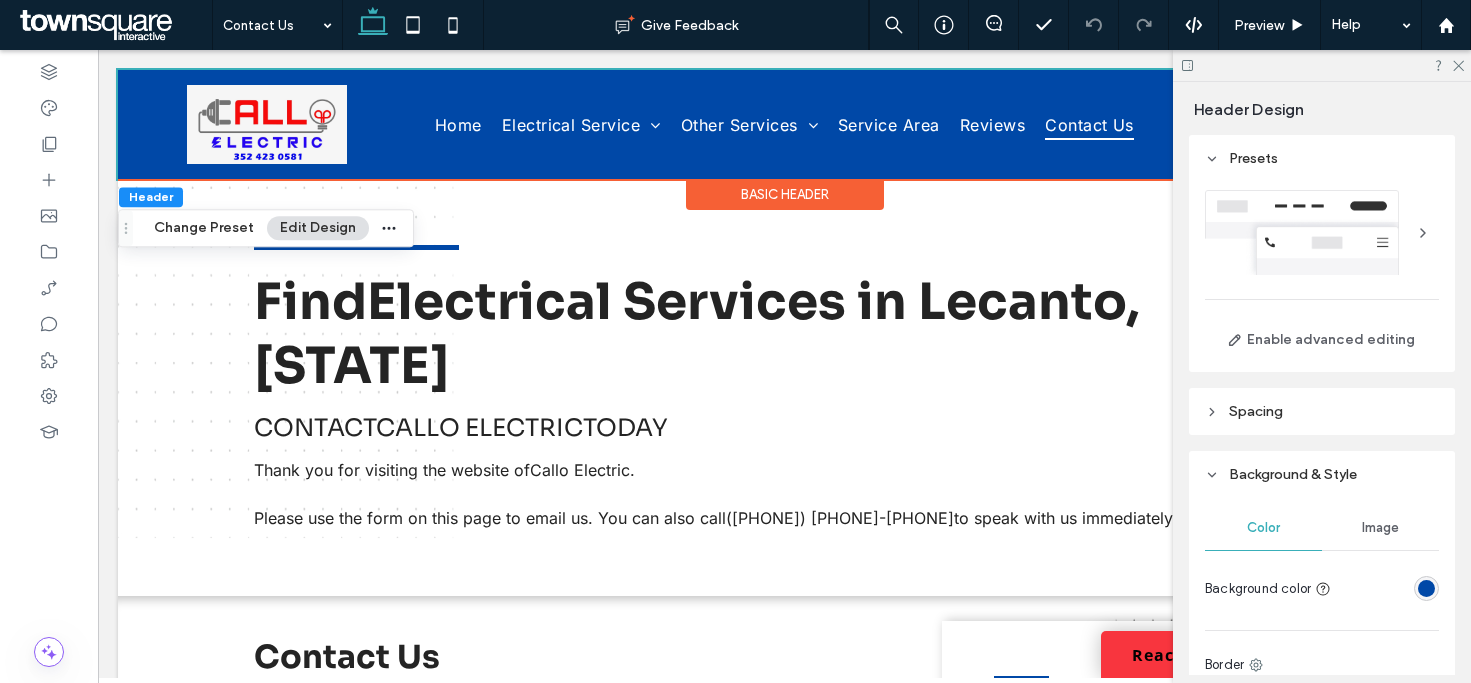 click at bounding box center (1322, 65) 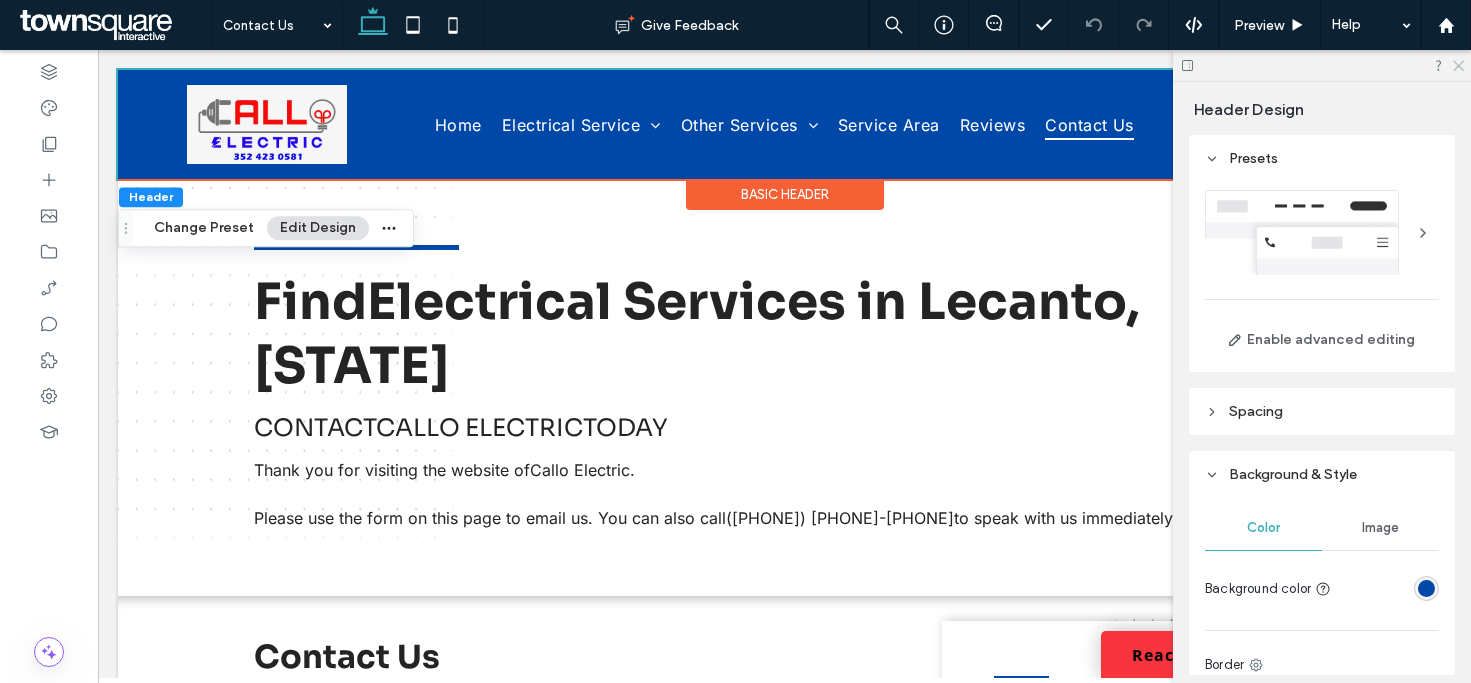 click 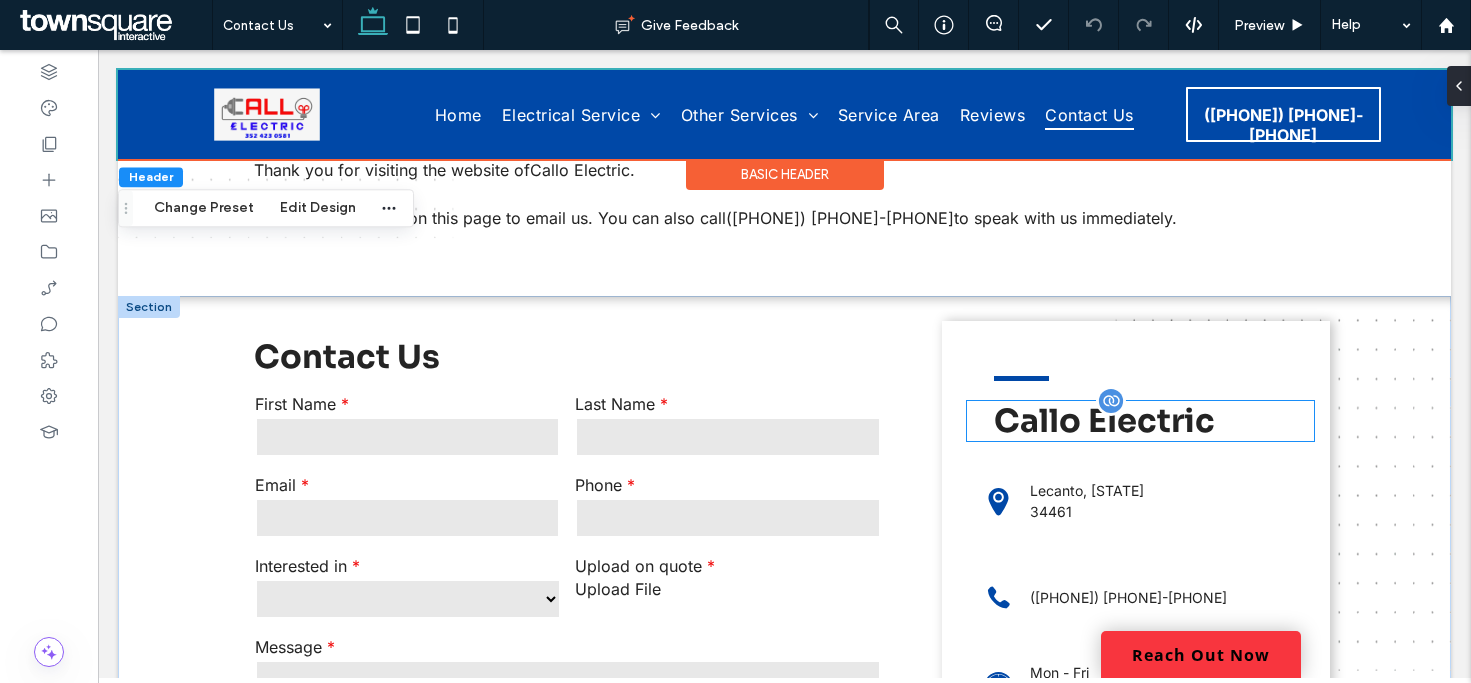 scroll, scrollTop: 400, scrollLeft: 0, axis: vertical 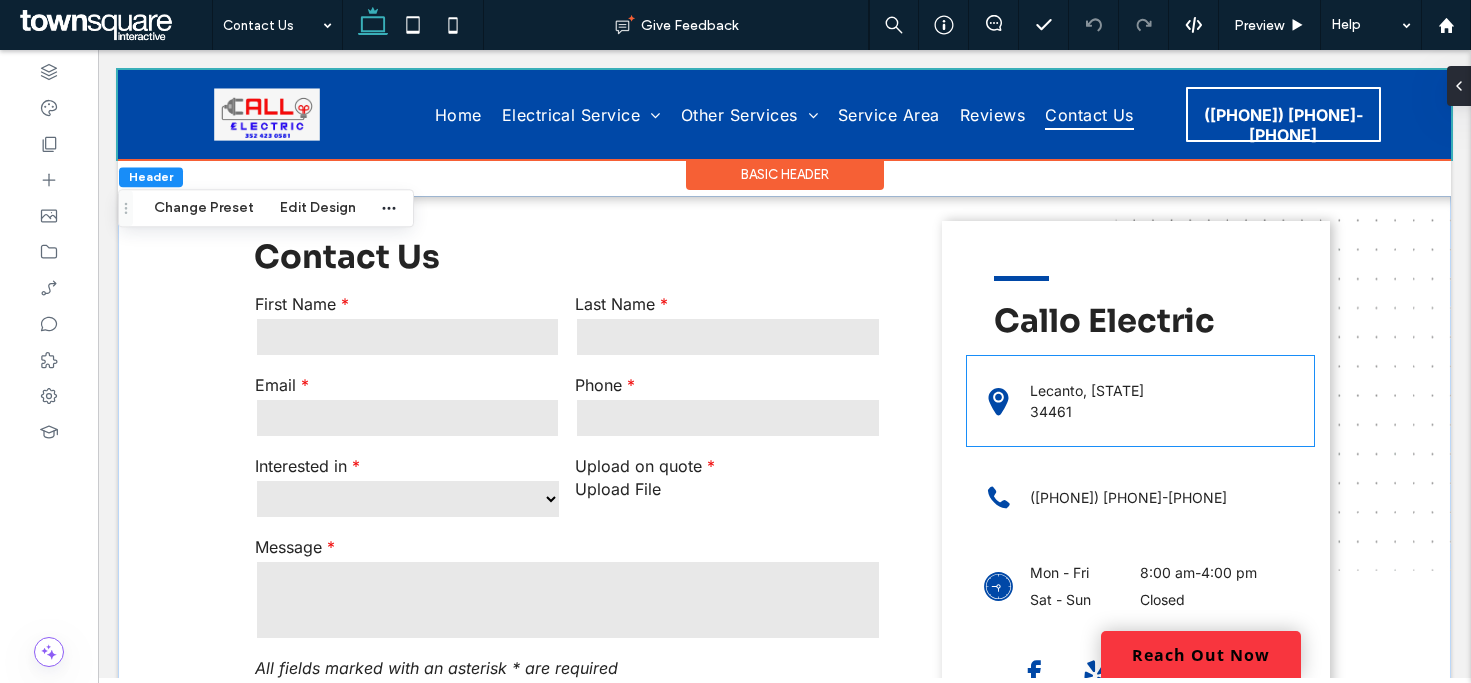 click on "Lecanto, FL" at bounding box center [1156, 390] 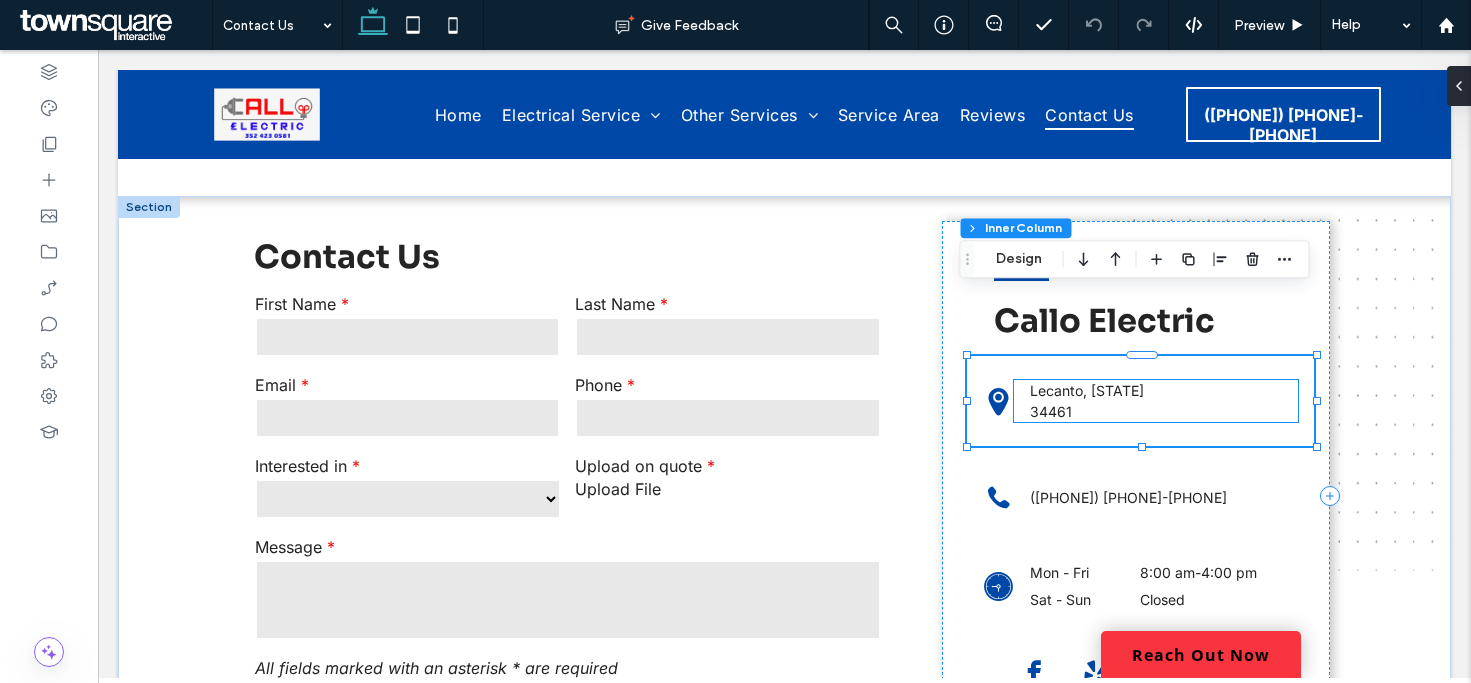 click on "Lecanto, FL 34461" at bounding box center (1156, 401) 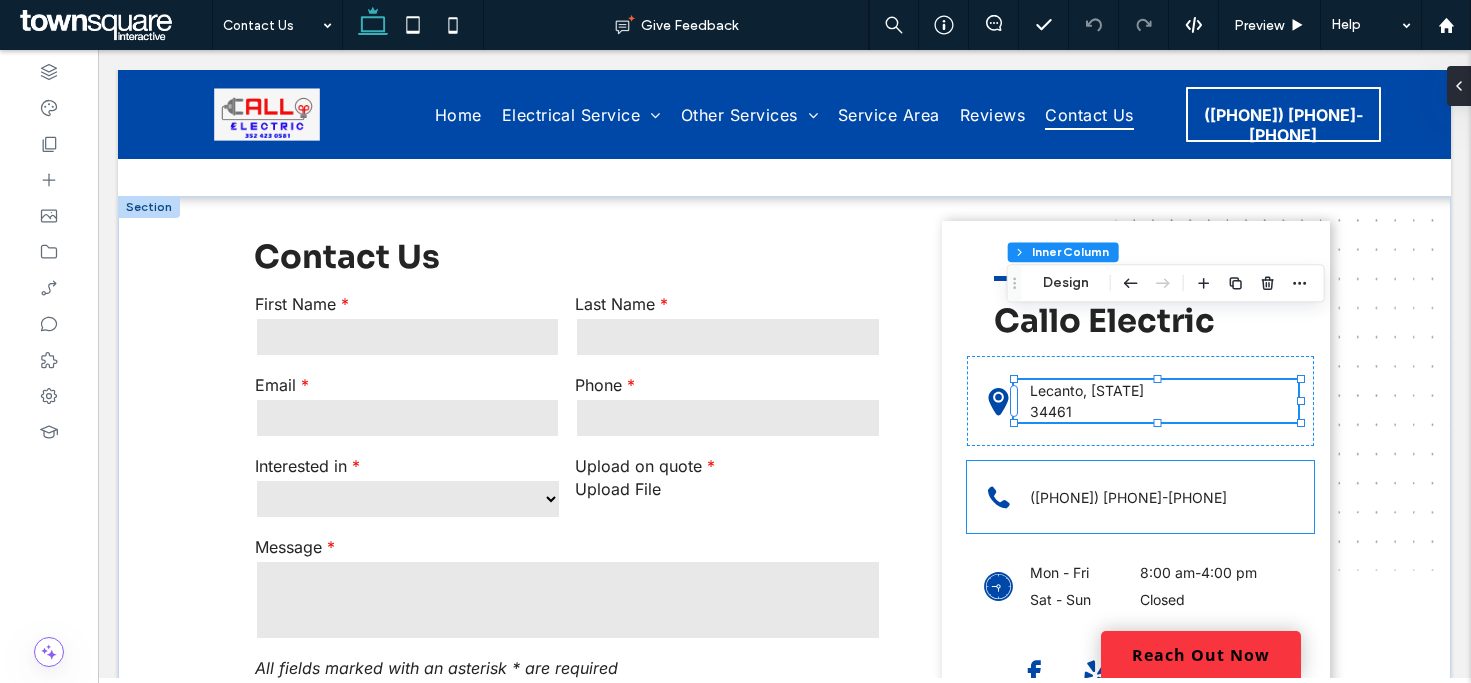 click on "(352) 423-0581" at bounding box center (1140, 497) 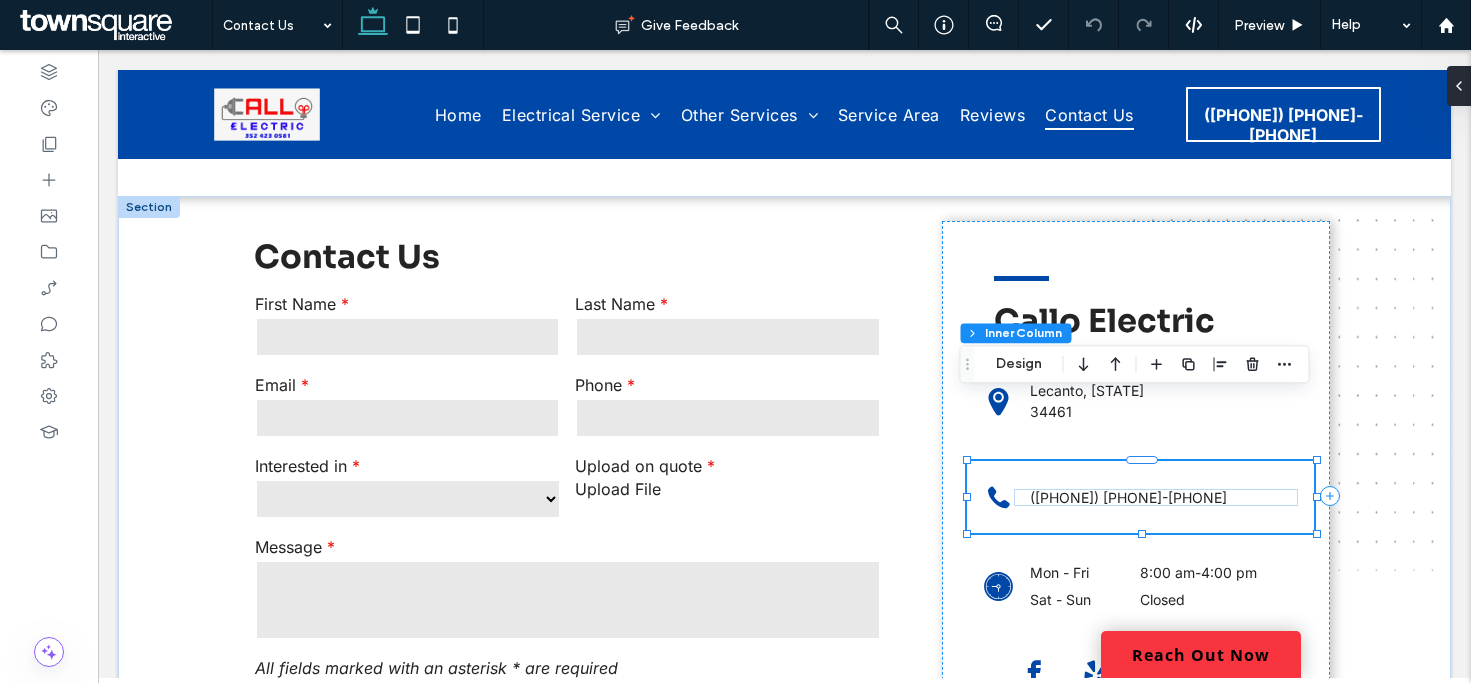 type on "**" 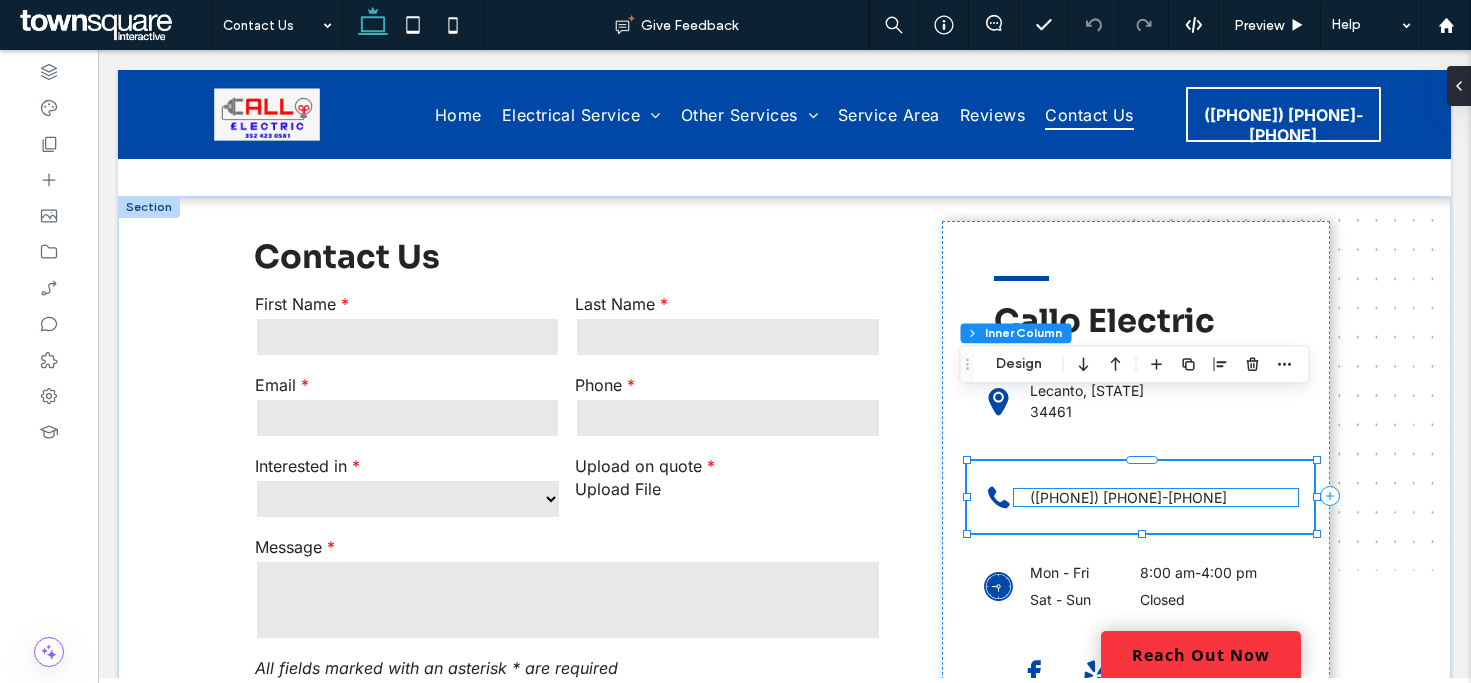 click on "(352) 423-0581" at bounding box center [1156, 497] 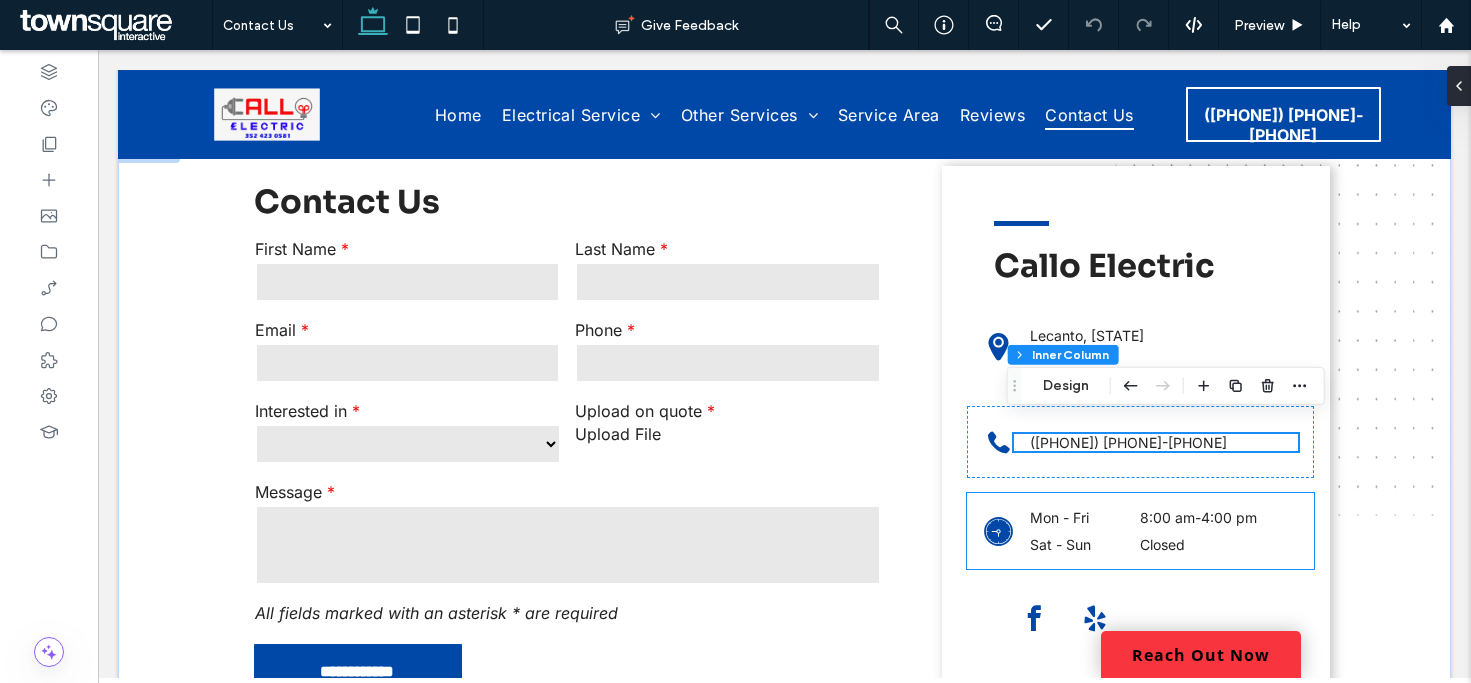 scroll, scrollTop: 500, scrollLeft: 0, axis: vertical 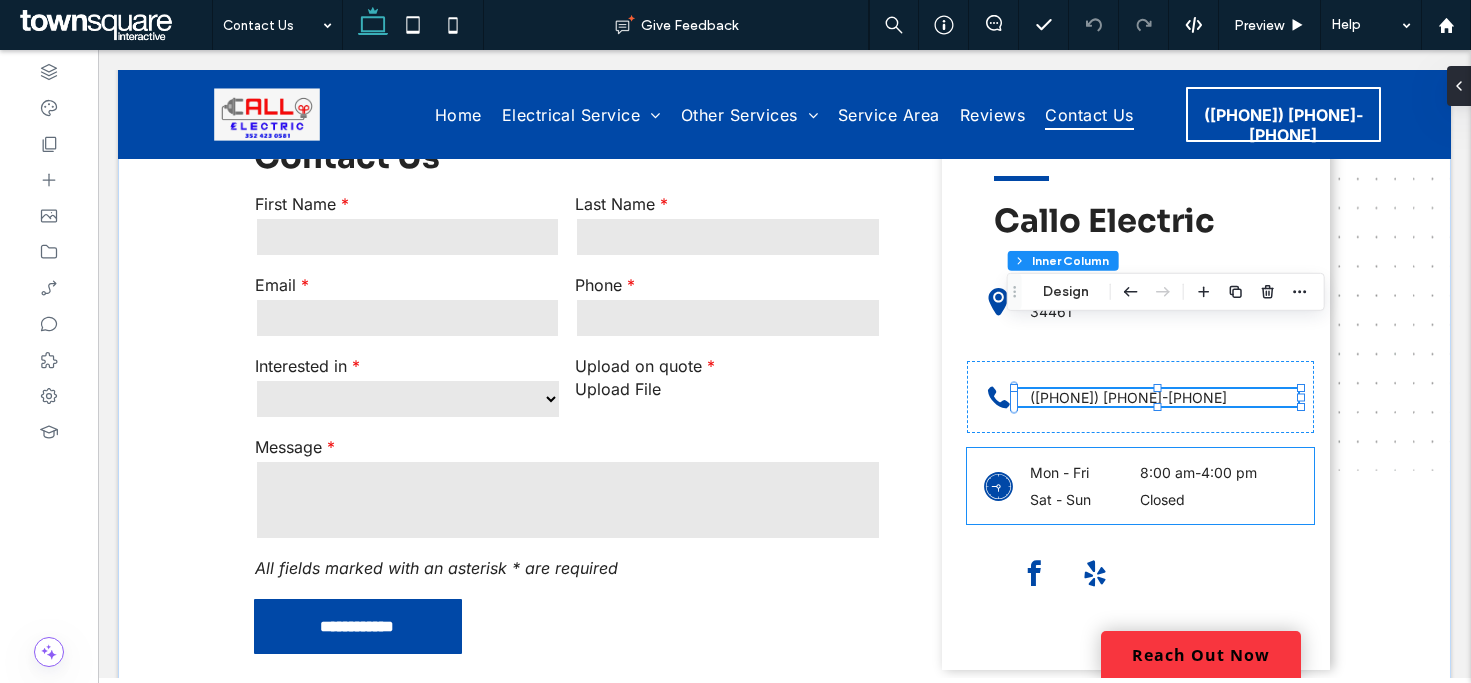 click on "8:00 am
-  4:00 pm" at bounding box center [1219, 472] 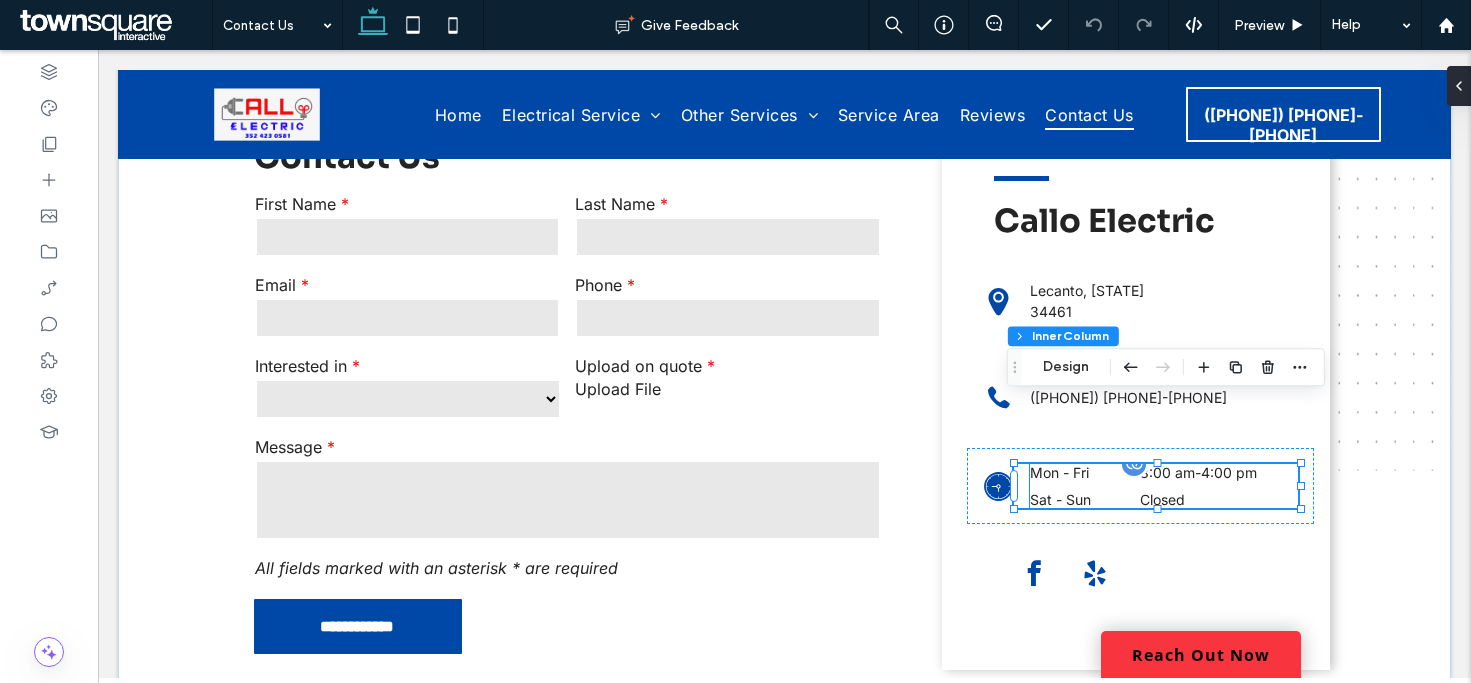 type on "**" 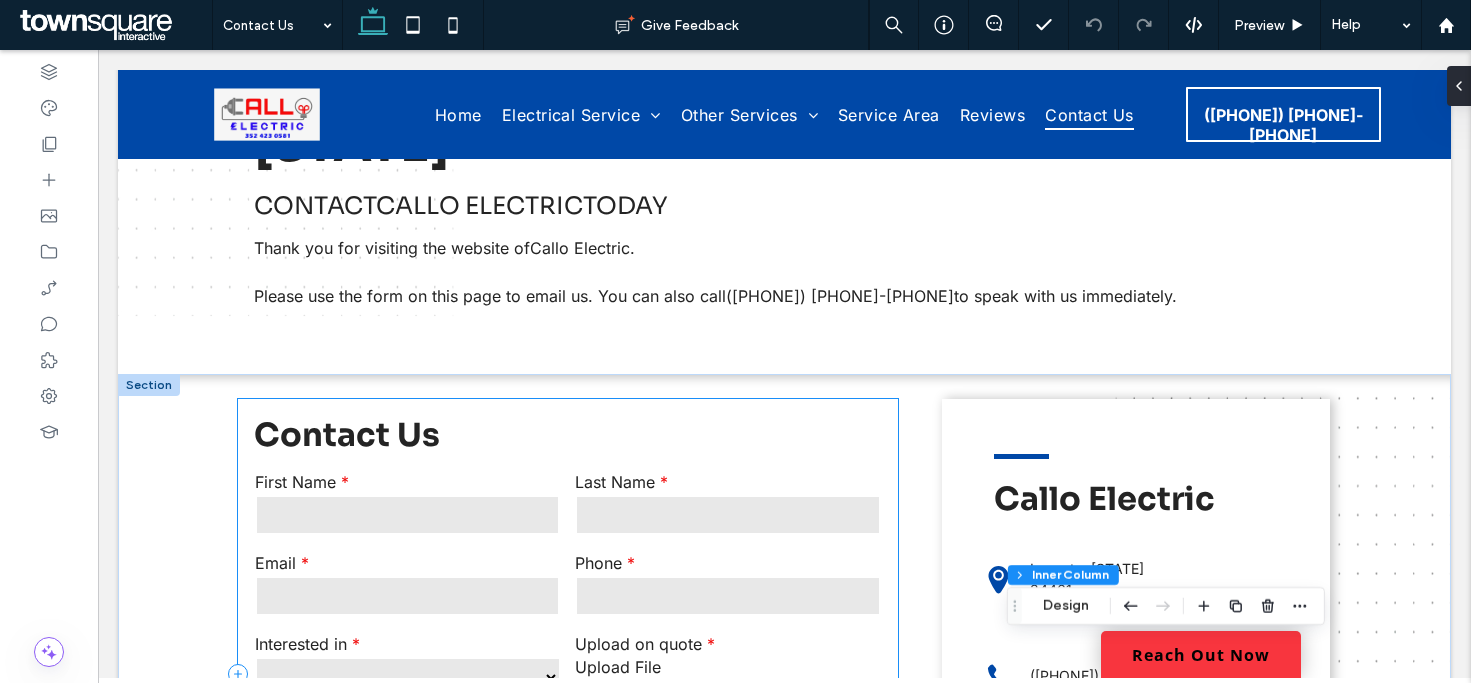scroll, scrollTop: 192, scrollLeft: 0, axis: vertical 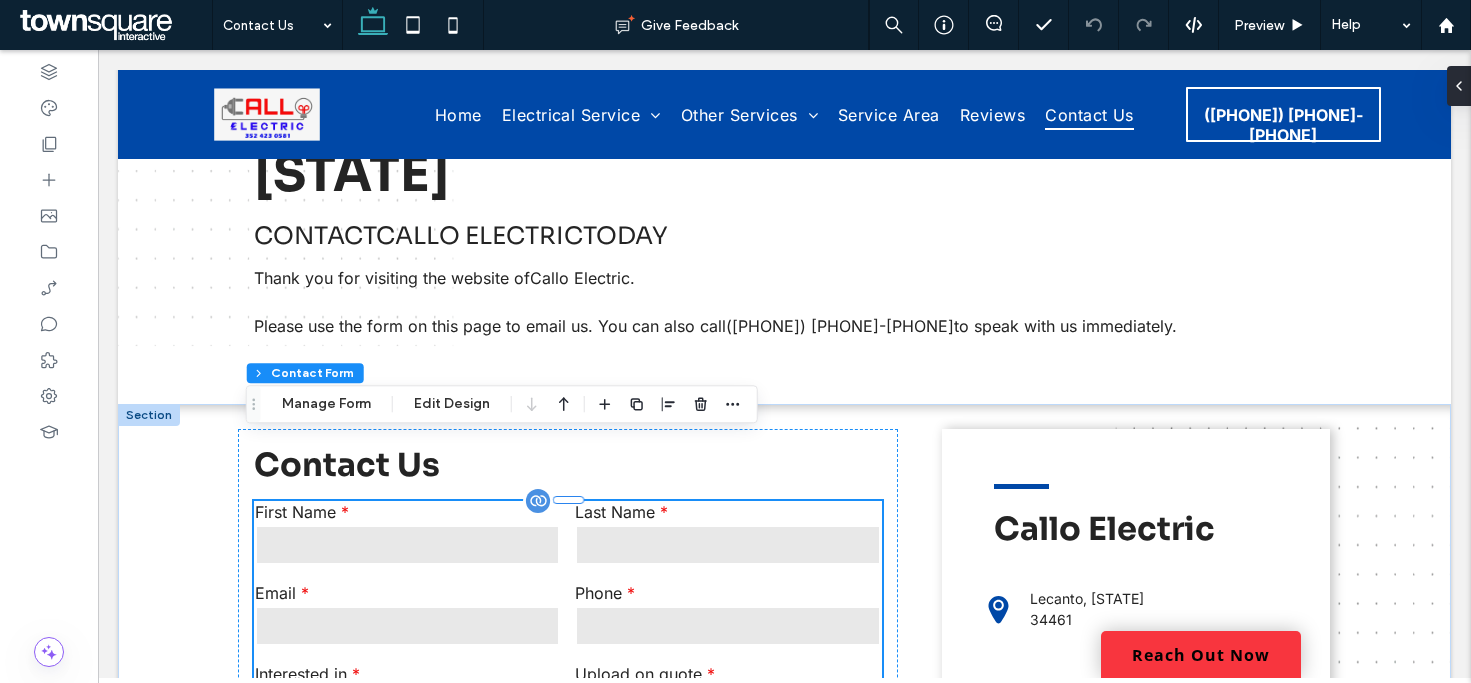 type on "*" 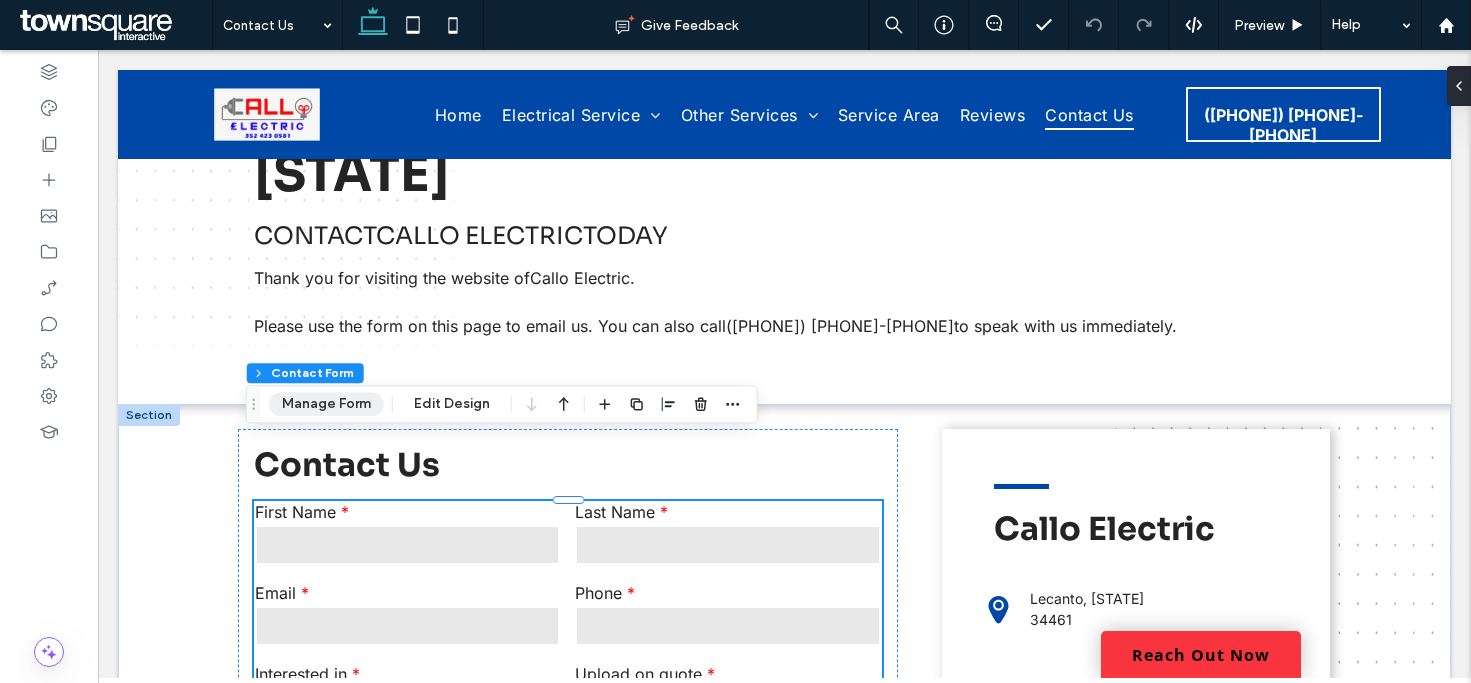 click on "Manage Form" at bounding box center (326, 404) 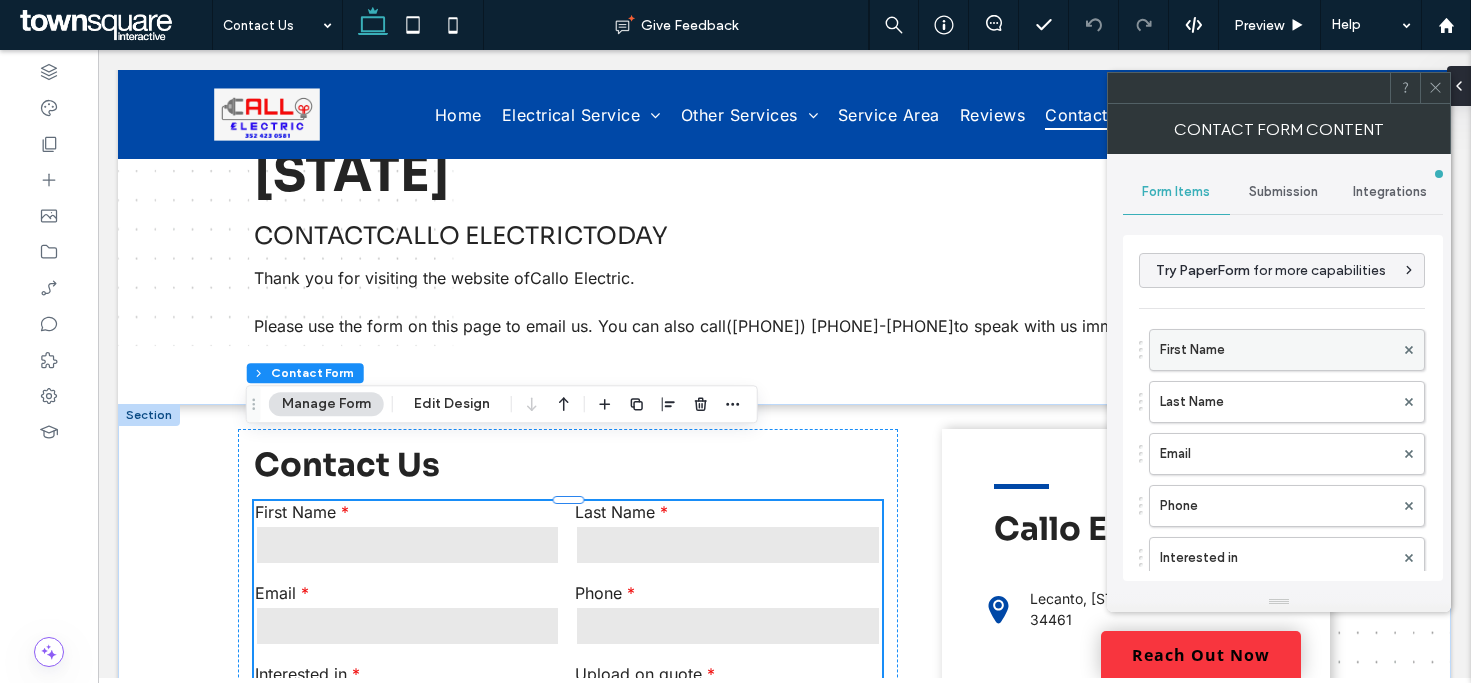 click on "First Name" at bounding box center (1277, 350) 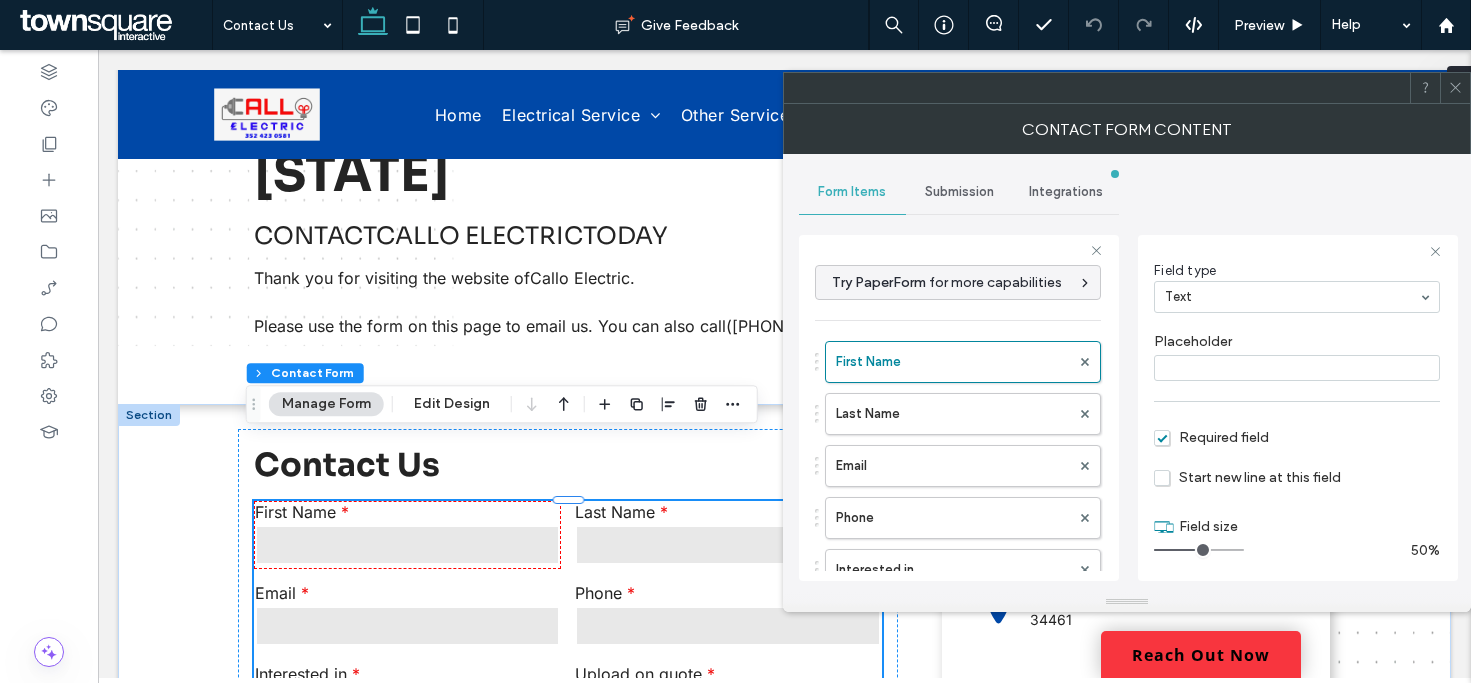 scroll, scrollTop: 124, scrollLeft: 0, axis: vertical 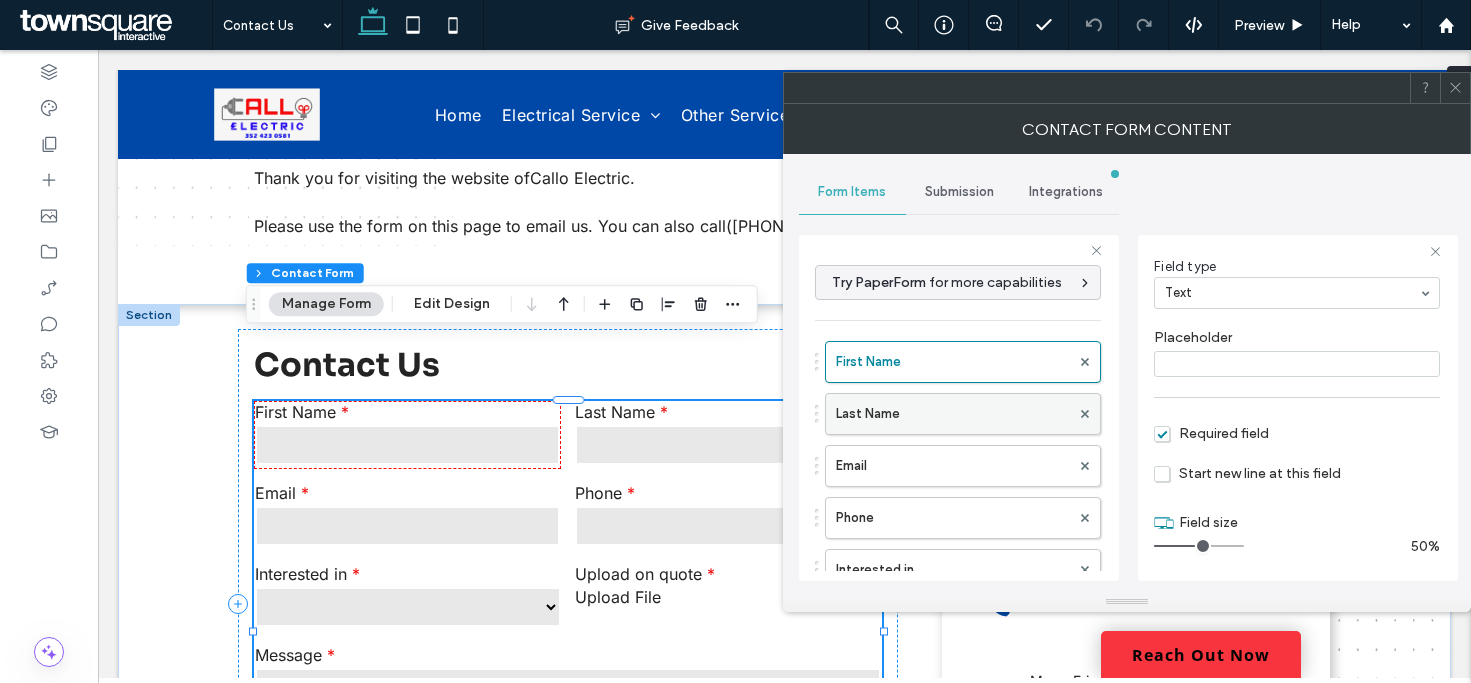 click on "Last Name" at bounding box center [953, 414] 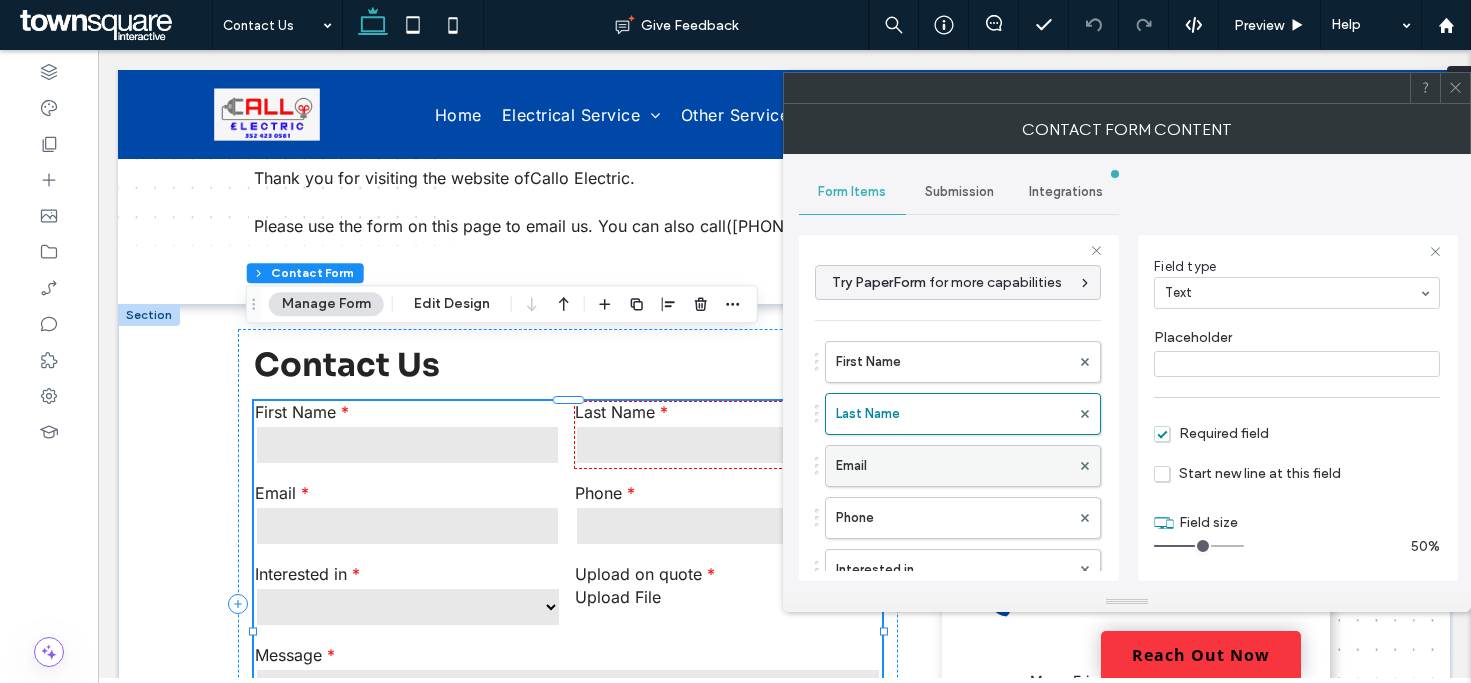 click on "Email" at bounding box center [953, 466] 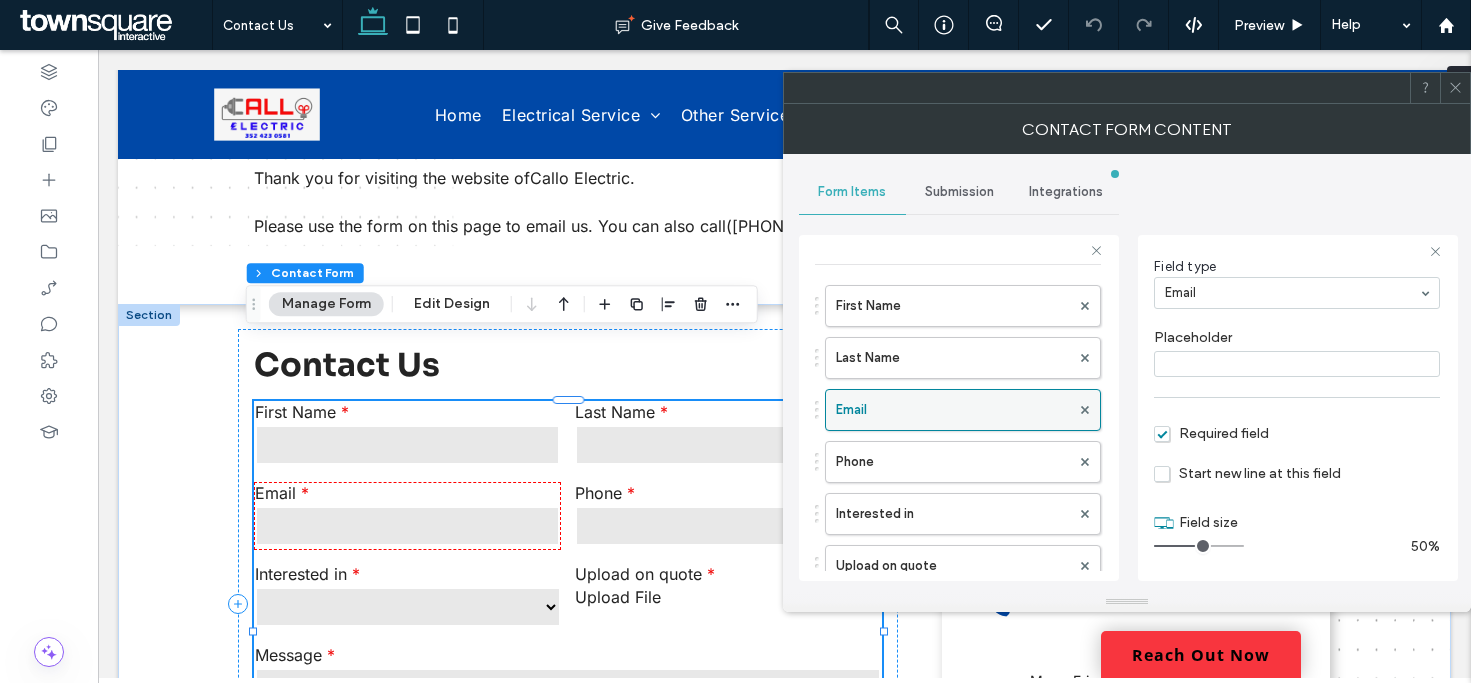 scroll, scrollTop: 100, scrollLeft: 0, axis: vertical 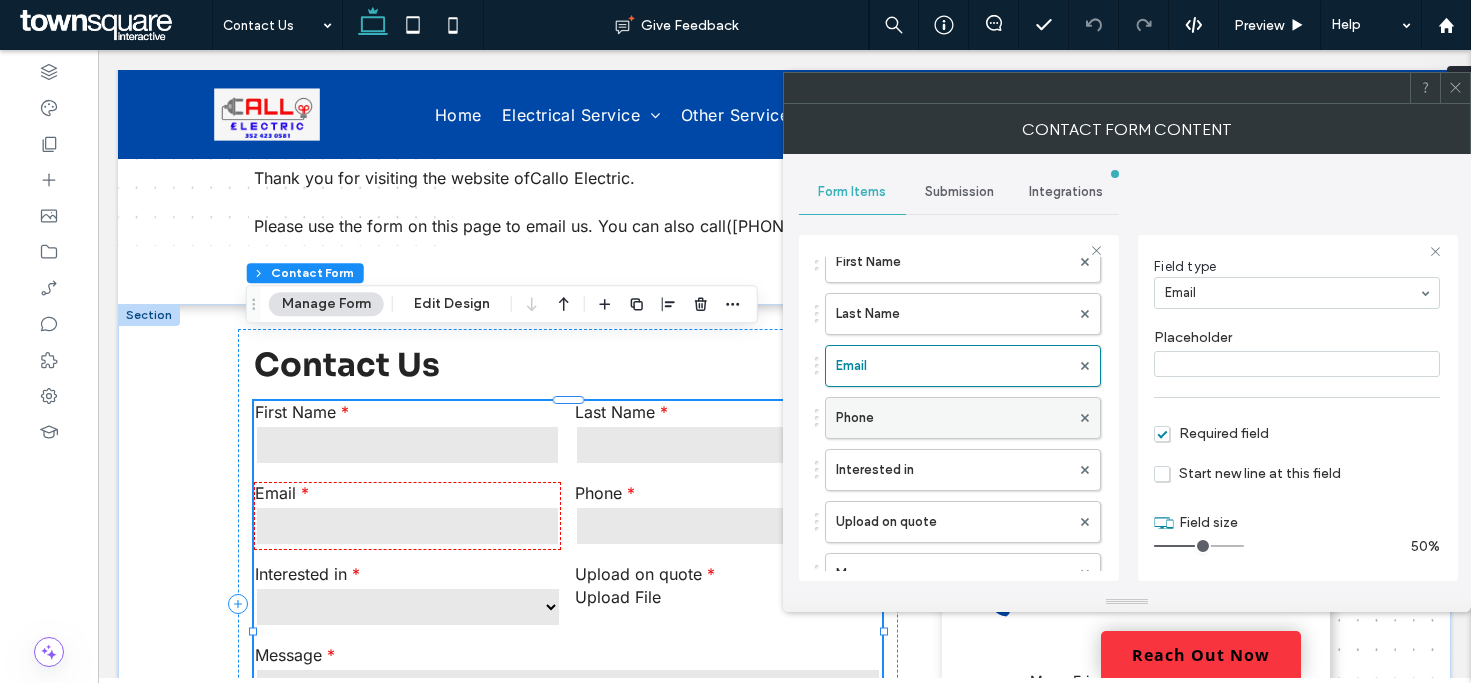 click on "Phone" at bounding box center [953, 418] 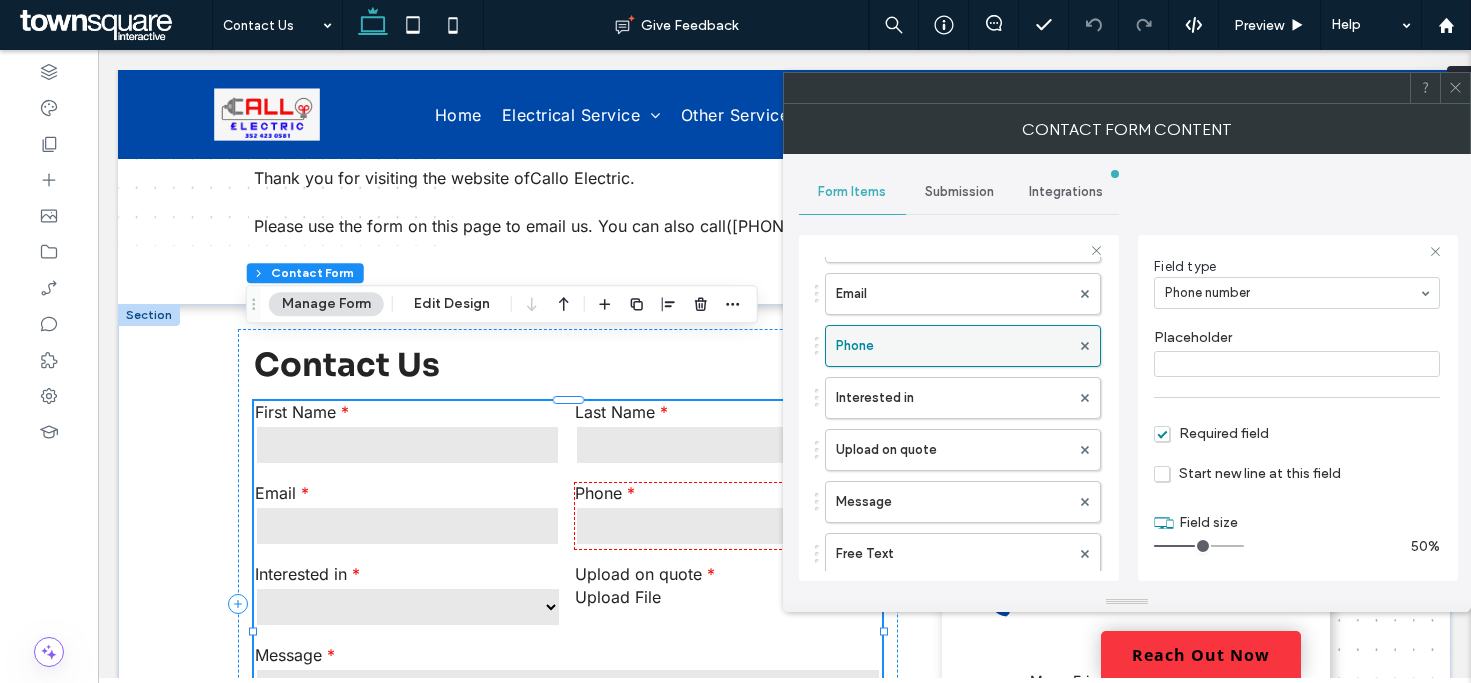 scroll, scrollTop: 200, scrollLeft: 0, axis: vertical 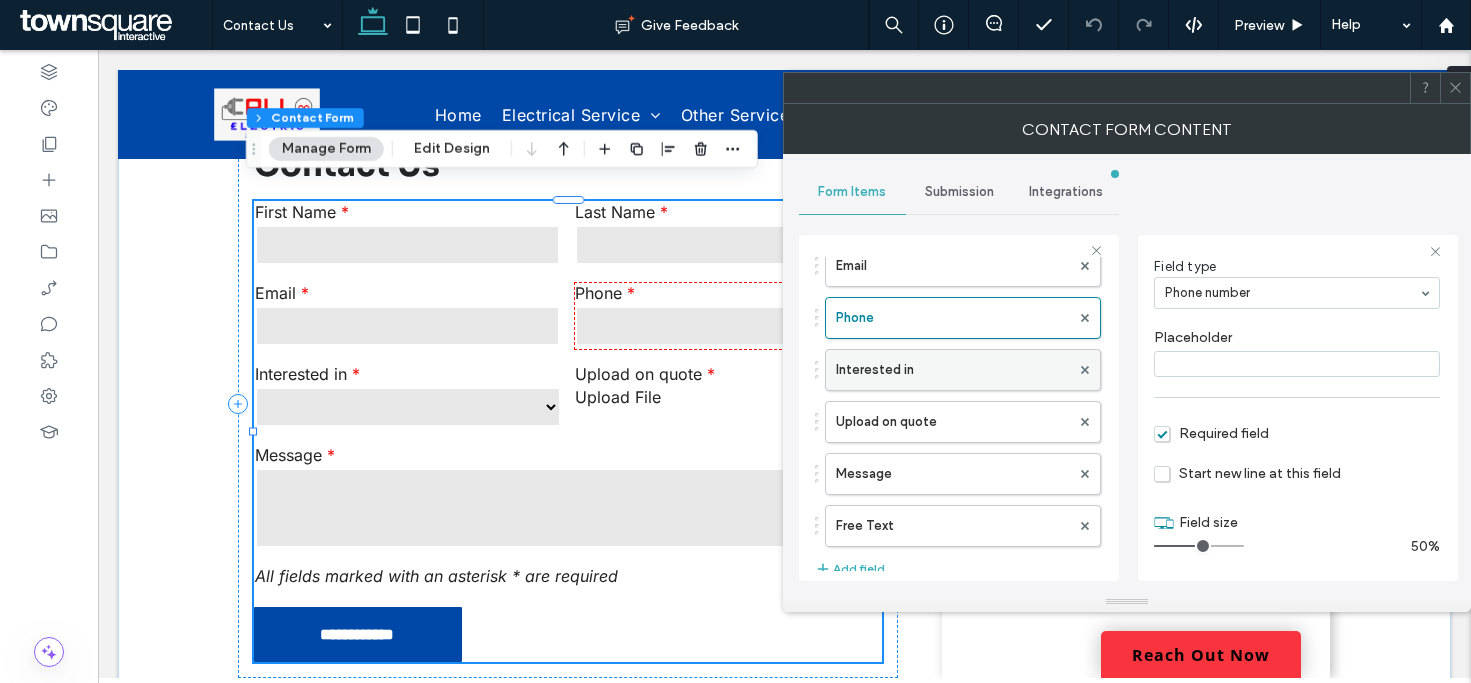 click on "Interested in" at bounding box center (953, 370) 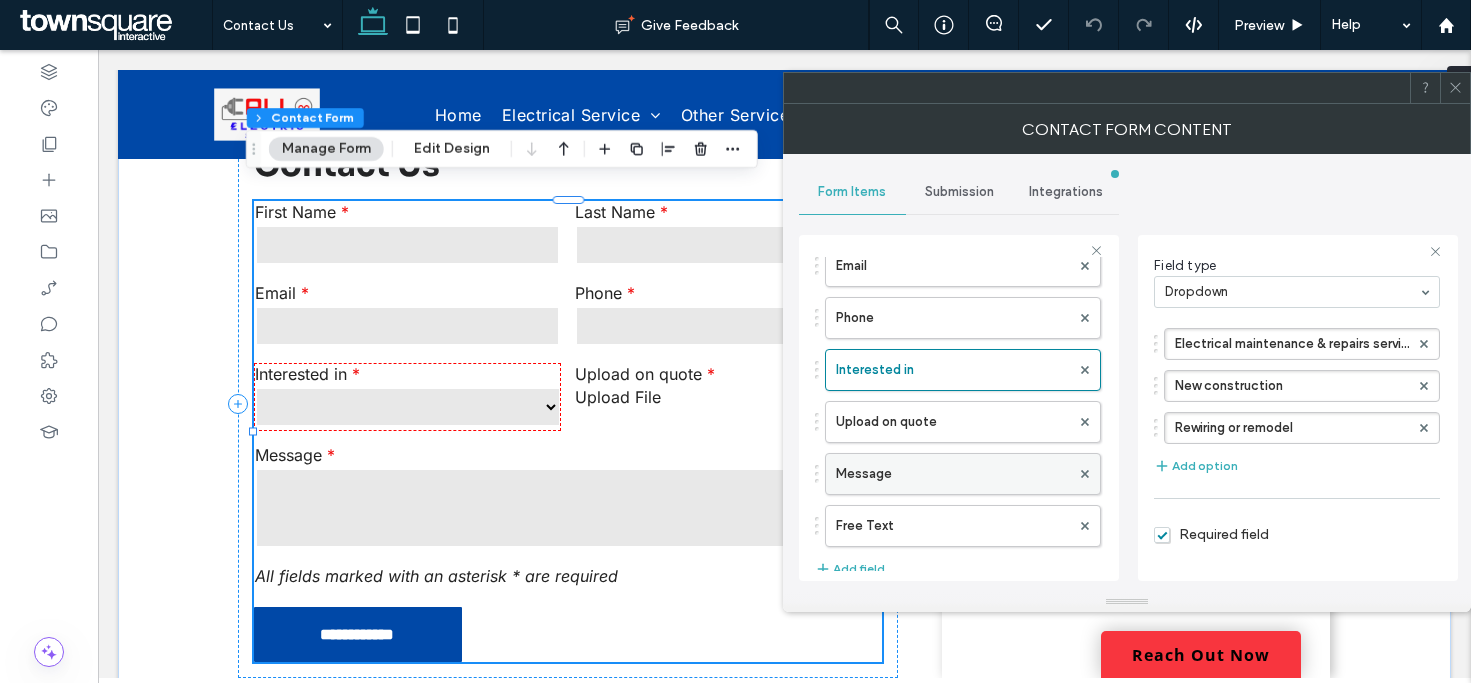 click on "Message" at bounding box center [953, 474] 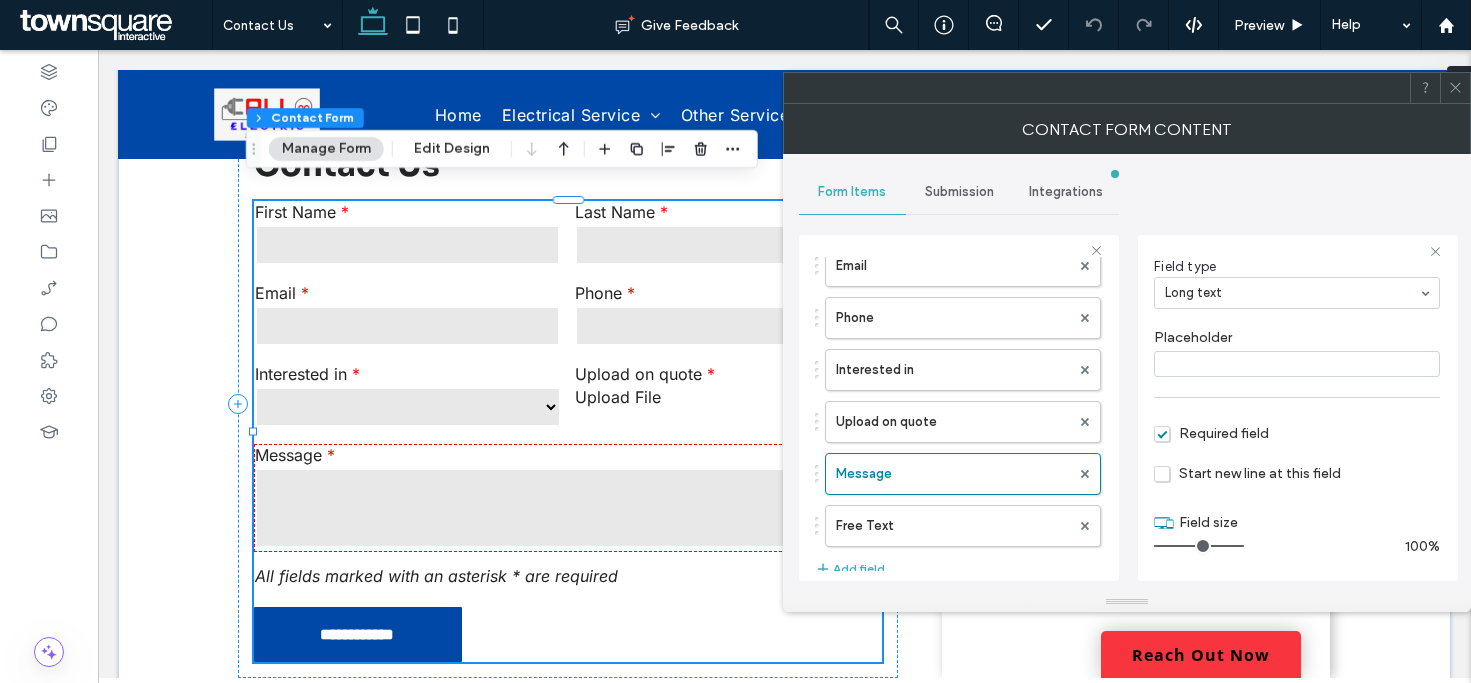 click on "Submission" at bounding box center (959, 192) 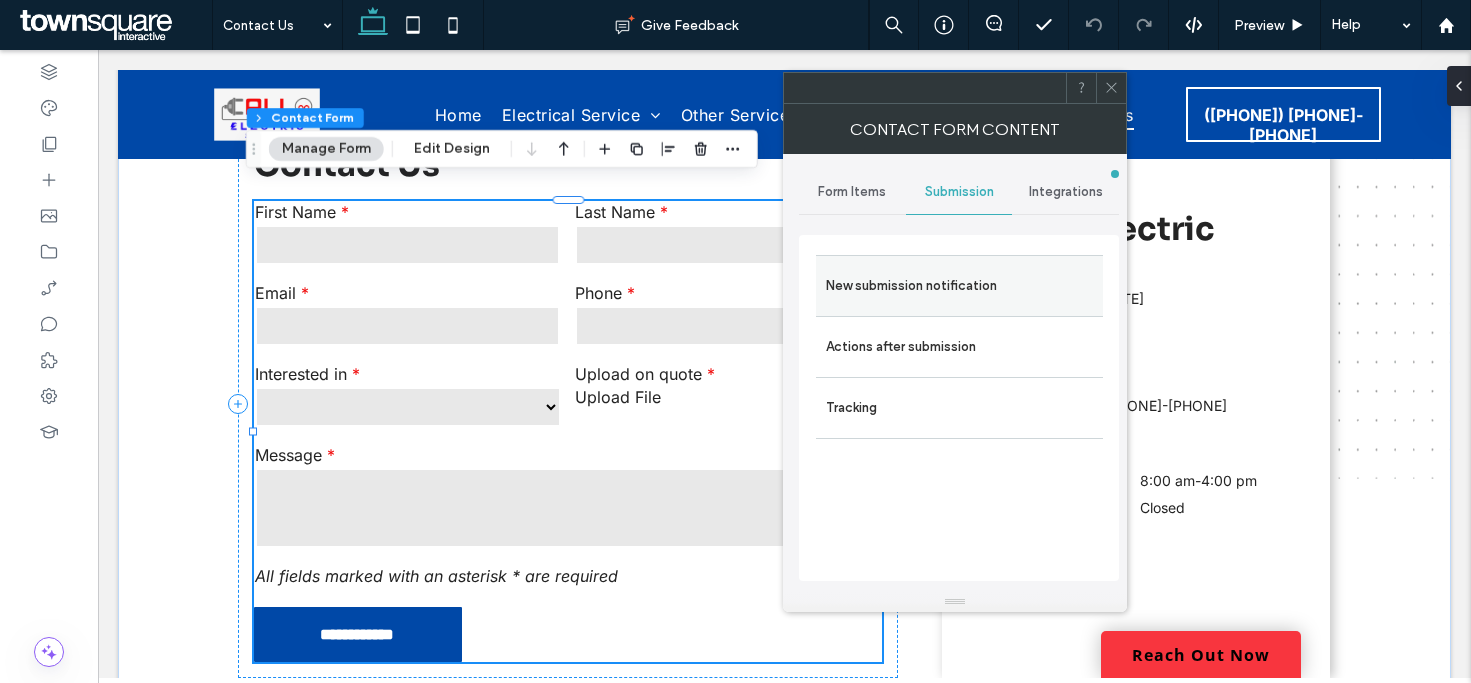 click on "New submission notification" at bounding box center [959, 286] 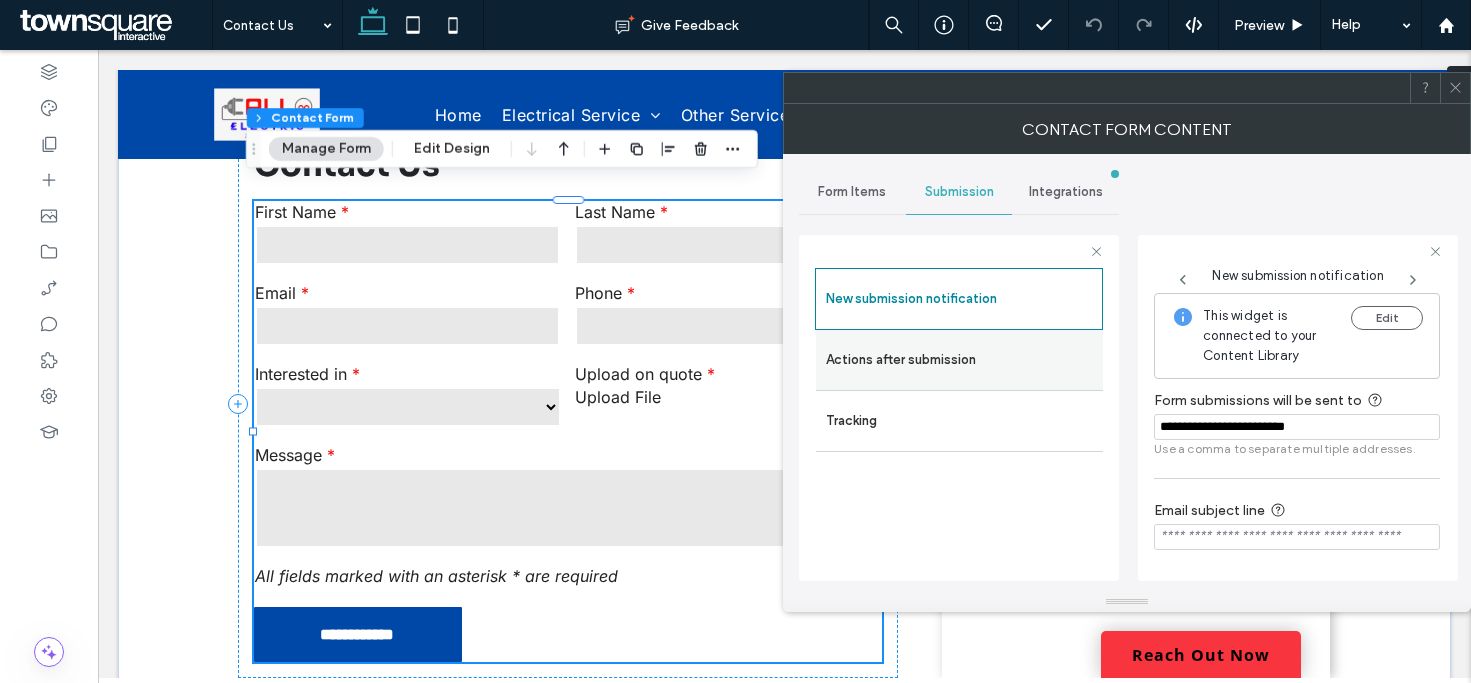click on "Actions after submission" at bounding box center [959, 360] 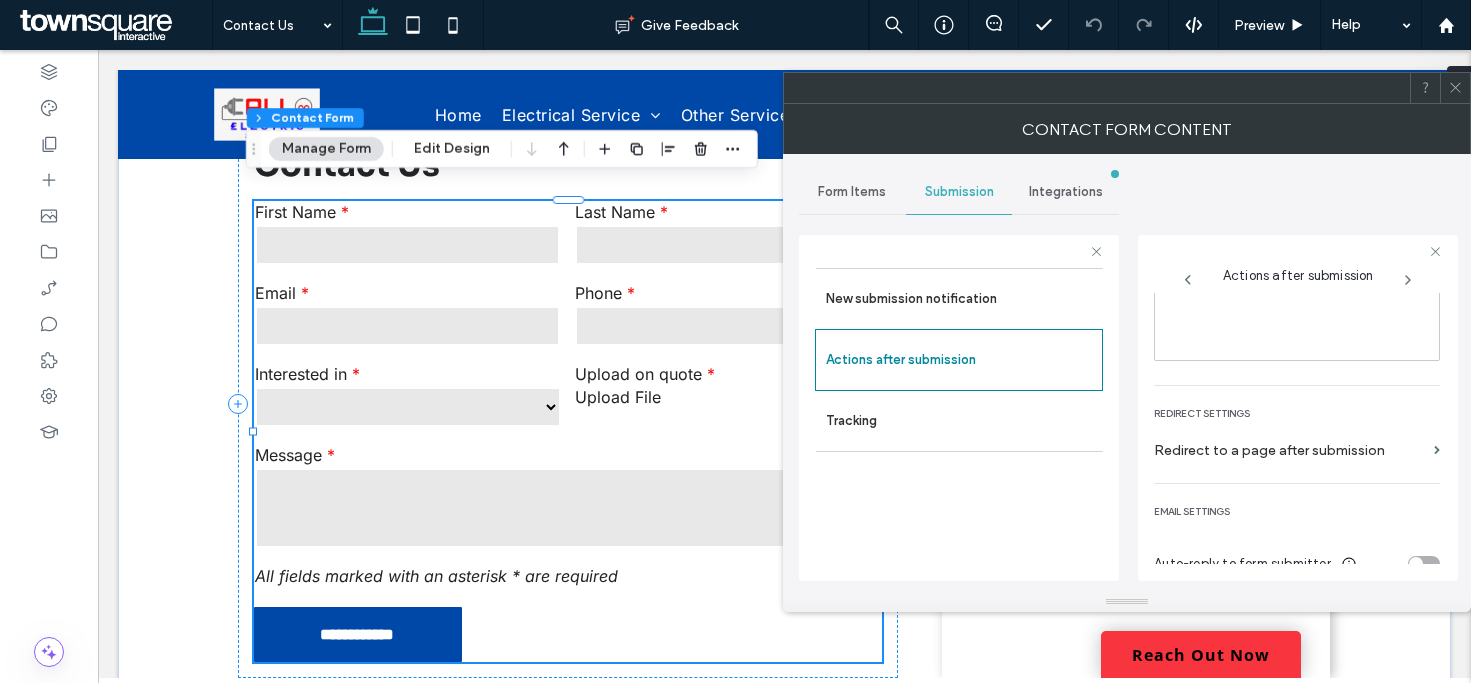 scroll, scrollTop: 345, scrollLeft: 0, axis: vertical 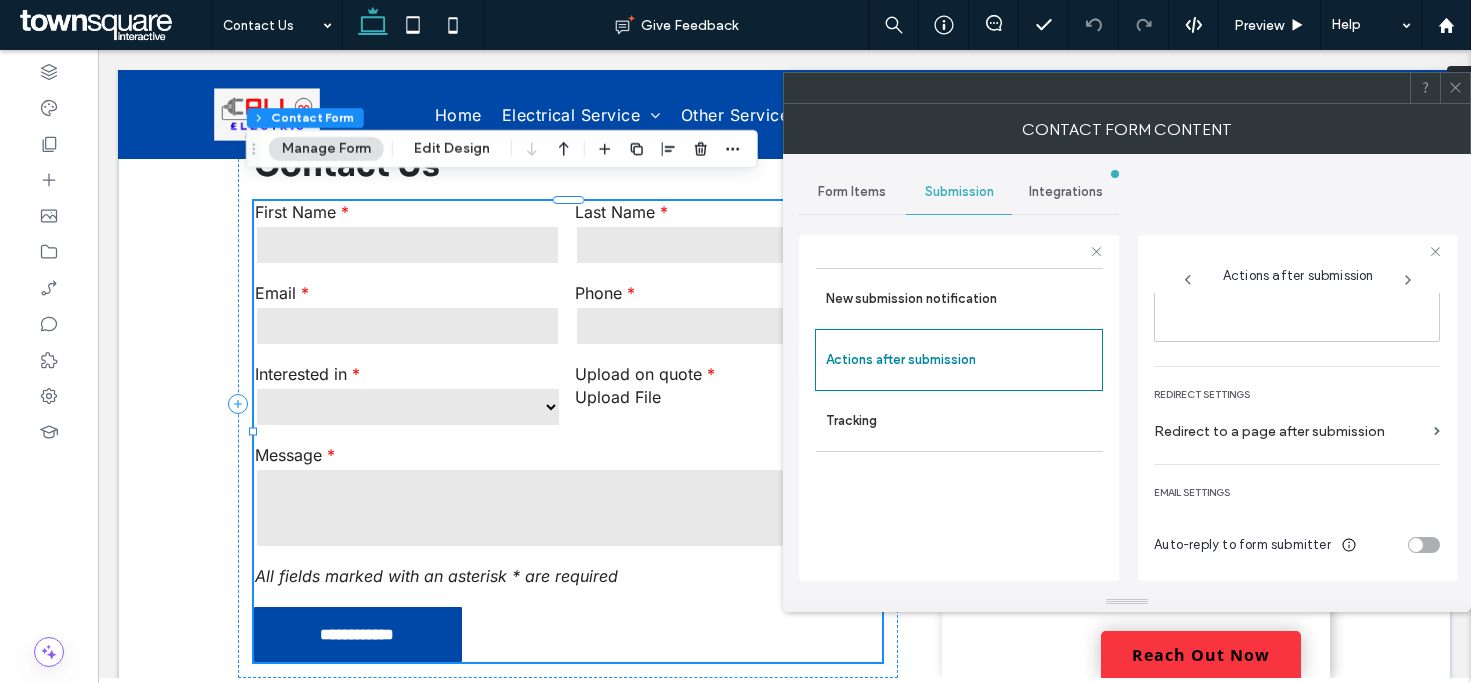 click 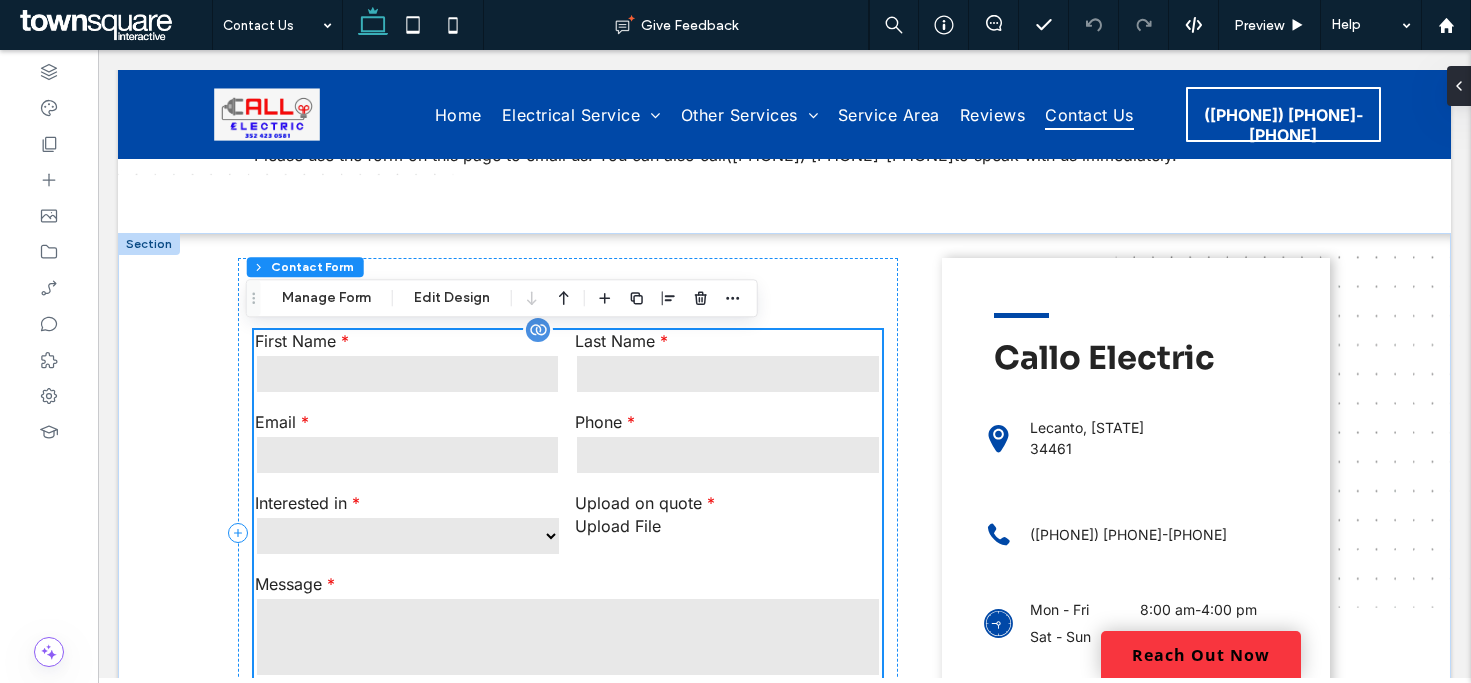 scroll, scrollTop: 392, scrollLeft: 0, axis: vertical 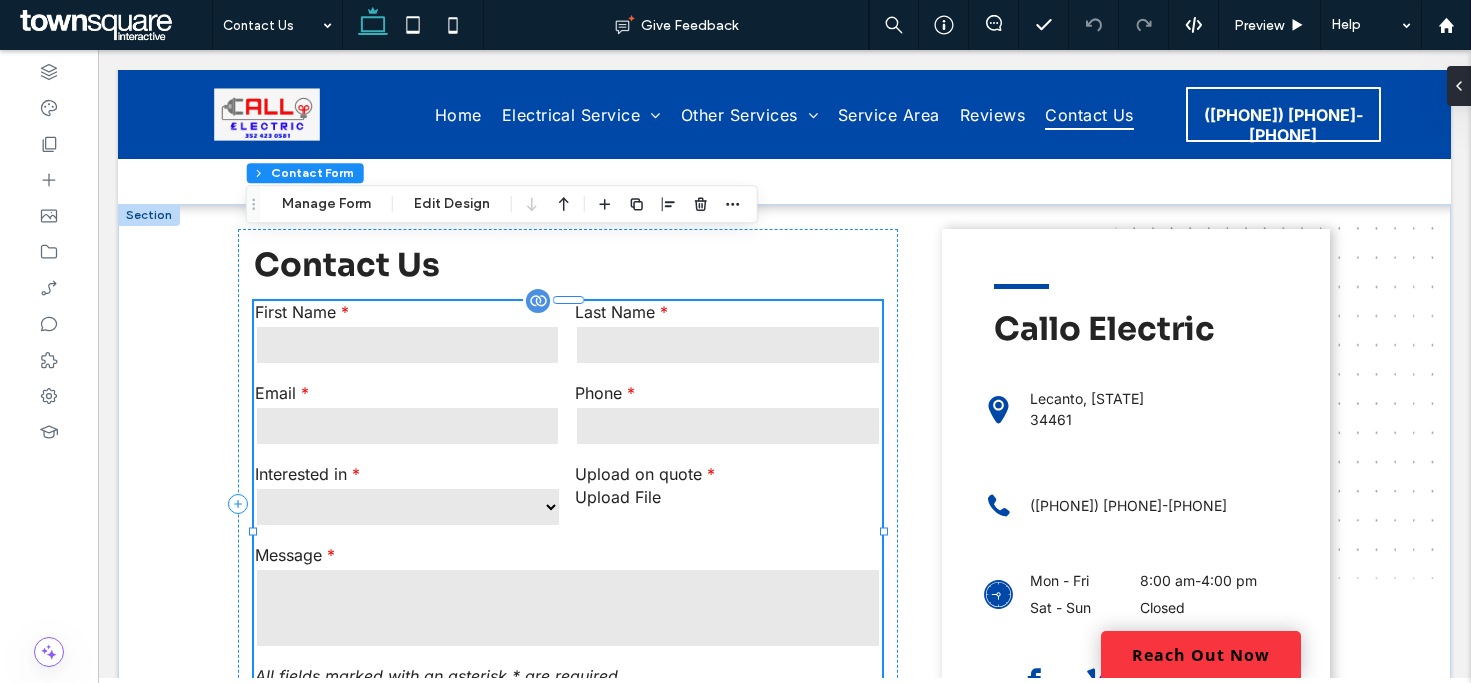 click on "Upload File" at bounding box center [728, 507] 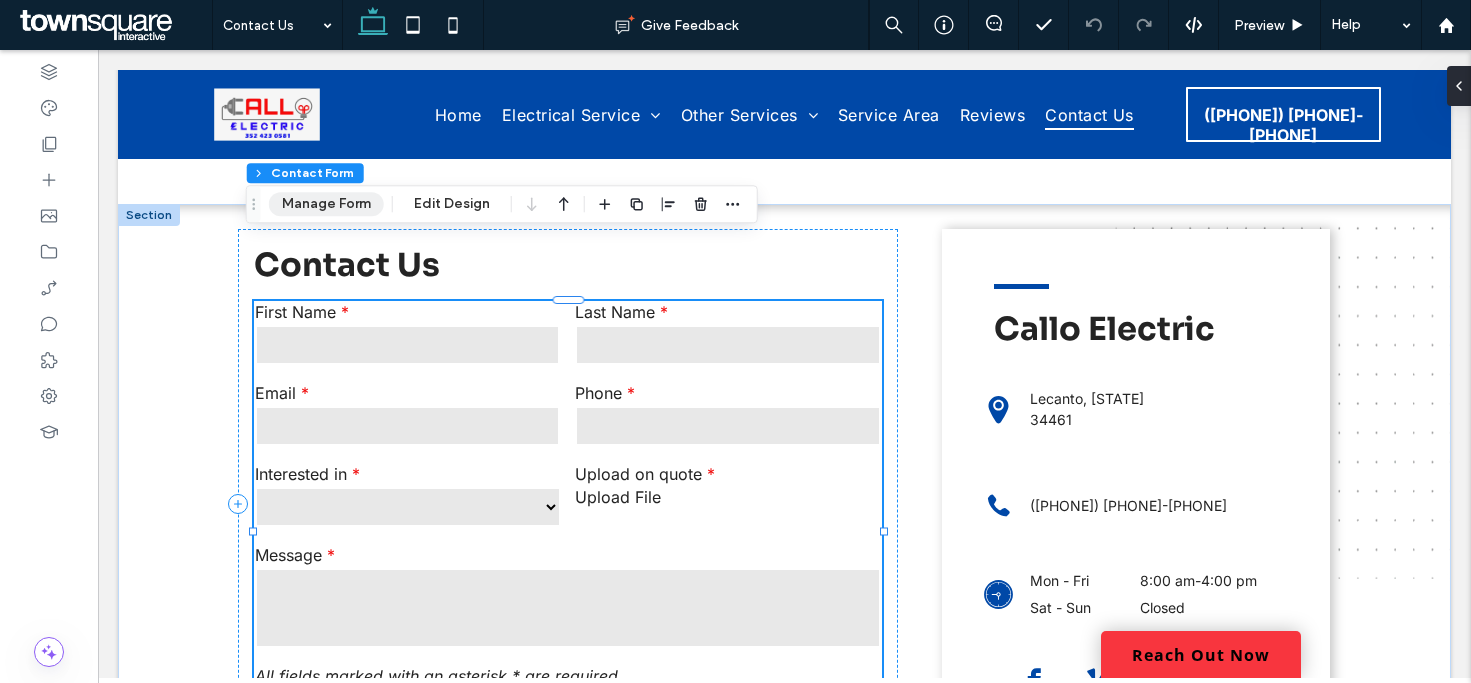 click on "Manage Form" at bounding box center (326, 204) 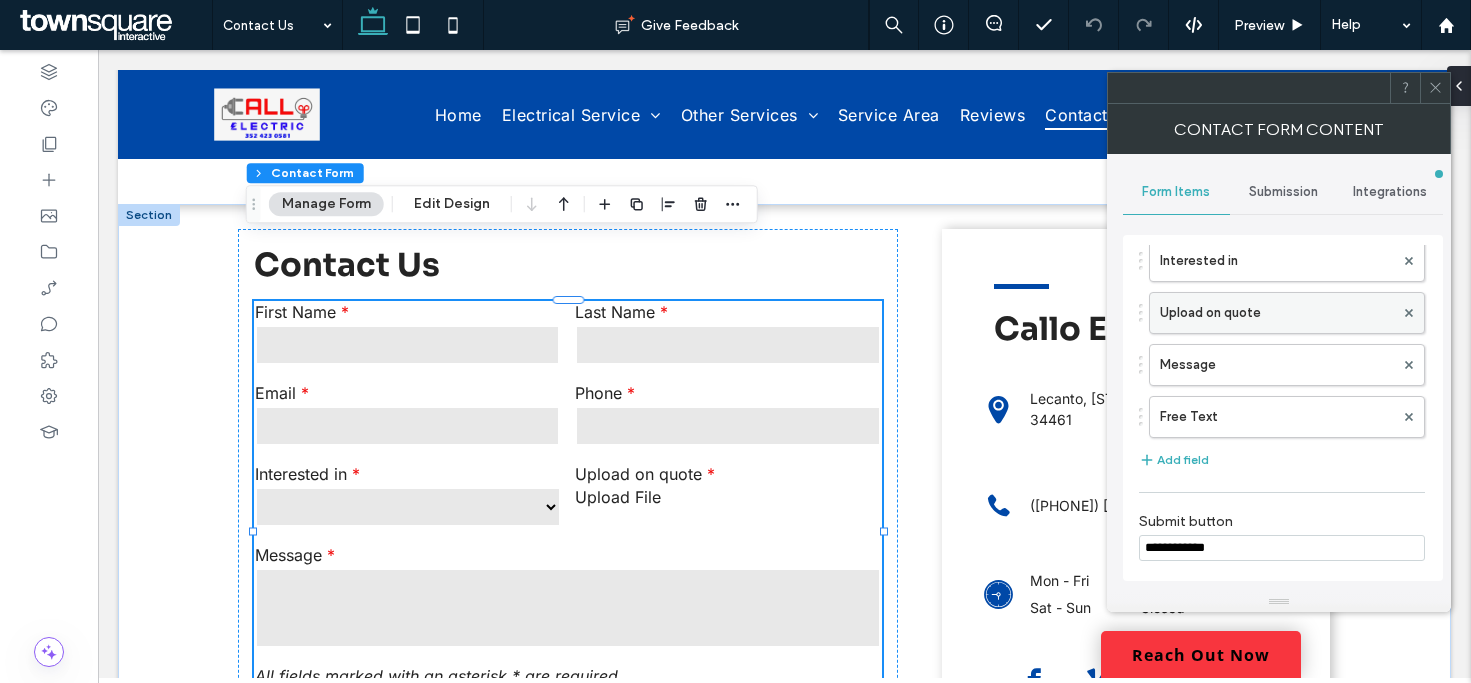 scroll, scrollTop: 200, scrollLeft: 0, axis: vertical 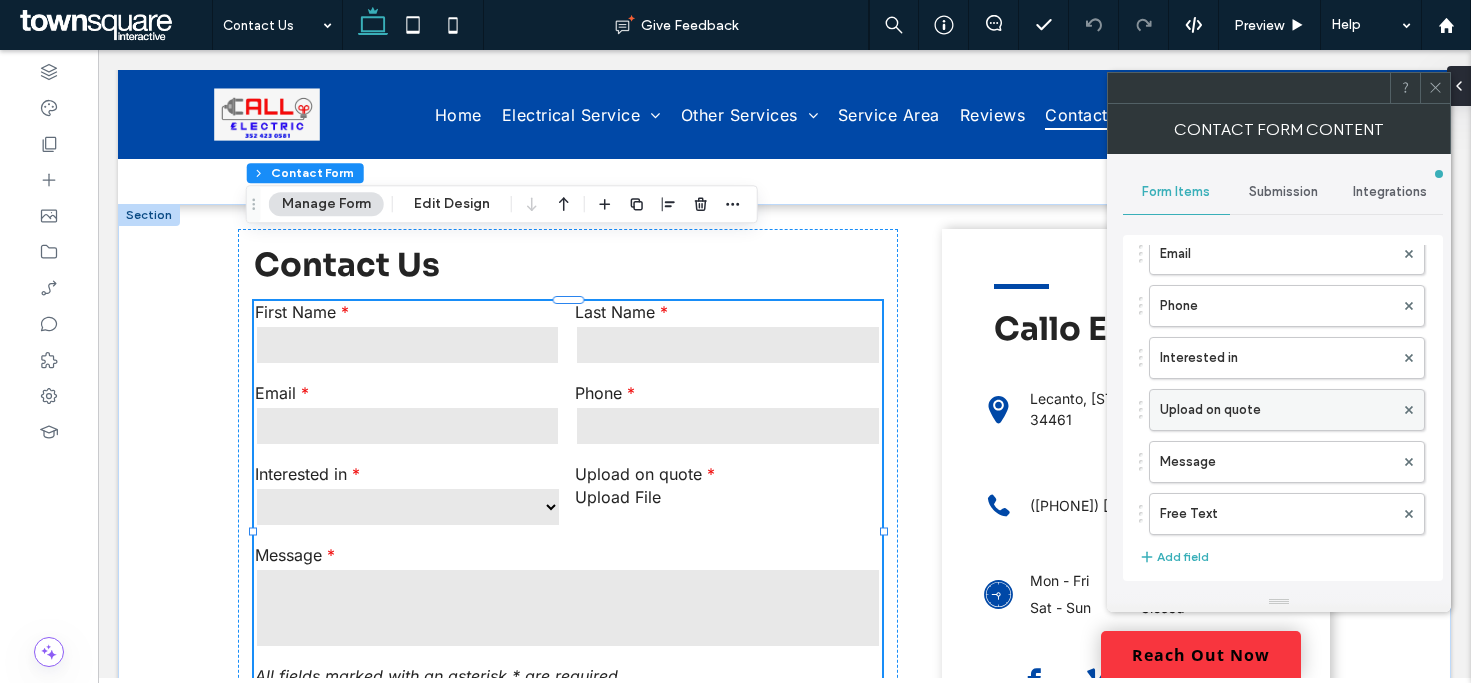 click on "Upload on quote" at bounding box center [1277, 410] 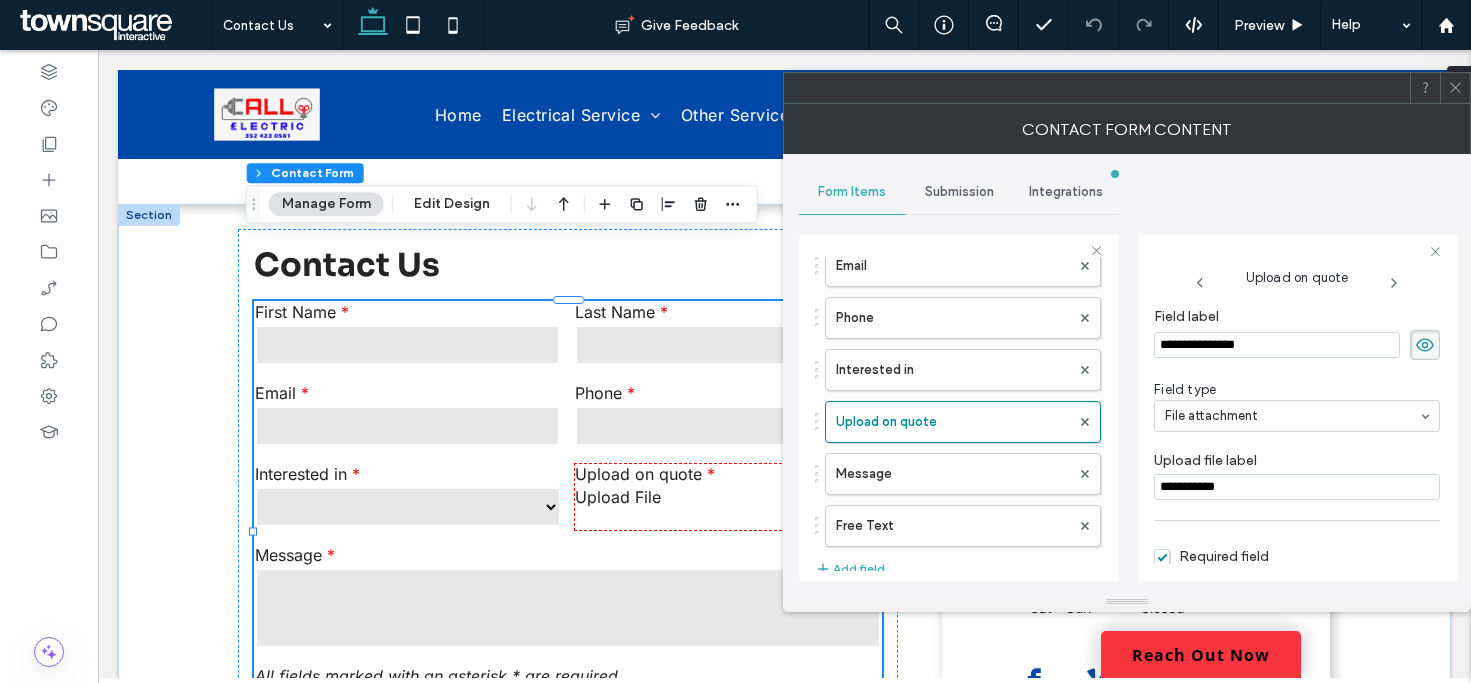 drag, startPoint x: 1231, startPoint y: 347, endPoint x: 1206, endPoint y: 351, distance: 25.317978 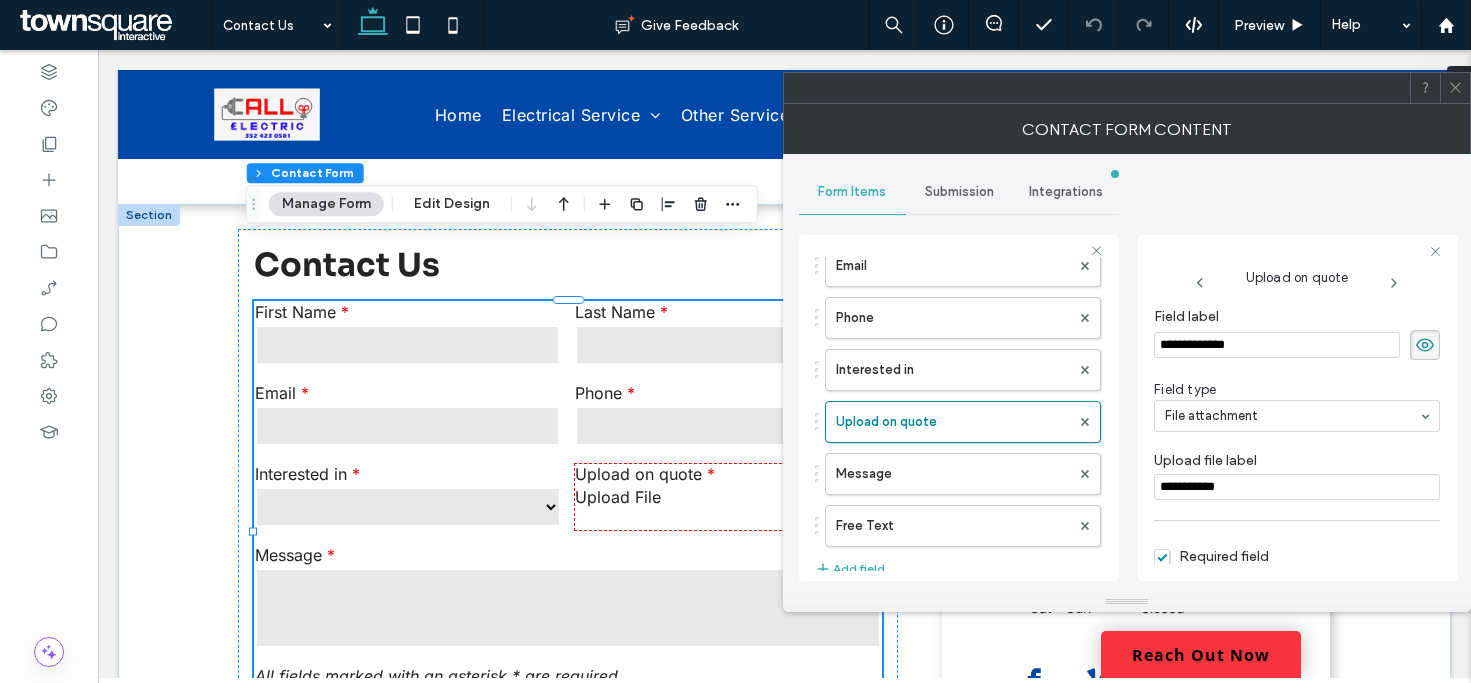 type on "**********" 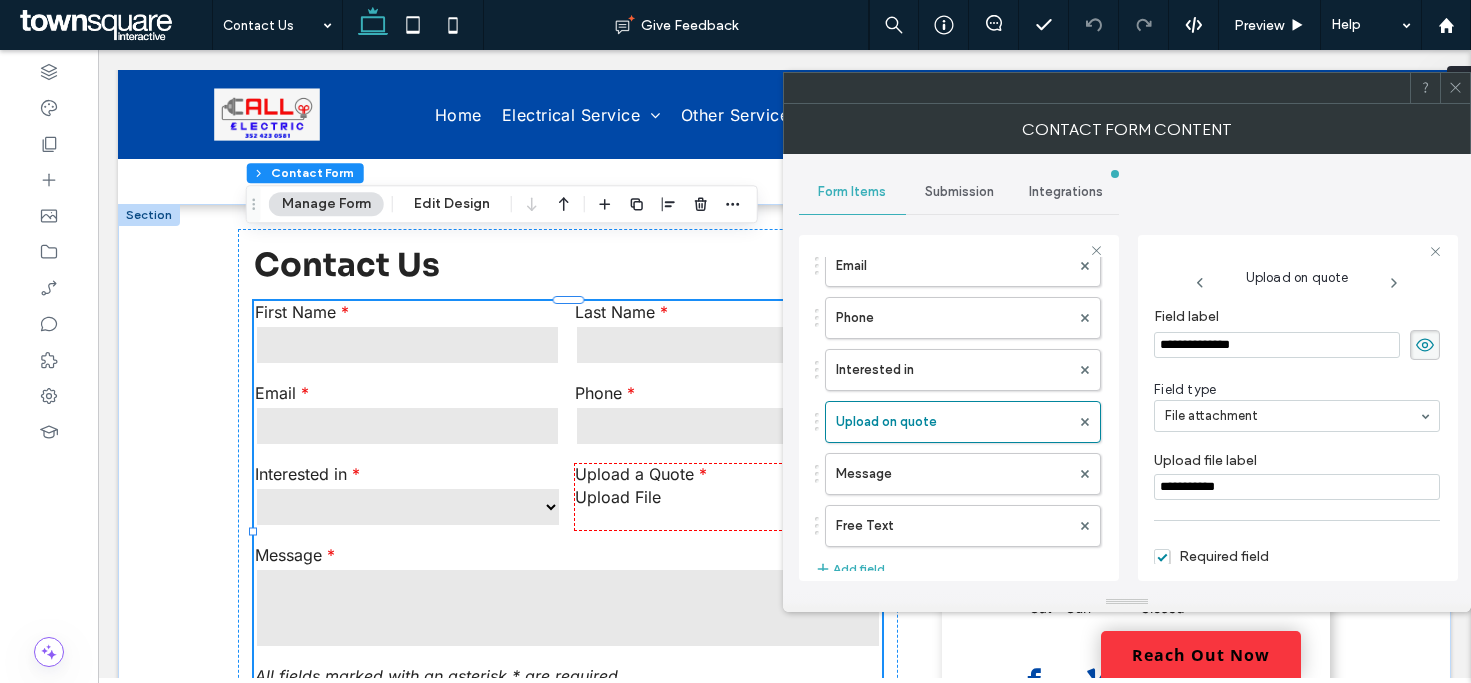 click on "**********" at bounding box center (1127, 373) 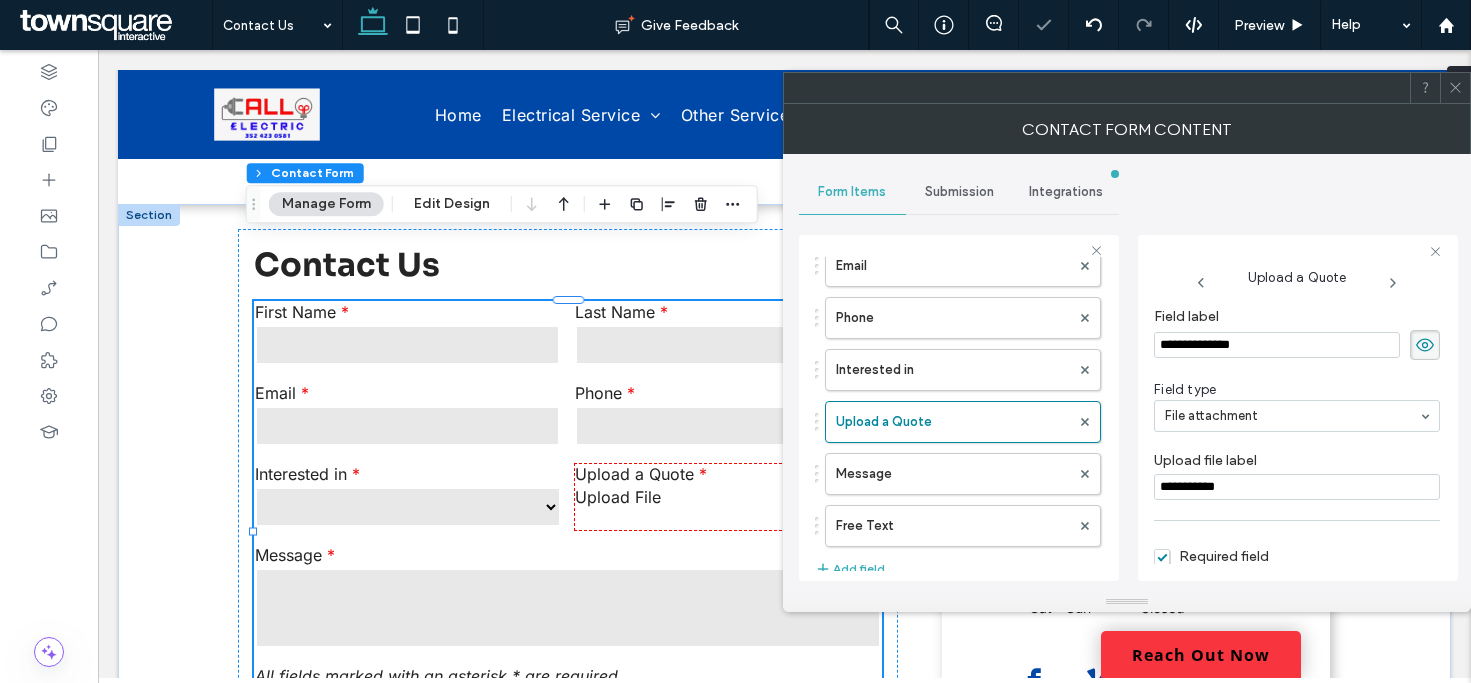 click on "Contact Form Content" at bounding box center (1127, 129) 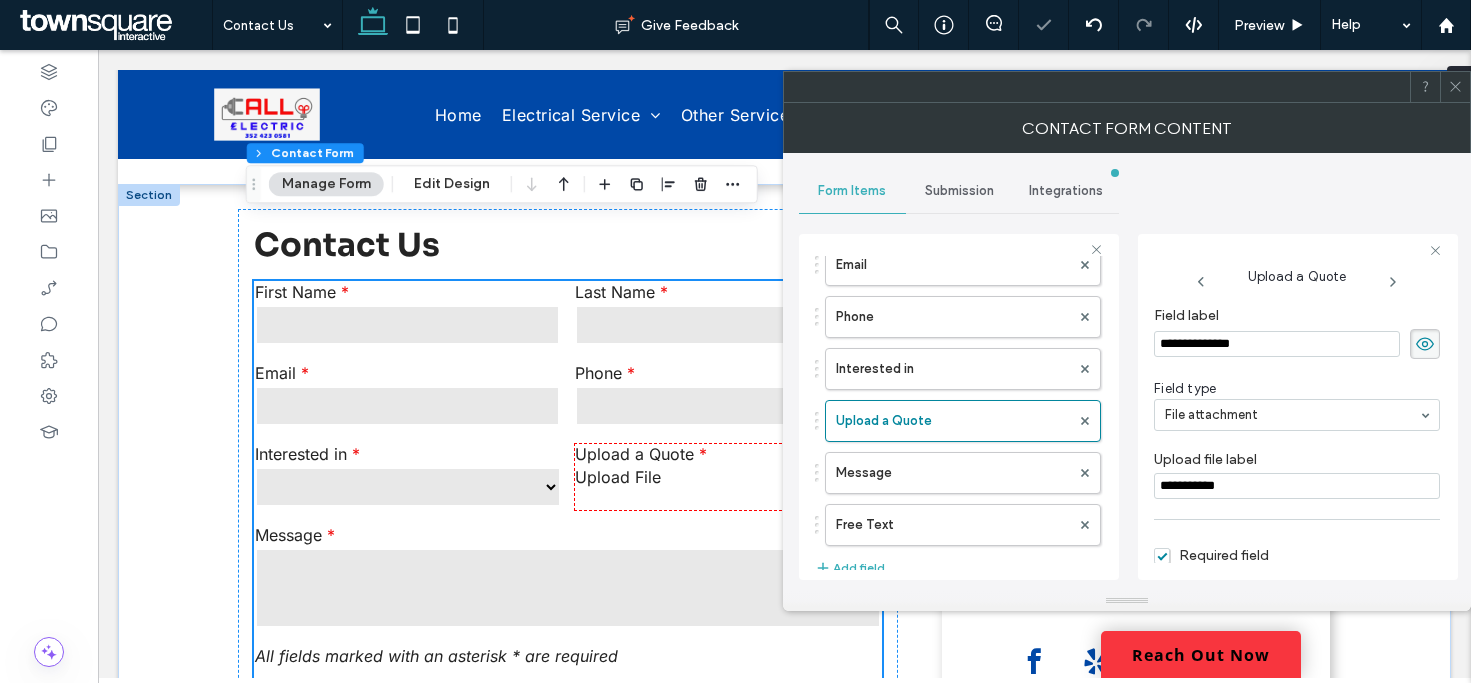 scroll, scrollTop: 392, scrollLeft: 0, axis: vertical 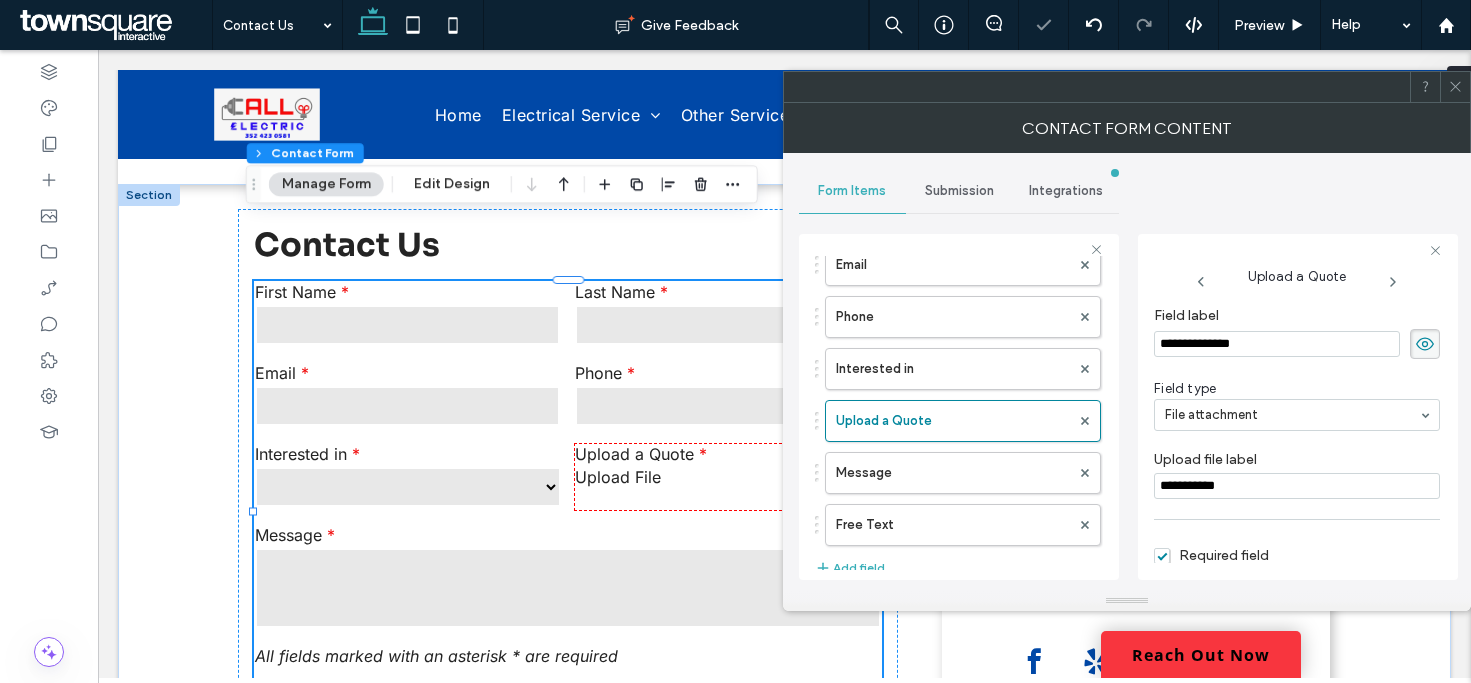 click 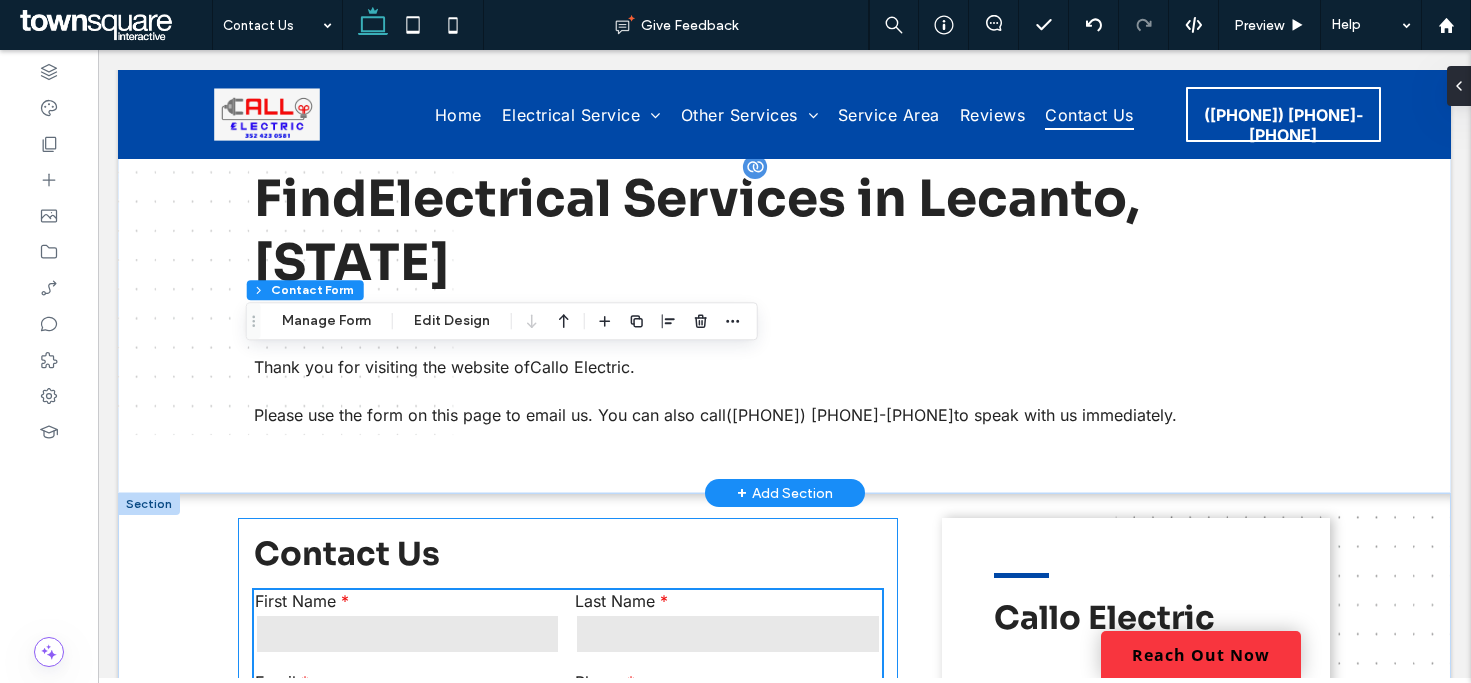 scroll, scrollTop: 0, scrollLeft: 0, axis: both 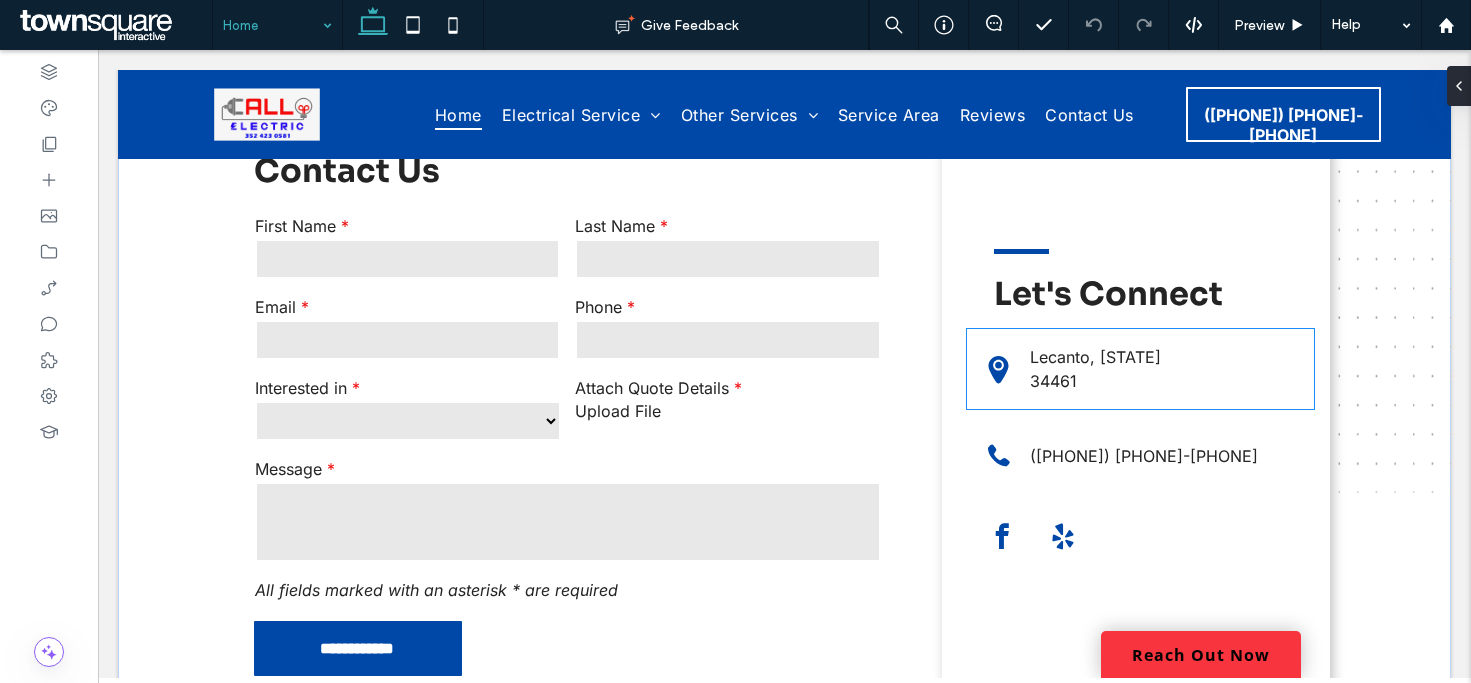 click on "34461" at bounding box center (1156, 381) 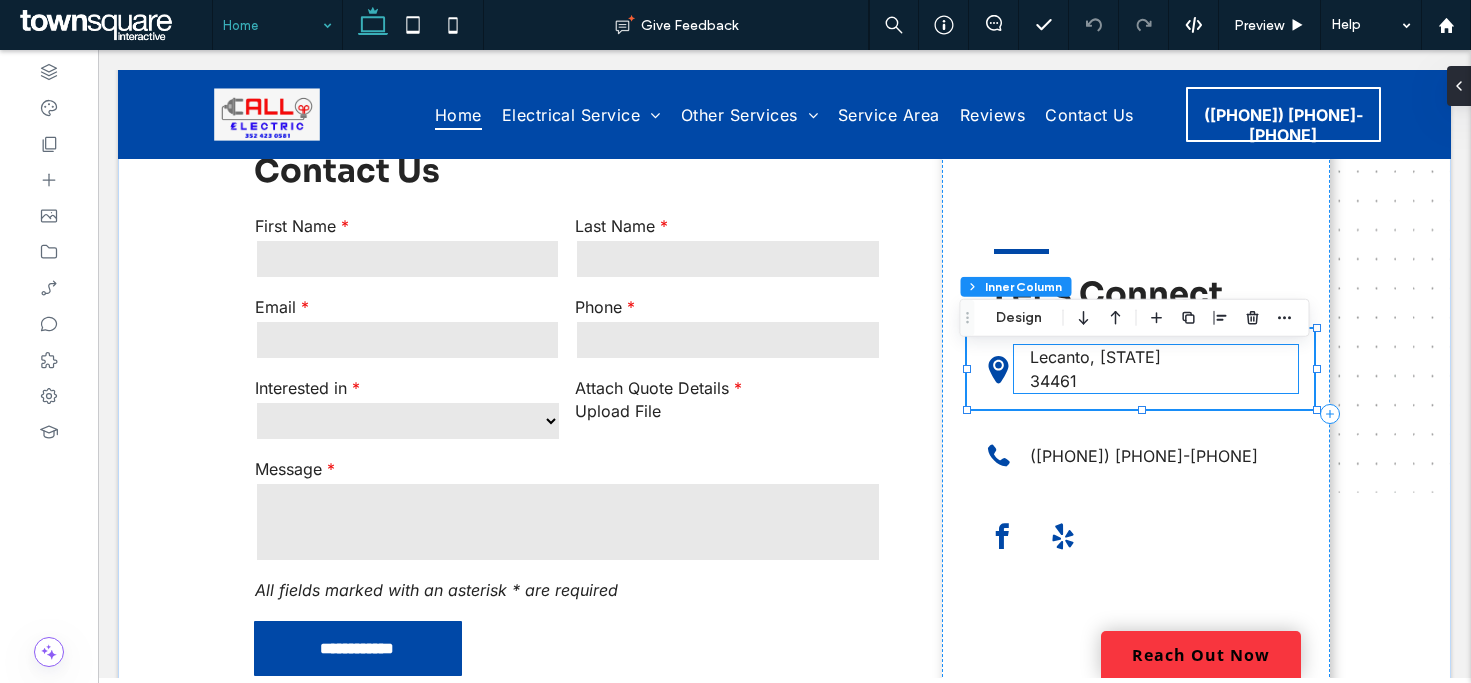 click on "Lecanto, FL" at bounding box center (1156, 357) 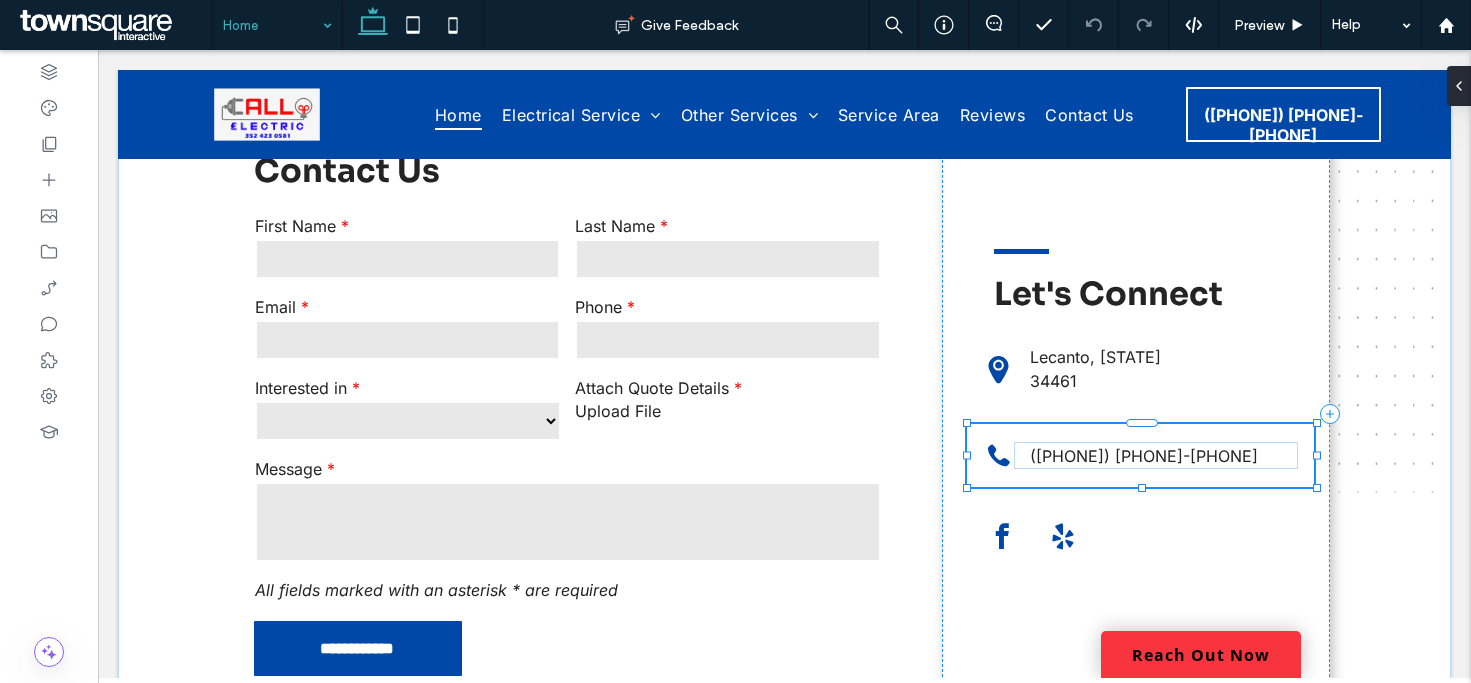 type on "**" 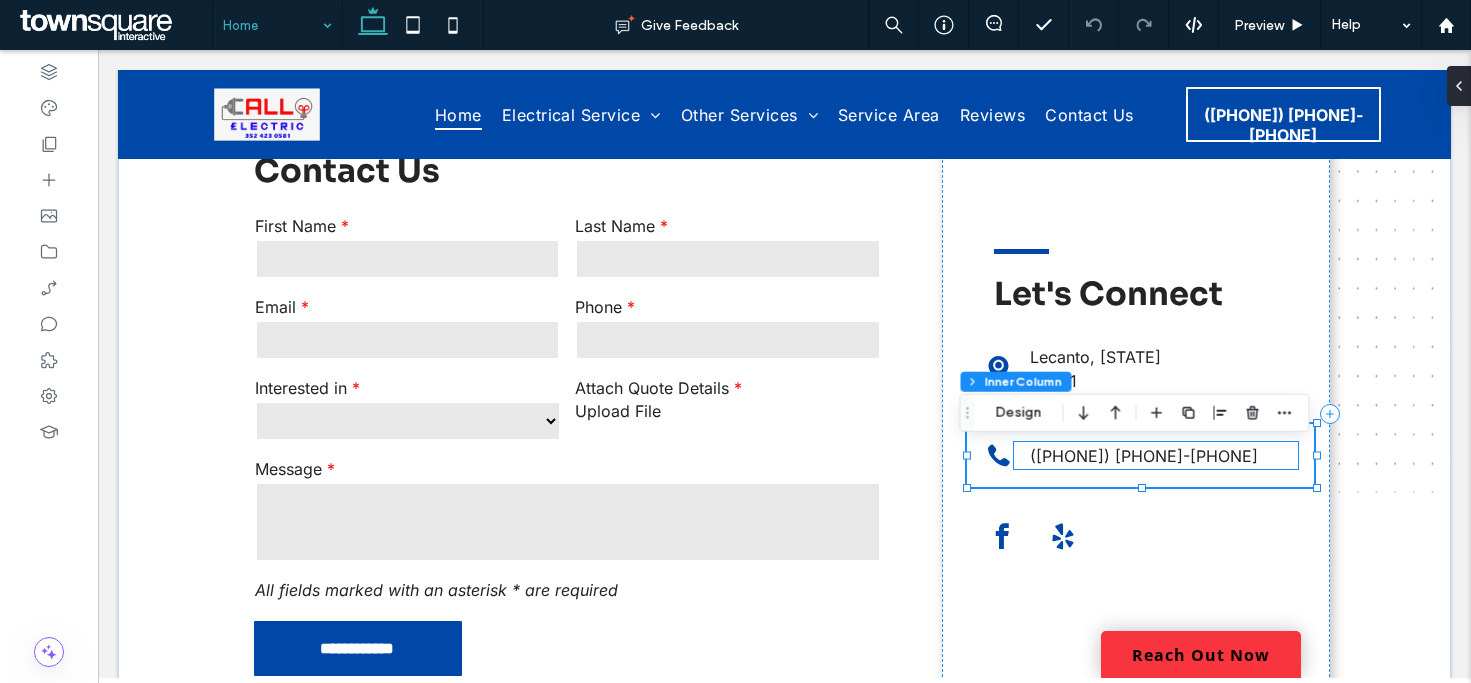 click on "(352) 423-0581" at bounding box center [1156, 455] 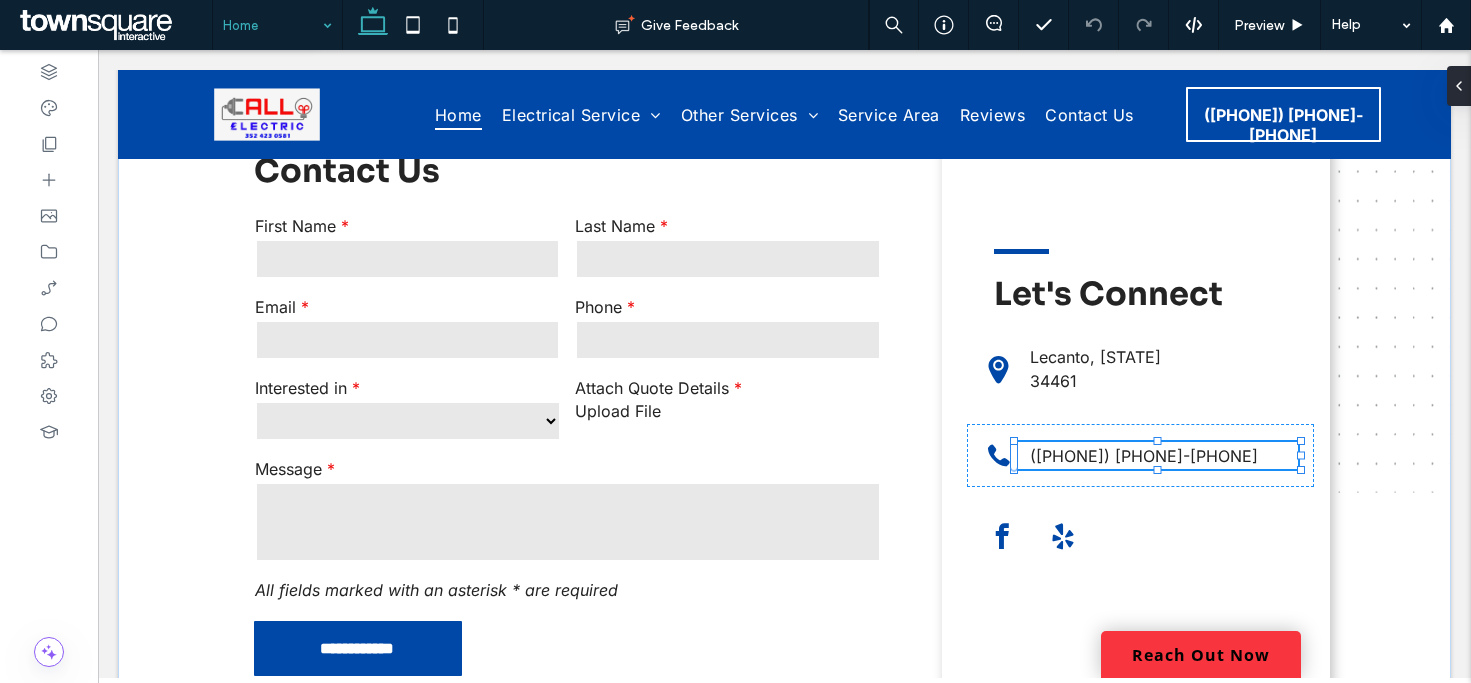type on "**" 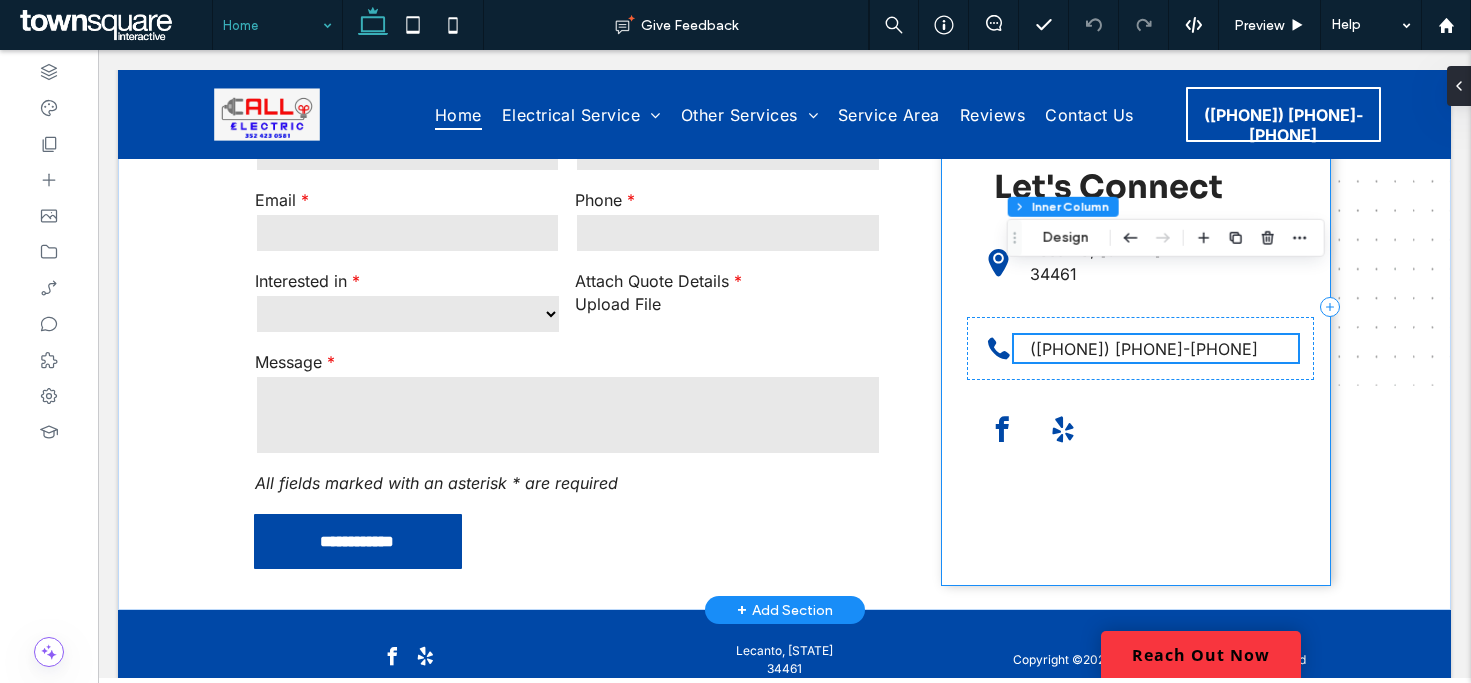scroll, scrollTop: 3163, scrollLeft: 0, axis: vertical 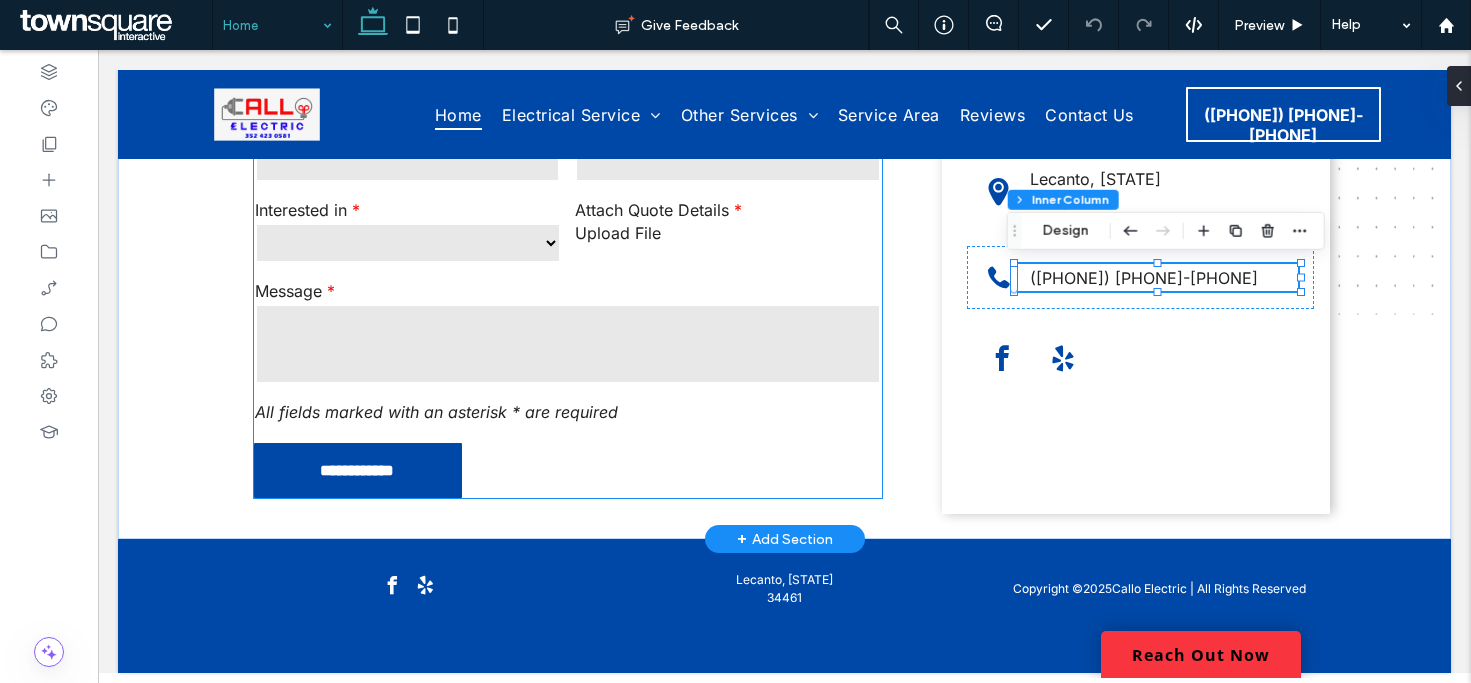 click at bounding box center [568, 344] 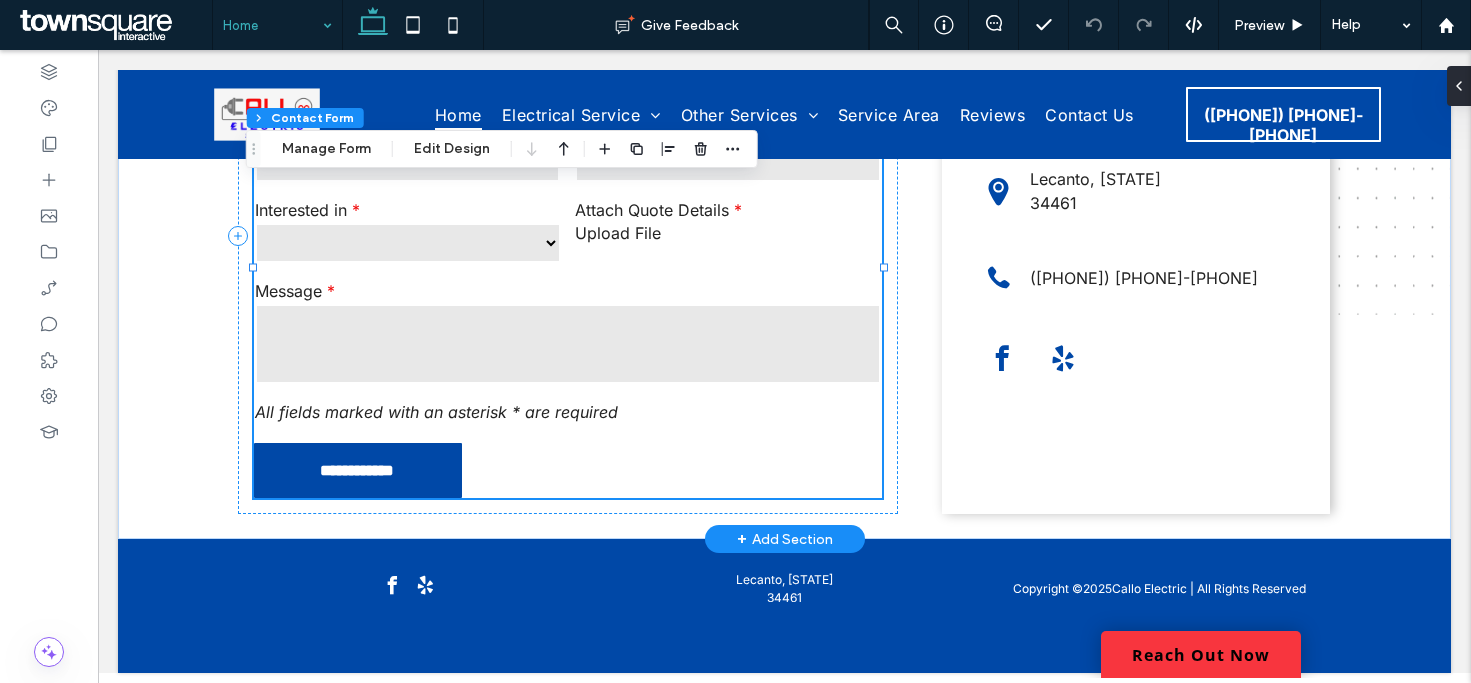 type on "*" 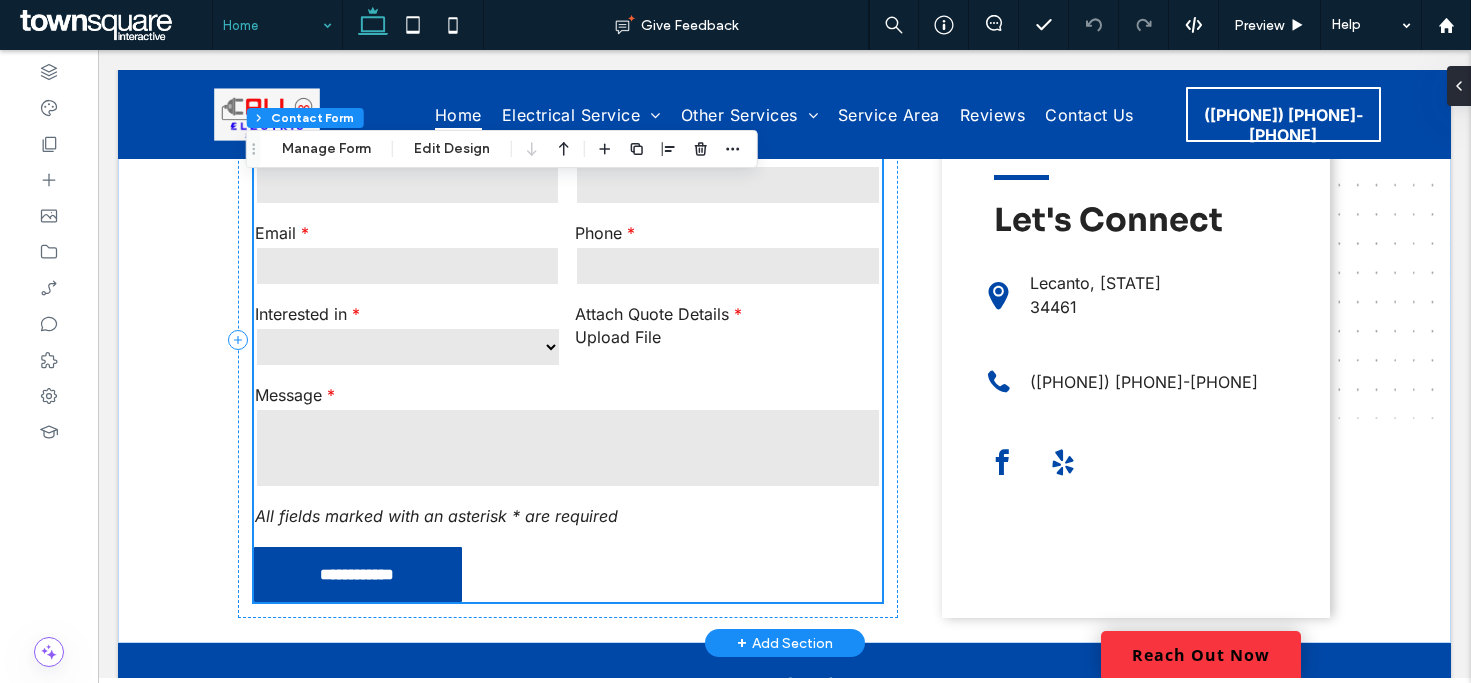 scroll, scrollTop: 2963, scrollLeft: 0, axis: vertical 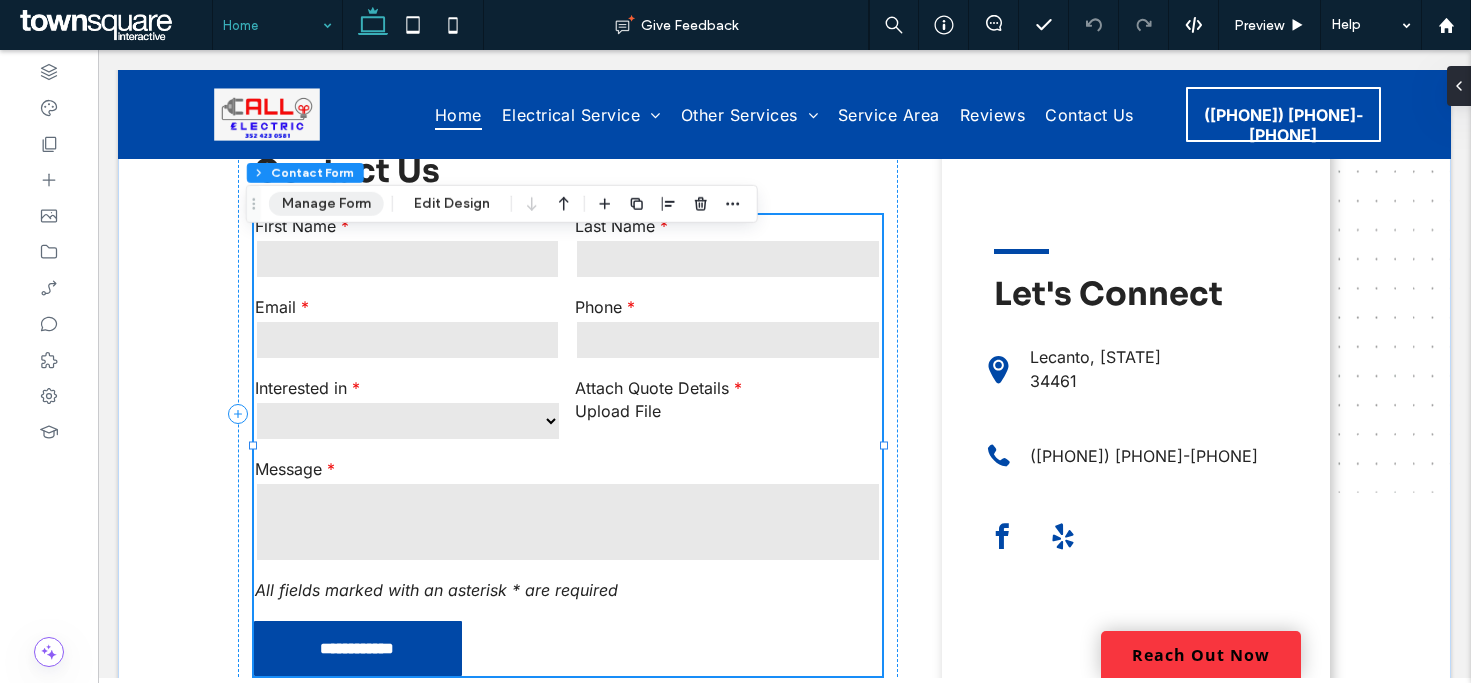 click on "Manage Form" at bounding box center (326, 204) 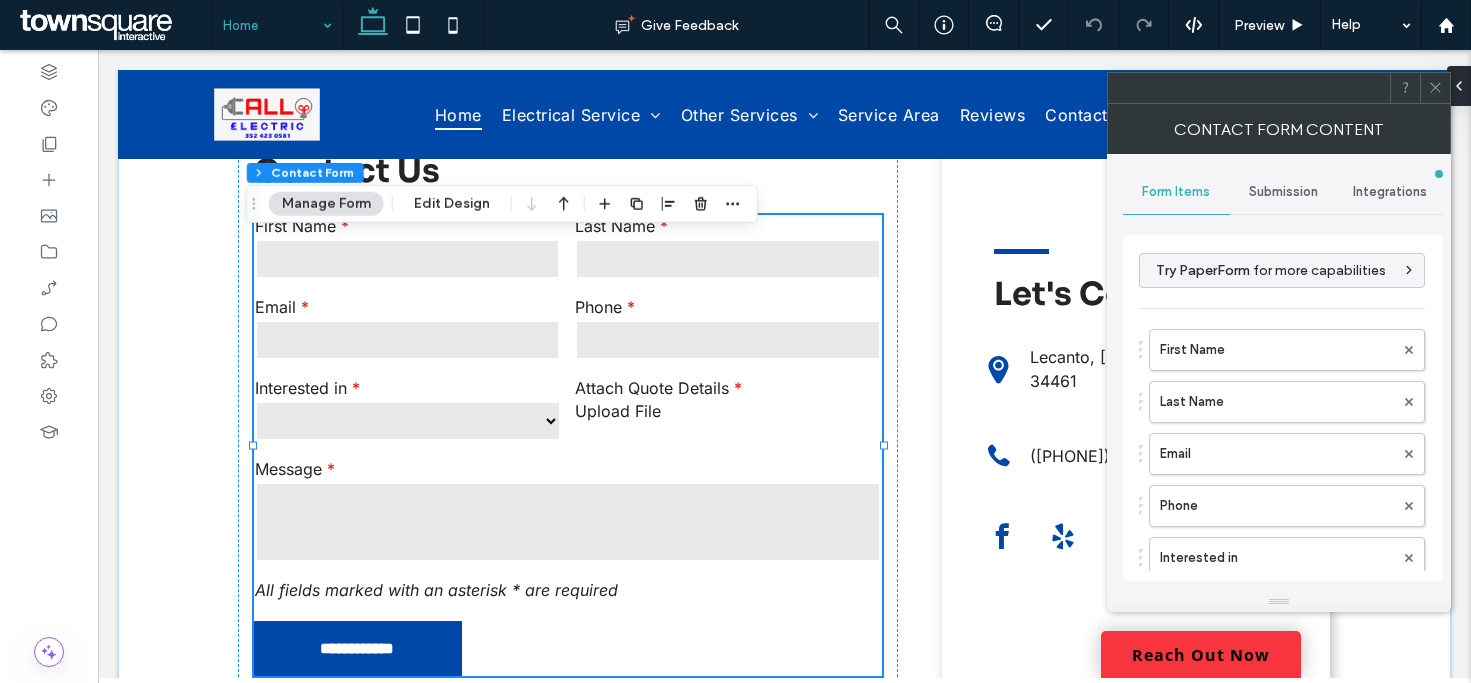 click on "First Name" at bounding box center [1277, 350] 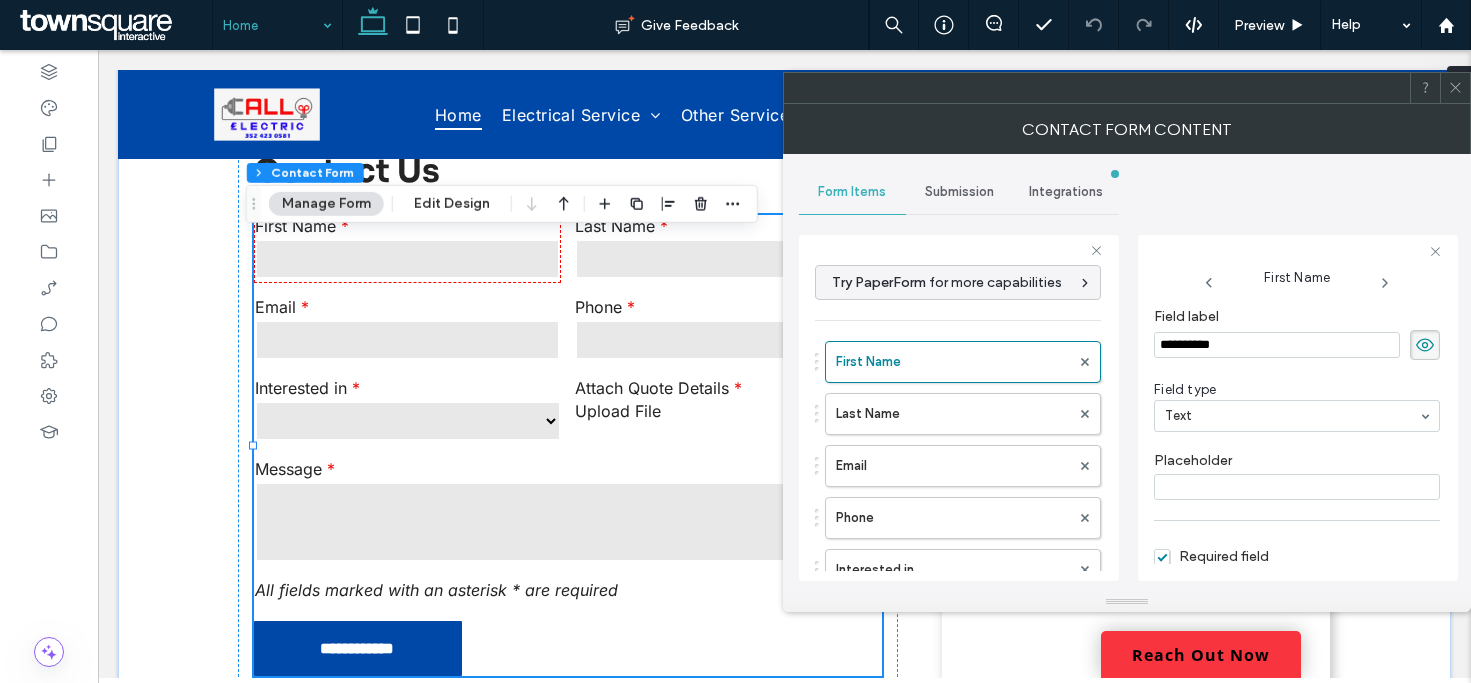 scroll, scrollTop: 124, scrollLeft: 0, axis: vertical 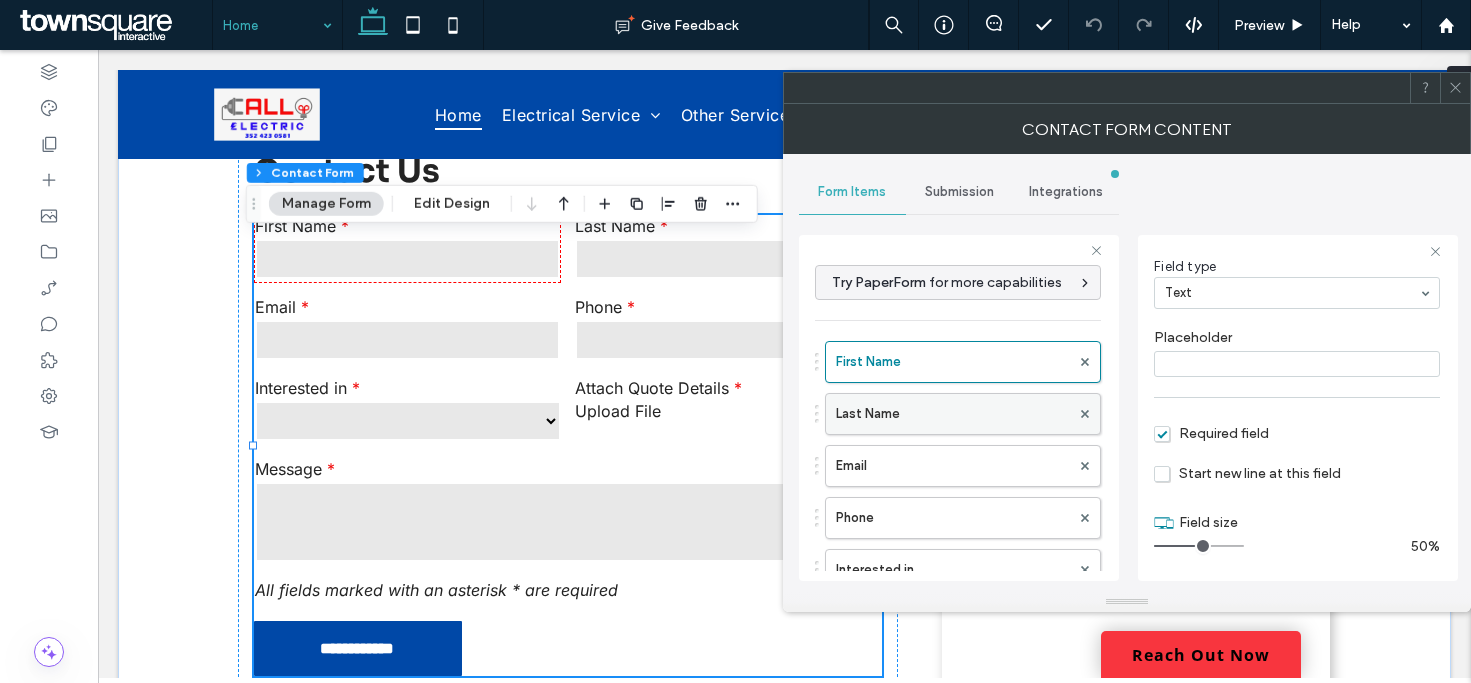 click on "Last Name" at bounding box center (953, 414) 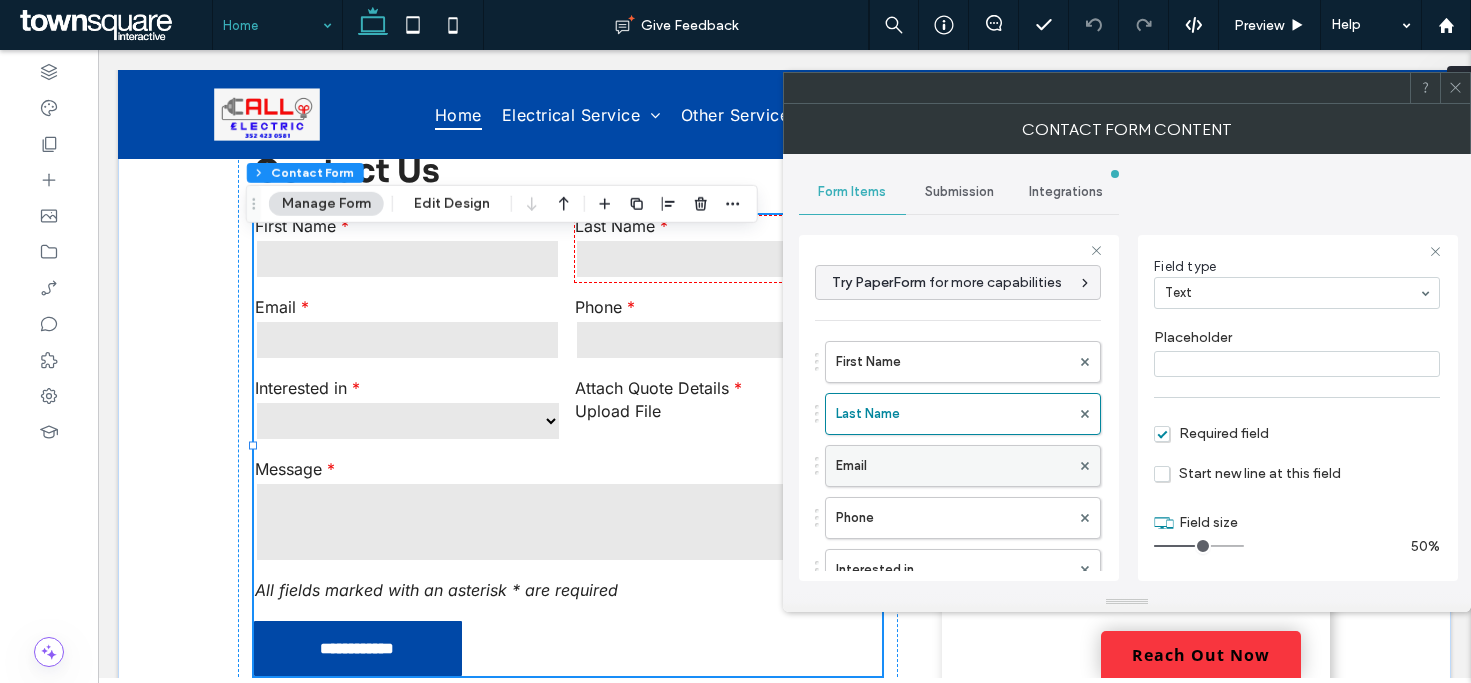 click on "Email" at bounding box center [953, 466] 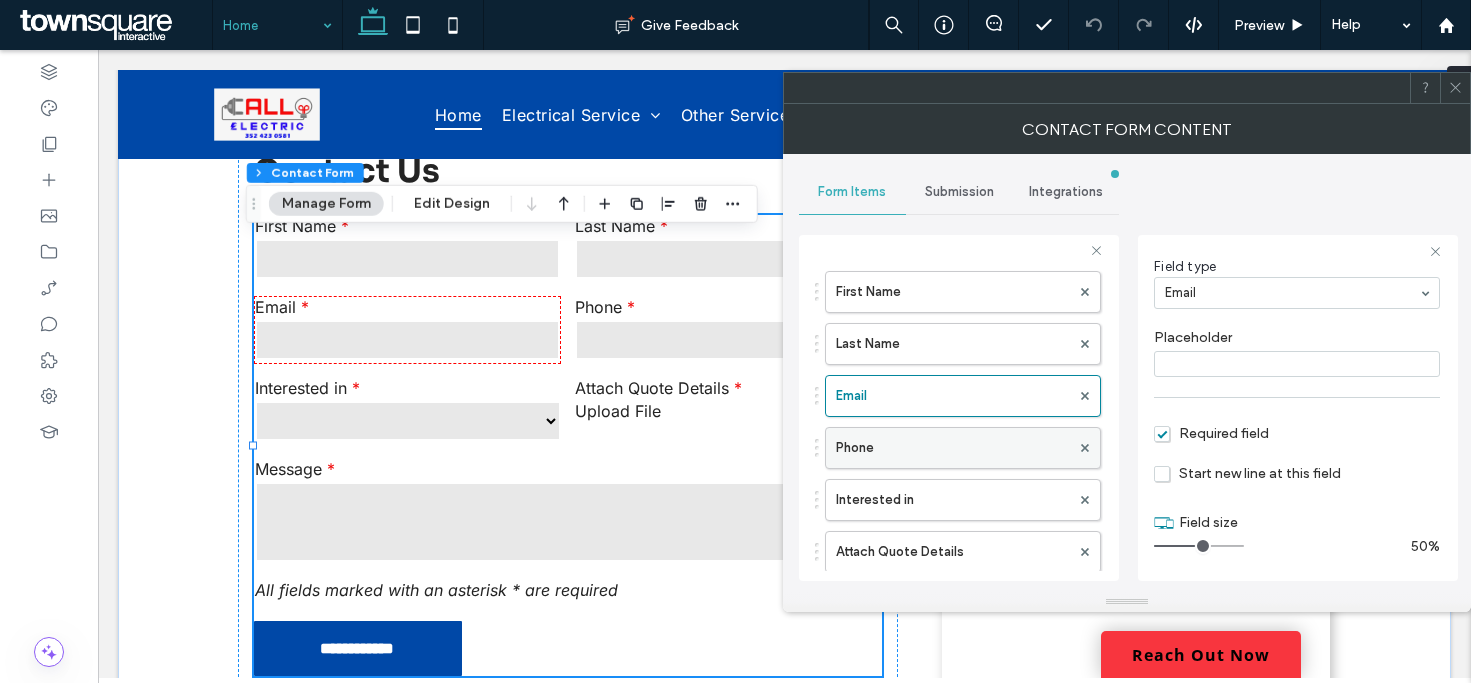 scroll, scrollTop: 100, scrollLeft: 0, axis: vertical 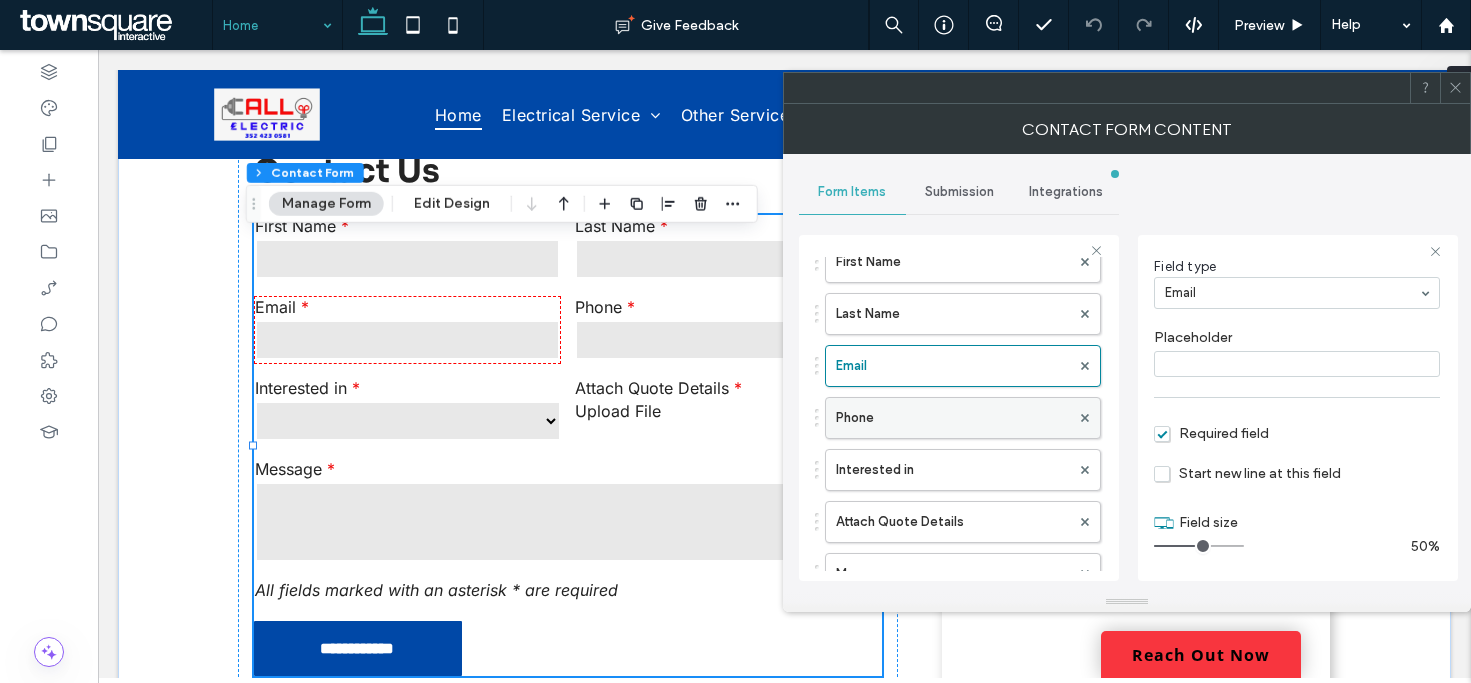 click on "Phone" at bounding box center [953, 418] 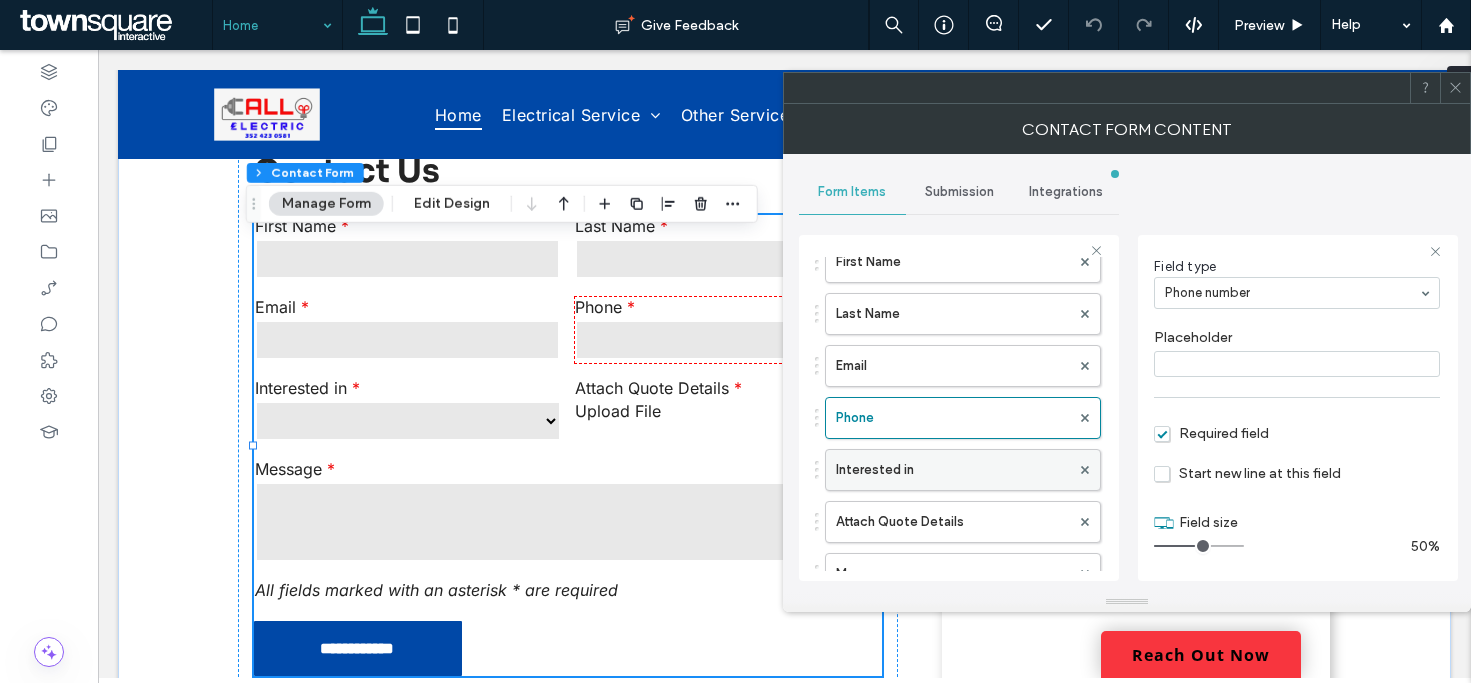 click on "Interested in" at bounding box center (953, 470) 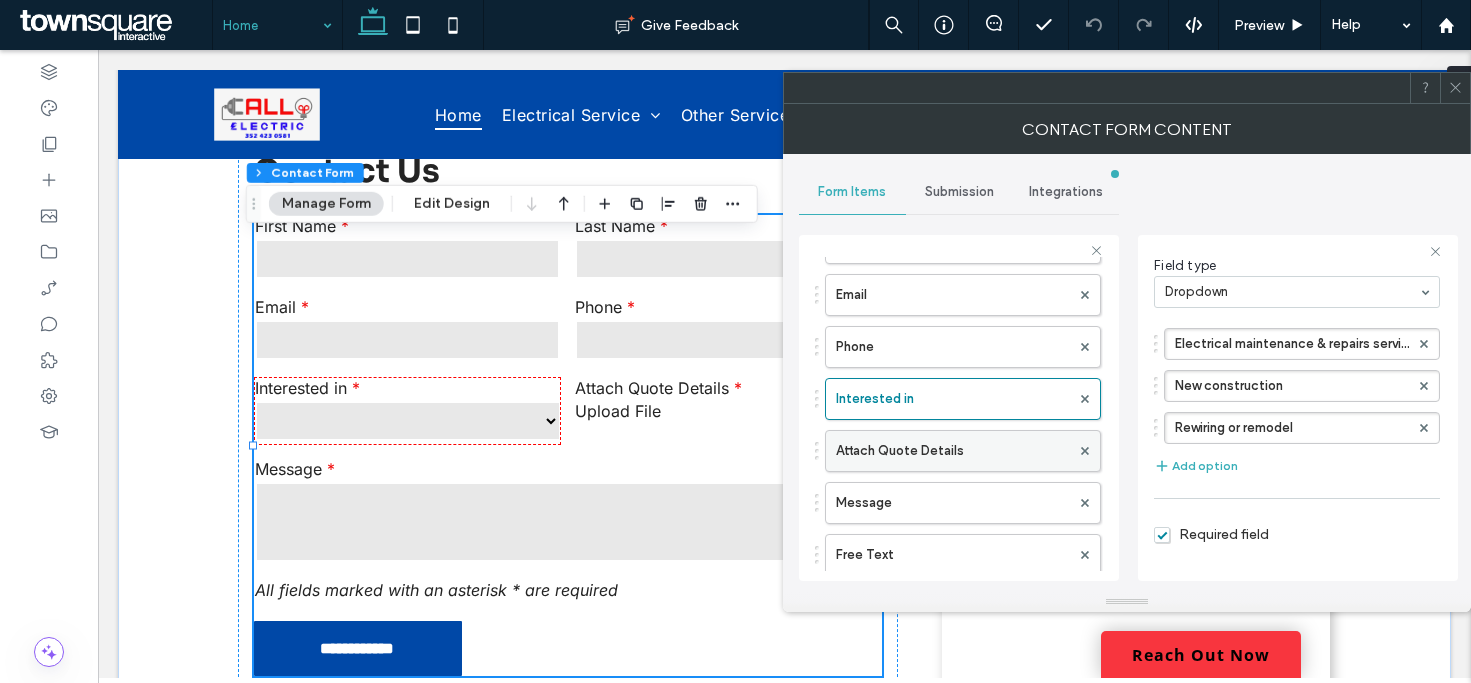 scroll, scrollTop: 200, scrollLeft: 0, axis: vertical 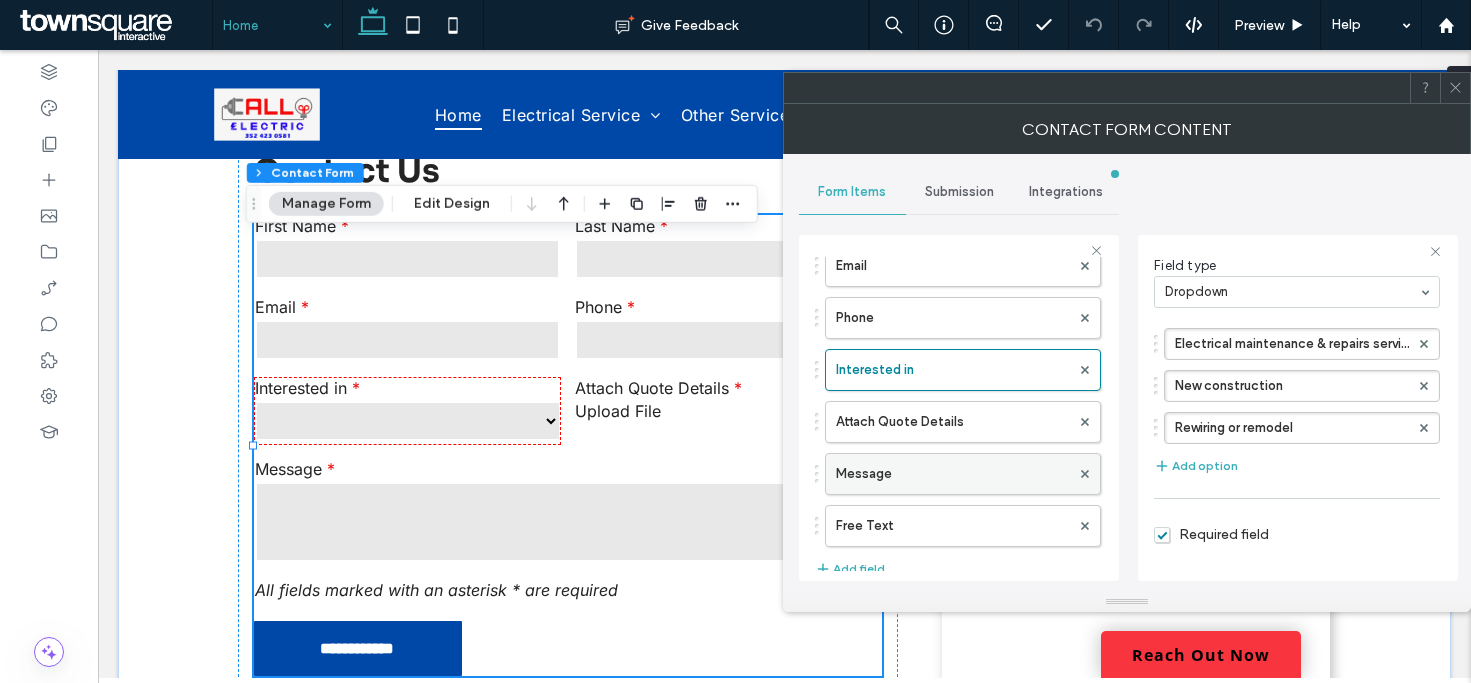click on "Attach Quote Details" at bounding box center (953, 422) 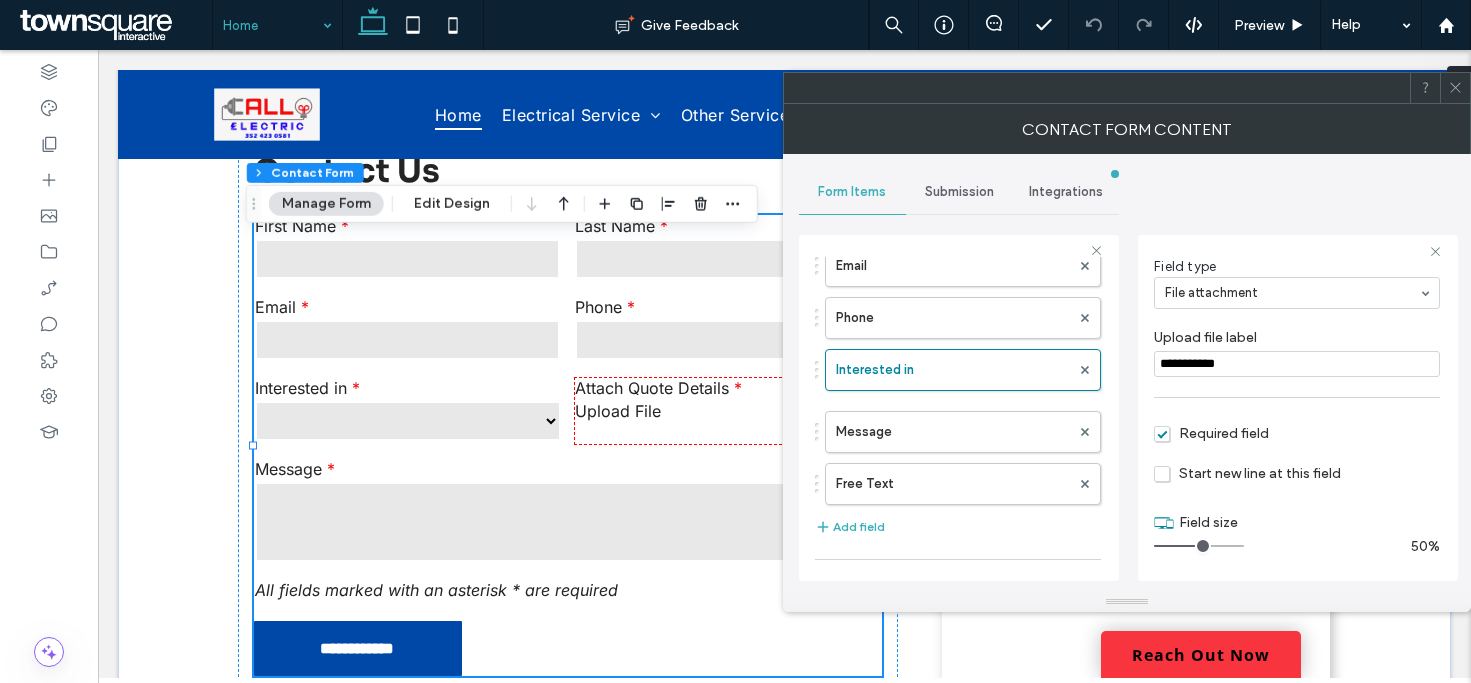 click on "Message" at bounding box center [953, 432] 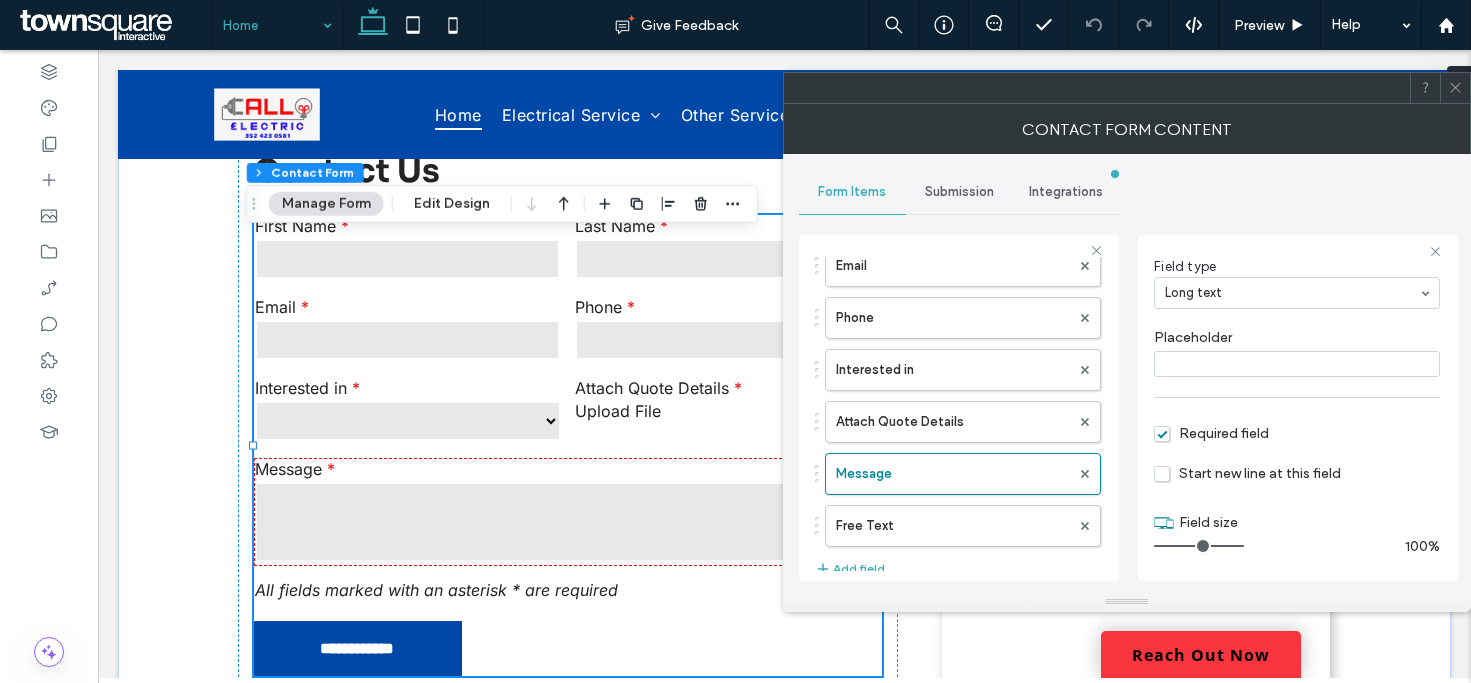 click on "Submission" at bounding box center [959, 192] 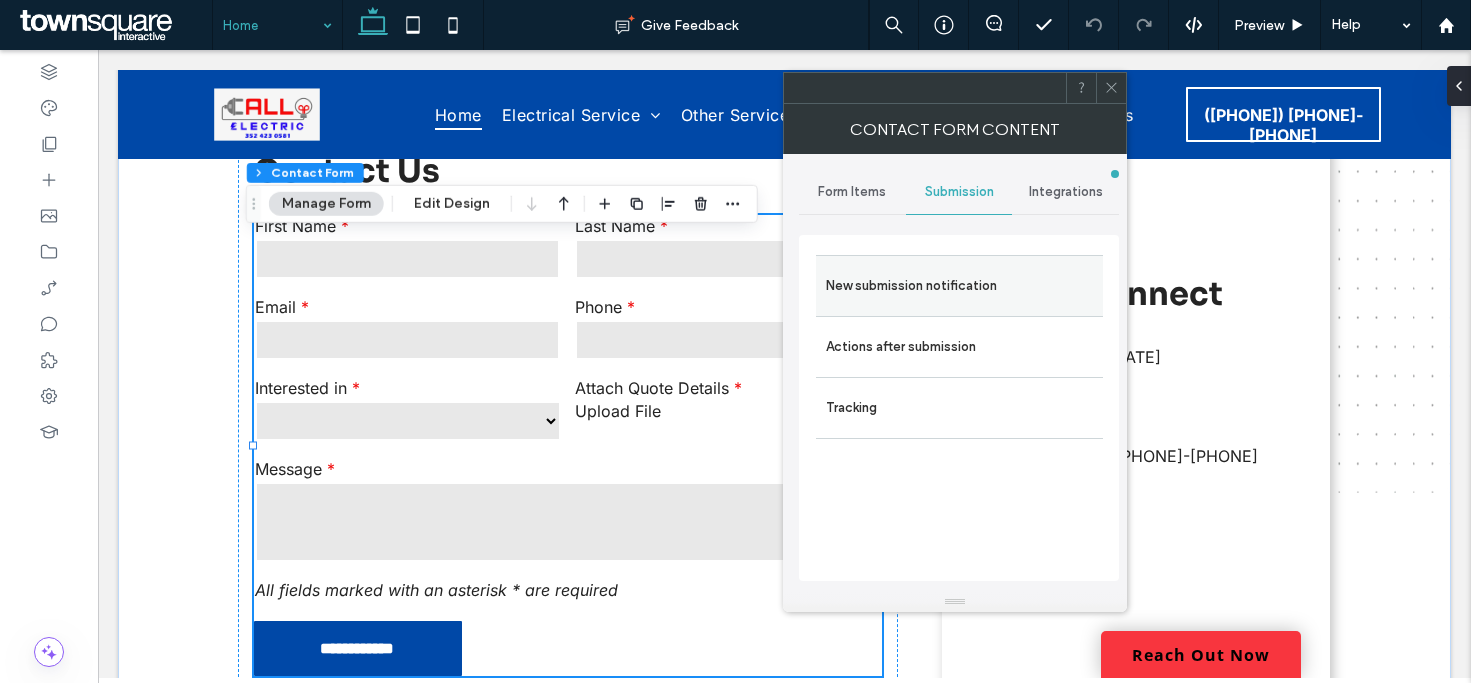 click on "New submission notification" at bounding box center (959, 286) 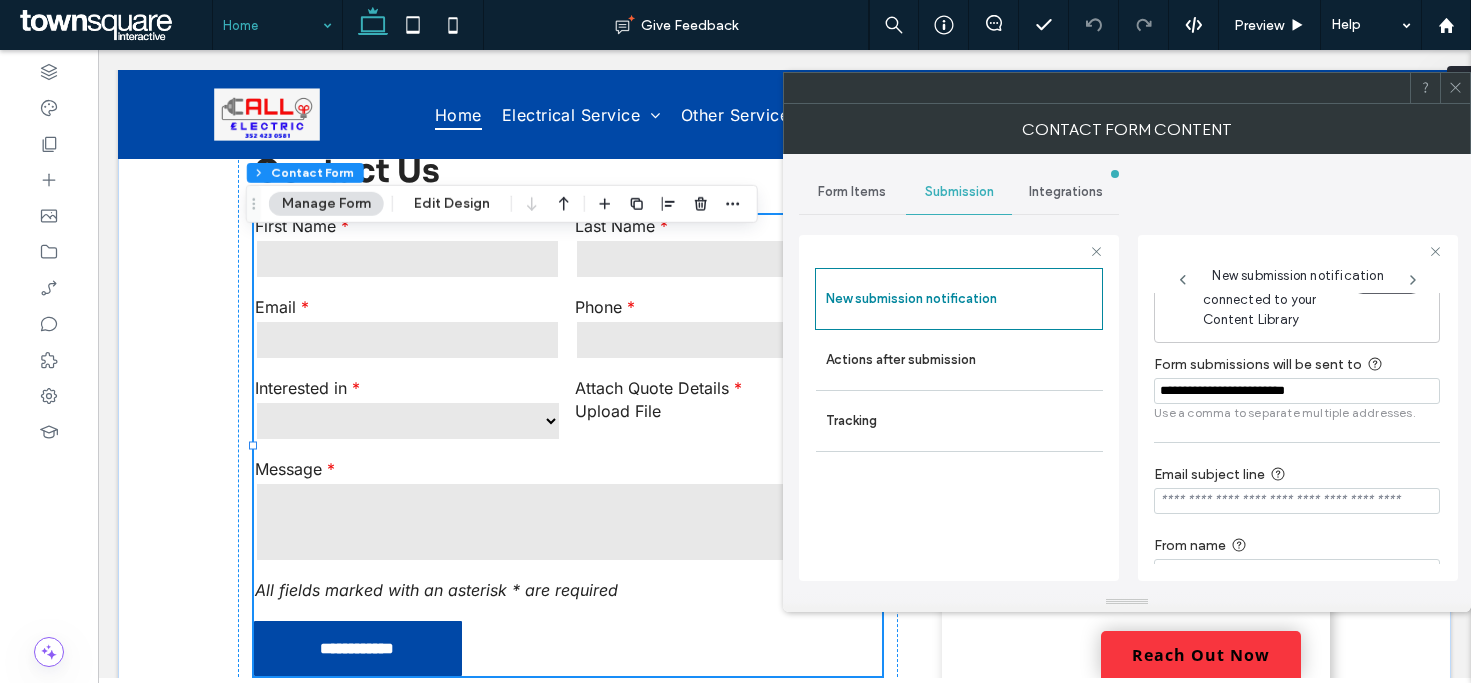 scroll, scrollTop: 72, scrollLeft: 0, axis: vertical 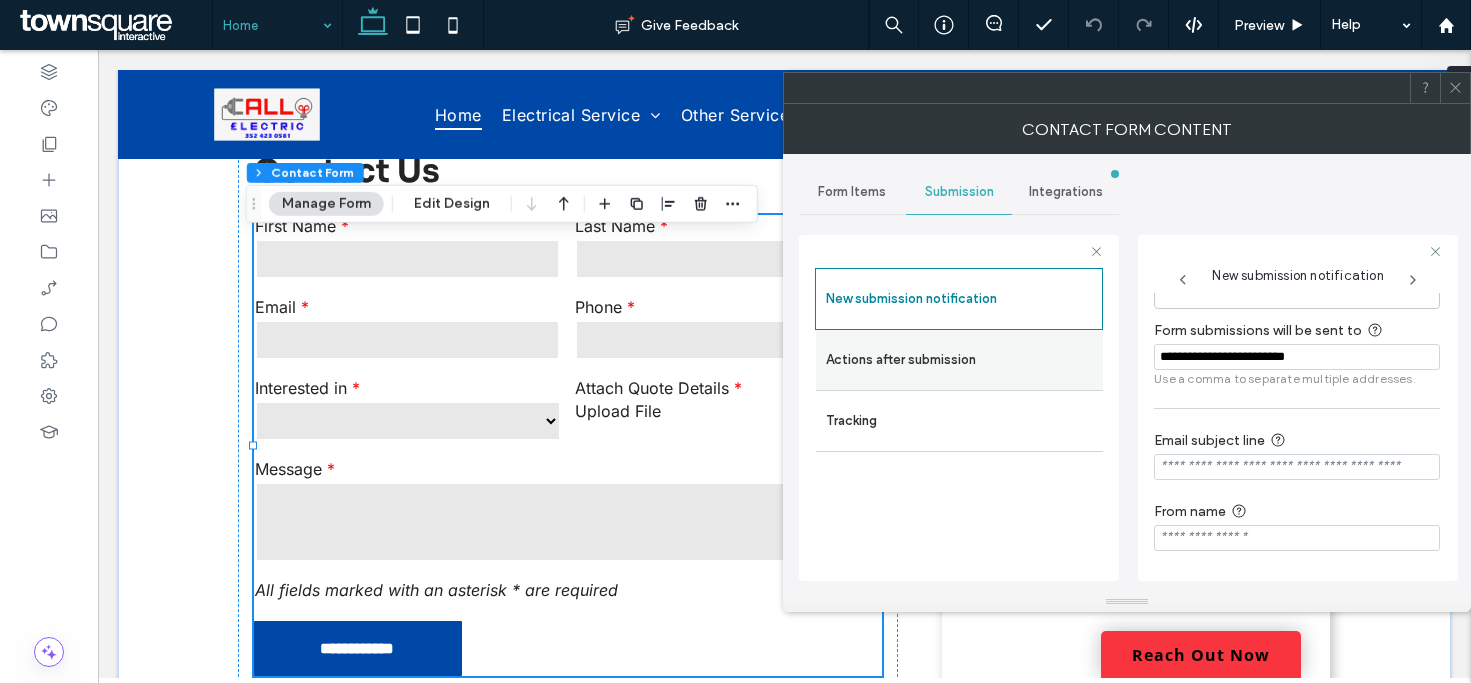 click on "Actions after submission" at bounding box center (959, 360) 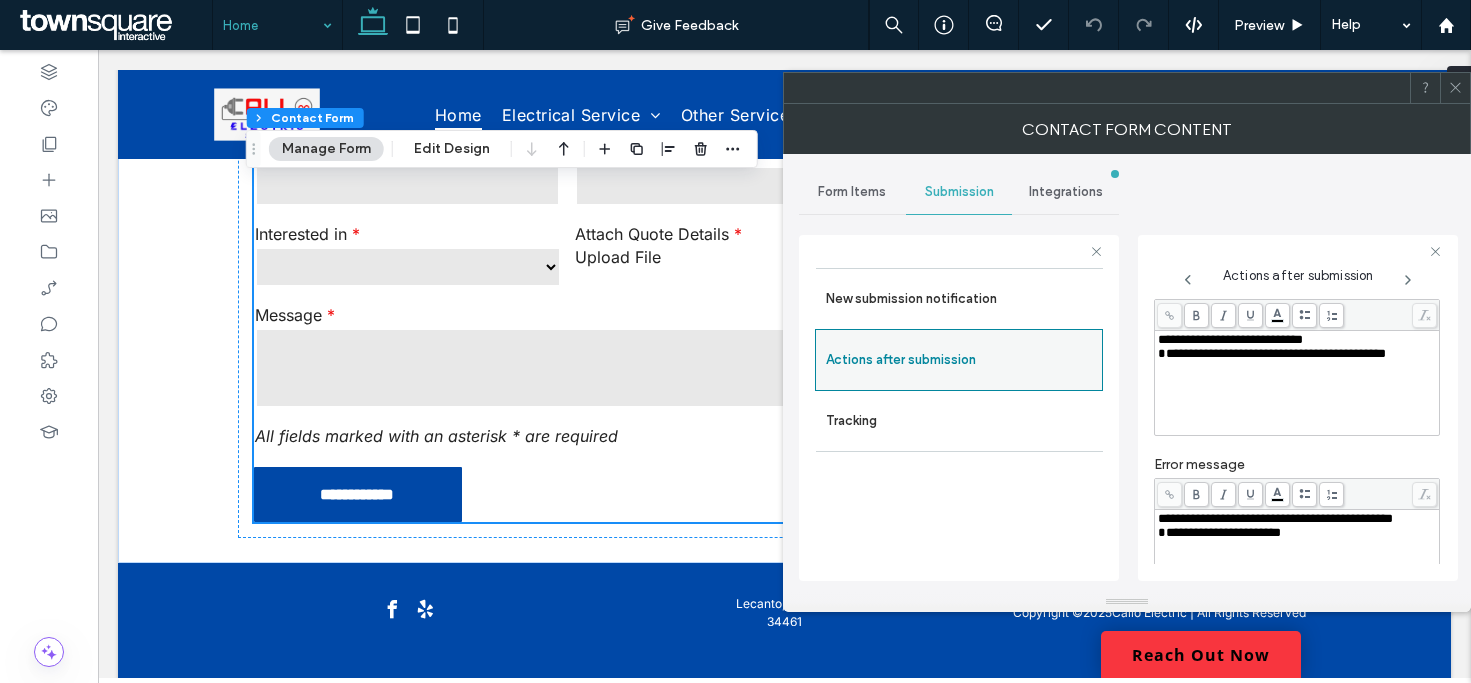 scroll, scrollTop: 3163, scrollLeft: 0, axis: vertical 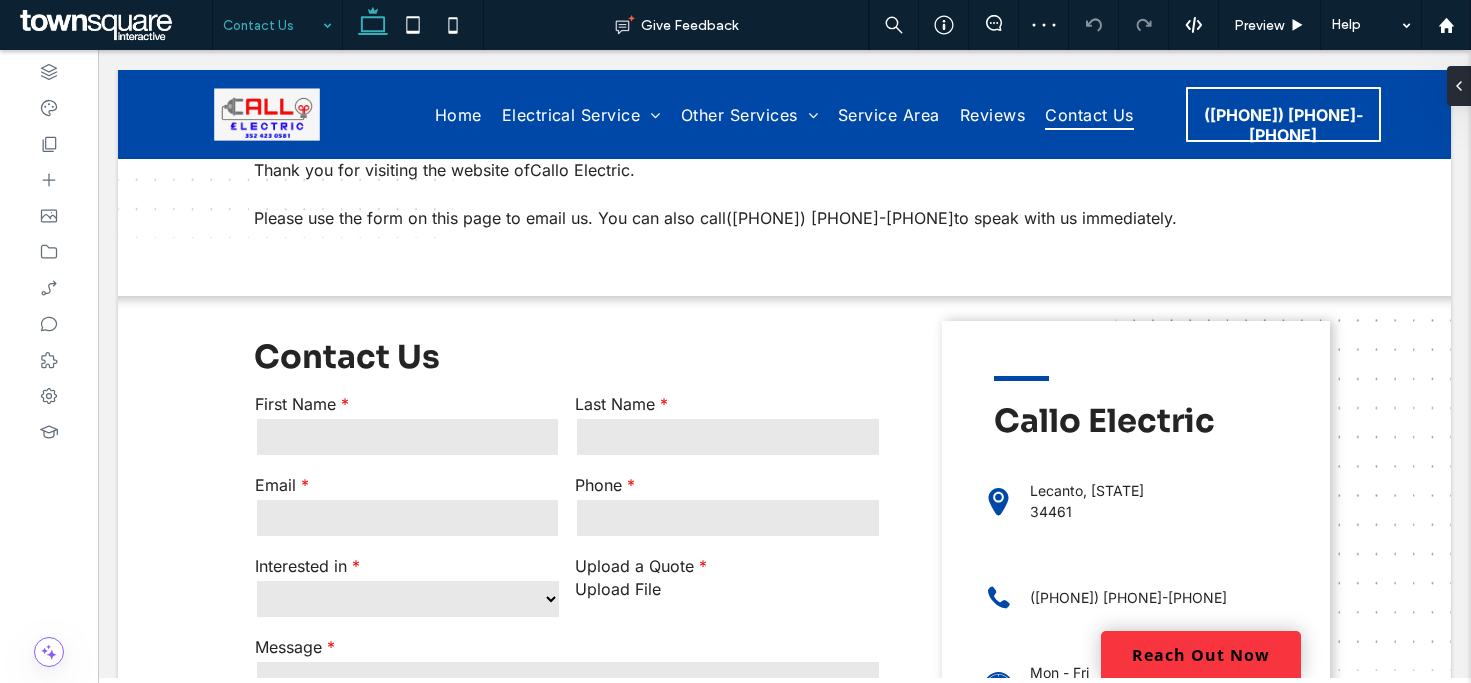 click at bounding box center (272, 25) 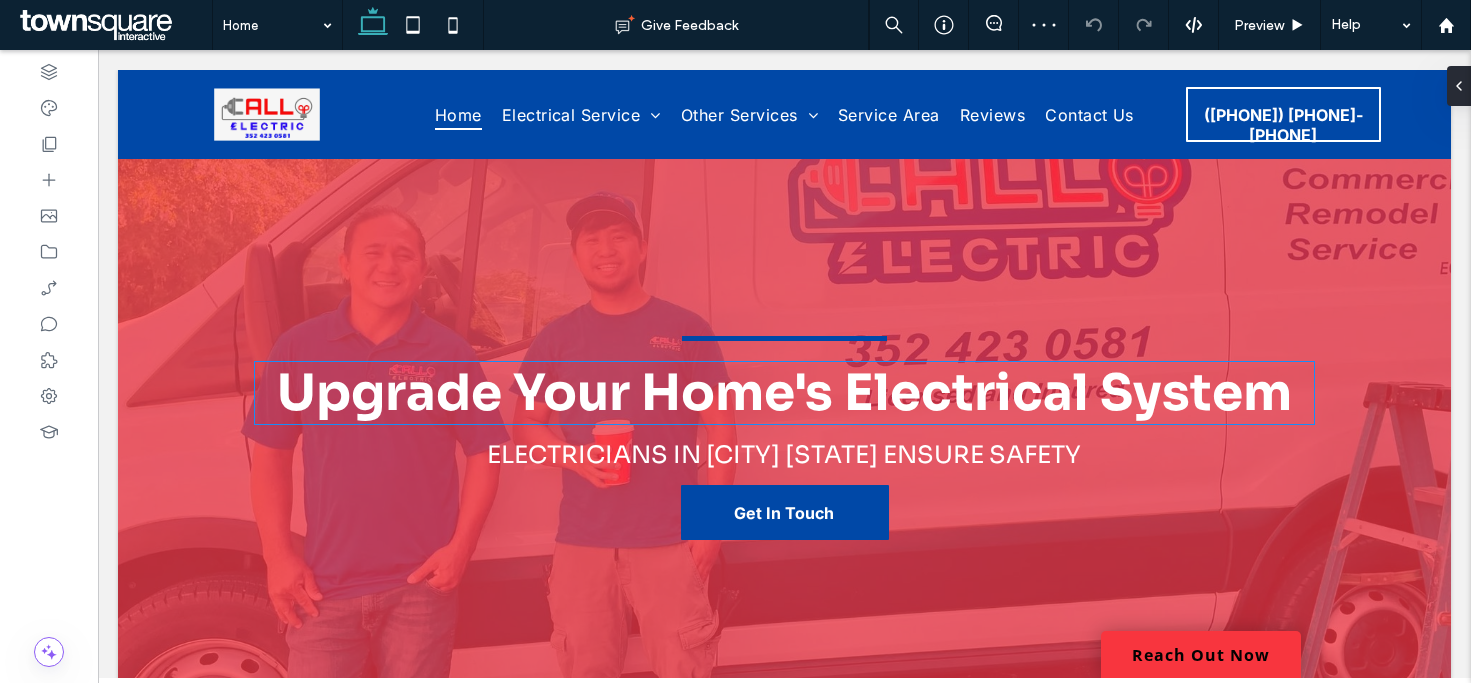 scroll, scrollTop: 100, scrollLeft: 0, axis: vertical 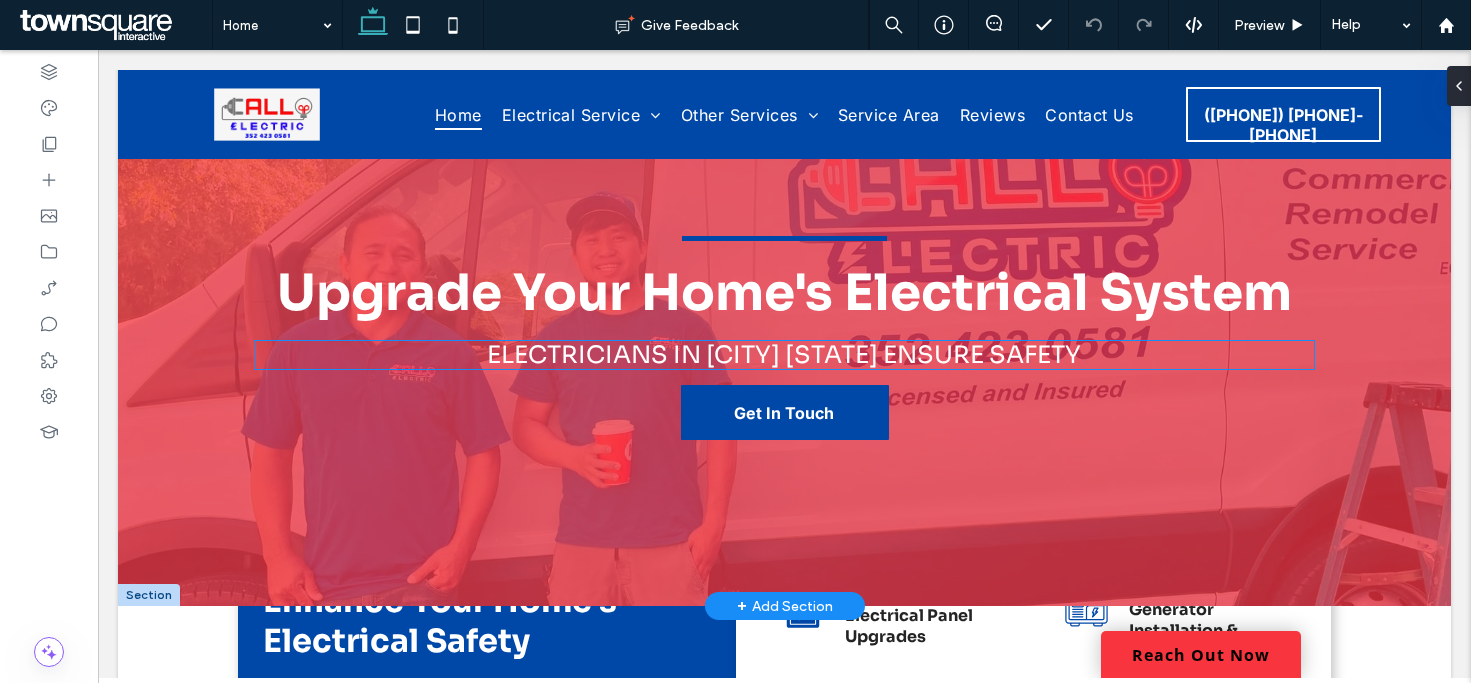 click on "Electricians in Lecanto FL ensure safety" at bounding box center [784, 355] 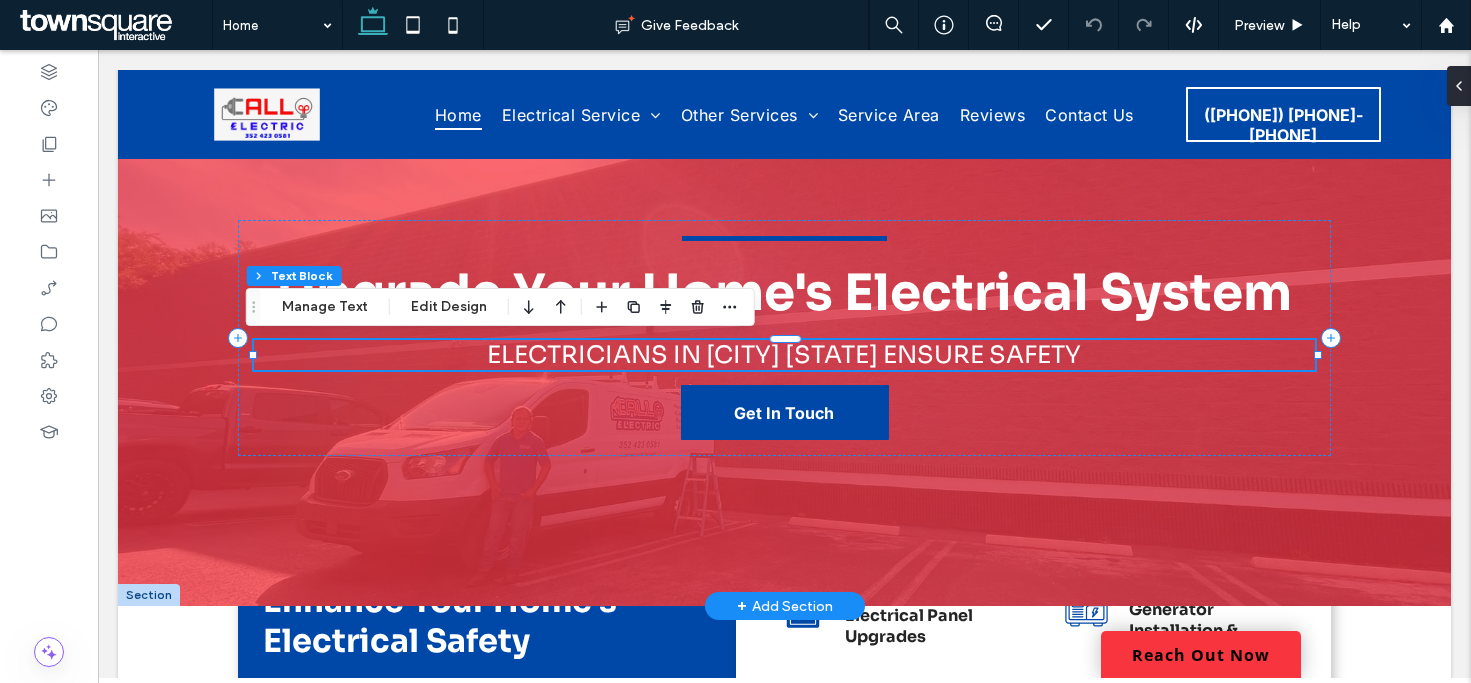 click on "Electricians in Lecanto FL ensure safety" at bounding box center (784, 355) 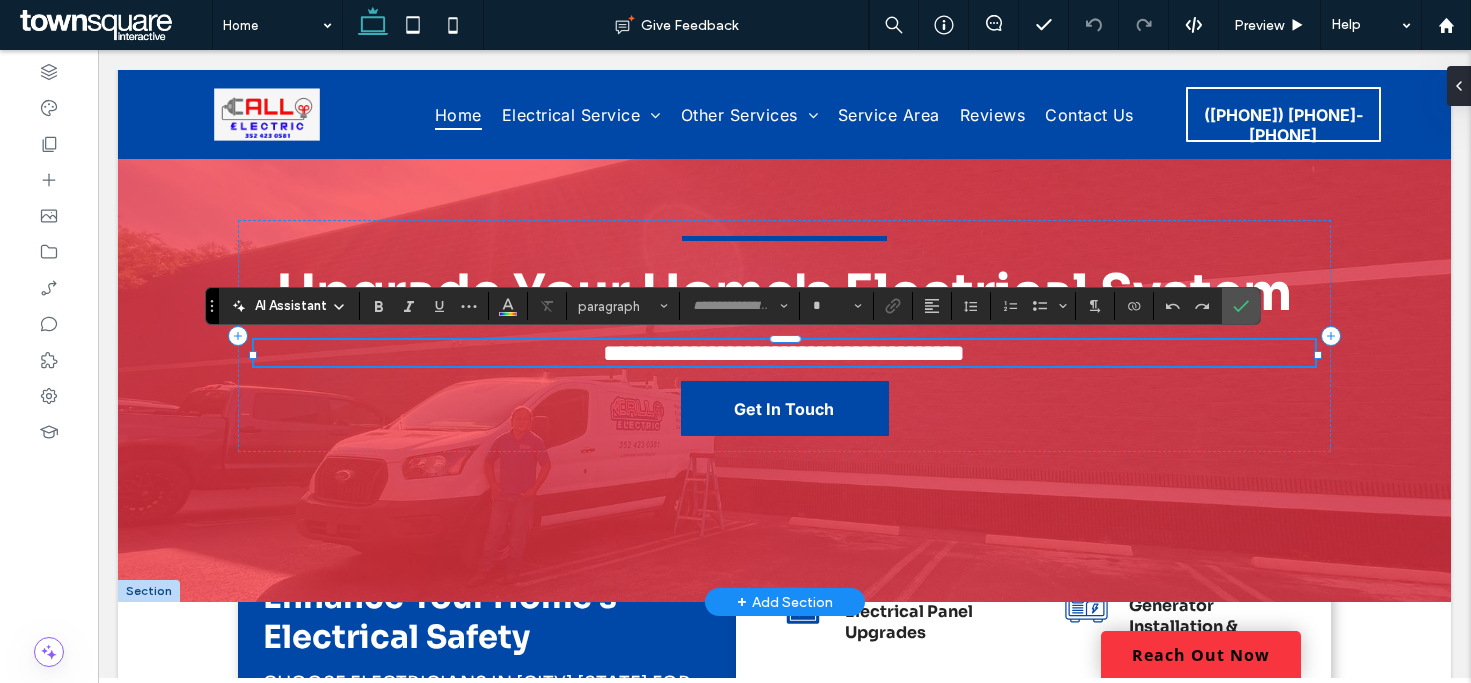 type on "****" 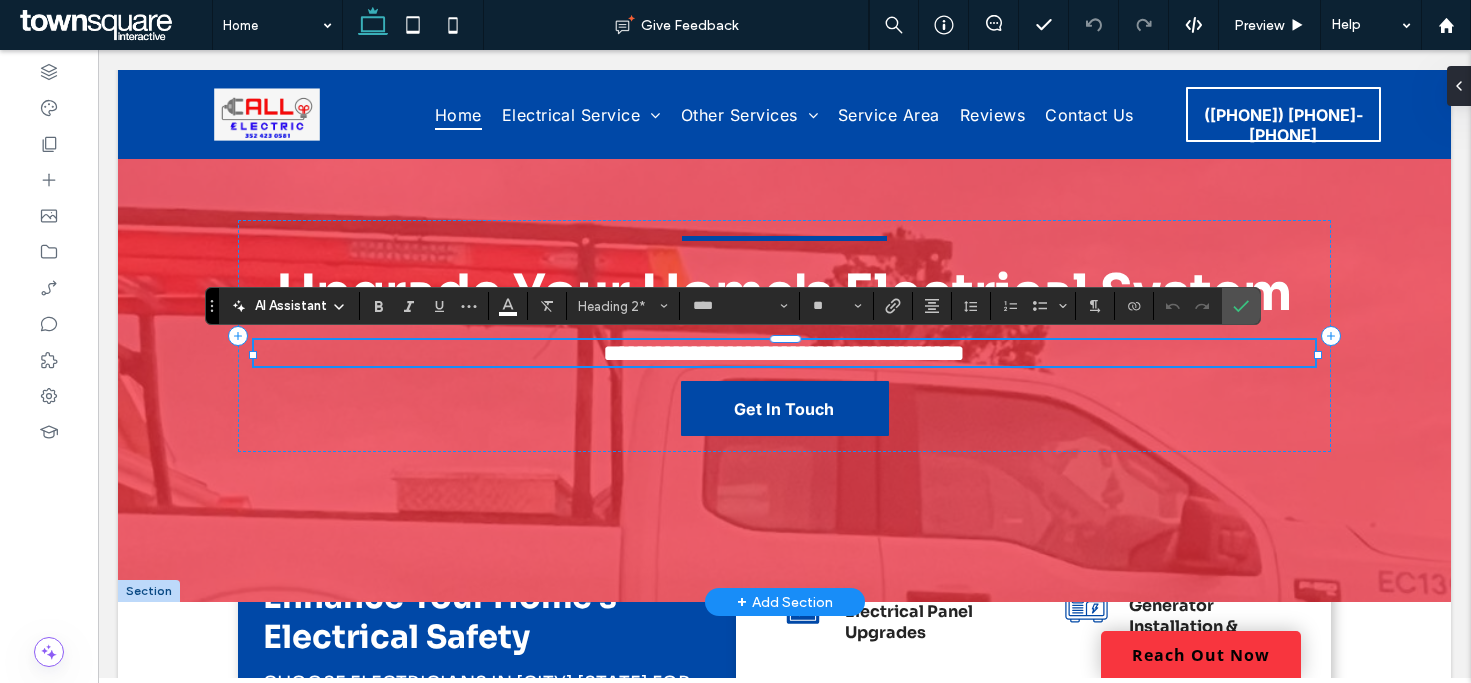 type 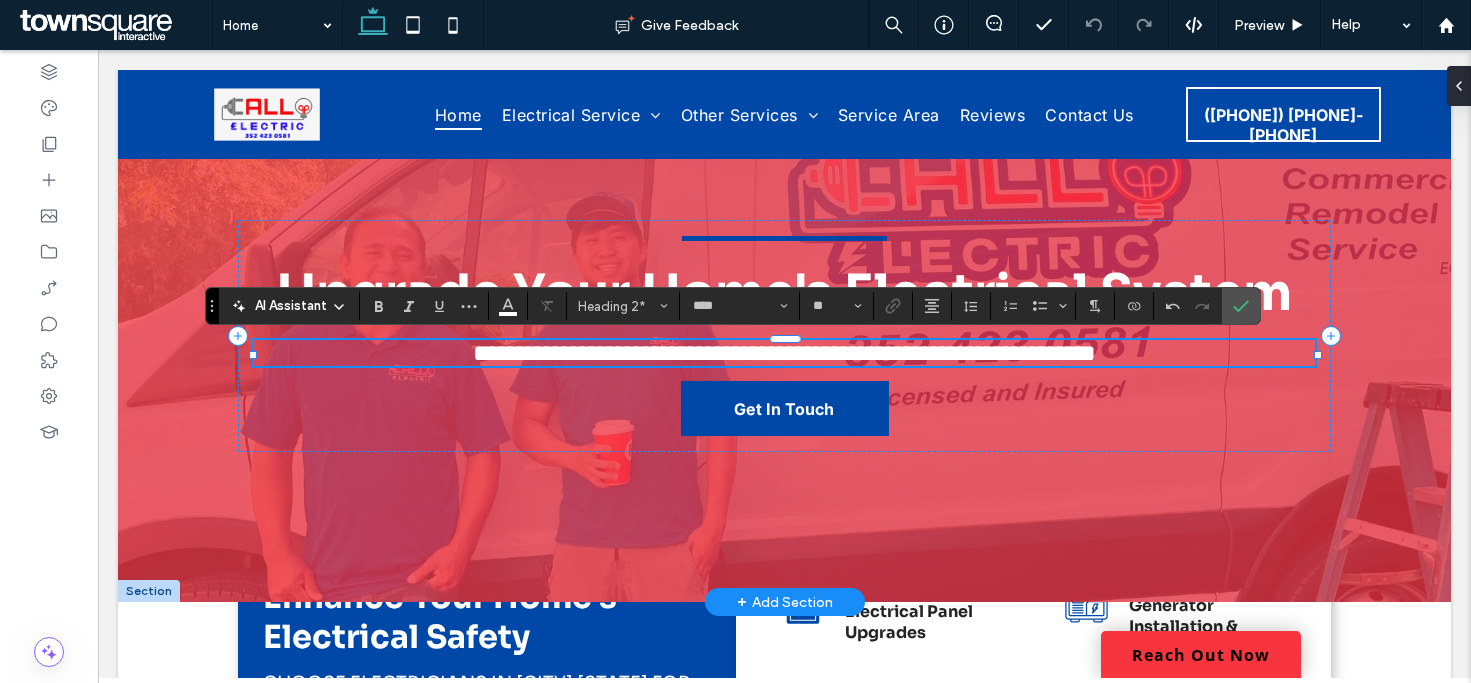 click on "**********" at bounding box center [785, 286] 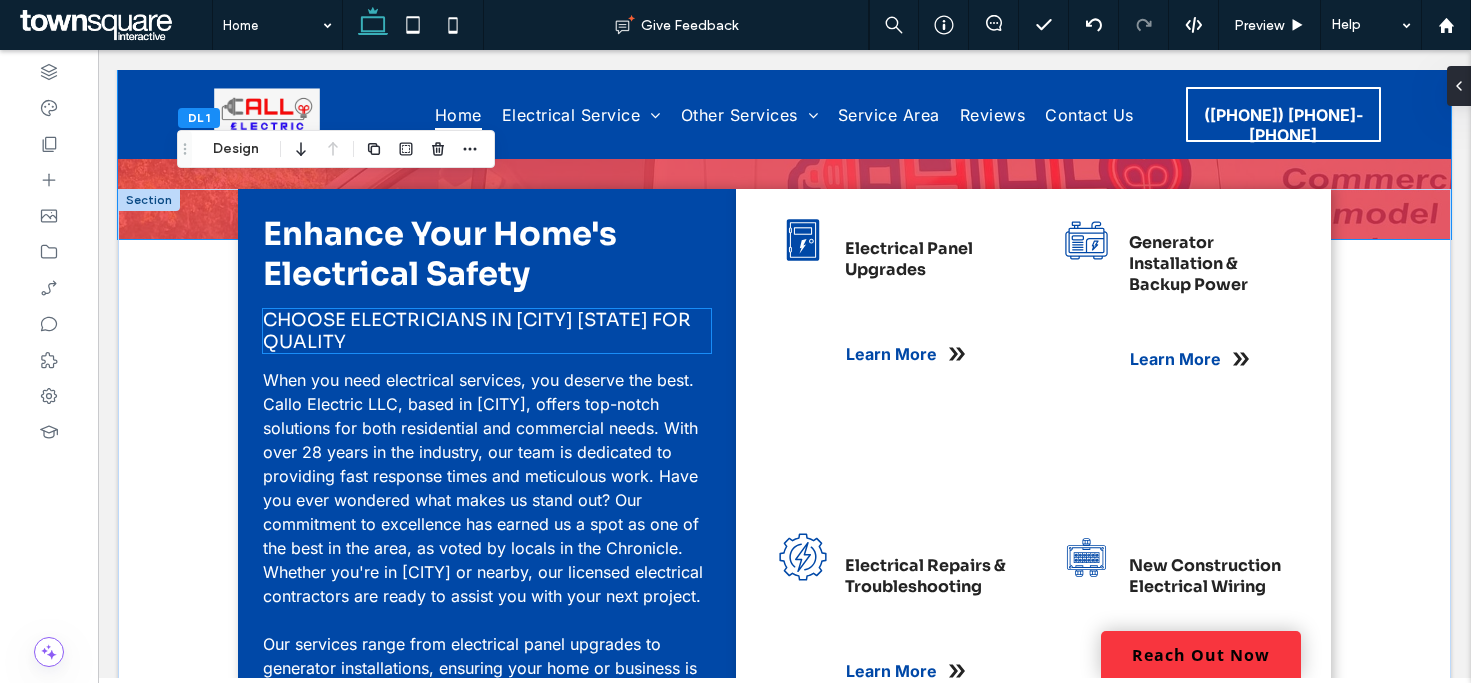 scroll, scrollTop: 500, scrollLeft: 0, axis: vertical 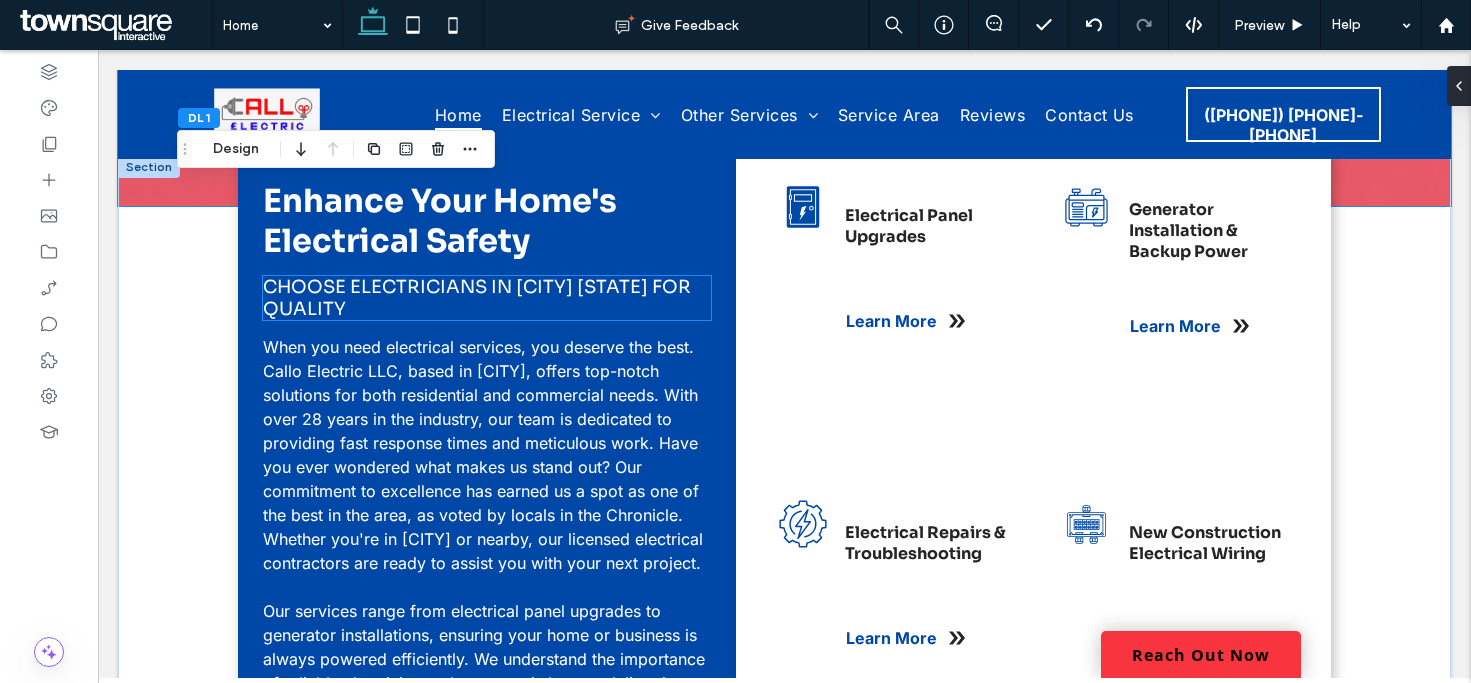 click on "Choose Electricians in Lecanto FL for Quality" at bounding box center [487, 298] 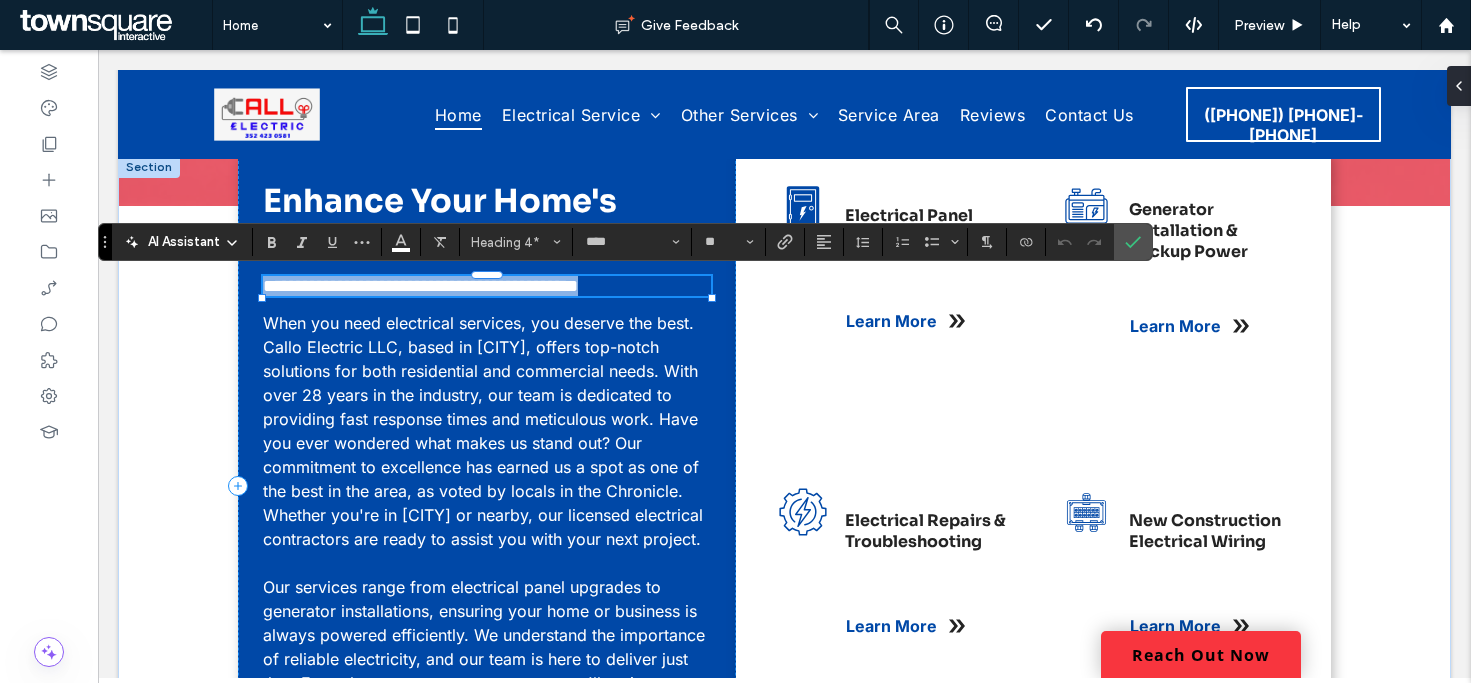 click on "**********" at bounding box center [487, 286] 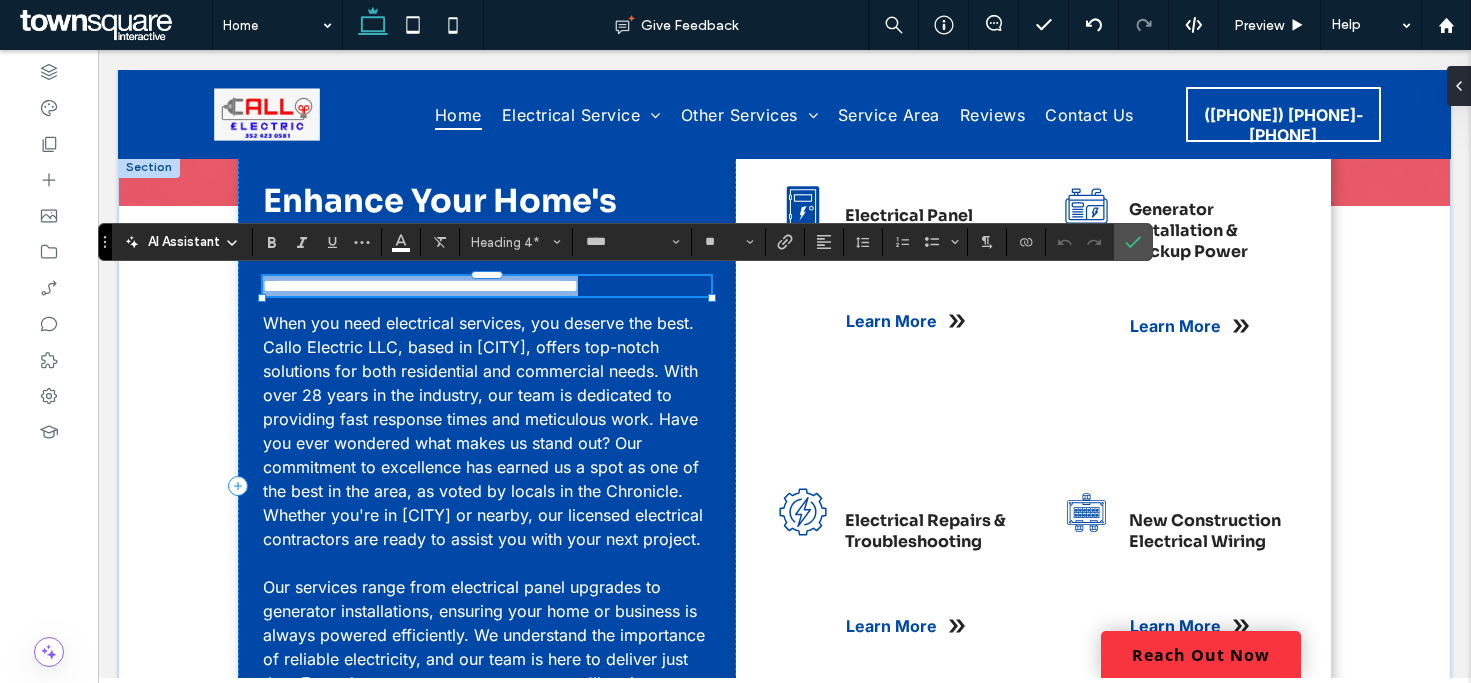 type 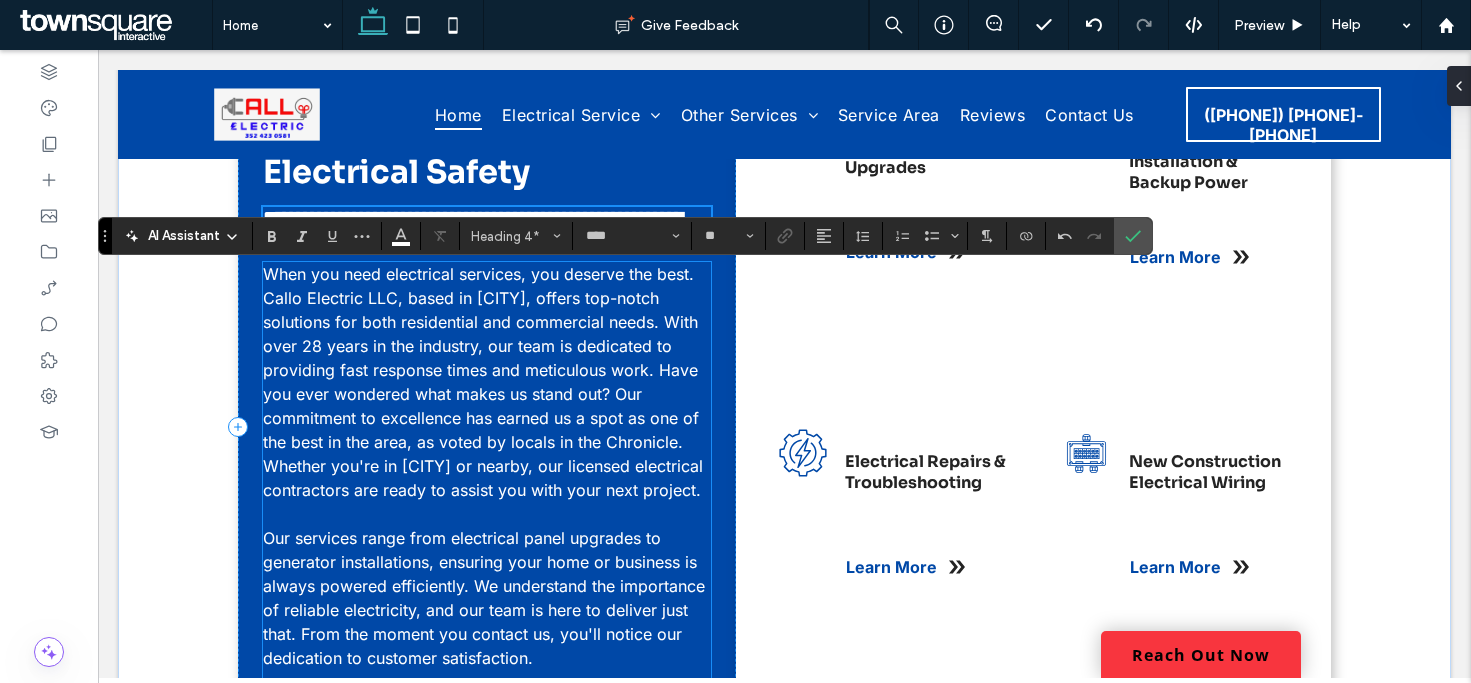 scroll, scrollTop: 600, scrollLeft: 0, axis: vertical 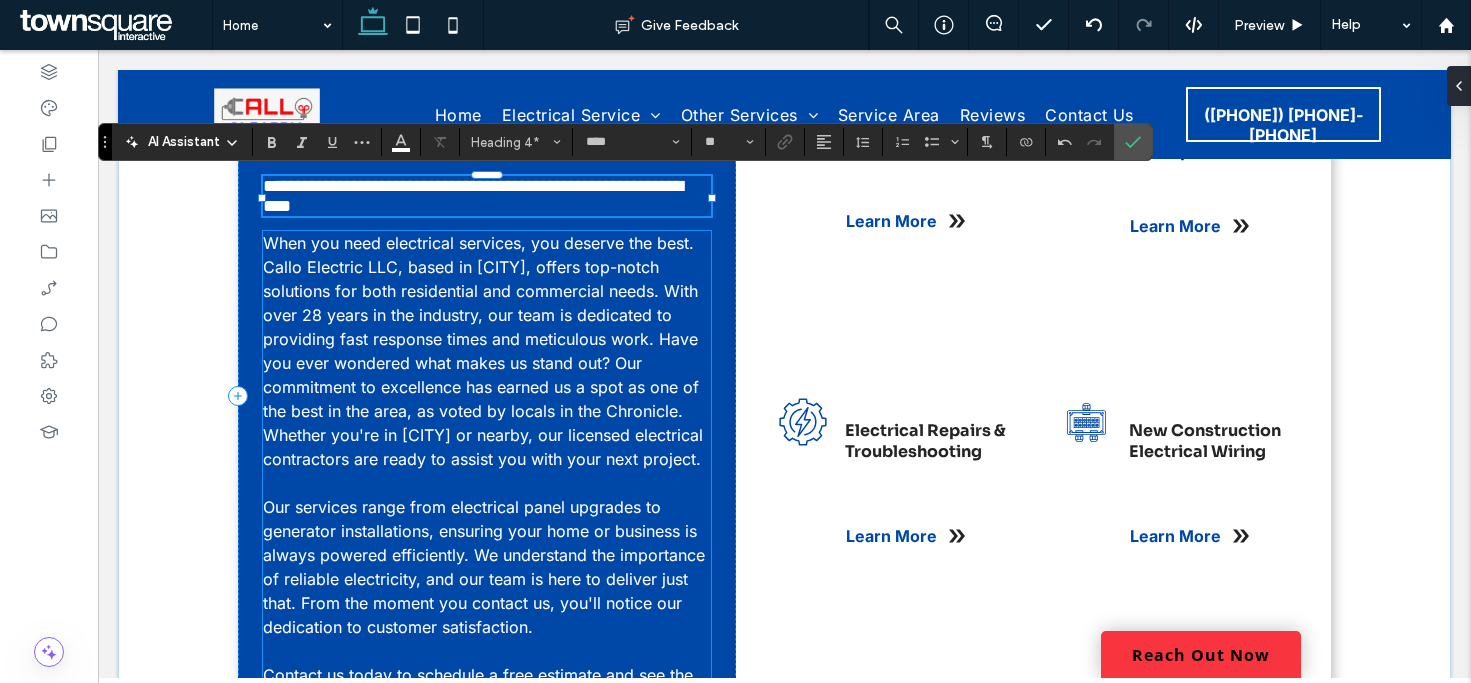 click on "When you need electrical services, you deserve the best. Callo Electric LLC, based in Lecanto, offers top-notch solutions for both residential and commercial needs. With over 28 years in the industry, our team is dedicated to providing fast response times and meticulous work. Have you ever wondered what makes us stand out? Our commitment to excellence has earned us a spot as one of the best in the area, as voted by locals in the Chronicle. Whether you're in Lecanto or nearby, our licensed electrical contractors are ready to assist you with your next project." at bounding box center [483, 351] 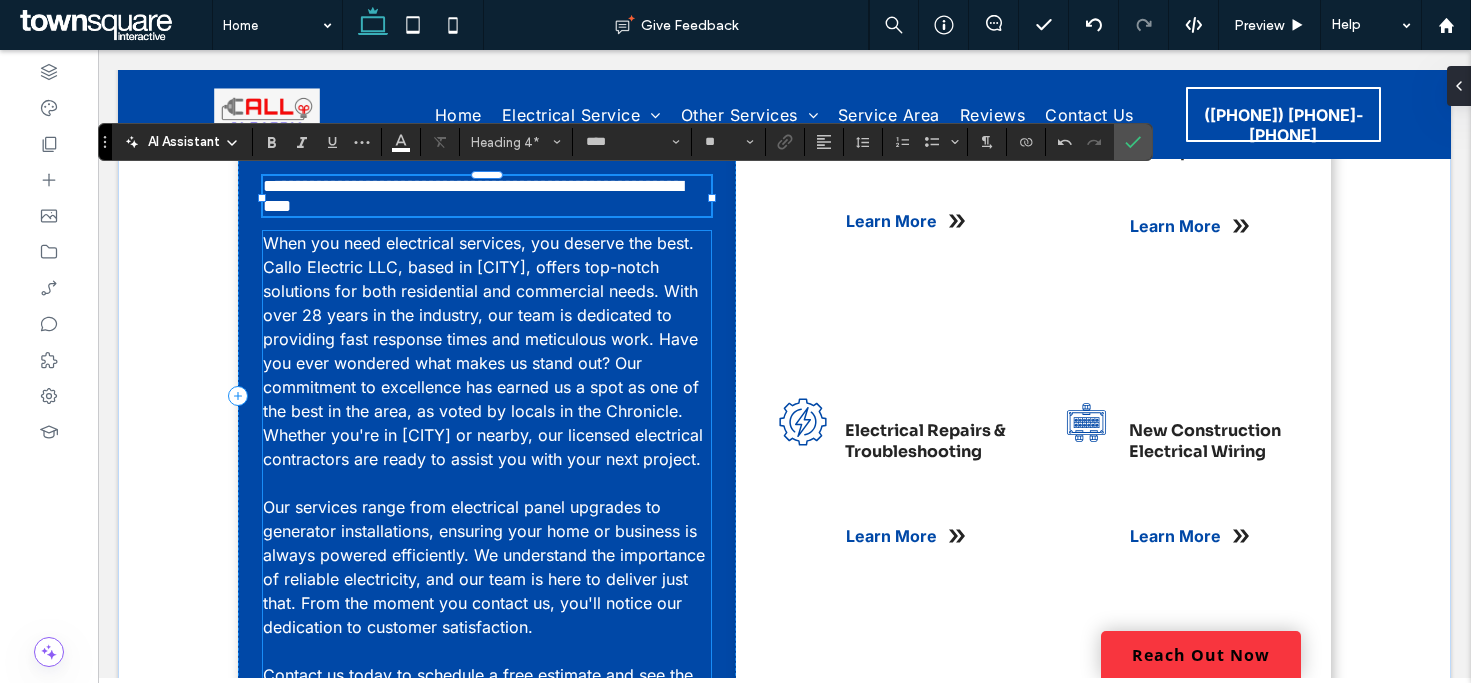 click on "When you need electrical services, you deserve the best. Callo Electric LLC, based in Lecanto, offers top-notch solutions for both residential and commercial needs. With over 28 years in the industry, our team is dedicated to providing fast response times and meticulous work. Have you ever wondered what makes us stand out? Our commitment to excellence has earned us a spot as one of the best in the area, as voted by locals in the Chronicle. Whether you're in Lecanto or nearby, our licensed electrical contractors are ready to assist you with your next project. ﻿ Our services range from electrical panel upgrades to generator installations, ensuring your home or business is always powered efficiently. We understand the importance of reliable electricity, and our team is here to deliver just that. From the moment you contact us, you'll notice our dedication to customer satisfaction. Contact us today to schedule a free estimate and see the difference we can make for your electrical needs." at bounding box center (487, 471) 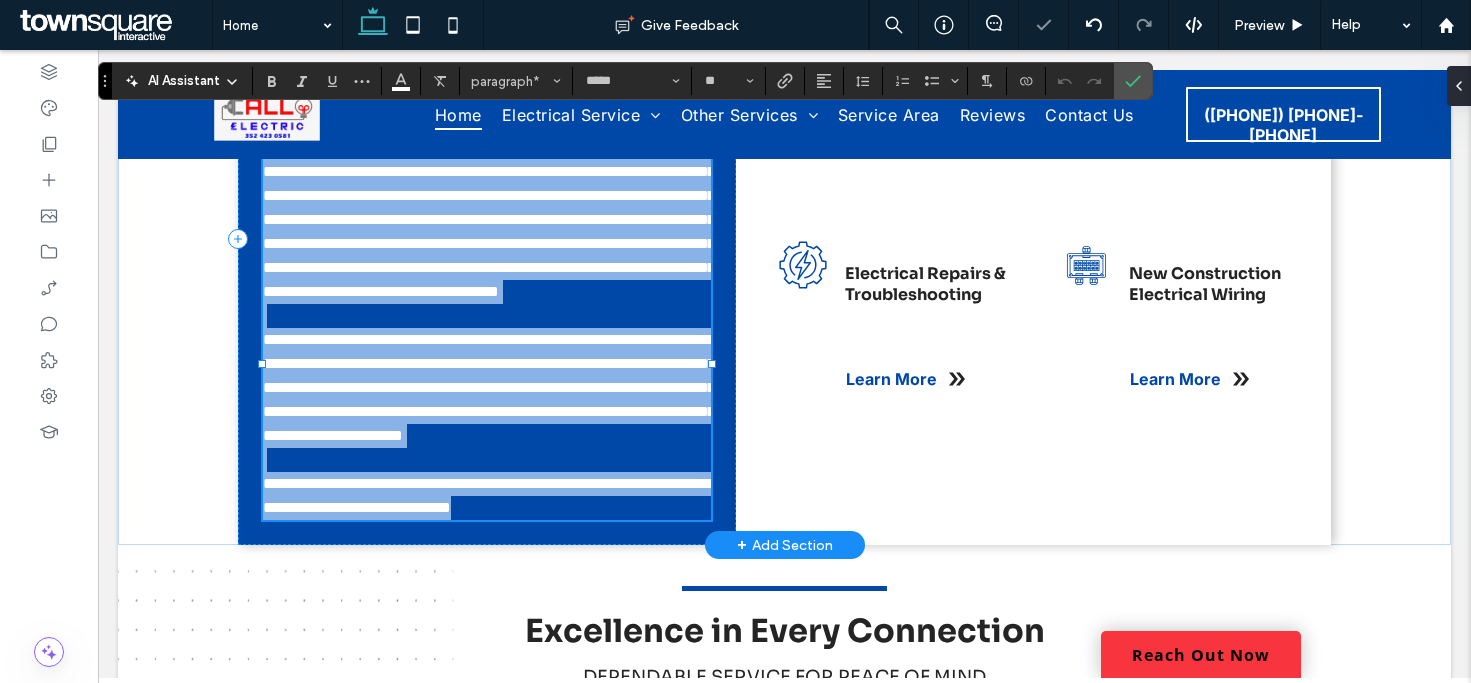 click on "**********" at bounding box center (489, 207) 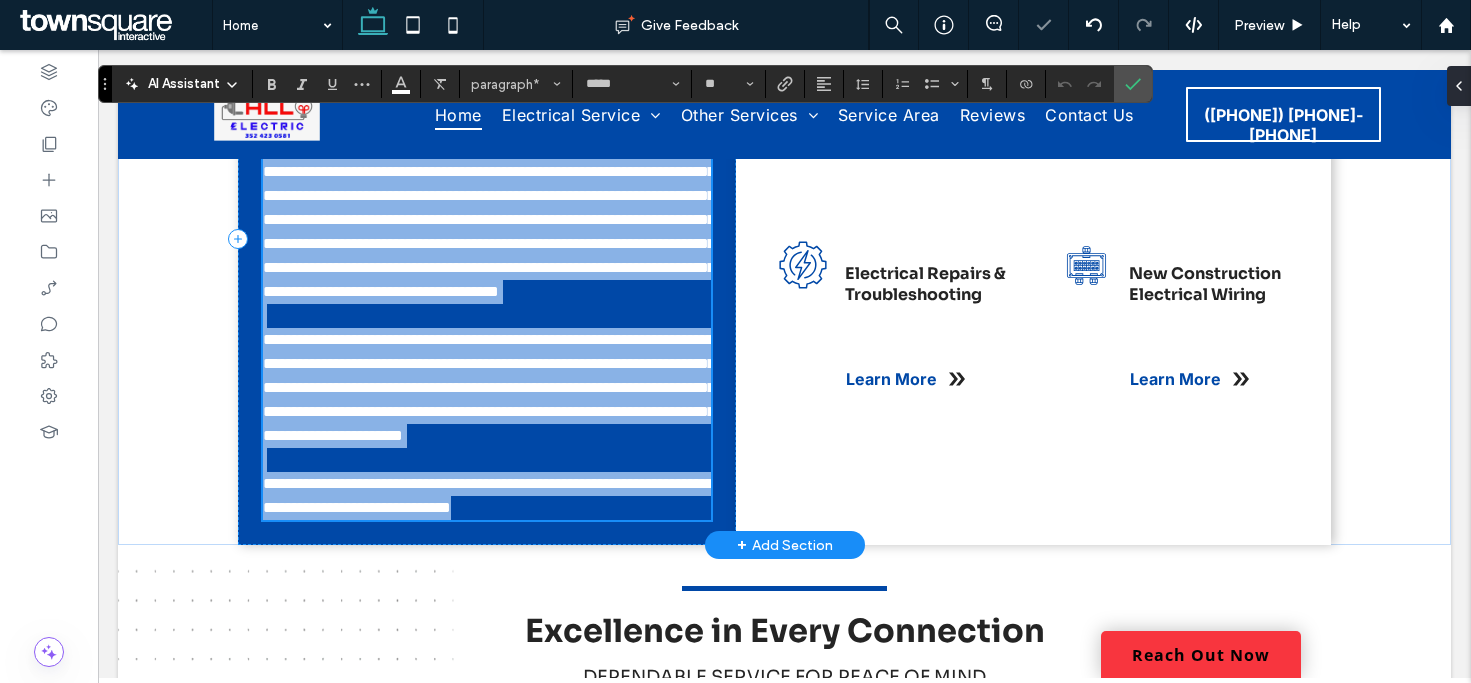 scroll, scrollTop: 523, scrollLeft: 0, axis: vertical 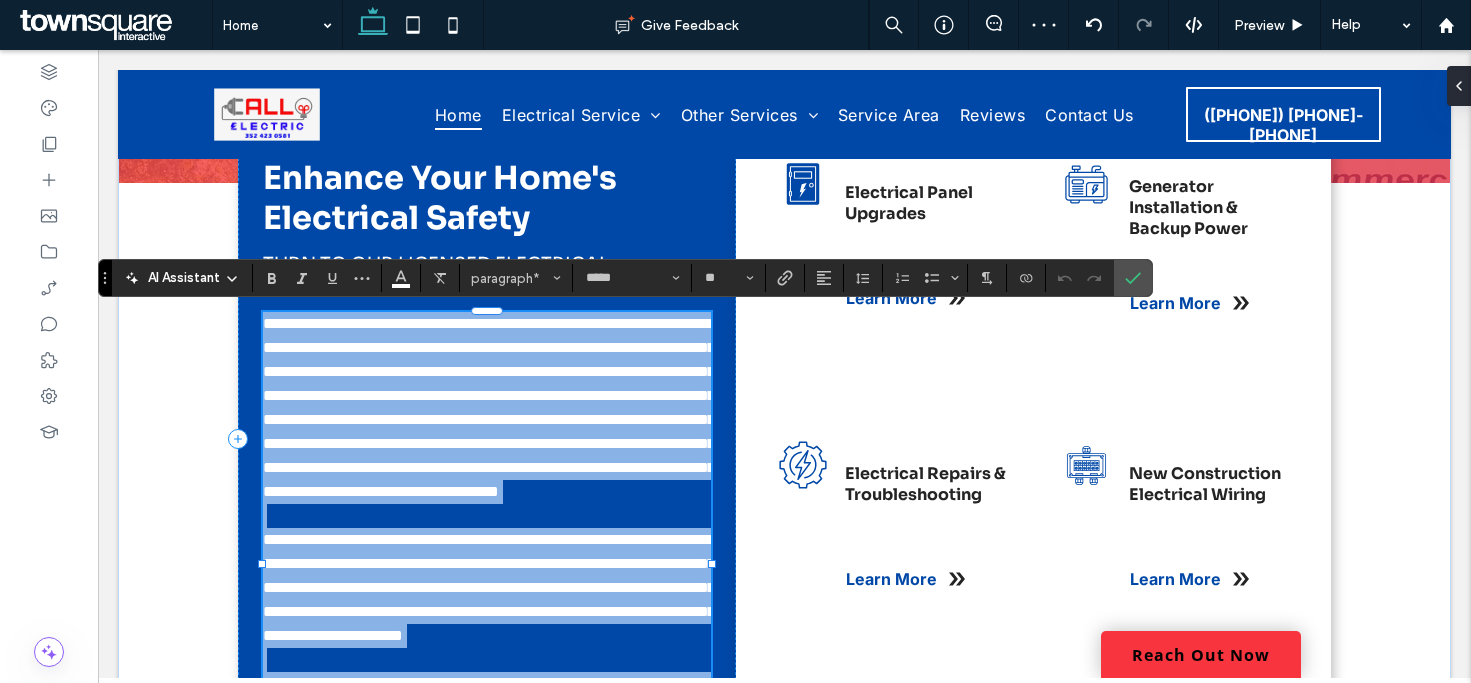 click on "**********" at bounding box center [489, 407] 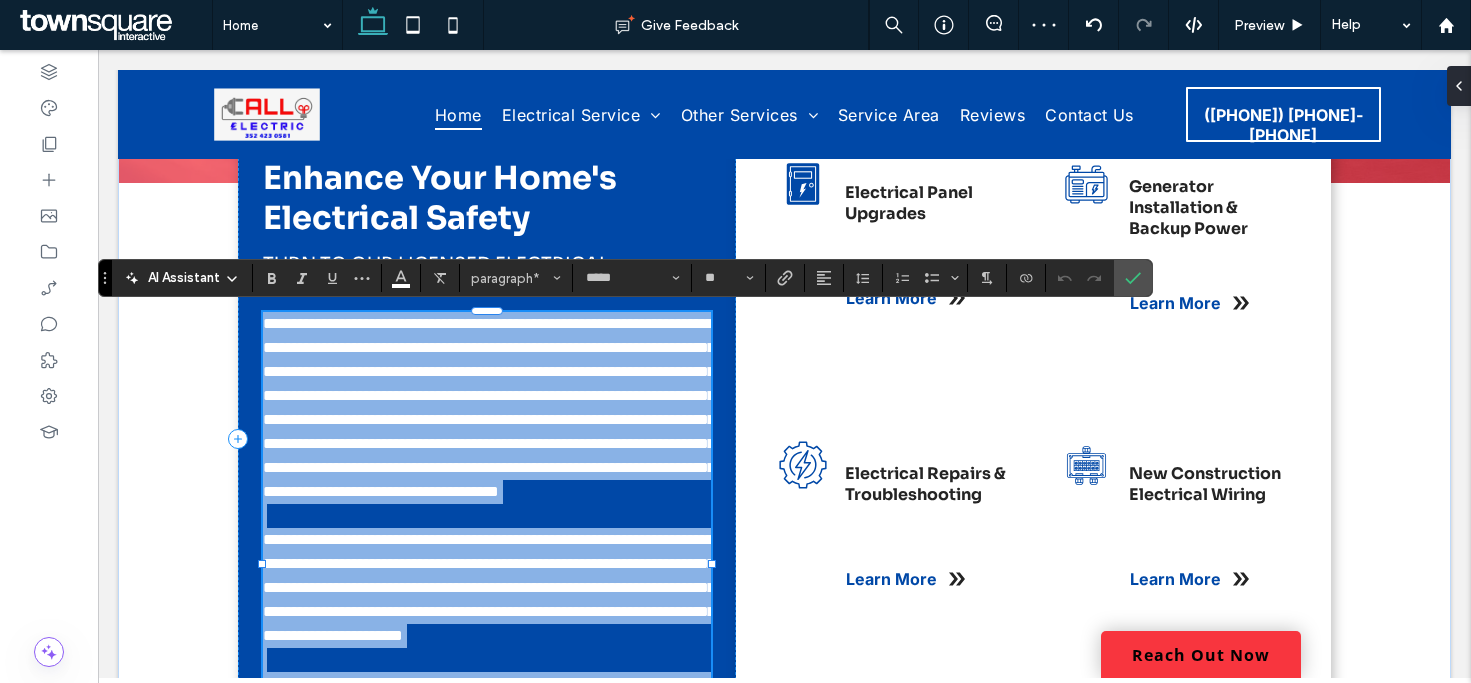 click on "**********" at bounding box center [489, 407] 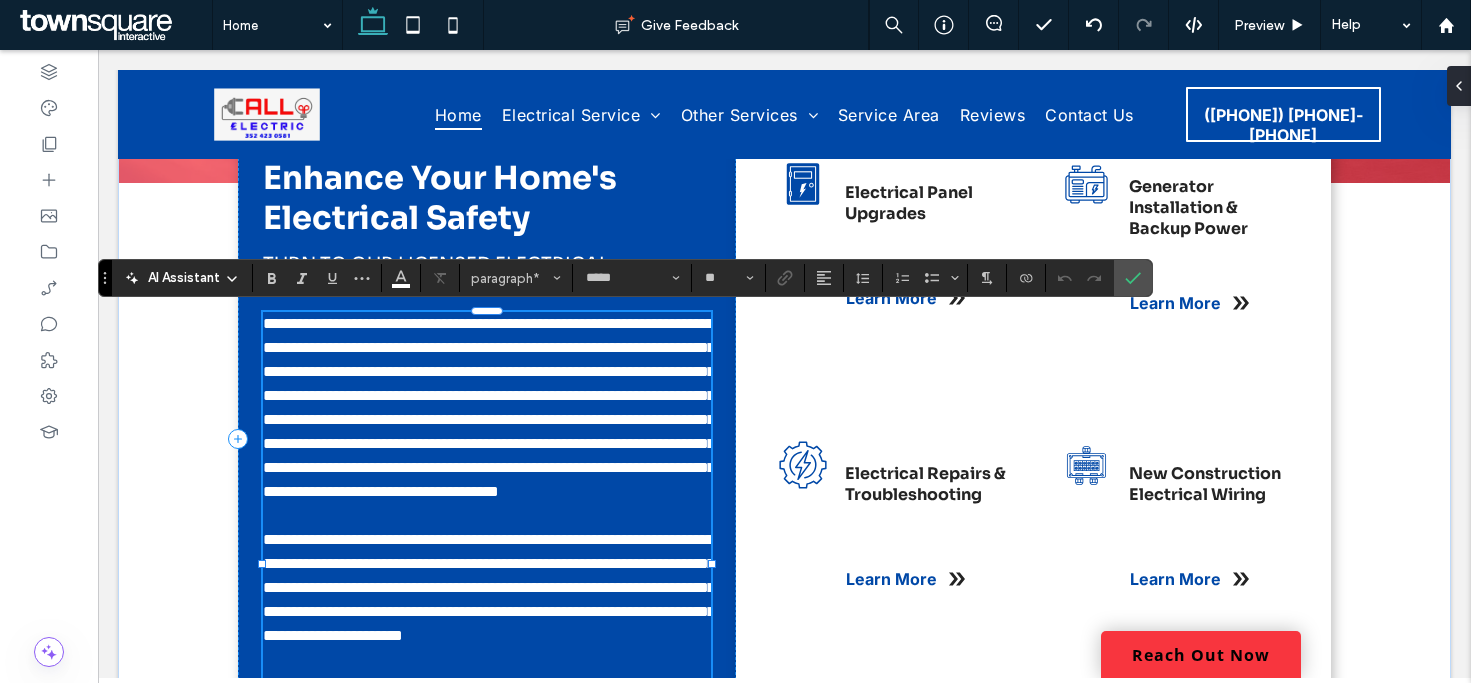 click on "**********" at bounding box center [489, 407] 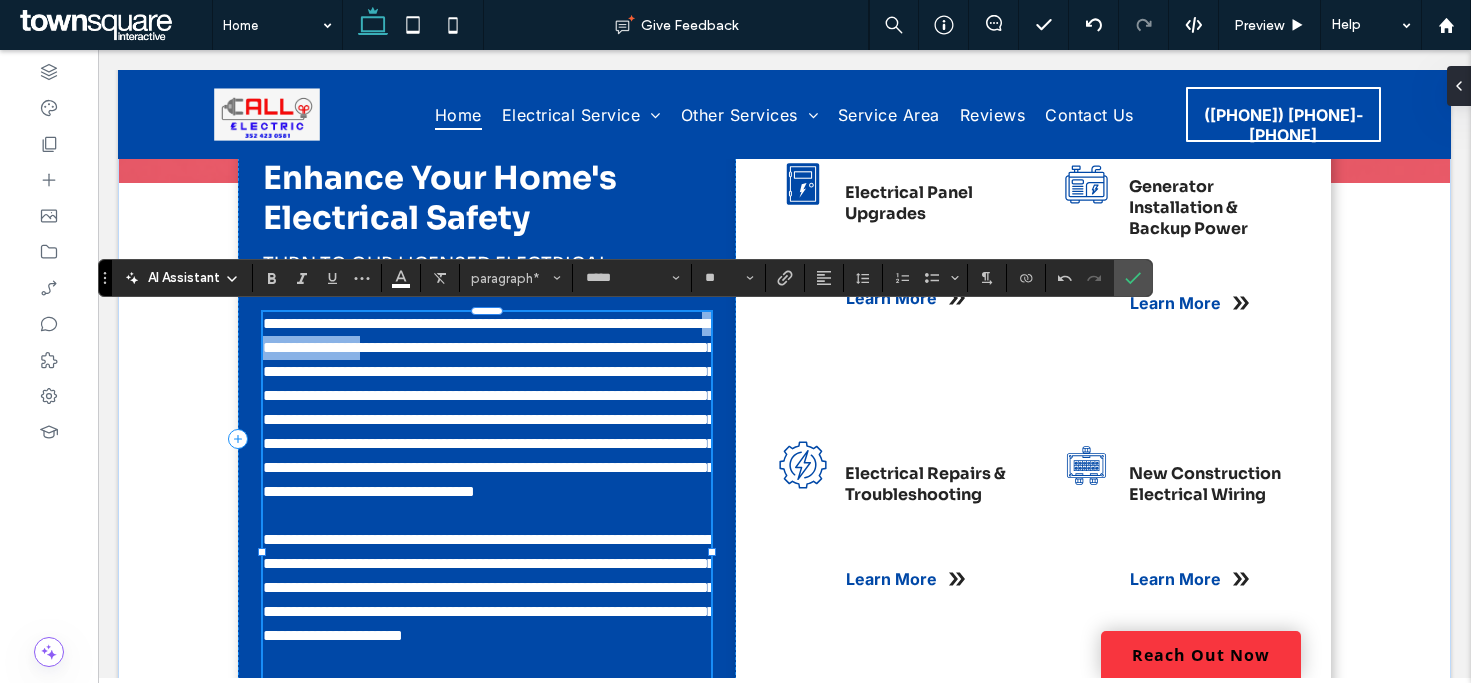 drag, startPoint x: 502, startPoint y: 348, endPoint x: 362, endPoint y: 348, distance: 140 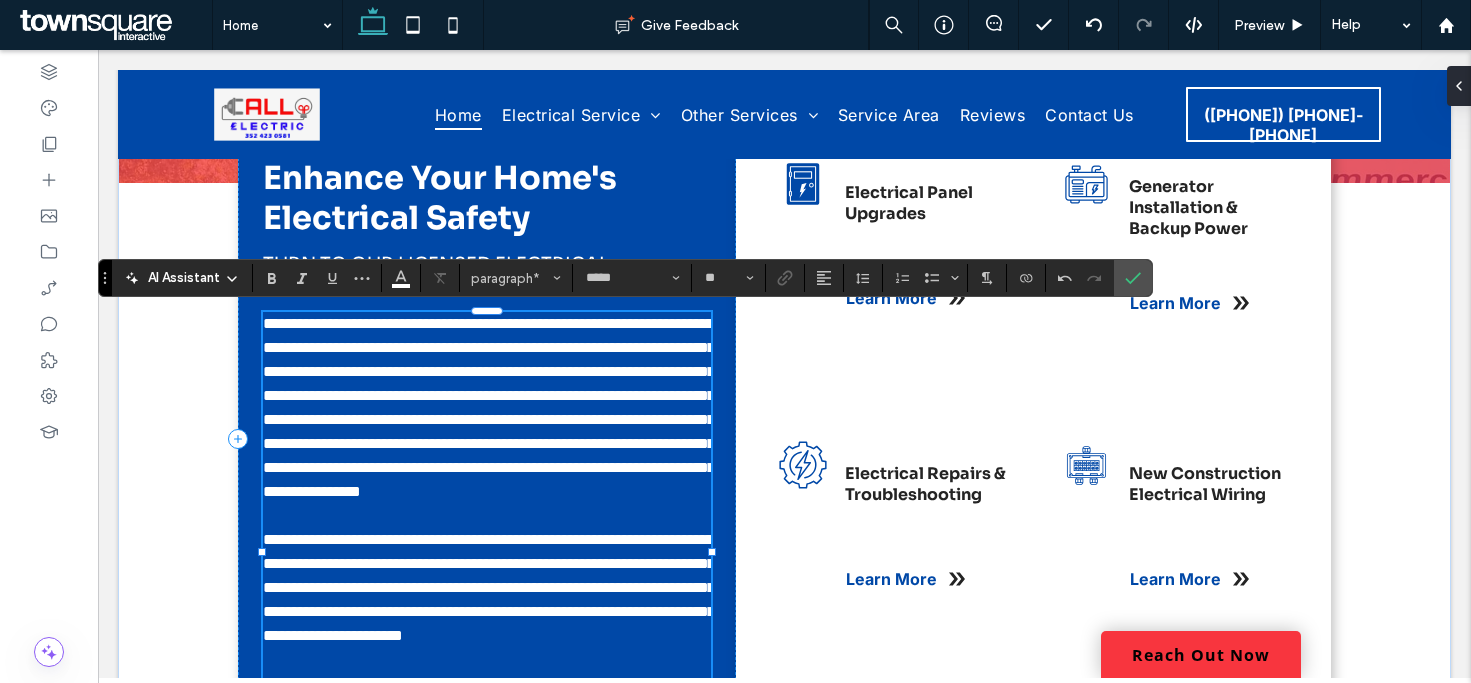 click on "**********" at bounding box center (489, 407) 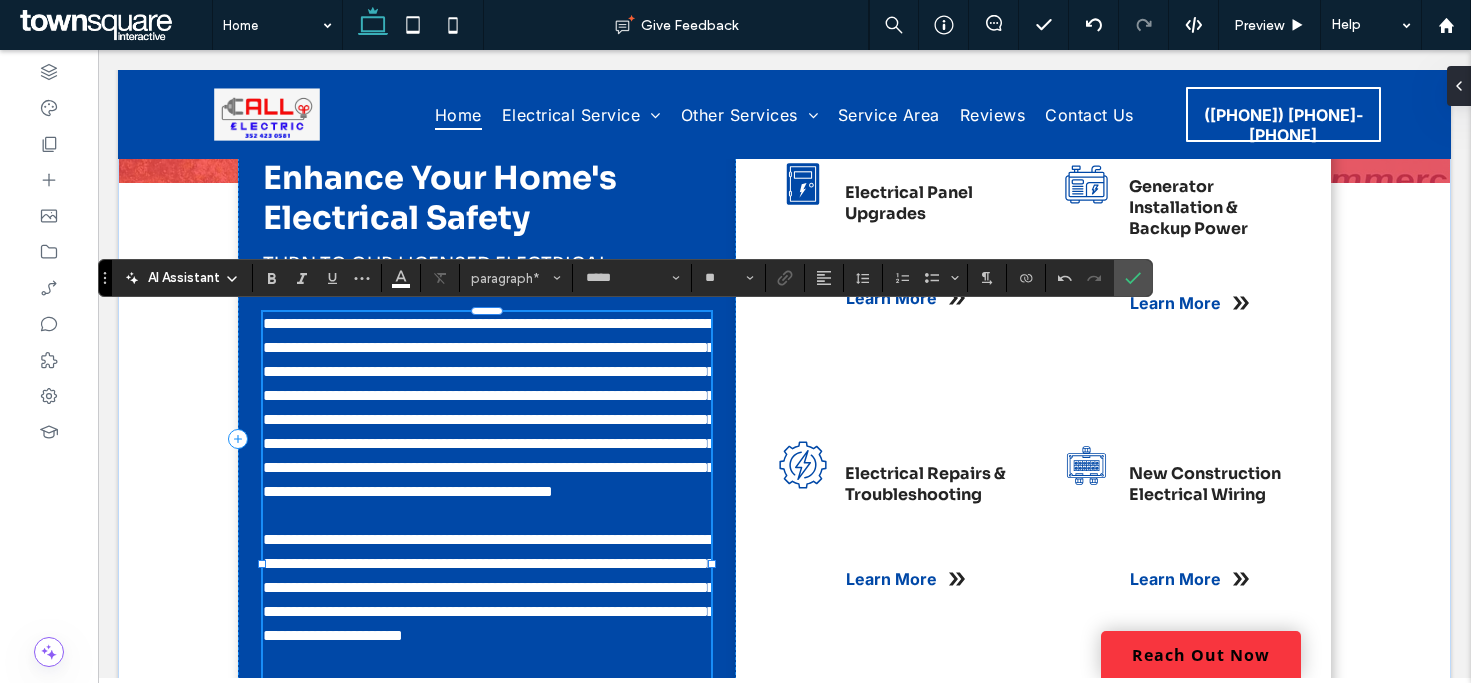 click on "**********" at bounding box center (489, 407) 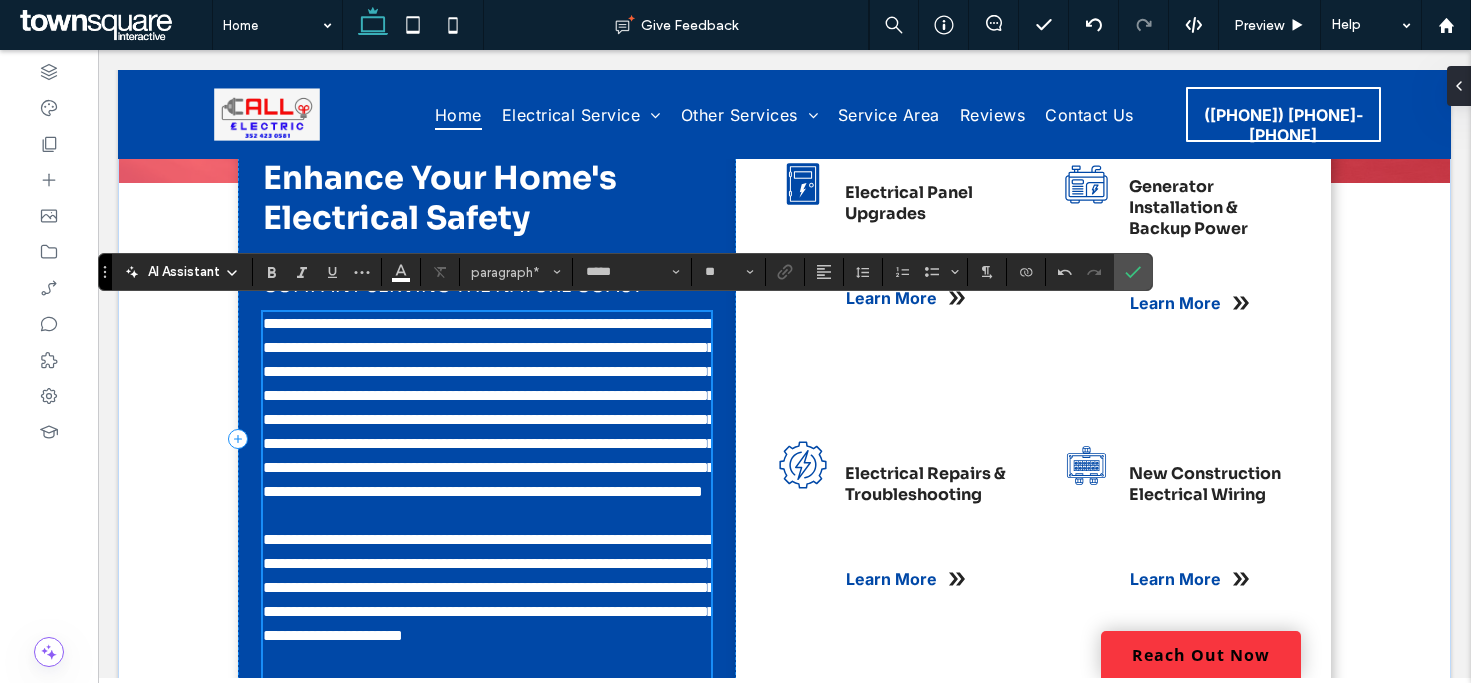 scroll, scrollTop: 623, scrollLeft: 0, axis: vertical 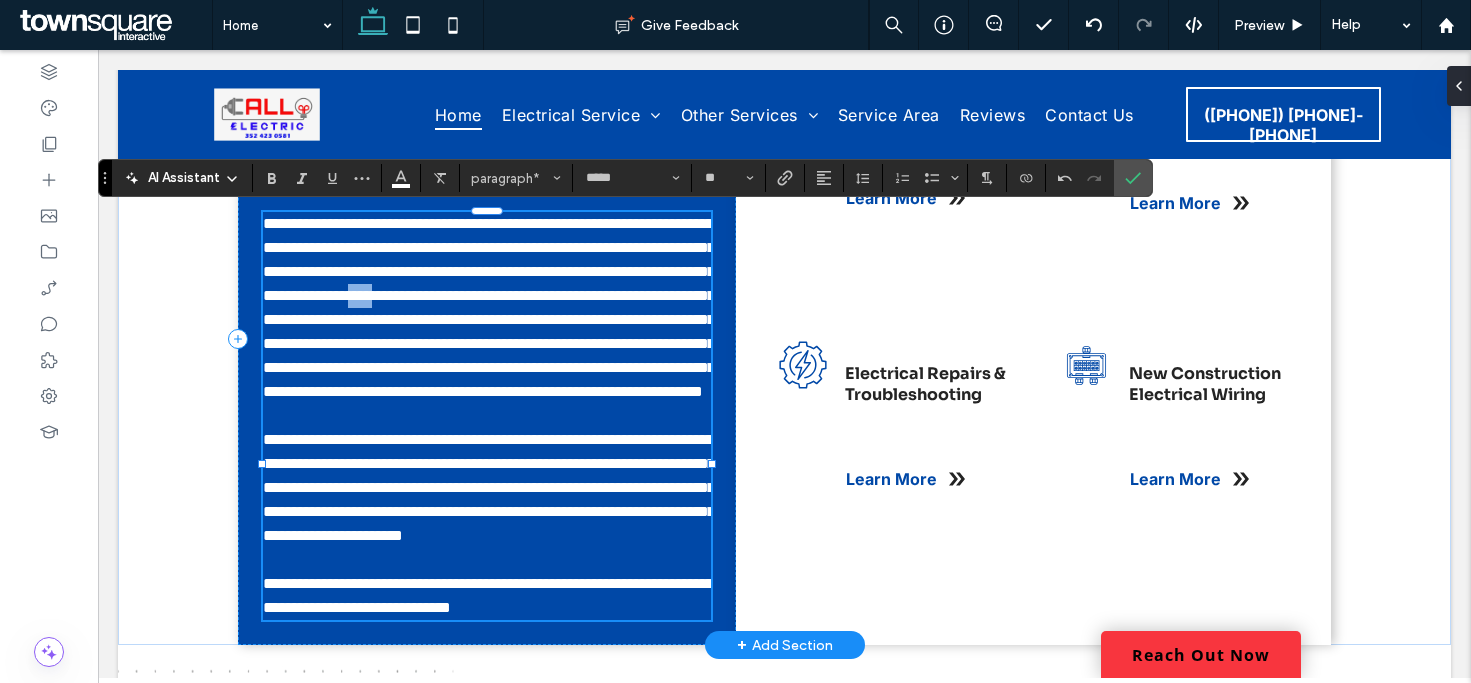 drag, startPoint x: 390, startPoint y: 320, endPoint x: 354, endPoint y: 322, distance: 36.05551 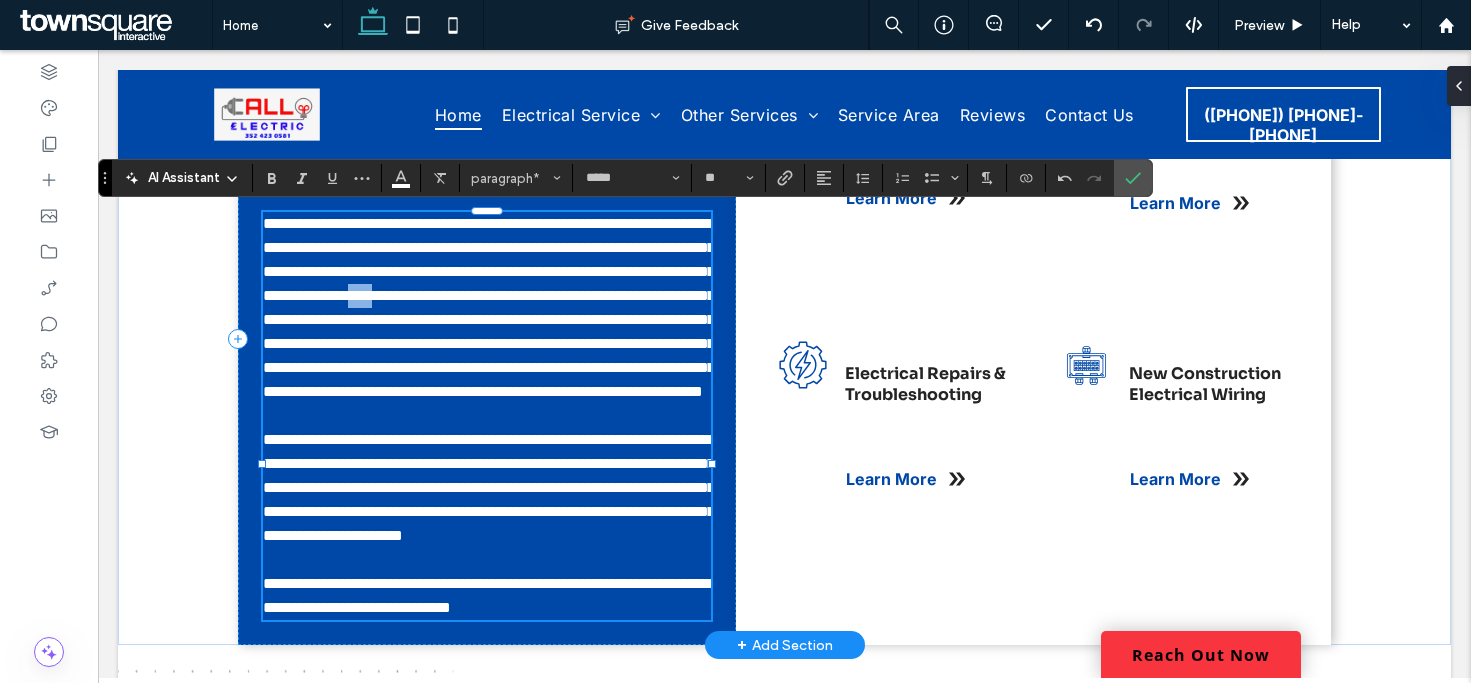 click on "**********" at bounding box center [489, 307] 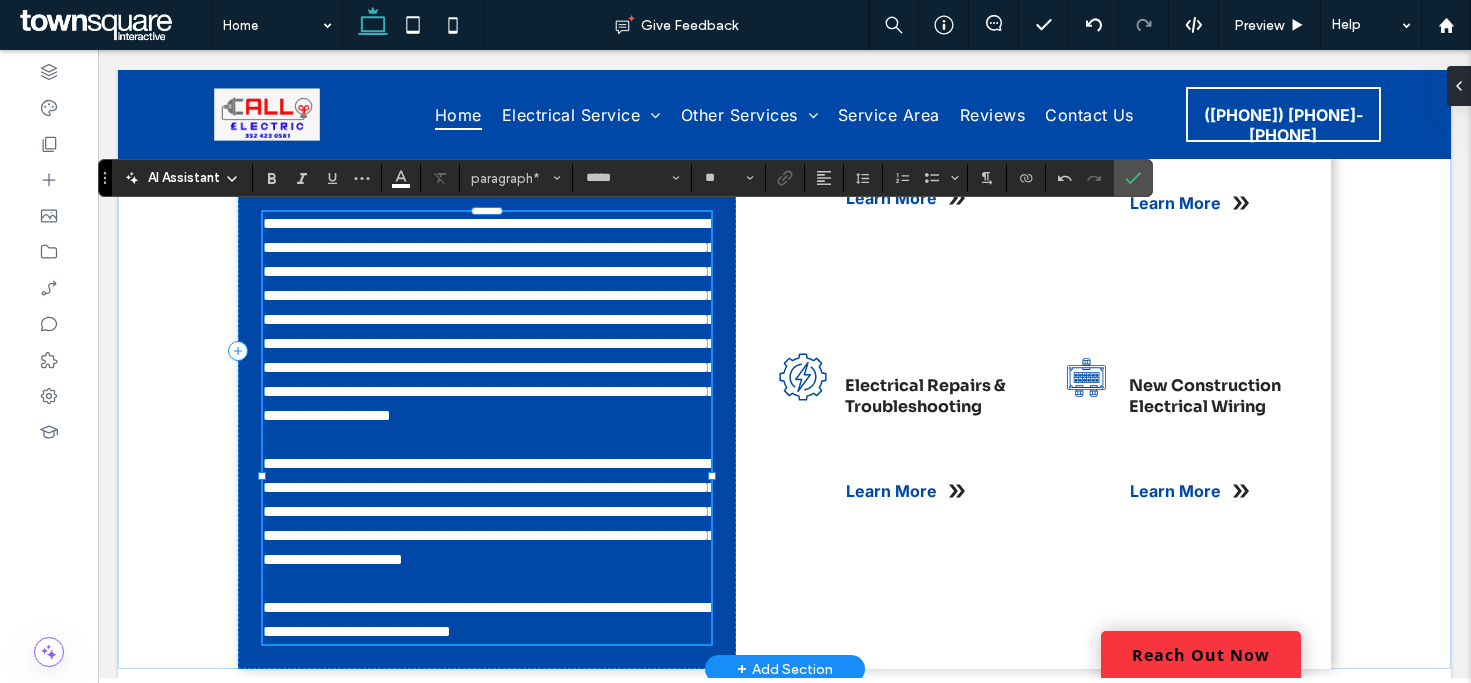click on "**********" at bounding box center (489, 319) 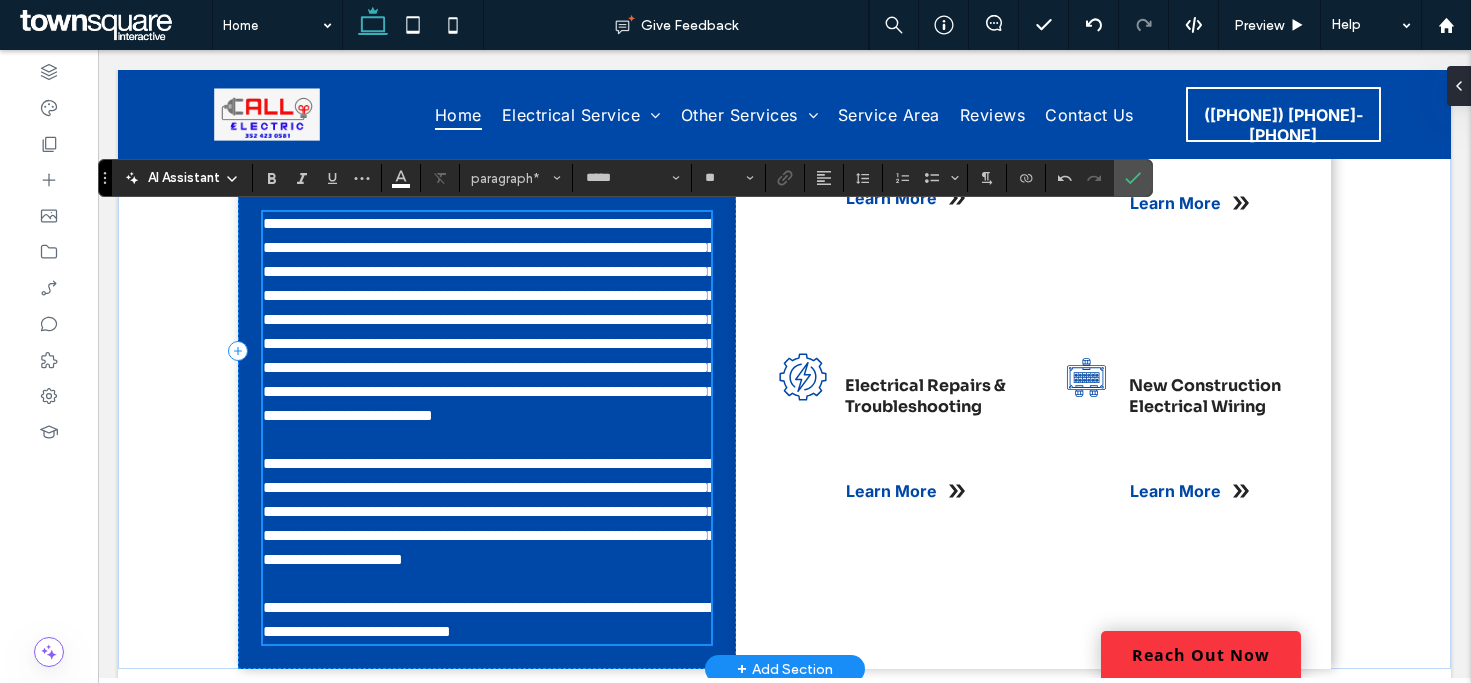 scroll, scrollTop: 723, scrollLeft: 0, axis: vertical 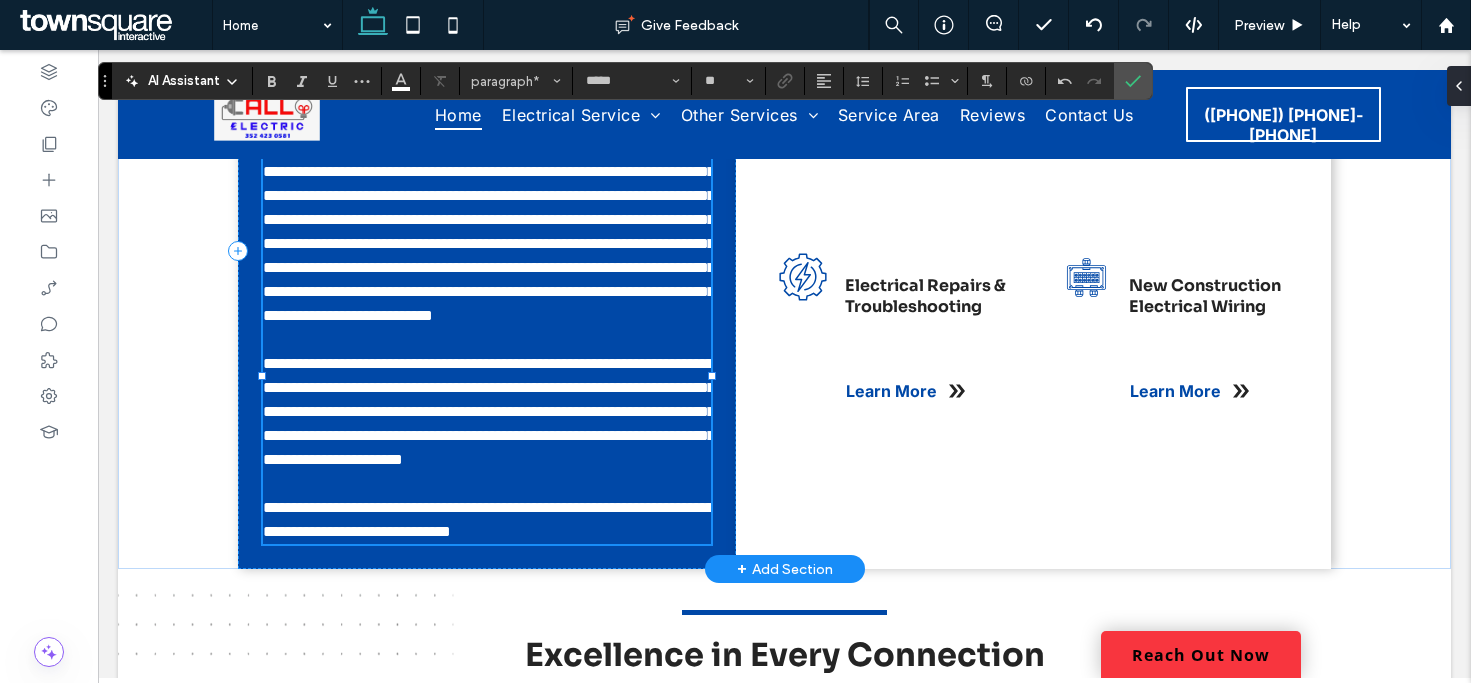 click on "**********" at bounding box center (489, 411) 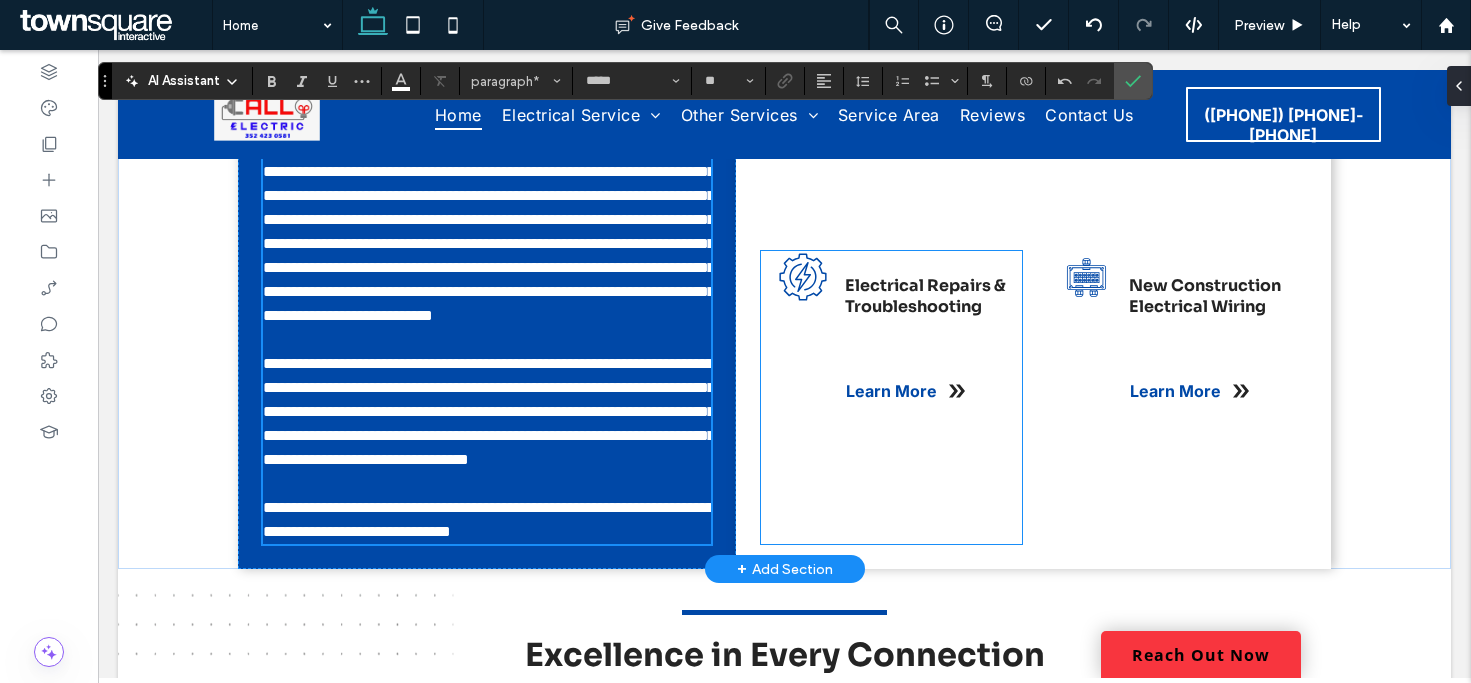 scroll, scrollTop: 523, scrollLeft: 0, axis: vertical 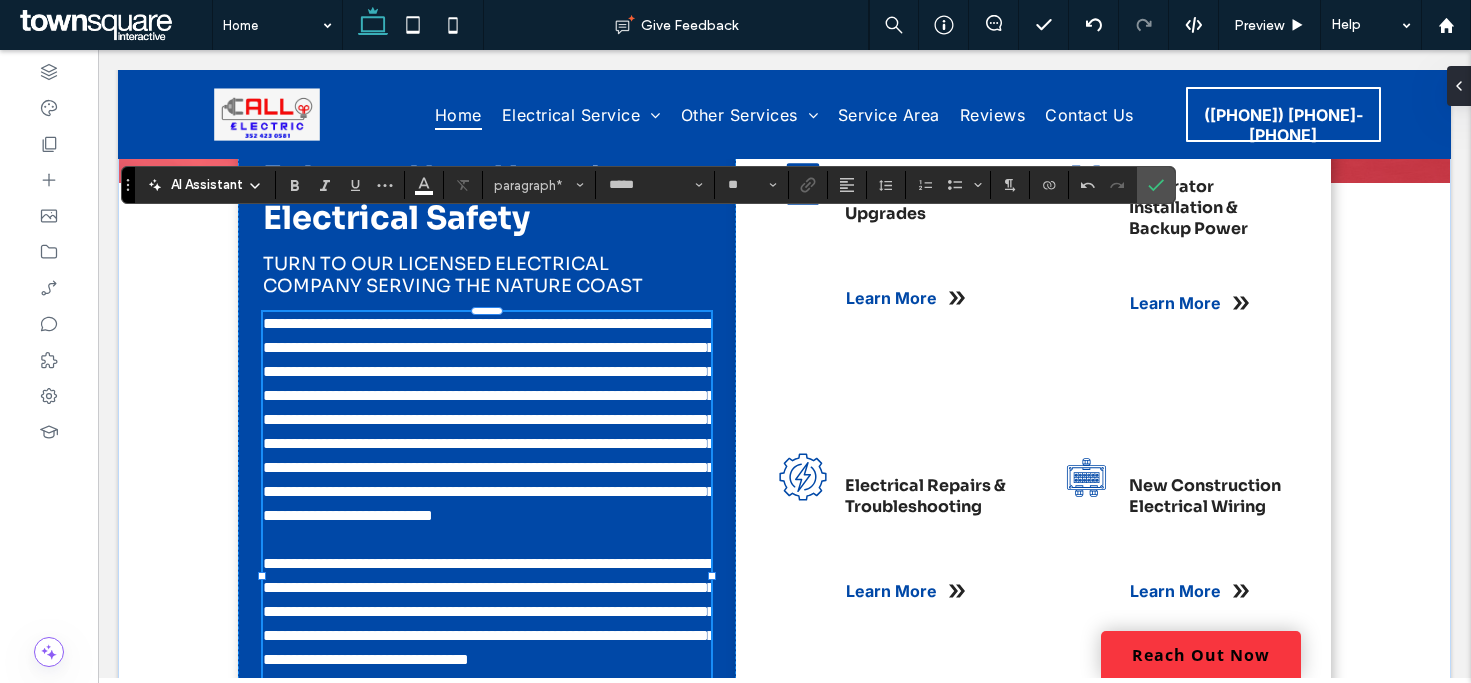 drag, startPoint x: 105, startPoint y: 274, endPoint x: 134, endPoint y: 121, distance: 155.72412 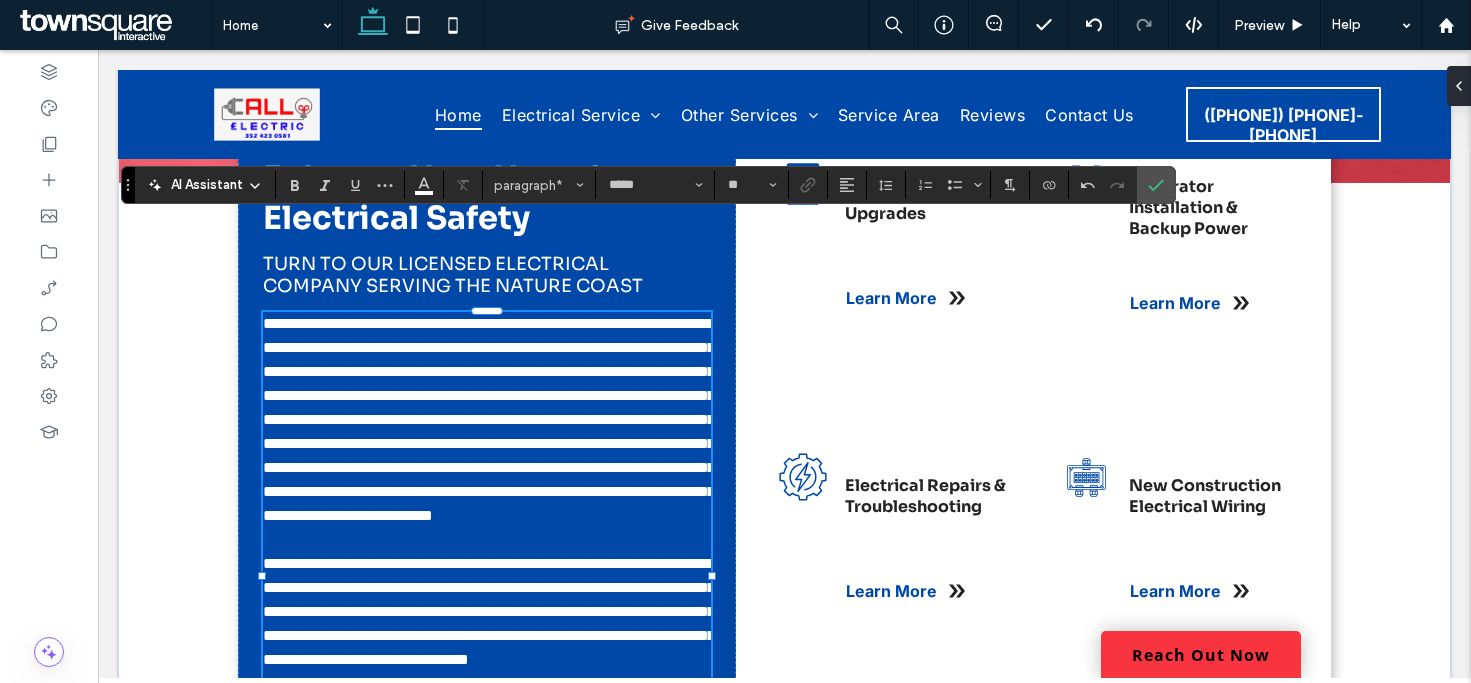 click 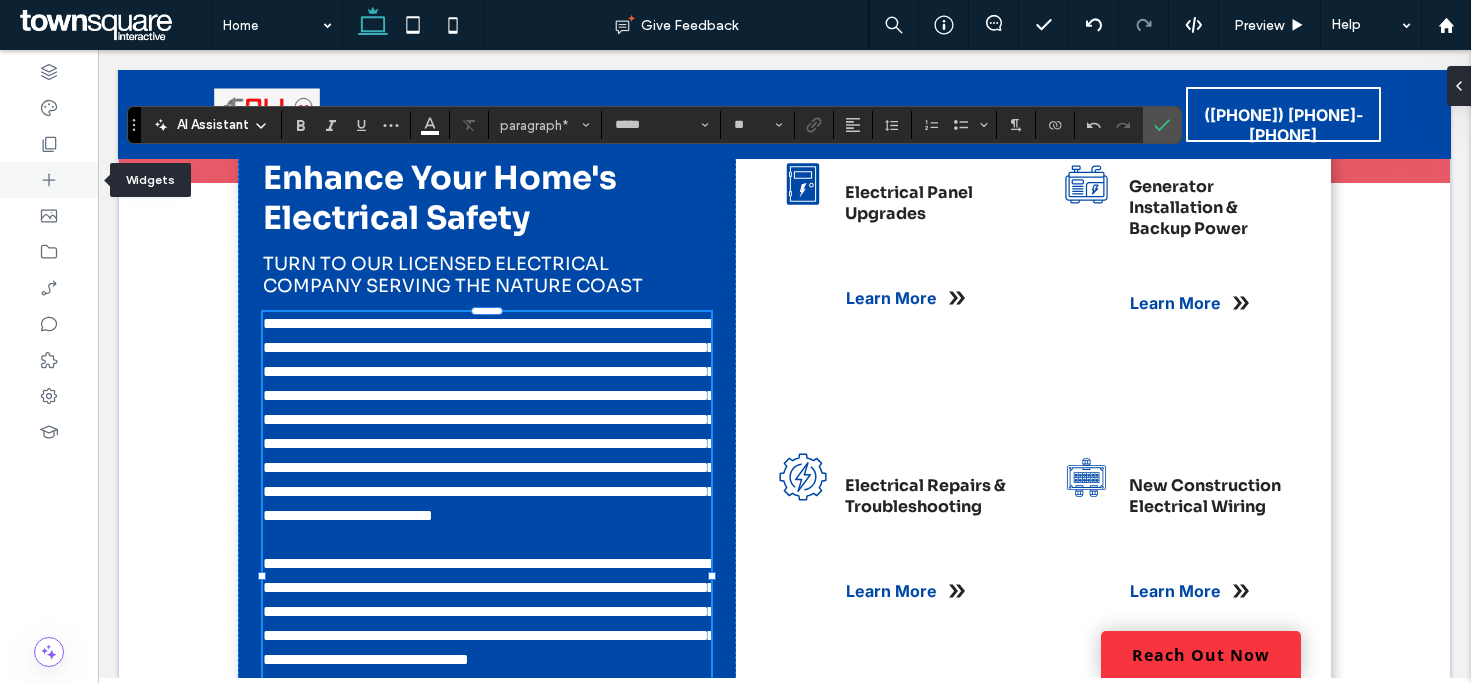click 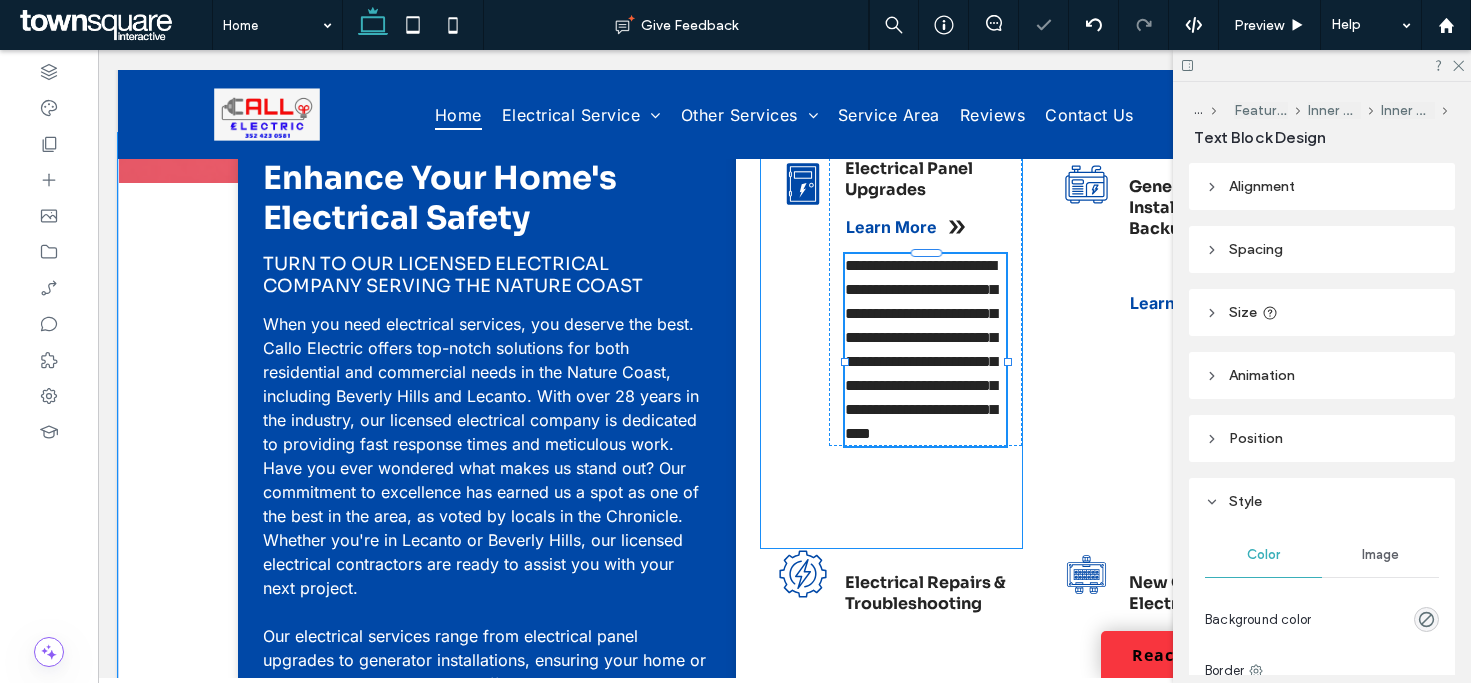 type on "*****" 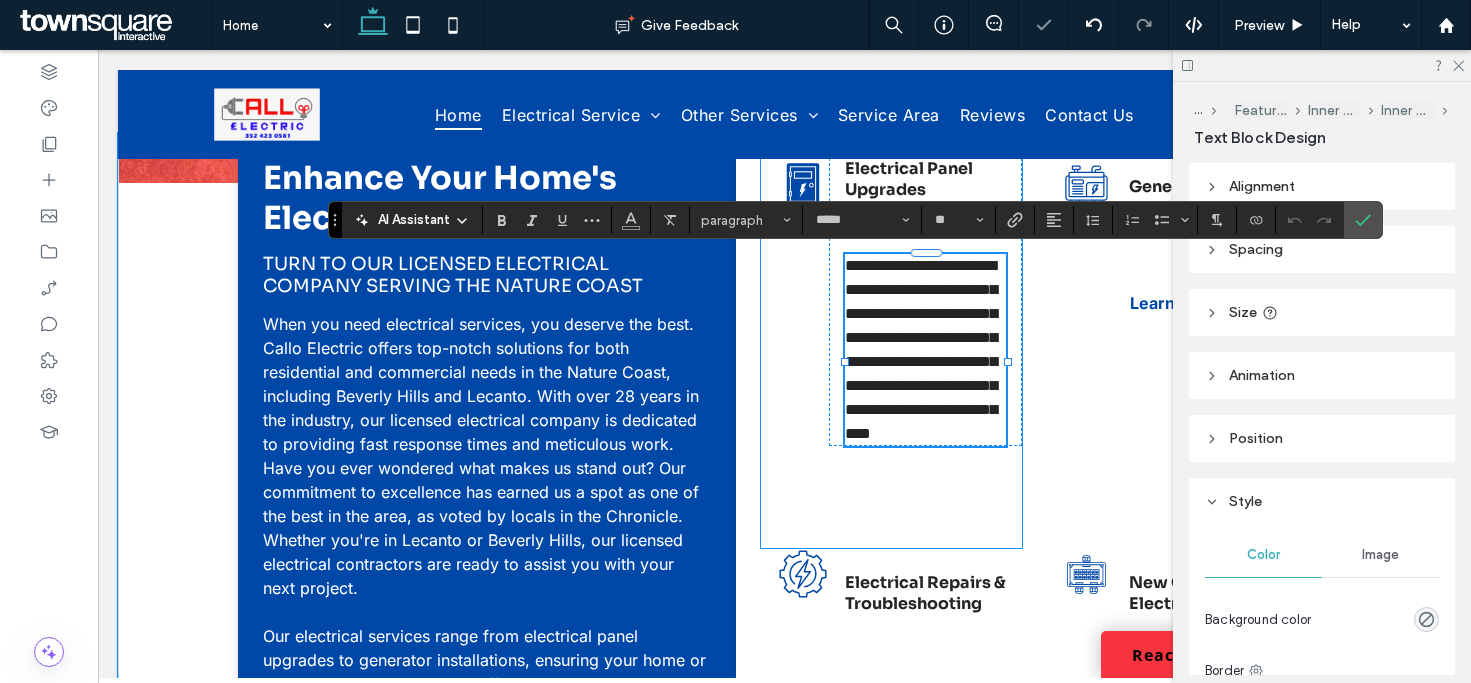 click on "**********" at bounding box center (892, 353) 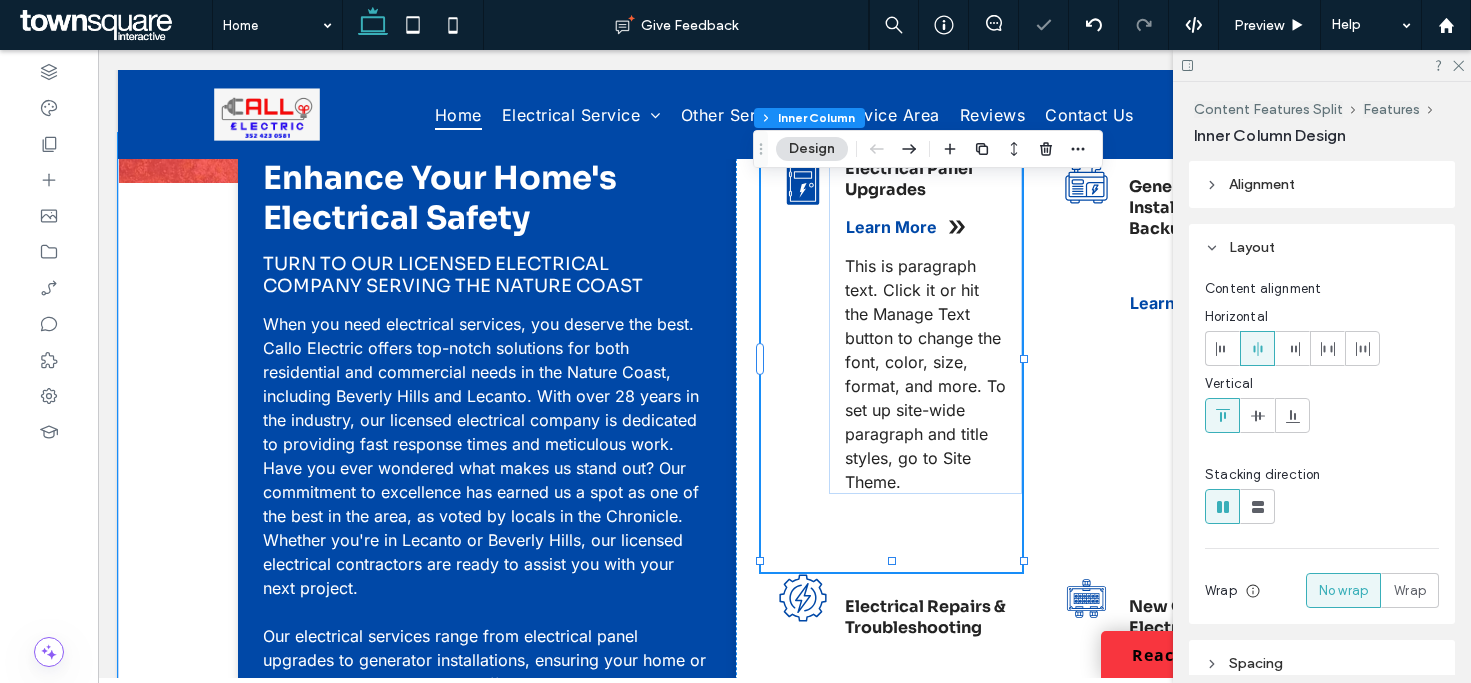 type on "**" 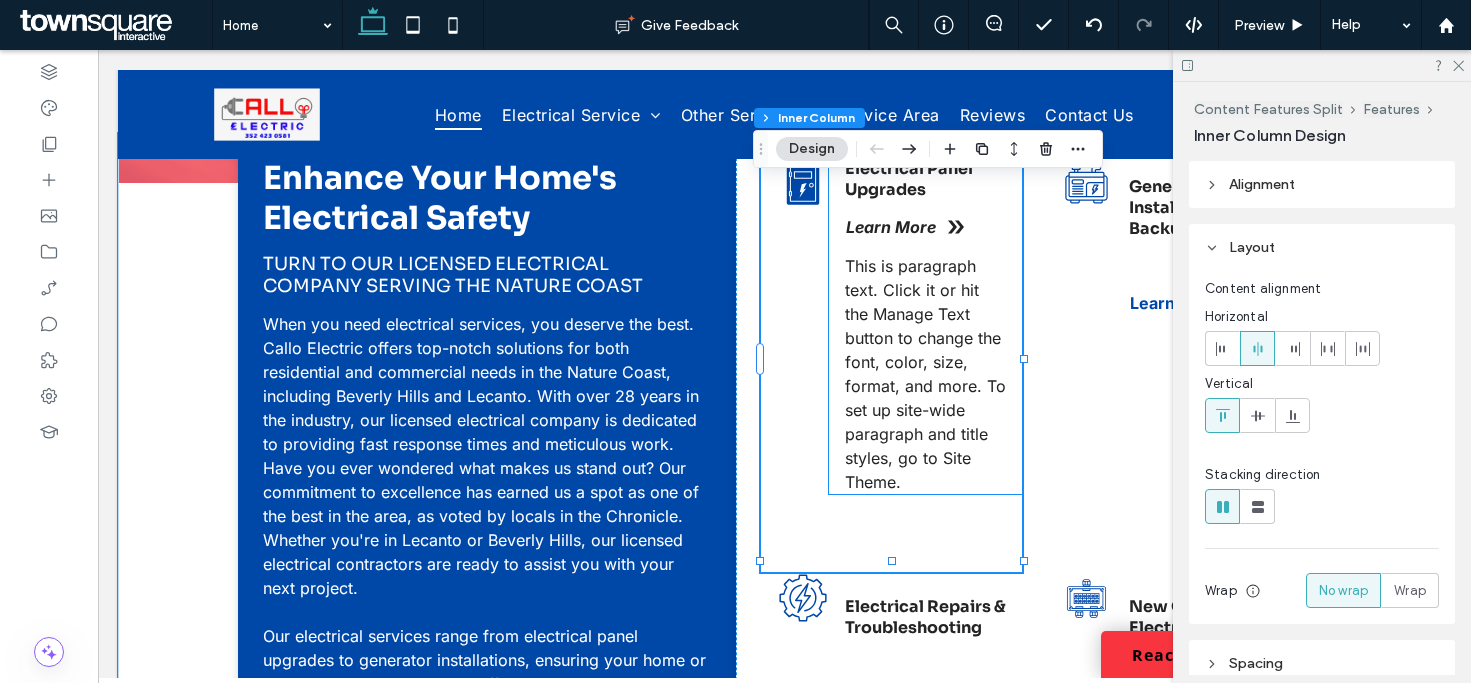 click on "Learn More" at bounding box center [891, 227] 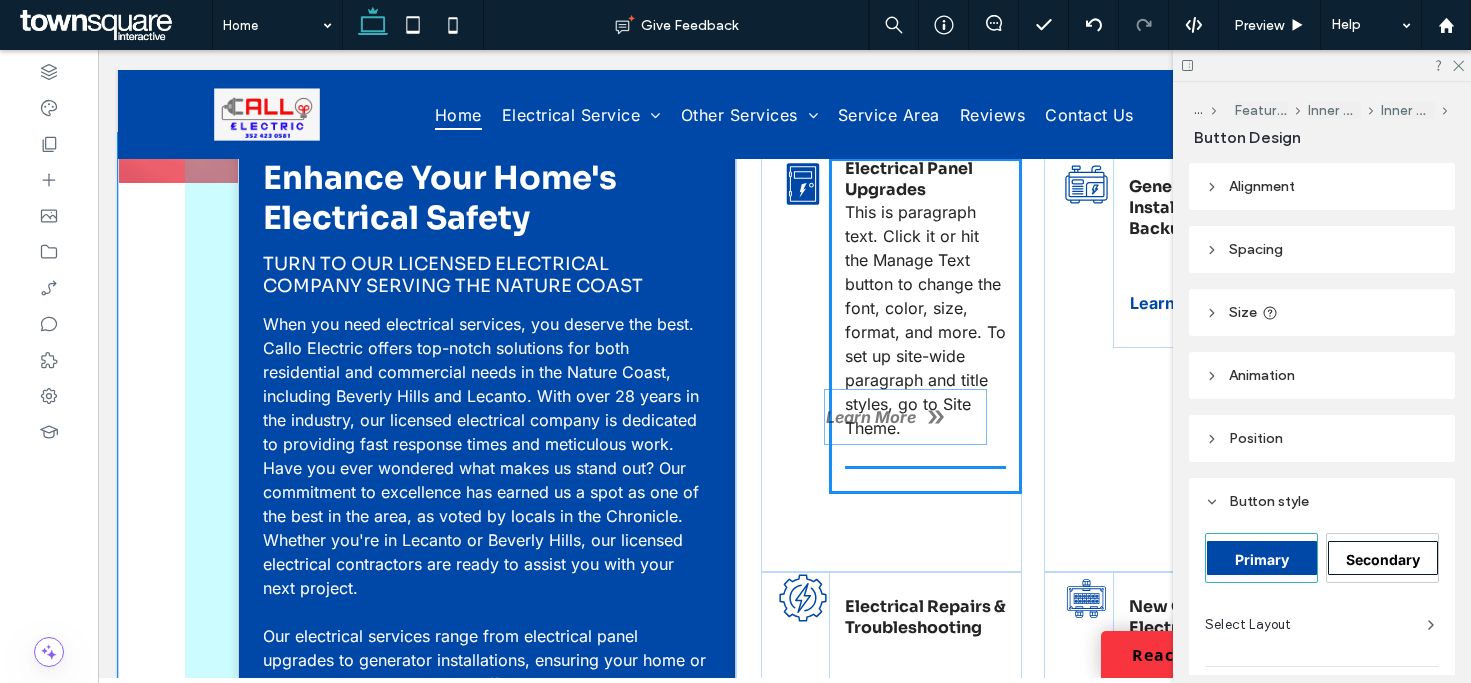 drag, startPoint x: 958, startPoint y: 230, endPoint x: 942, endPoint y: 420, distance: 190.6725 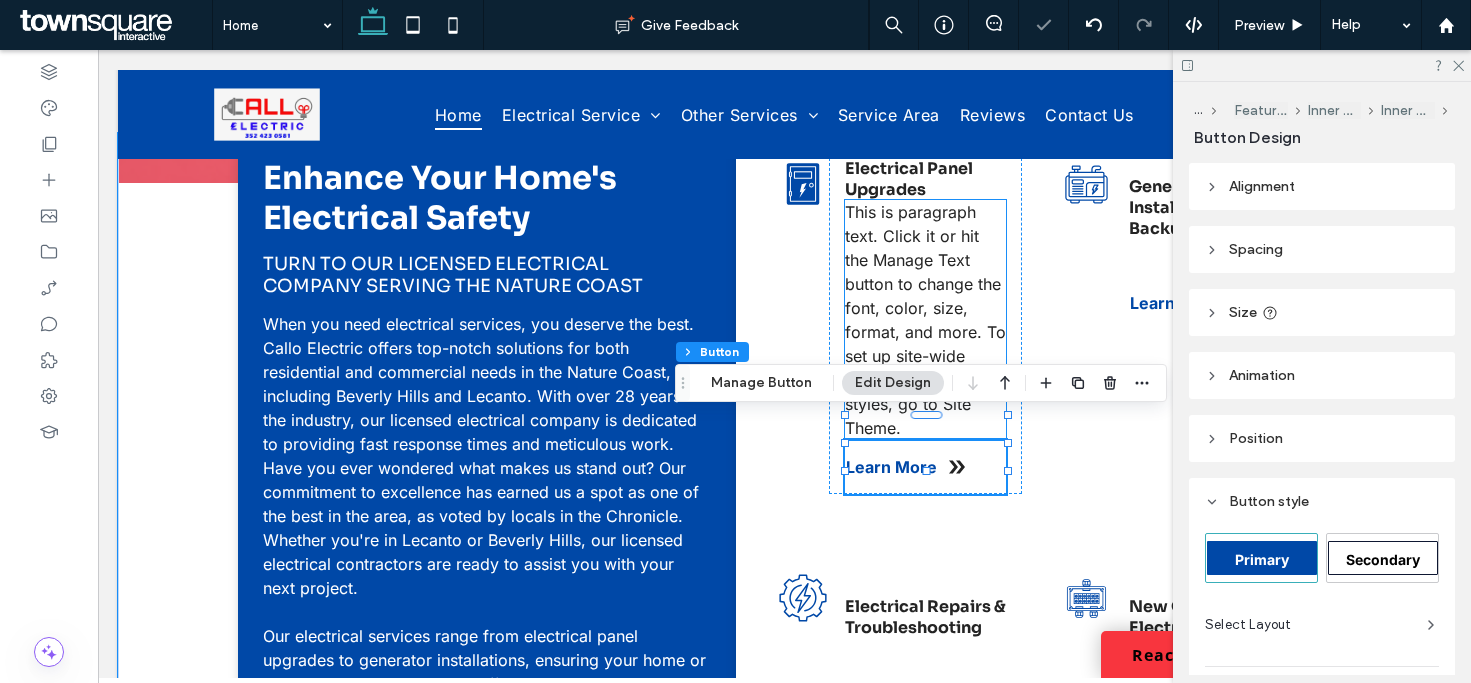 click on "This is paragraph text. Click it or hit the Manage Text button to change the font, color, size, format, and more. To set up site-wide paragraph and title styles, go to Site Theme." at bounding box center (925, 320) 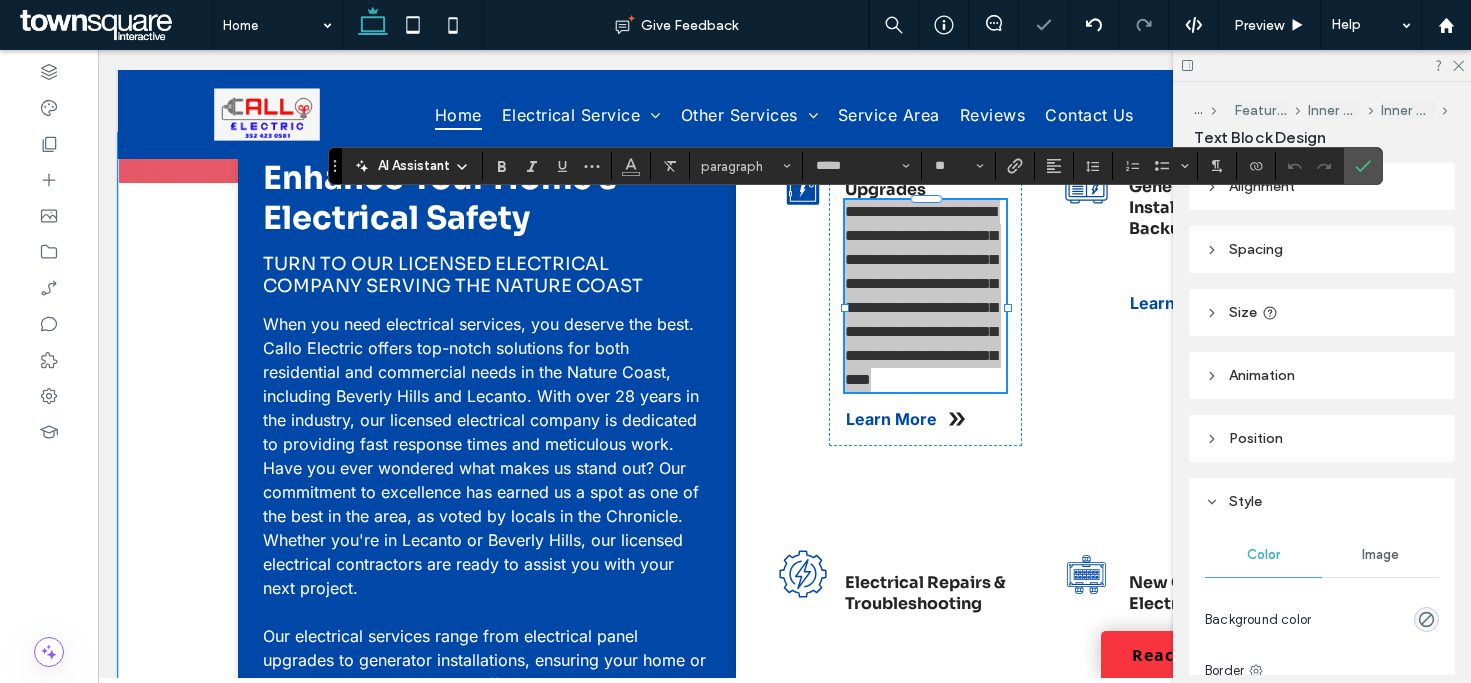 click on "AI Assistant" at bounding box center (414, 166) 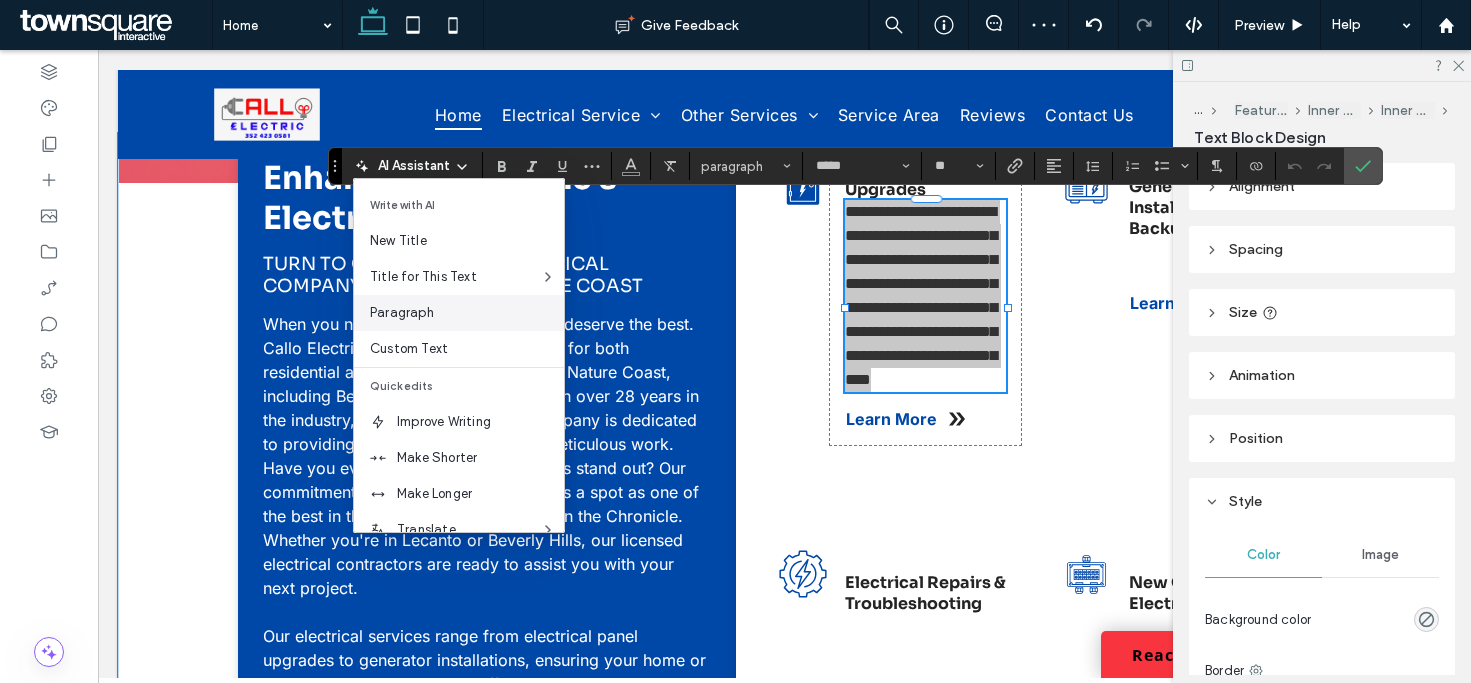 click on "Paragraph" at bounding box center (467, 313) 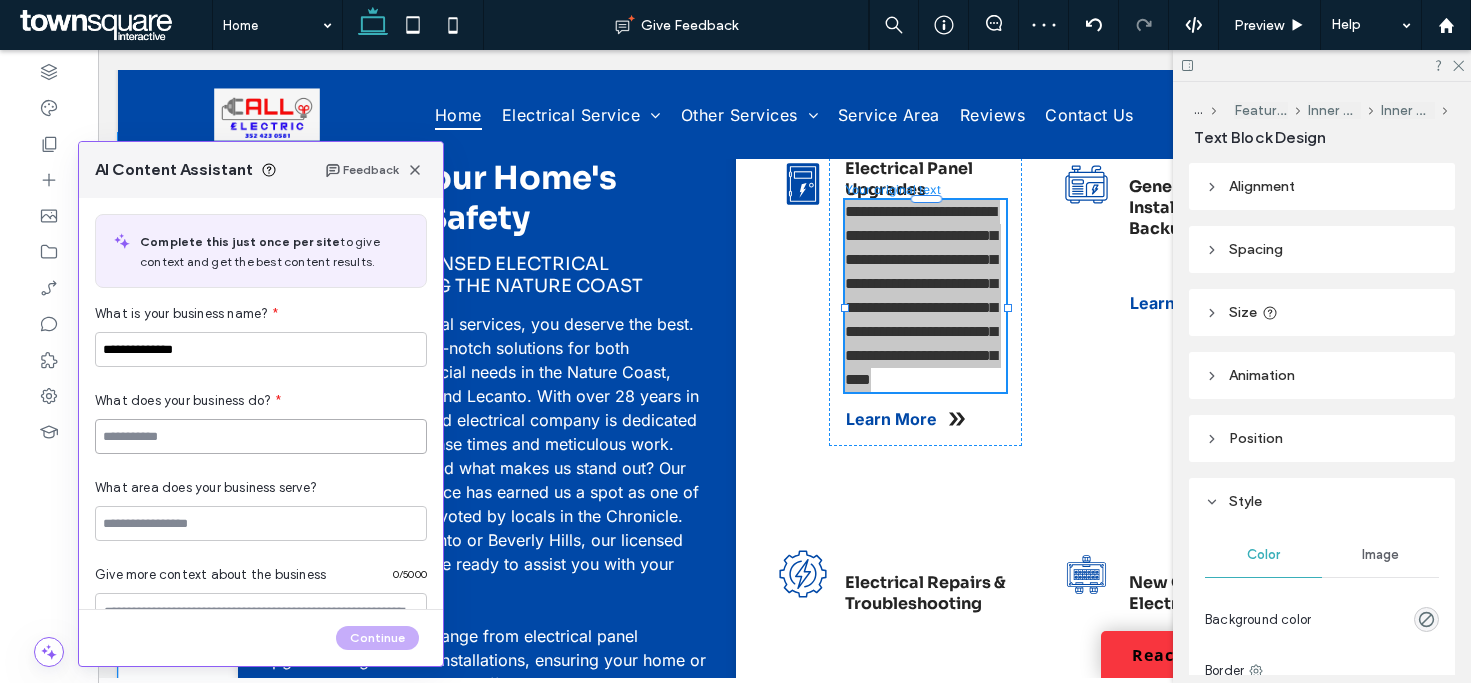 click at bounding box center (261, 436) 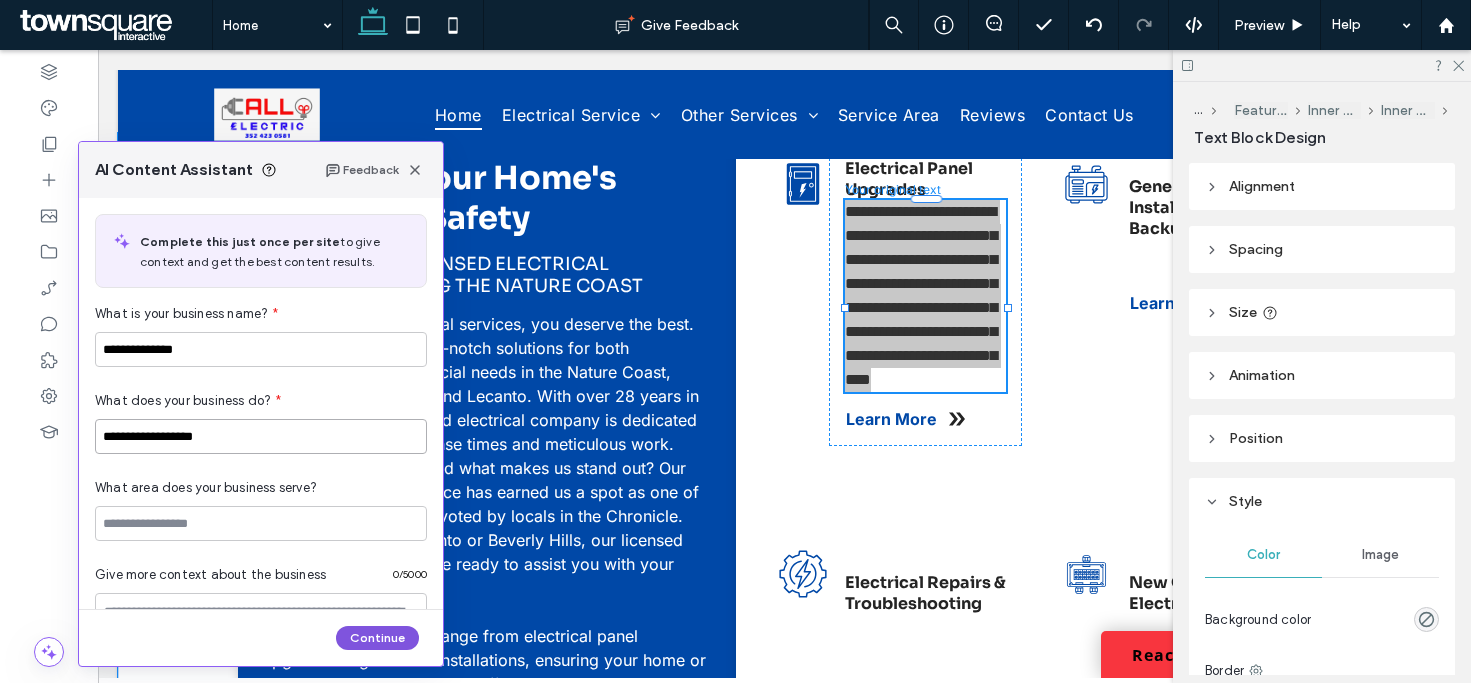 type on "**********" 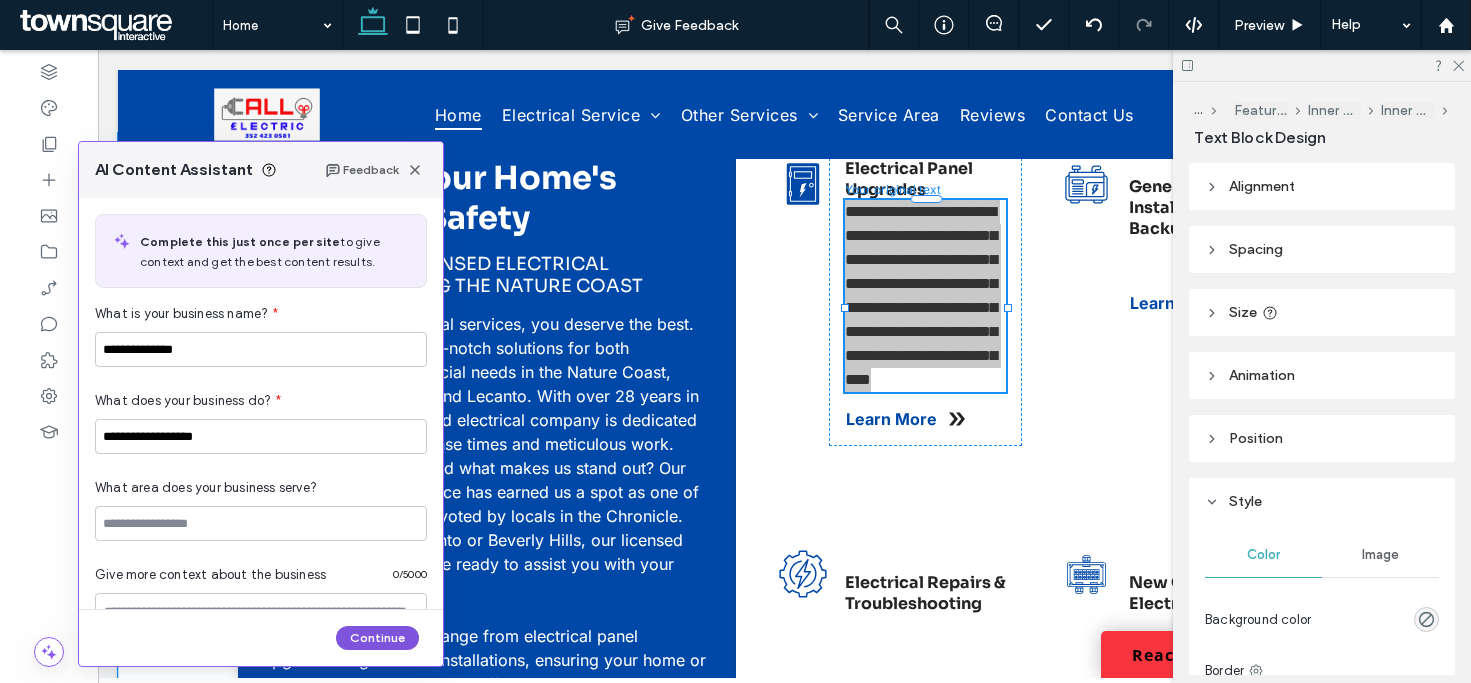 click on "Continue" at bounding box center [377, 638] 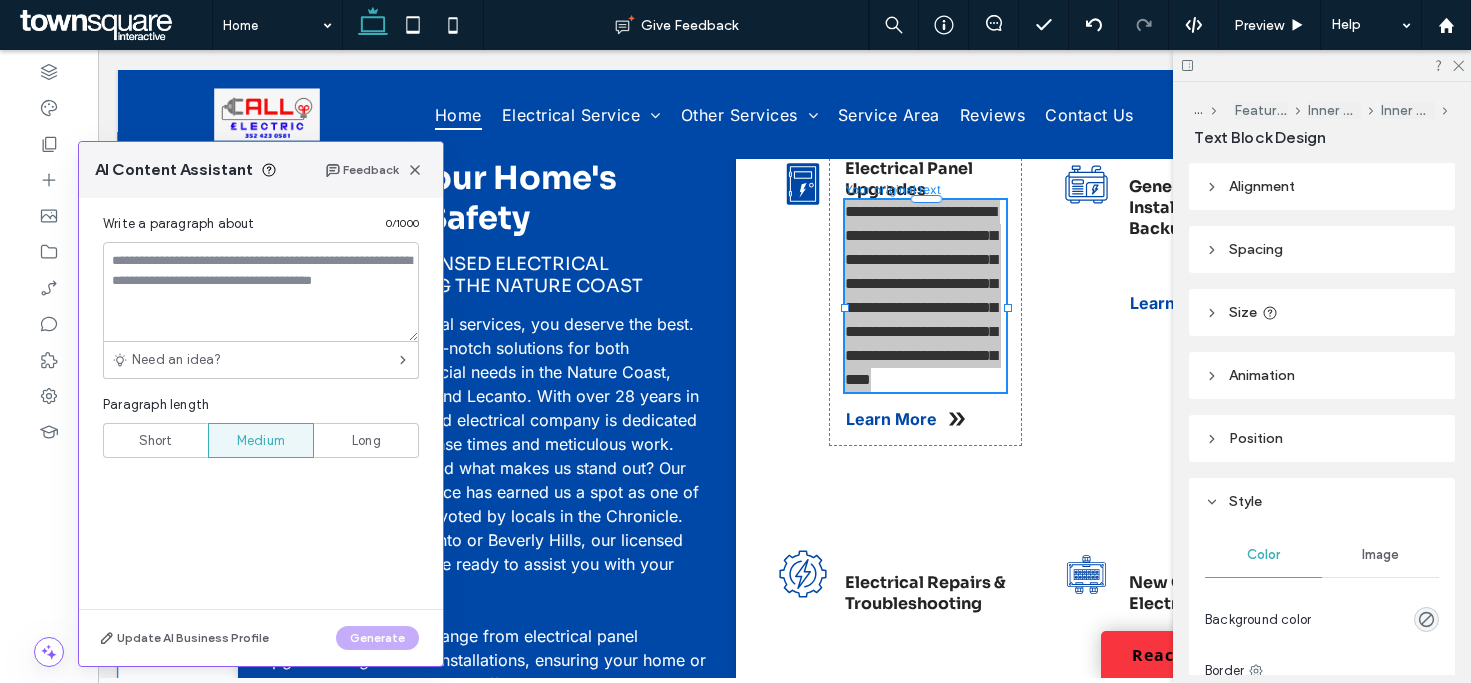 click on "Short" at bounding box center [155, 440] 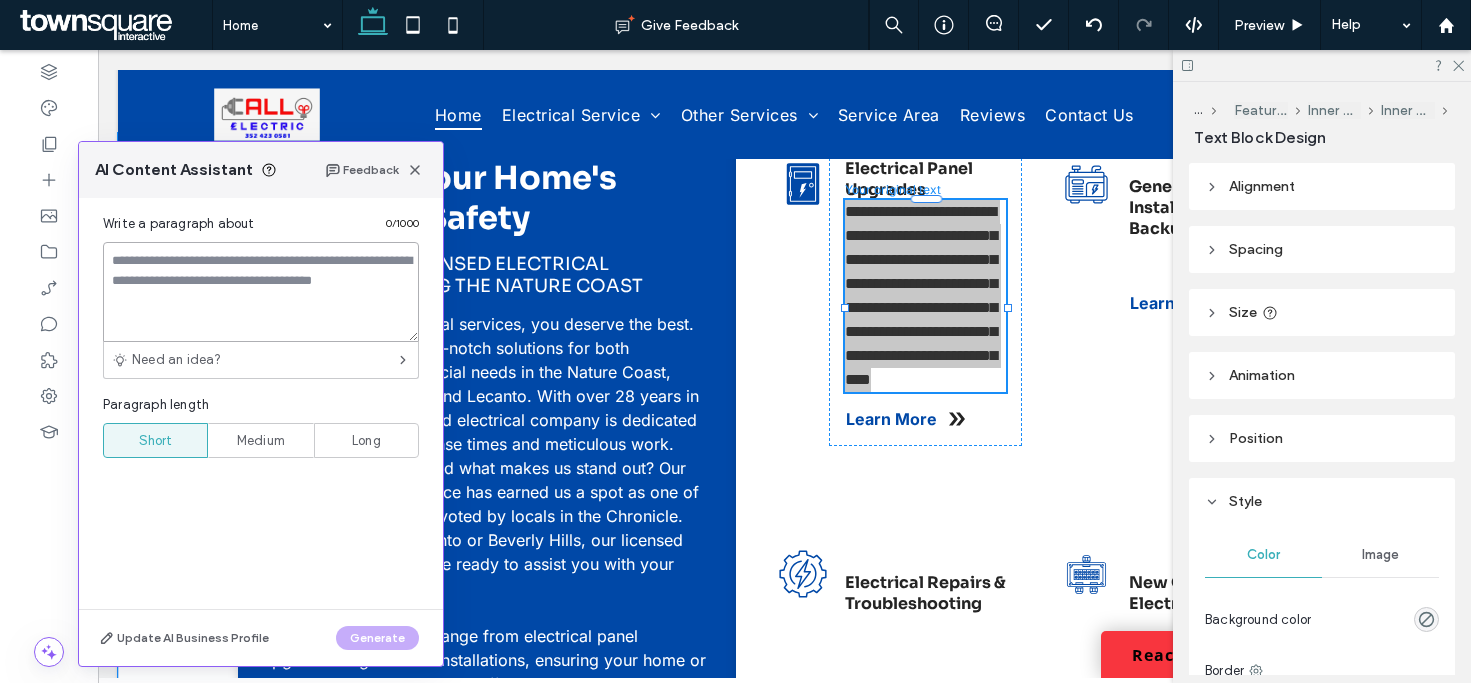 click at bounding box center [261, 292] 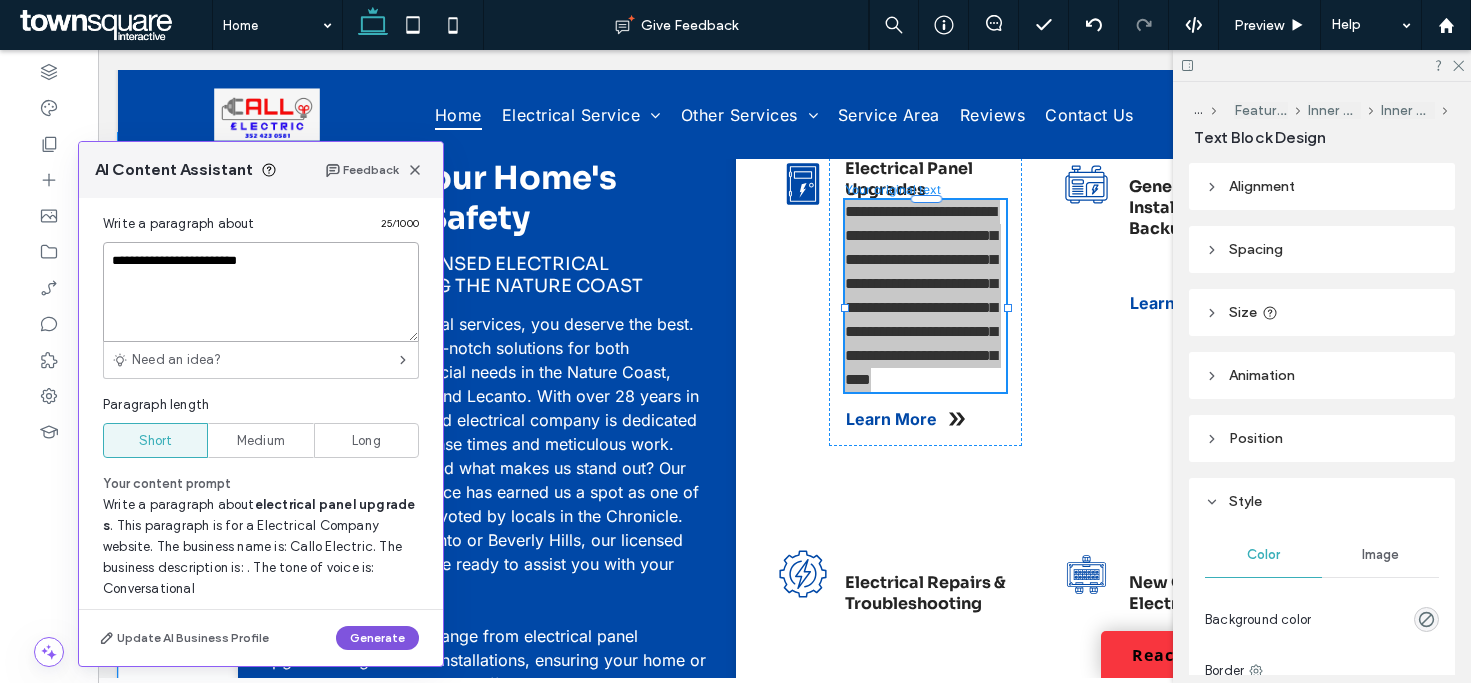 type on "**********" 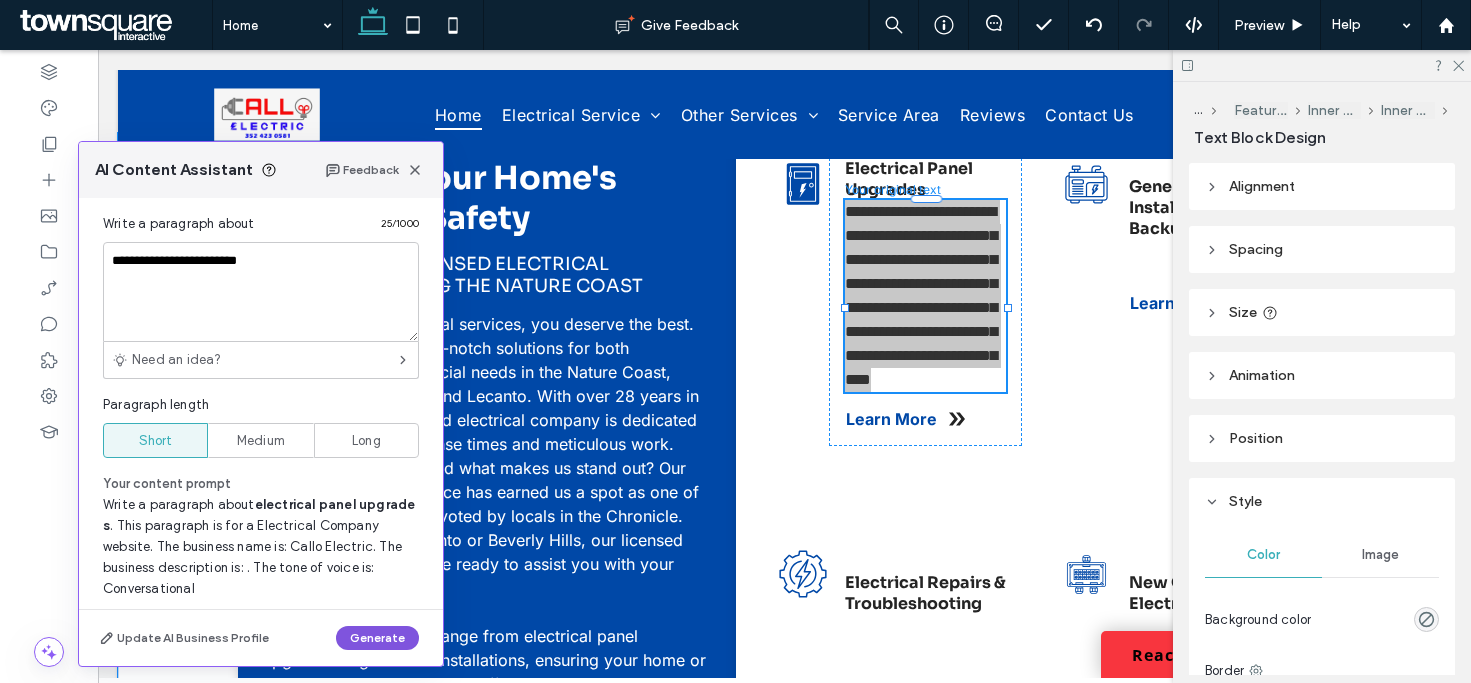 click on "Generate" at bounding box center [377, 638] 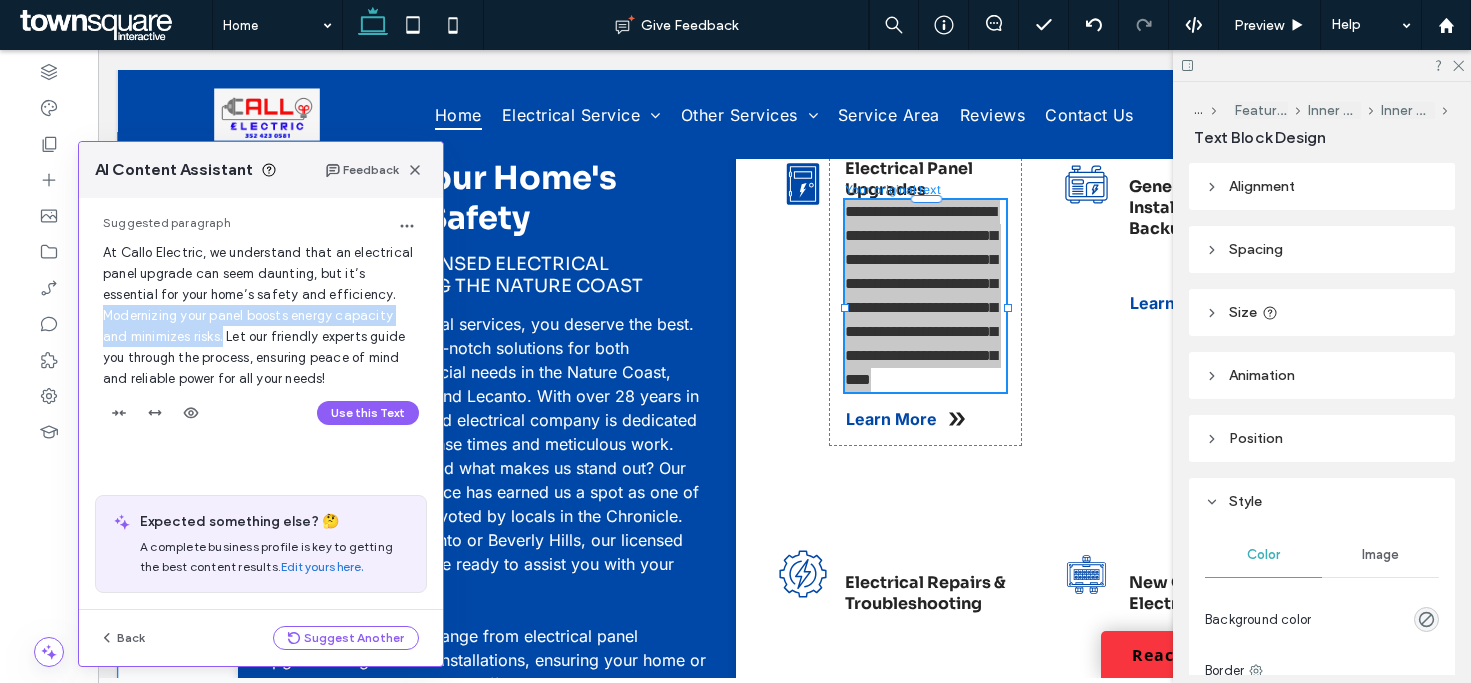 drag, startPoint x: 332, startPoint y: 296, endPoint x: 134, endPoint y: 343, distance: 203.50185 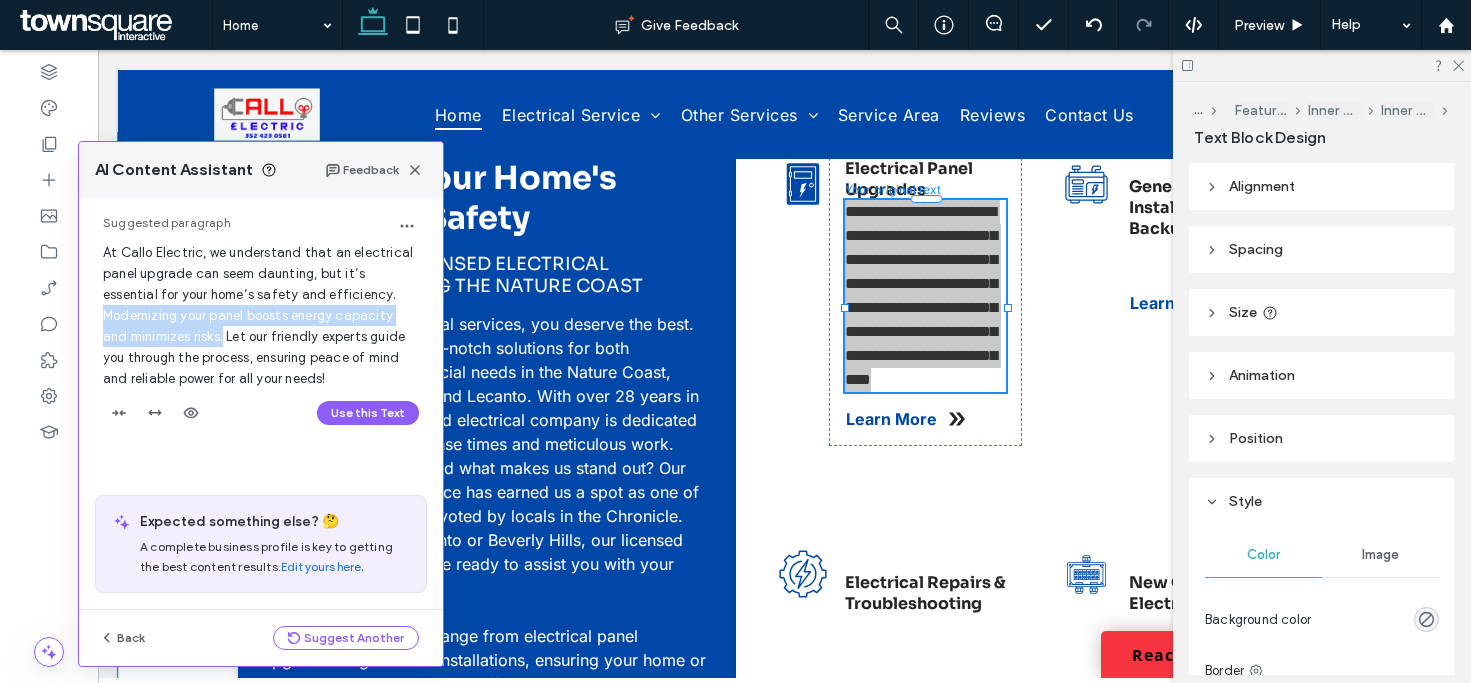 click on "At Callo Electric, we understand that an electrical panel upgrade can seem daunting, but it’s essential for your home’s safety and efficiency. Modernizing your panel boosts energy capacity and minimizes risks. Let our friendly experts guide you through the process, ensuring peace of mind and reliable power for all your needs!" at bounding box center [258, 315] 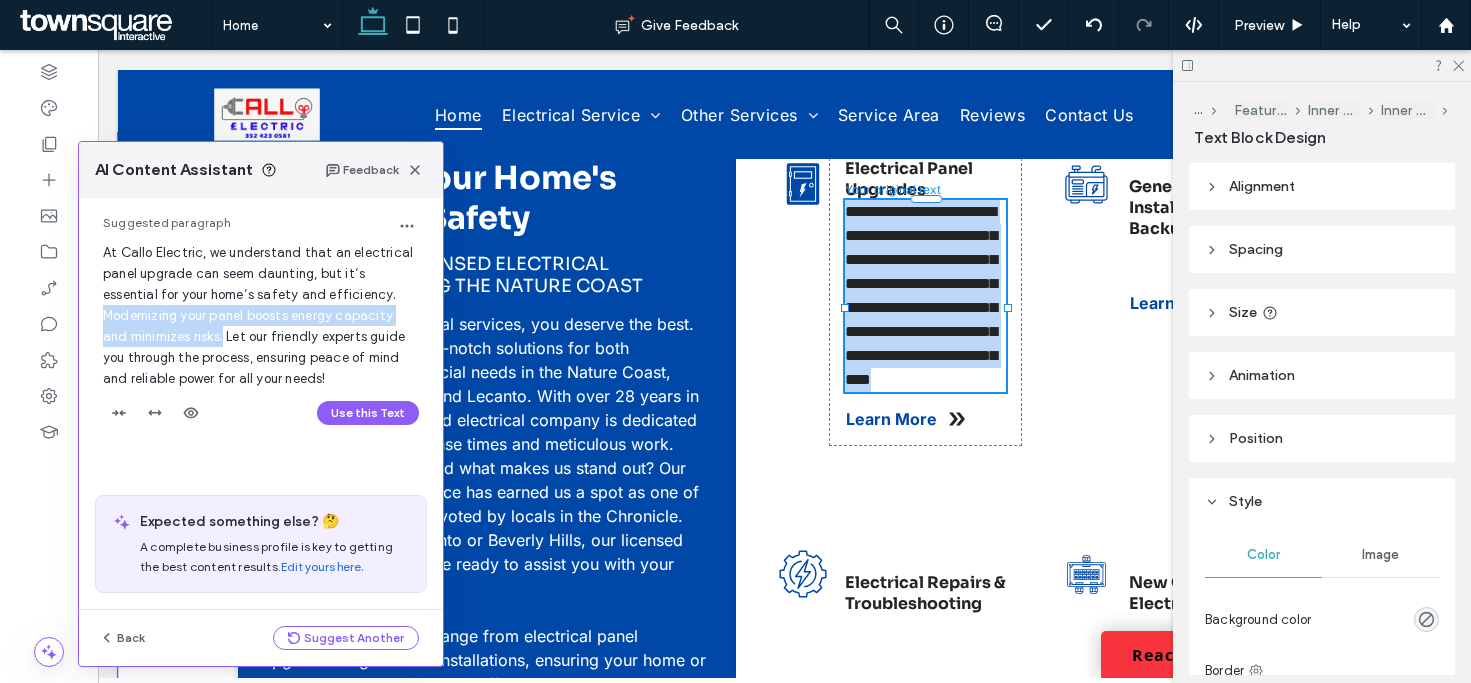 click on "**********" at bounding box center [921, 295] 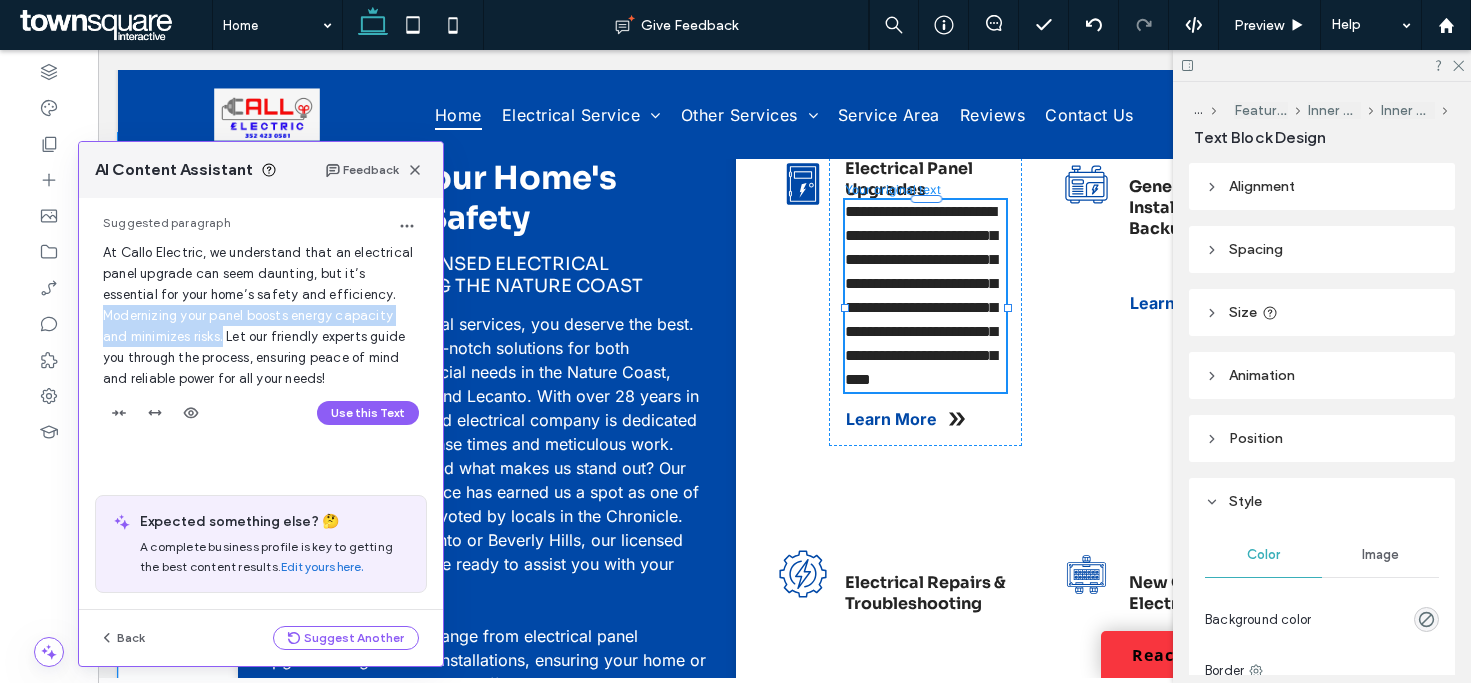 click on "**********" at bounding box center (921, 295) 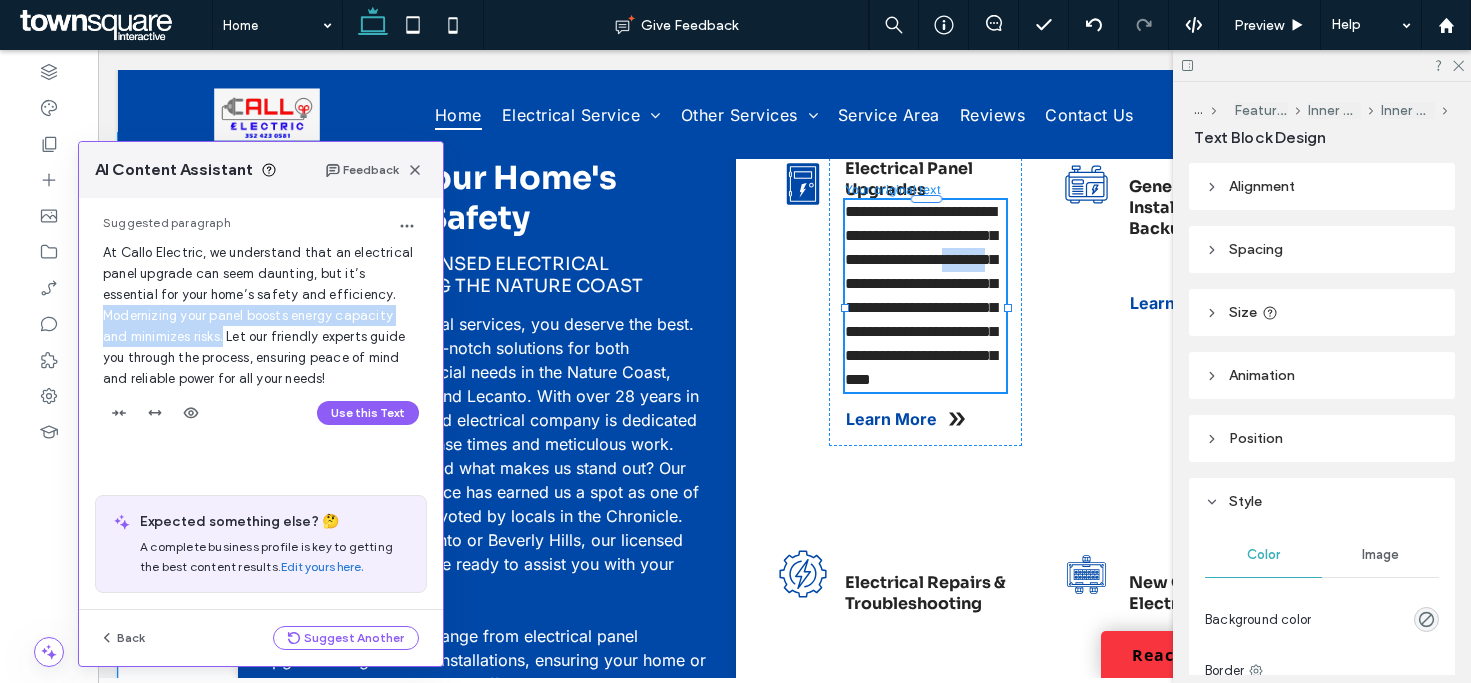 click on "**********" at bounding box center [921, 295] 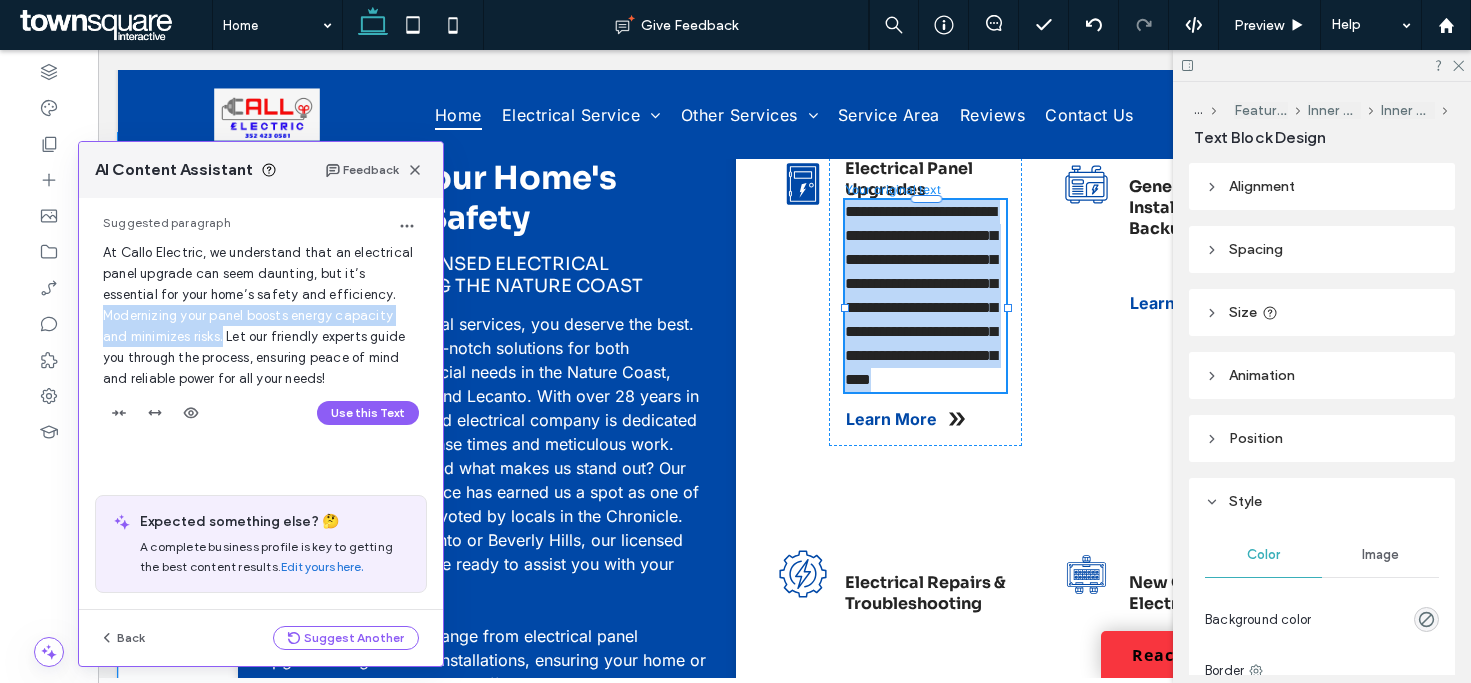 click on "**********" at bounding box center [921, 295] 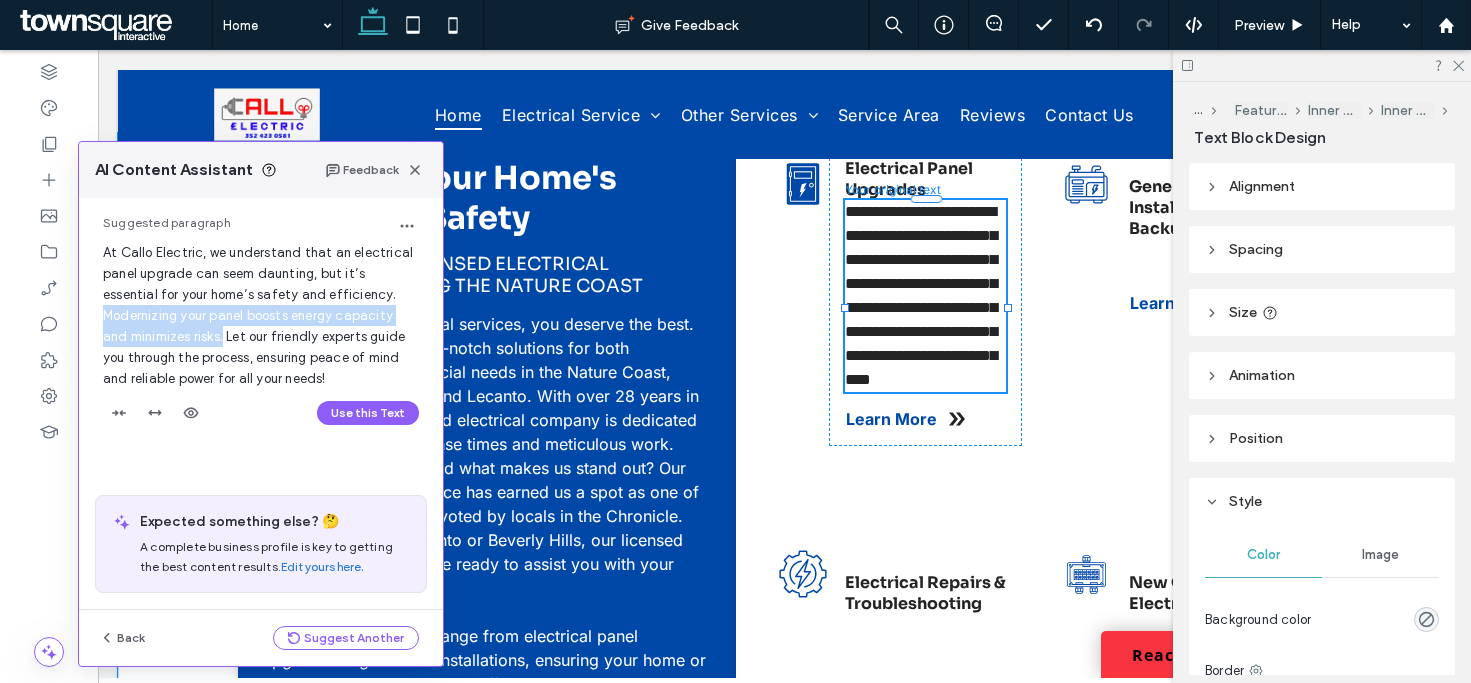 type 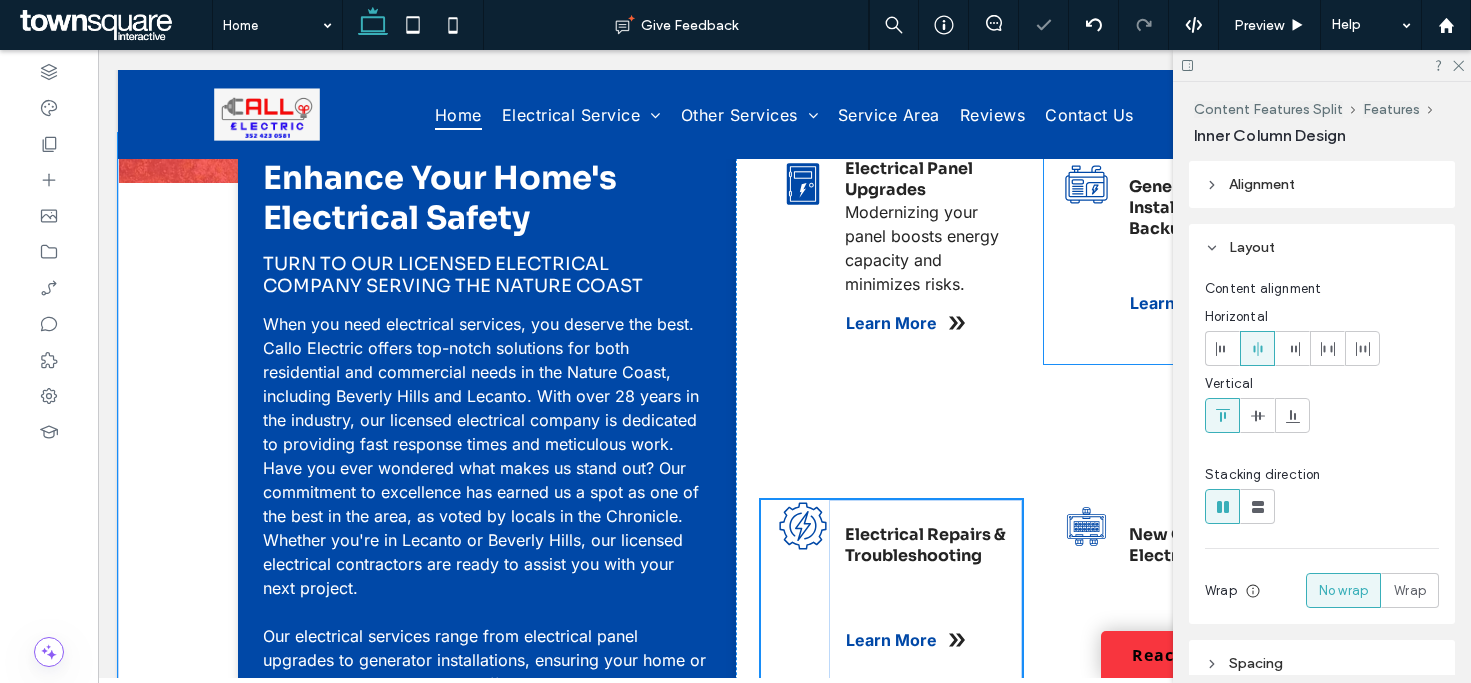 type on "**" 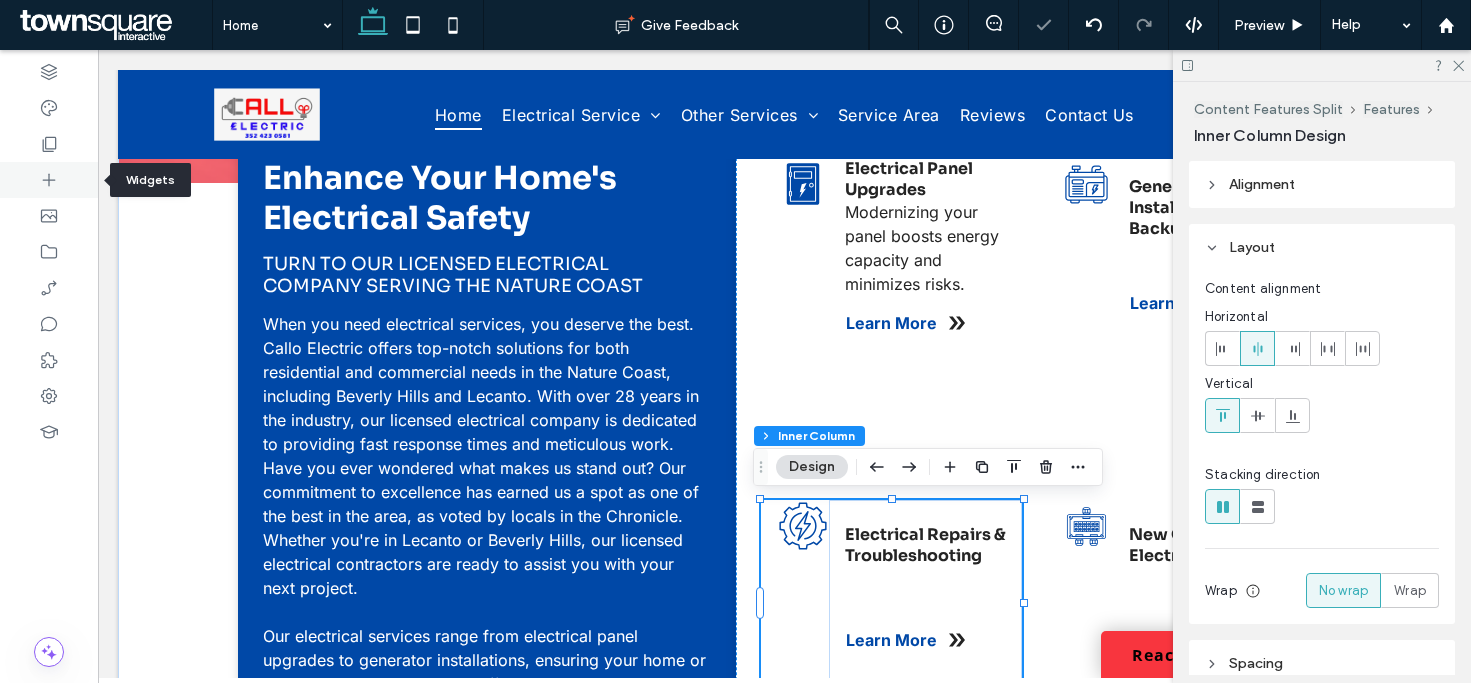 click 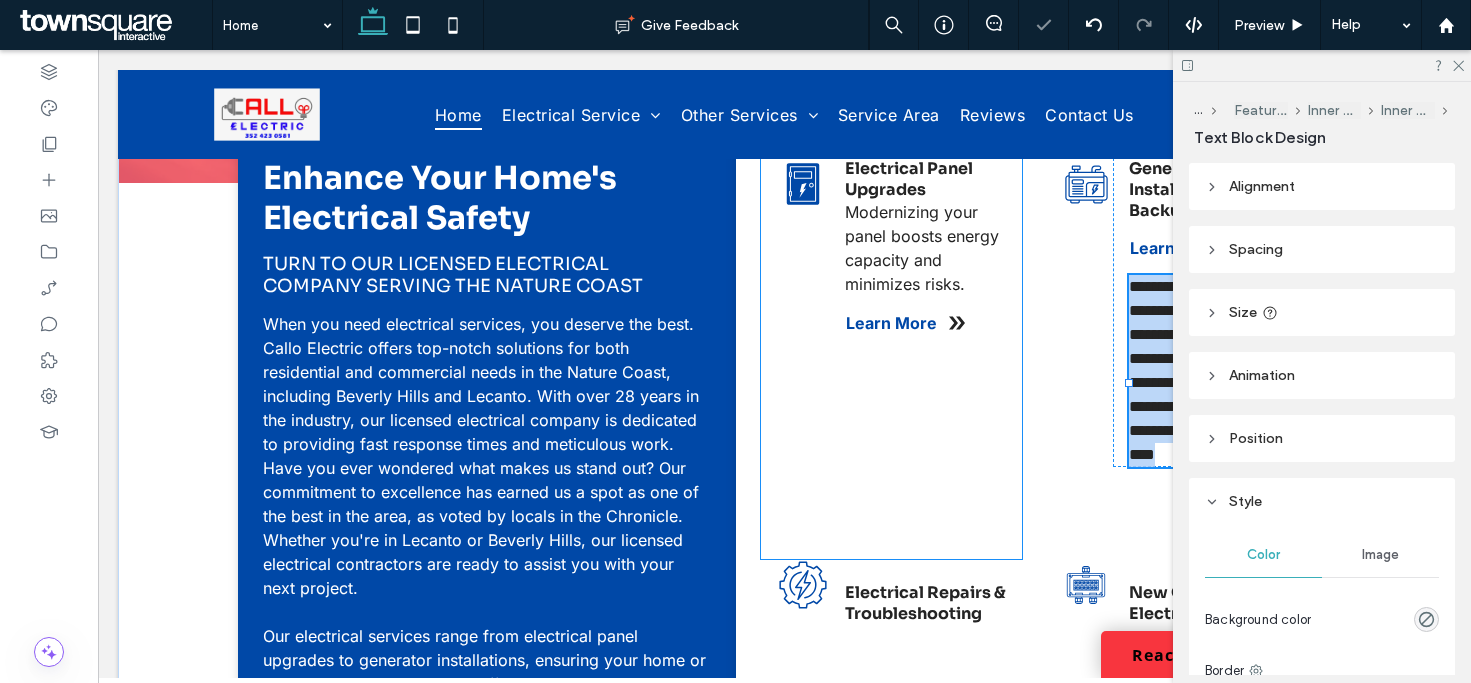 type on "*****" 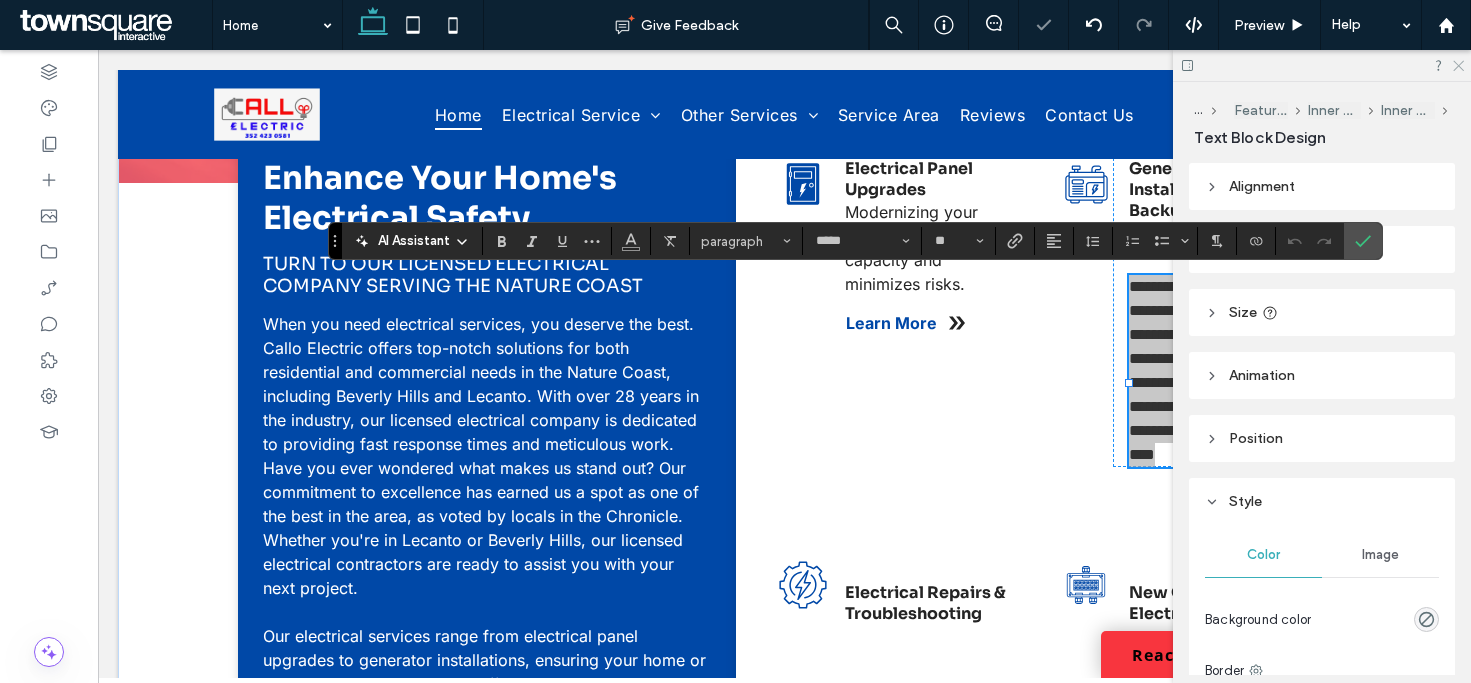 click 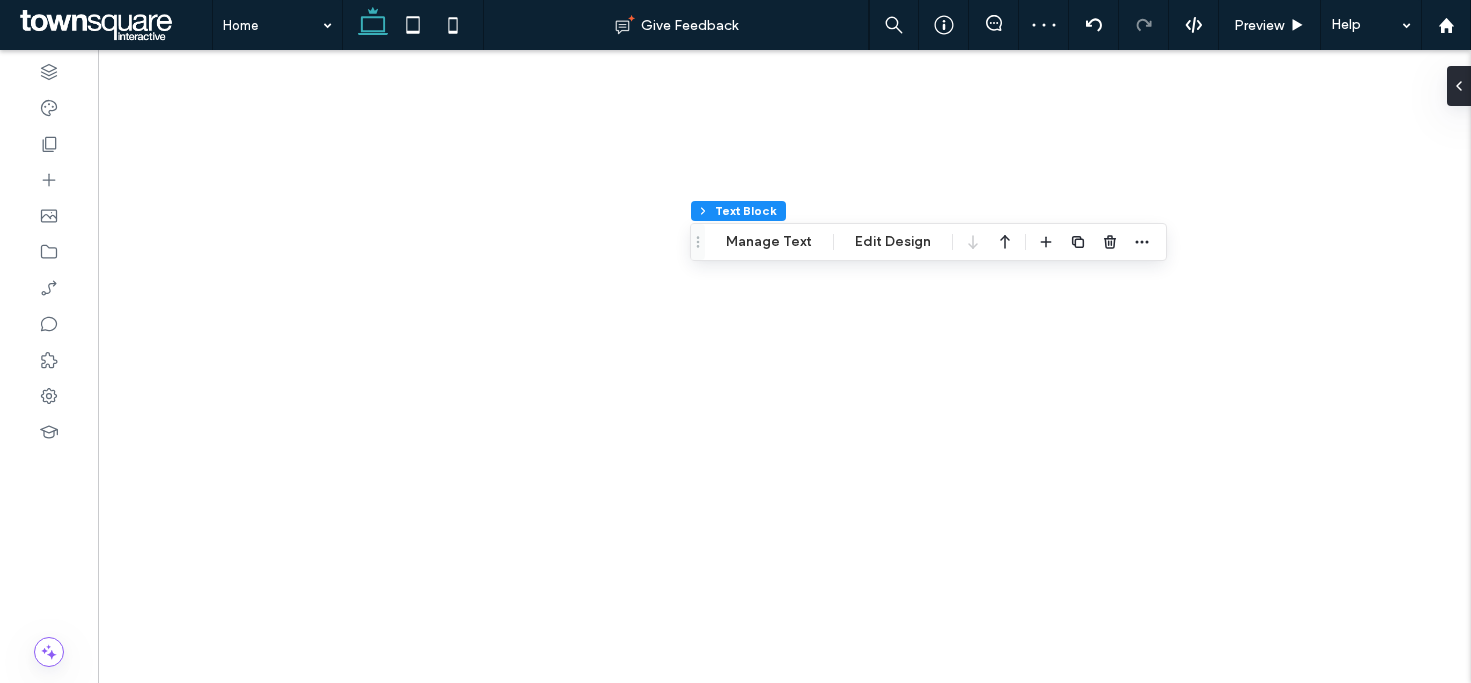scroll, scrollTop: 0, scrollLeft: 0, axis: both 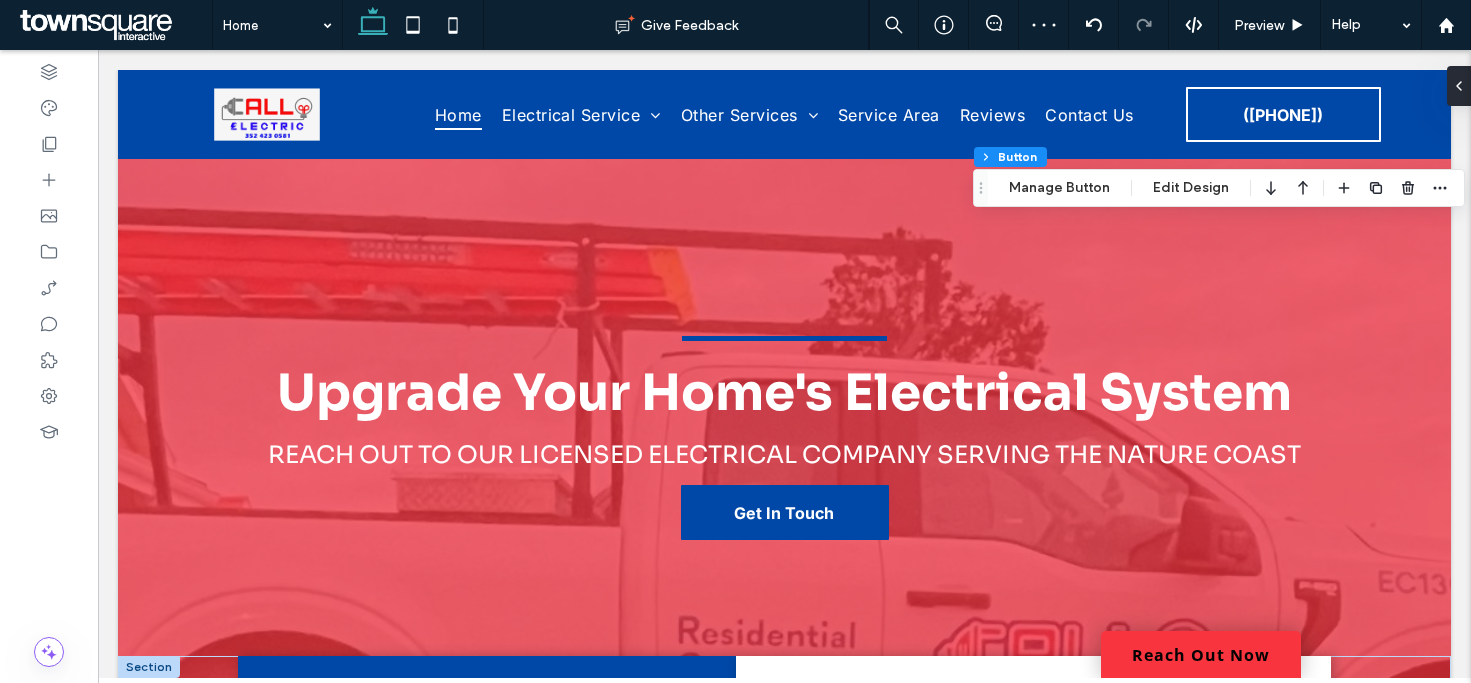 type on "**" 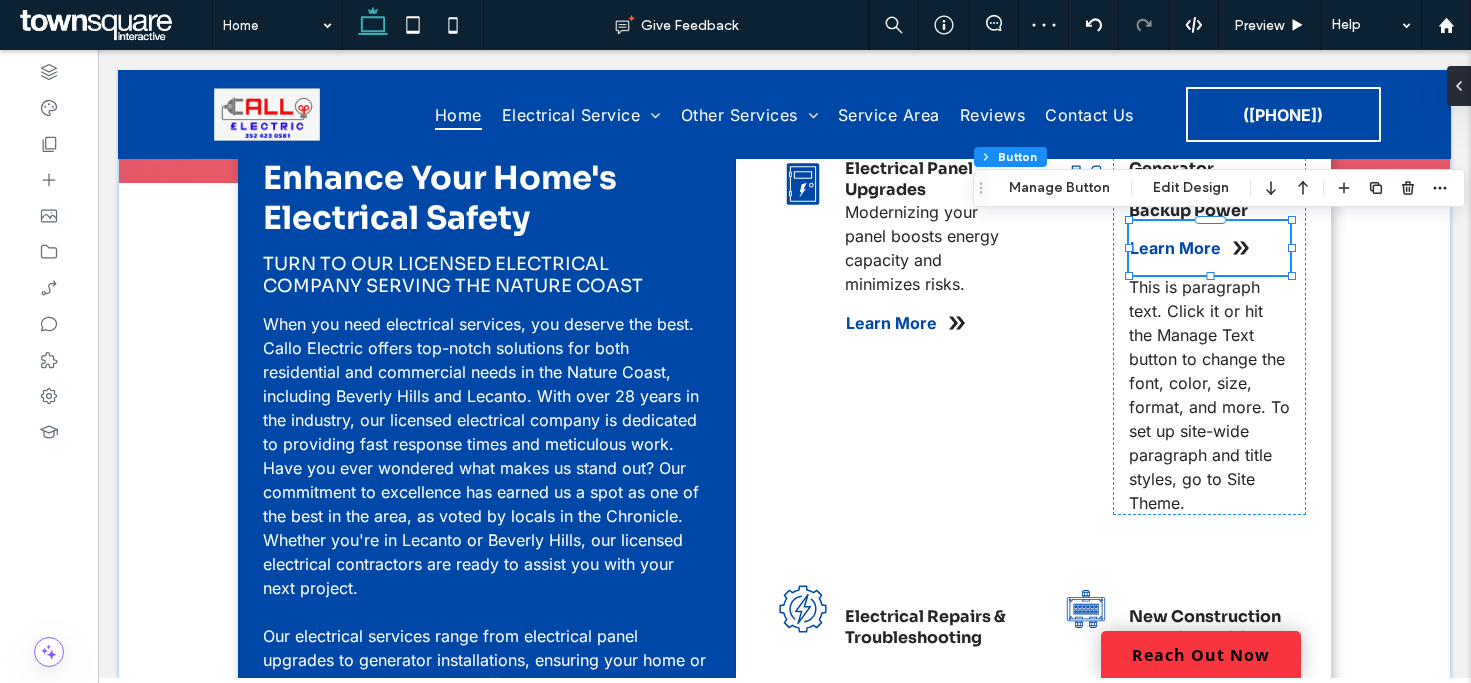 scroll, scrollTop: 0, scrollLeft: 0, axis: both 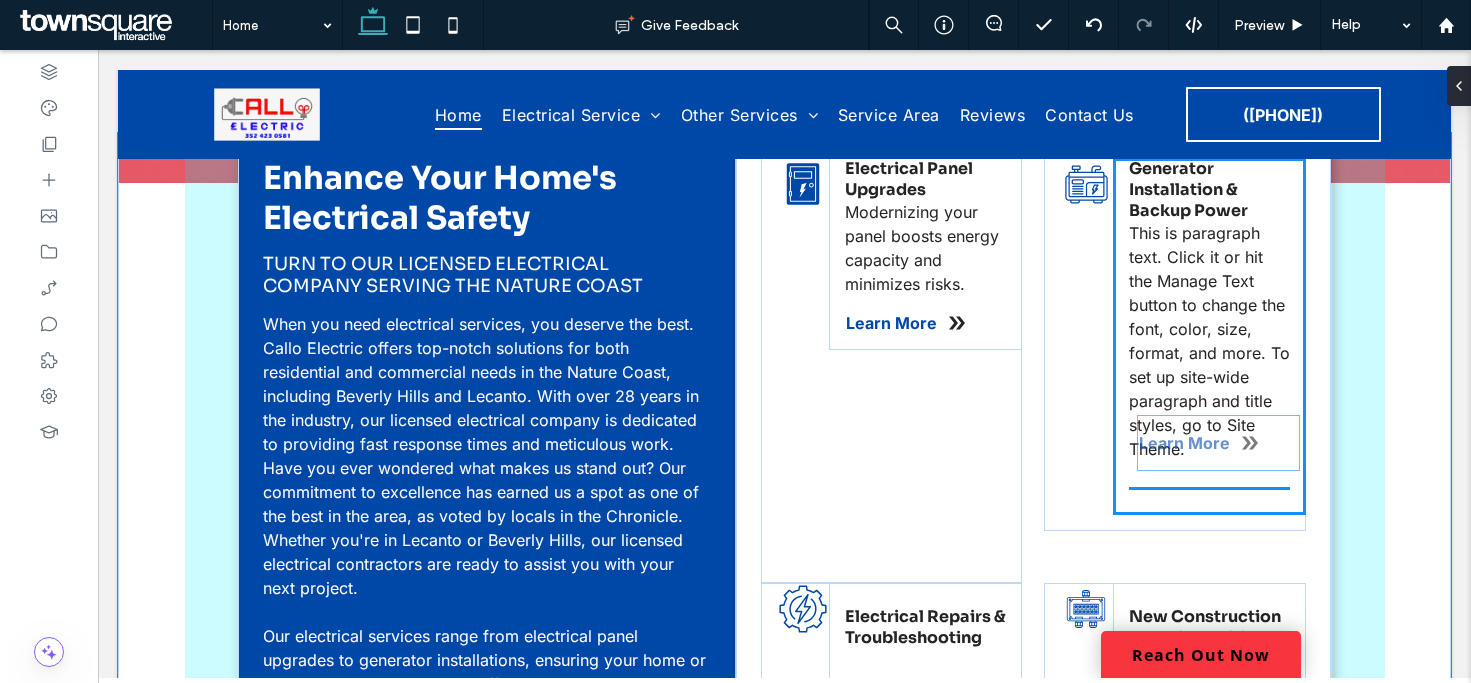 drag, startPoint x: 98, startPoint y: 50, endPoint x: 1239, endPoint y: 448, distance: 1208.4225 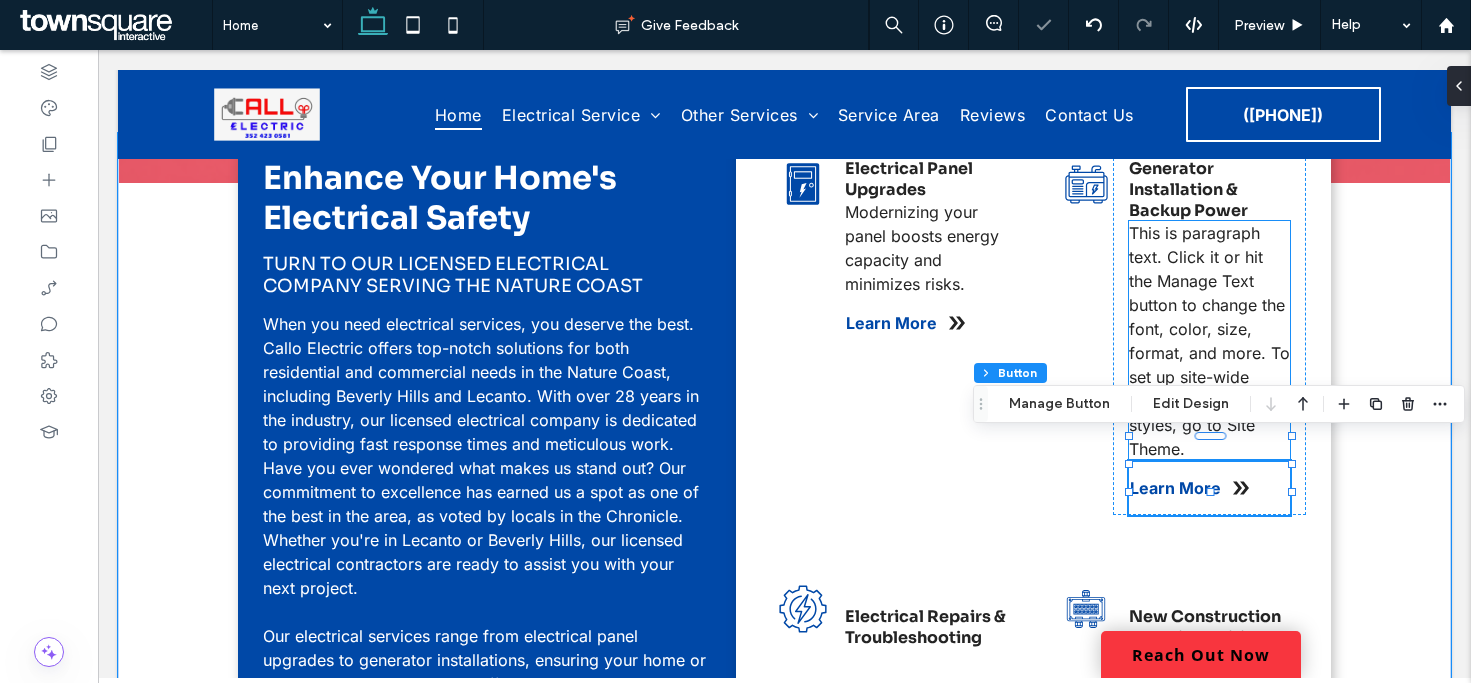 click on "This is paragraph text. Click it or hit the Manage Text button to change the font, color, size, format, and more. To set up site-wide paragraph and title styles, go to Site Theme." at bounding box center (1209, 341) 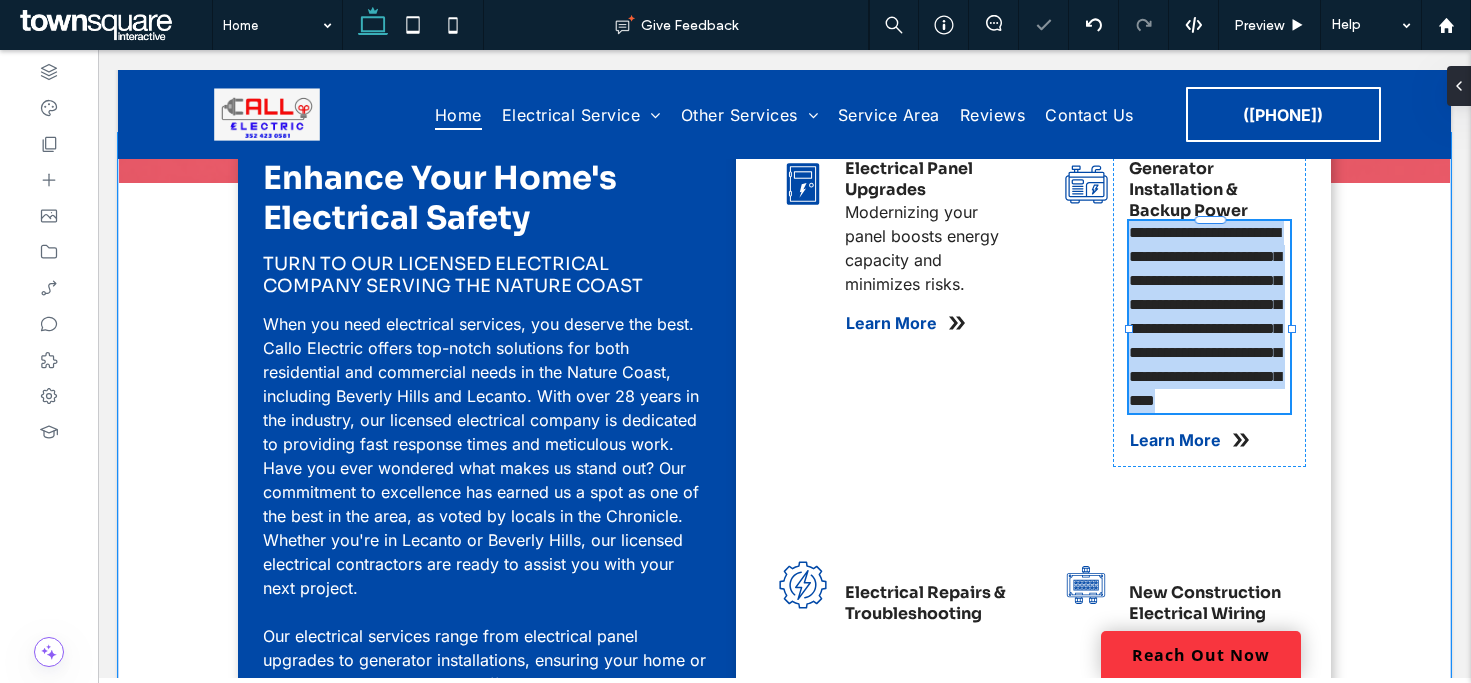 type on "*****" 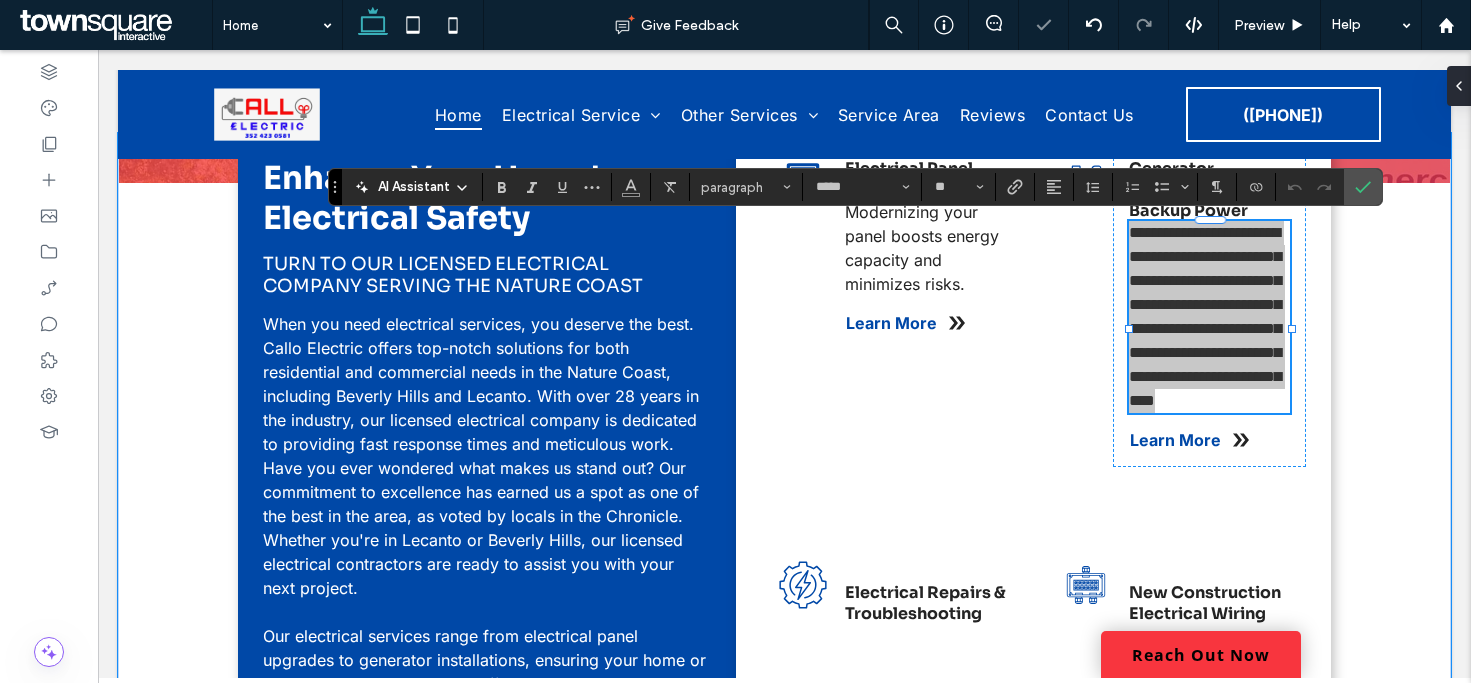 click on "AI Assistant" at bounding box center (414, 187) 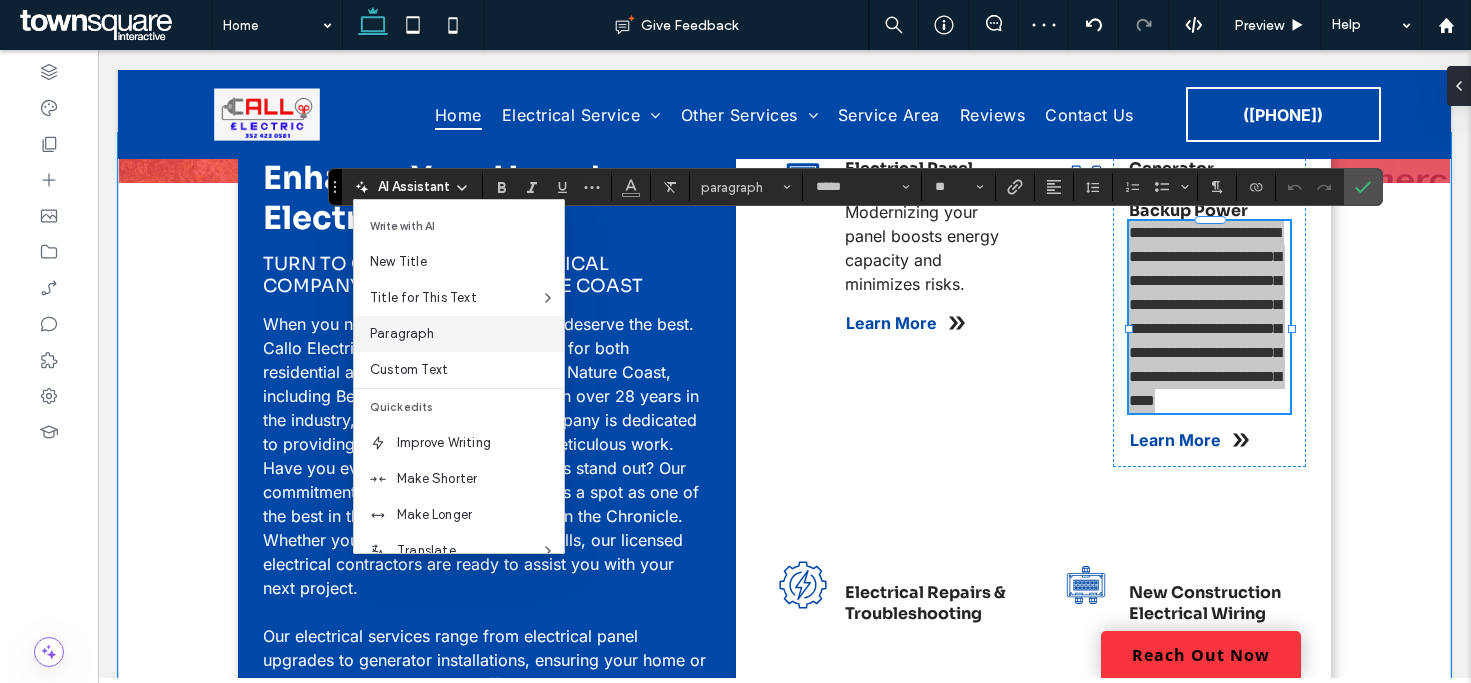 click on "Paragraph" at bounding box center (467, 334) 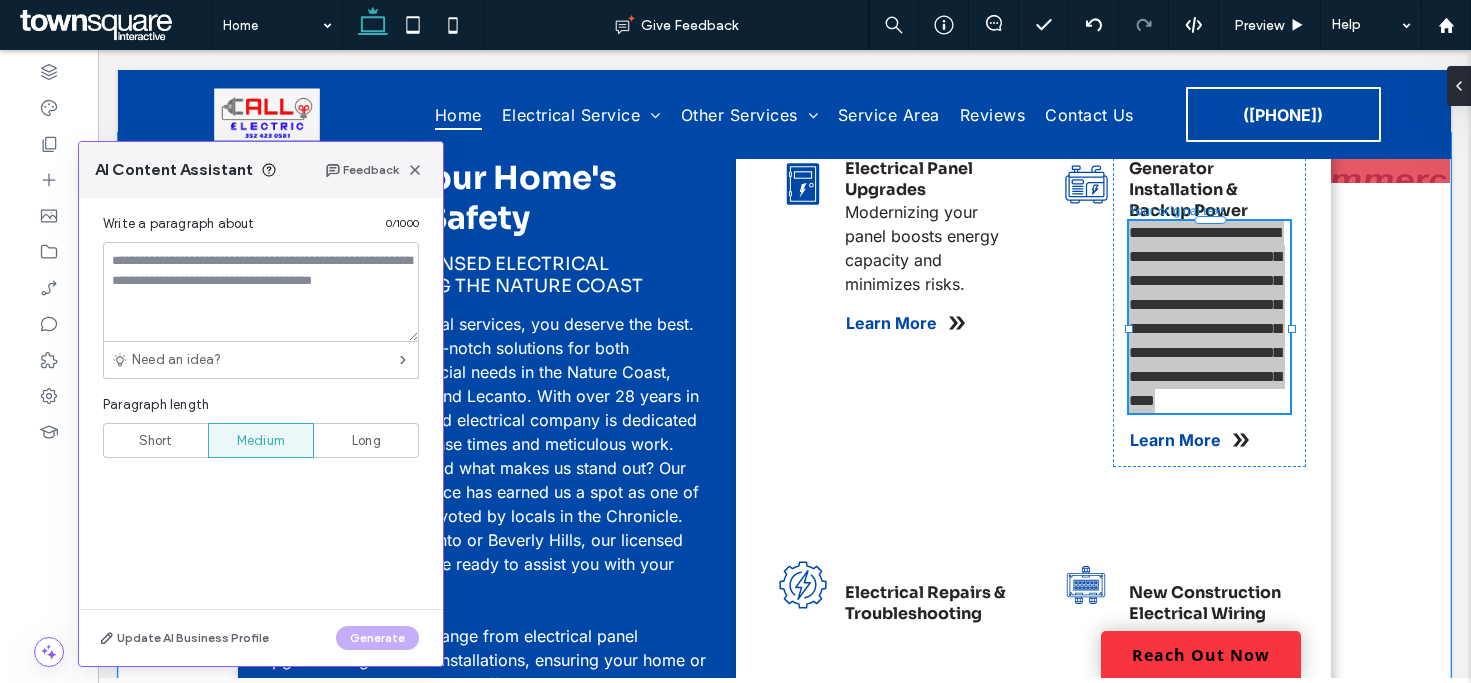 click on "Short" at bounding box center (156, 441) 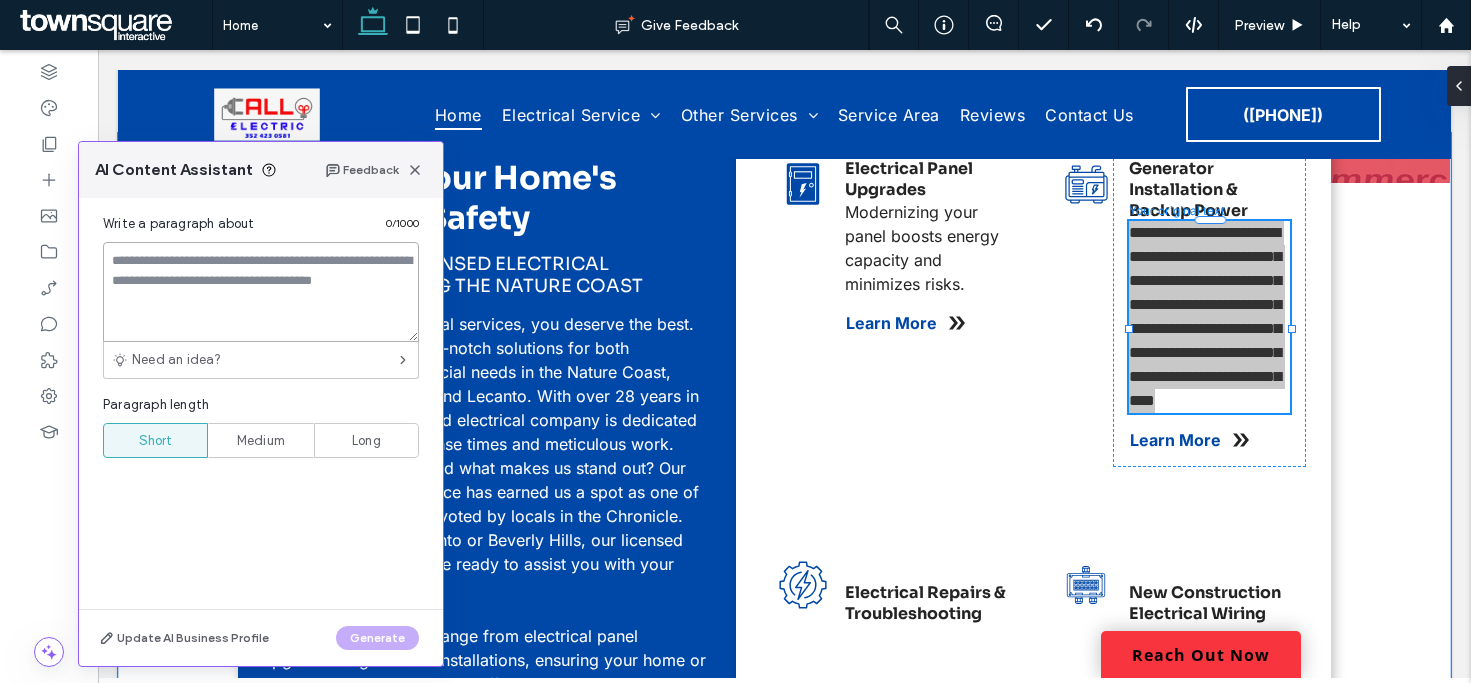 click at bounding box center (261, 292) 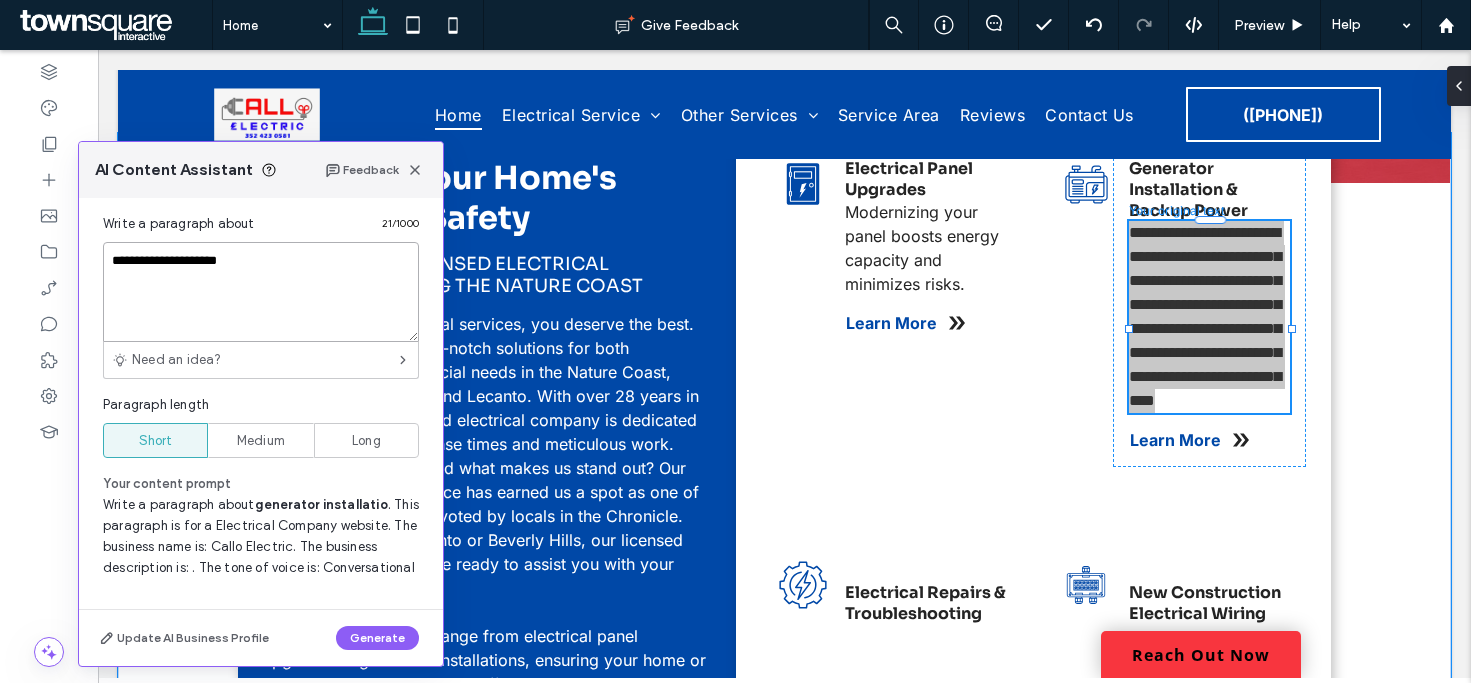 type on "**********" 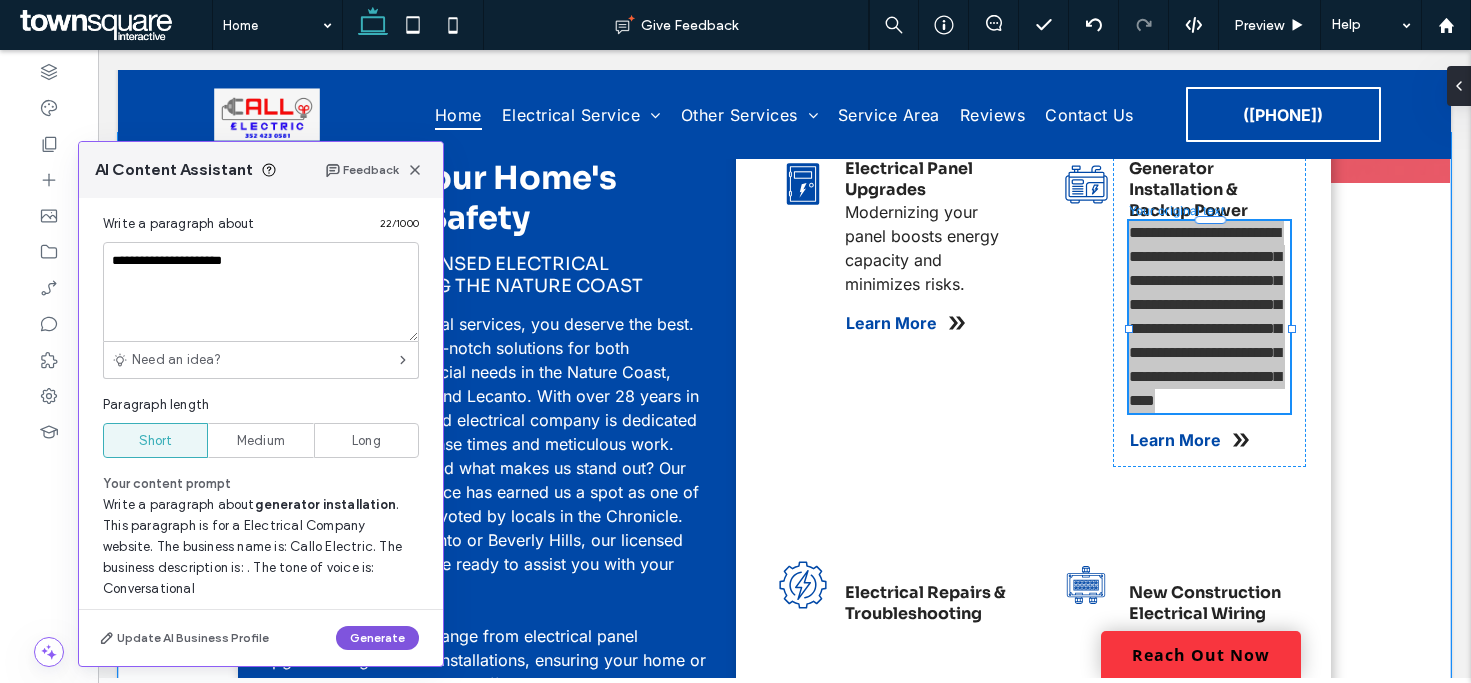 click on "Generate" at bounding box center [377, 638] 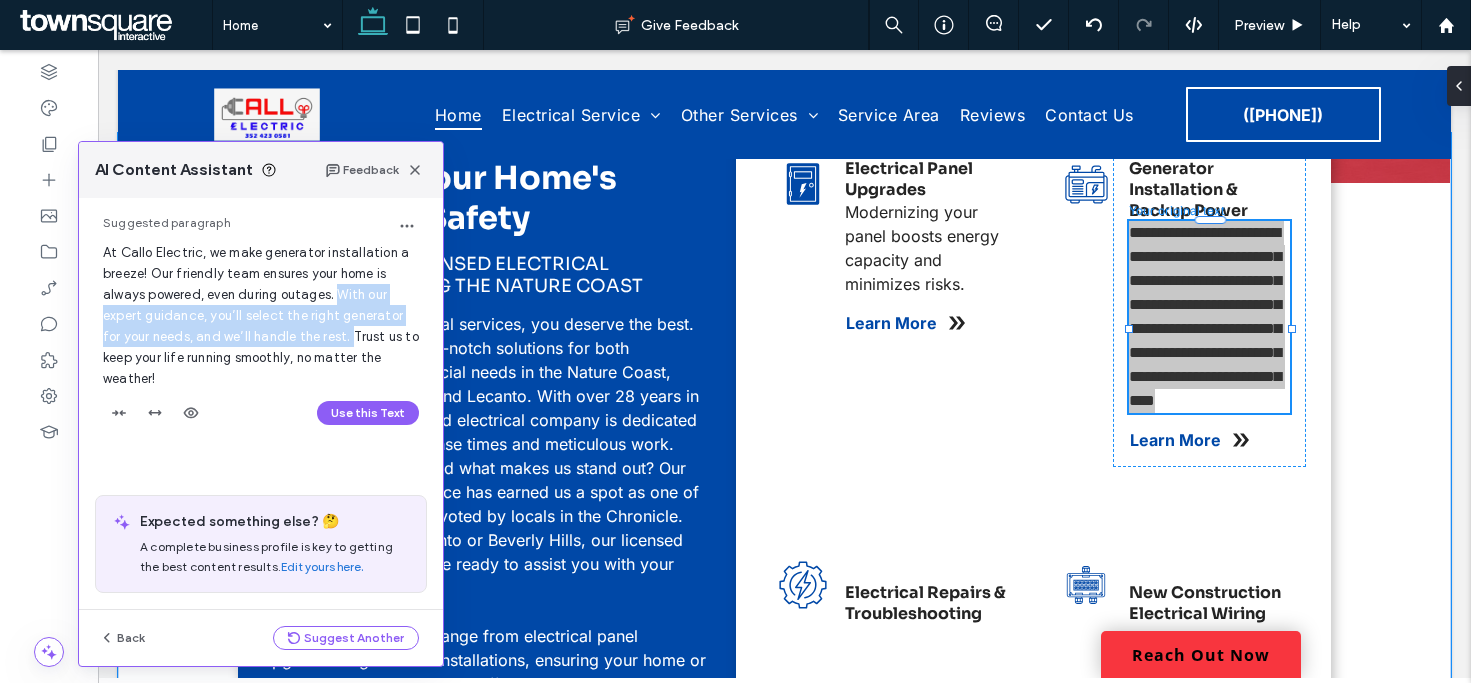 drag, startPoint x: 330, startPoint y: 331, endPoint x: 340, endPoint y: 298, distance: 34.48188 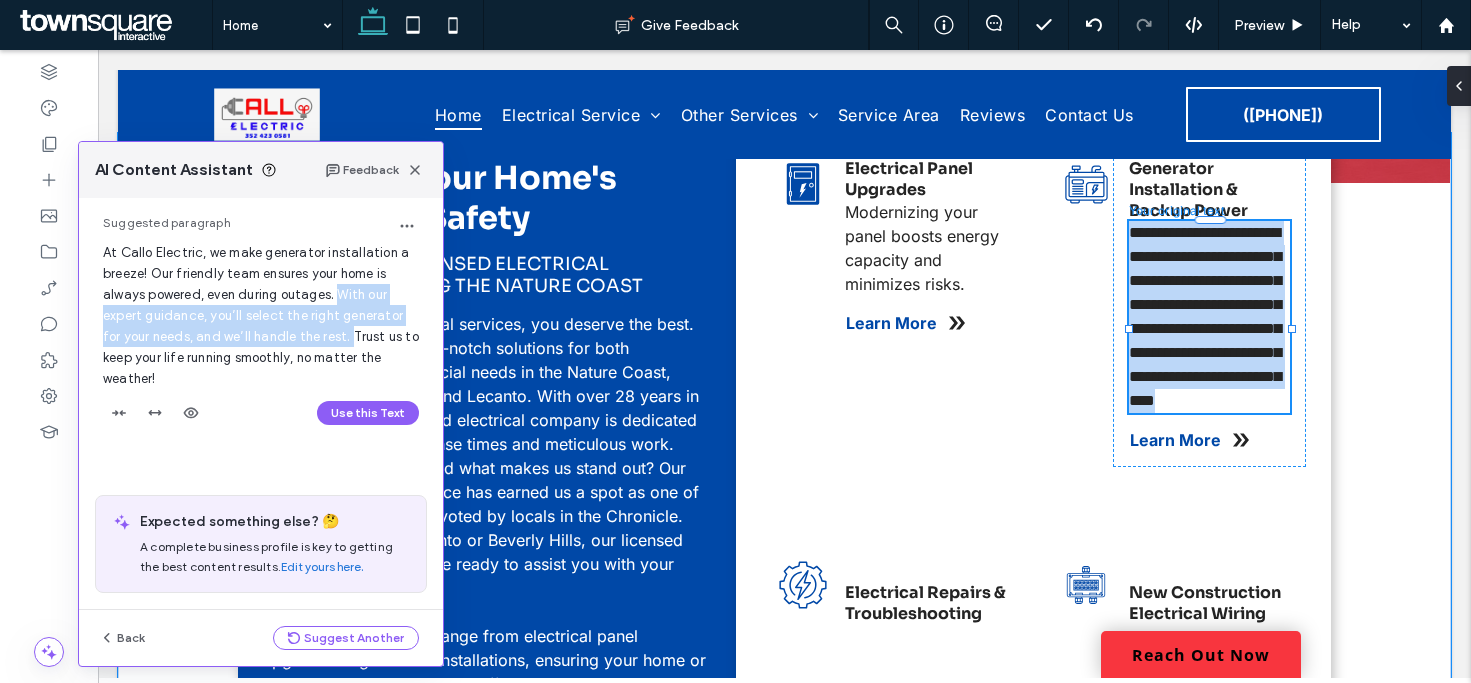 click on "**********" at bounding box center [1205, 316] 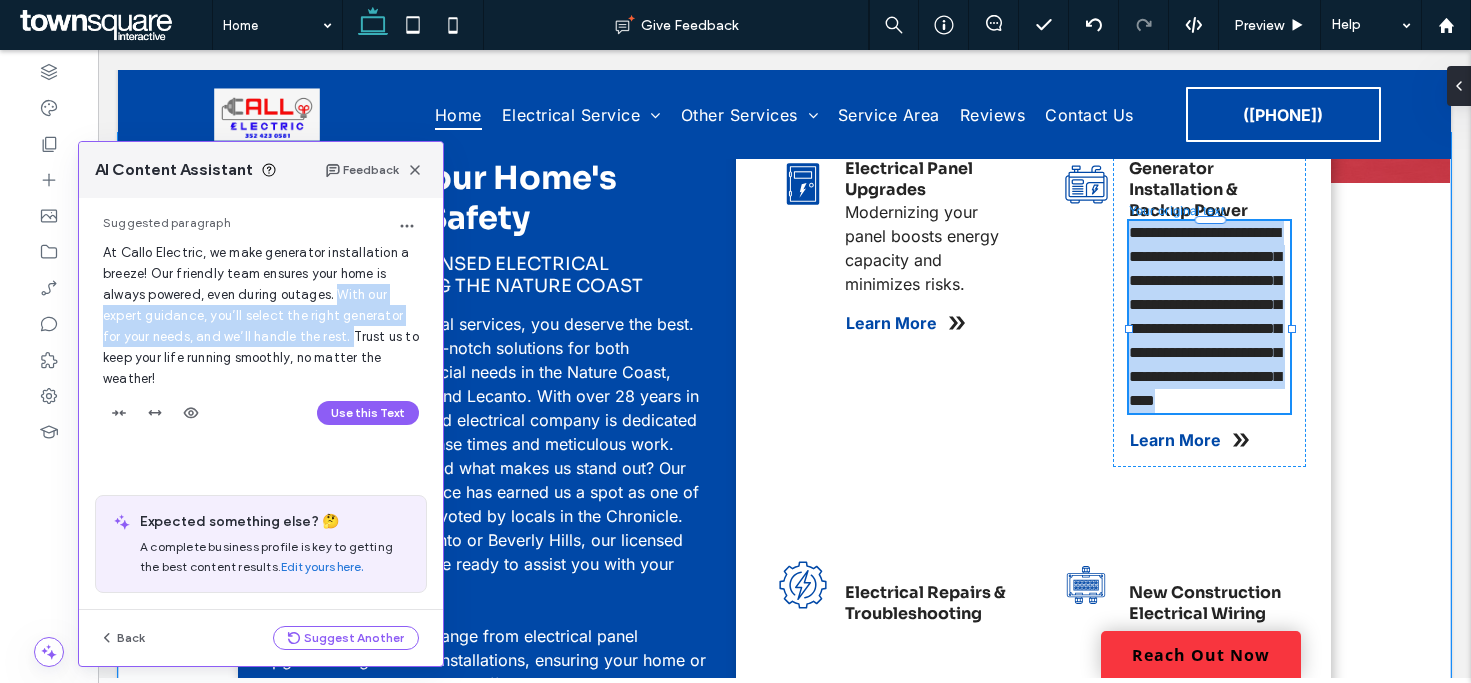click on "**********" at bounding box center [1205, 316] 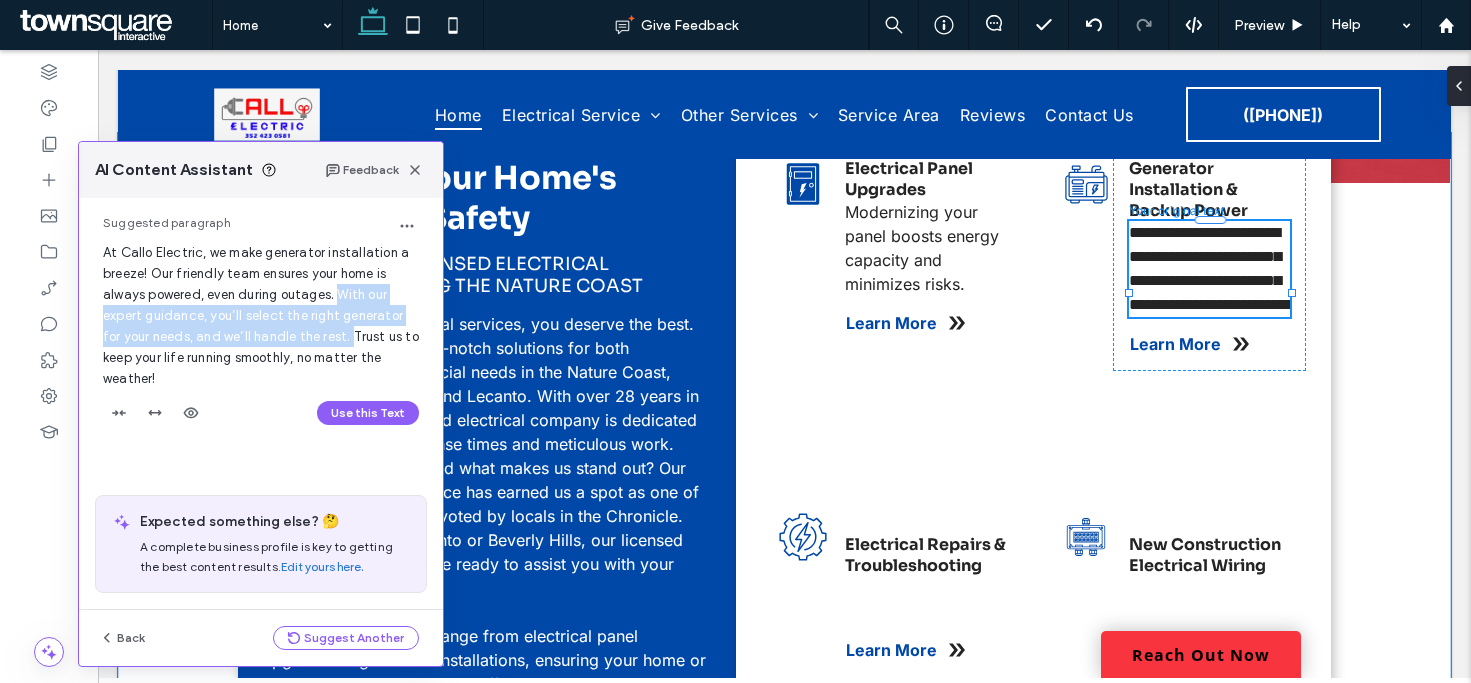 type 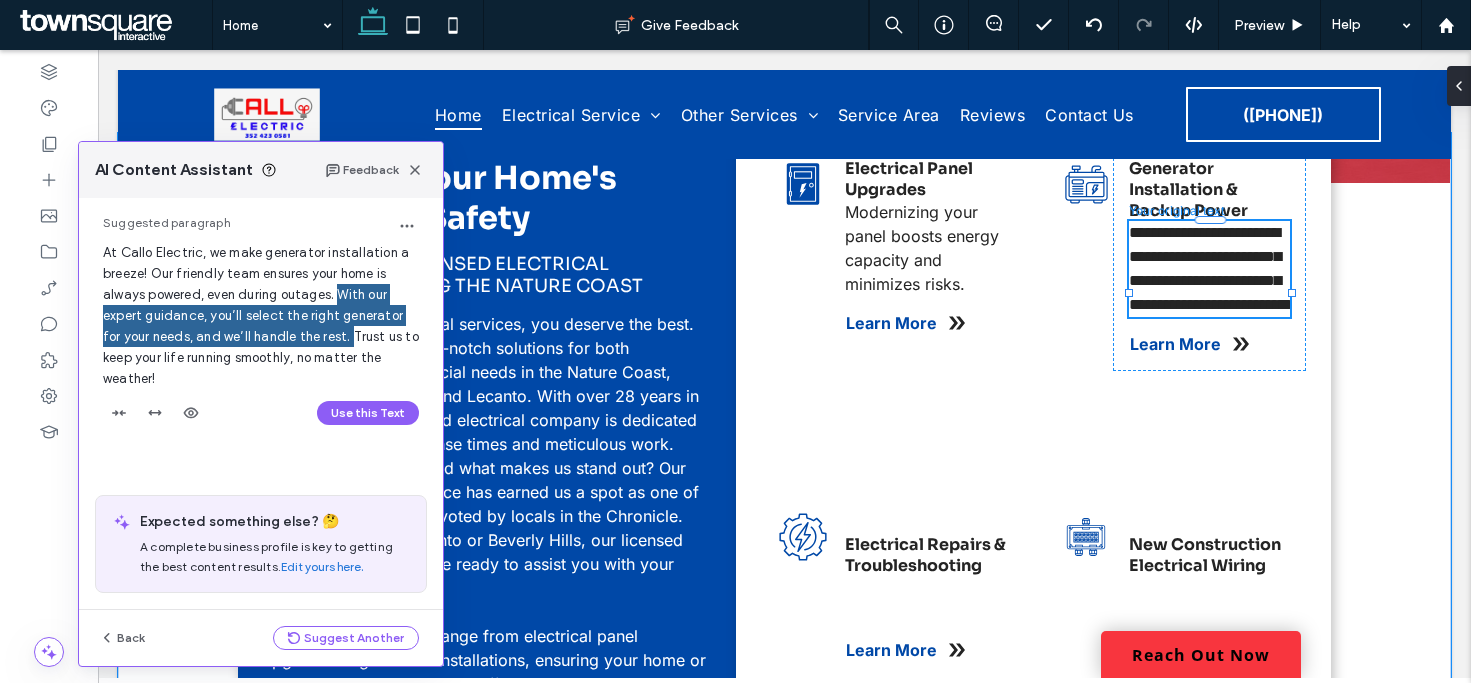 type 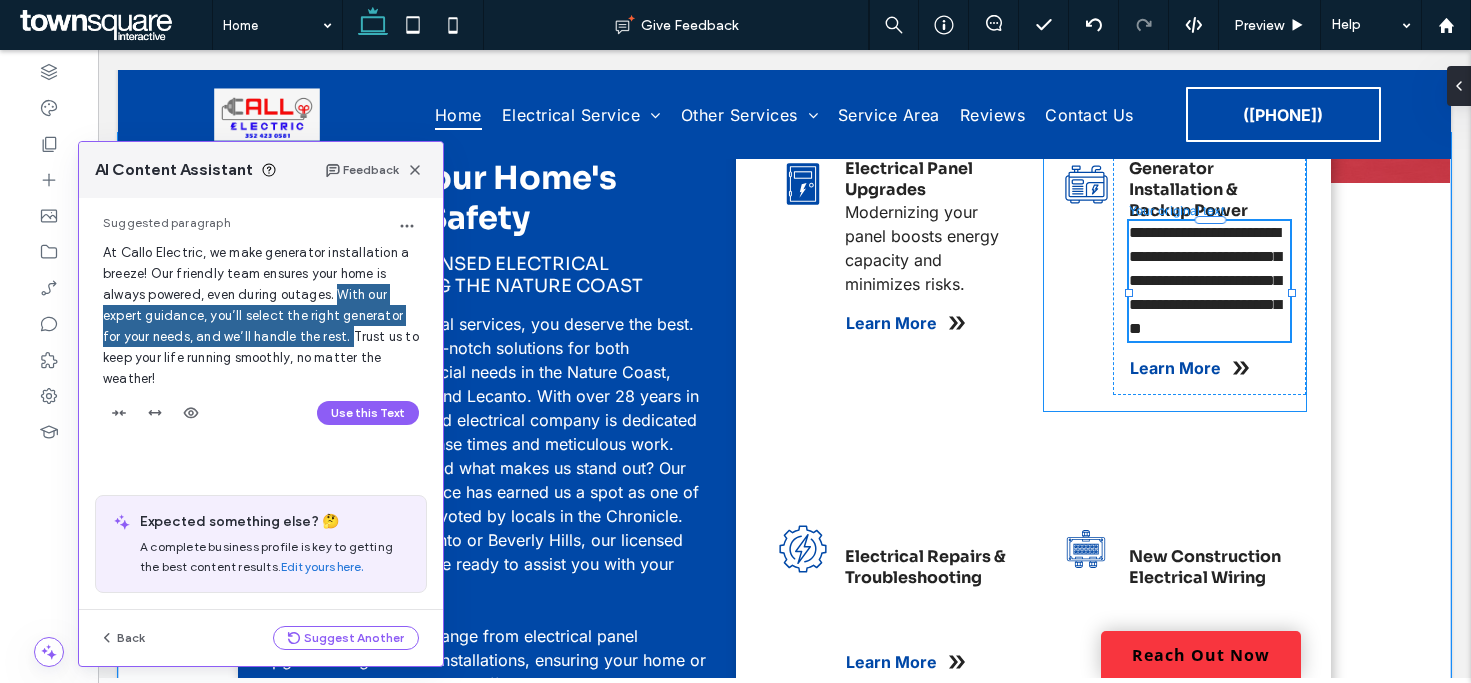 click on "**********" at bounding box center (1175, 284) 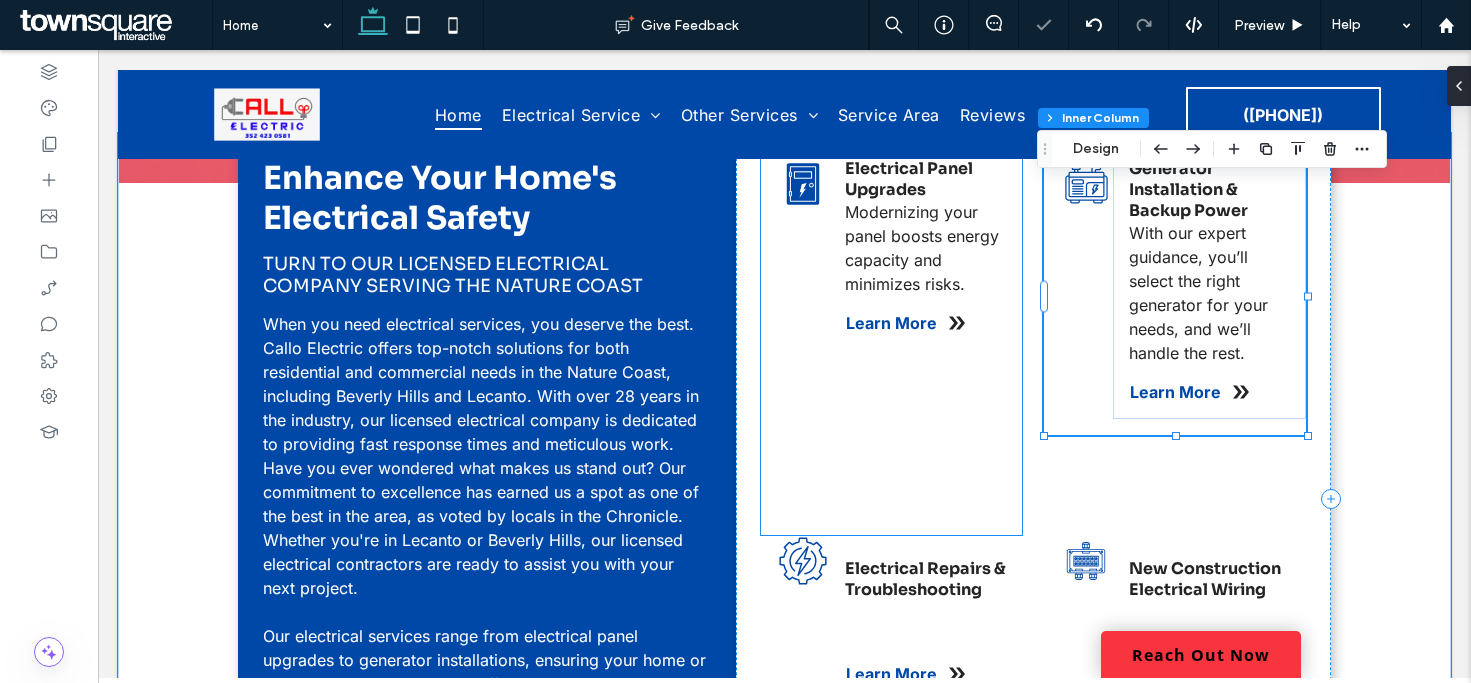 click on "Electrical Panel Upgrades
Modernizing your panel boosts energy capacity and minimizes risks.
Learn More" at bounding box center (892, 346) 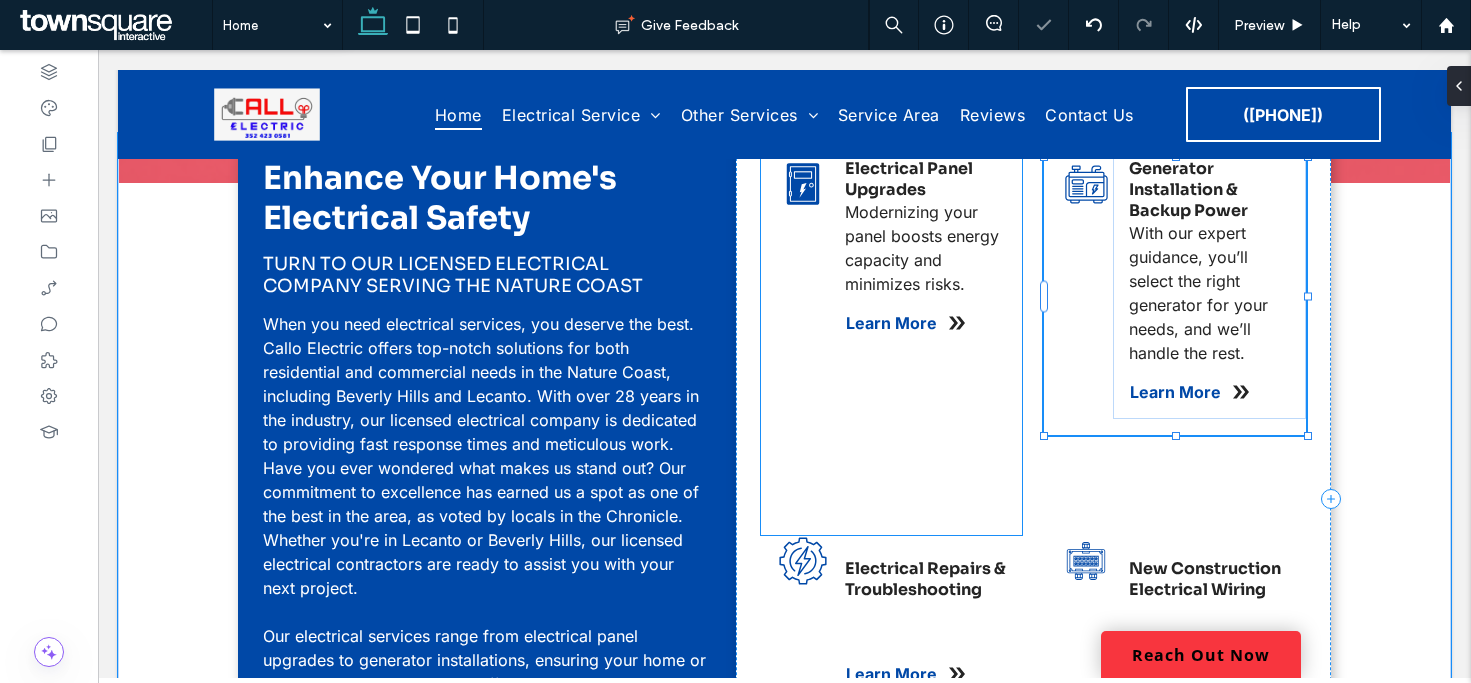 type on "**" 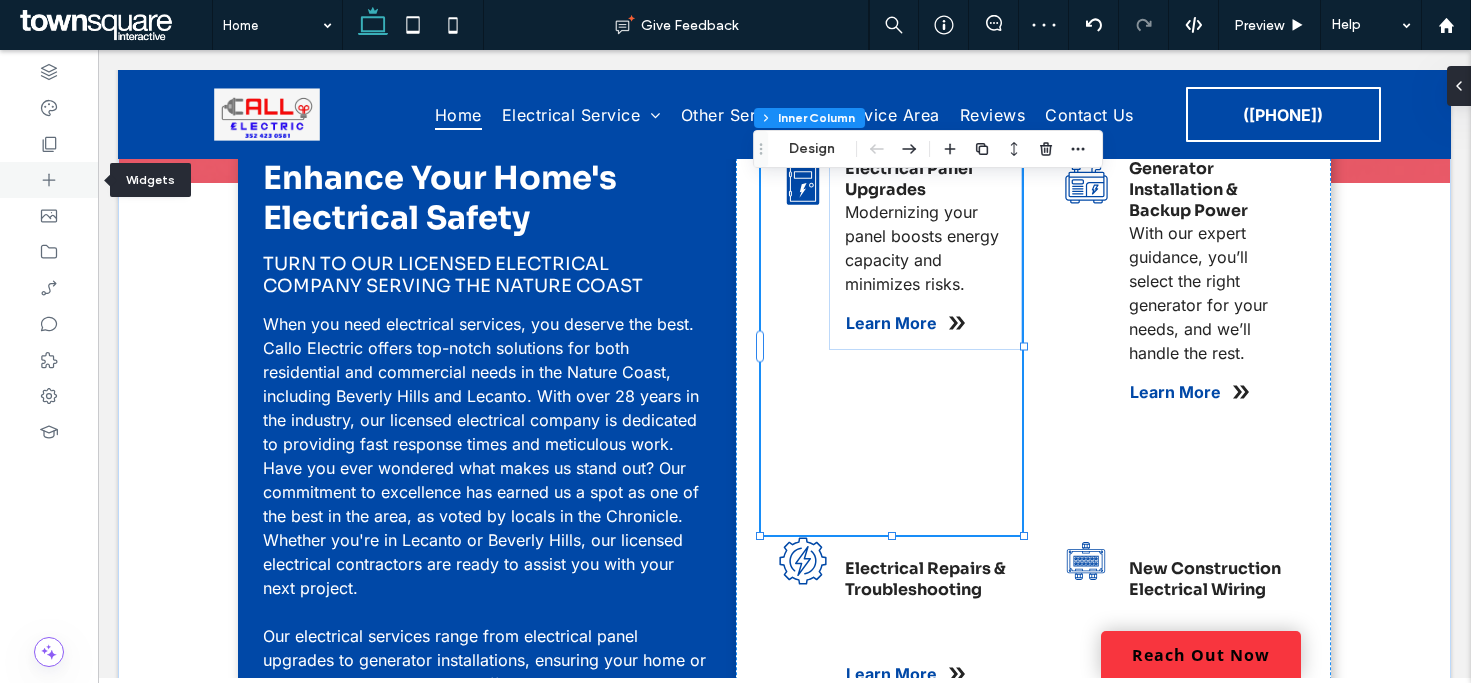 click at bounding box center (49, 180) 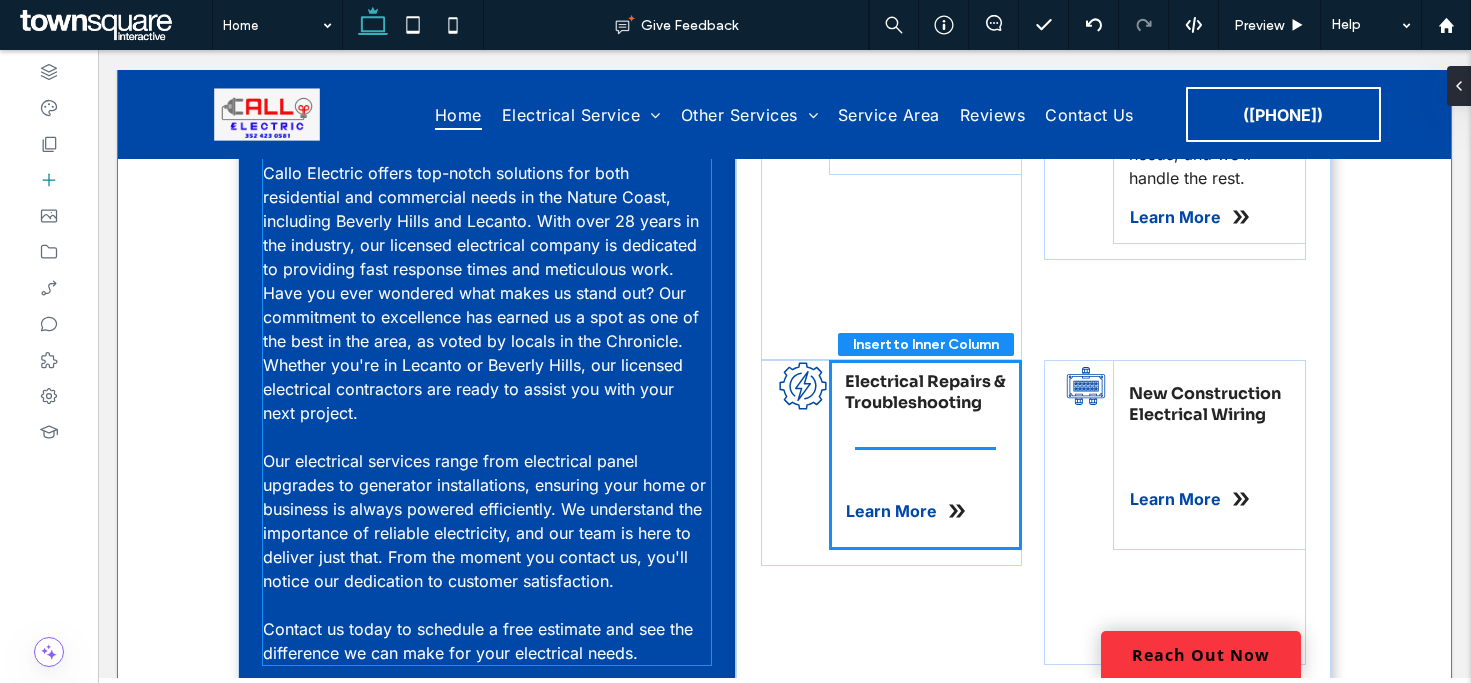 scroll, scrollTop: 708, scrollLeft: 0, axis: vertical 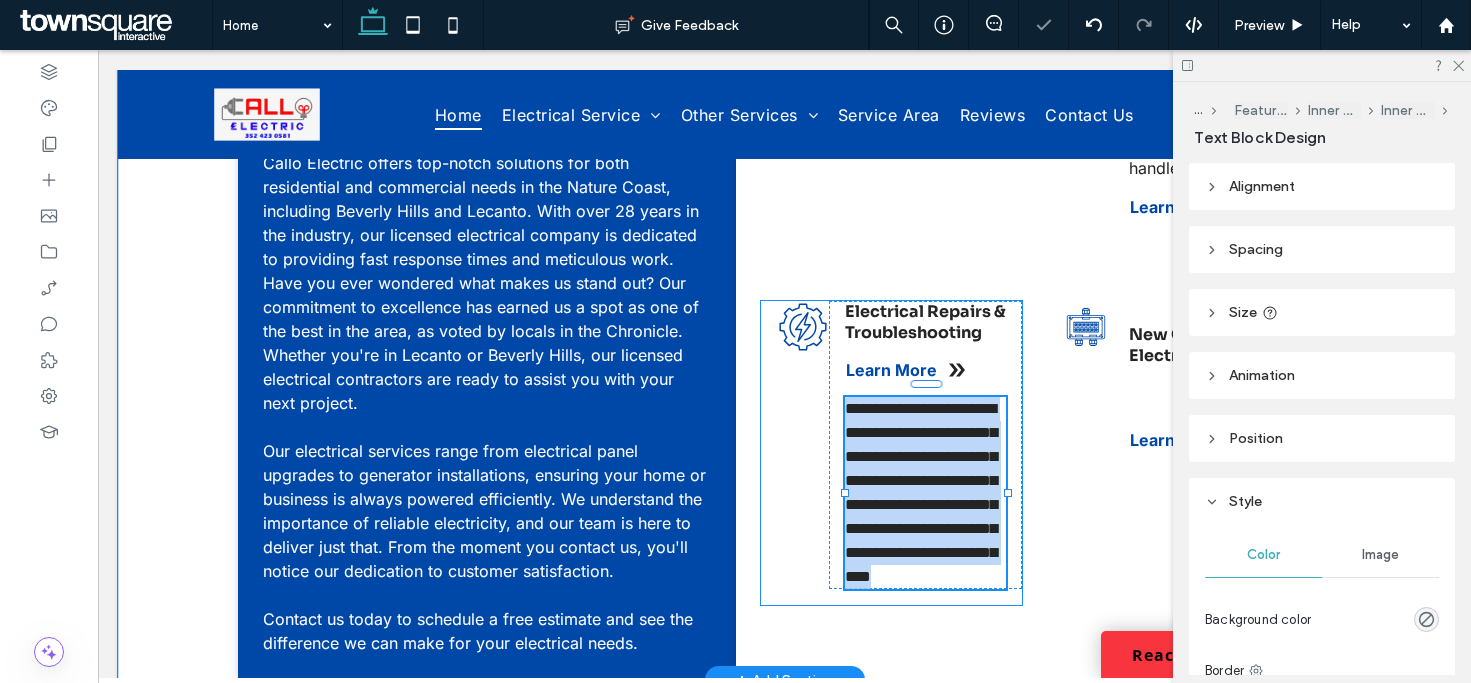 type on "*****" 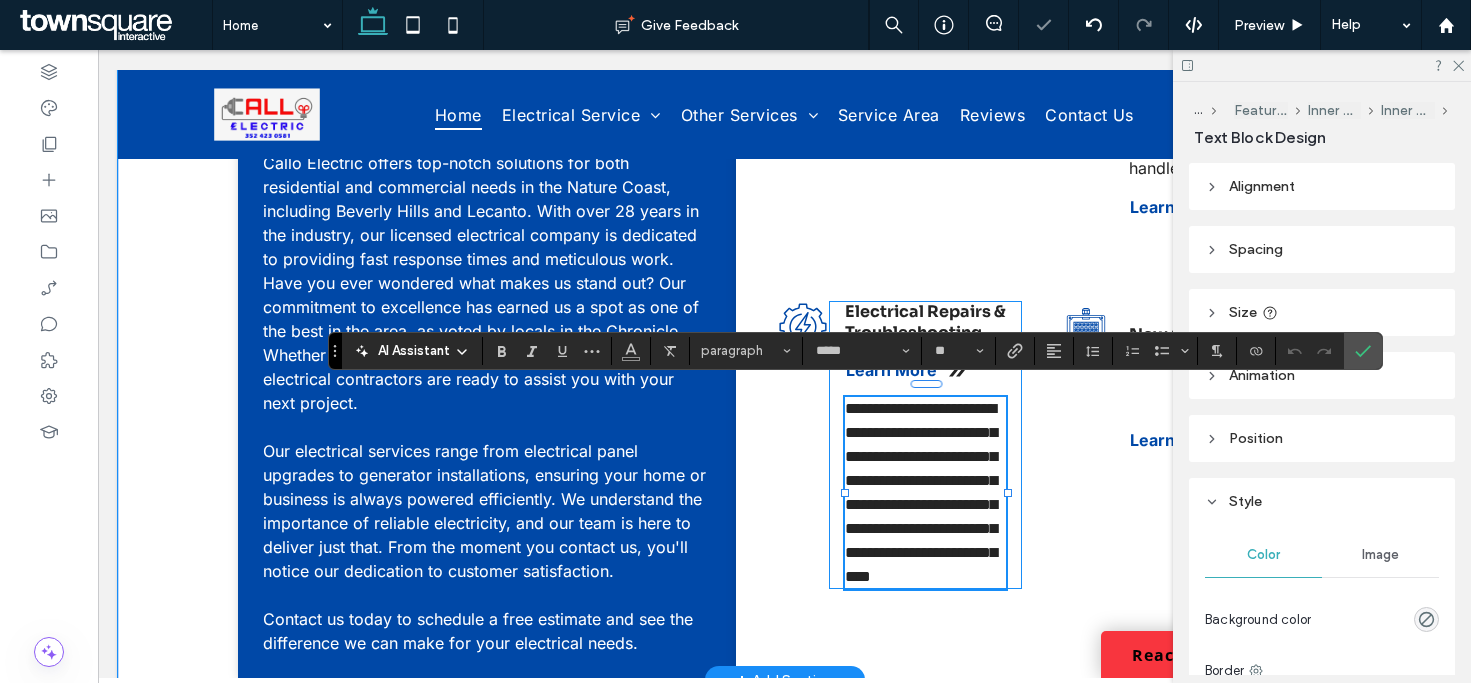 click on "**********" at bounding box center (1034, 314) 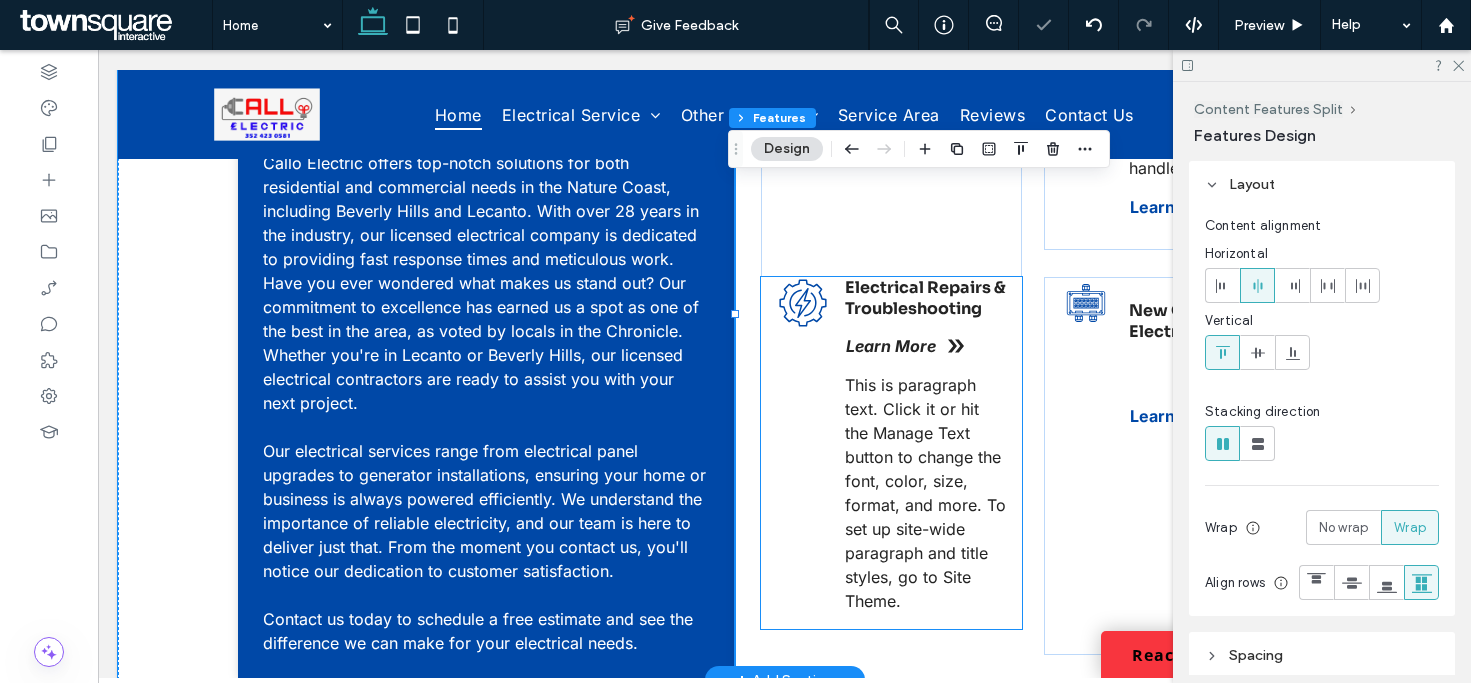 click at bounding box center [956, 346] 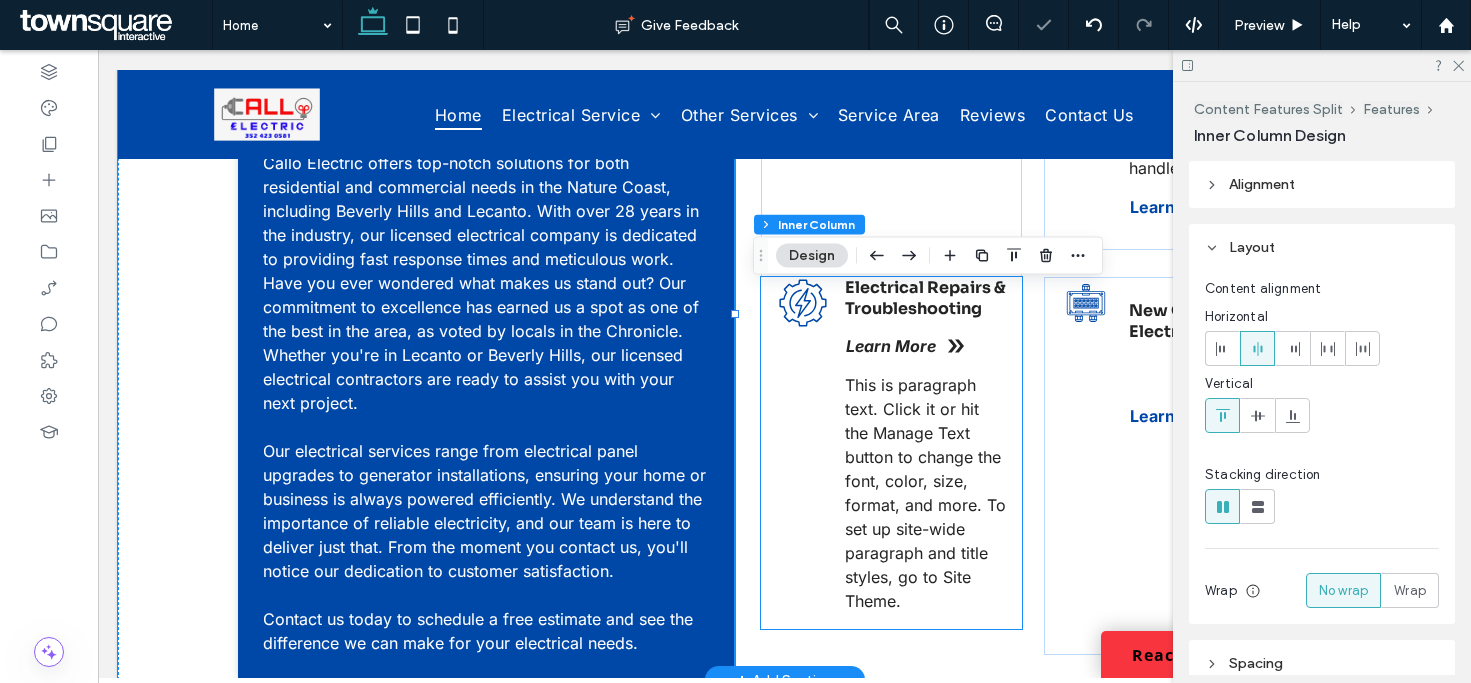type on "**" 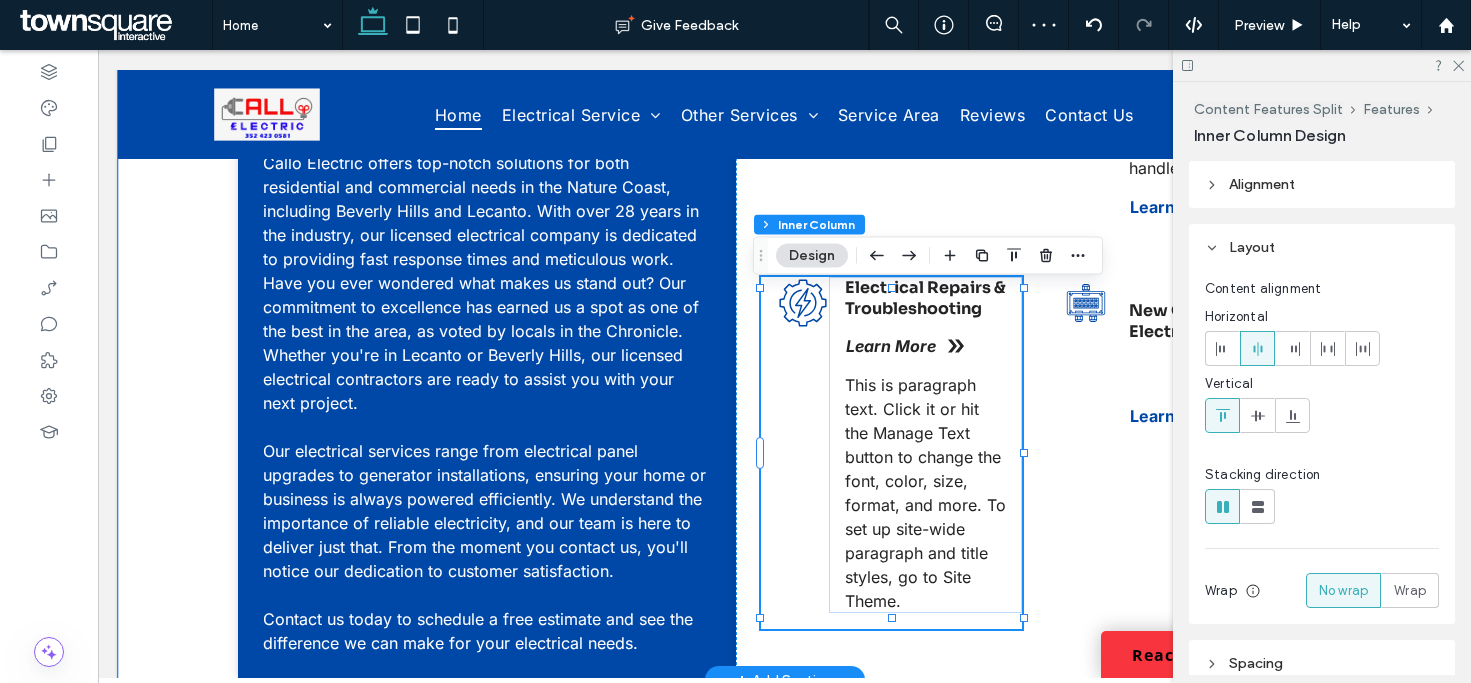 click at bounding box center [956, 346] 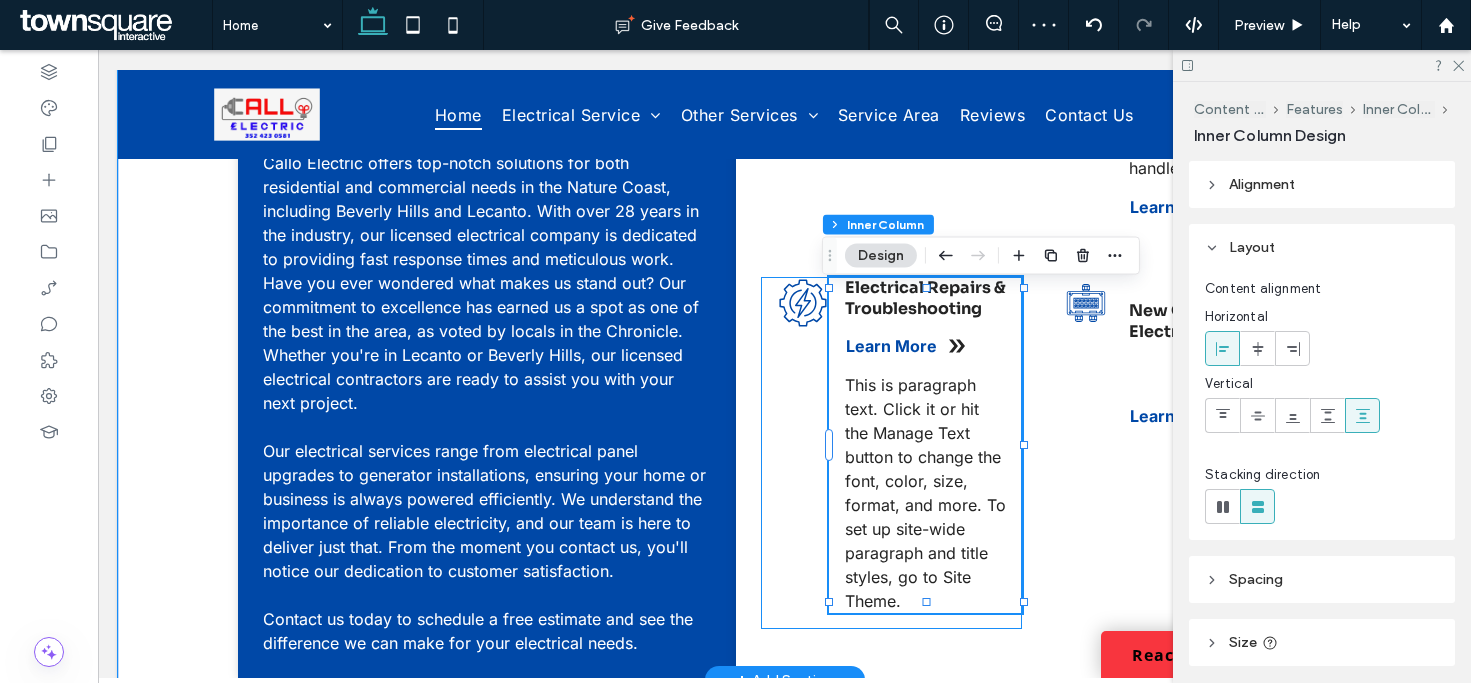 click at bounding box center [957, 346] 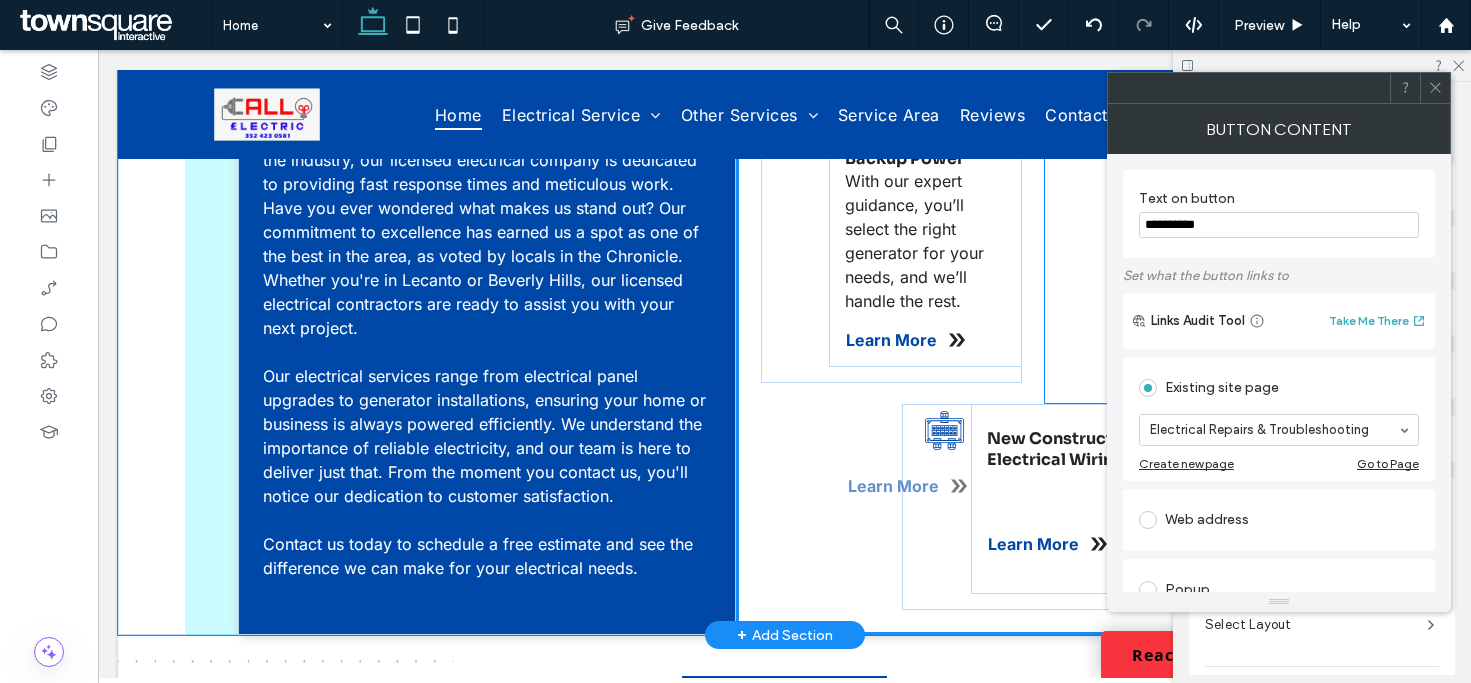 scroll, scrollTop: 813, scrollLeft: 0, axis: vertical 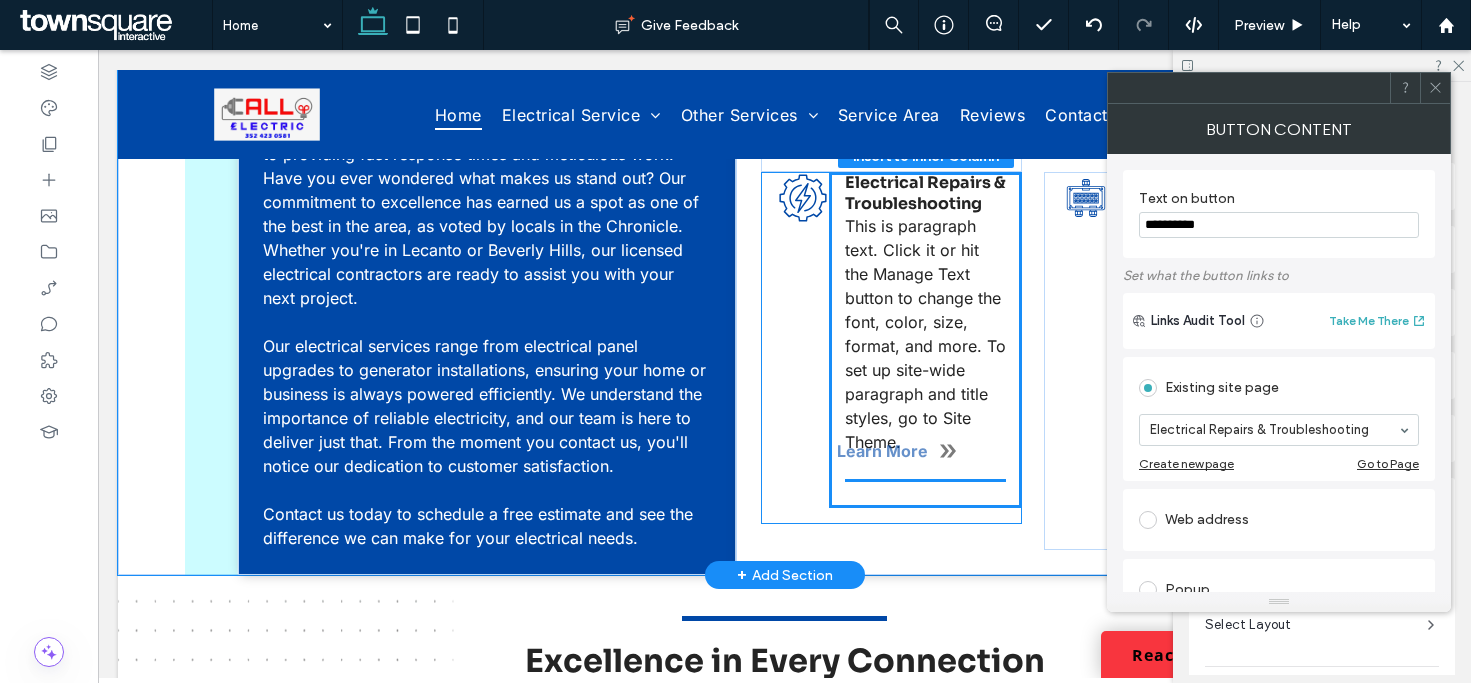 drag, startPoint x: 894, startPoint y: 357, endPoint x: 891, endPoint y: 450, distance: 93.04838 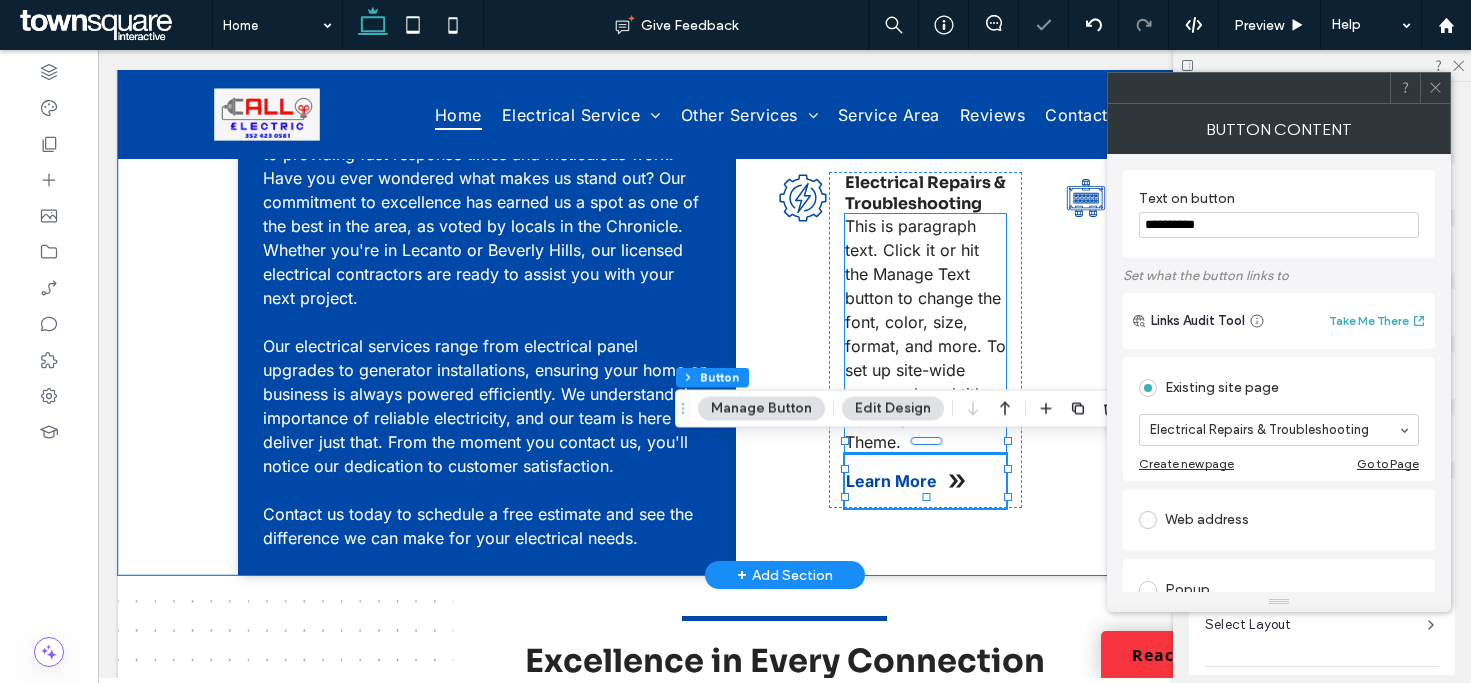 click on "This is paragraph text. Click it or hit the Manage Text button to change the font, color, size, format, and more. To set up site-wide paragraph and title styles, go to Site Theme." at bounding box center (925, 334) 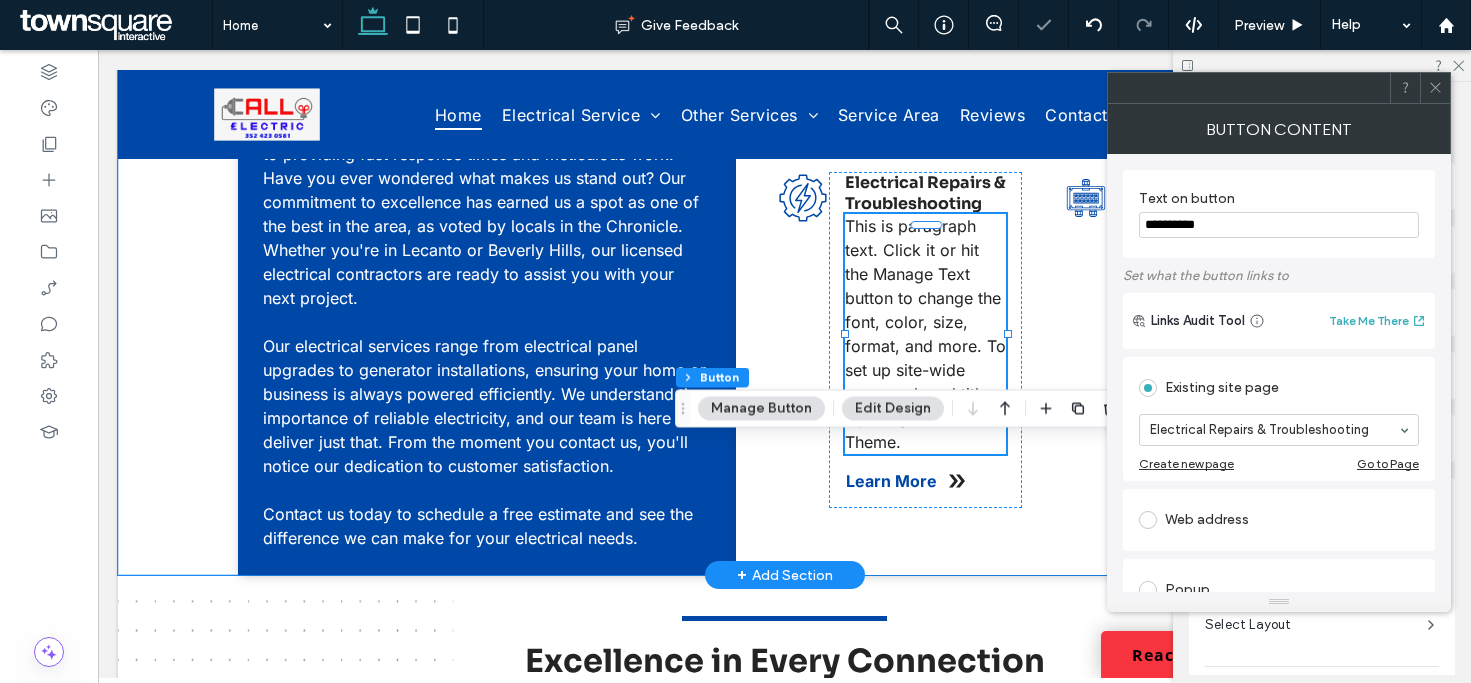 click on "This is paragraph text. Click it or hit the Manage Text button to change the font, color, size, format, and more. To set up site-wide paragraph and title styles, go to Site Theme." at bounding box center (925, 334) 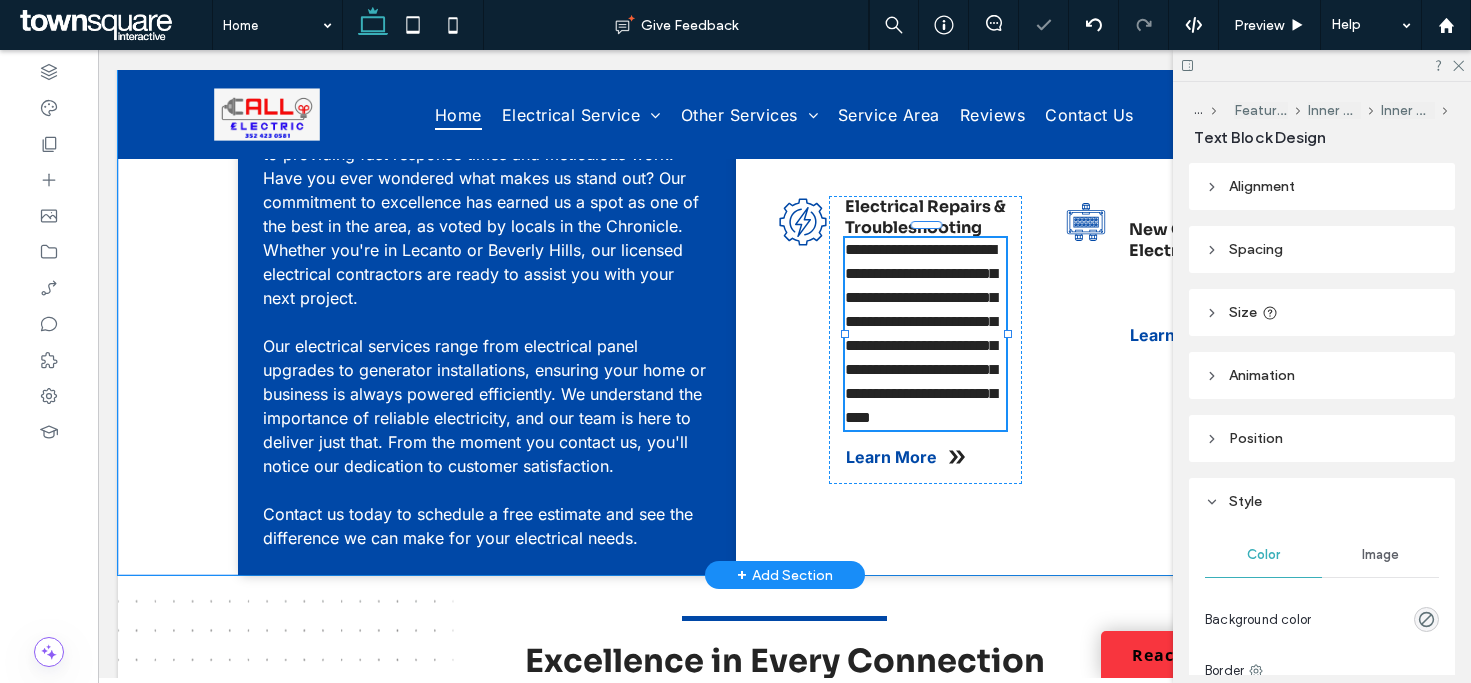 type on "*****" 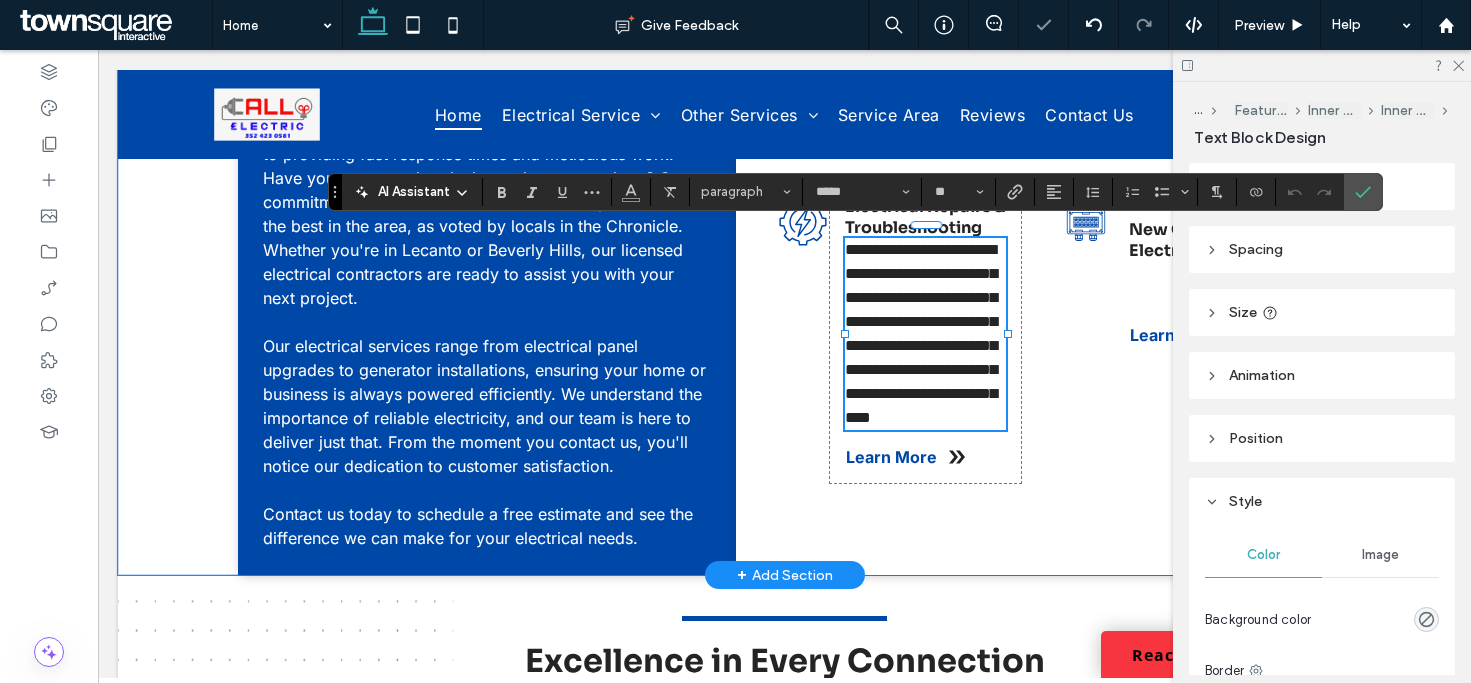 click on "AI Assistant" at bounding box center [414, 192] 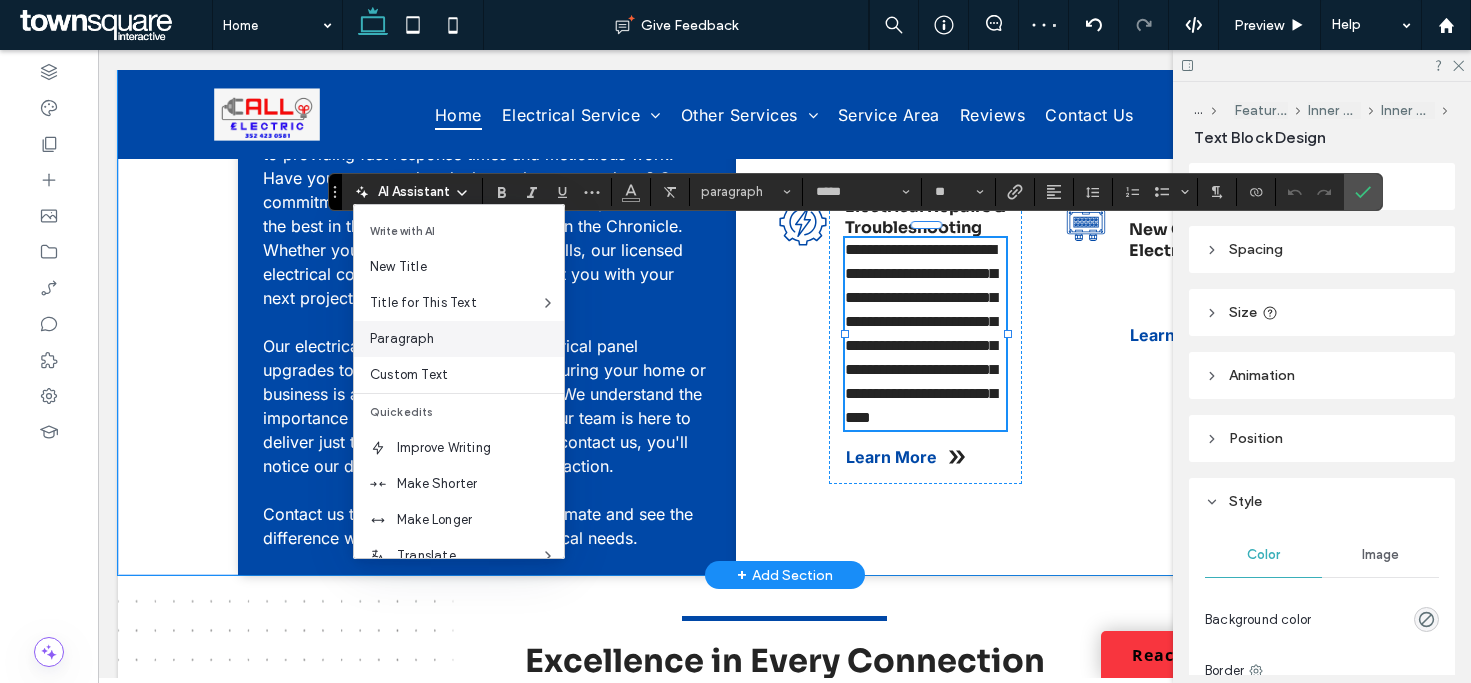 click on "Paragraph" at bounding box center (467, 339) 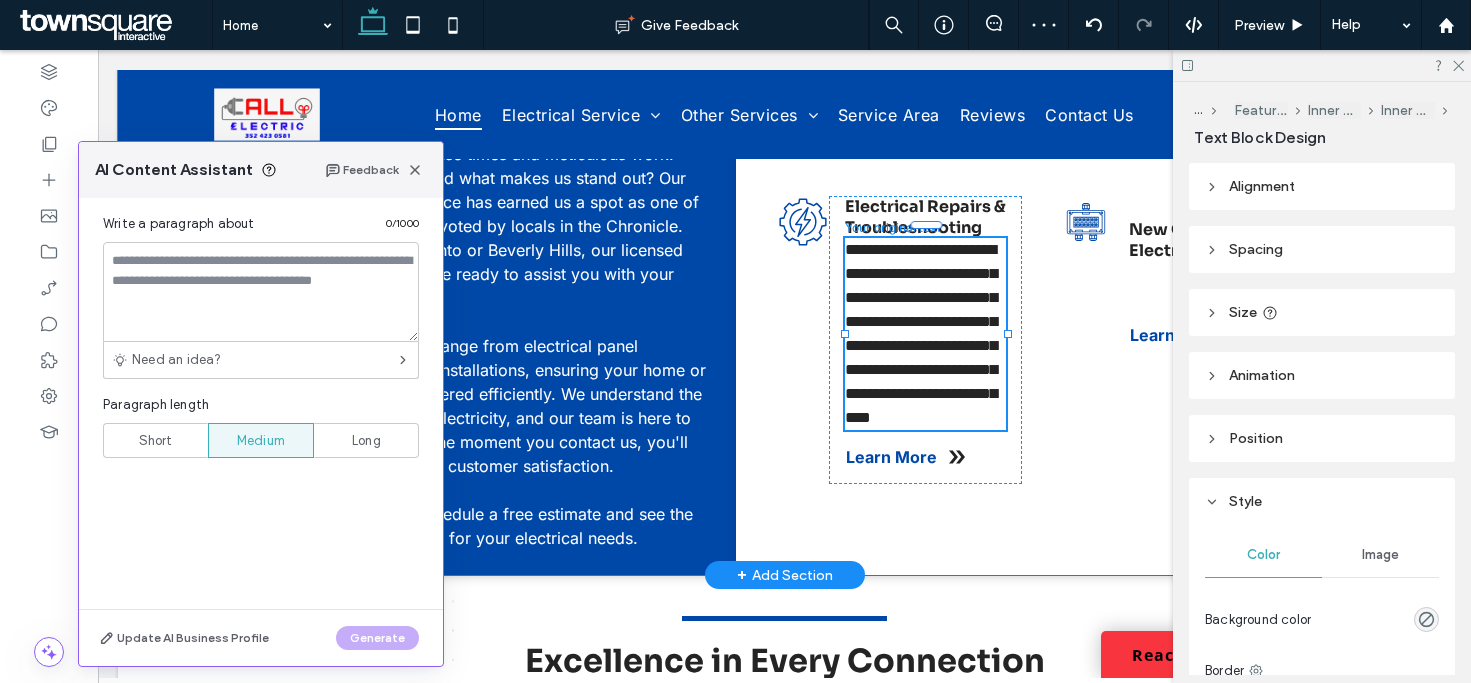 click on "Short" at bounding box center (155, 440) 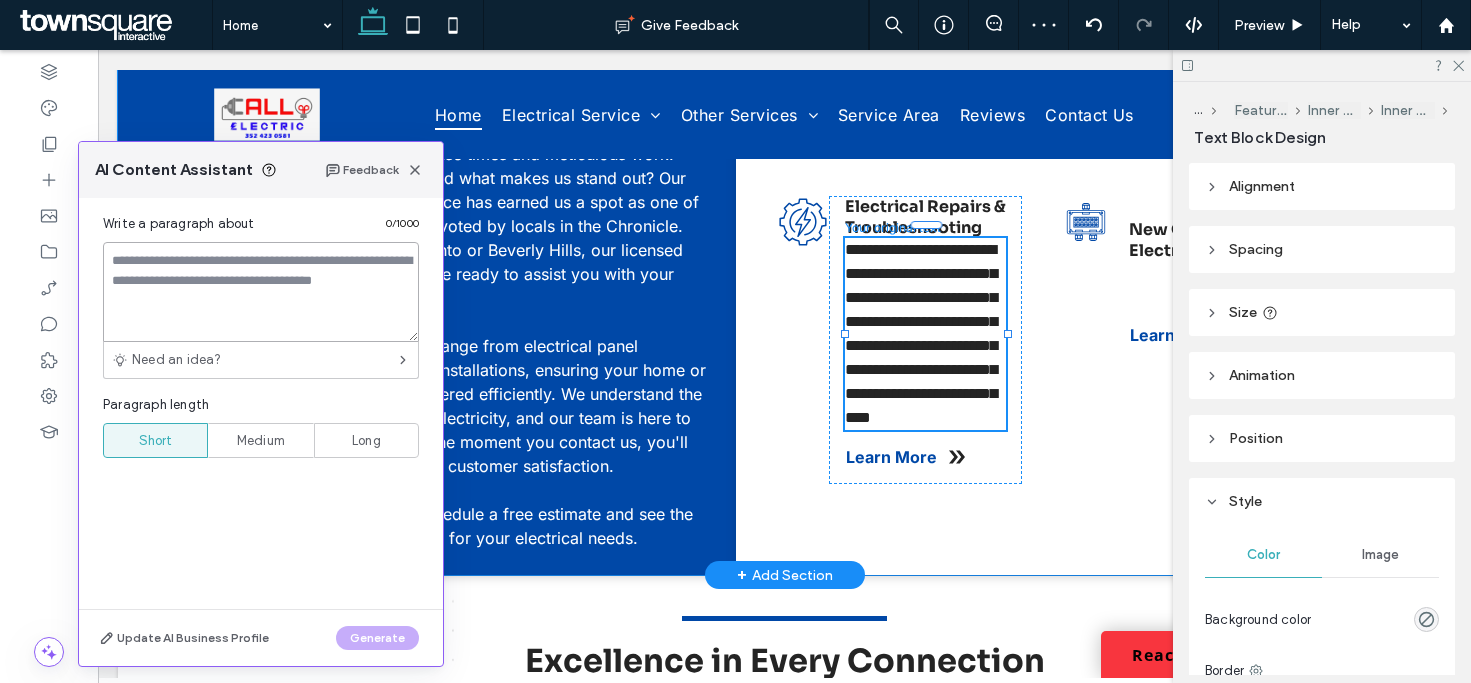 click at bounding box center [261, 292] 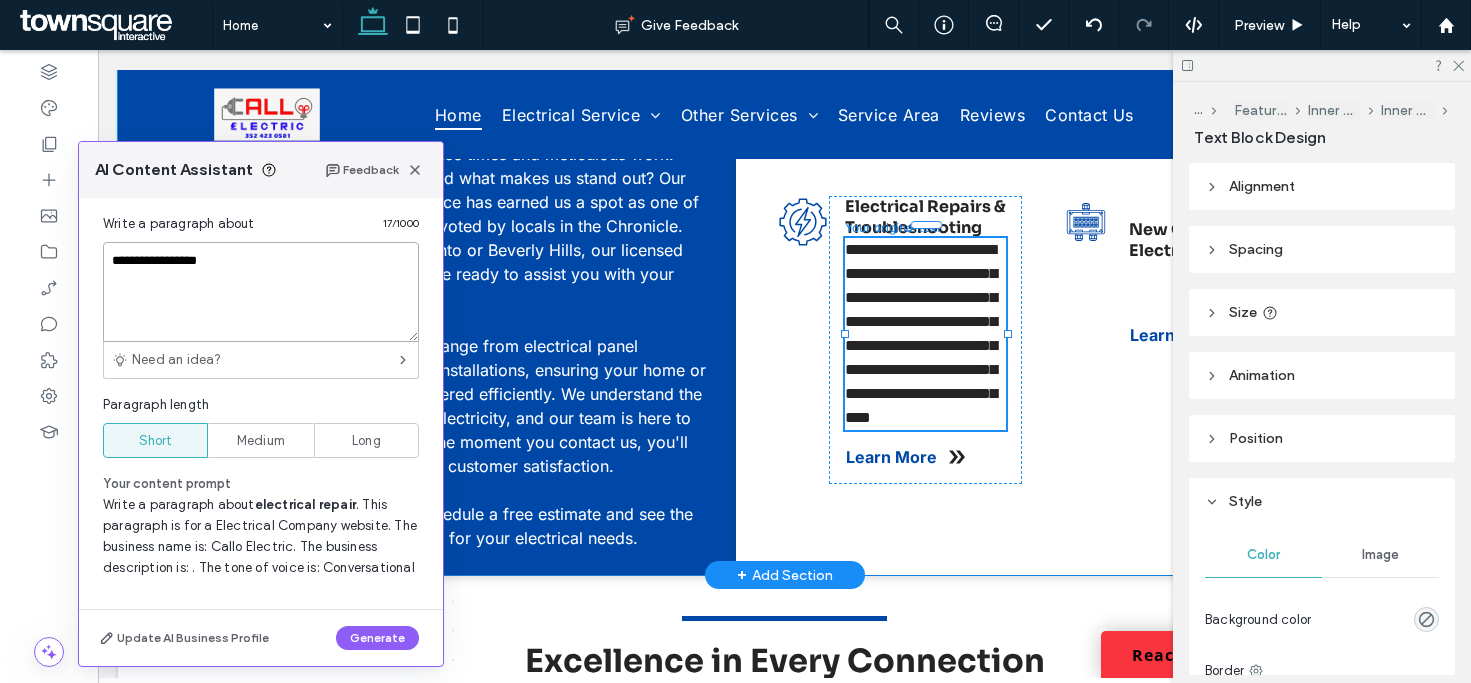 type on "**********" 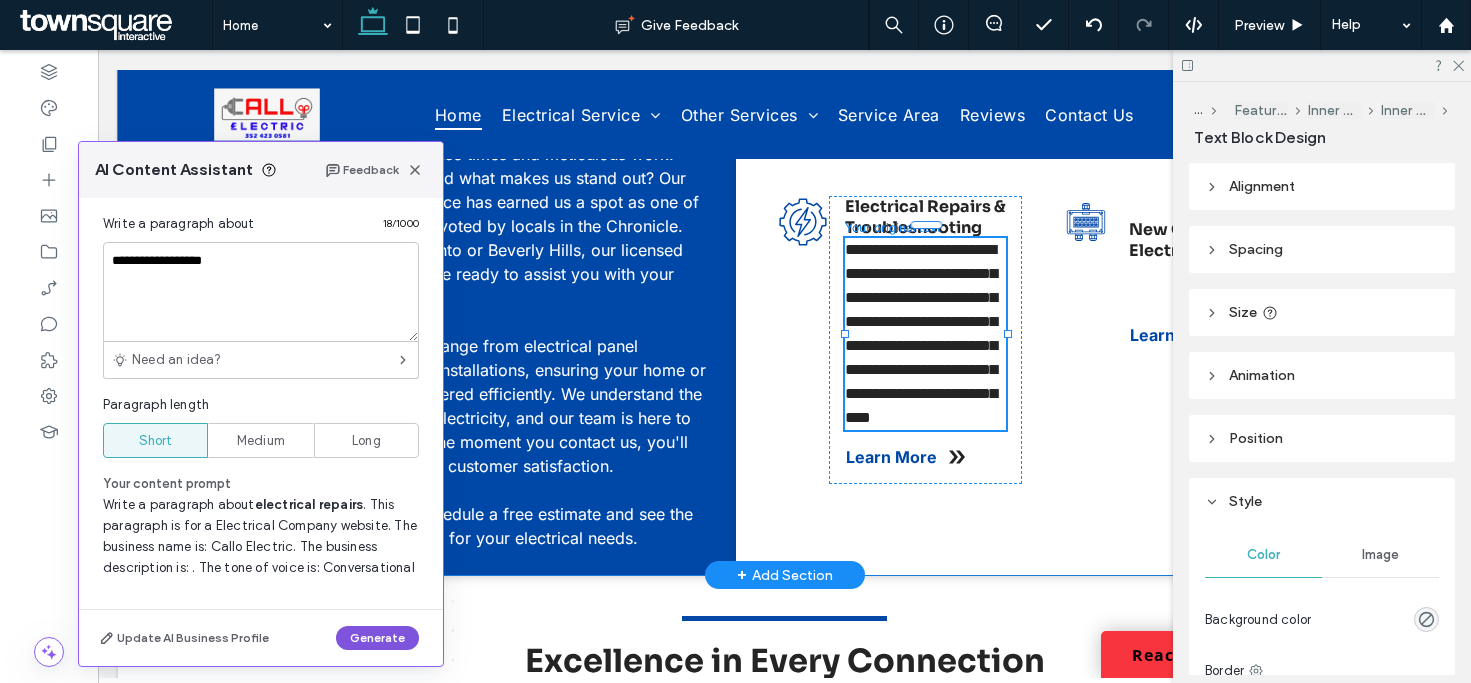 click on "Generate" at bounding box center (377, 638) 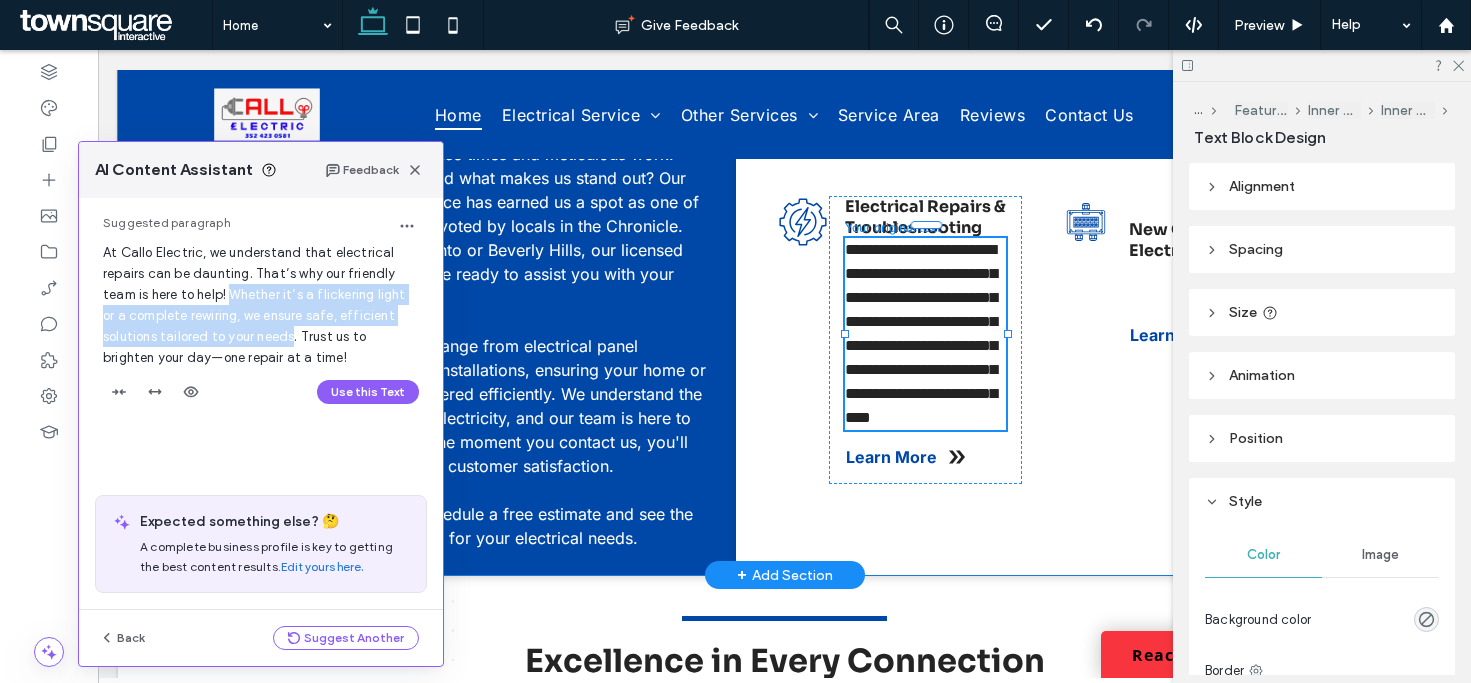 drag, startPoint x: 294, startPoint y: 337, endPoint x: 227, endPoint y: 300, distance: 76.537575 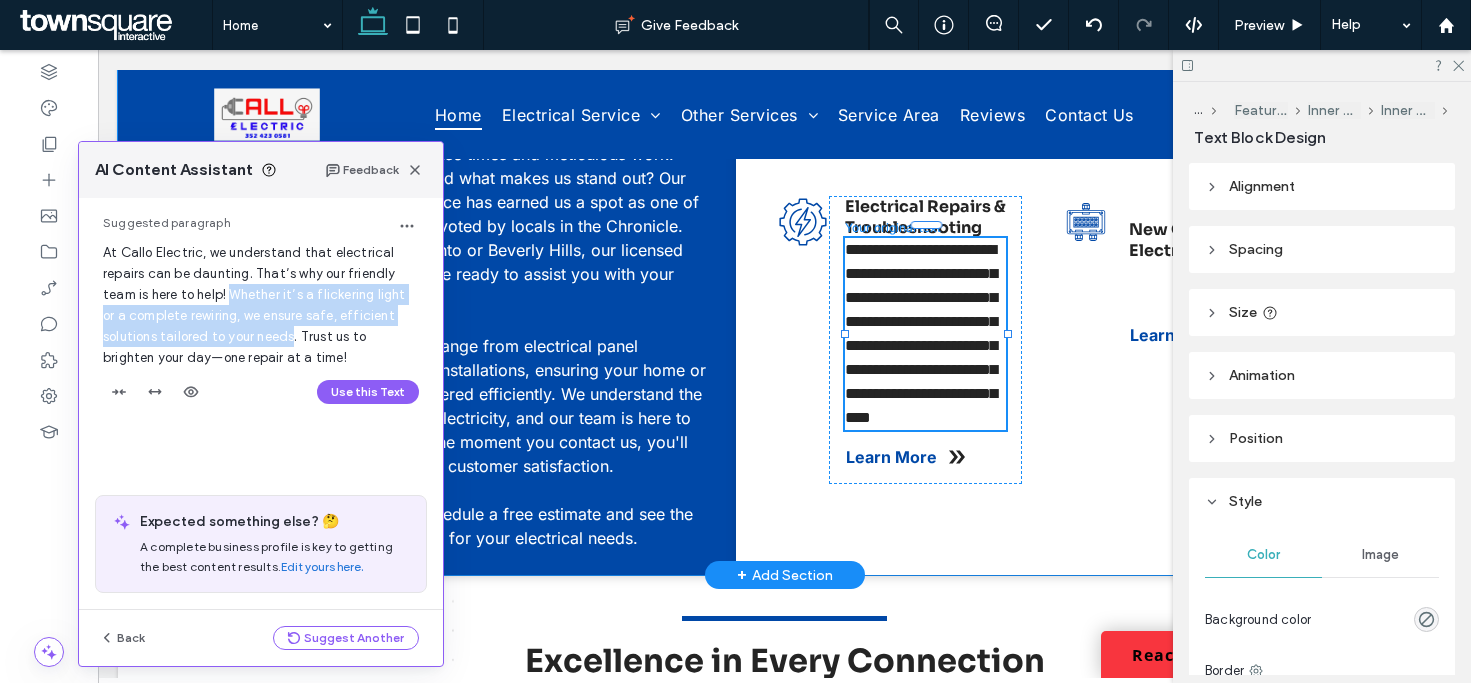 click on "**********" at bounding box center [921, 333] 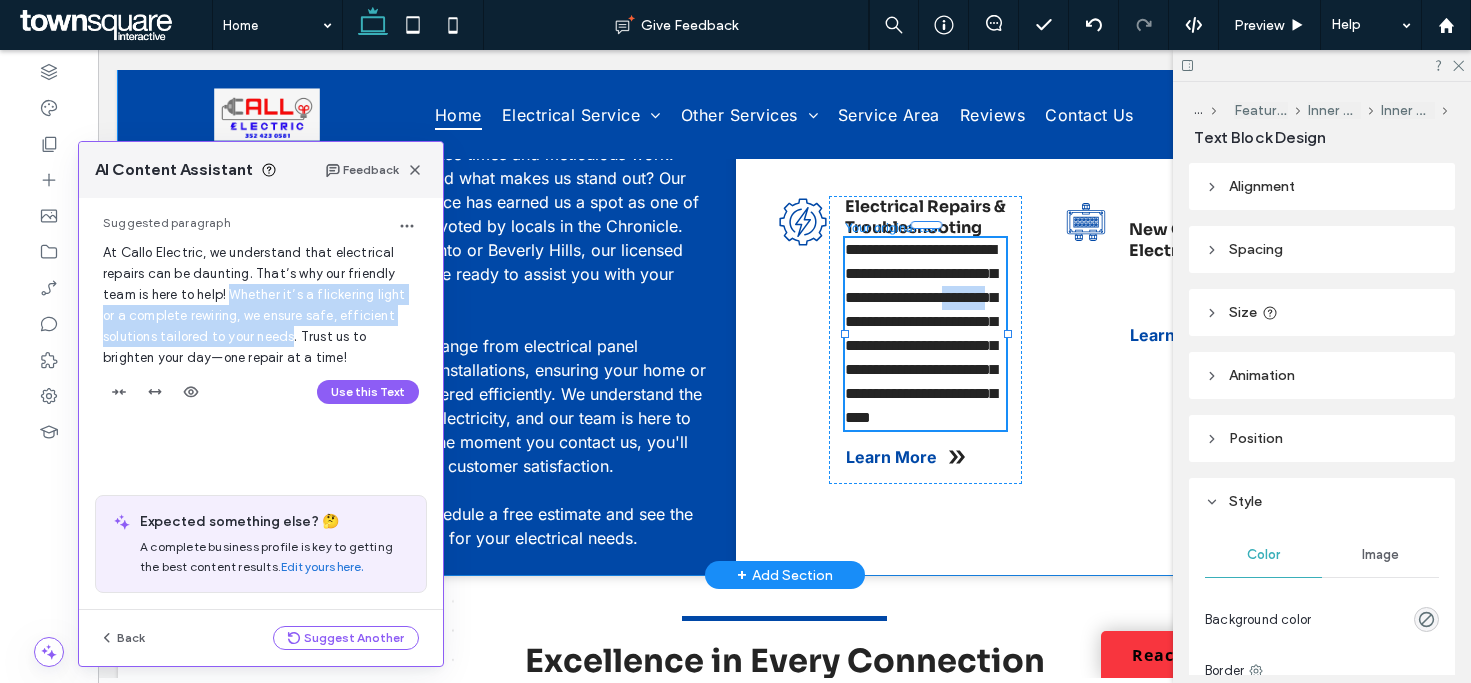 click on "**********" at bounding box center [921, 333] 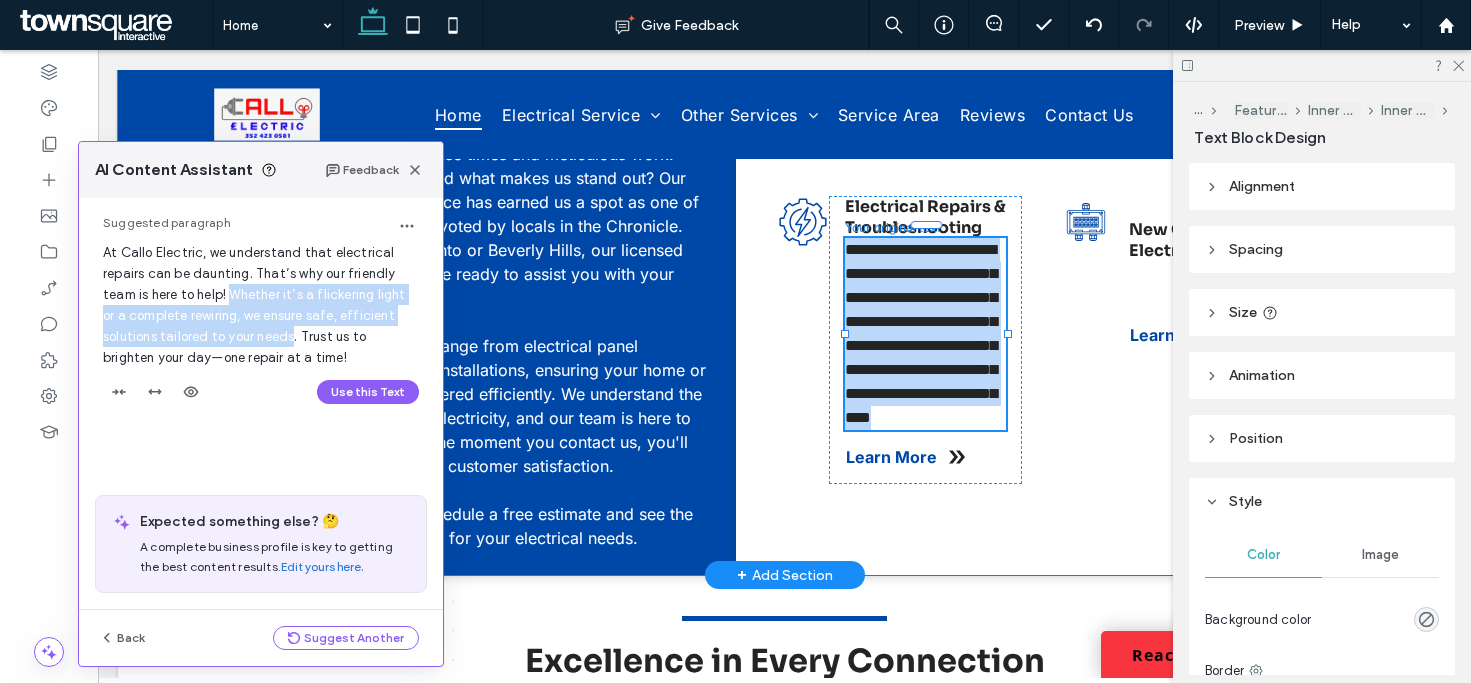 click on "**********" at bounding box center [921, 333] 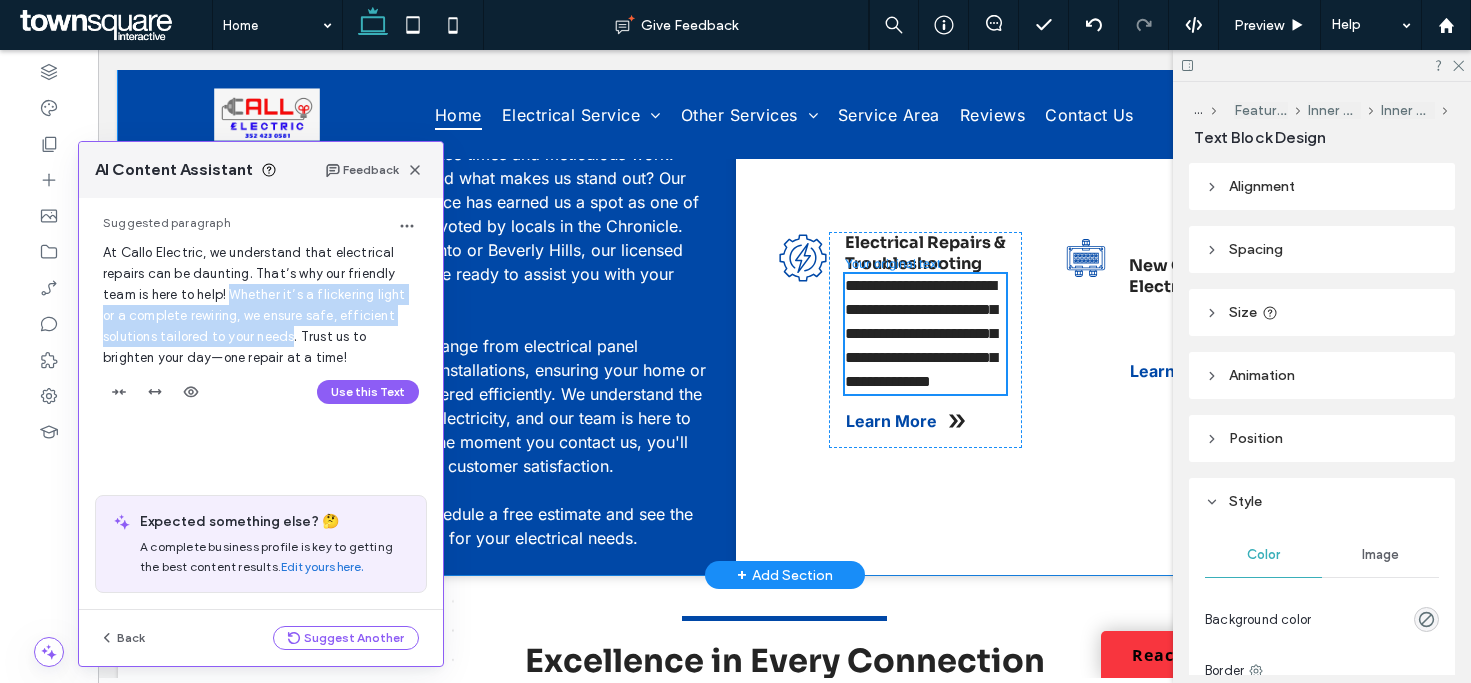 scroll, scrollTop: 4, scrollLeft: 0, axis: vertical 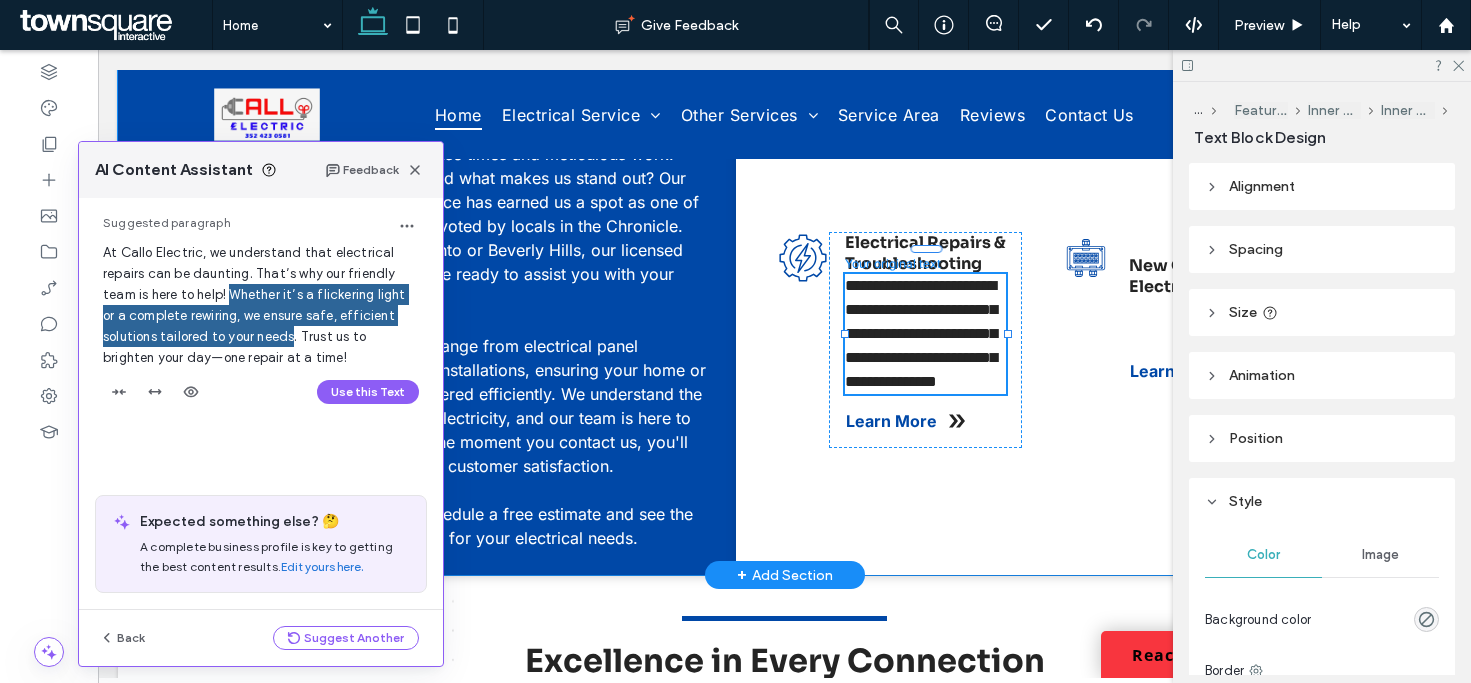 type 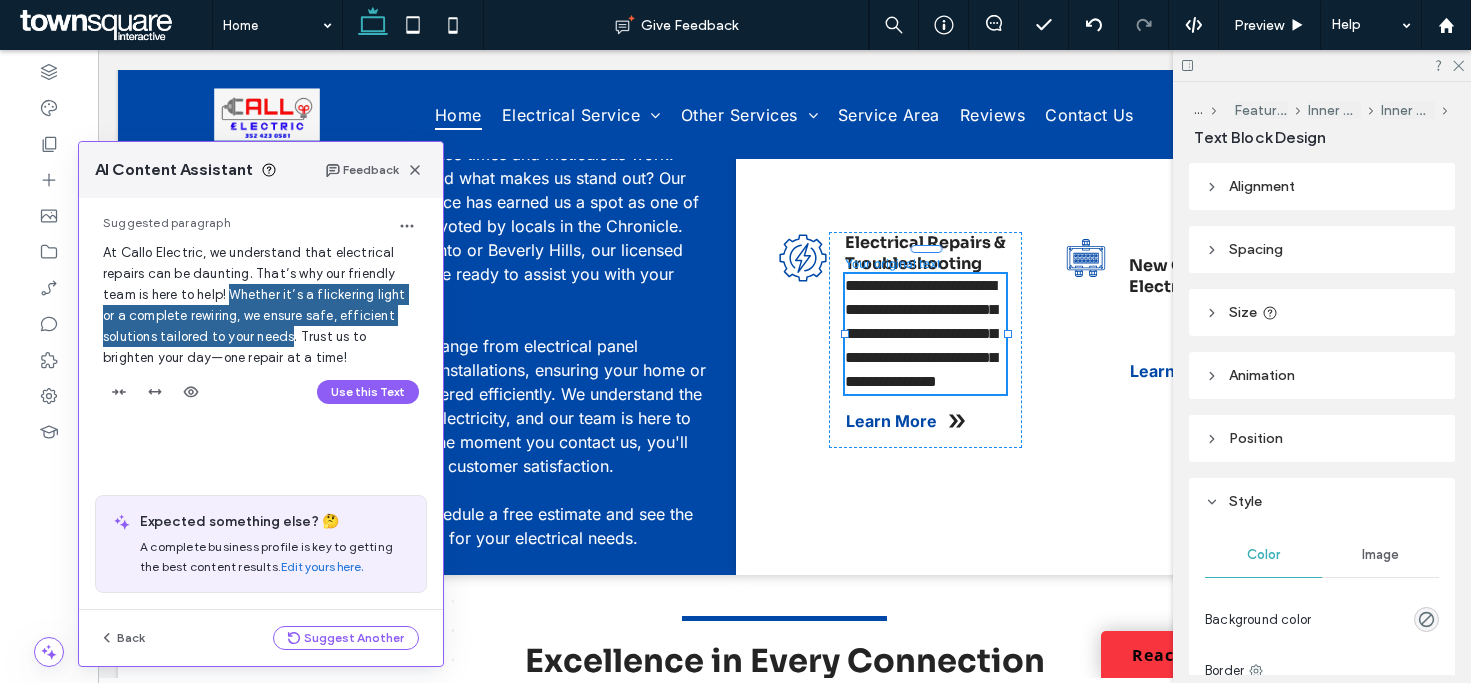 click 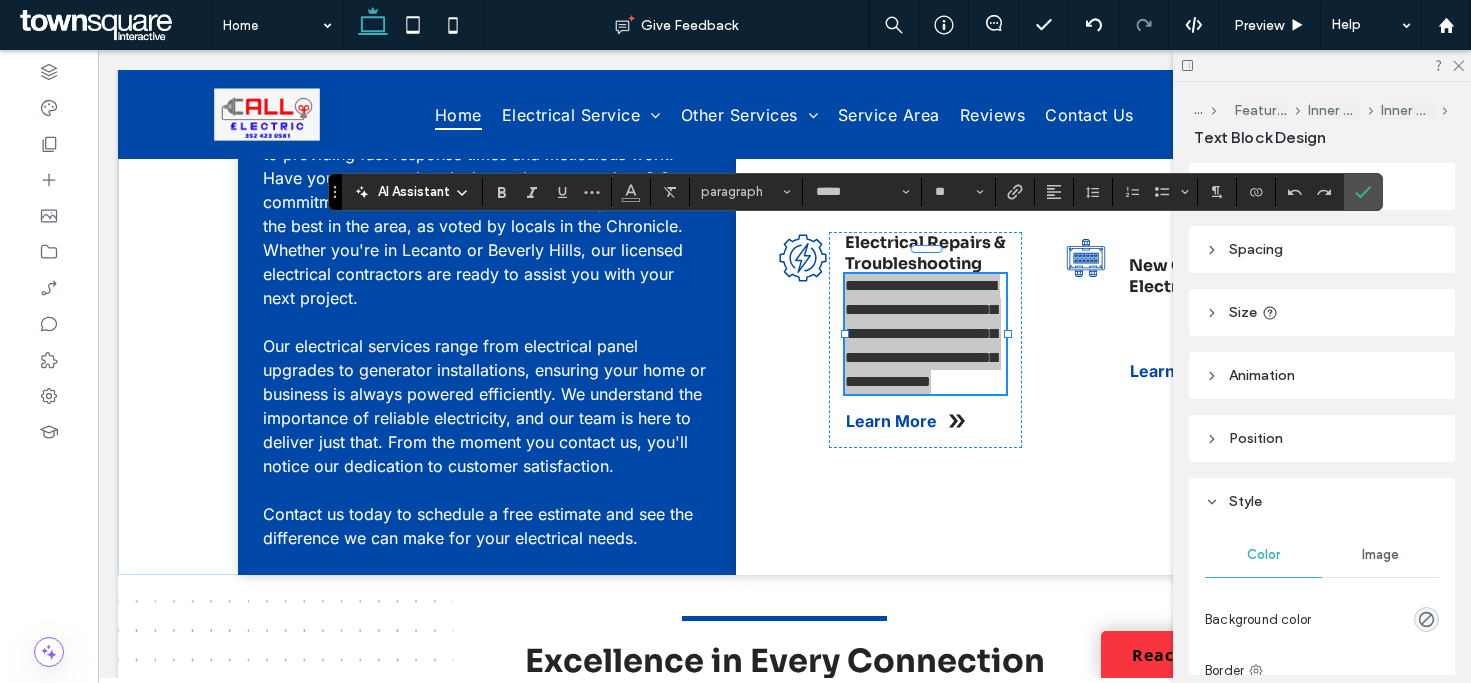 click at bounding box center [1322, 65] 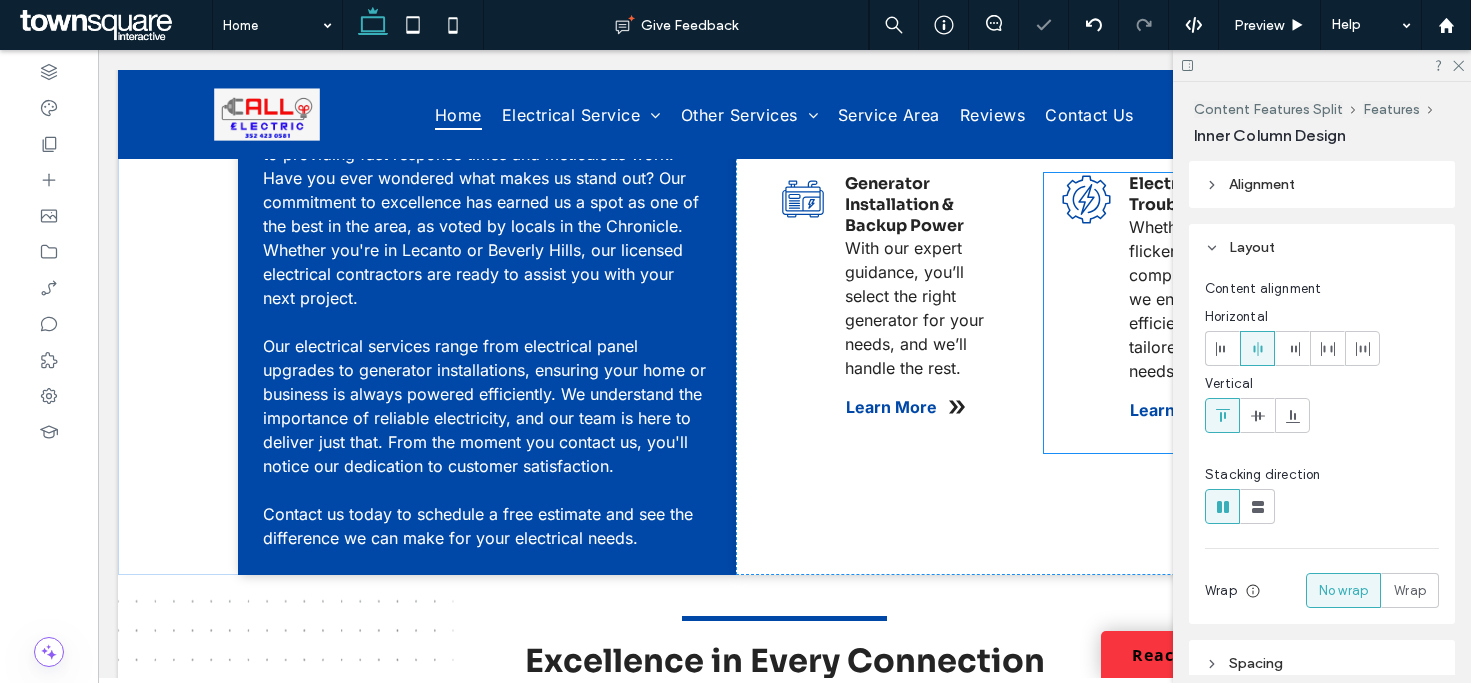 type on "**" 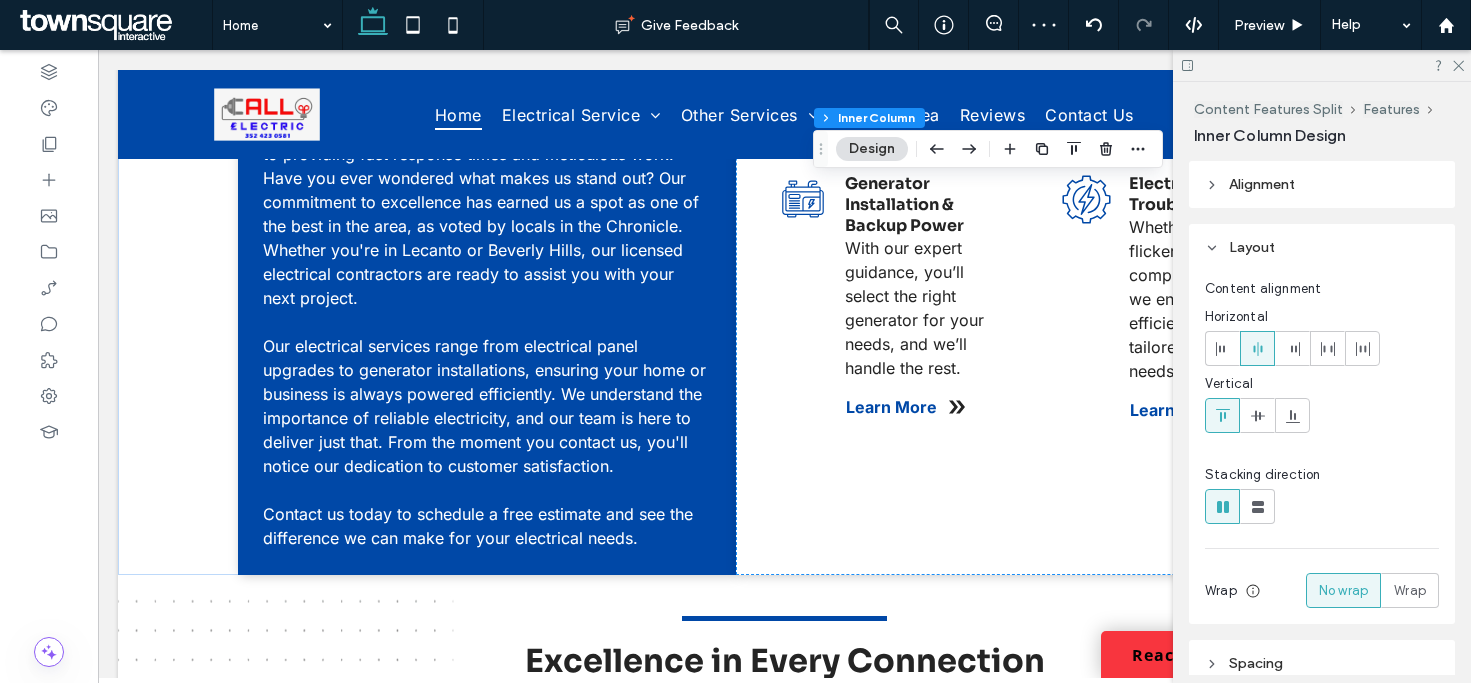 click at bounding box center (1322, 65) 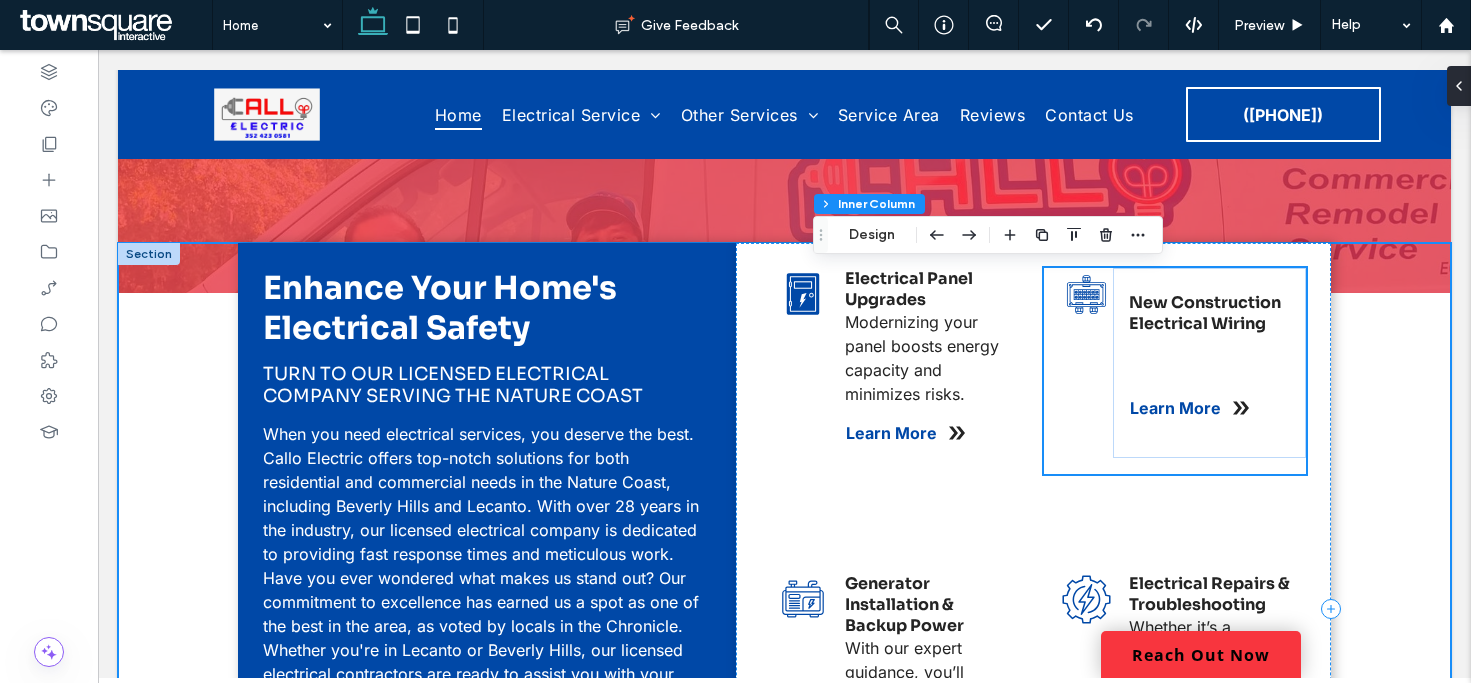 scroll, scrollTop: 513, scrollLeft: 0, axis: vertical 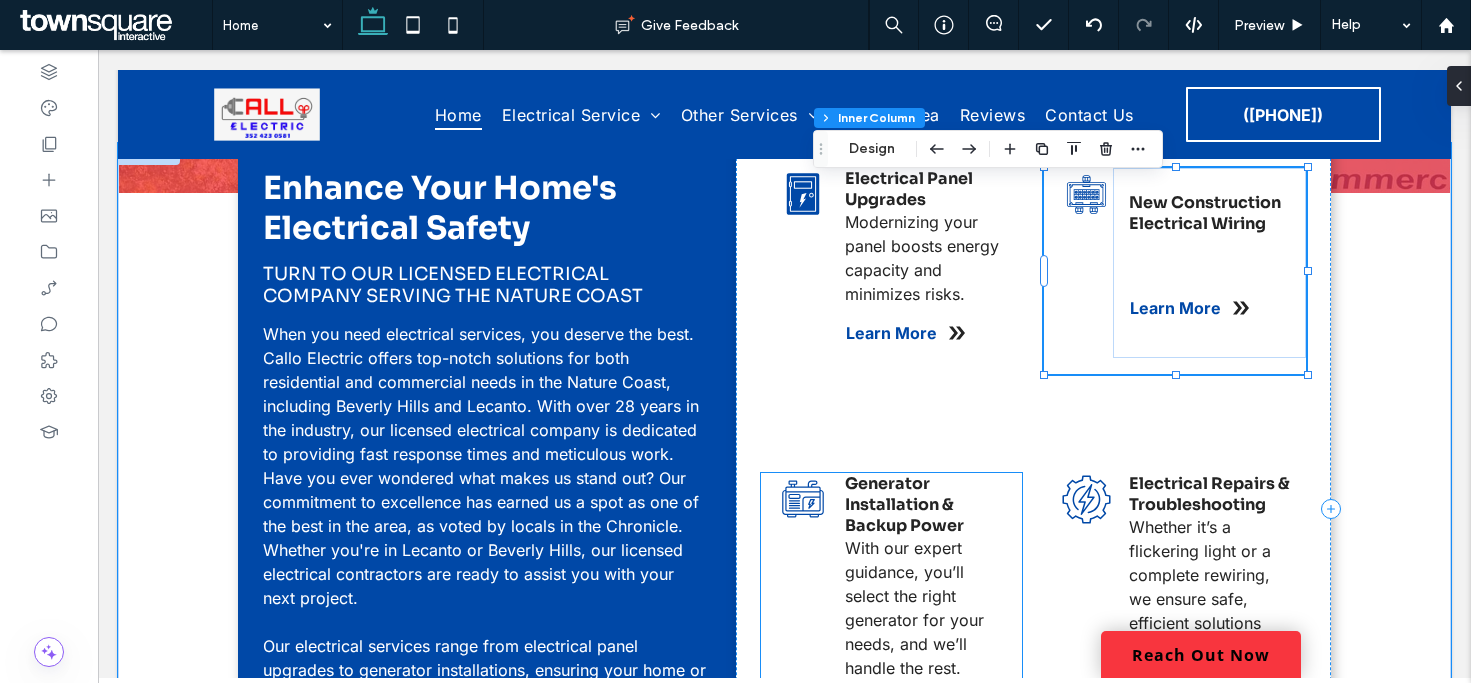 click on "With our expert guidance, you’ll select the right generator for your needs, and we’ll handle the rest." at bounding box center (914, 608) 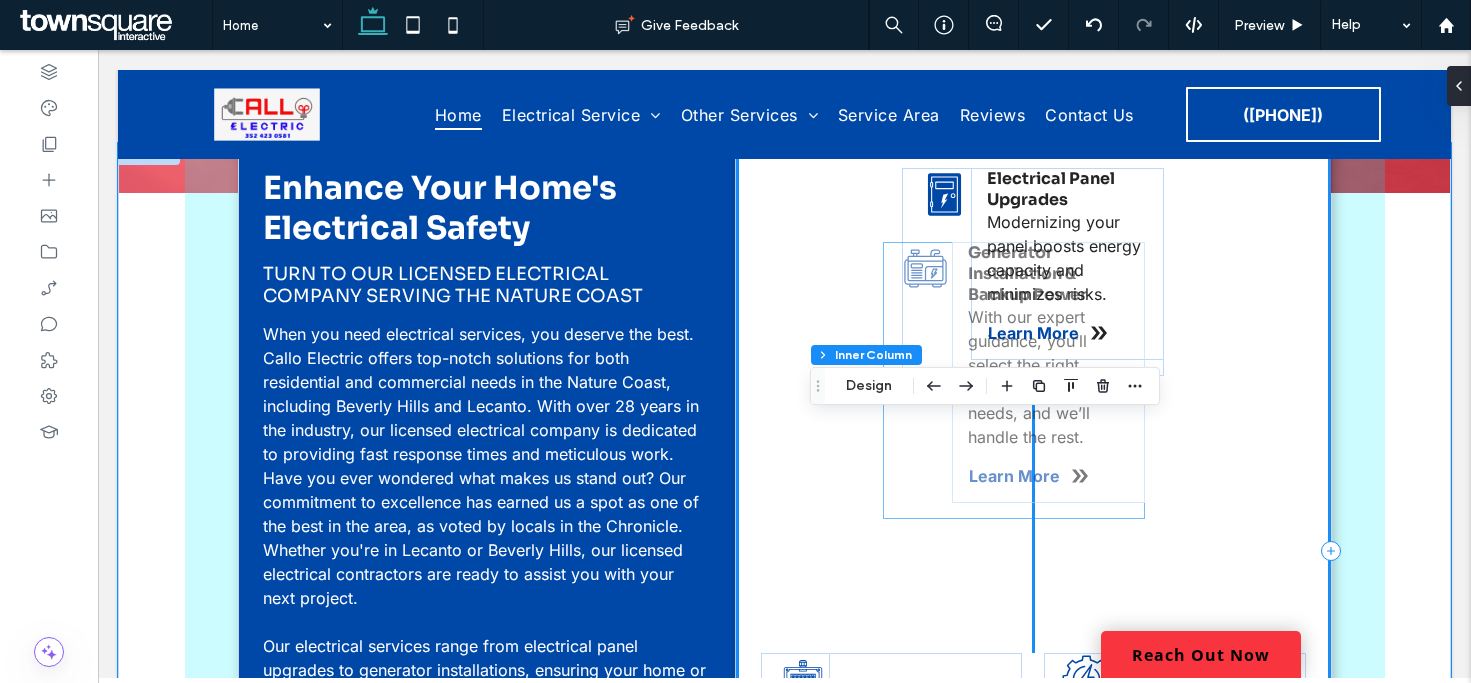 scroll, scrollTop: 523, scrollLeft: 0, axis: vertical 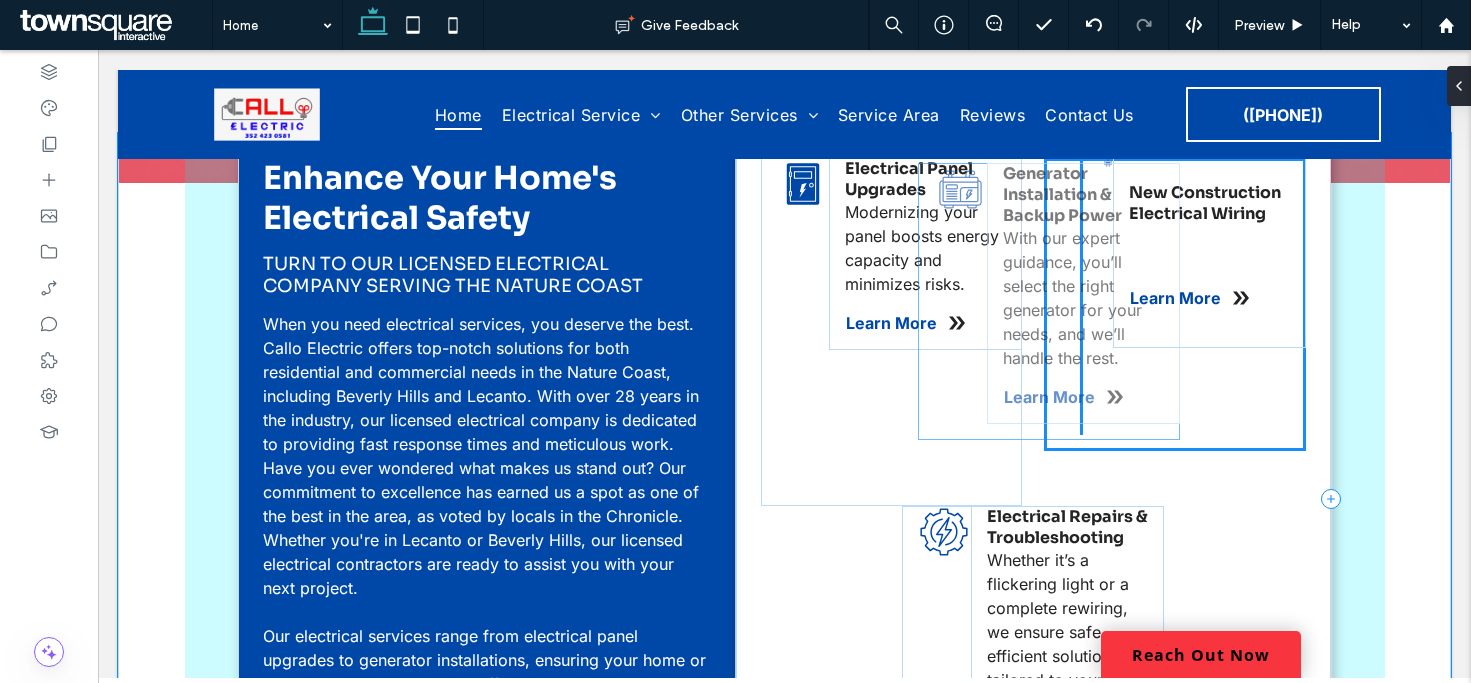 drag, startPoint x: 921, startPoint y: 600, endPoint x: 1086, endPoint y: 290, distance: 351.1766 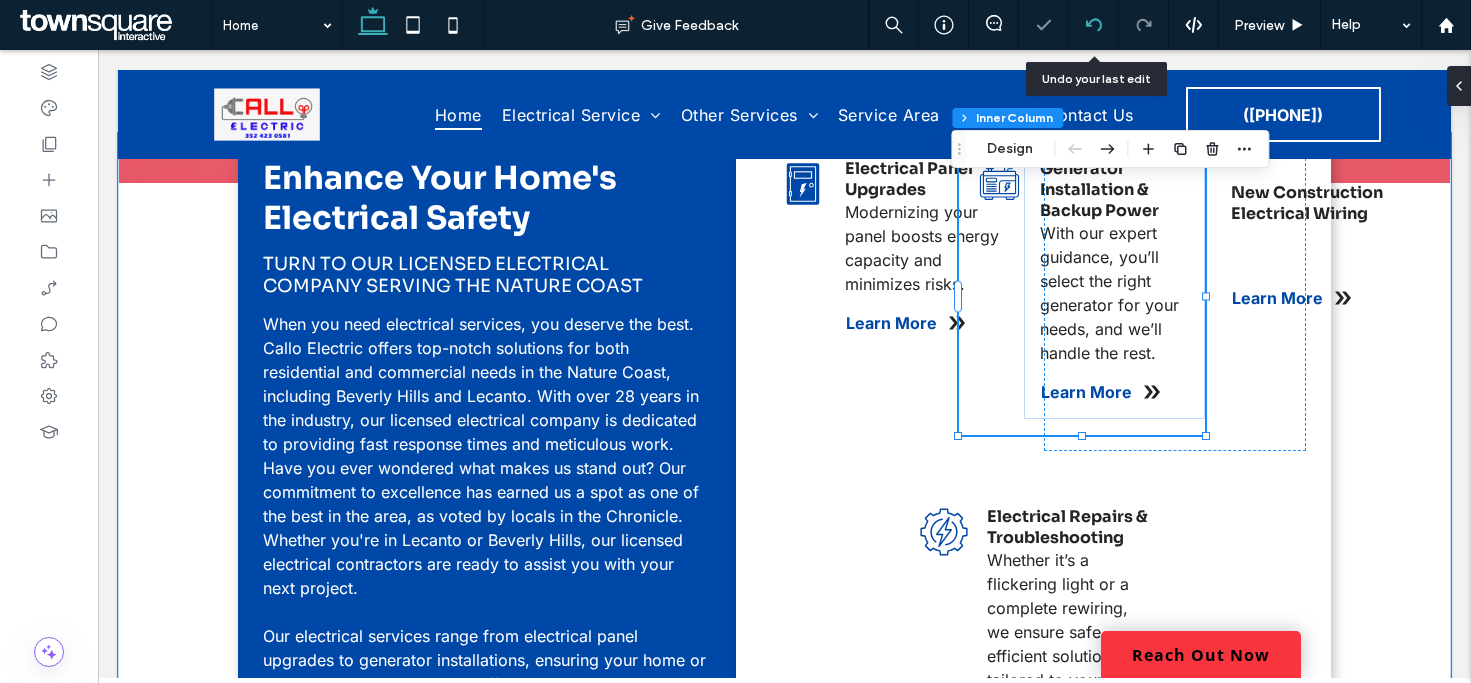 click at bounding box center (1093, 25) 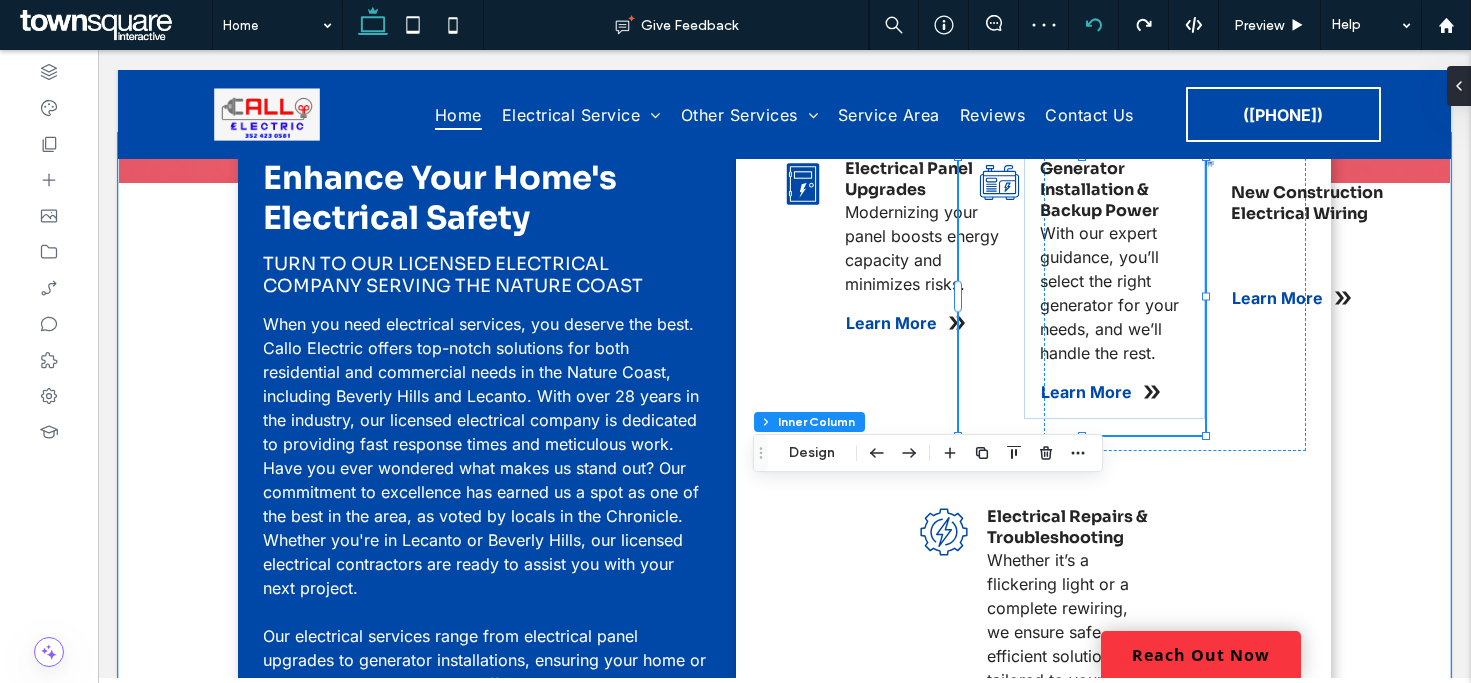 click 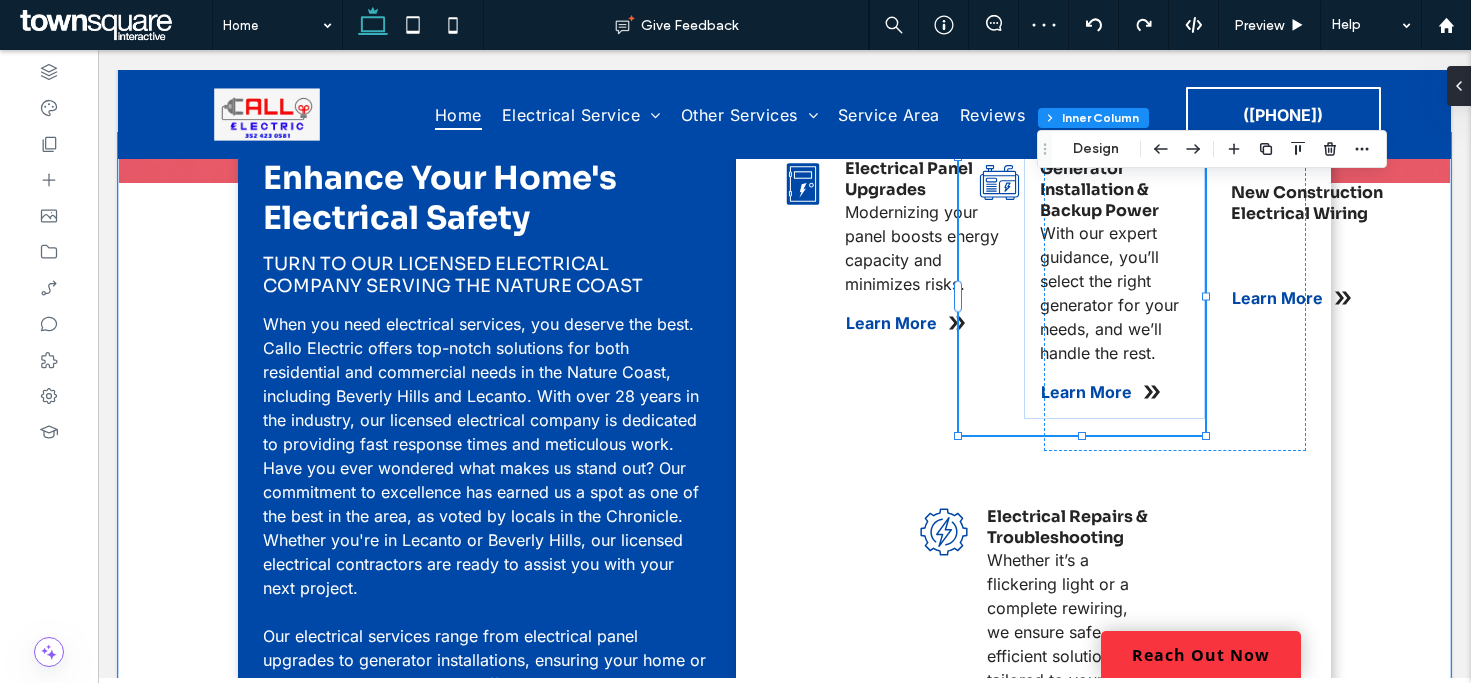 type on "**" 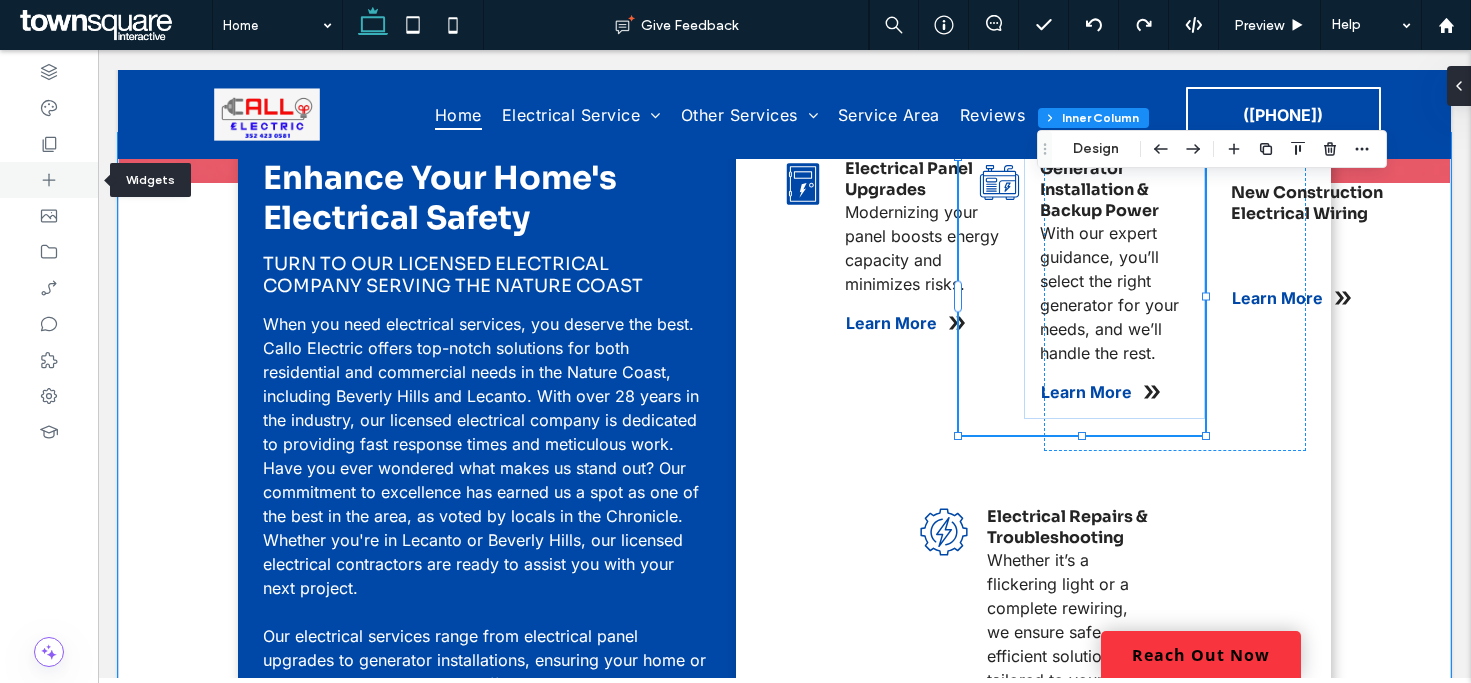 drag, startPoint x: 25, startPoint y: 171, endPoint x: 91, endPoint y: 179, distance: 66.48308 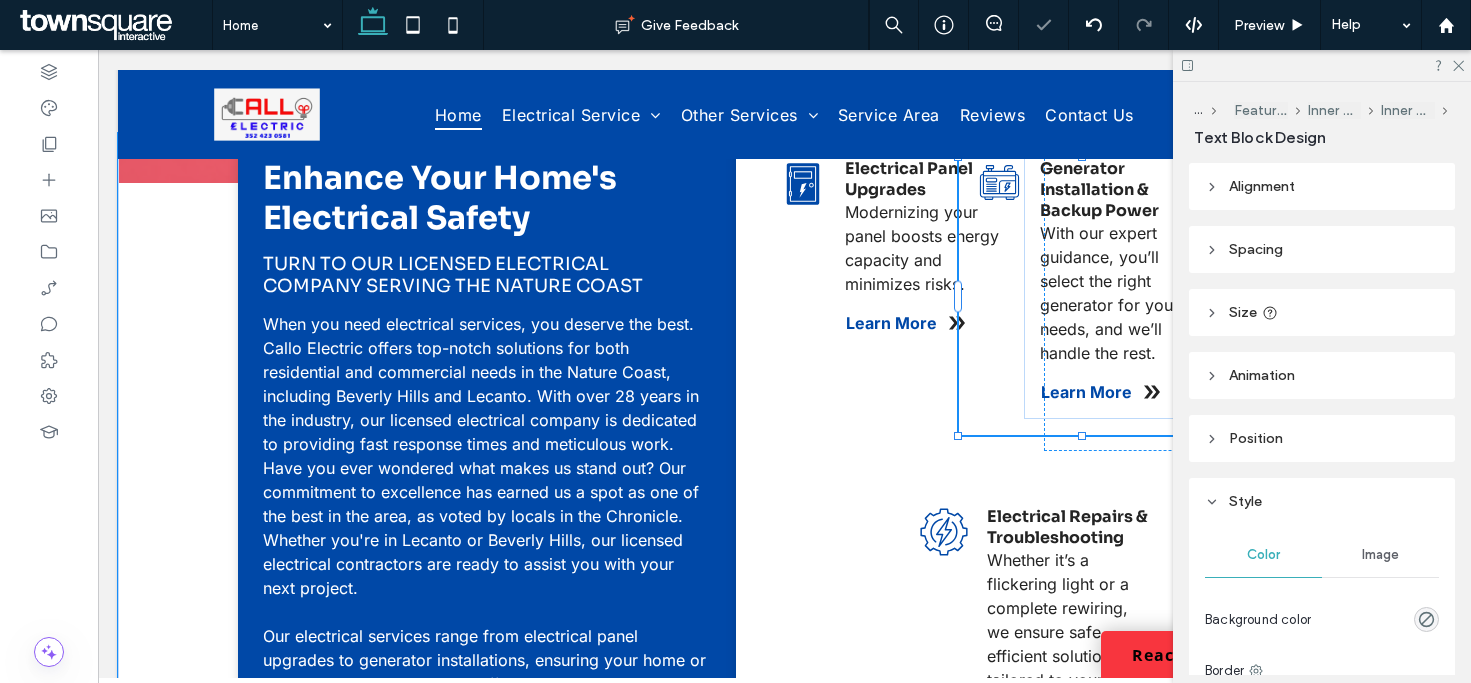 type on "*****" 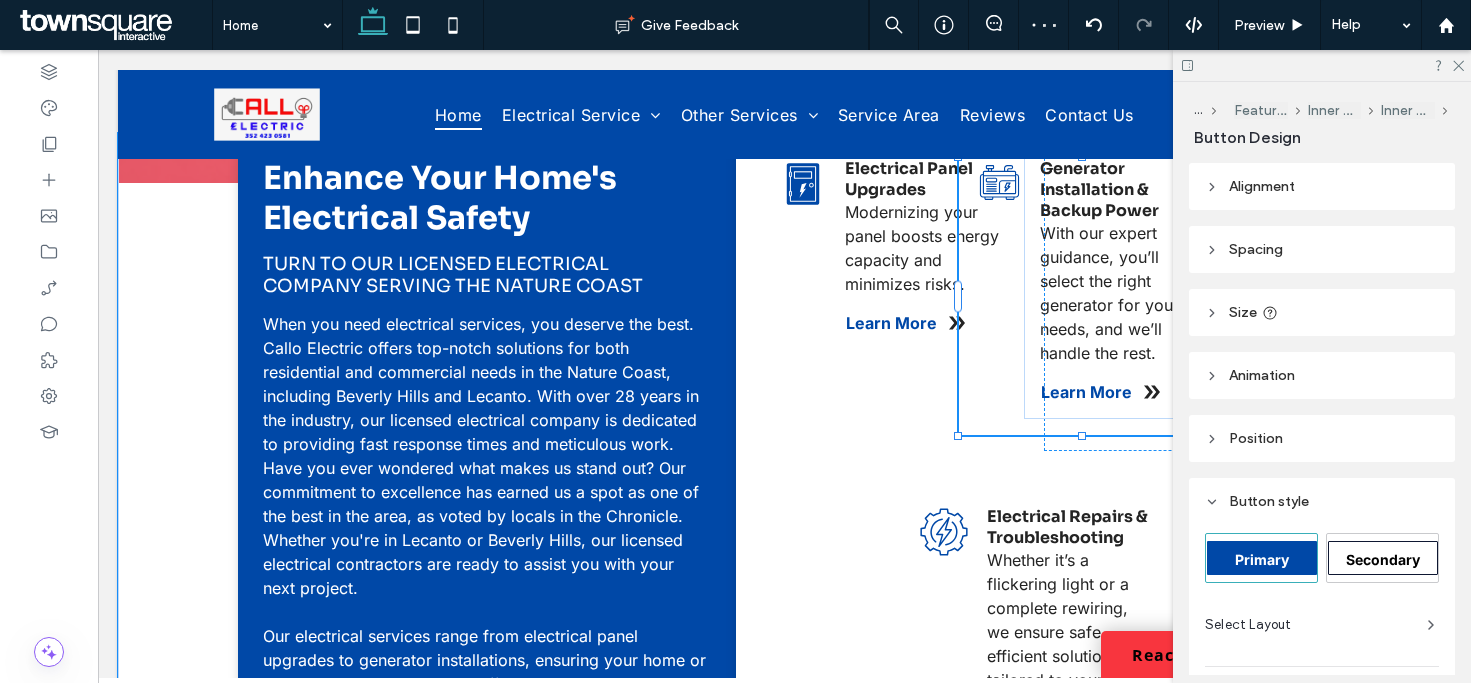 type on "**" 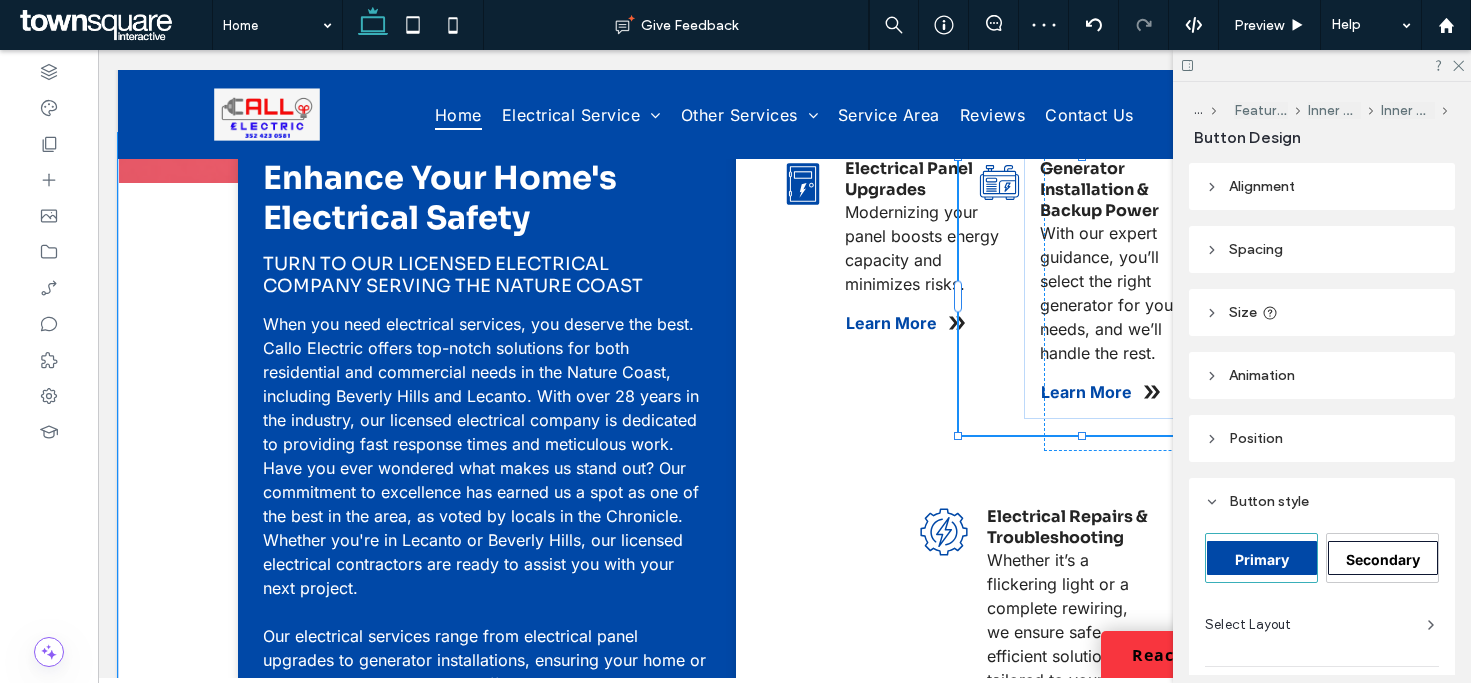 type on "**" 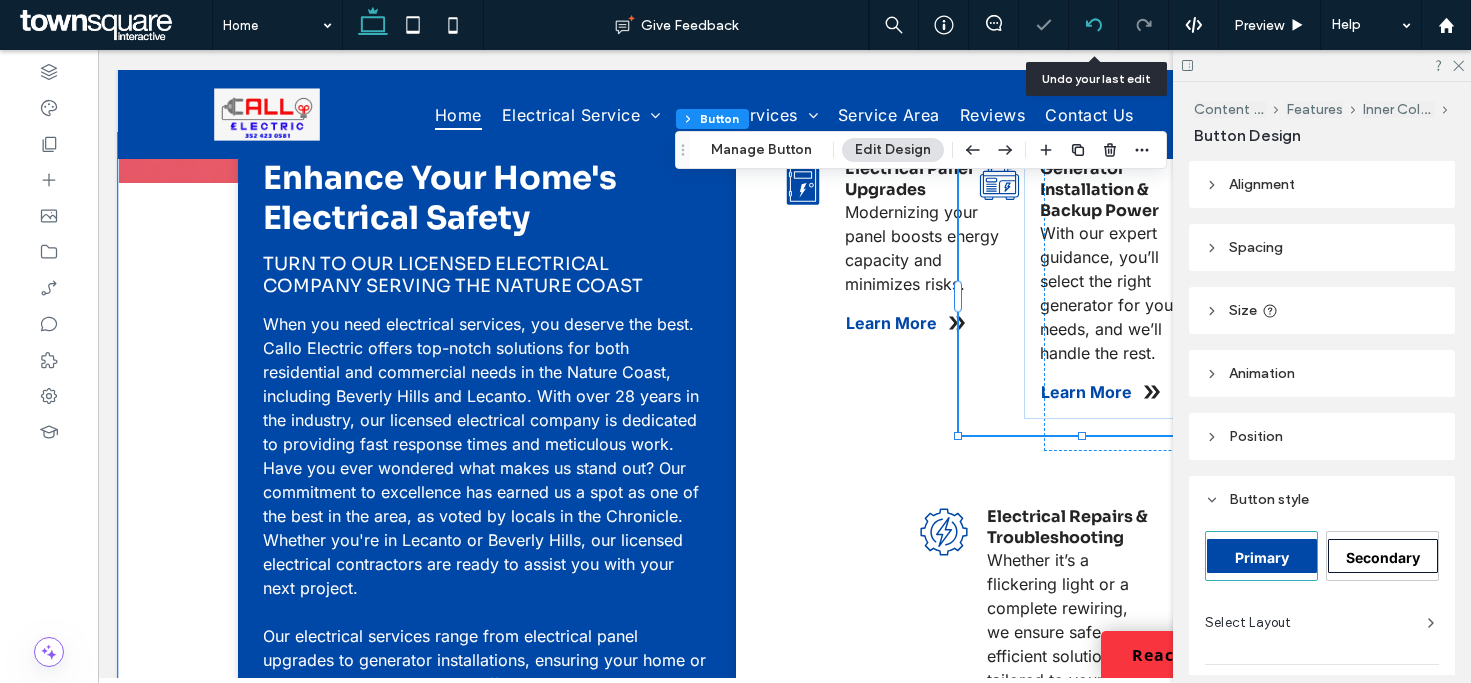 click at bounding box center (1094, 25) 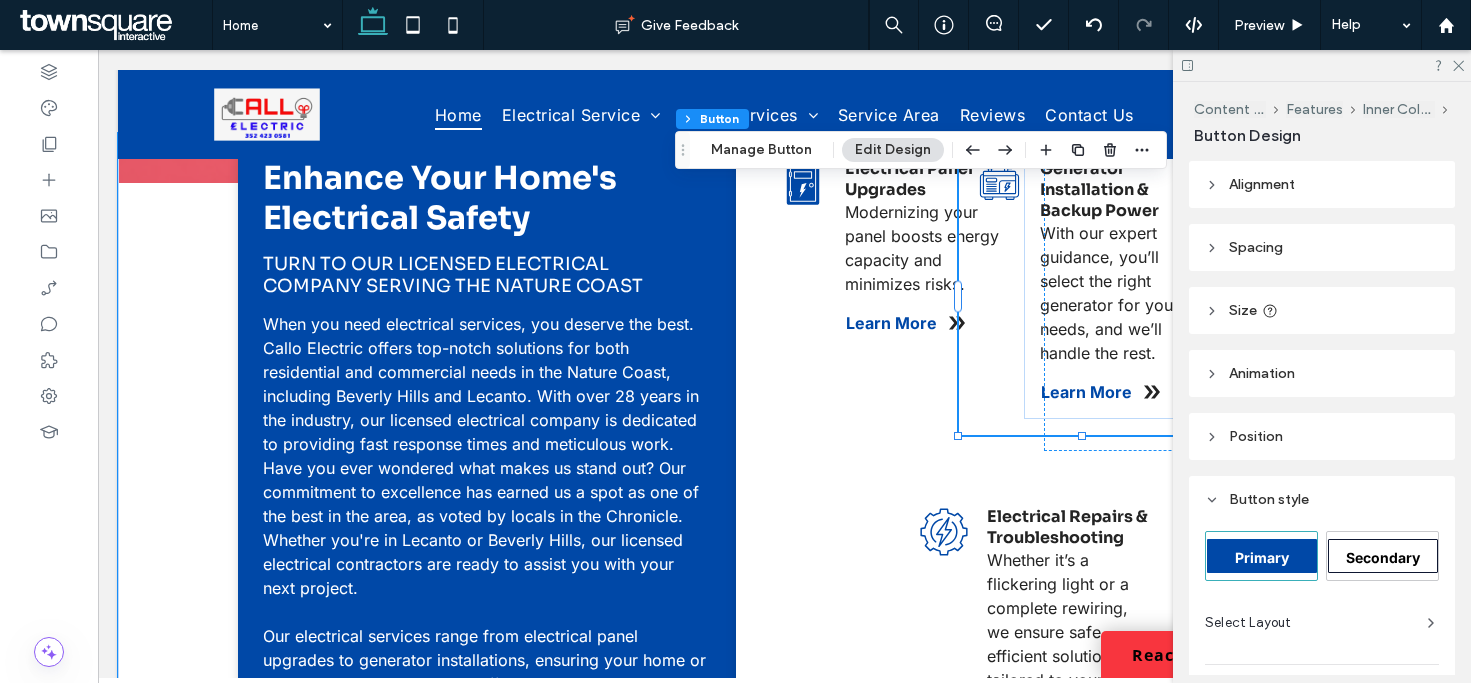 click at bounding box center (1322, 65) 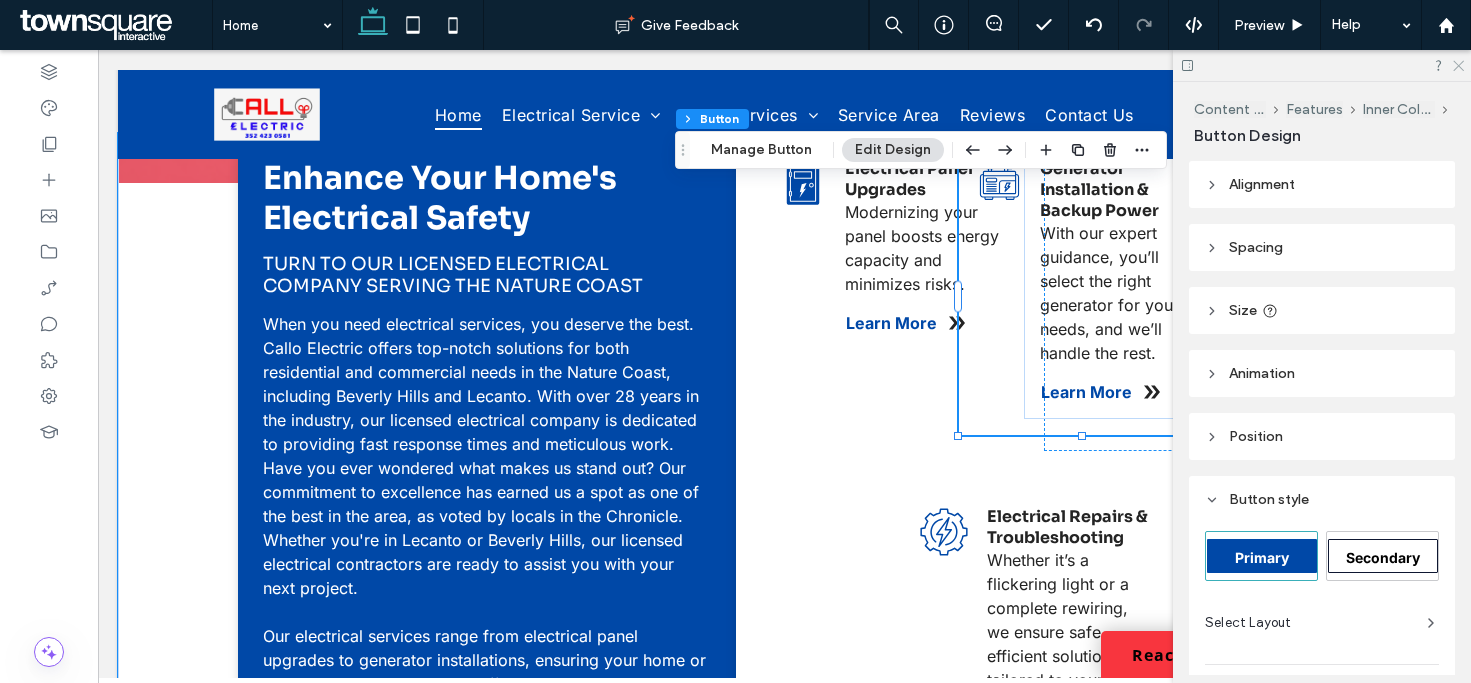 click 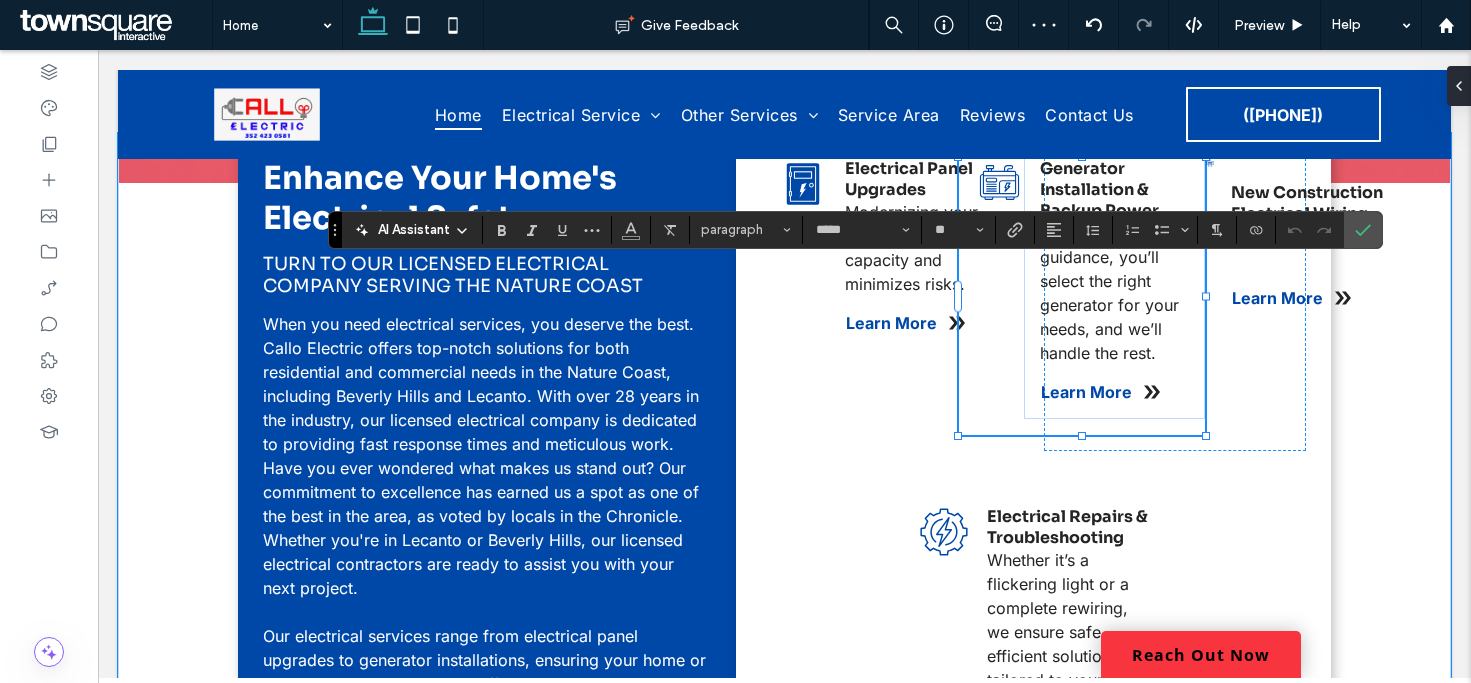 click on "AI Assistant" at bounding box center (414, 230) 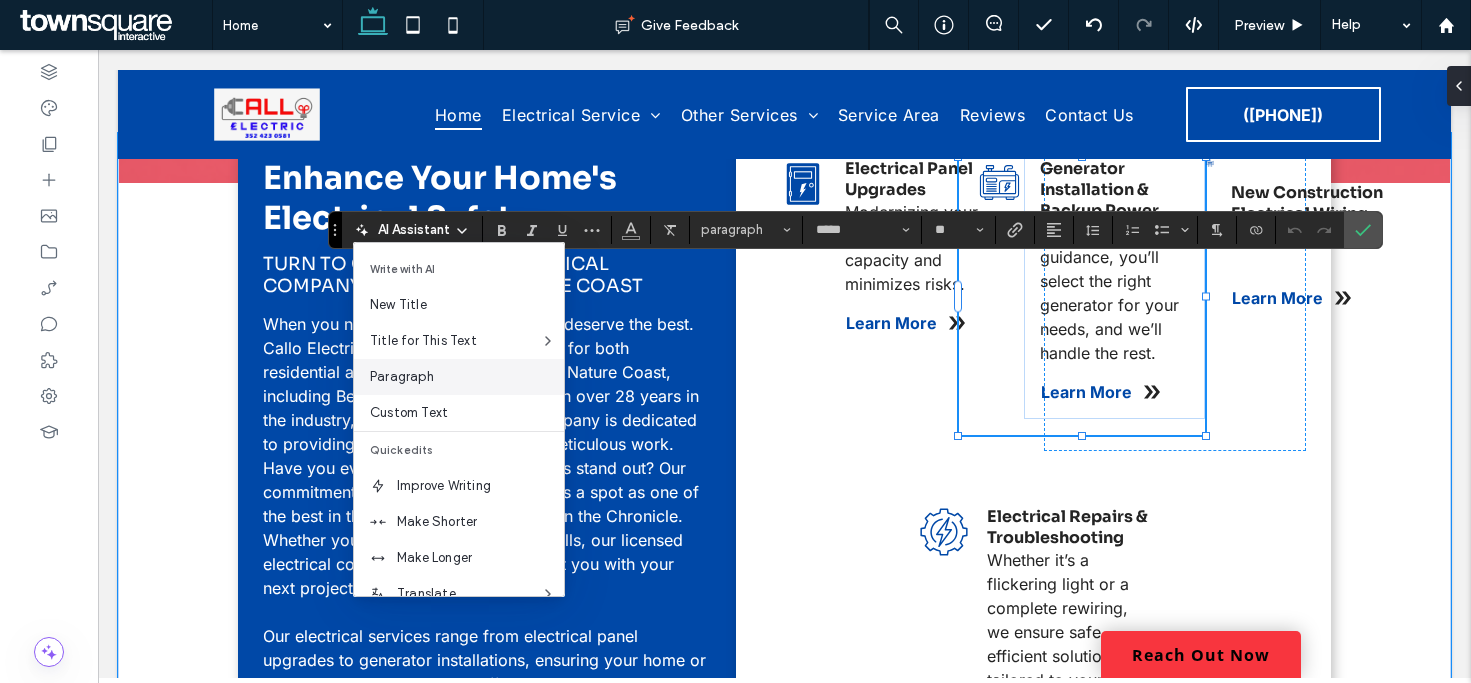 click on "Paragraph" at bounding box center [459, 377] 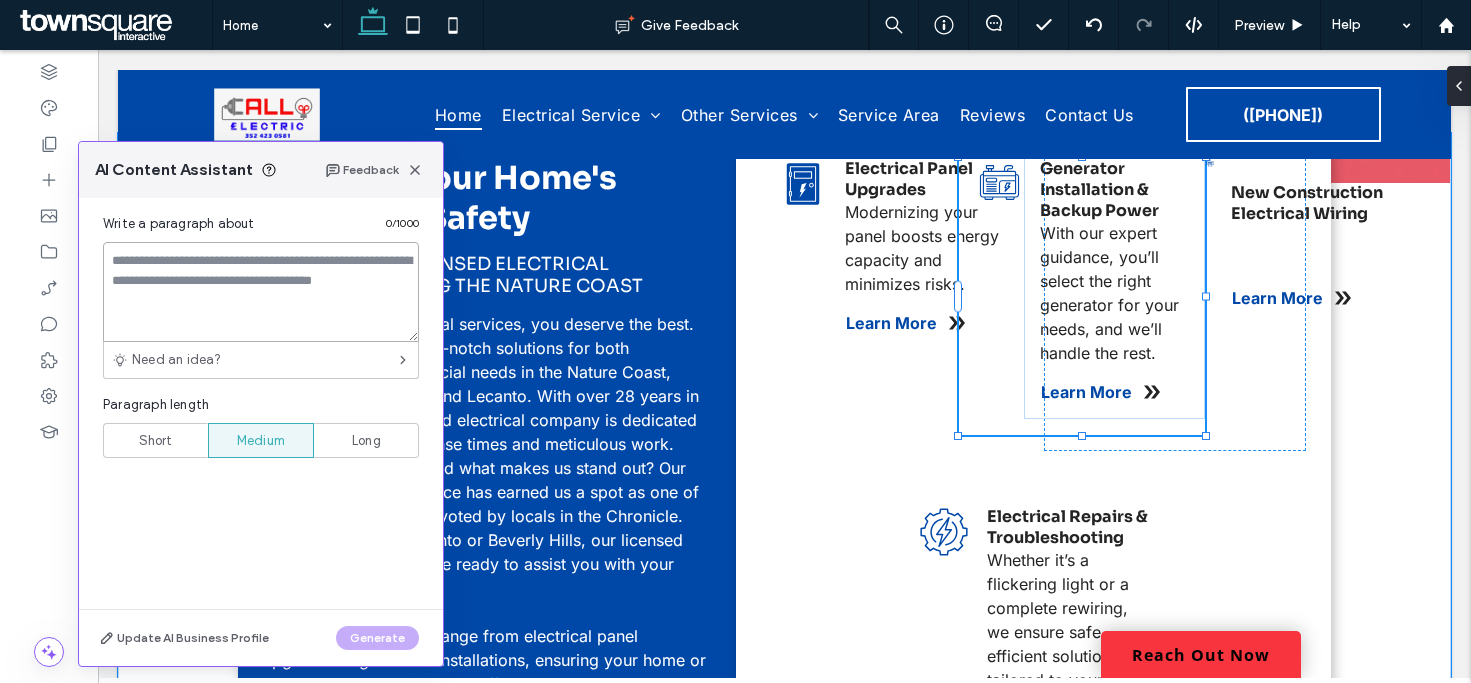 click at bounding box center [261, 292] 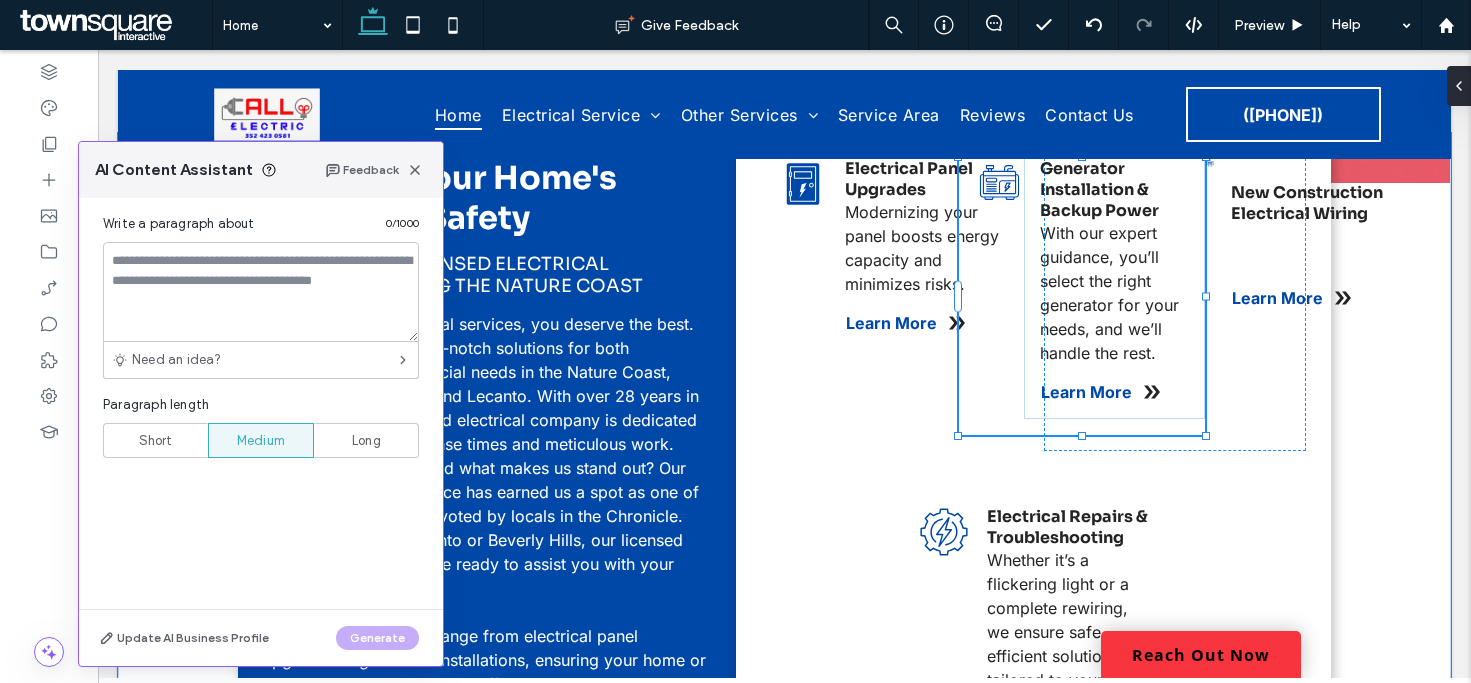 click on "Short" at bounding box center [155, 440] 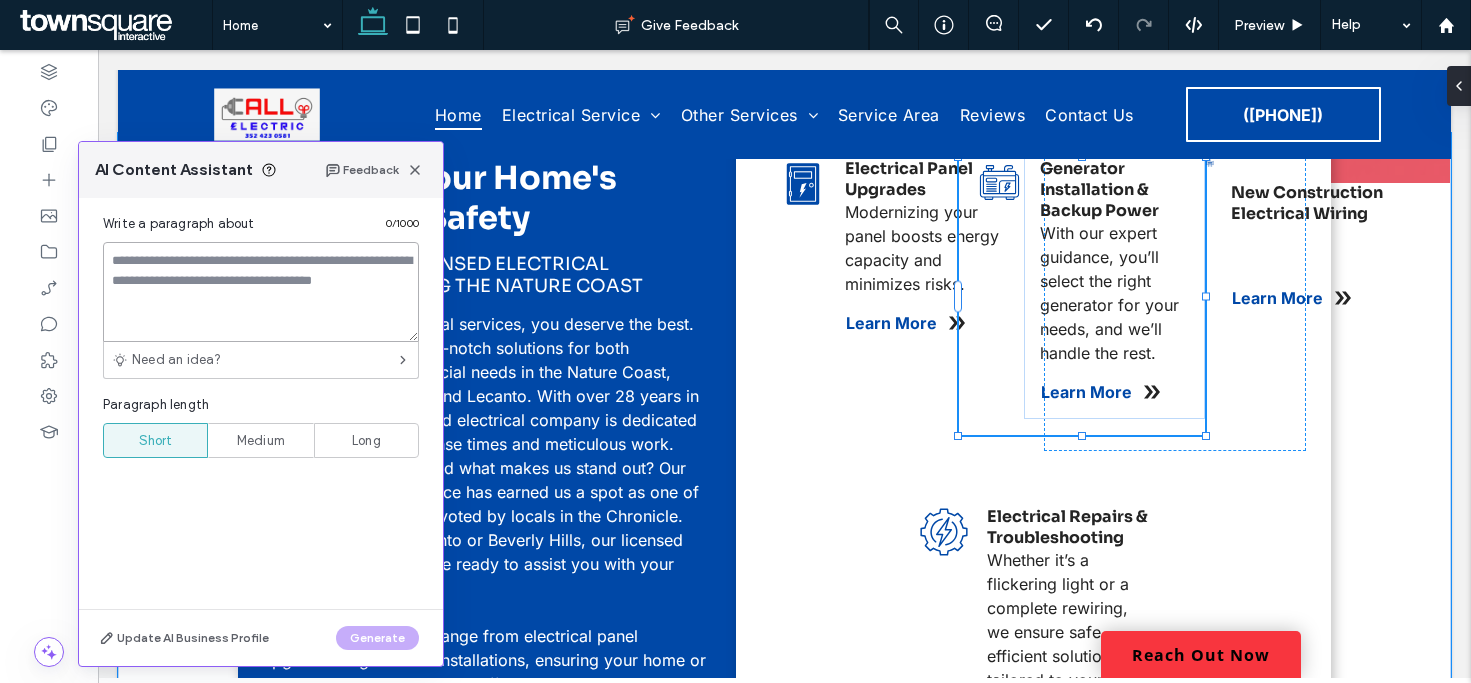 click at bounding box center (261, 292) 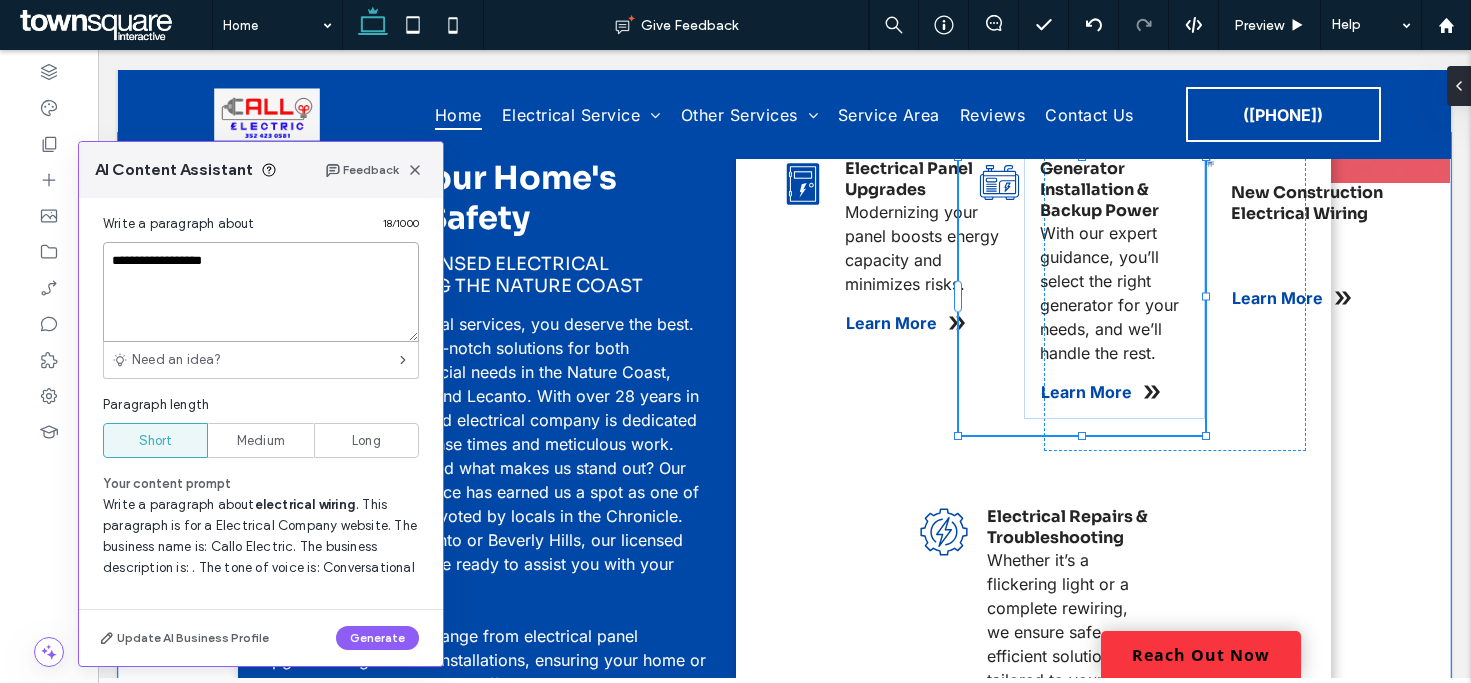 click on "**********" at bounding box center (261, 292) 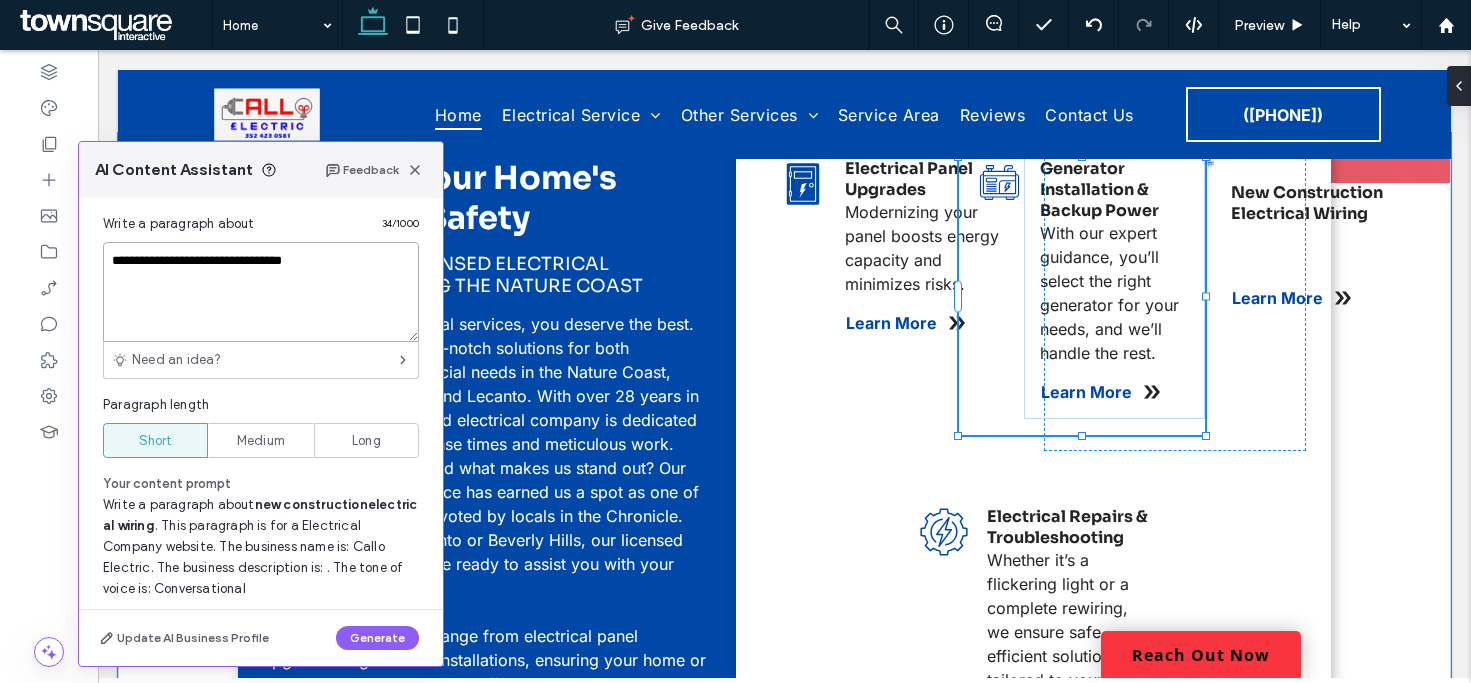 type on "**********" 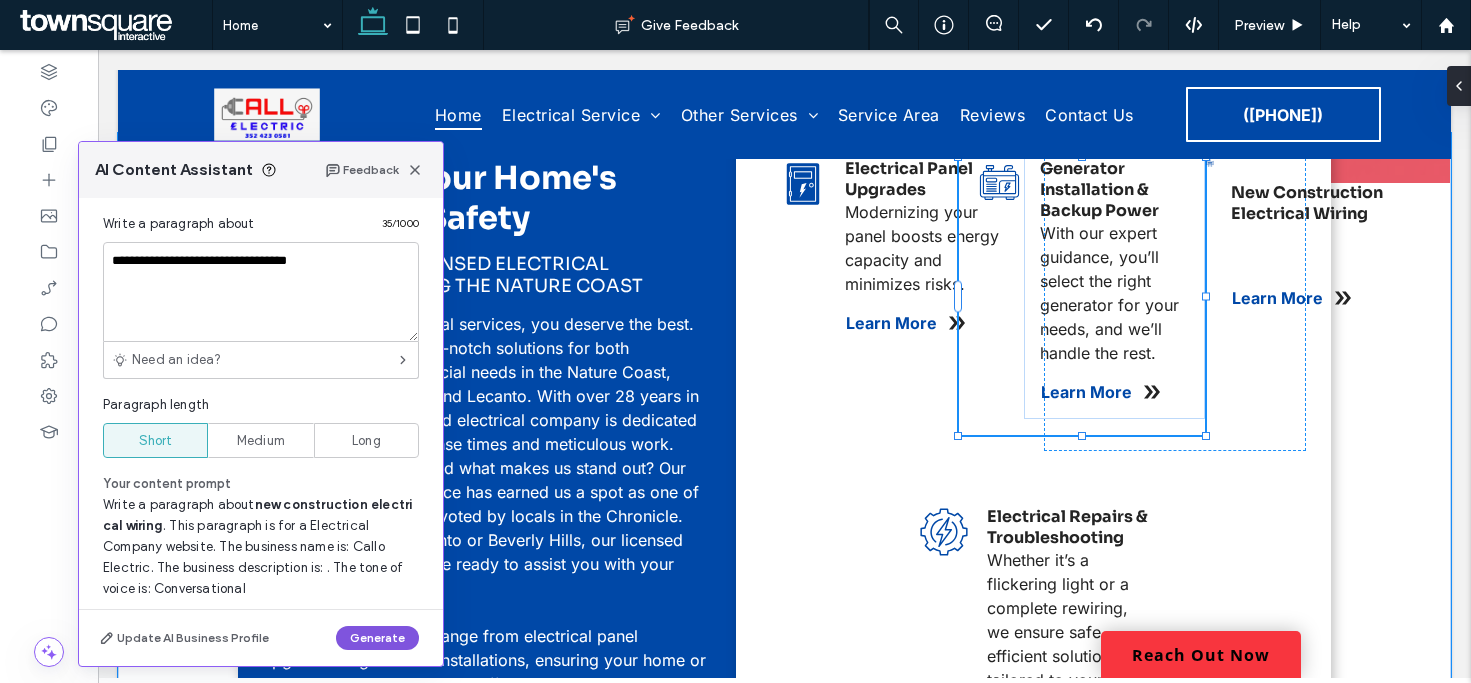 click on "Generate" at bounding box center [377, 638] 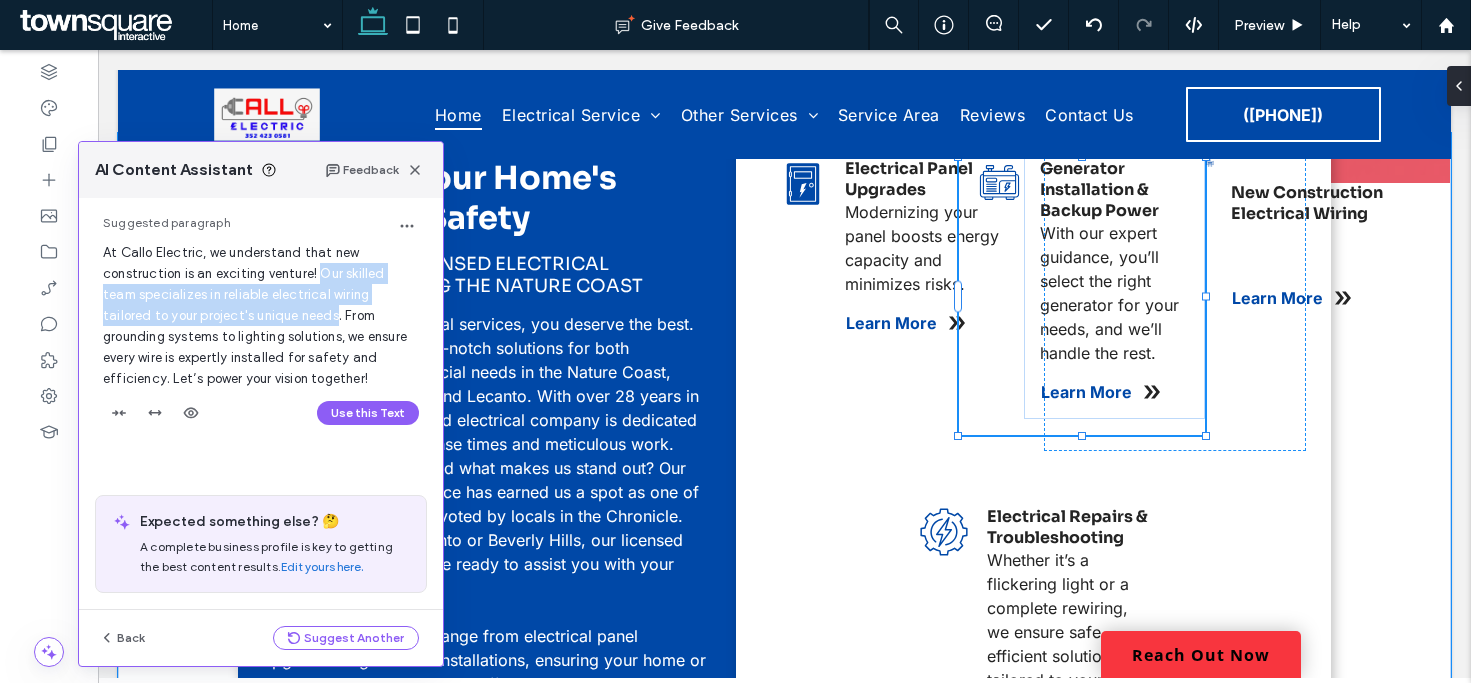 drag, startPoint x: 270, startPoint y: 318, endPoint x: 320, endPoint y: 278, distance: 64.03124 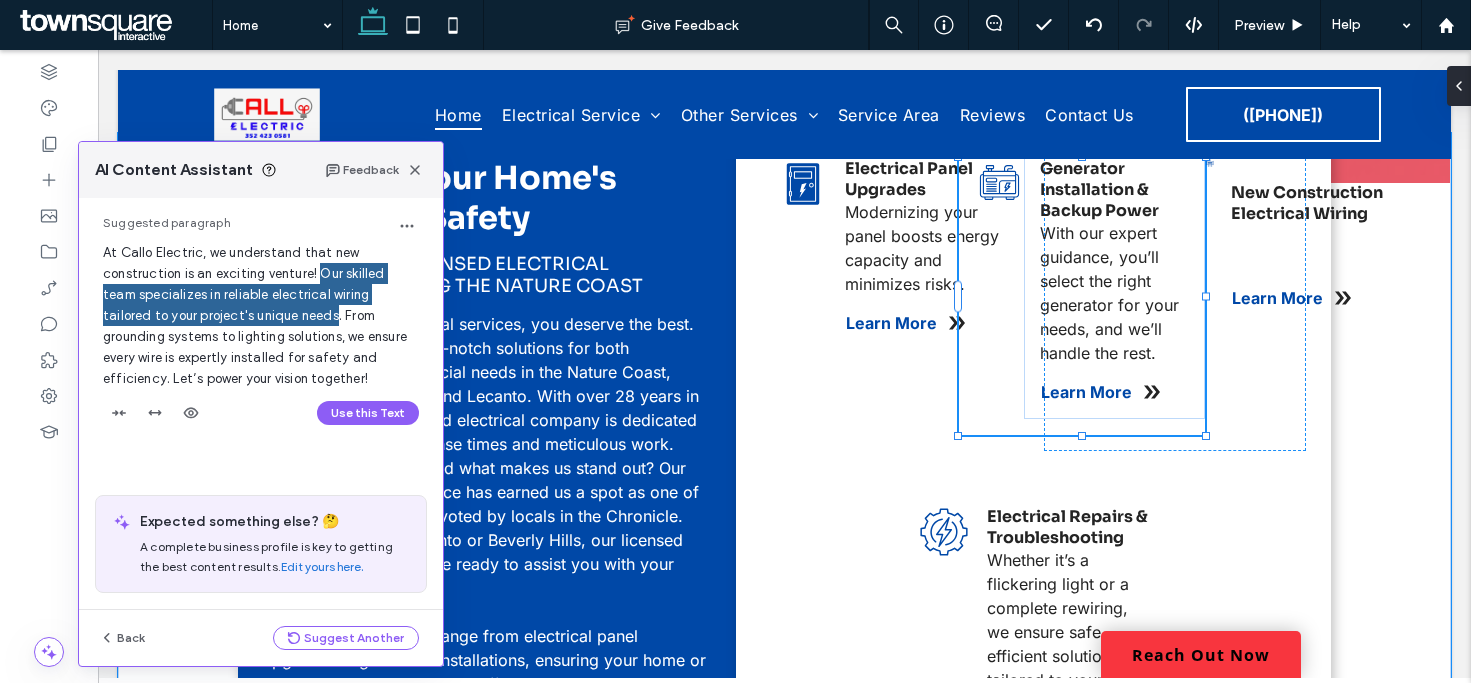 type 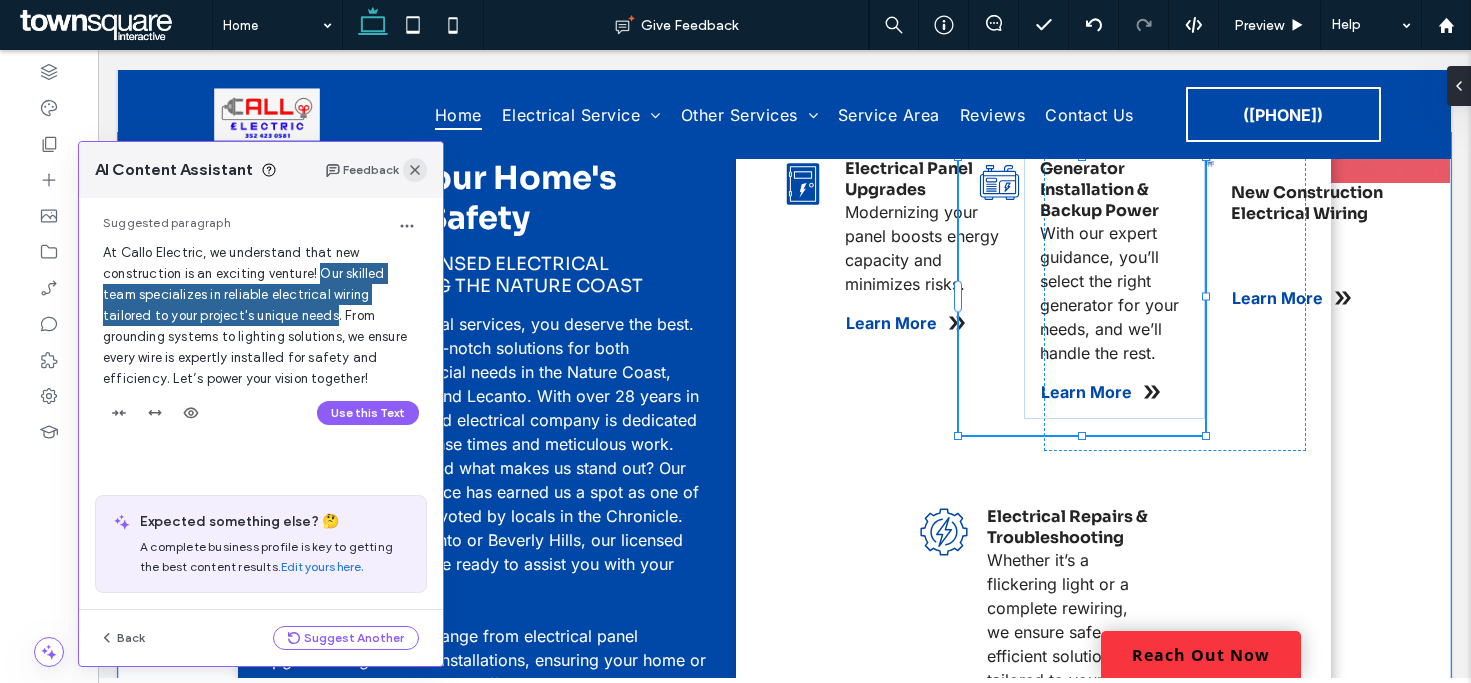 click 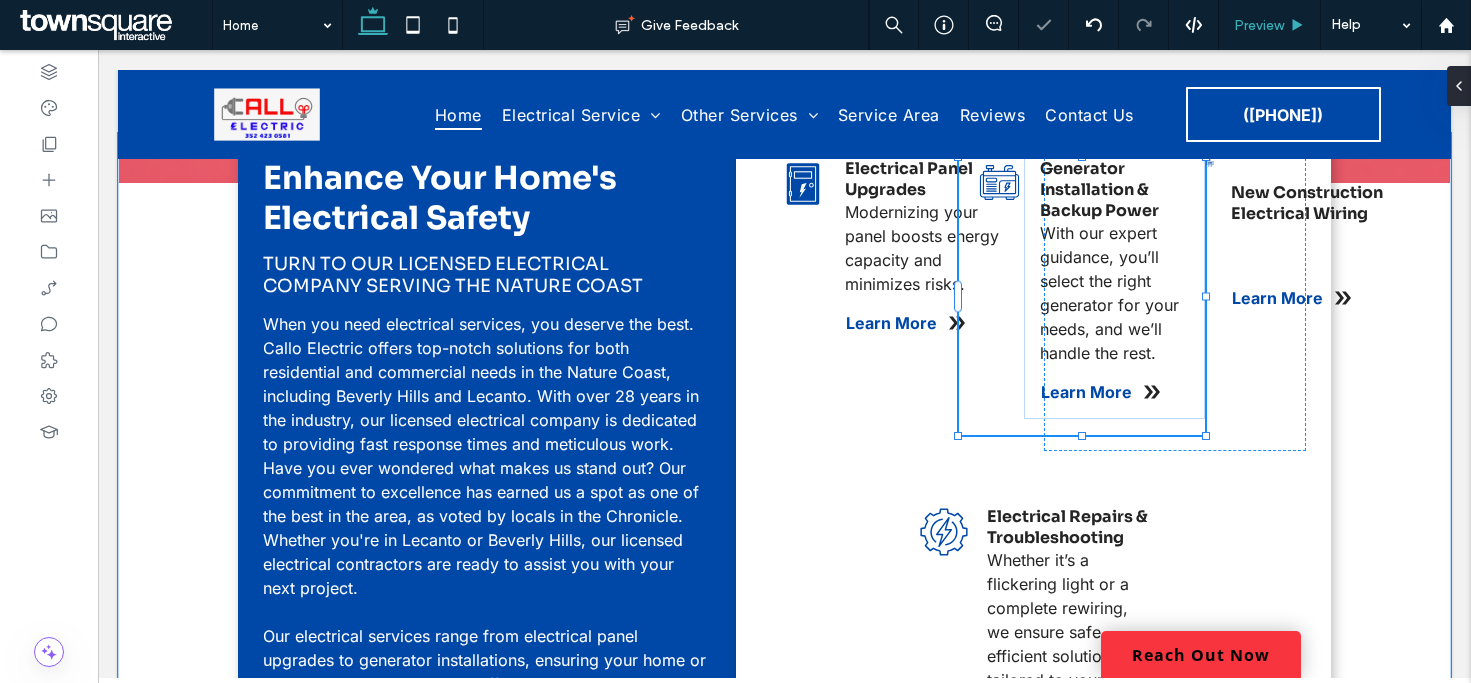 type on "*****" 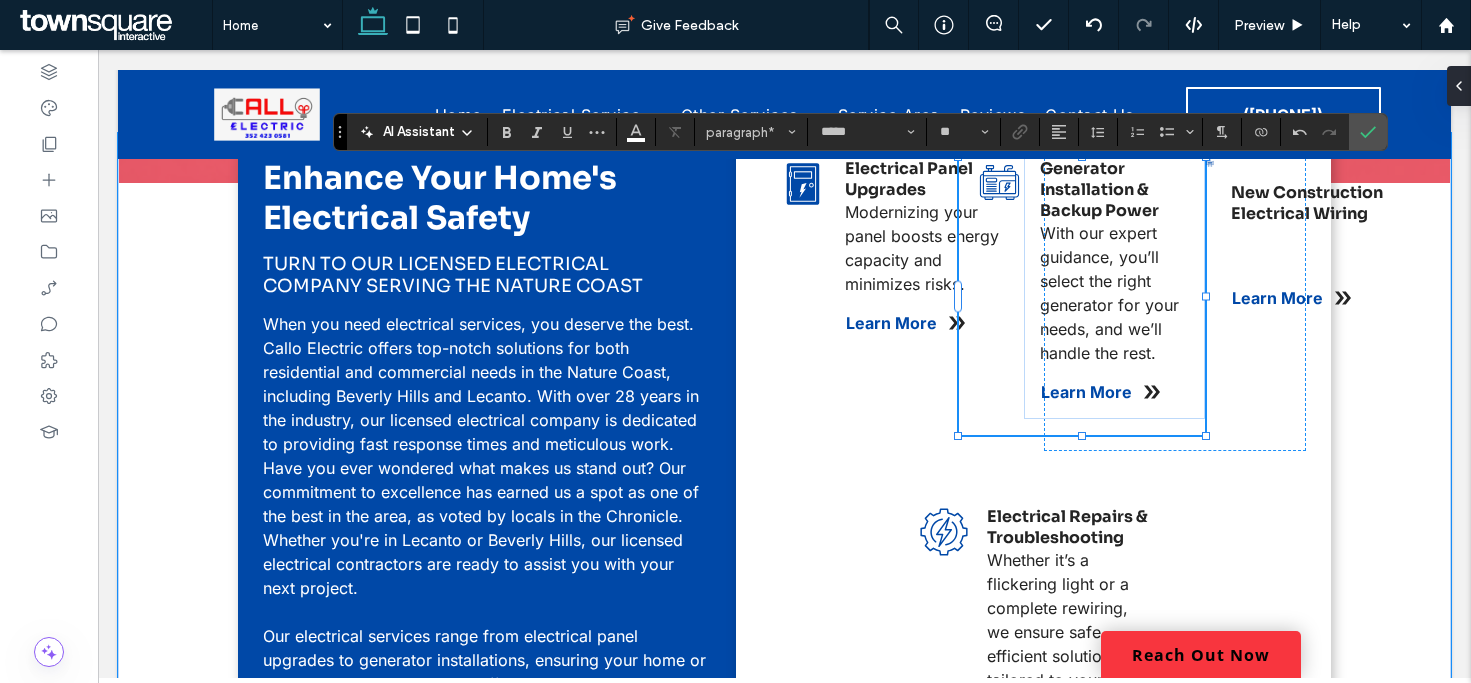 drag, startPoint x: 335, startPoint y: 258, endPoint x: 340, endPoint y: 132, distance: 126.09917 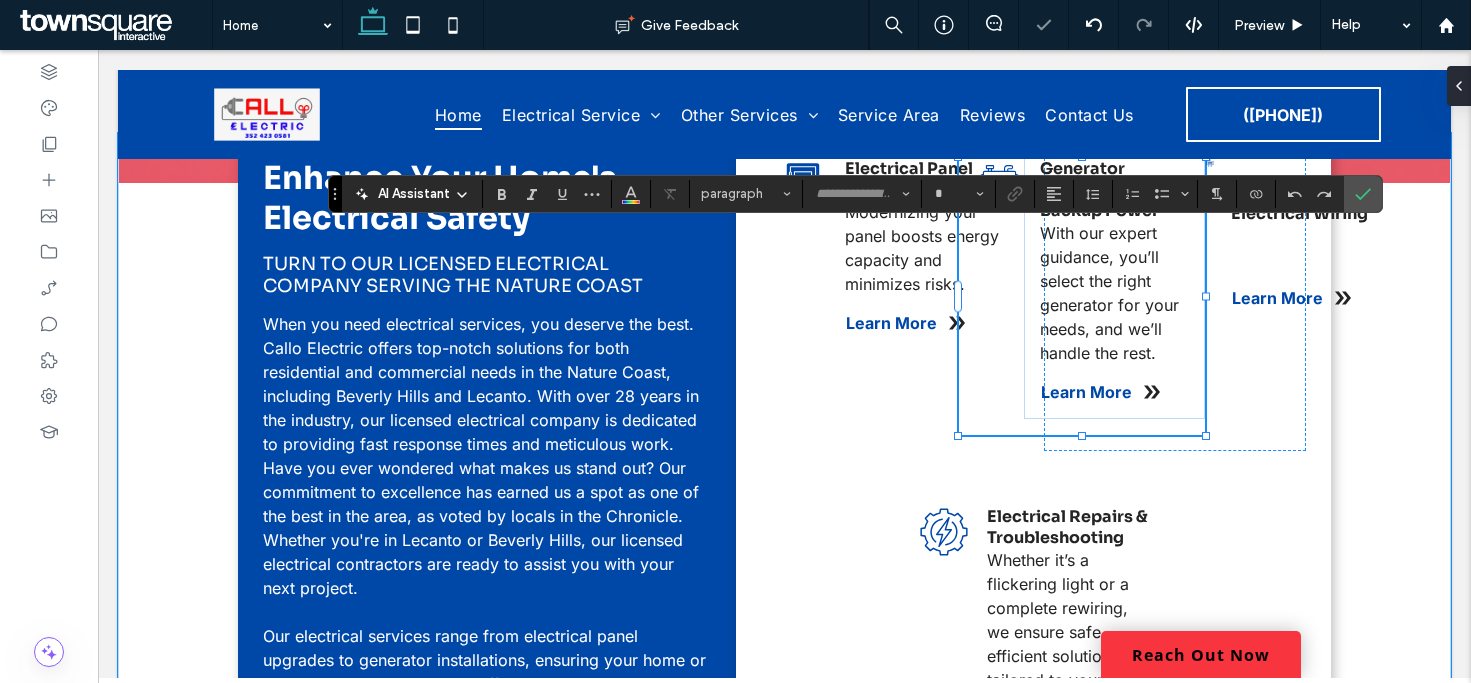 type on "****" 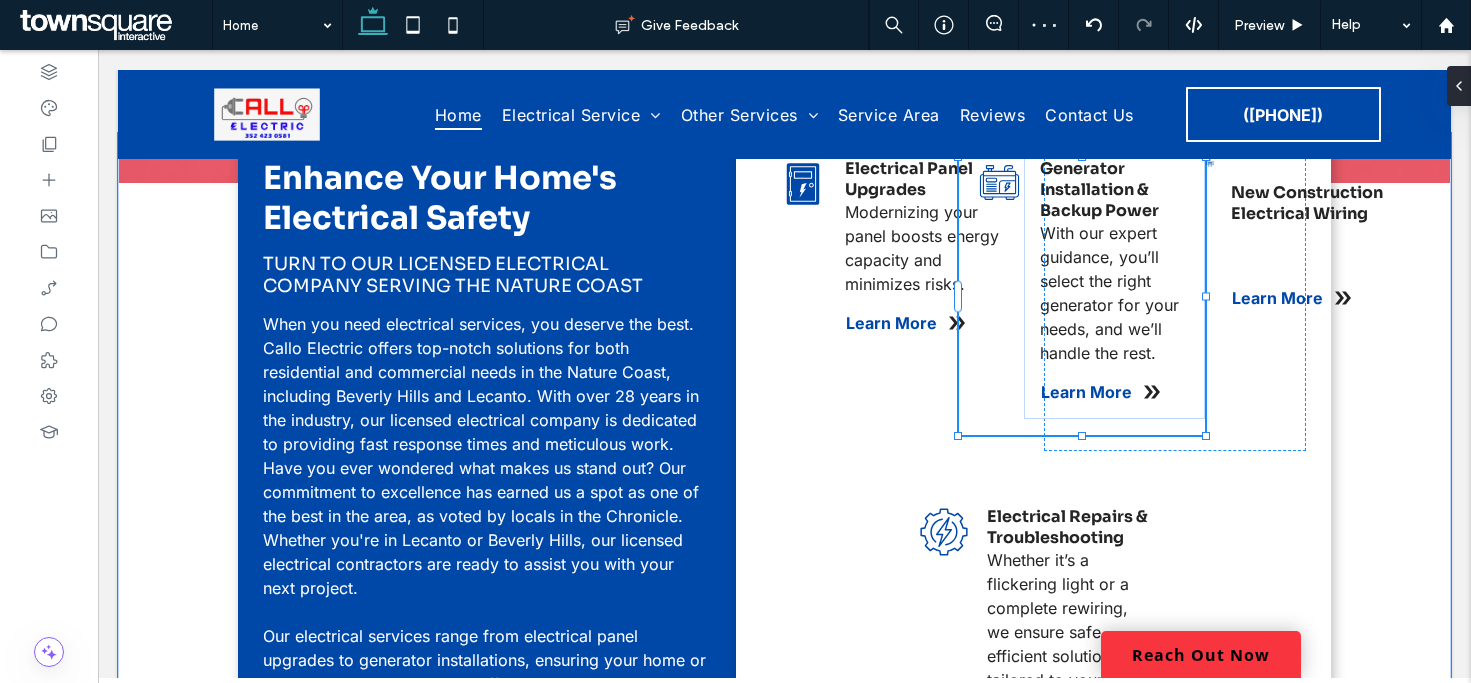 type on "*****" 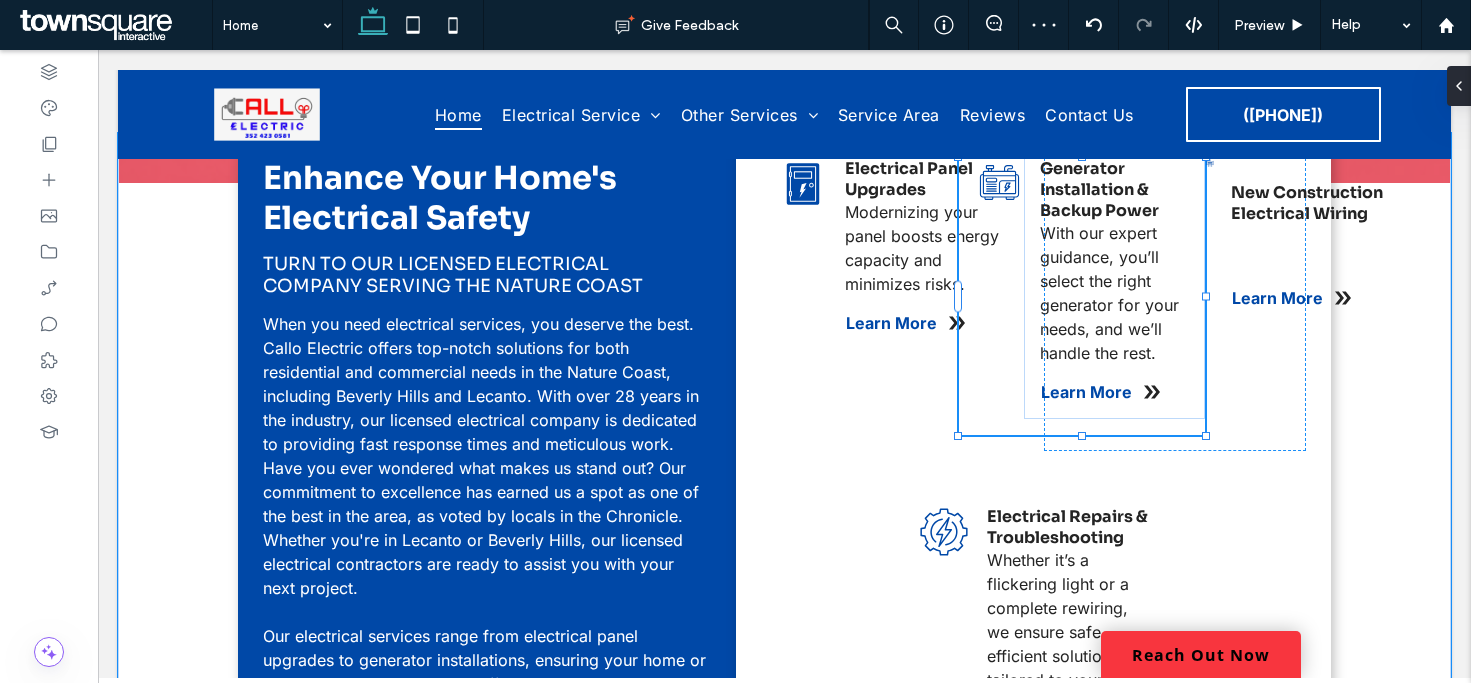 type on "**" 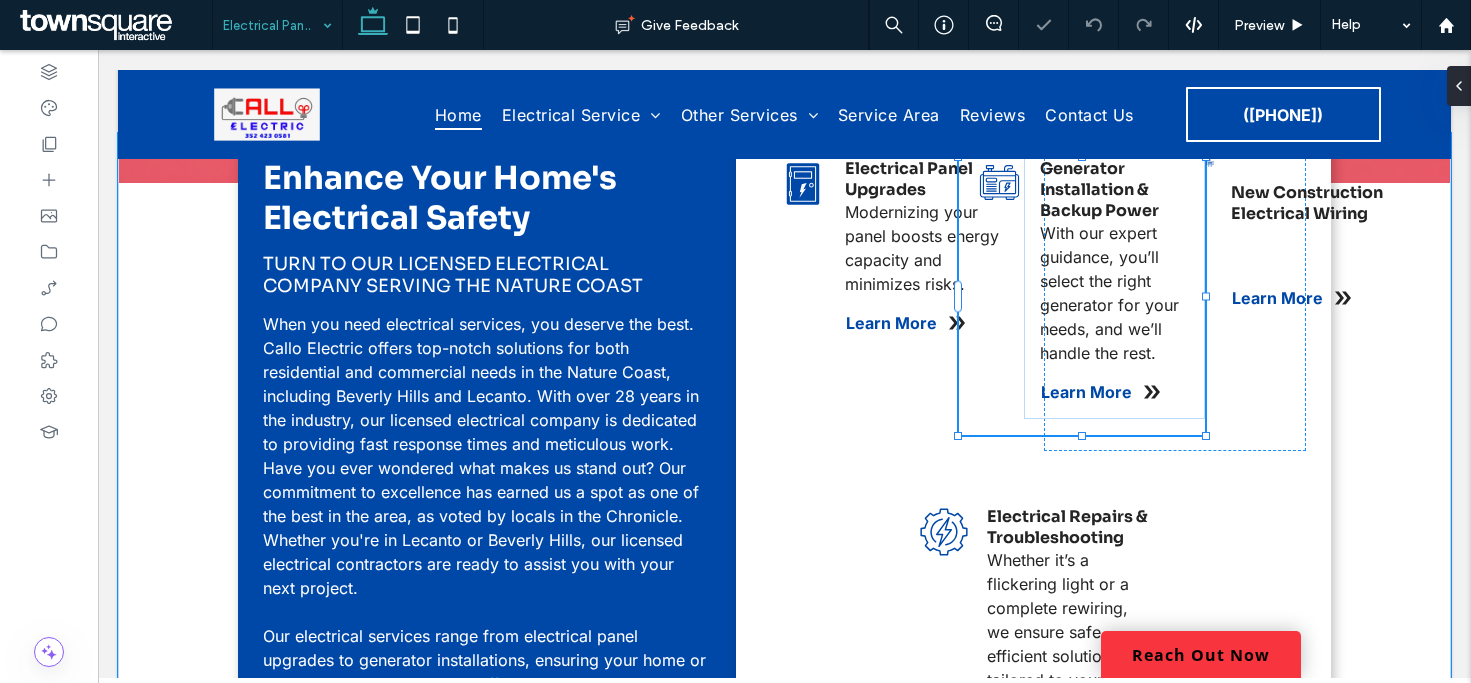 type on "*****" 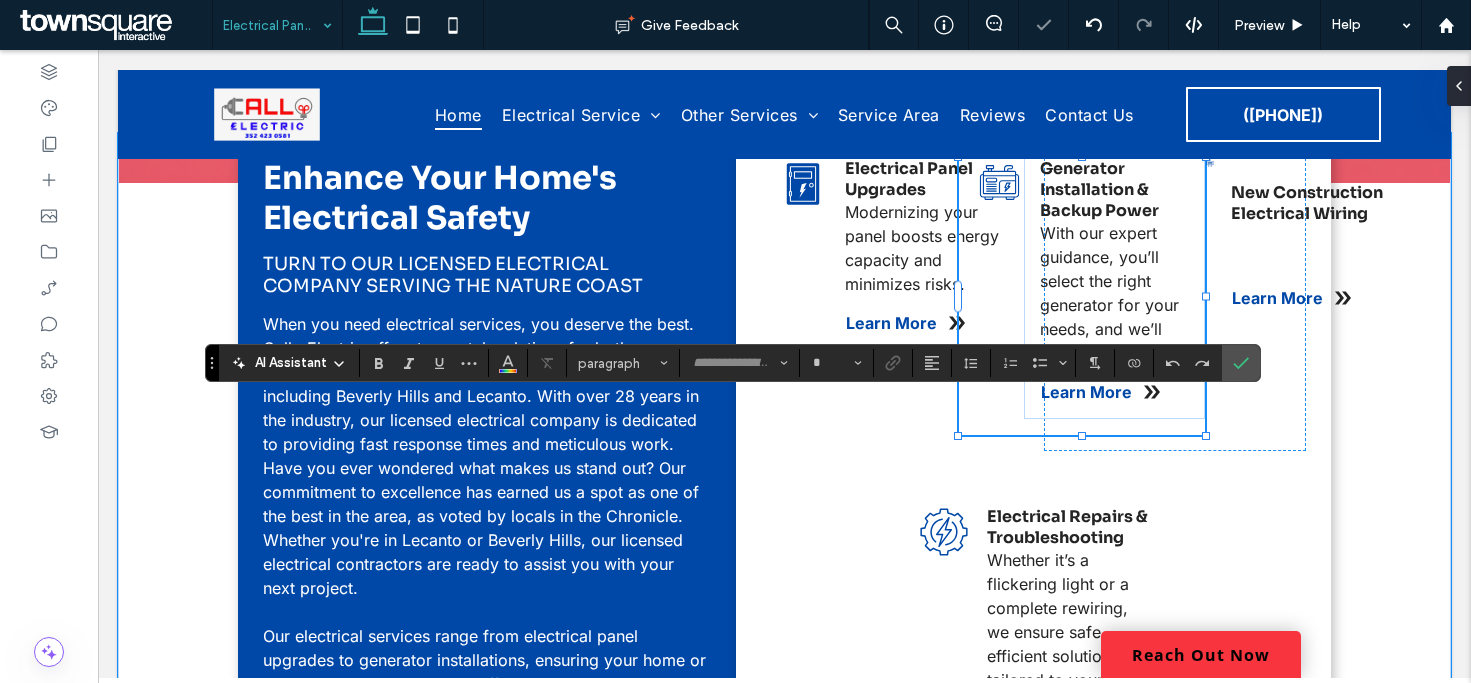 type on "*****" 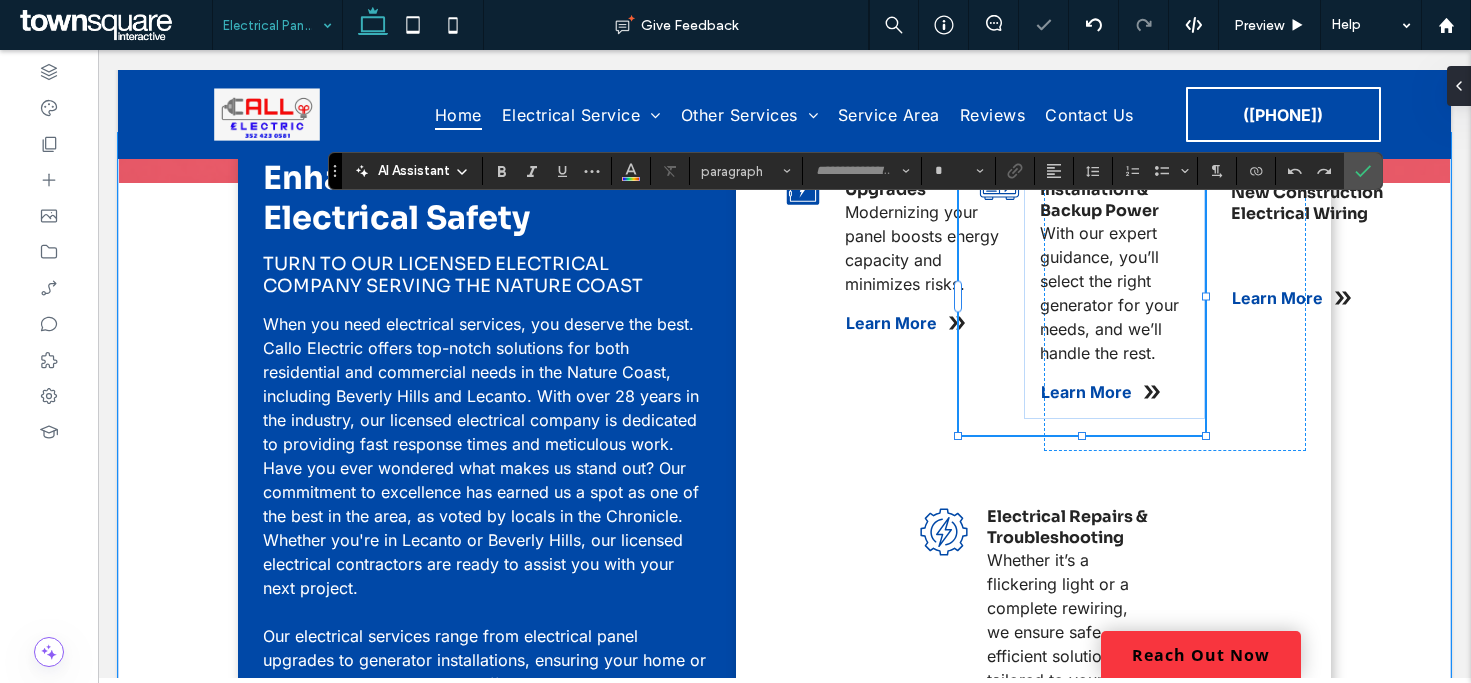 type on "*****" 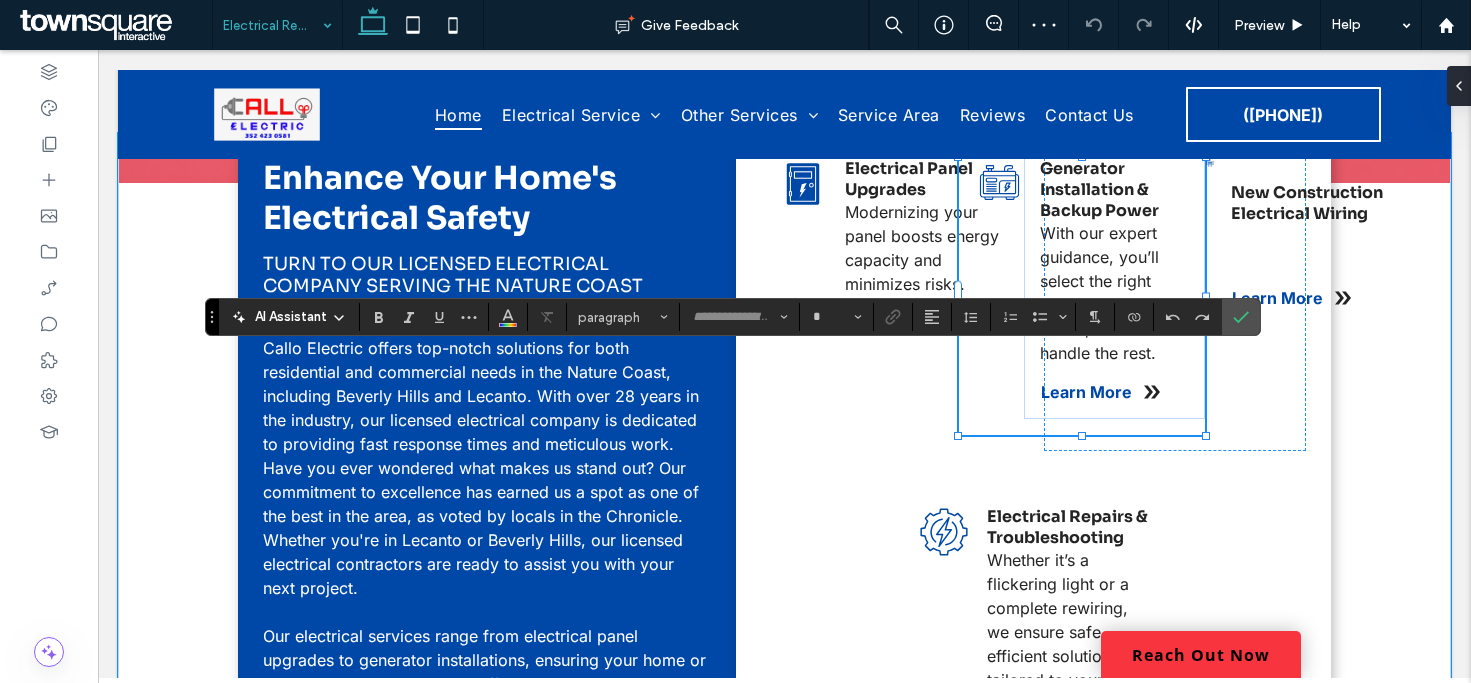 type on "****" 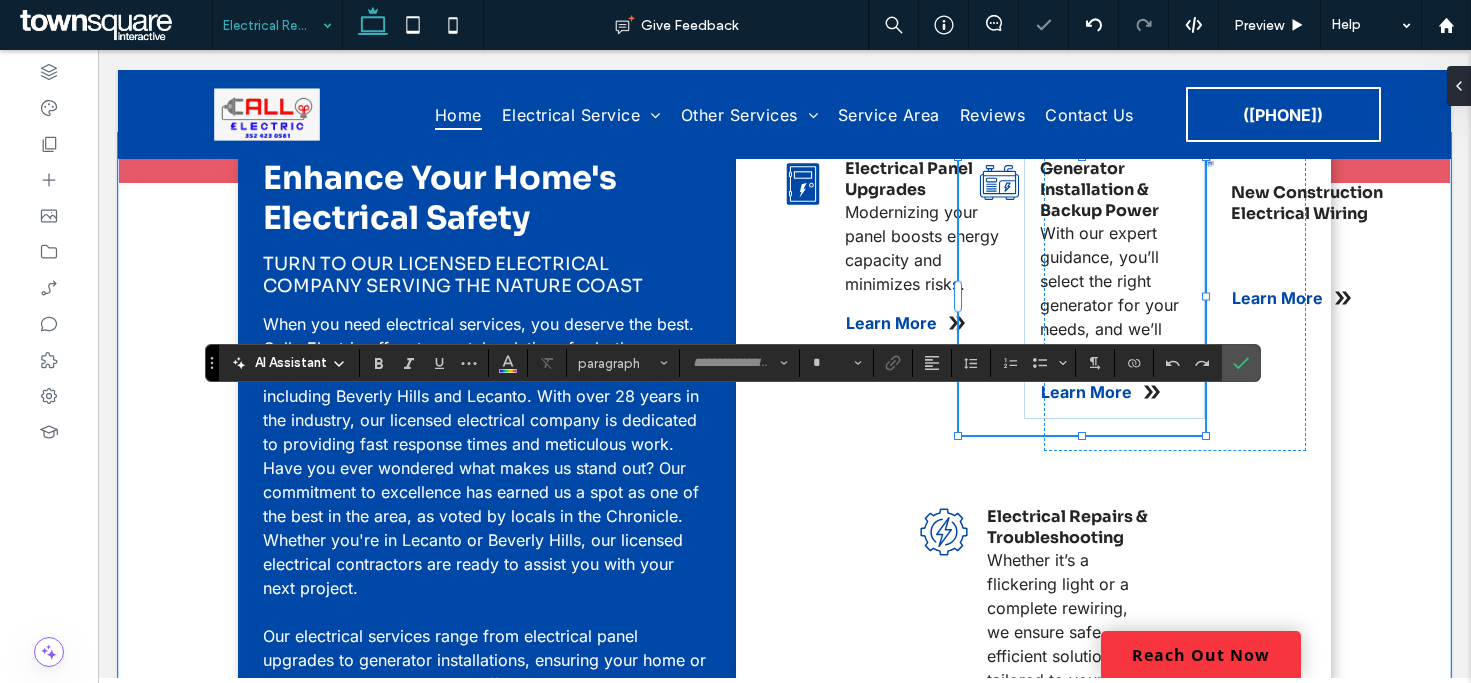 type on "*****" 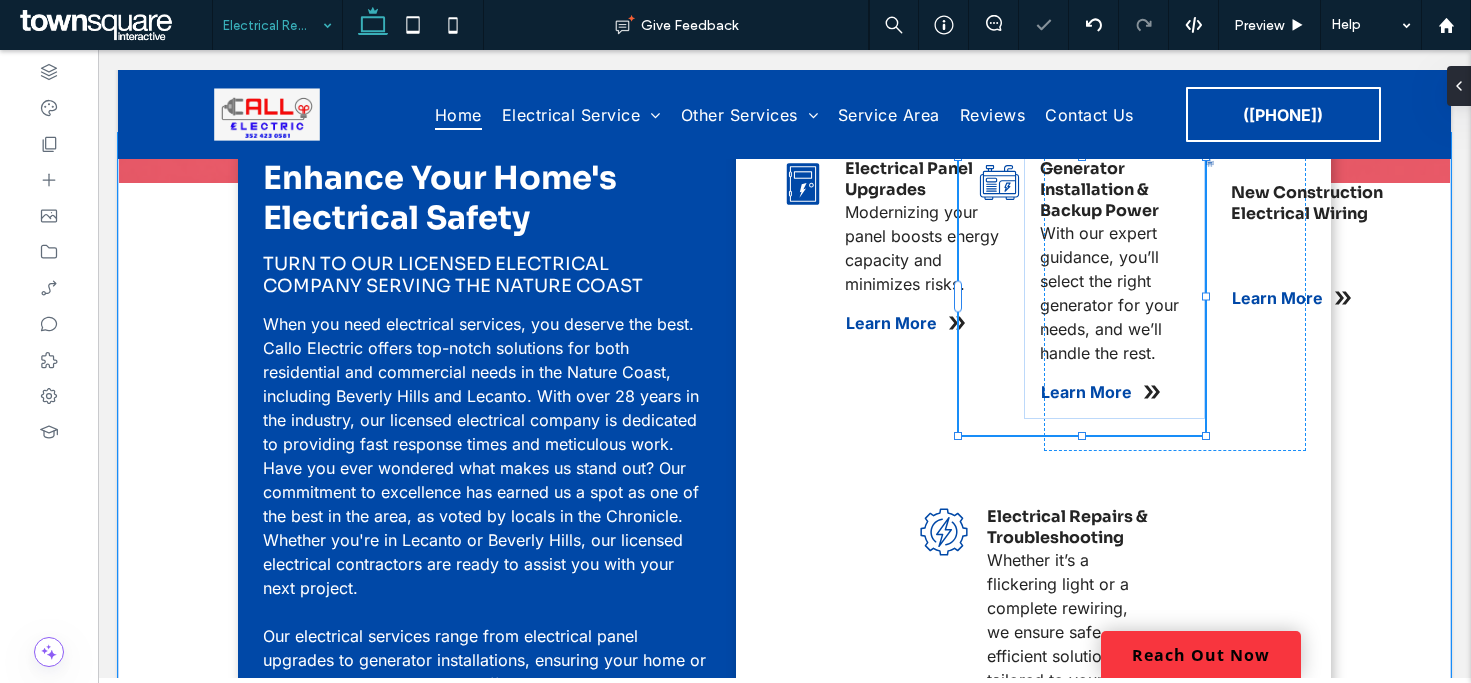type on "*****" 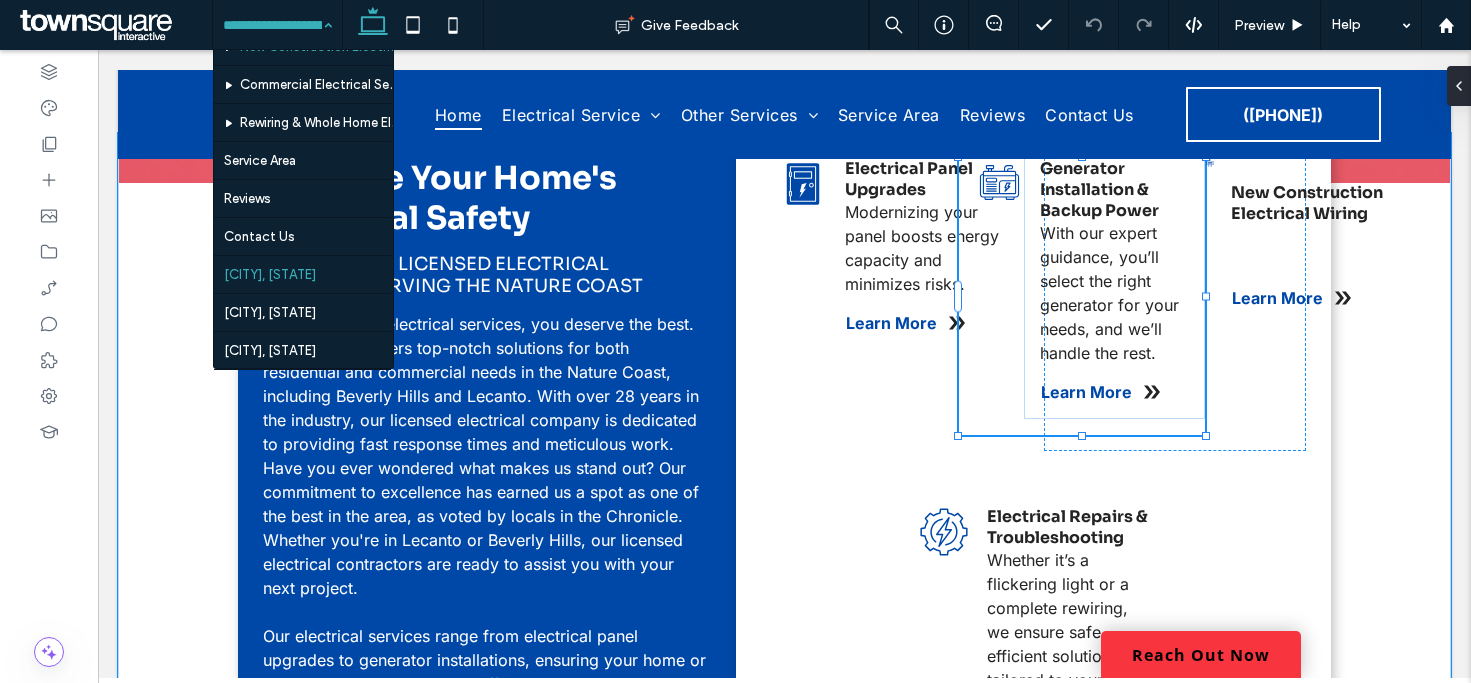 scroll, scrollTop: 249, scrollLeft: 0, axis: vertical 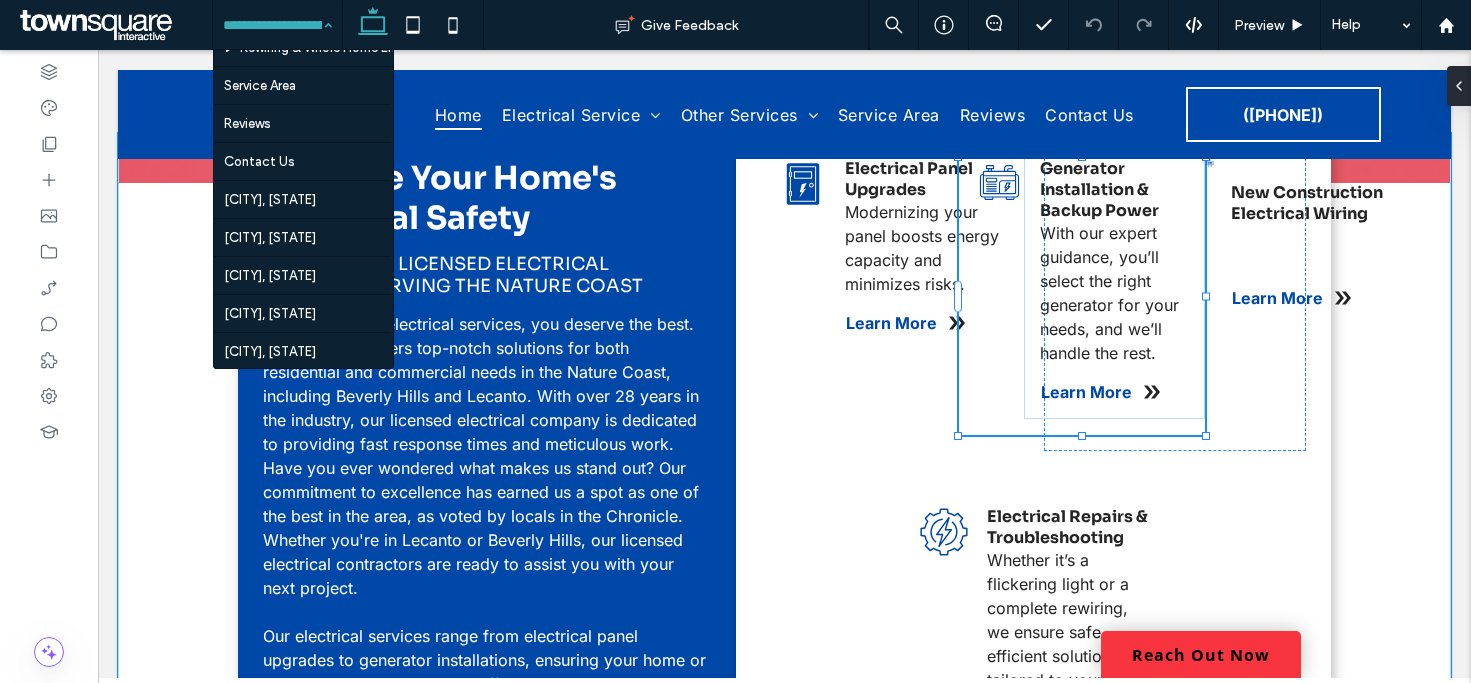 click on "Home Electrical Panel Upgrades Generator Installation & Backup Power Electrical Repairs & Troubleshooting New Construction Electrical Wiring Commercial Electrical Services Rewiring & Whole Home Electrical Upgrades Service Area Reviews Contact Us Lecanto, FL Beverly Hills, FL Citrus Hills, FL Crystal River, FL Homosassa, FL" at bounding box center [277, 25] 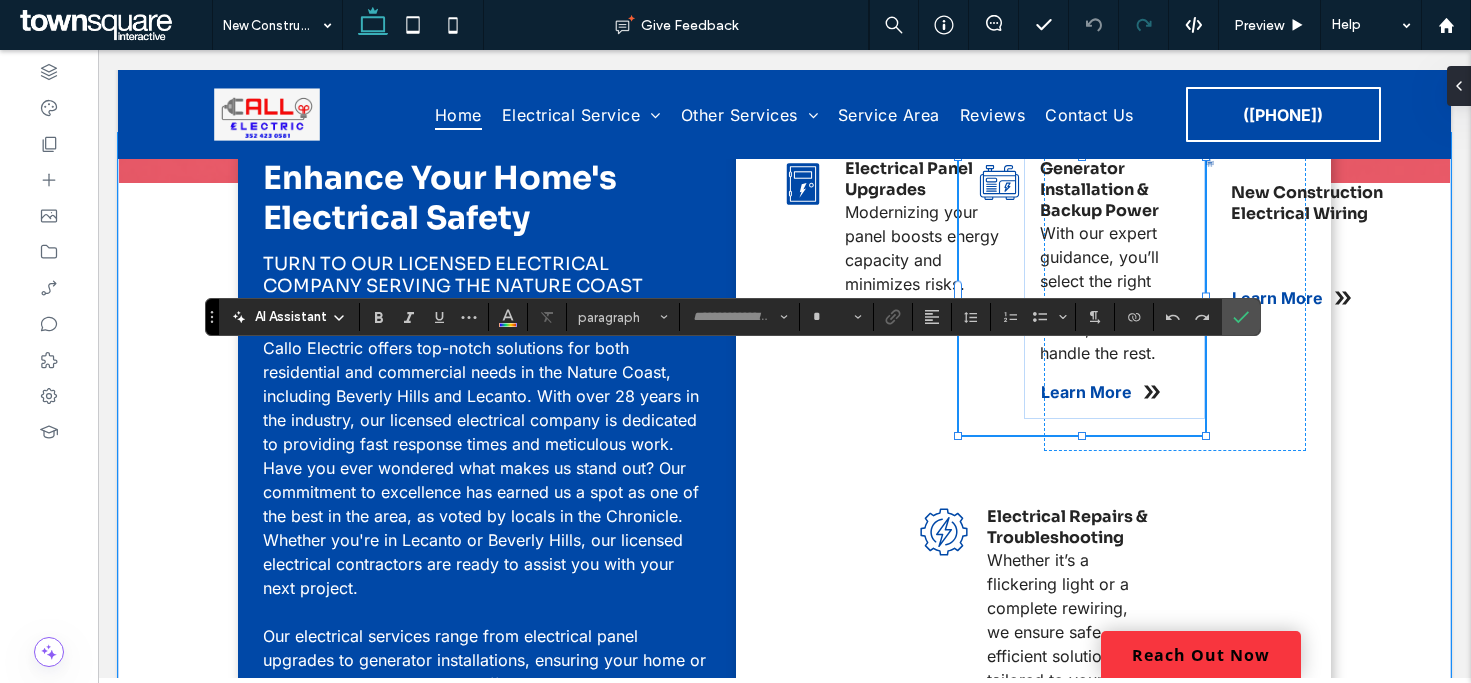 type on "****" 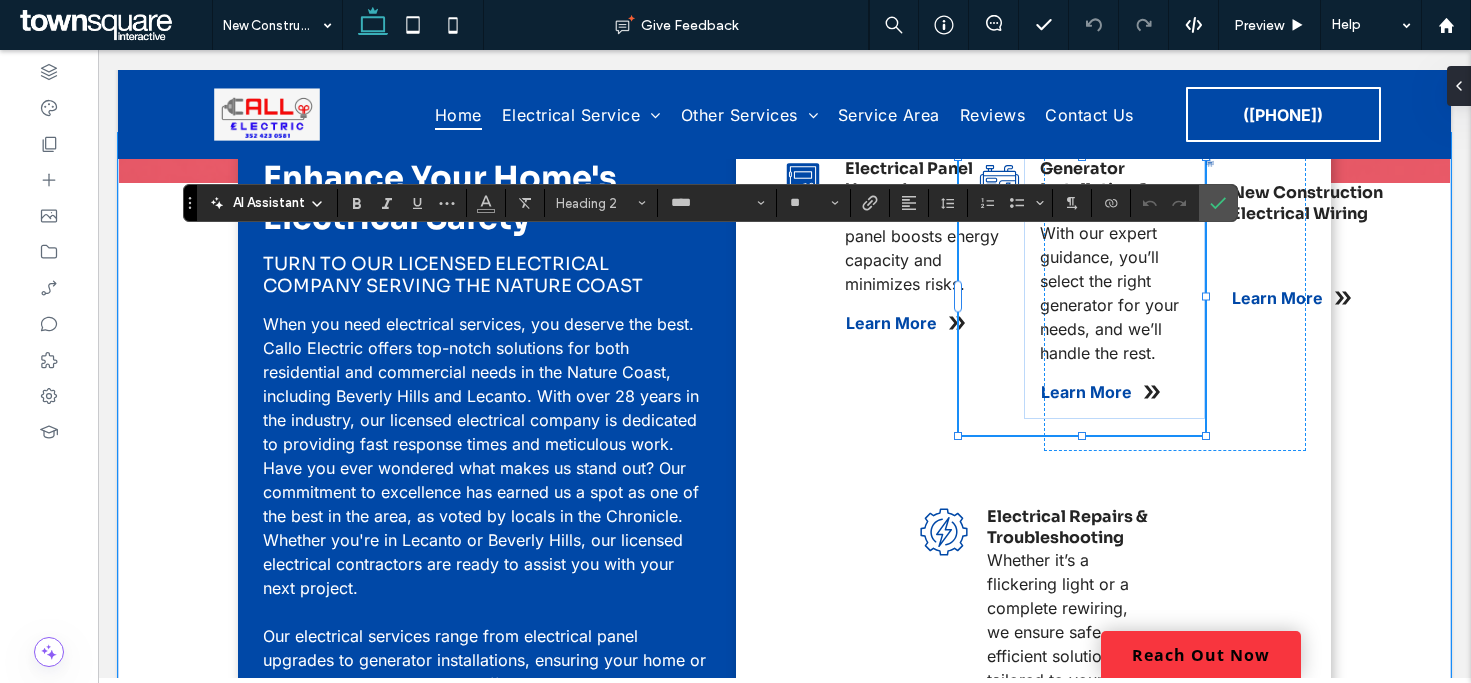 drag, startPoint x: 210, startPoint y: 311, endPoint x: 186, endPoint y: 203, distance: 110.63454 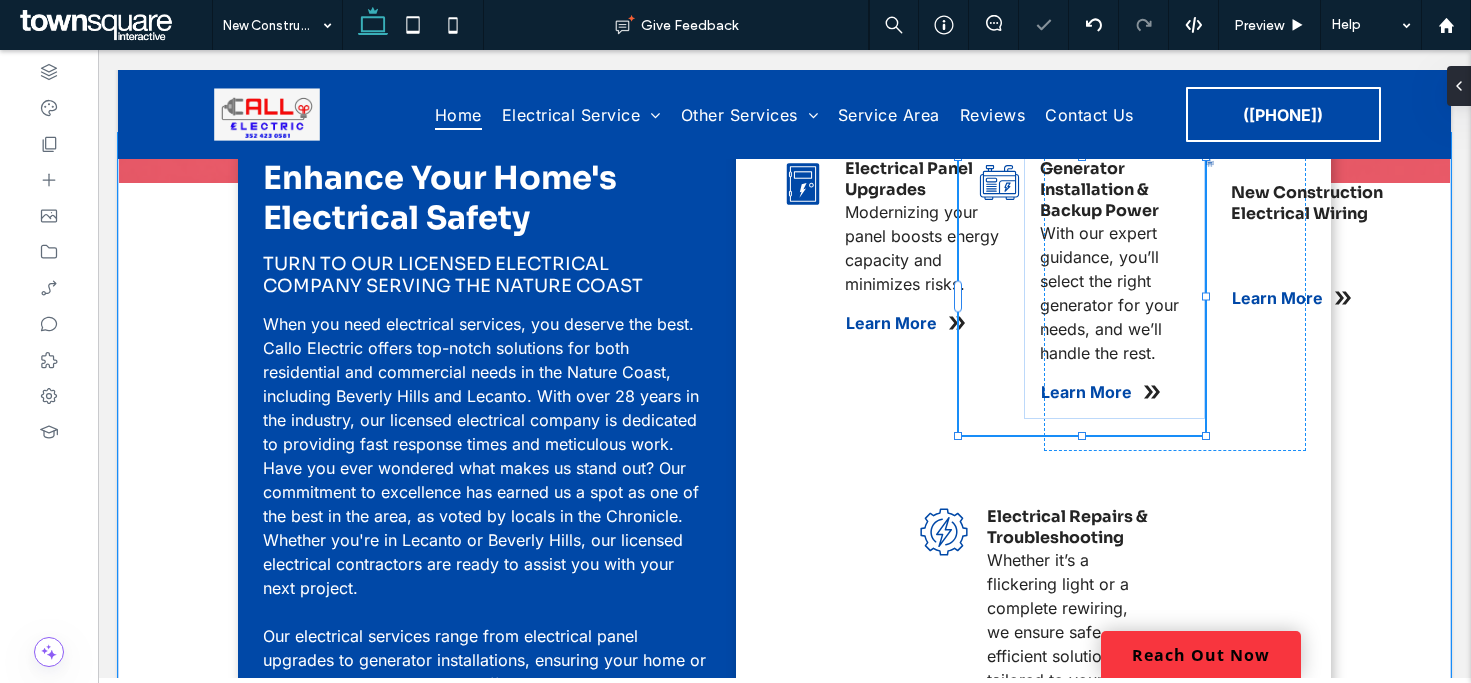 type on "*****" 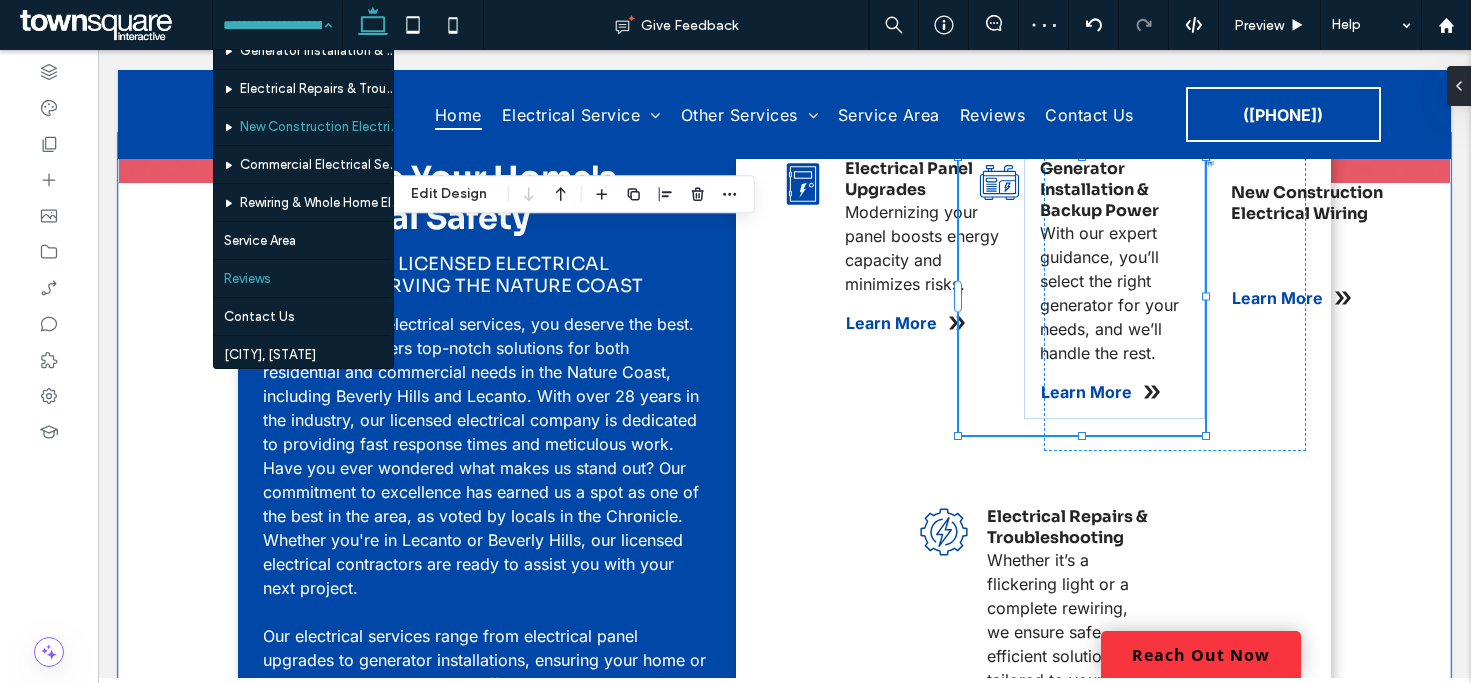 scroll, scrollTop: 100, scrollLeft: 0, axis: vertical 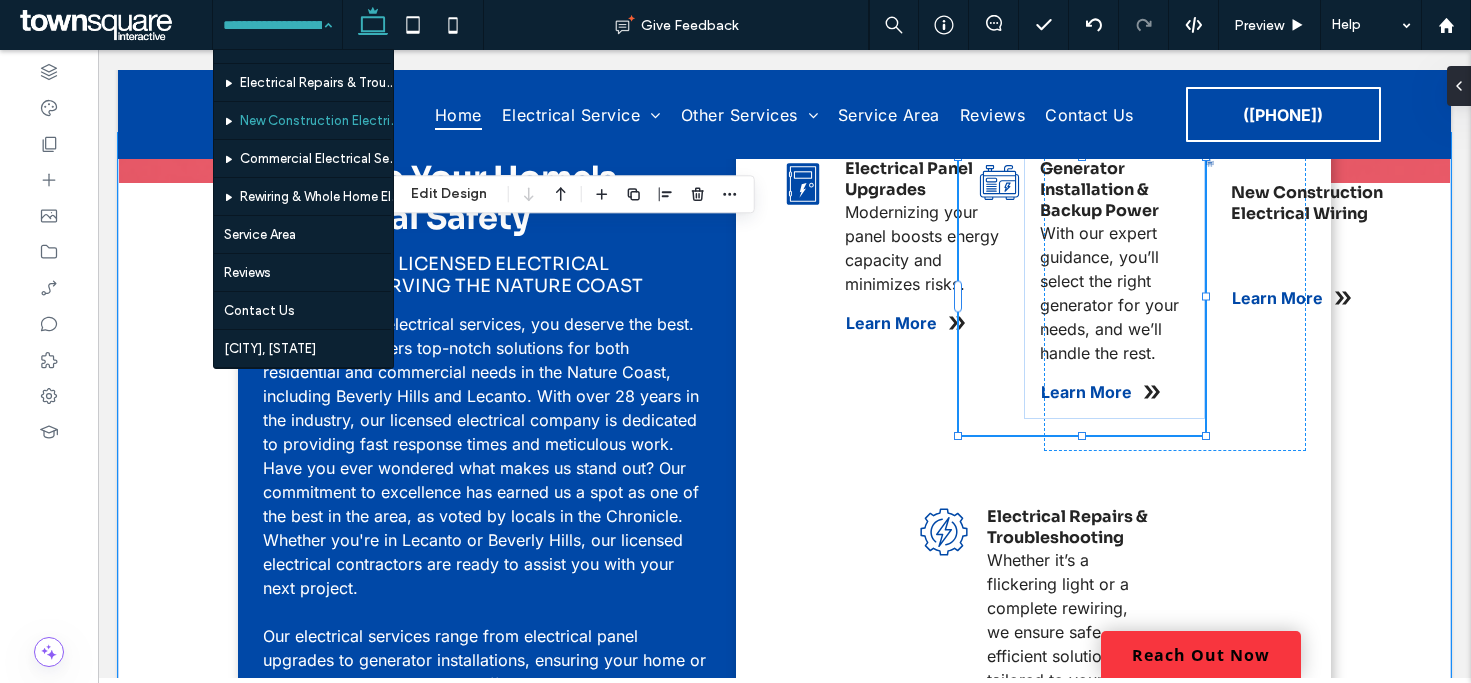 click on "Home Electrical Panel Upgrades Generator Installation & Backup Power Electrical Repairs & Troubleshooting New Construction Electrical Wiring Commercial Electrical Services Rewiring & Whole Home Electrical Upgrades Service Area Reviews Contact Us Lecanto, FL Beverly Hills, FL Citrus Hills, FL Crystal River, FL Homosassa, FL" at bounding box center [277, 25] 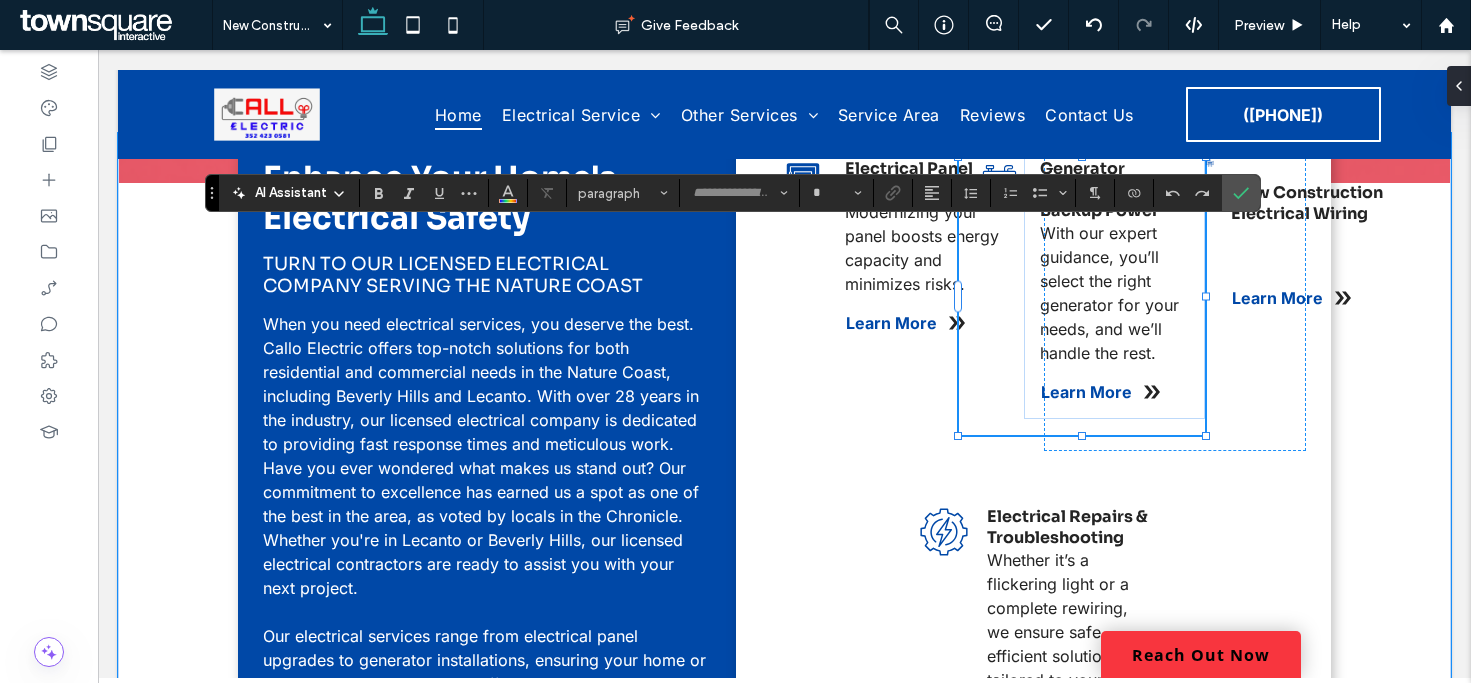 type on "*****" 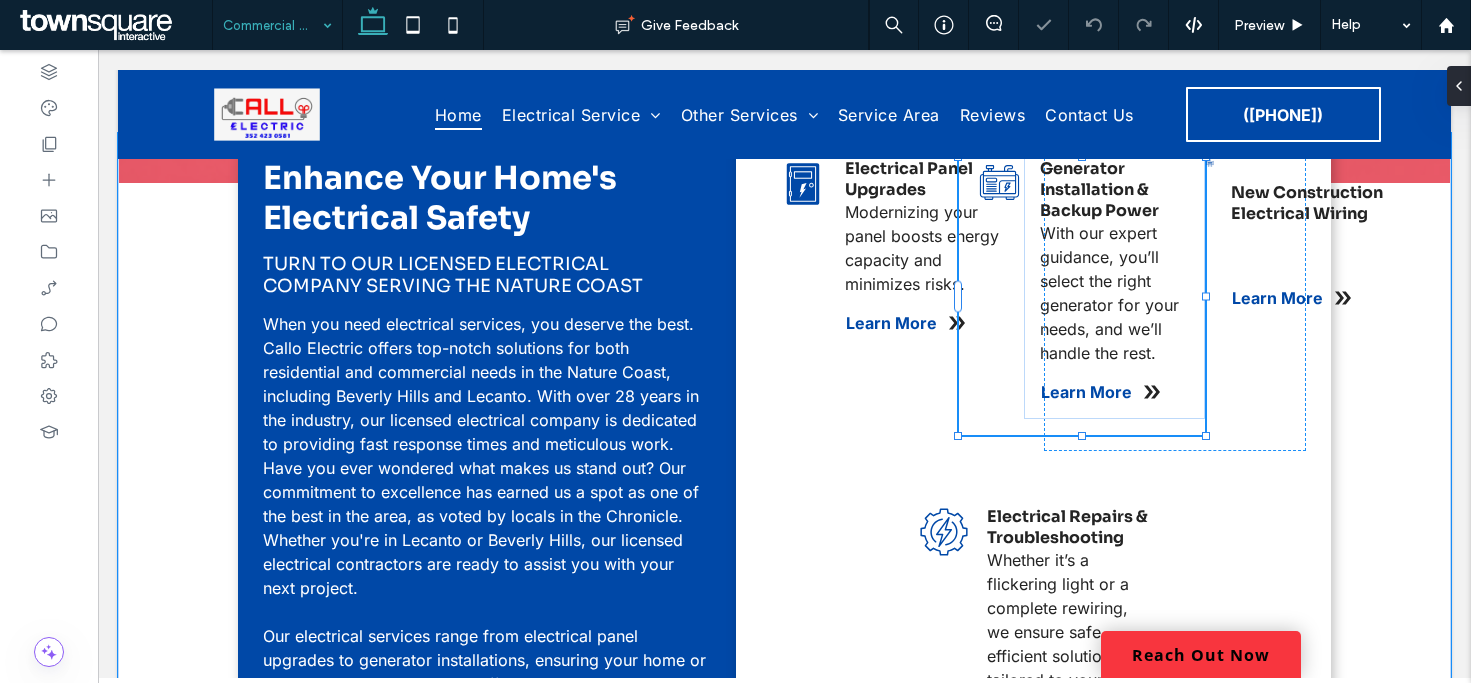 type on "*****" 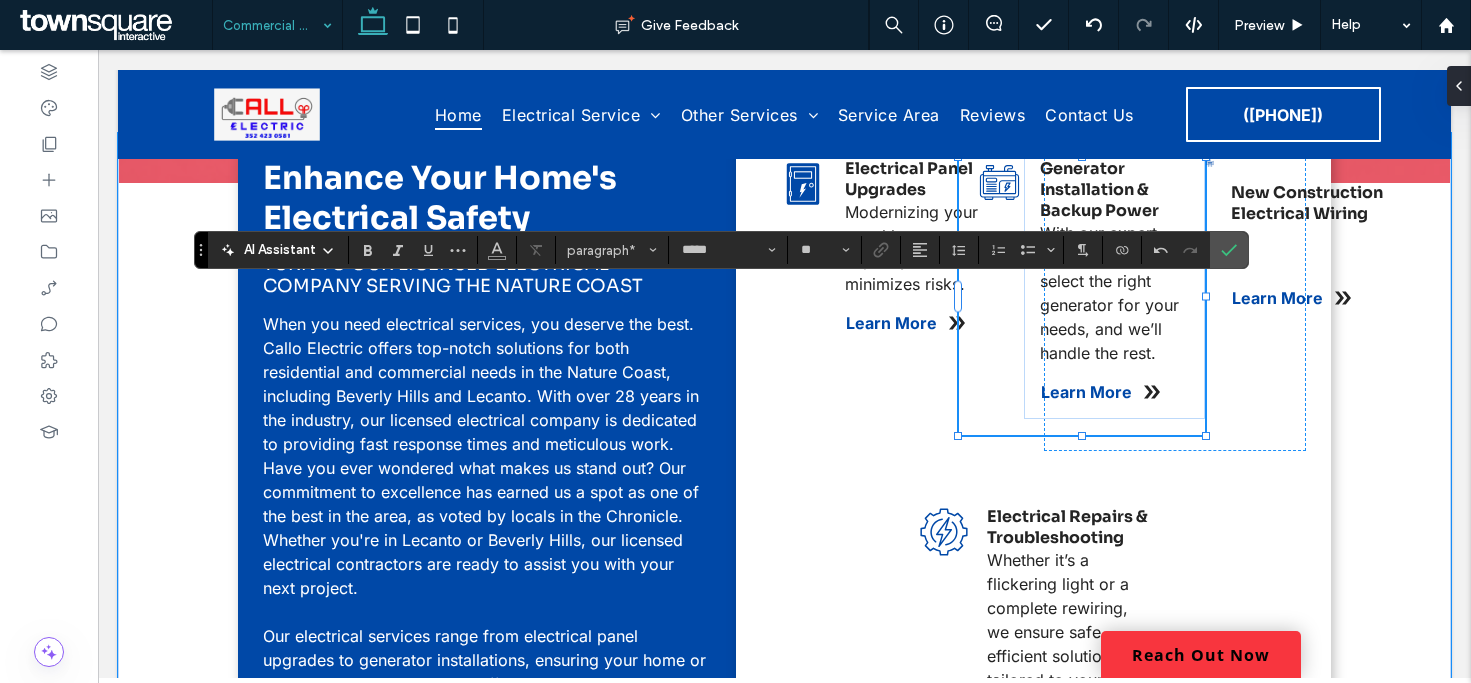drag, startPoint x: 210, startPoint y: 327, endPoint x: 199, endPoint y: 253, distance: 74.8131 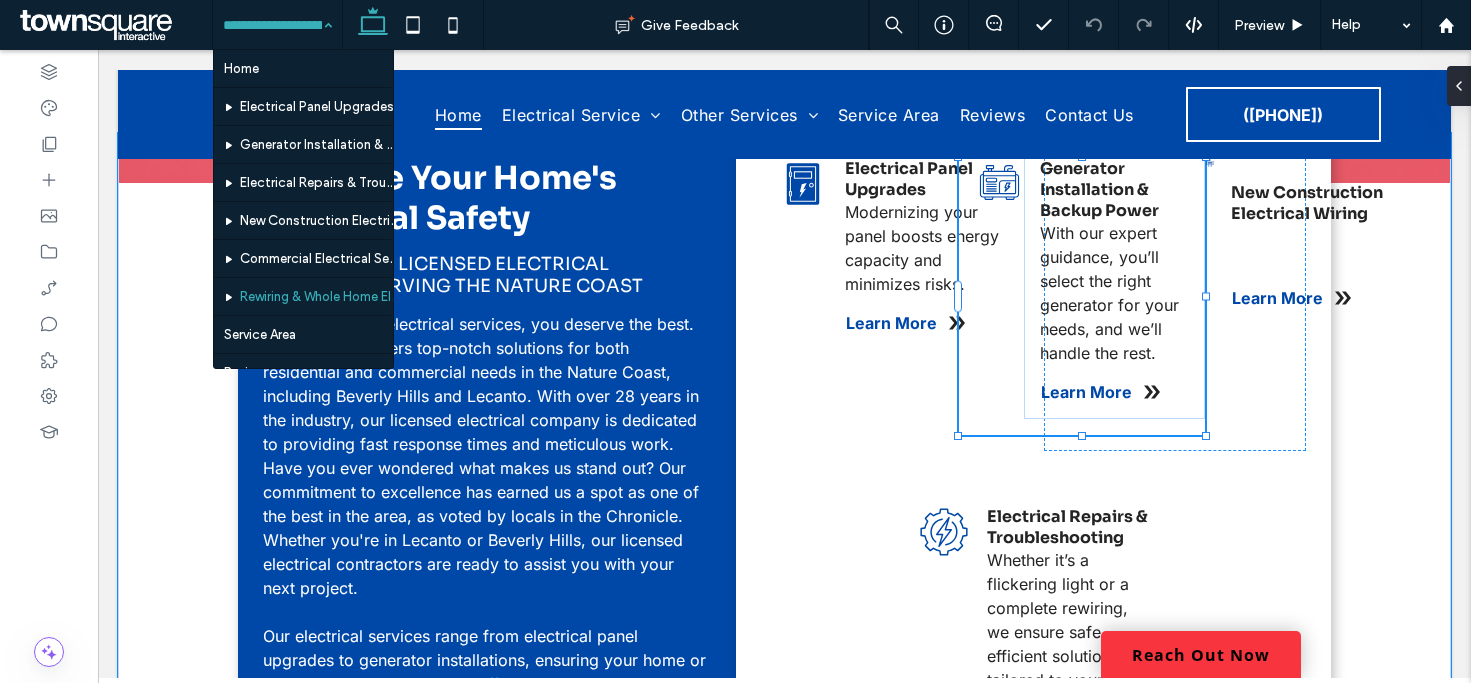 click at bounding box center (272, 25) 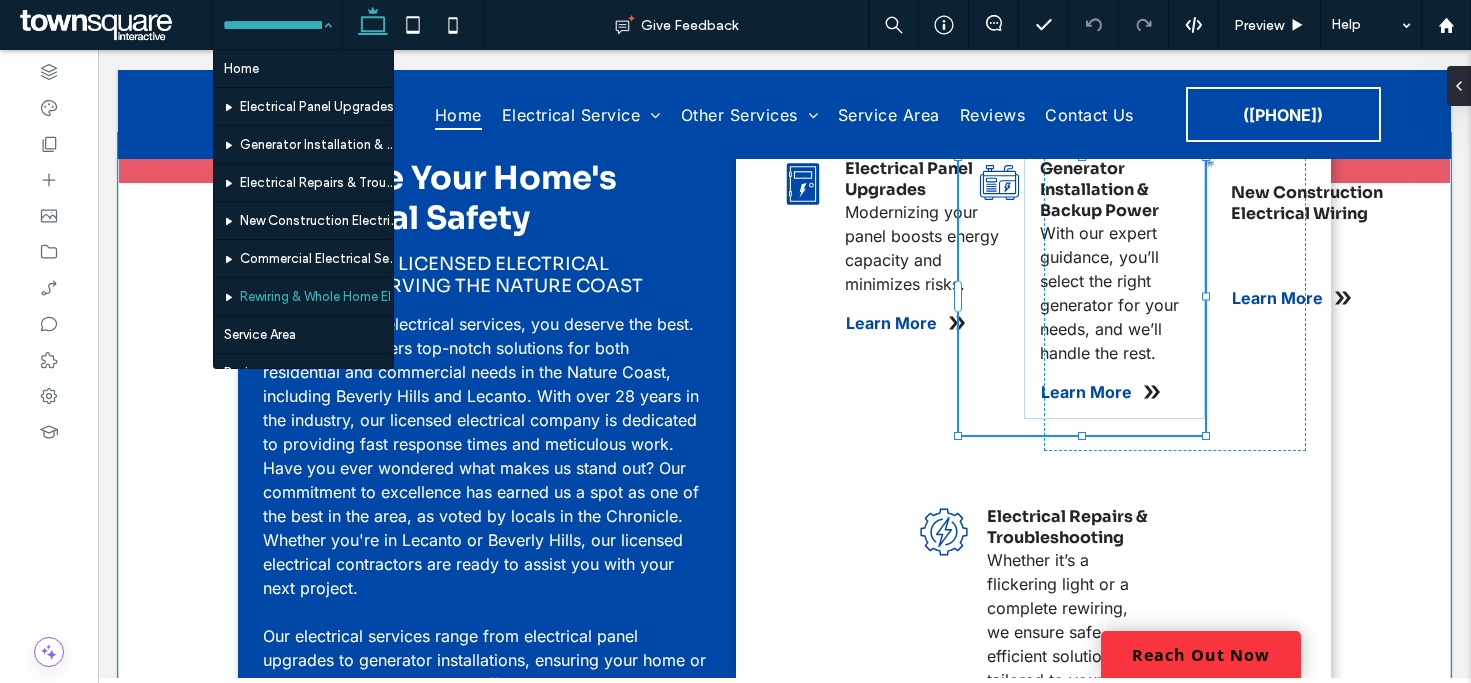 click on "Home Electrical Panel Upgrades Generator Installation & Backup Power Electrical Repairs & Troubleshooting New Construction Electrical Wiring Commercial Electrical Services Rewiring & Whole Home Electrical Upgrades Service Area Reviews Contact Us Lecanto, FL Beverly Hills, FL Citrus Hills, FL Crystal River, FL Homosassa, FL" at bounding box center [277, 25] 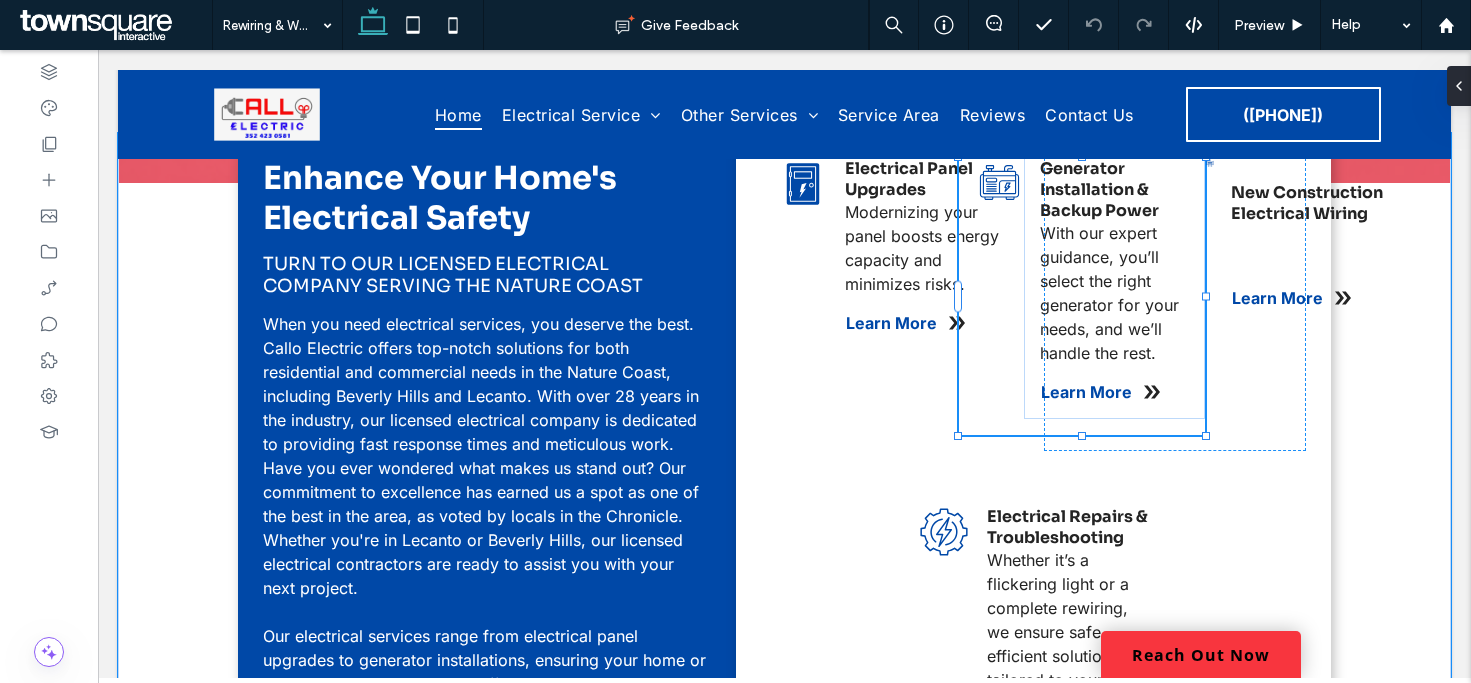 type on "****" 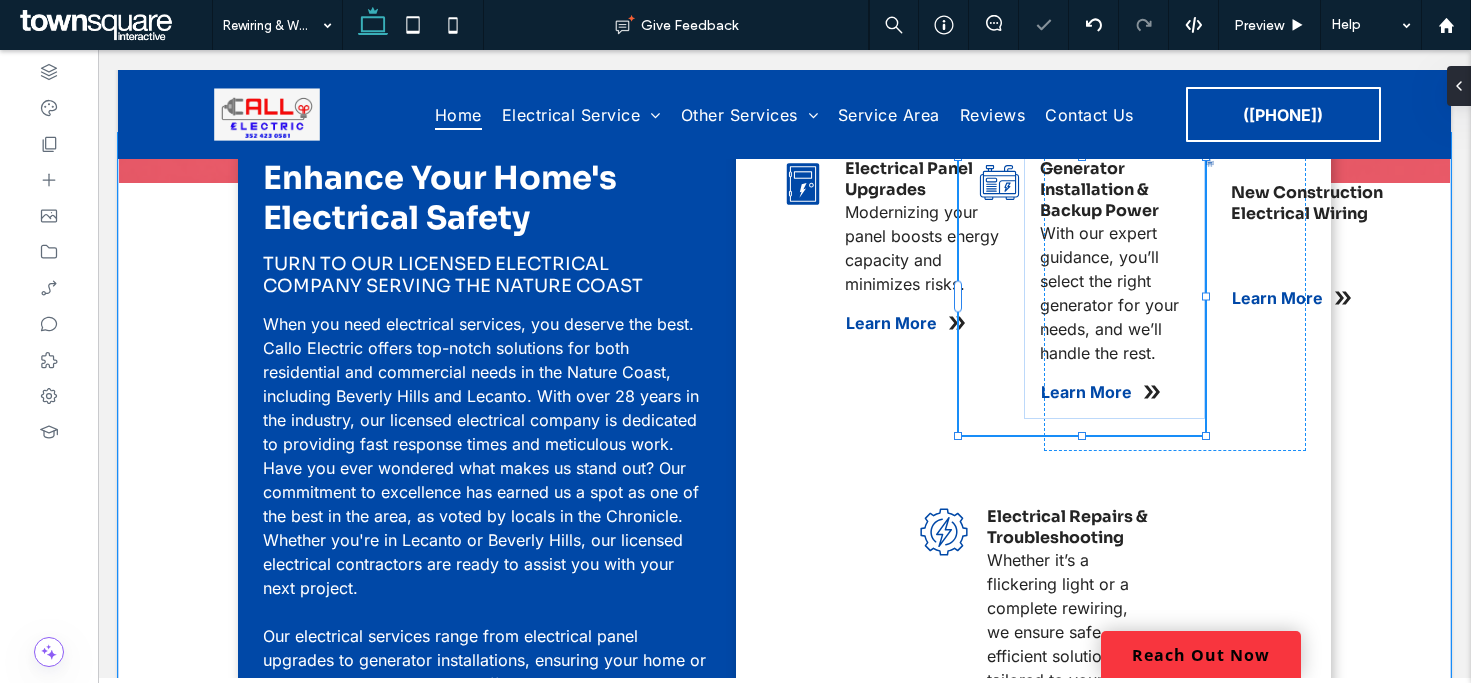type on "*****" 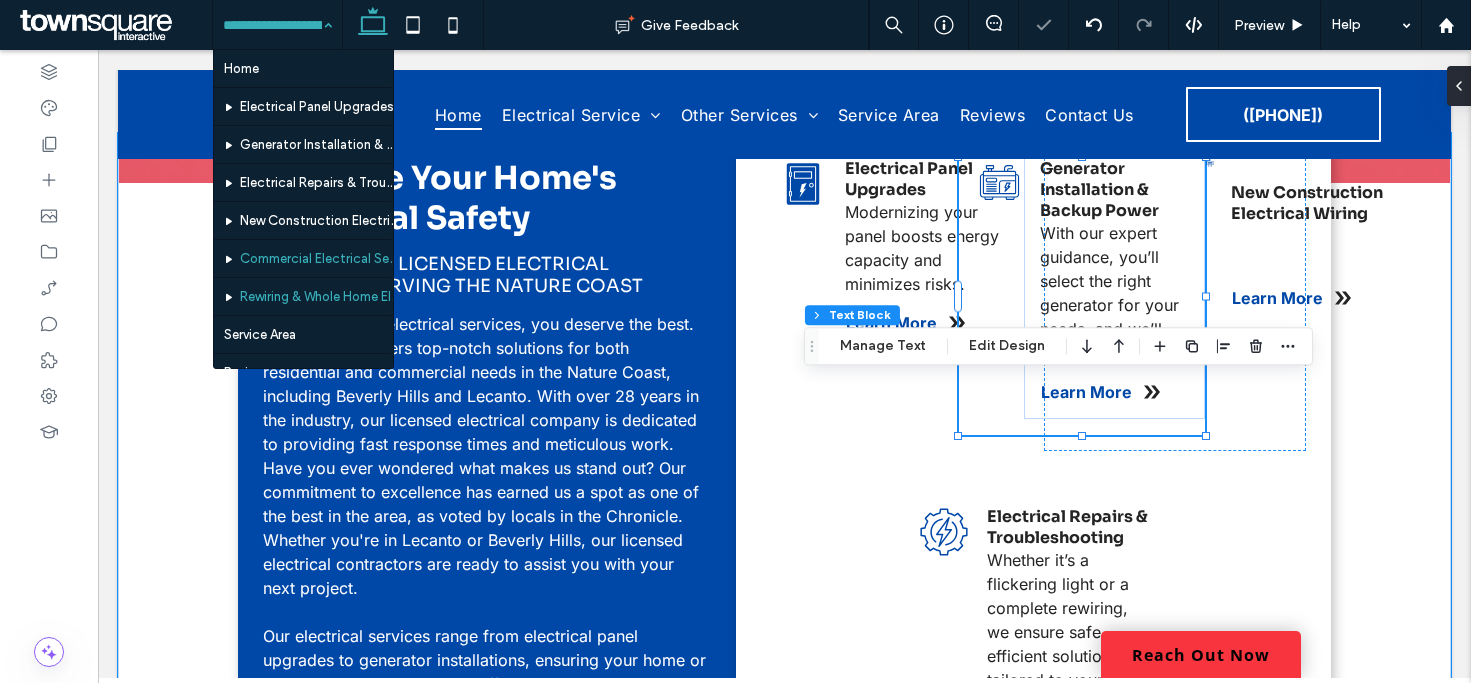 scroll, scrollTop: 100, scrollLeft: 0, axis: vertical 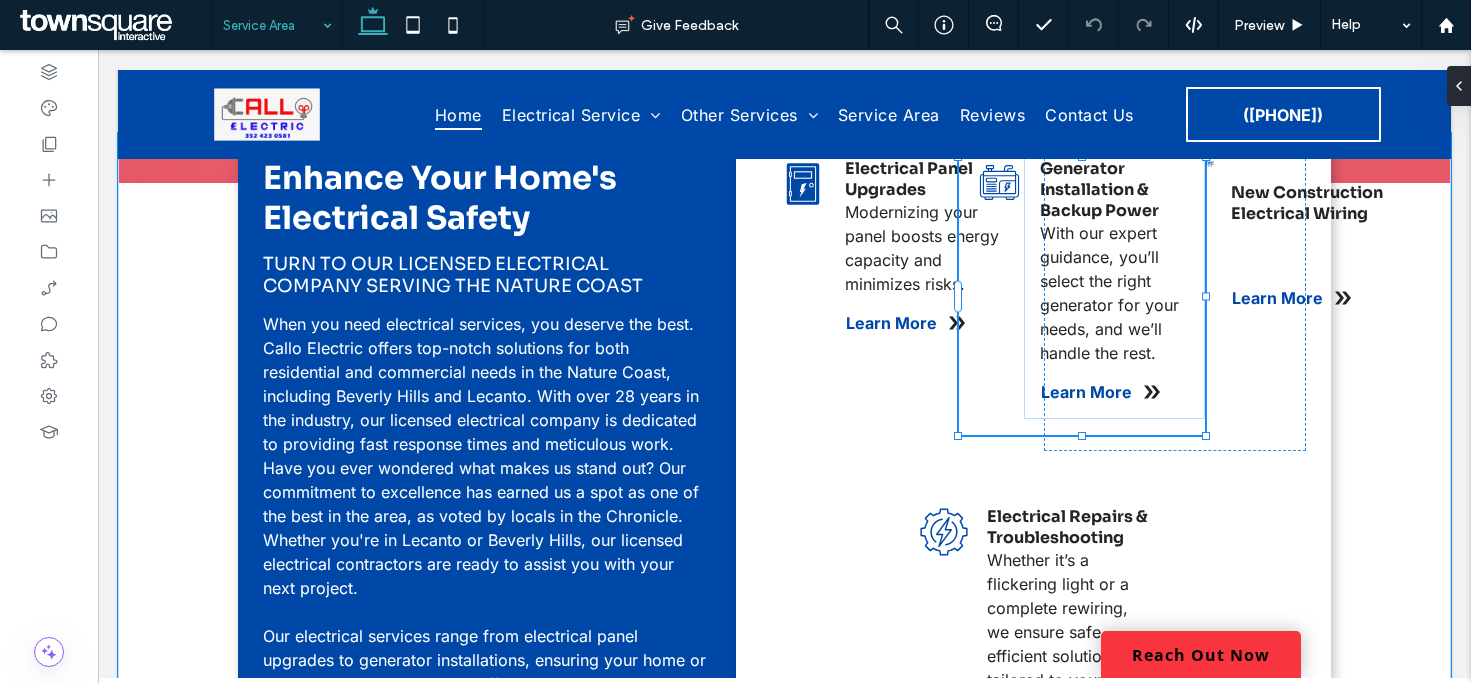 click at bounding box center (272, 25) 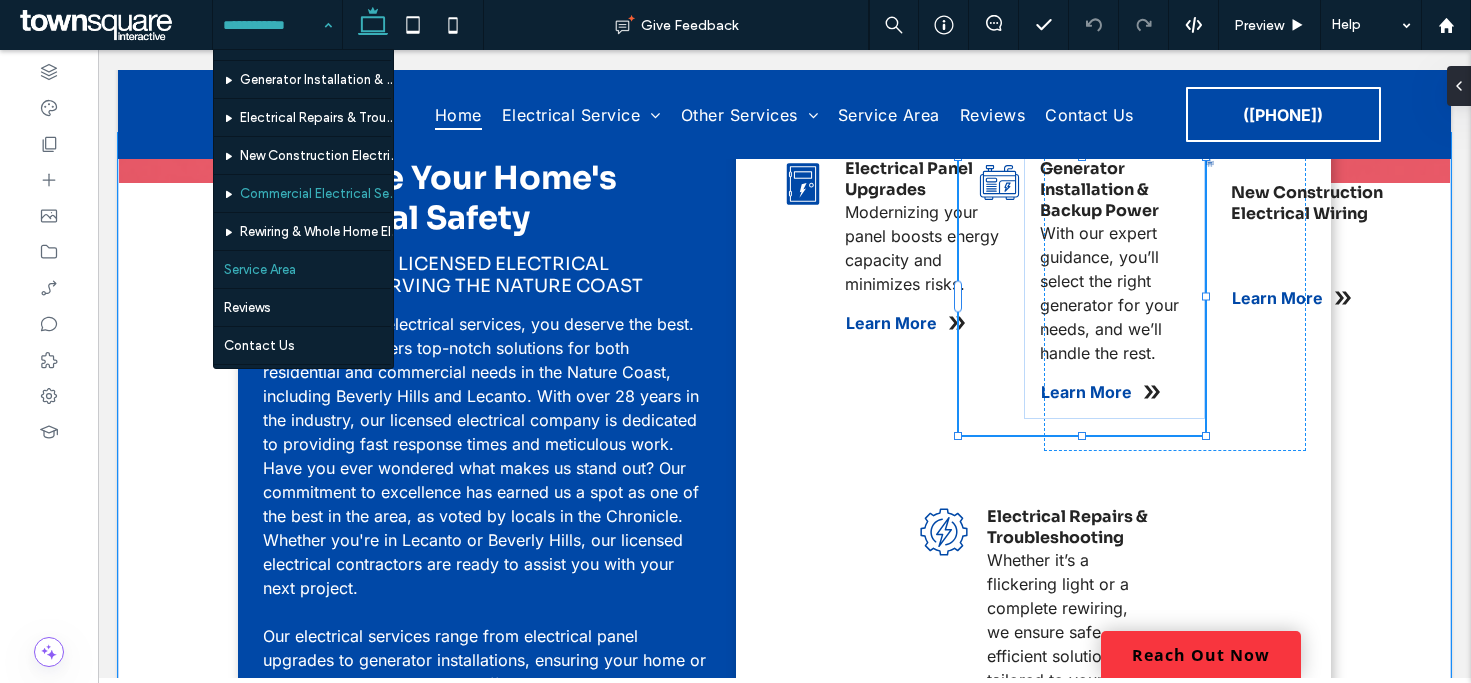 scroll, scrollTop: 100, scrollLeft: 0, axis: vertical 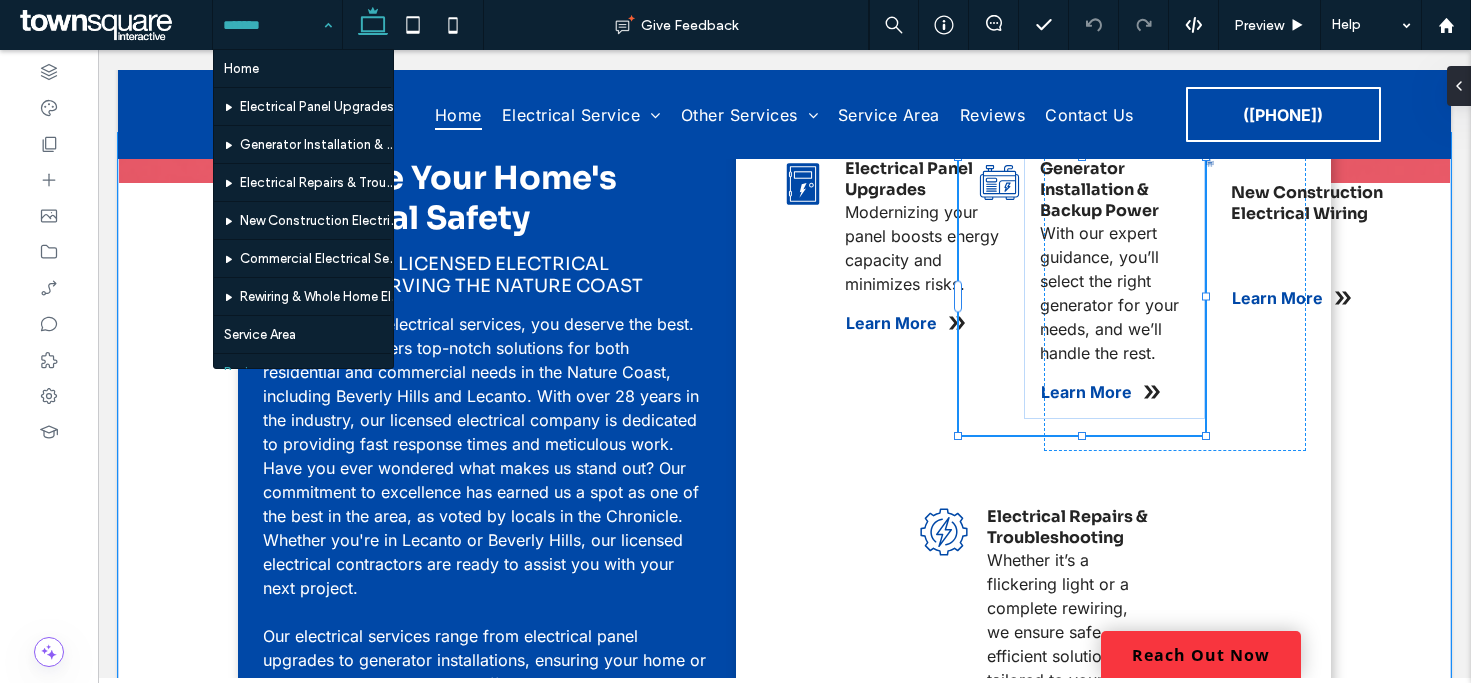 click on "Home Electrical Panel Upgrades Generator Installation & Backup Power Electrical Repairs & Troubleshooting New Construction Electrical Wiring Commercial Electrical Services Rewiring & Whole Home Electrical Upgrades Service Area Reviews Contact Us Lecanto, FL Beverly Hills, FL Citrus Hills, FL Crystal River, FL Homosassa, FL" at bounding box center (277, 25) 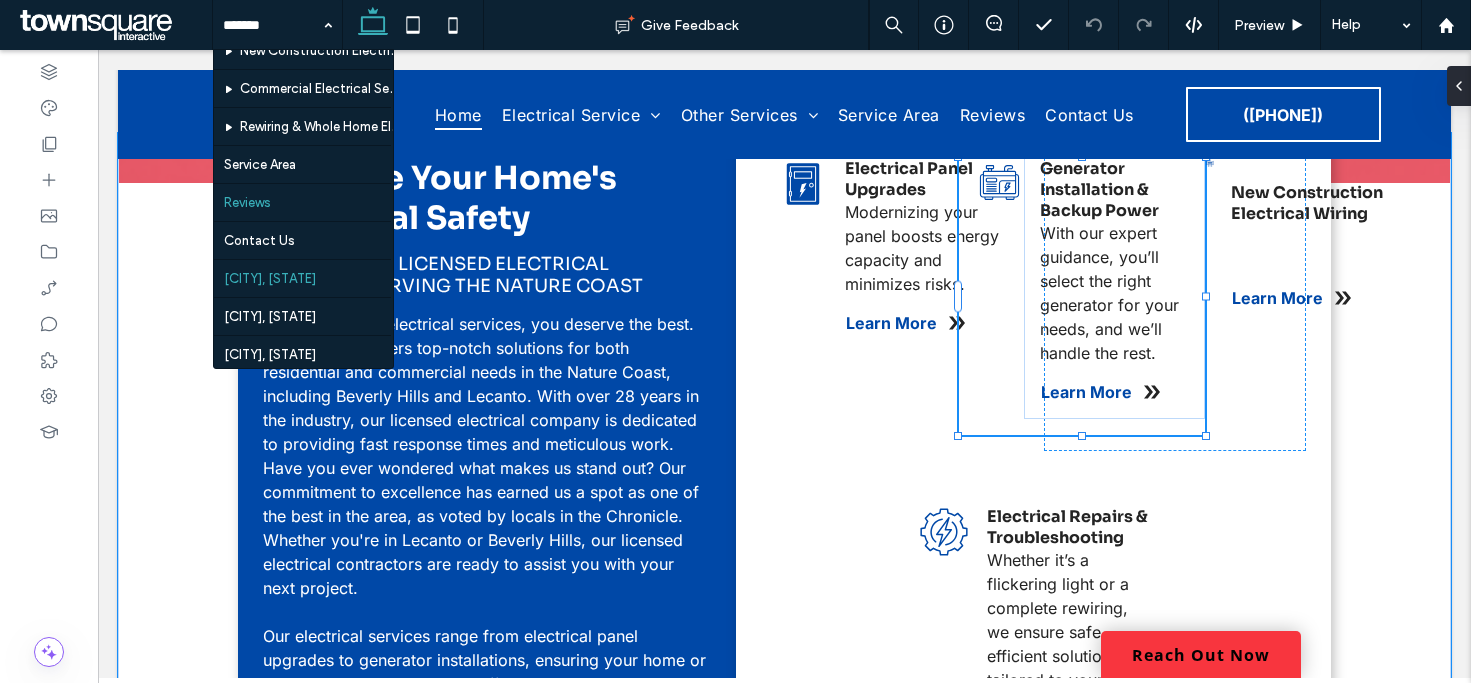 scroll, scrollTop: 200, scrollLeft: 0, axis: vertical 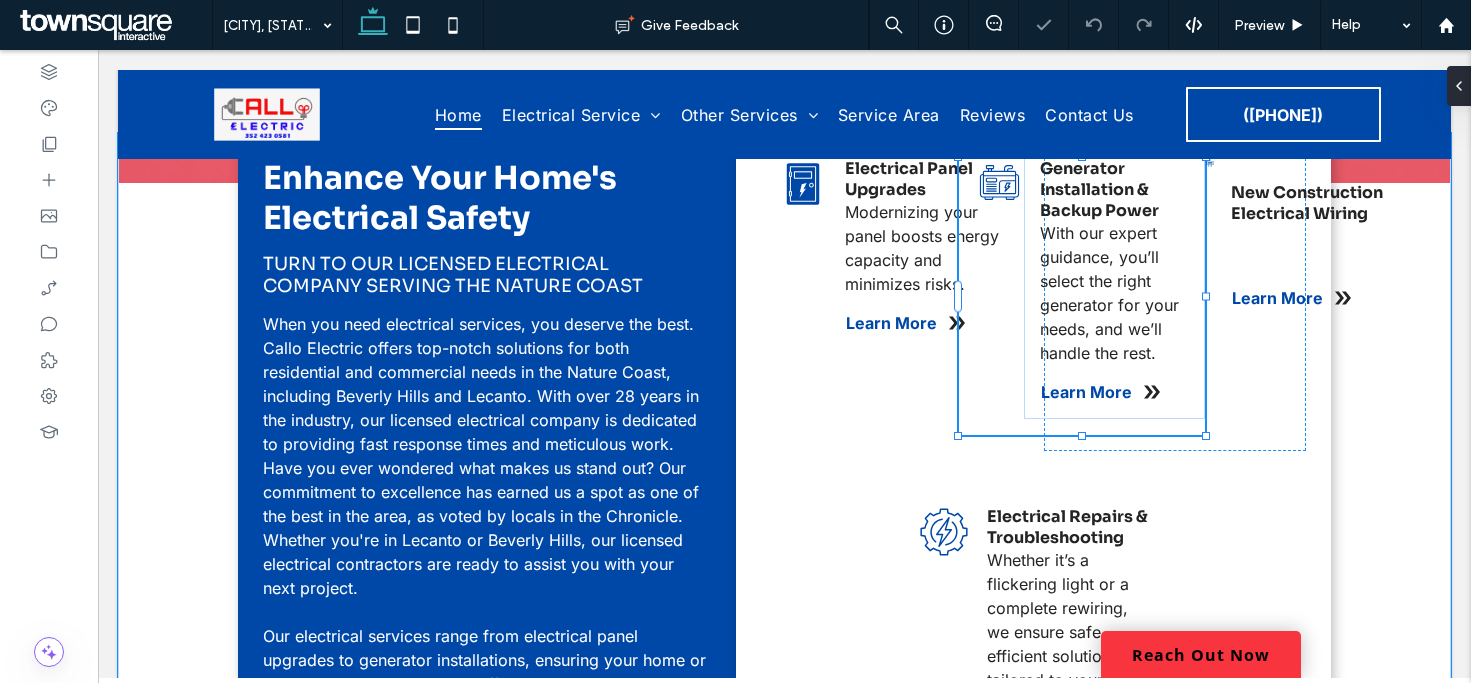 type on "*****" 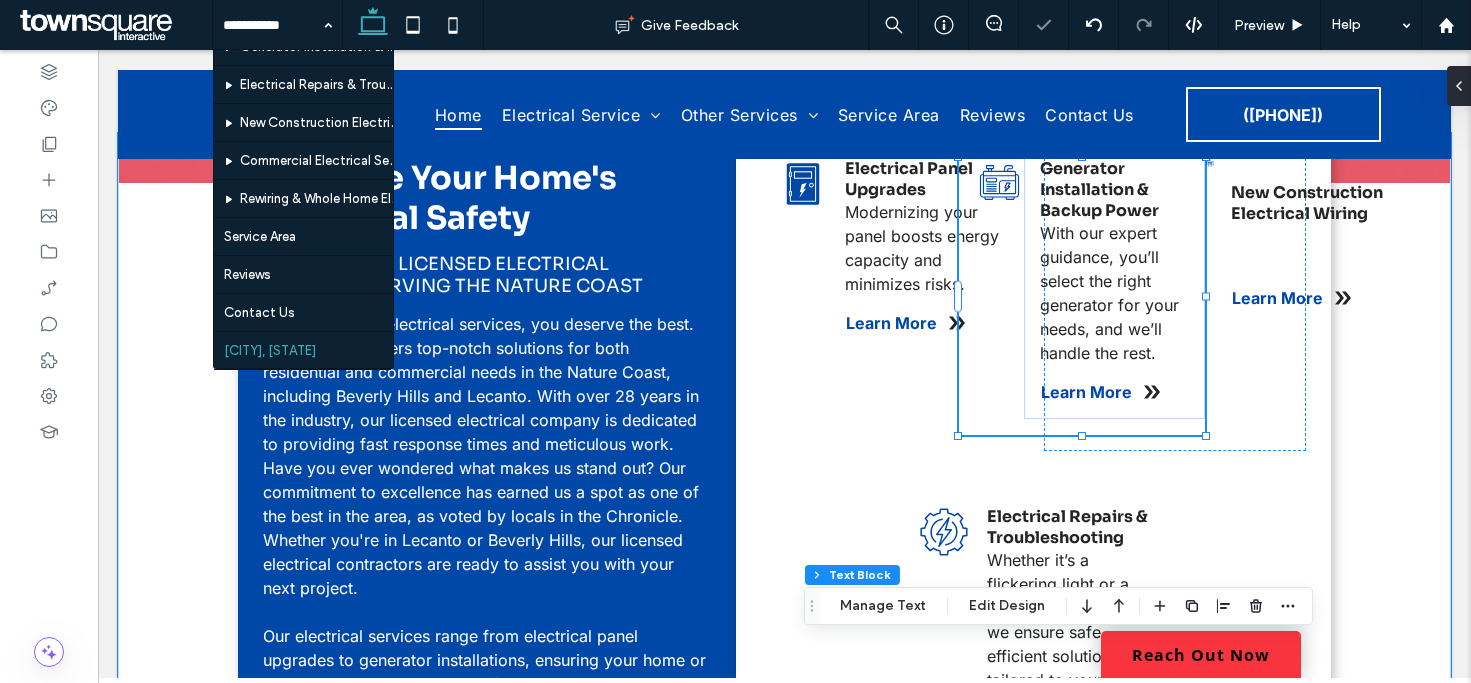scroll, scrollTop: 249, scrollLeft: 0, axis: vertical 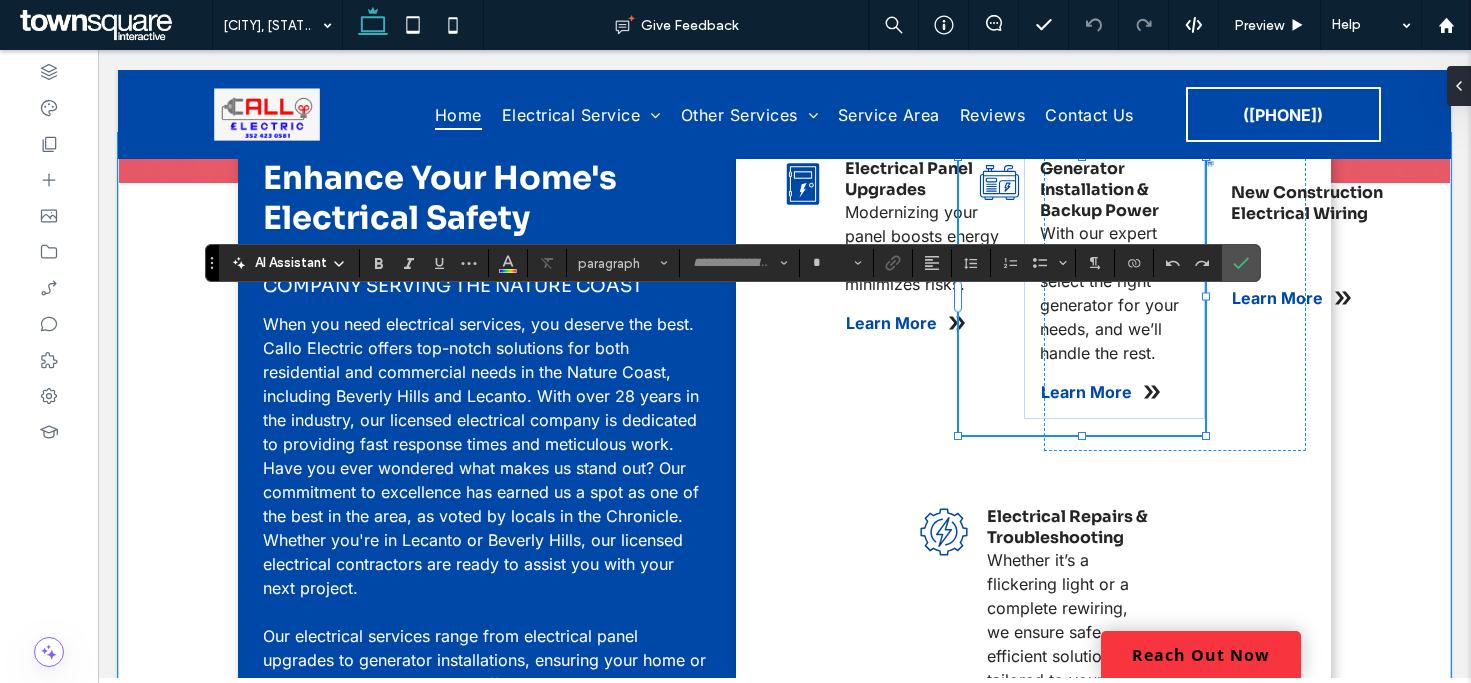 type on "*****" 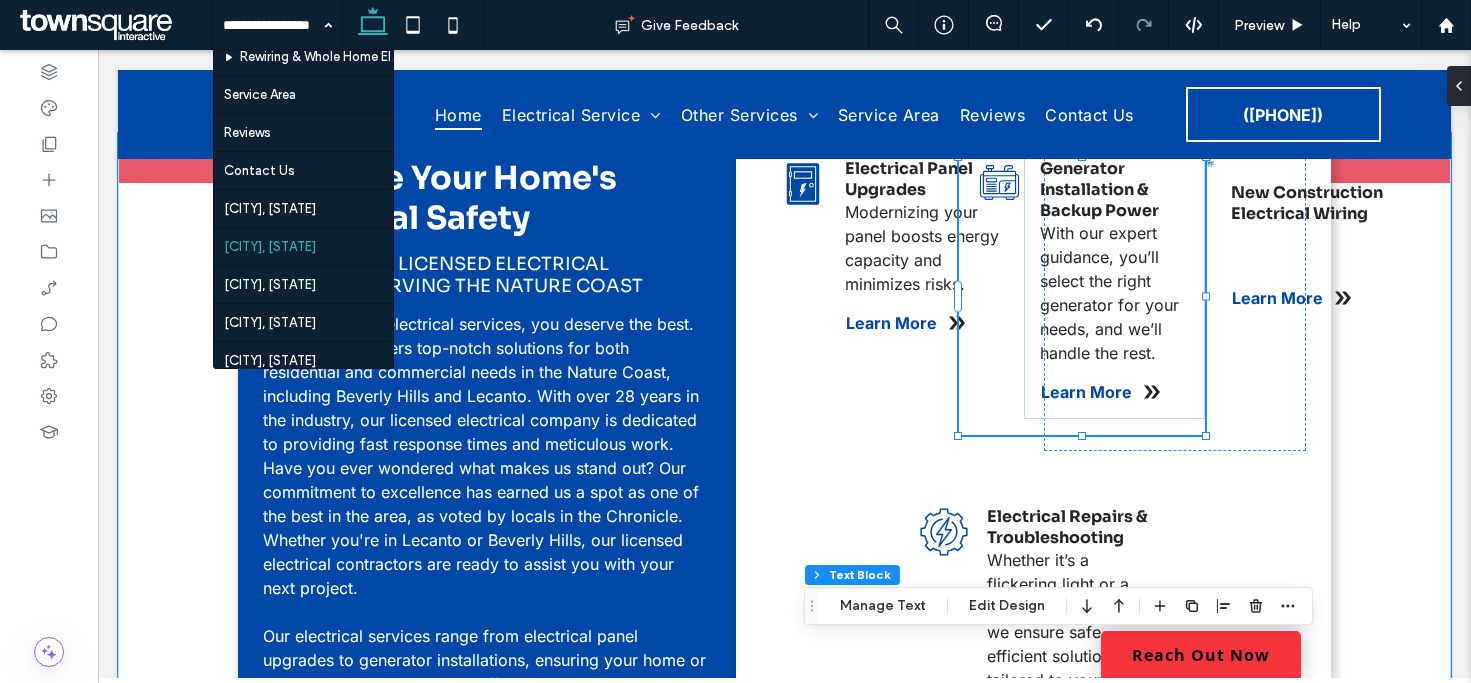 scroll, scrollTop: 249, scrollLeft: 0, axis: vertical 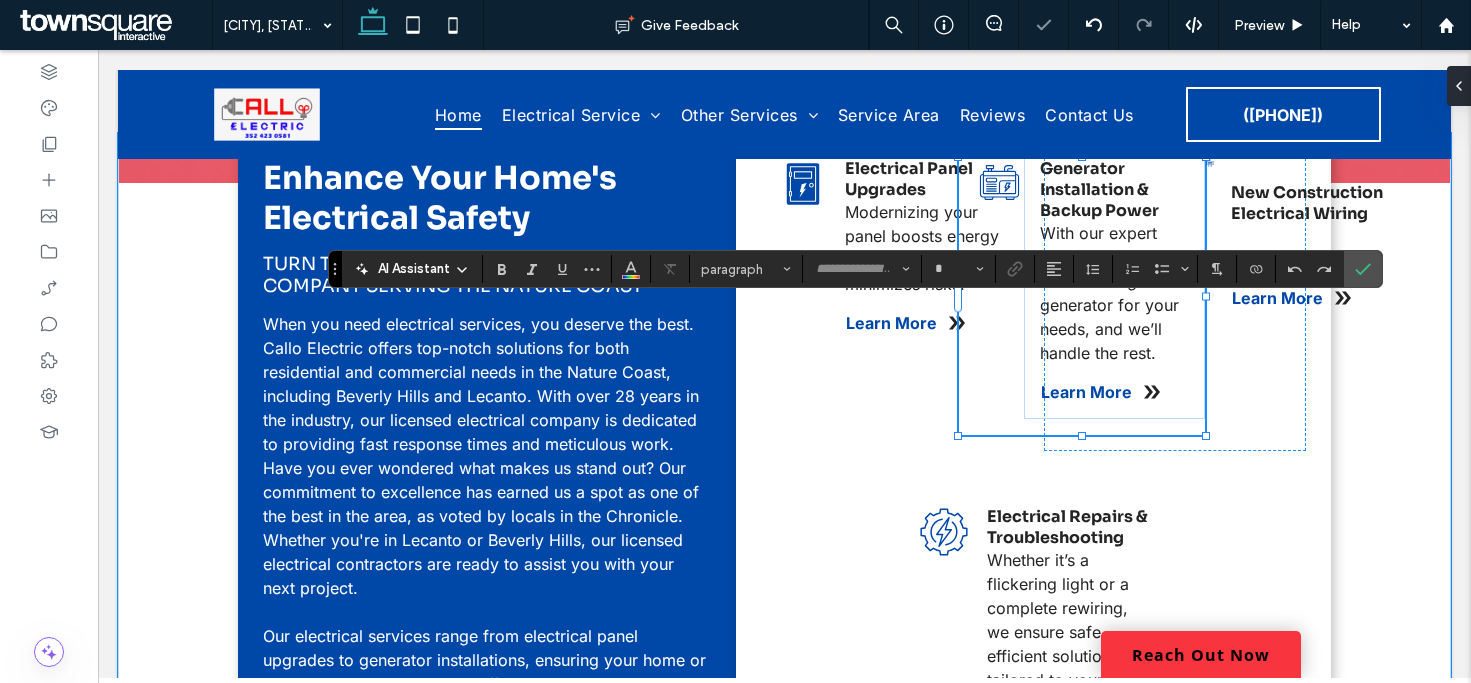 type on "*****" 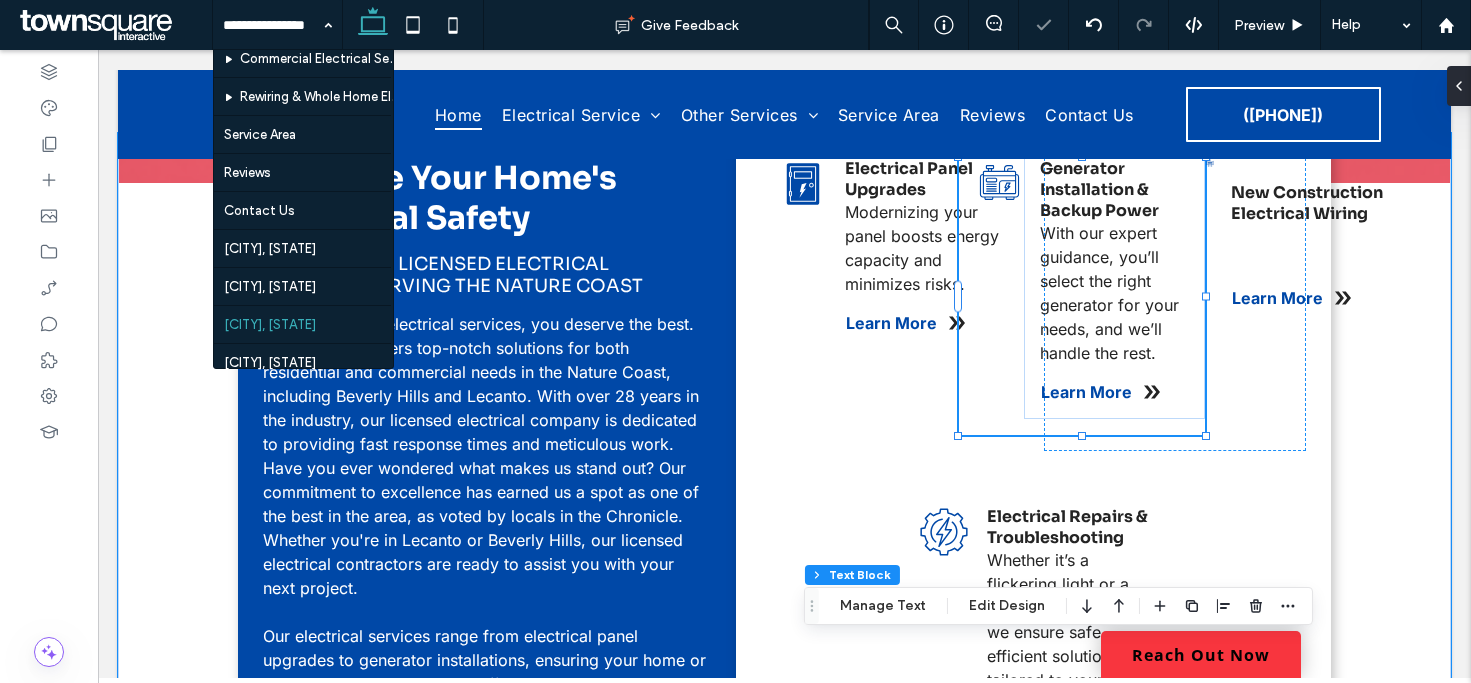 scroll, scrollTop: 249, scrollLeft: 0, axis: vertical 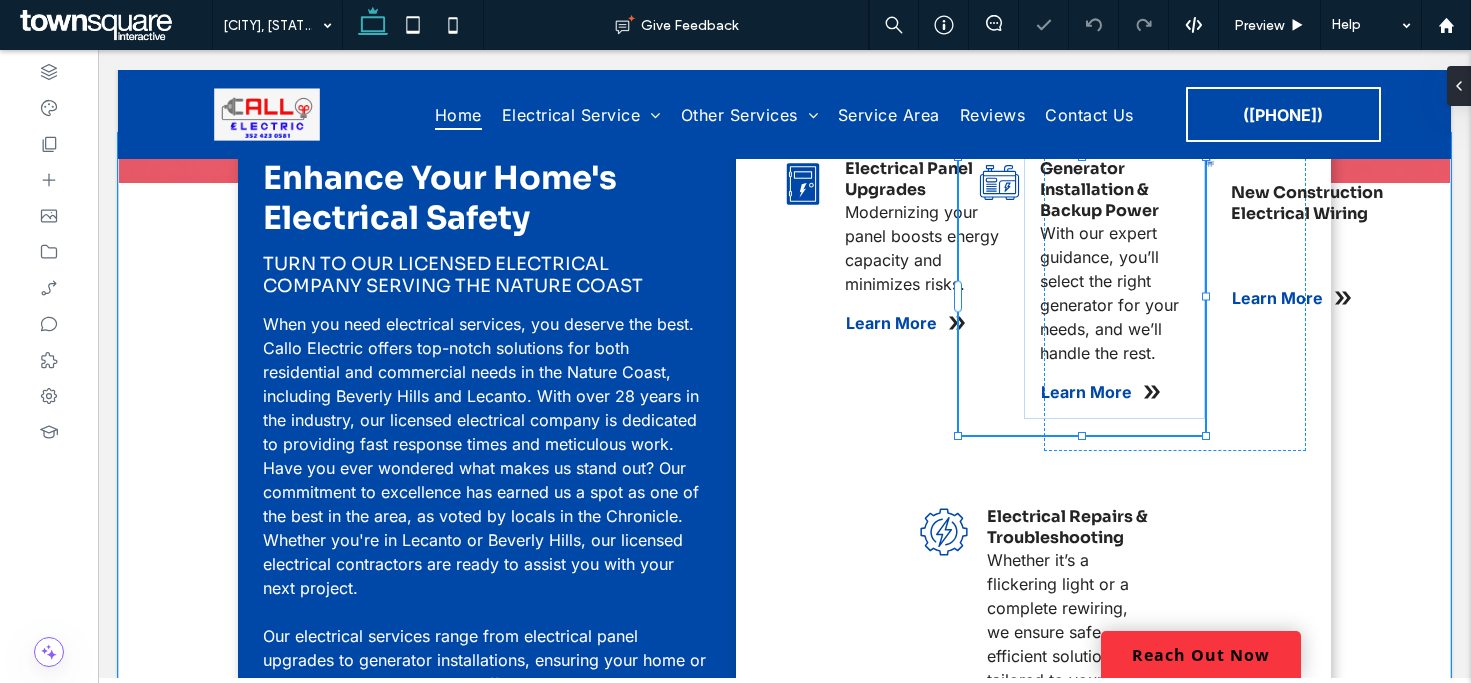 type on "*****" 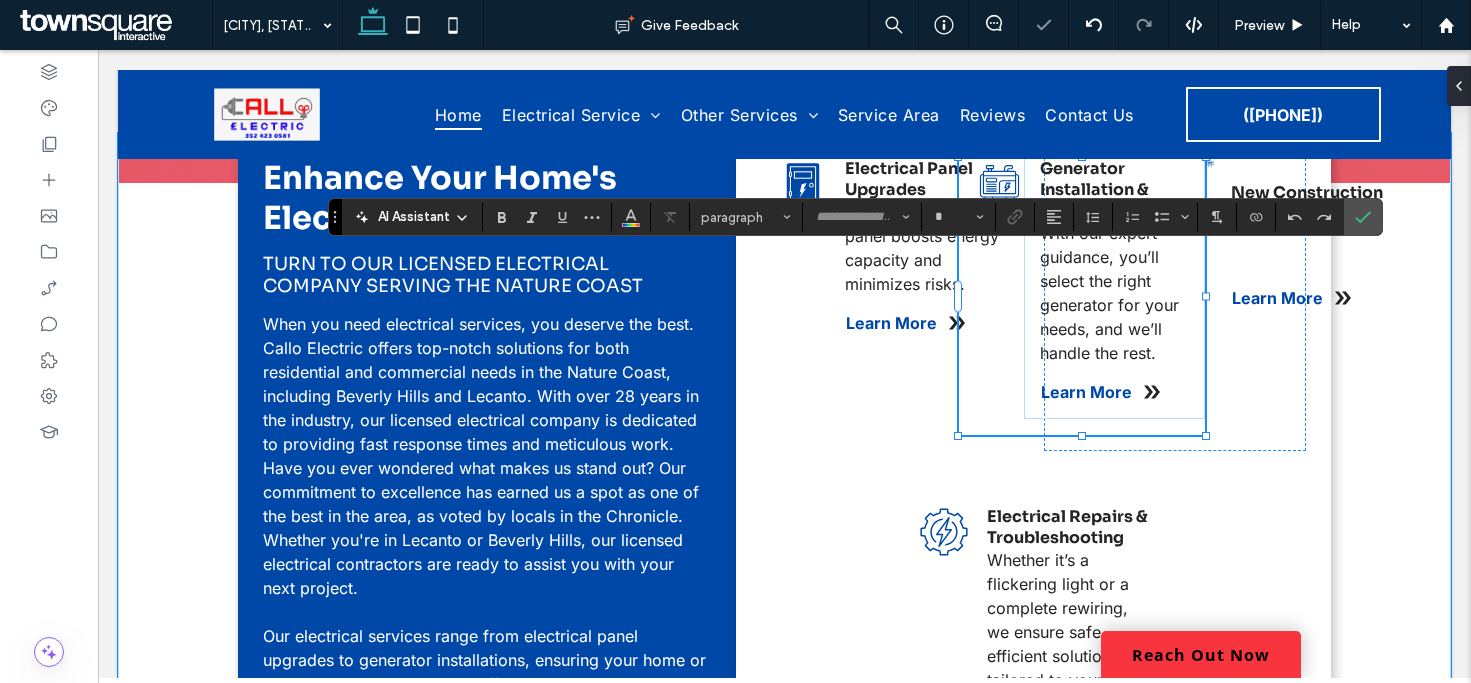 type on "*****" 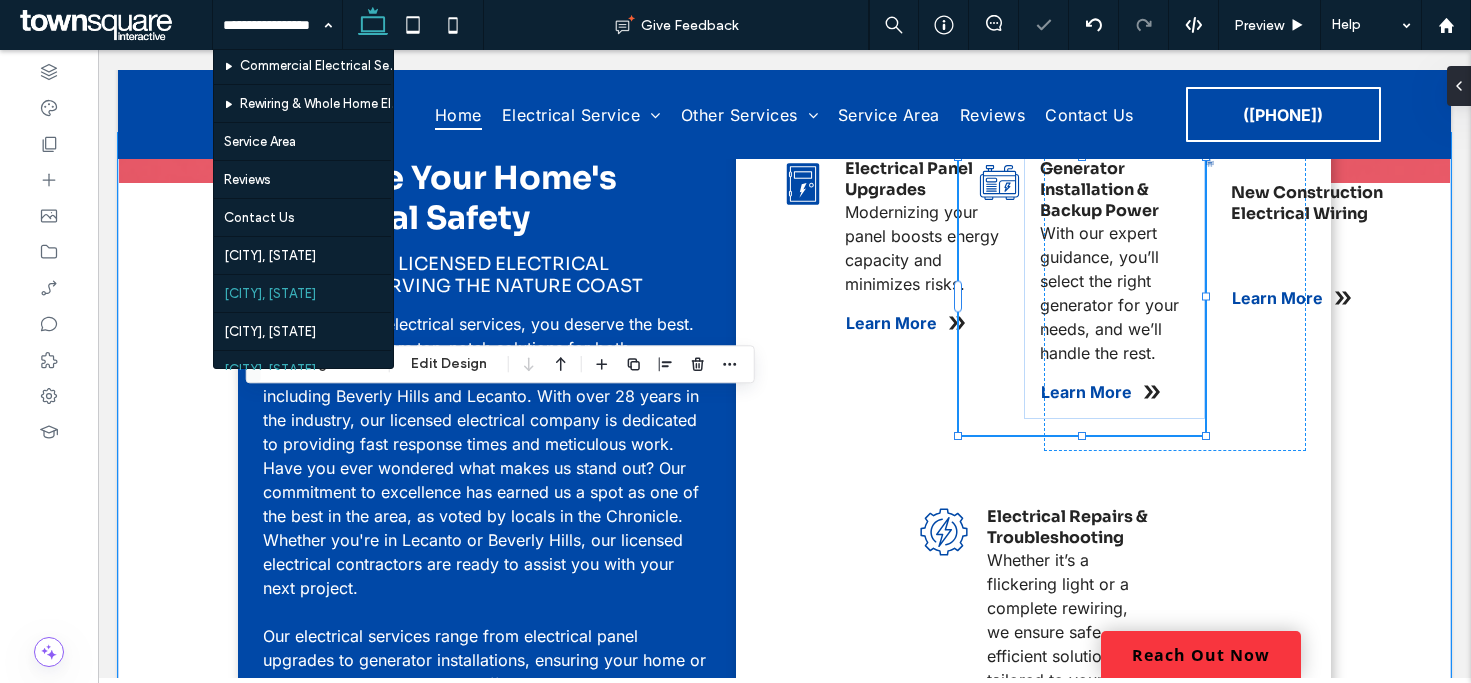 scroll, scrollTop: 249, scrollLeft: 0, axis: vertical 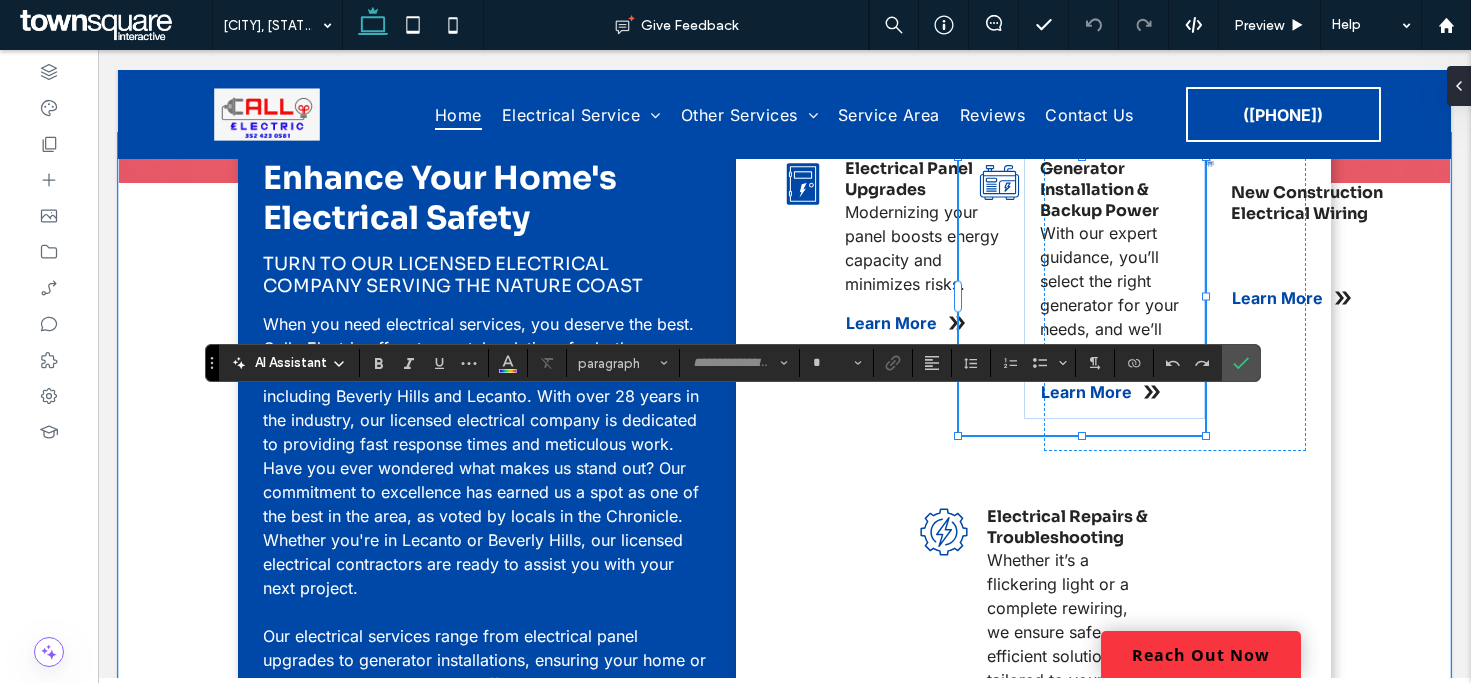 type on "*****" 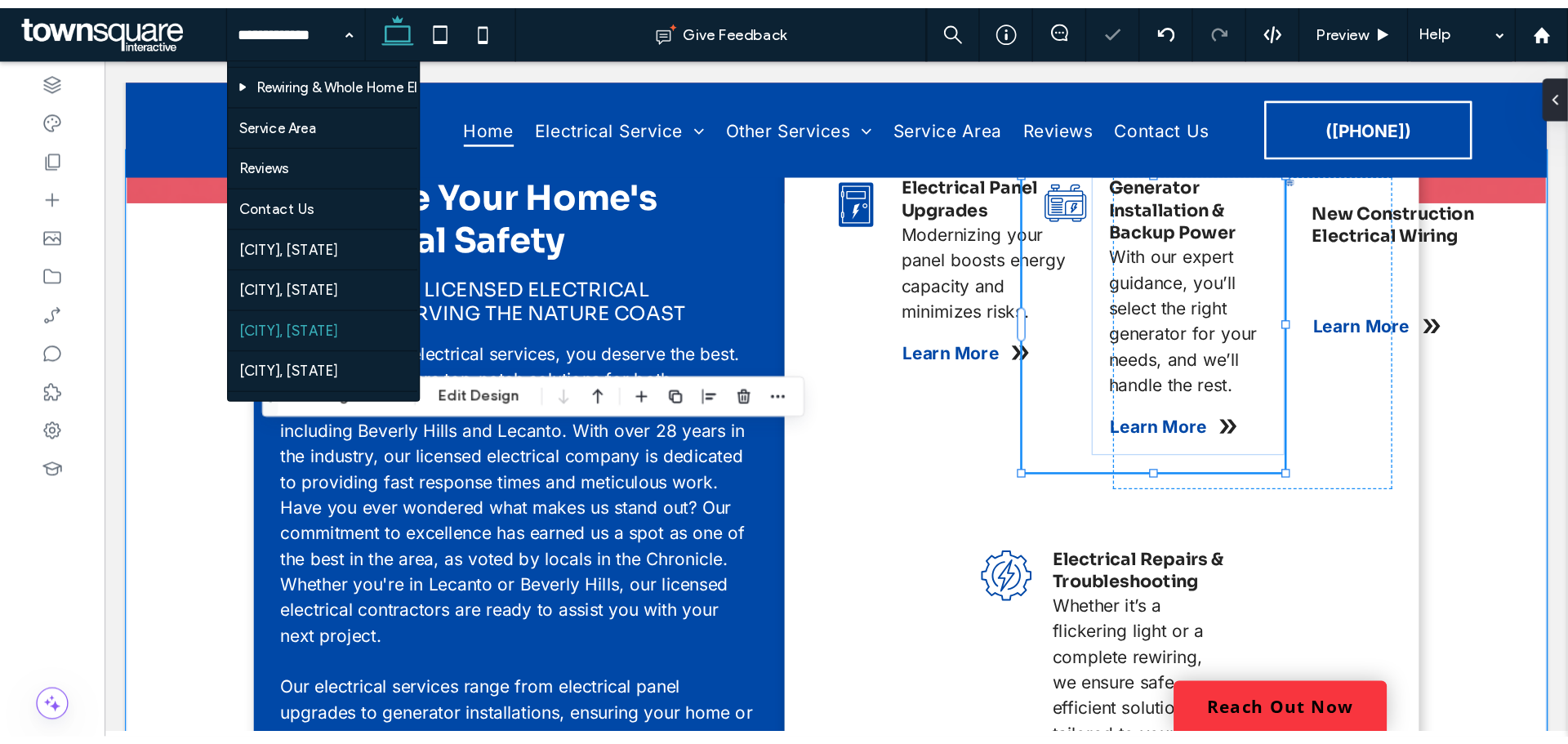 scroll, scrollTop: 203, scrollLeft: 0, axis: vertical 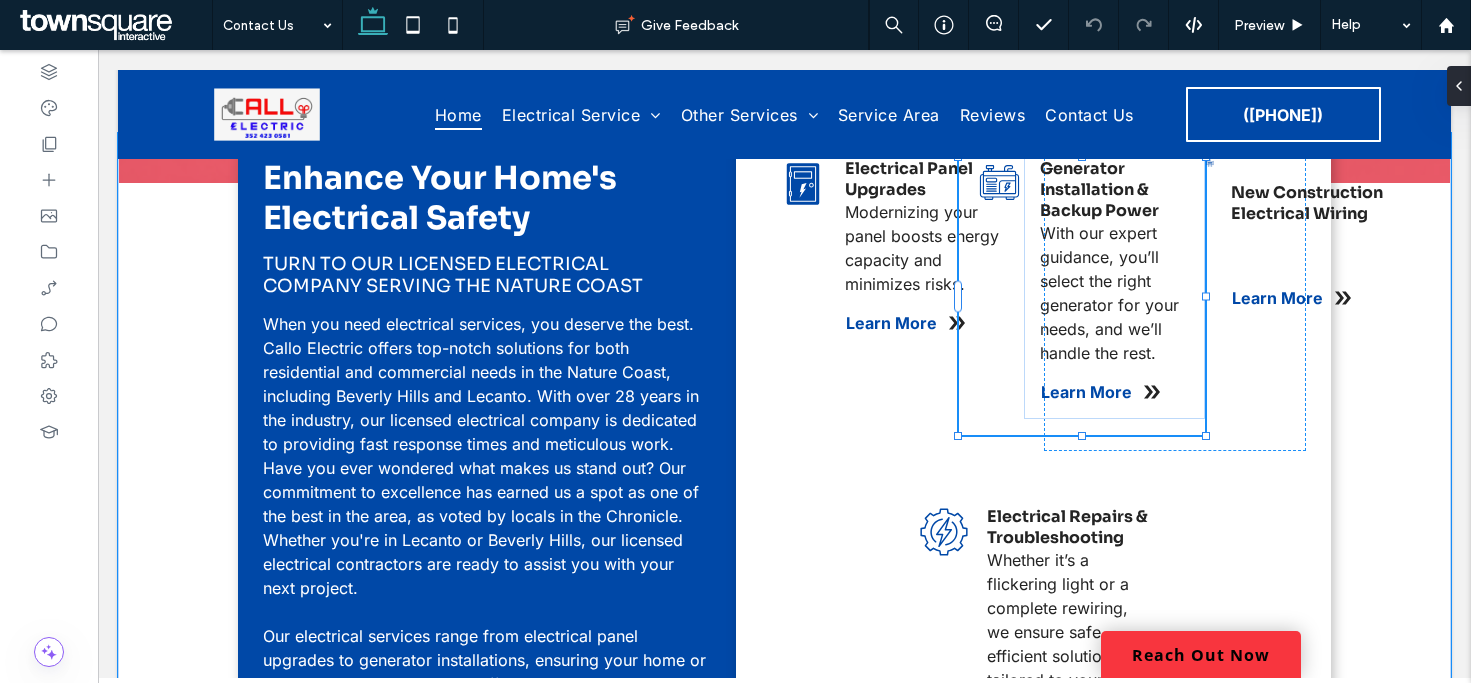 click at bounding box center [272, 25] 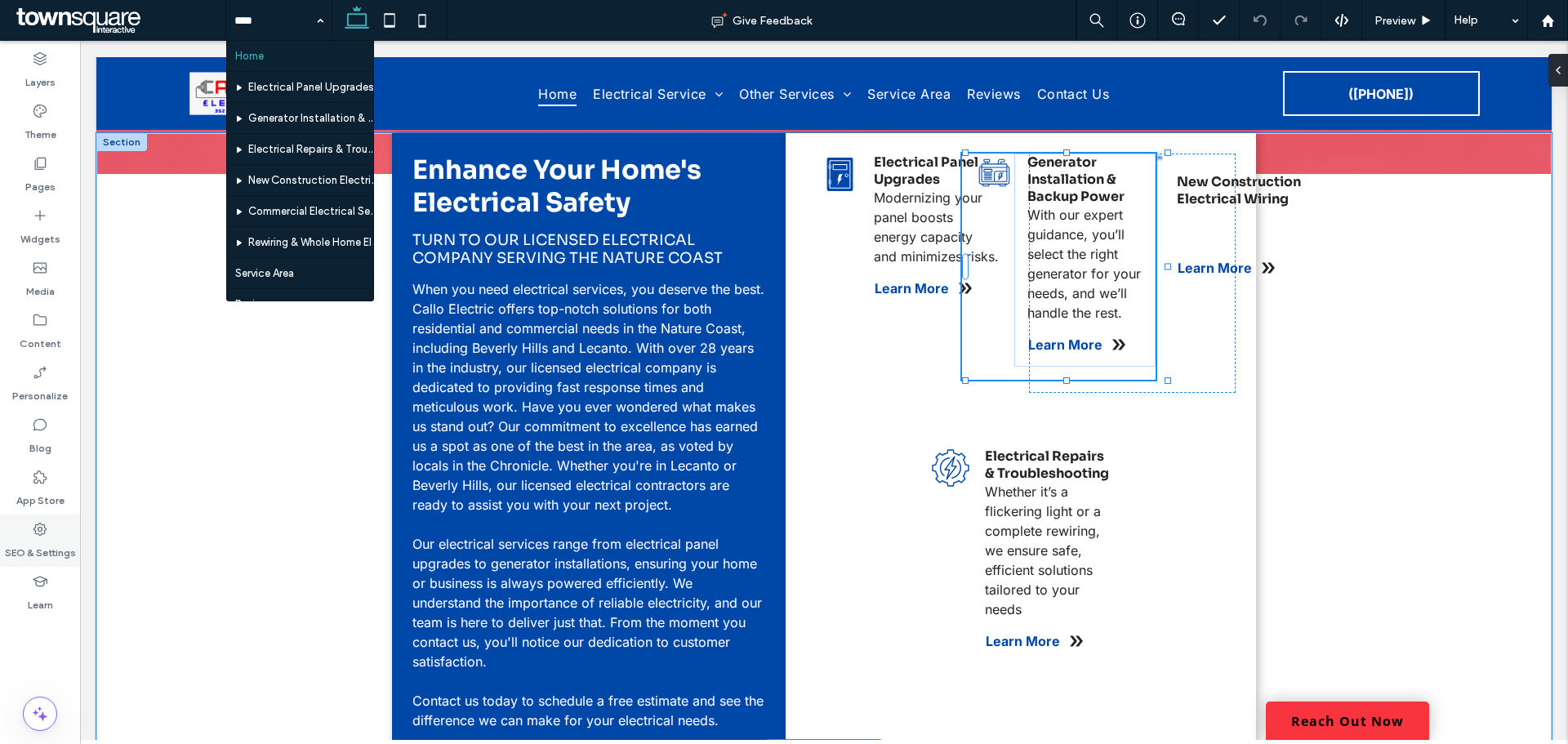 click on "SEO & Settings" at bounding box center [40, 541] 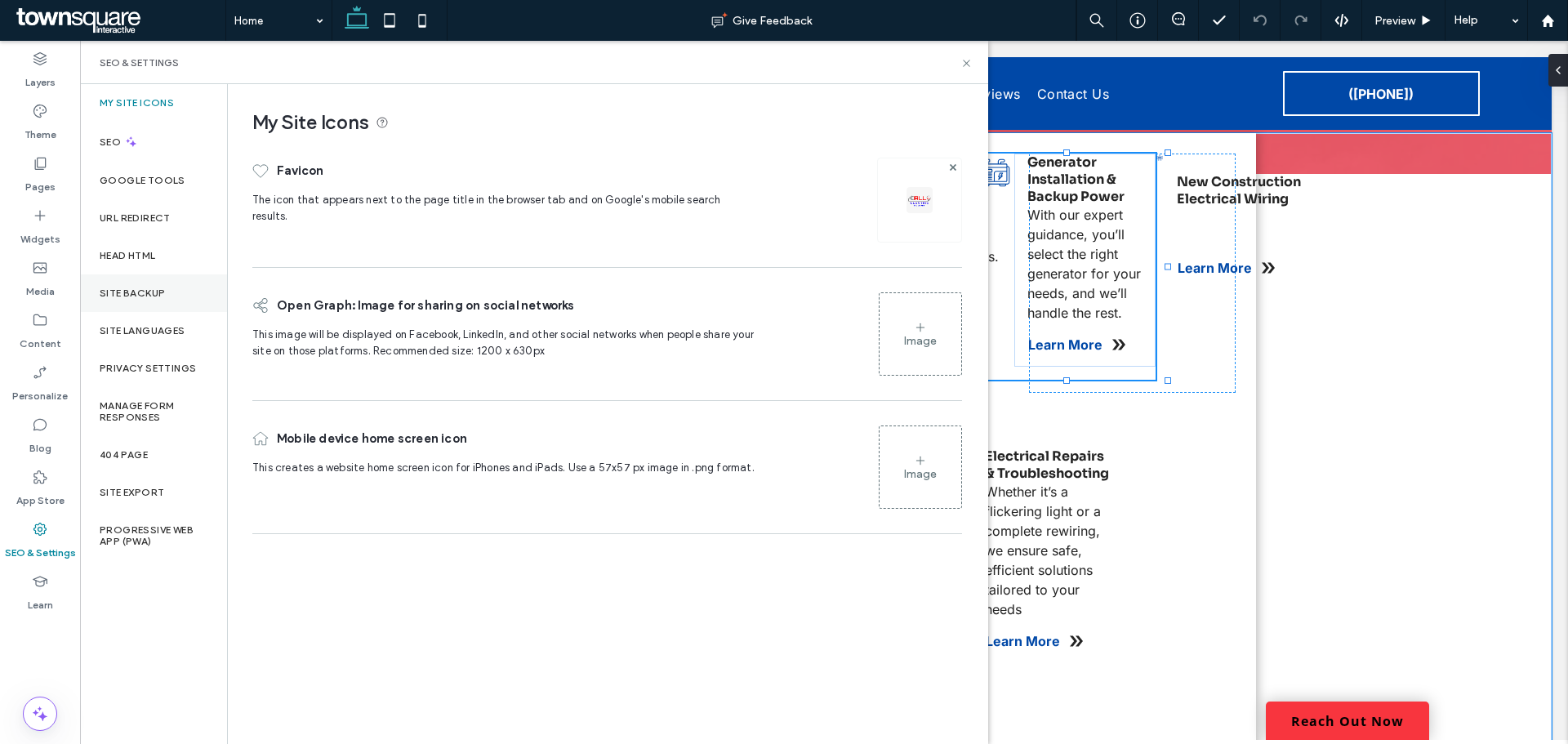 click on "Site Backup" at bounding box center [132, 293] 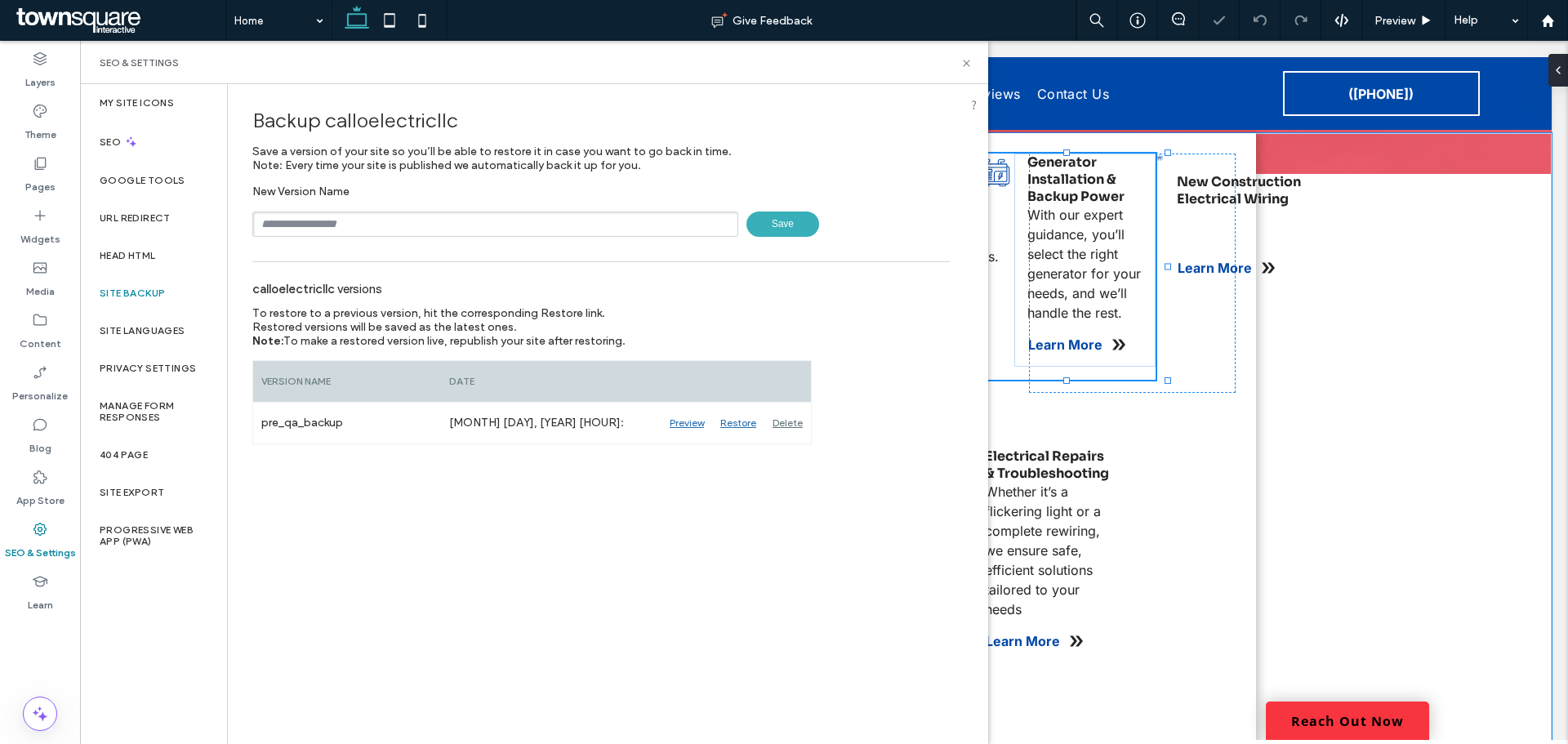 click on "Backup
calloelectricllc
Save a version of your site so you’ll be able to restore it in case you want to go back in time.
Note: Every time your site is published we automatically back it up for you.
New Version Name
Save
calloelectricllc
versions
To restore to a previous version, hit the corresponding Restore link.
Restored versions will be saved as the latest ones.
Note:  To make a restored version live, republish your site after restoring.
Version Name
Date" at bounding box center [601, 264] 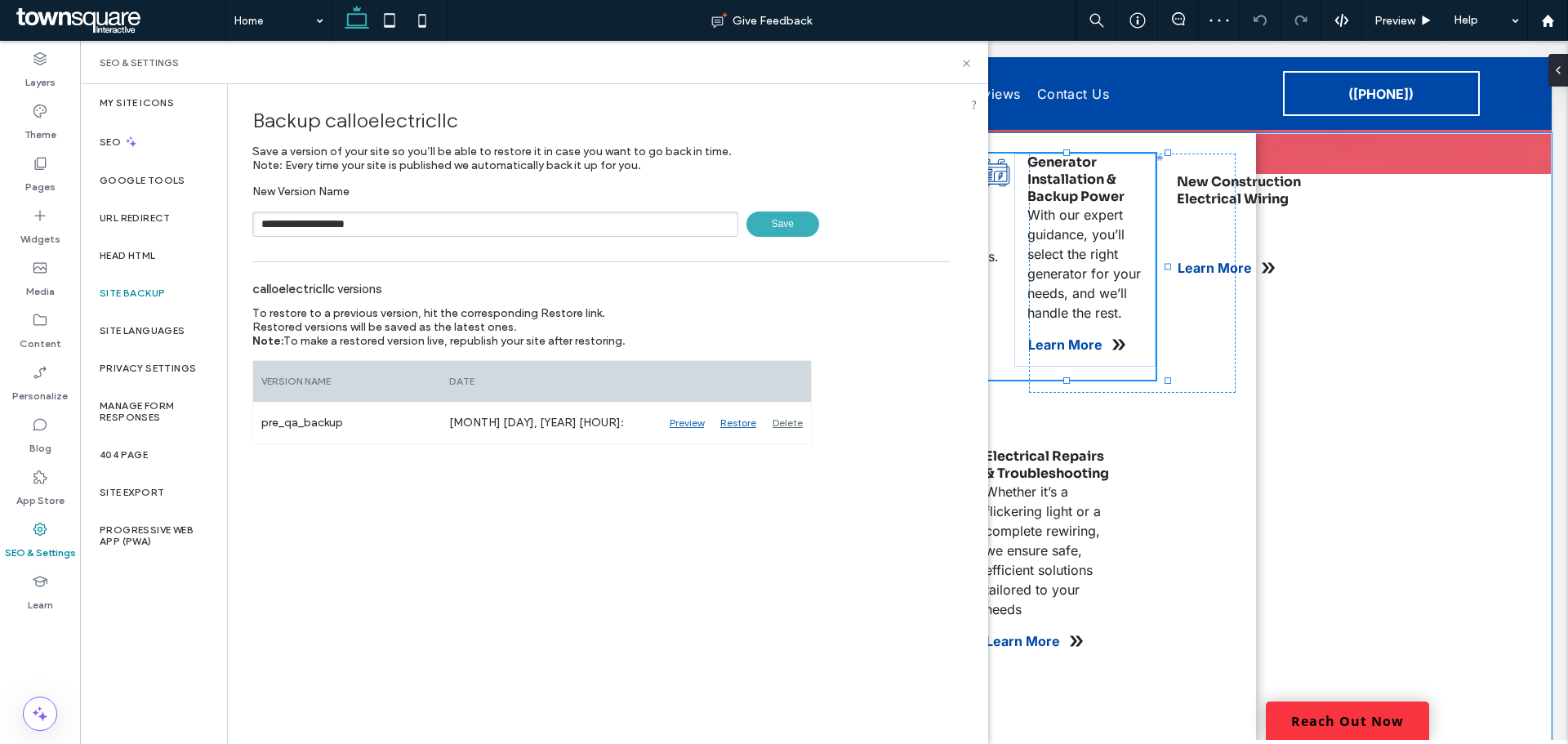 click on "Save" at bounding box center [782, 224] 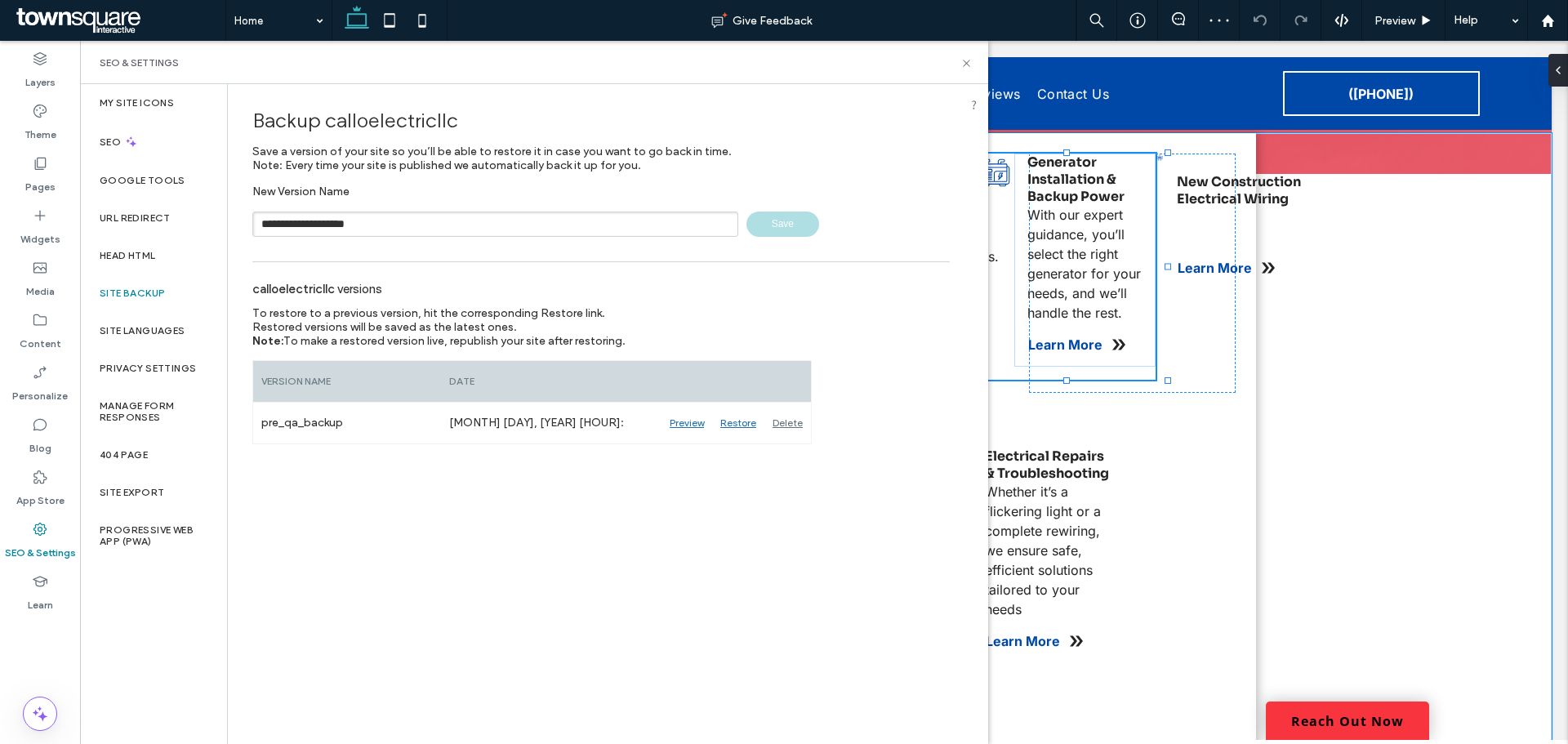 type 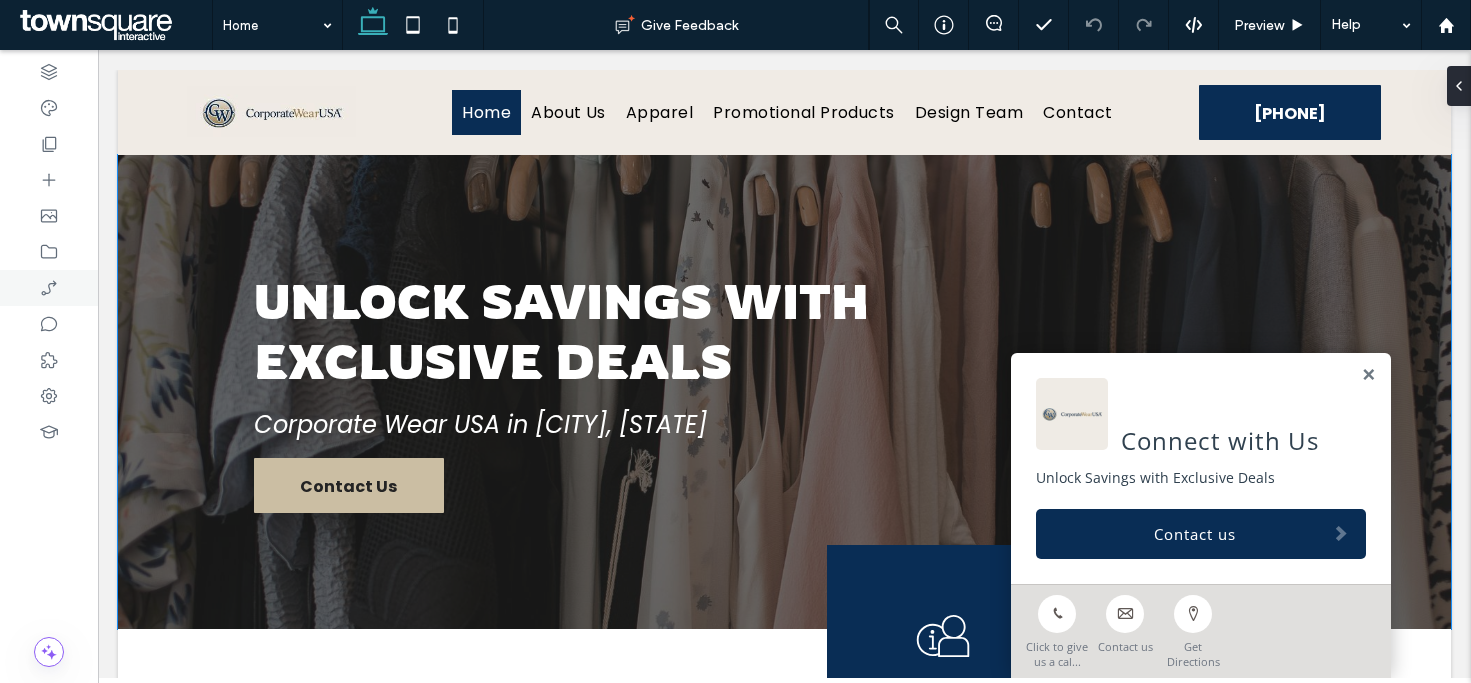 scroll, scrollTop: 0, scrollLeft: 0, axis: both 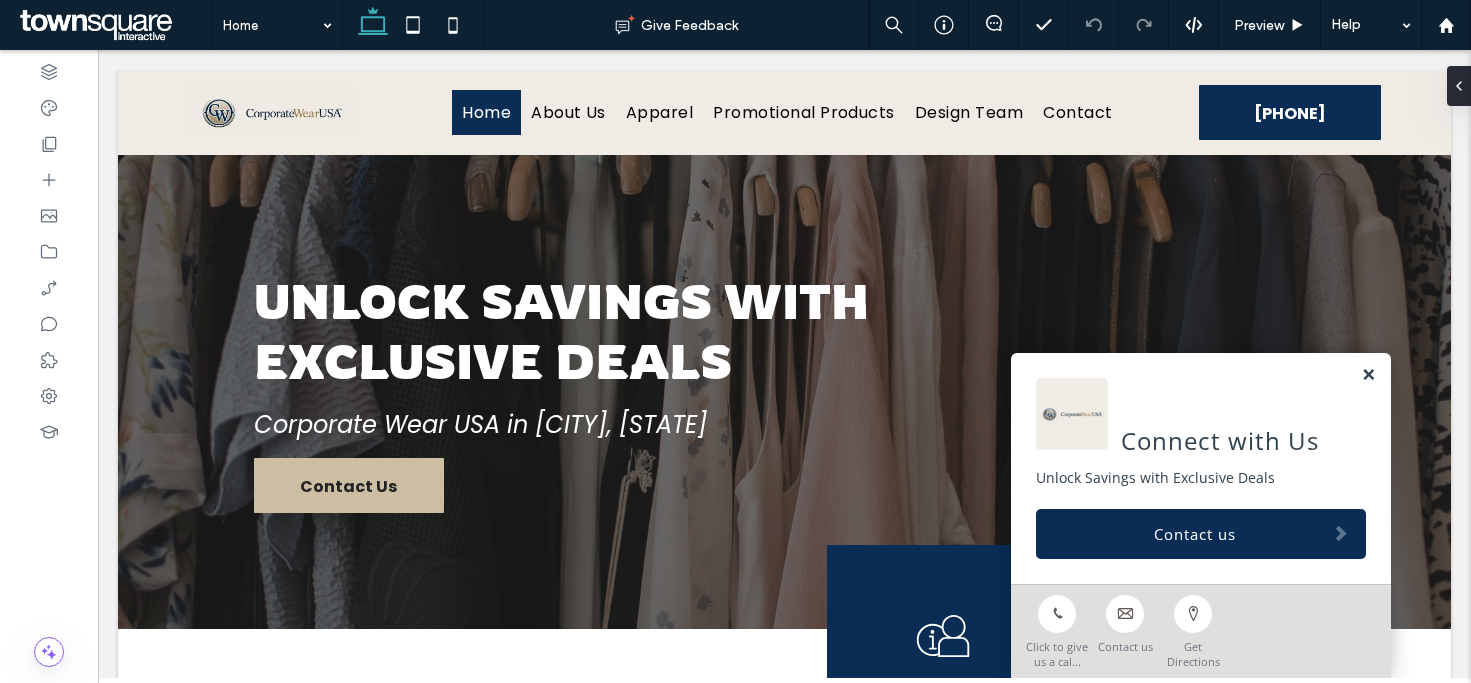 click at bounding box center [1368, 375] 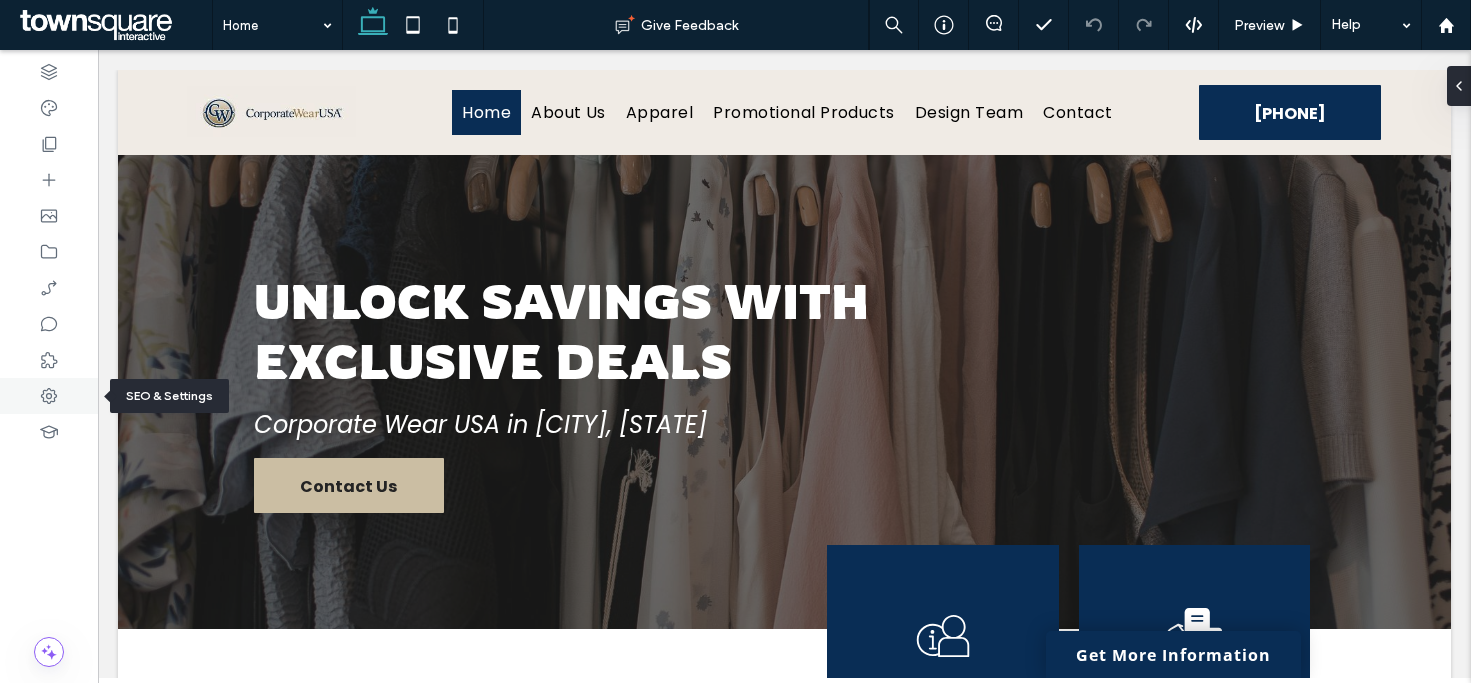 click at bounding box center (49, 396) 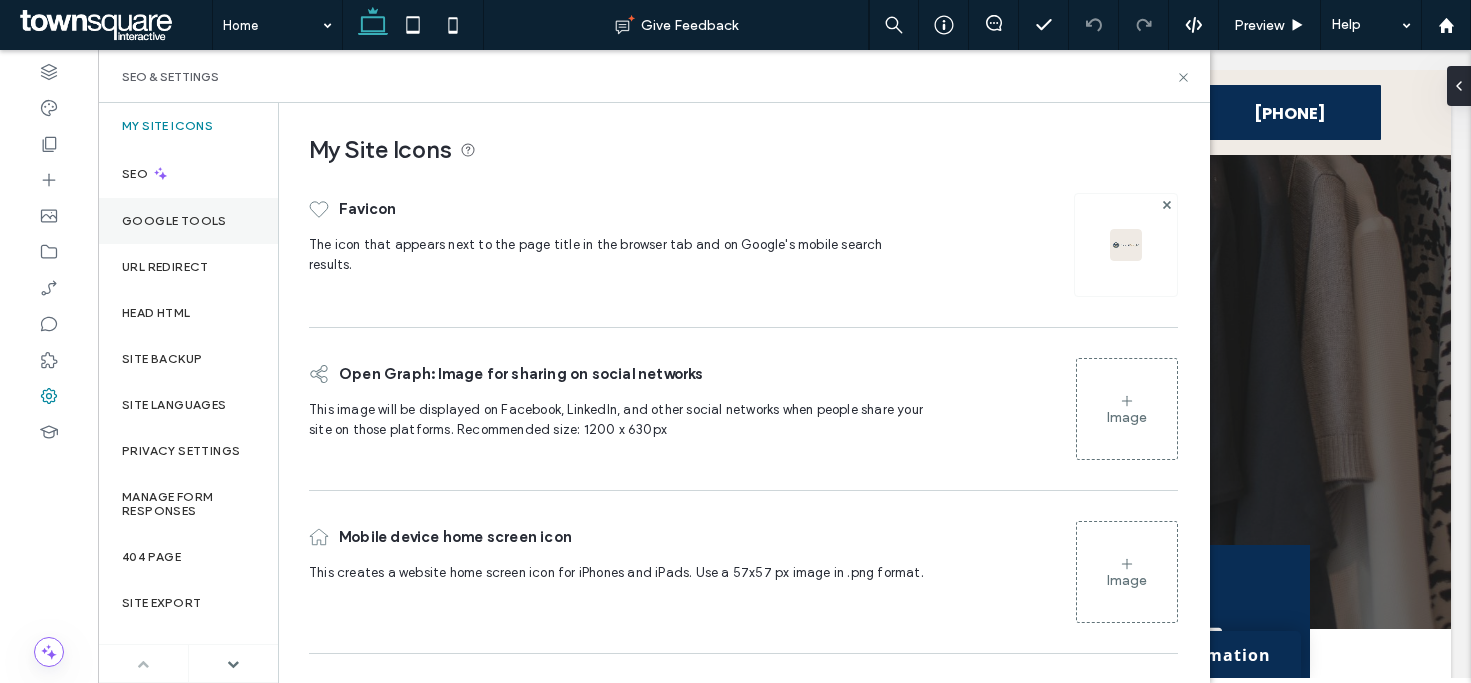 click on "Google Tools" at bounding box center [174, 221] 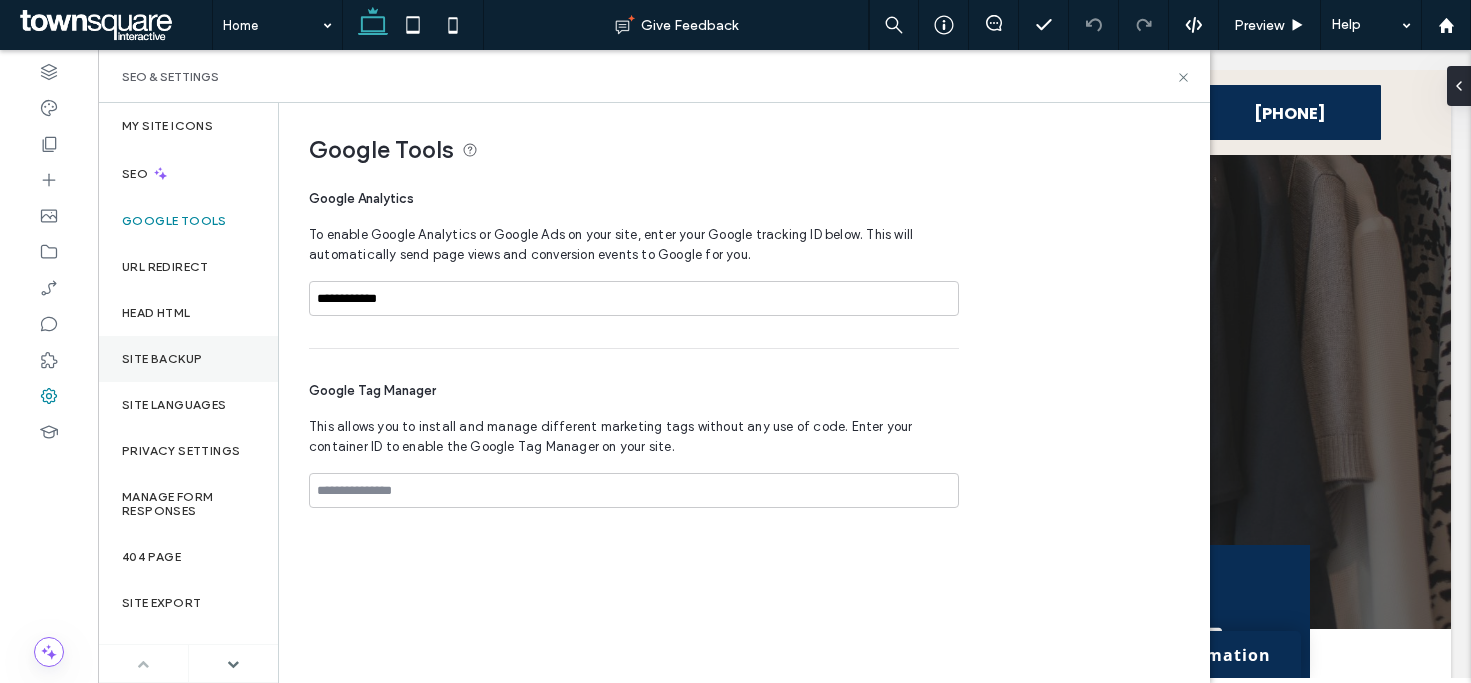 click on "Site Backup" at bounding box center (188, 359) 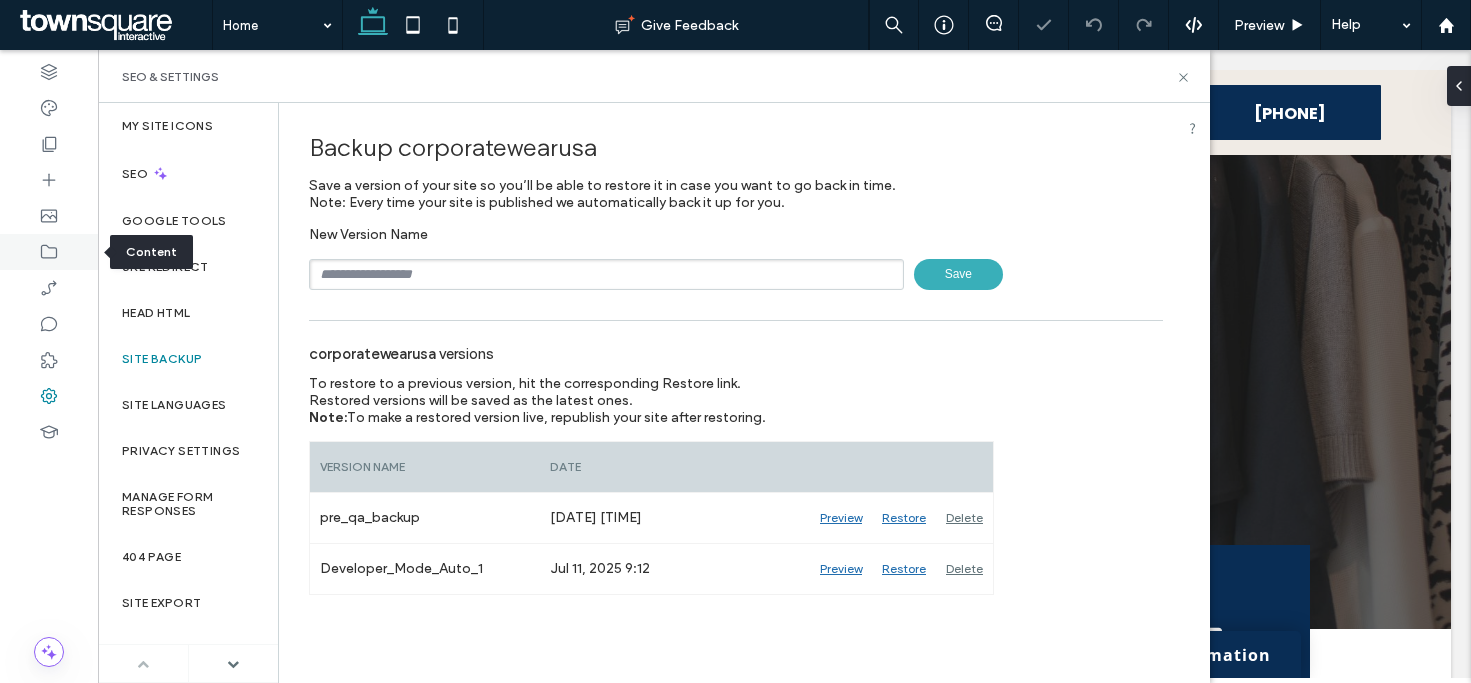 click 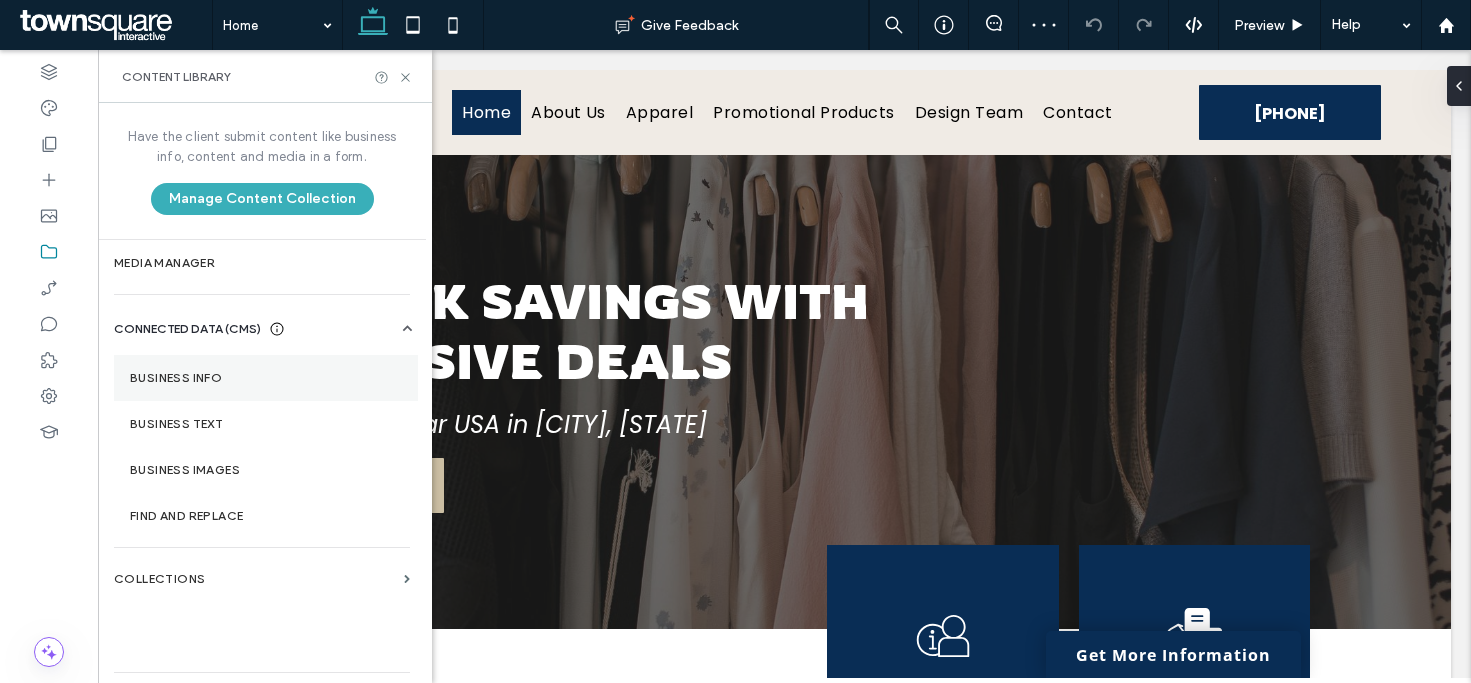 click on "Business Info" at bounding box center (266, 378) 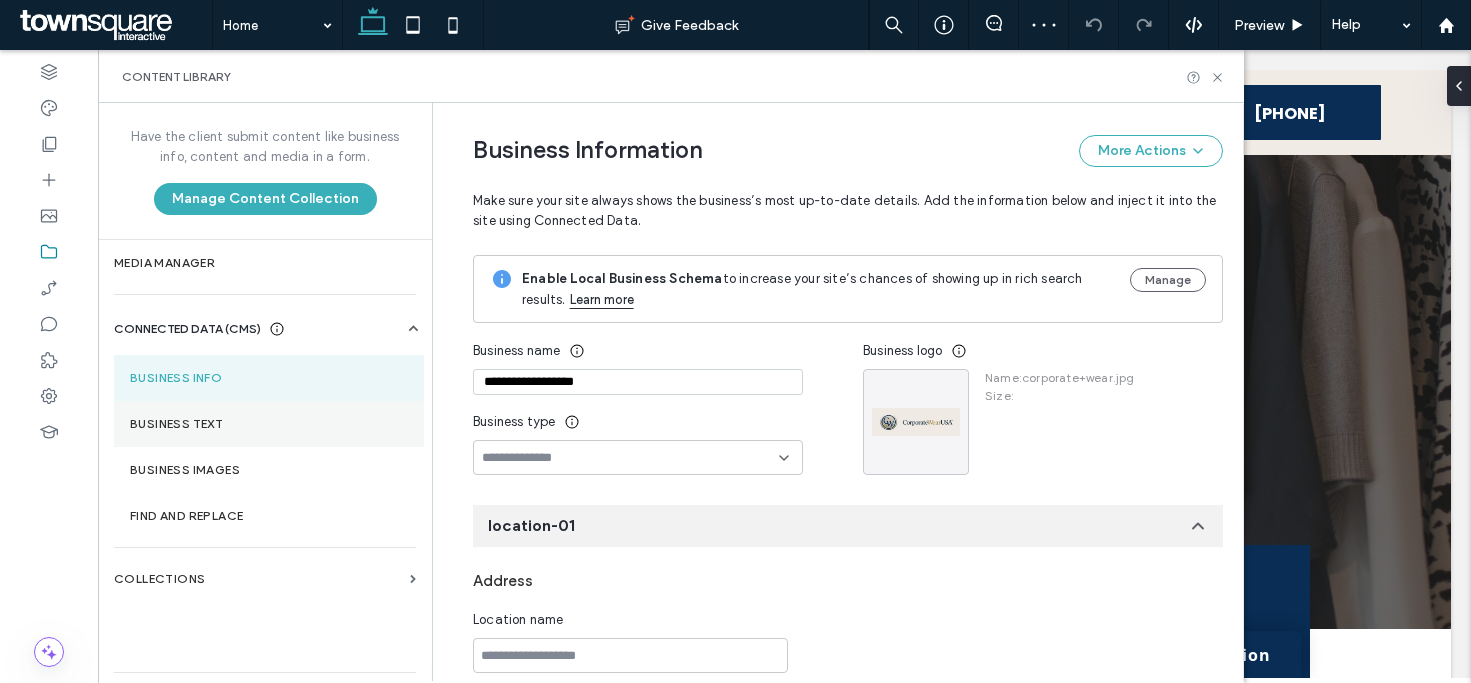 scroll, scrollTop: 160, scrollLeft: 0, axis: vertical 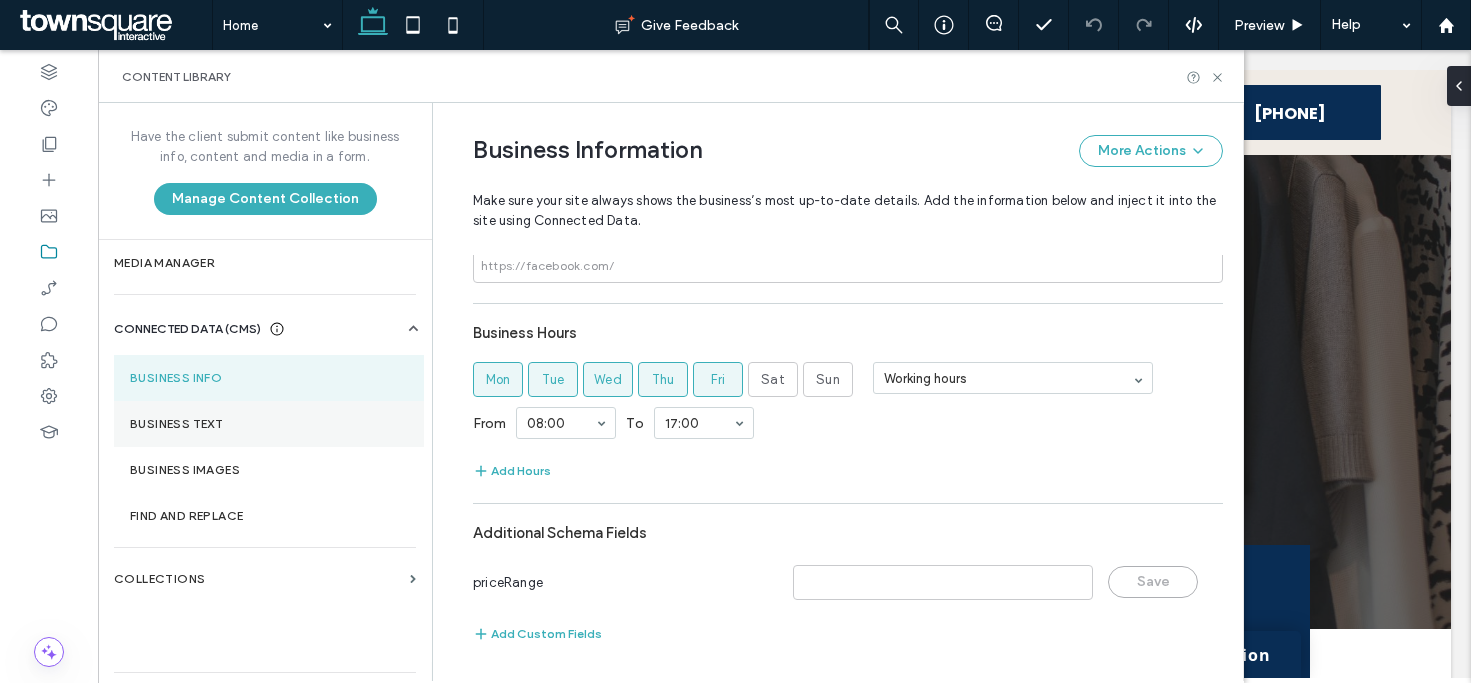 click on "Business Text" at bounding box center [269, 424] 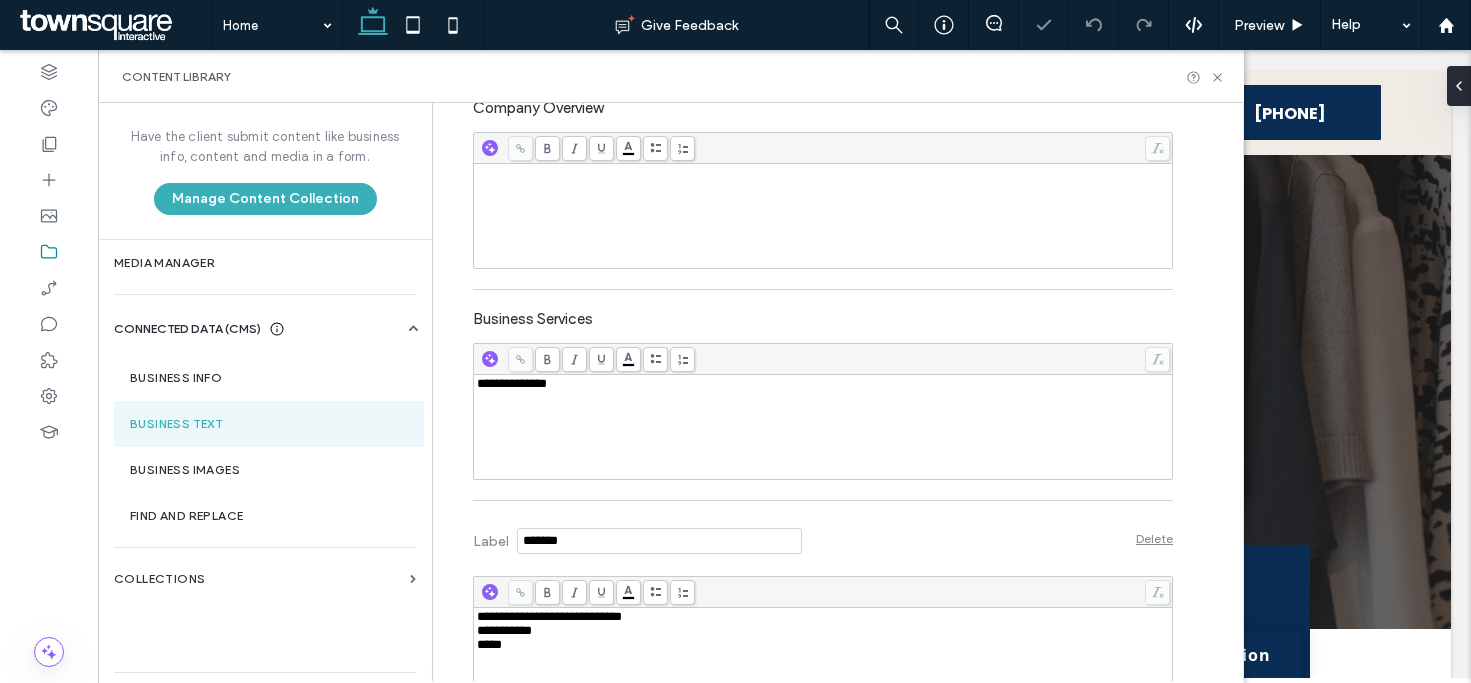 scroll, scrollTop: 600, scrollLeft: 0, axis: vertical 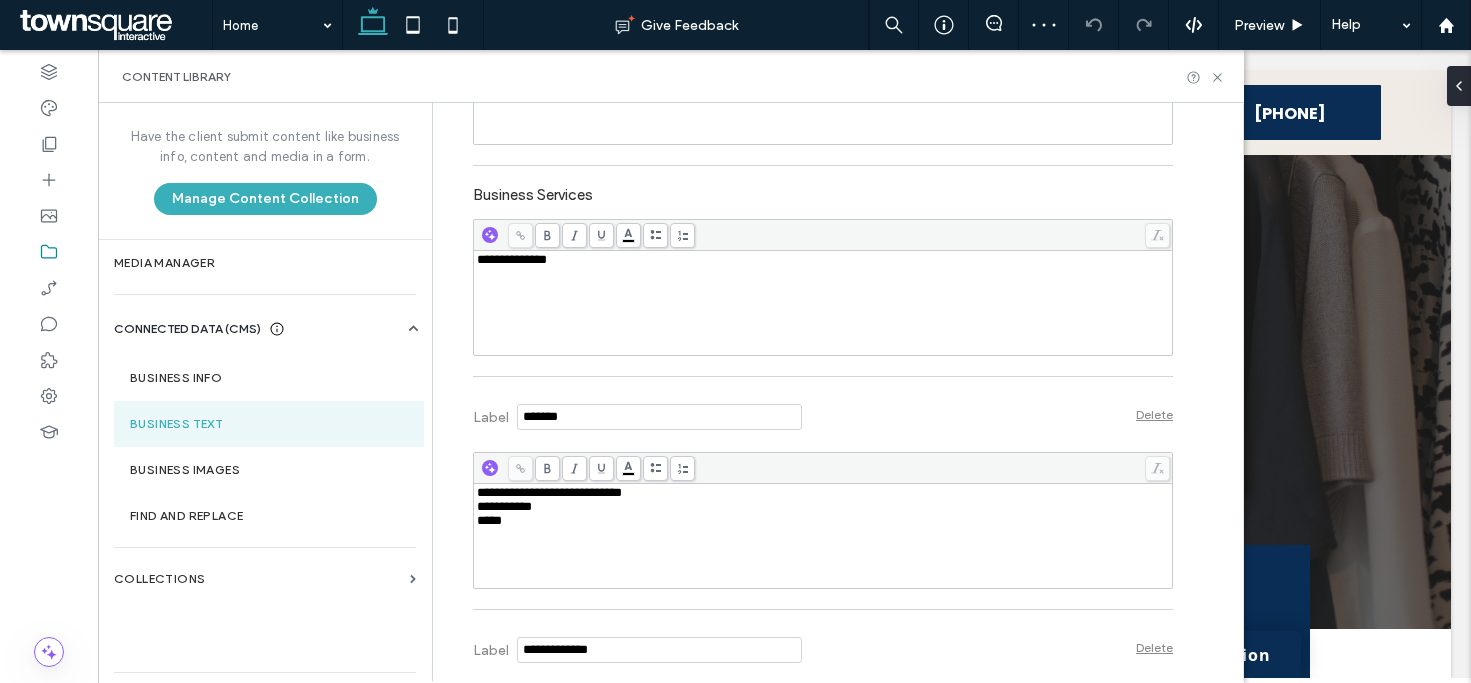 click on "**********" at bounding box center (823, 260) 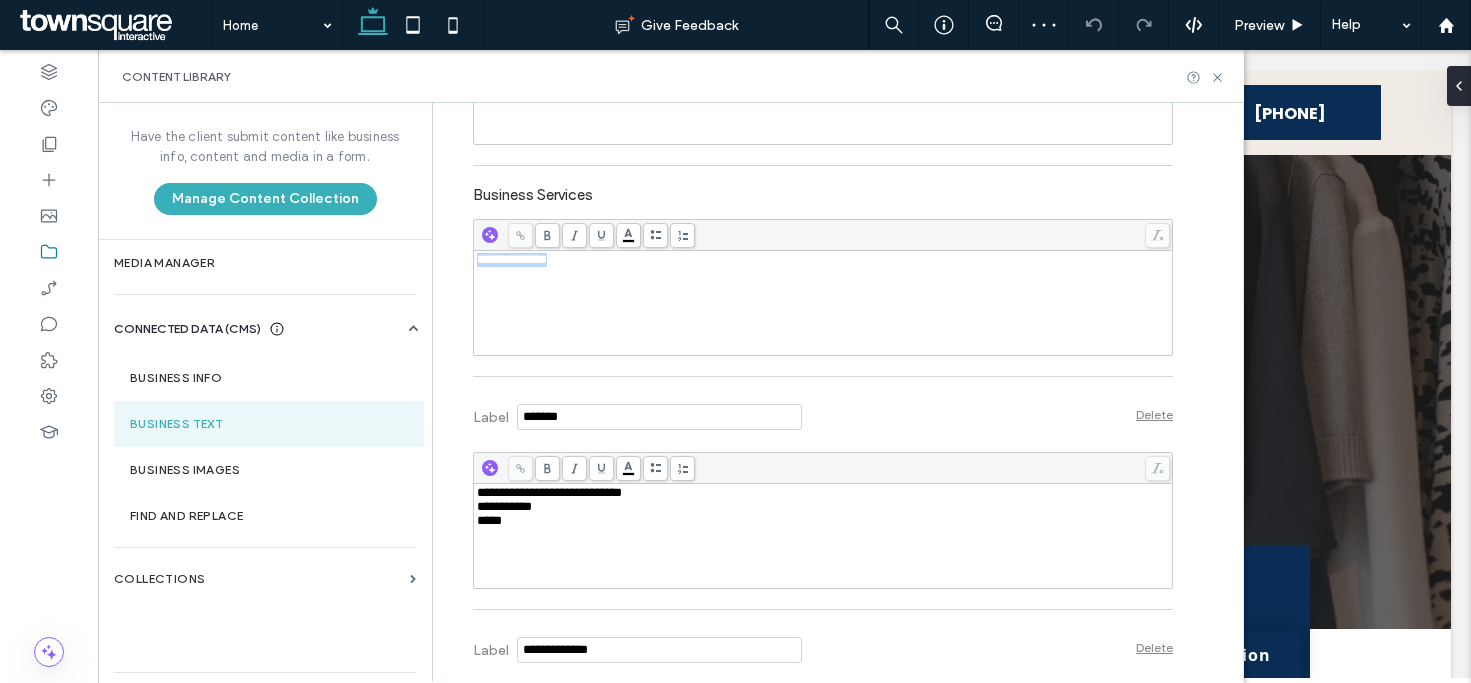 click on "**********" at bounding box center (823, 260) 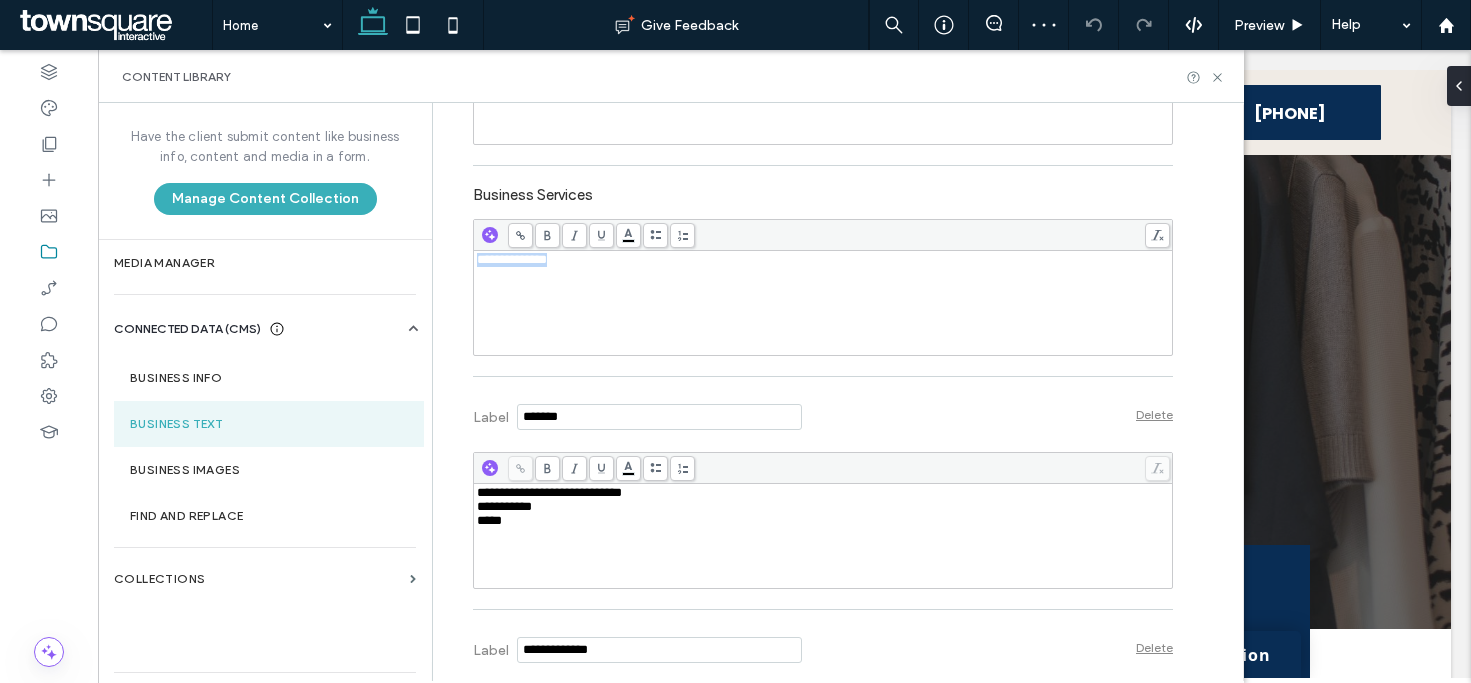 click on "**********" at bounding box center (823, 260) 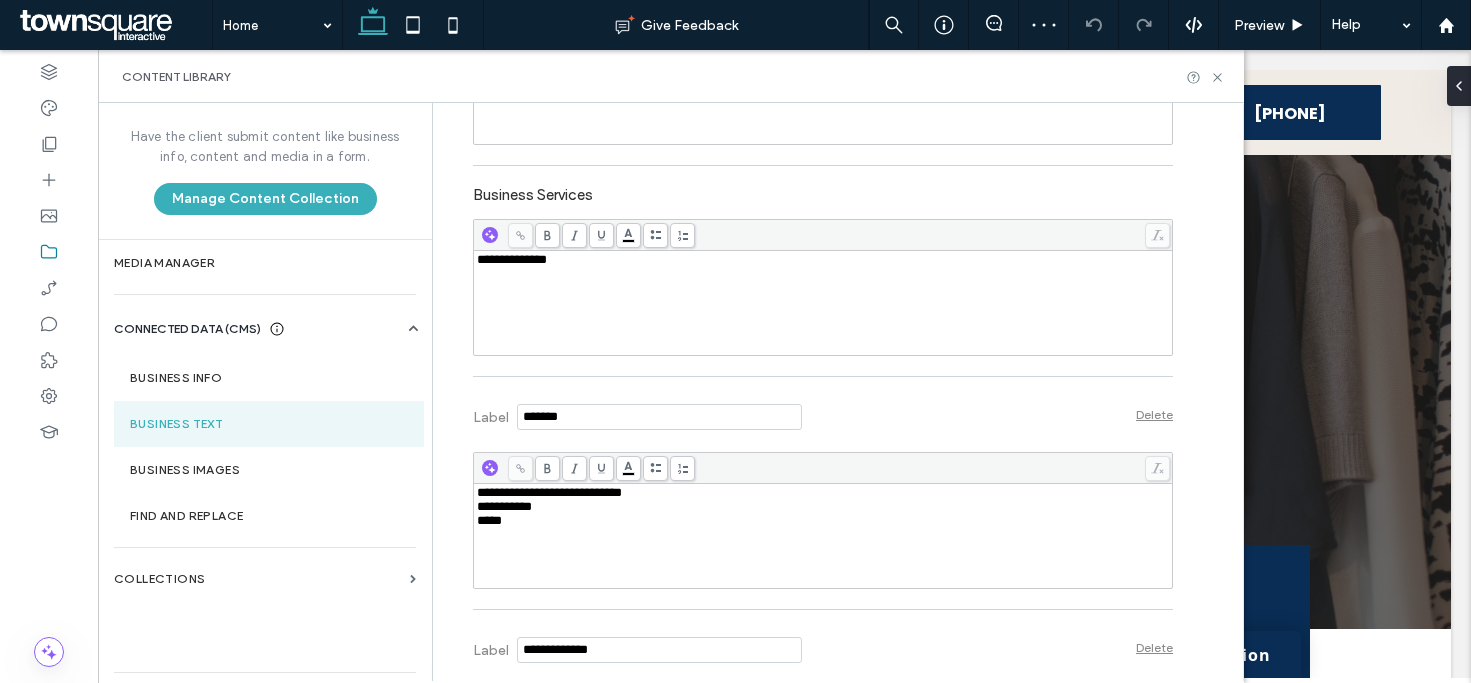 click on "**********" at bounding box center [823, 303] 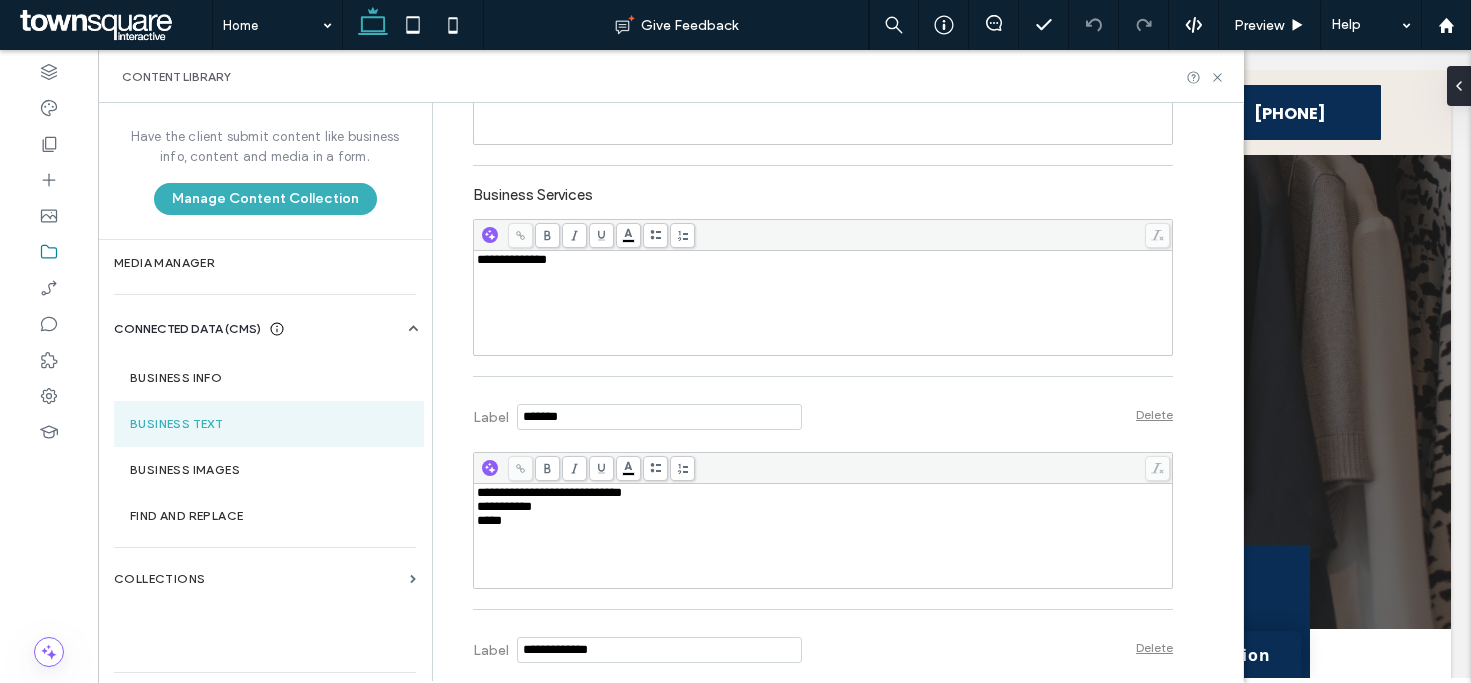 click on "**********" at bounding box center (823, 303) 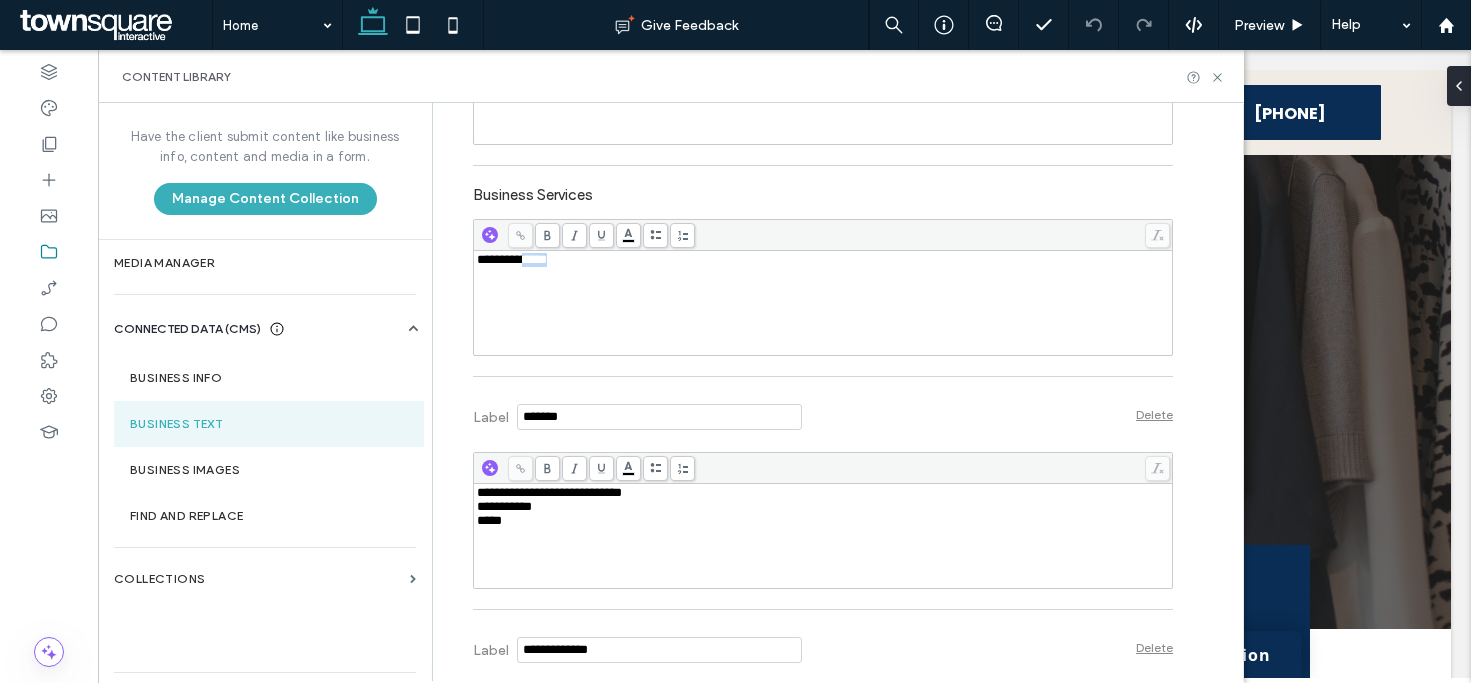 click on "**********" at bounding box center [823, 303] 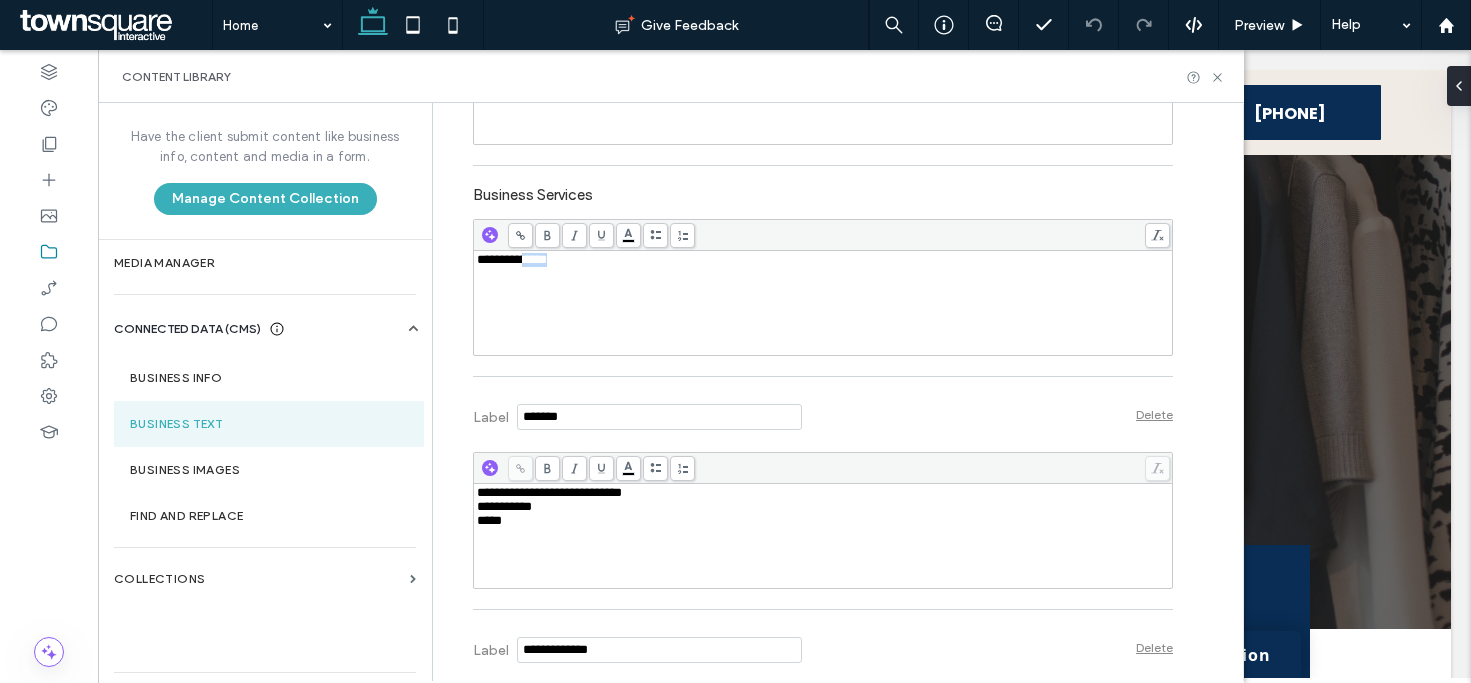 click on "**********" at bounding box center [512, 259] 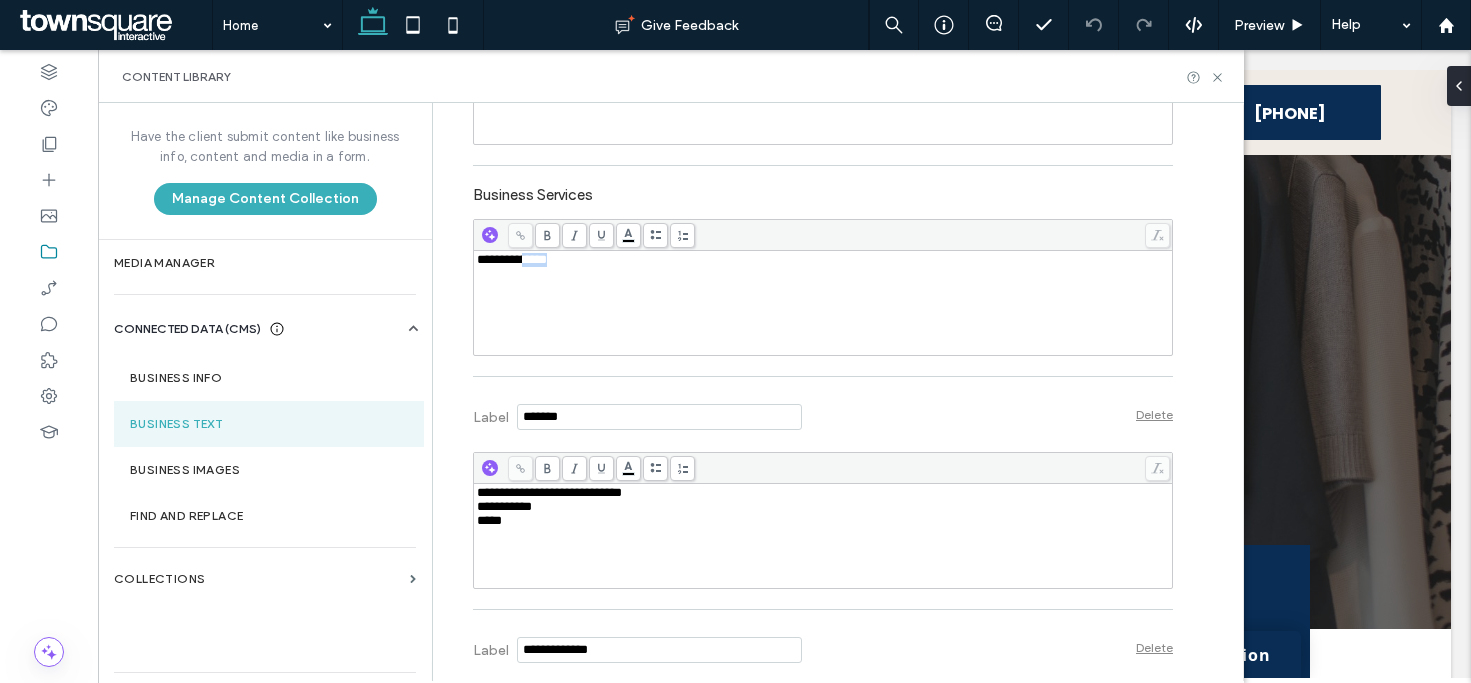 click on "**********" at bounding box center [512, 259] 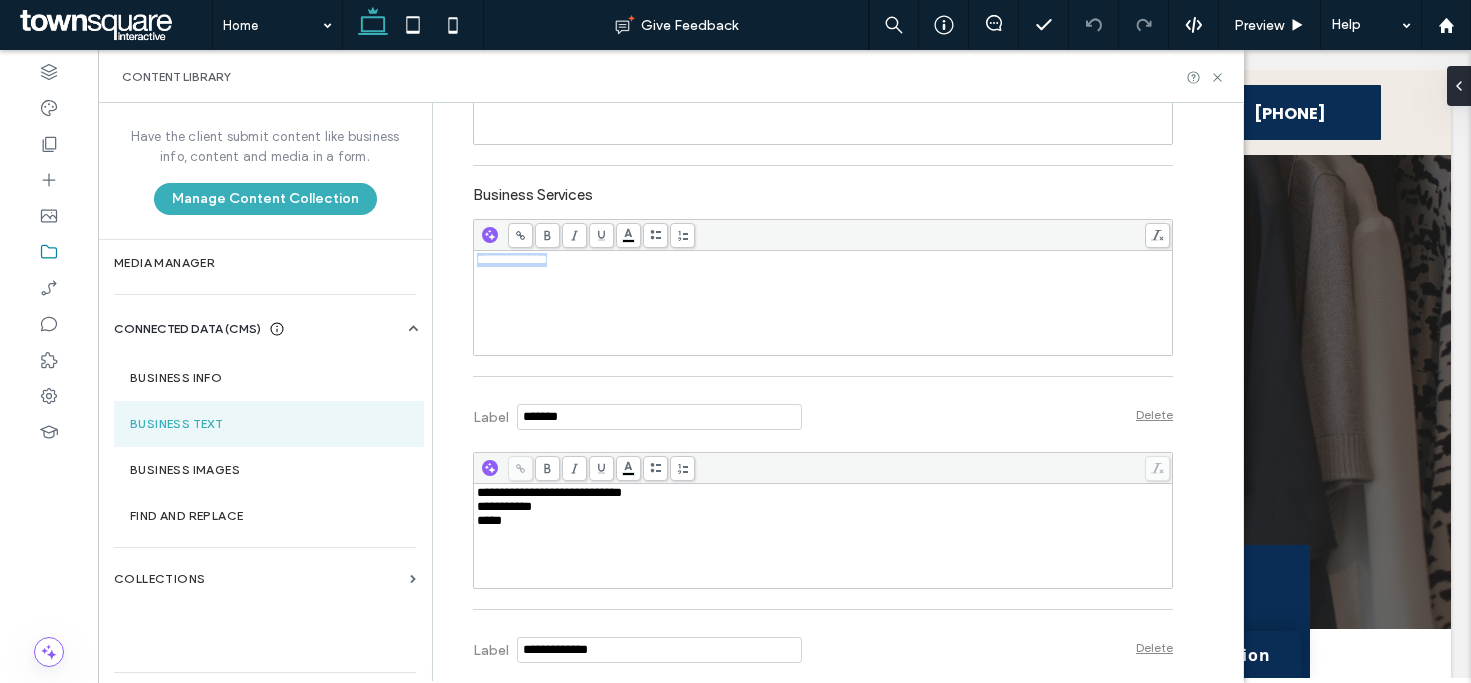 click on "**********" at bounding box center [512, 259] 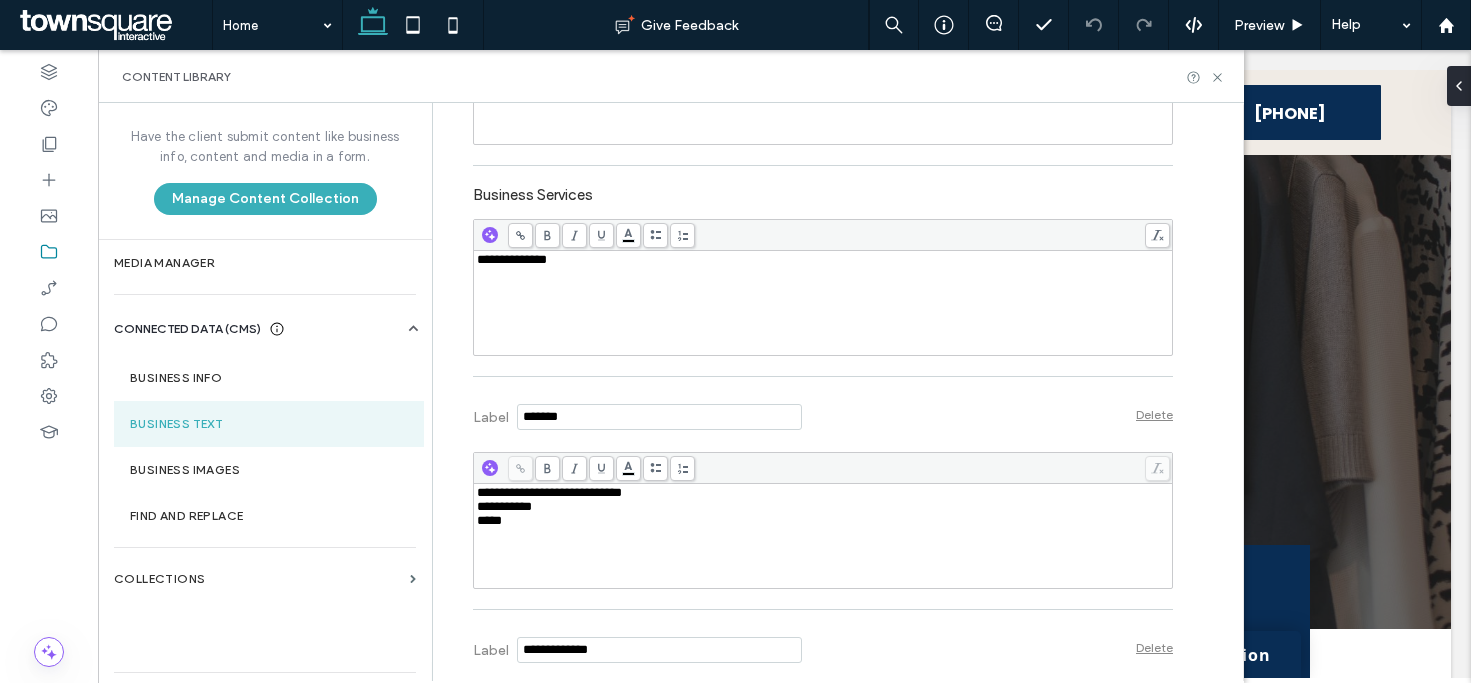 type 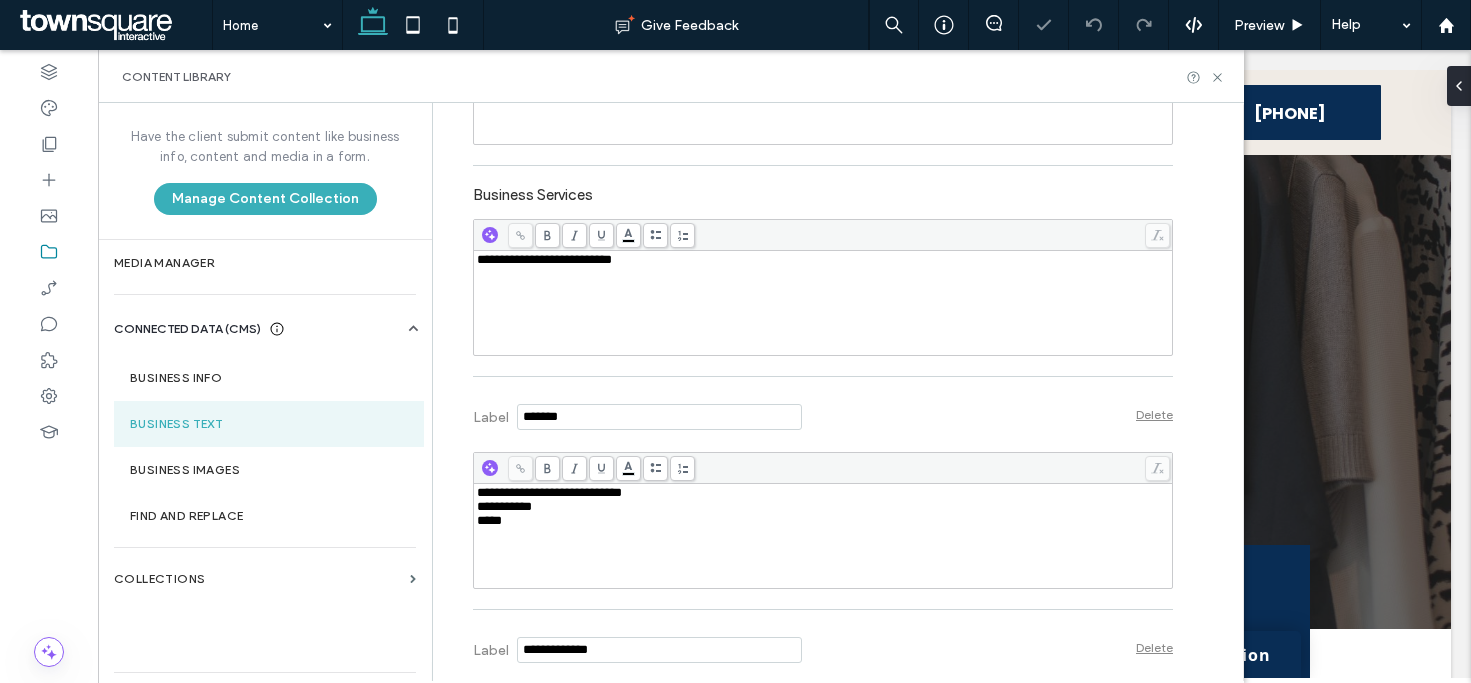 click on "**********" at bounding box center [808, 204] 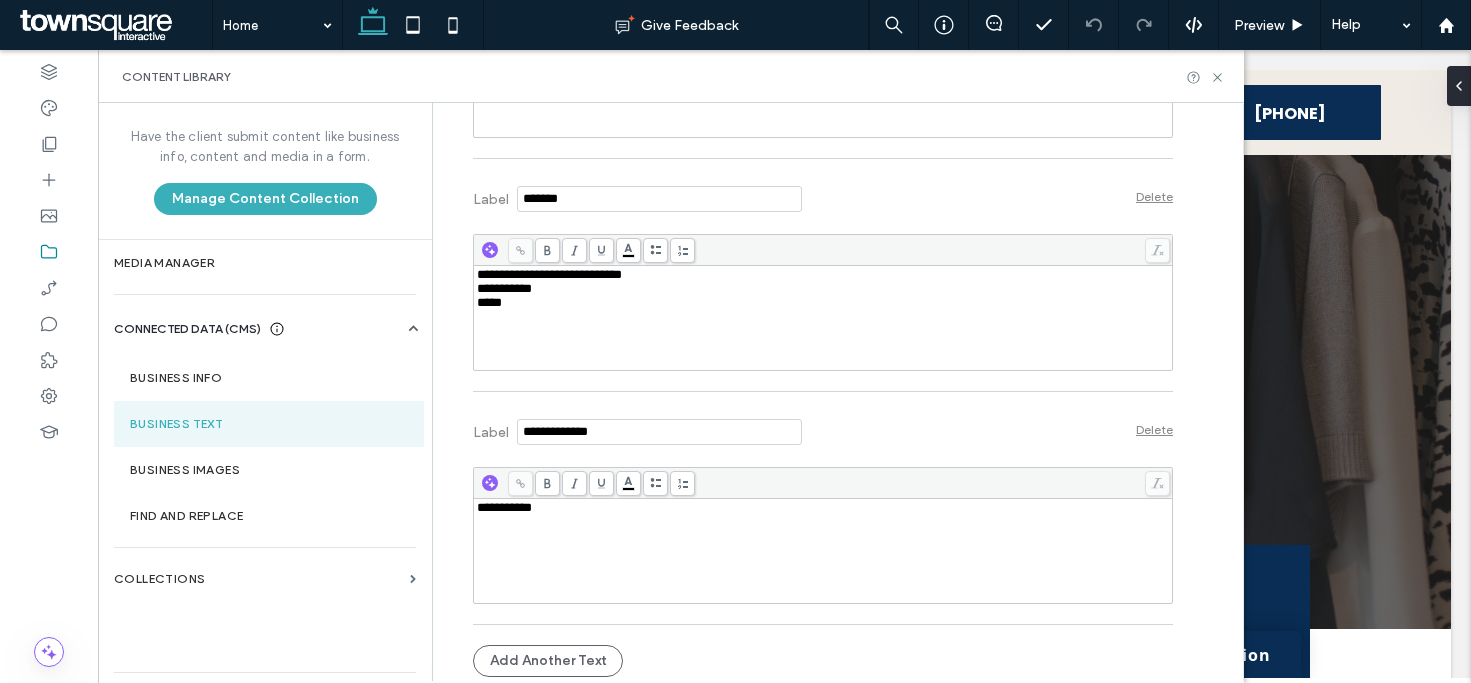 scroll, scrollTop: 824, scrollLeft: 0, axis: vertical 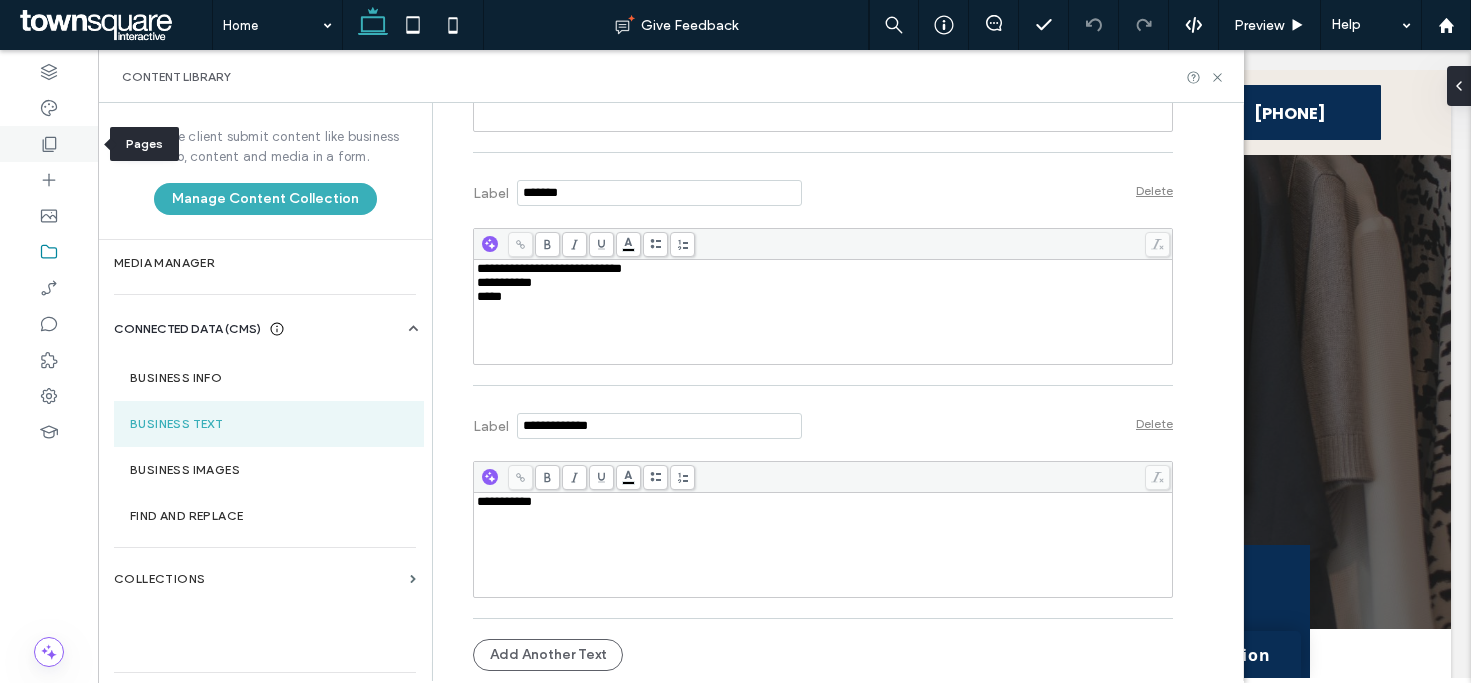 click at bounding box center (49, 144) 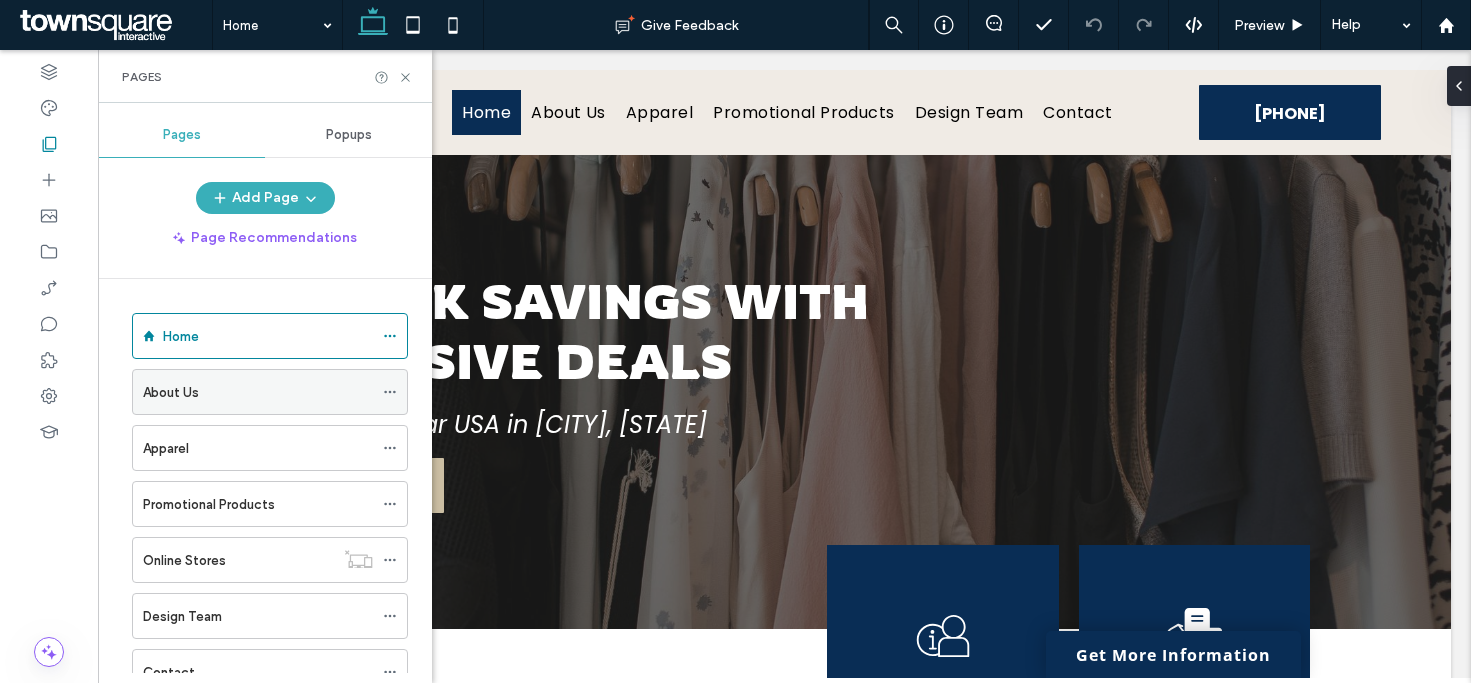 click 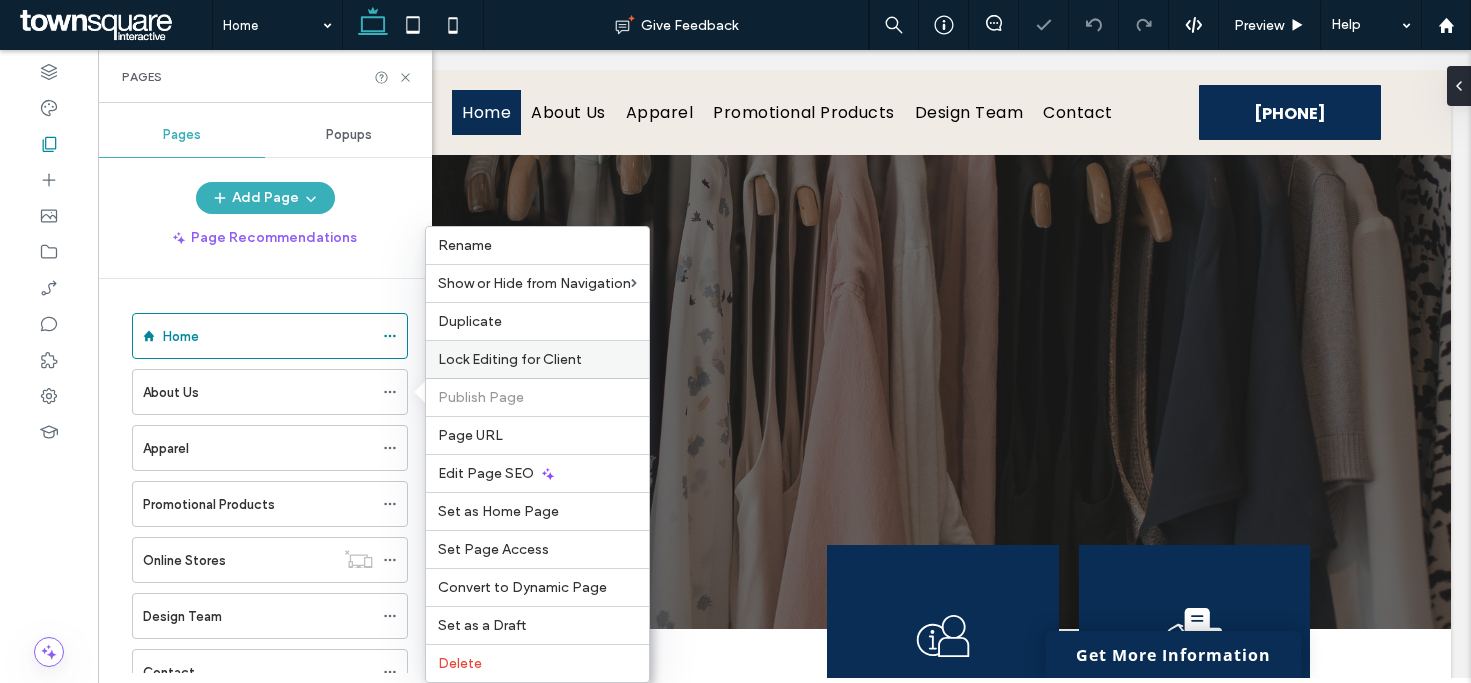 scroll, scrollTop: 0, scrollLeft: 0, axis: both 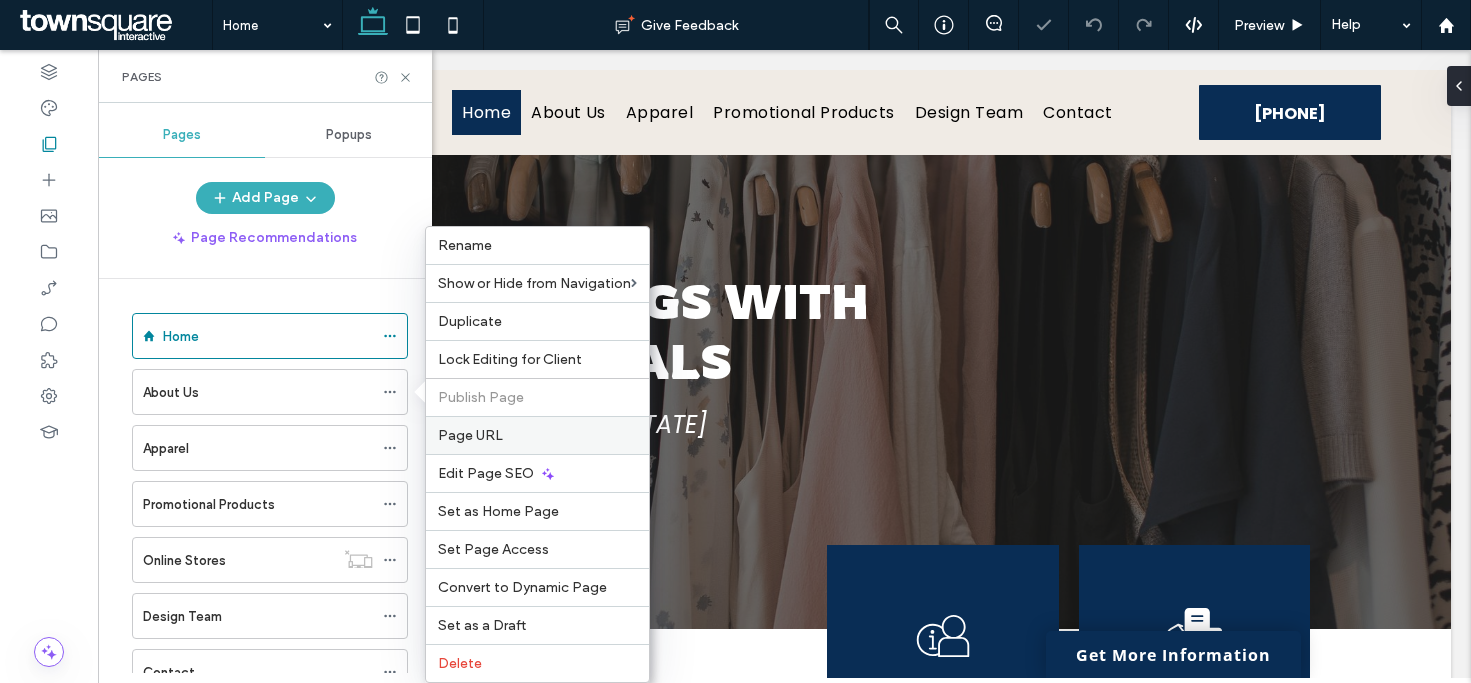 click on "Page URL" at bounding box center (537, 435) 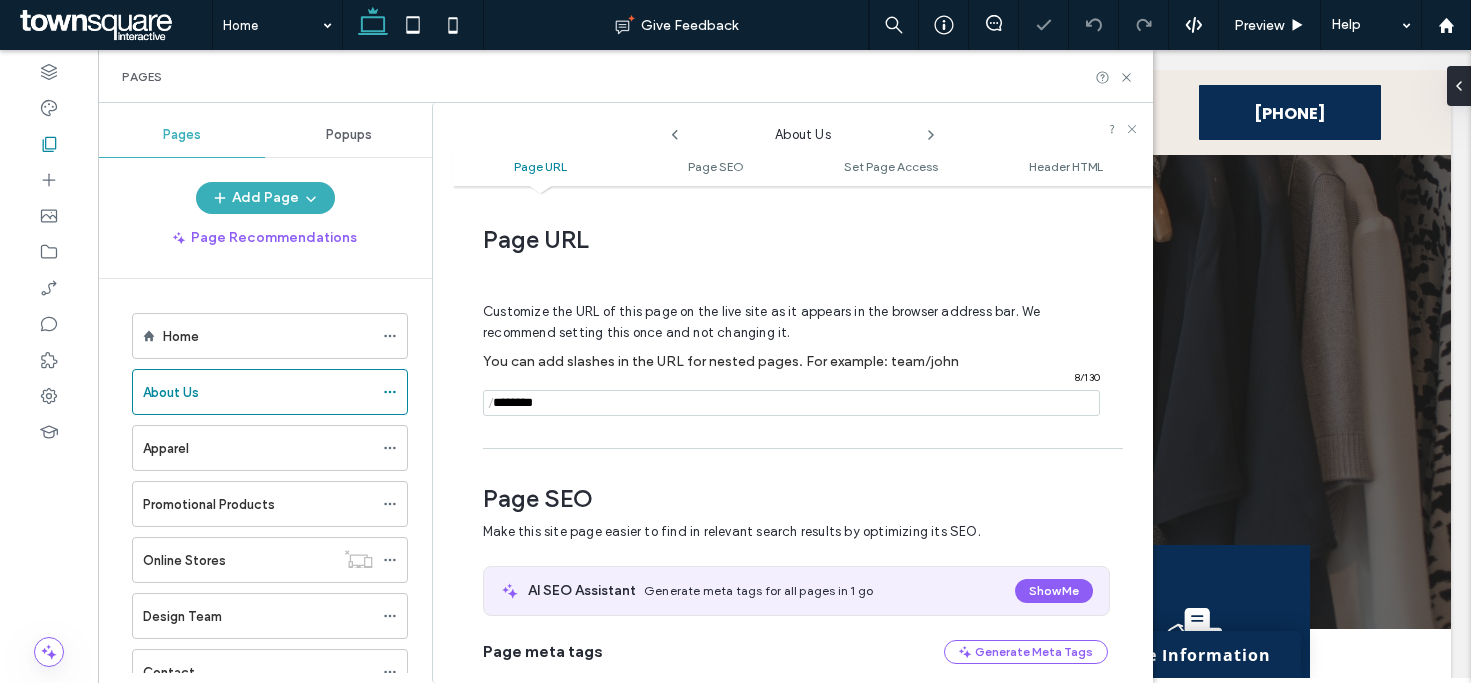 scroll, scrollTop: 10, scrollLeft: 0, axis: vertical 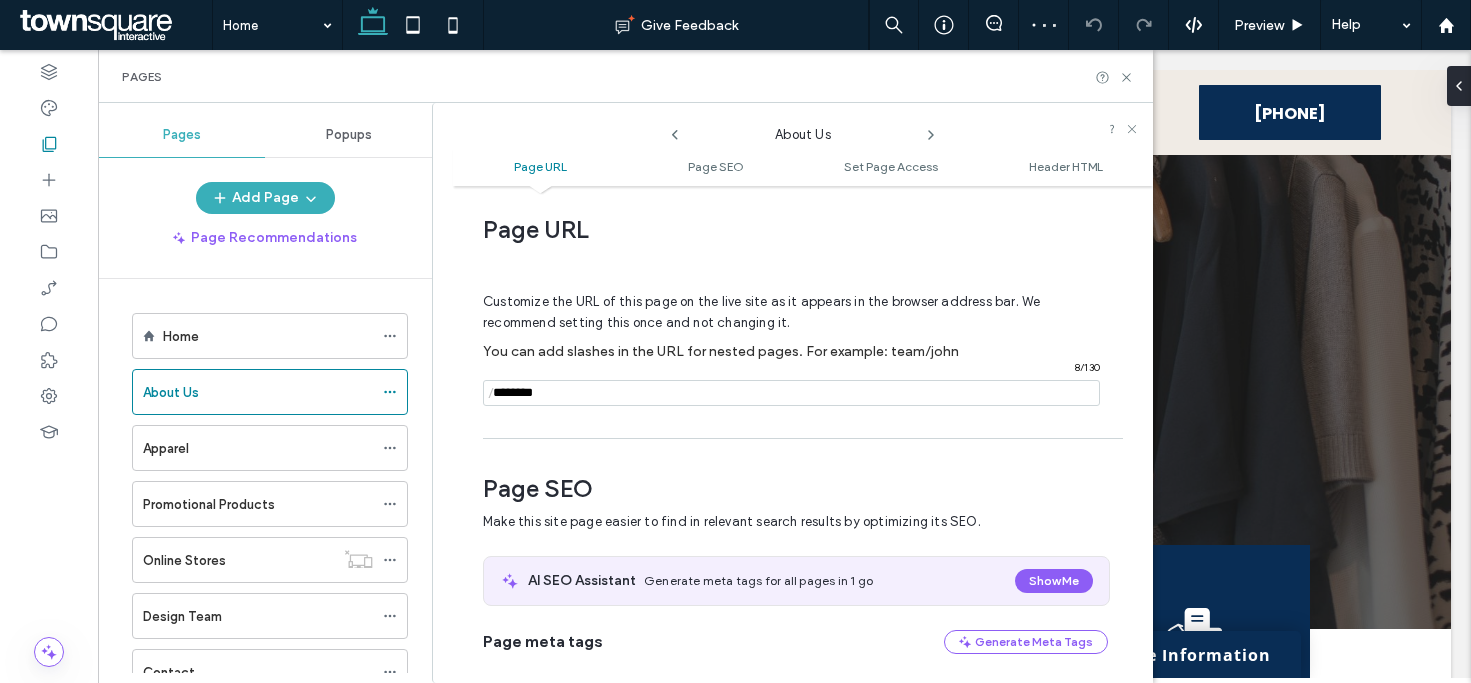 click 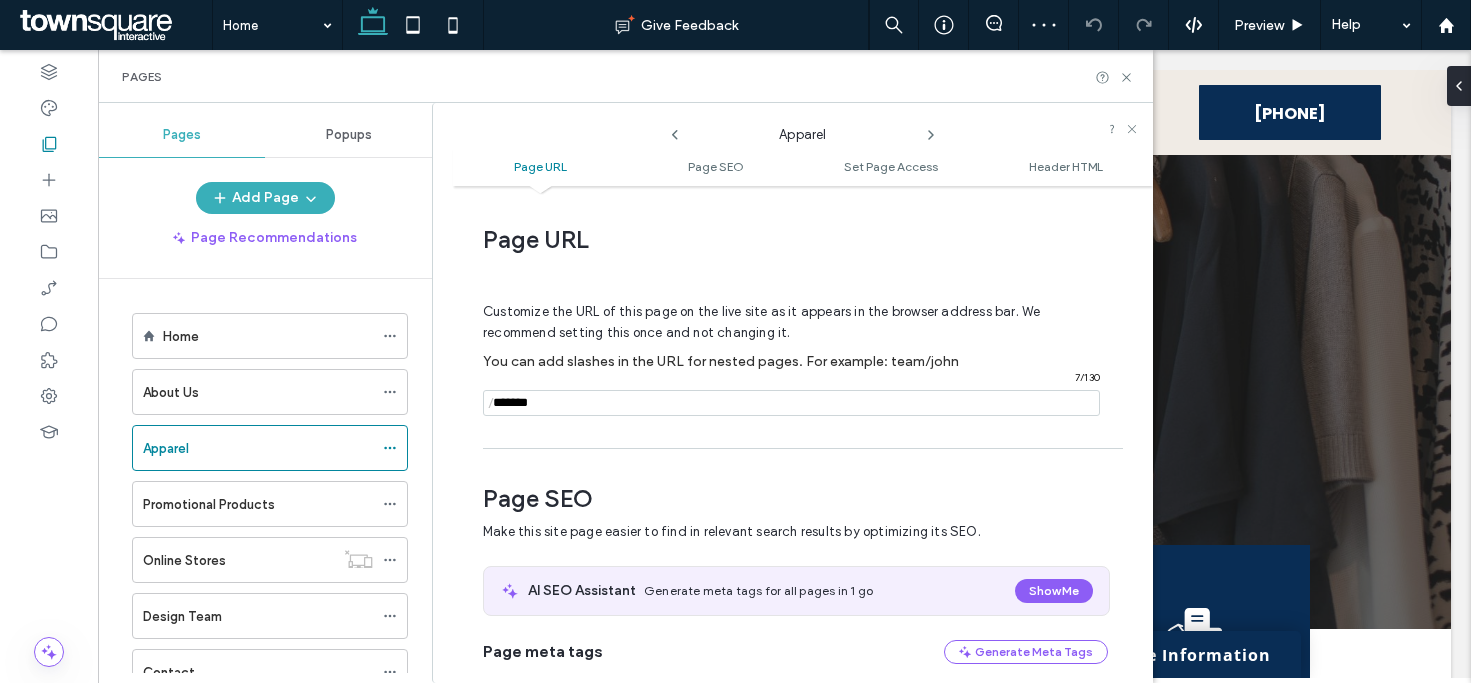 scroll, scrollTop: 10, scrollLeft: 0, axis: vertical 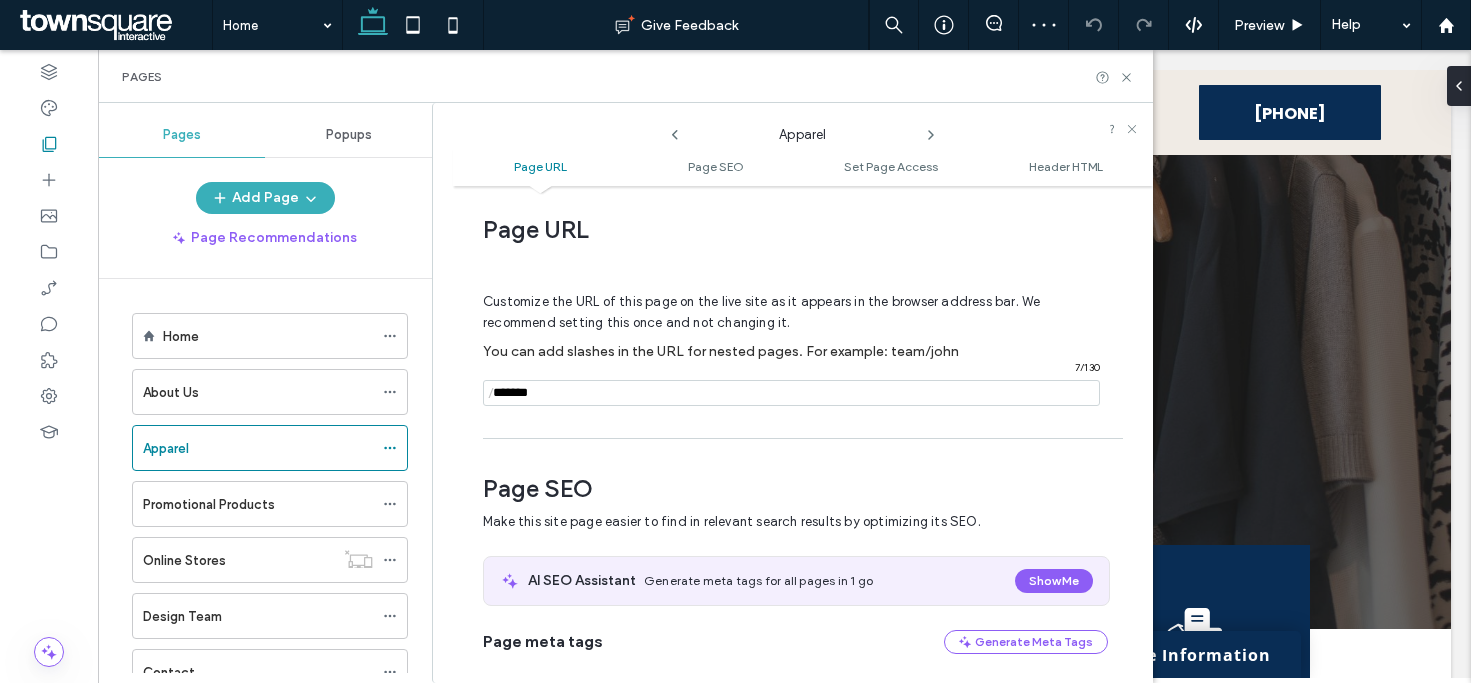 click 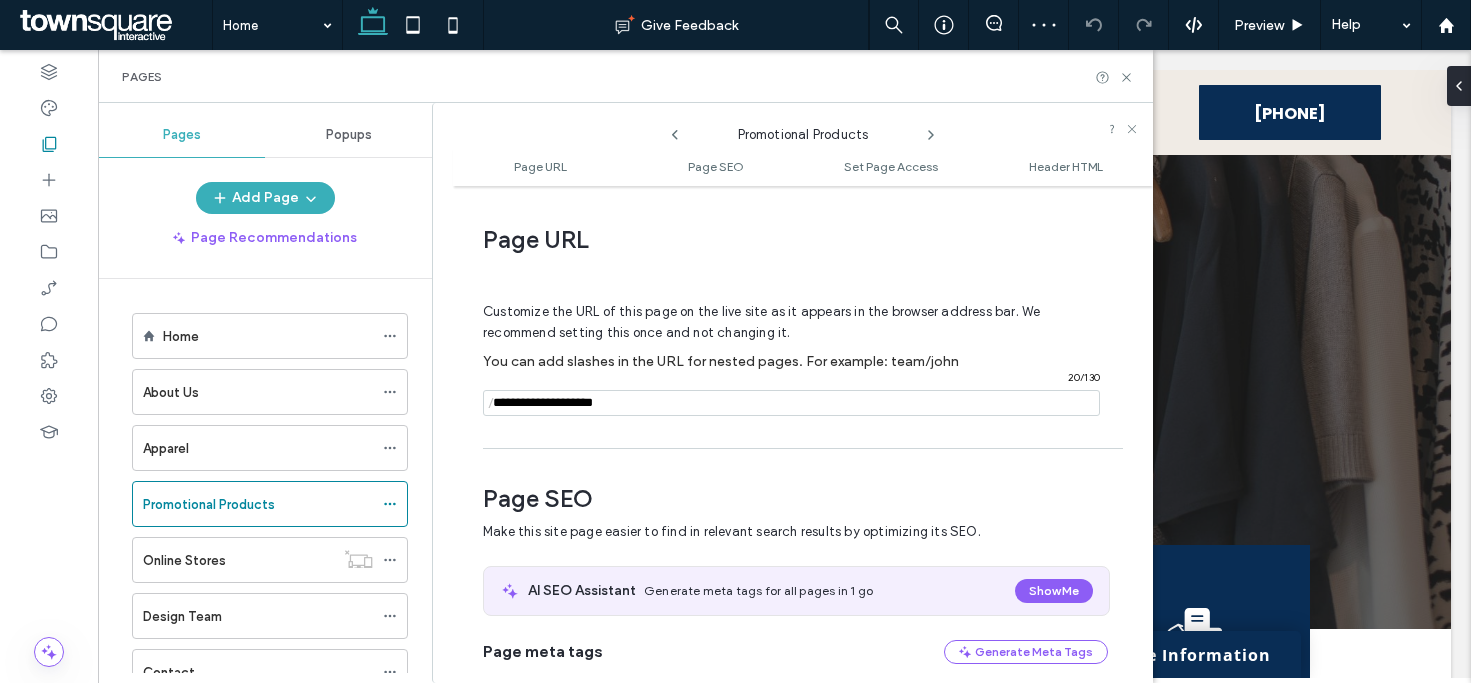 scroll, scrollTop: 10, scrollLeft: 0, axis: vertical 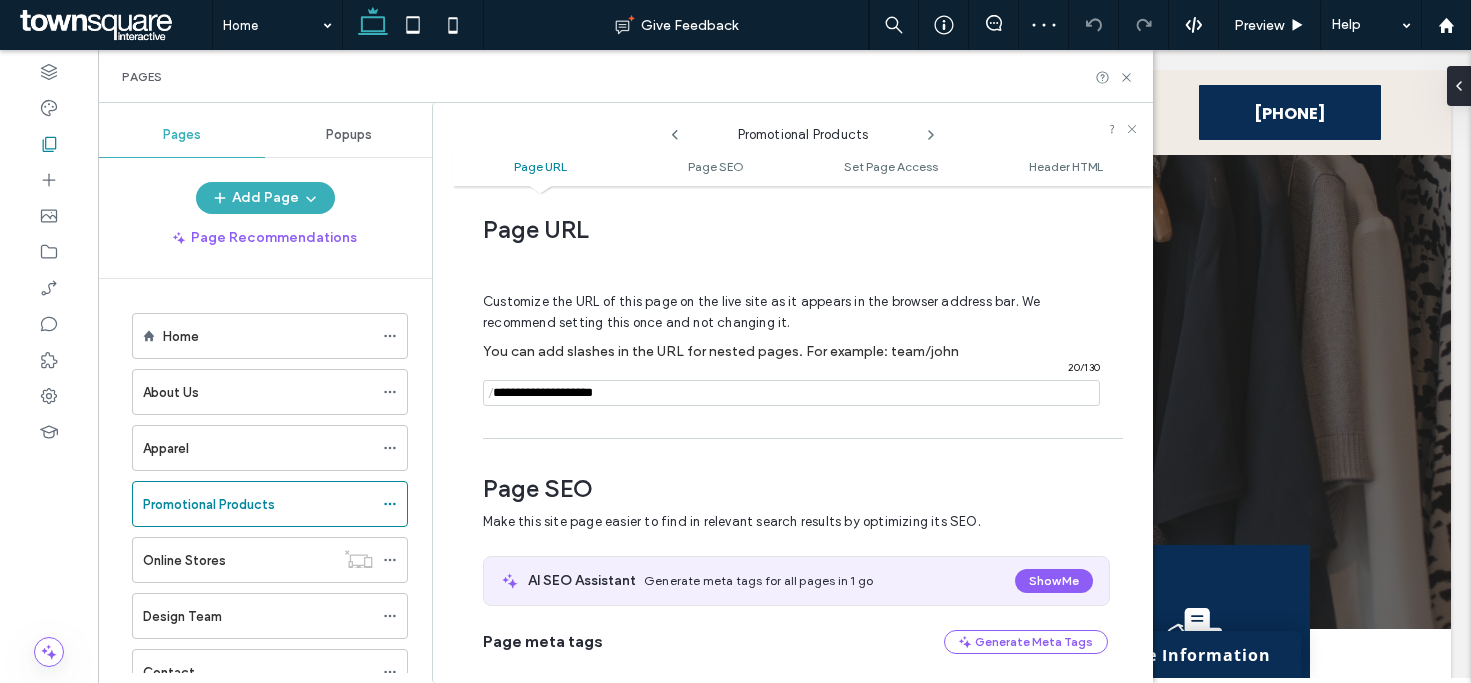 click 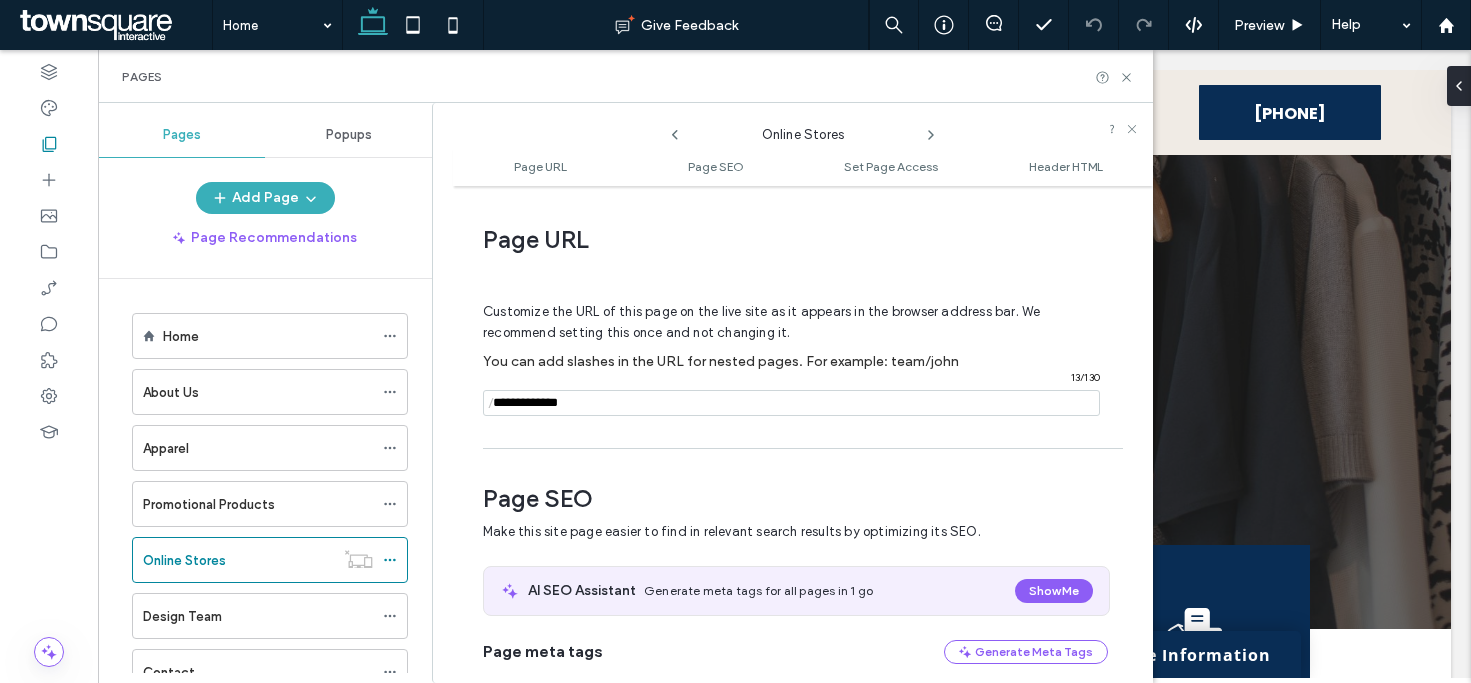 scroll, scrollTop: 10, scrollLeft: 0, axis: vertical 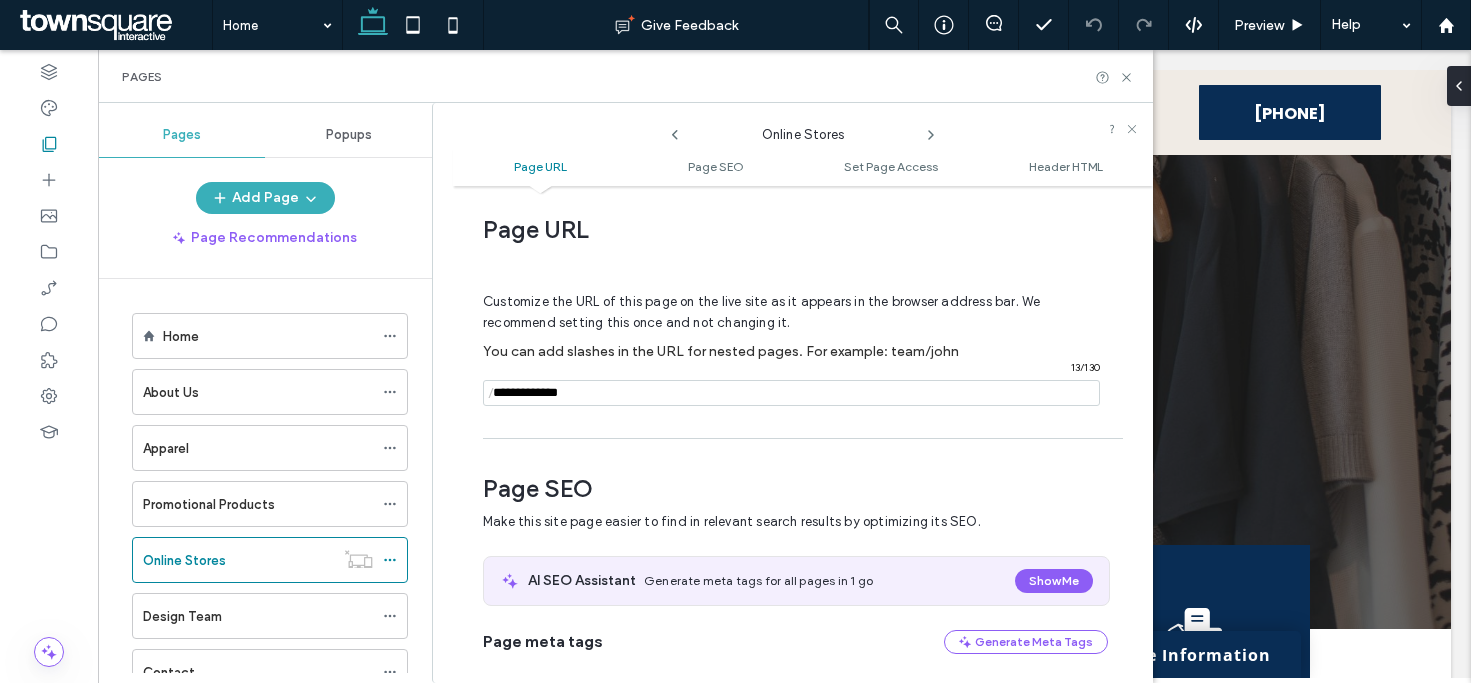 click 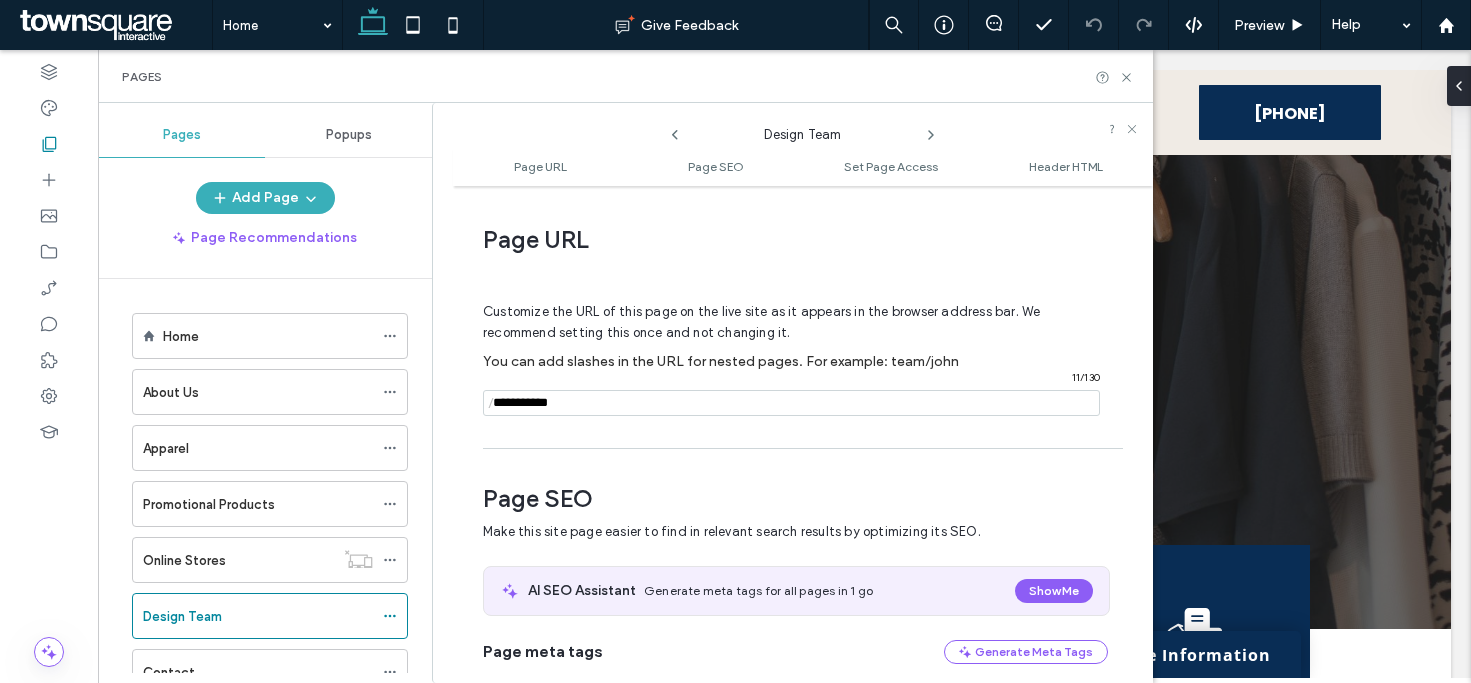 scroll, scrollTop: 10, scrollLeft: 0, axis: vertical 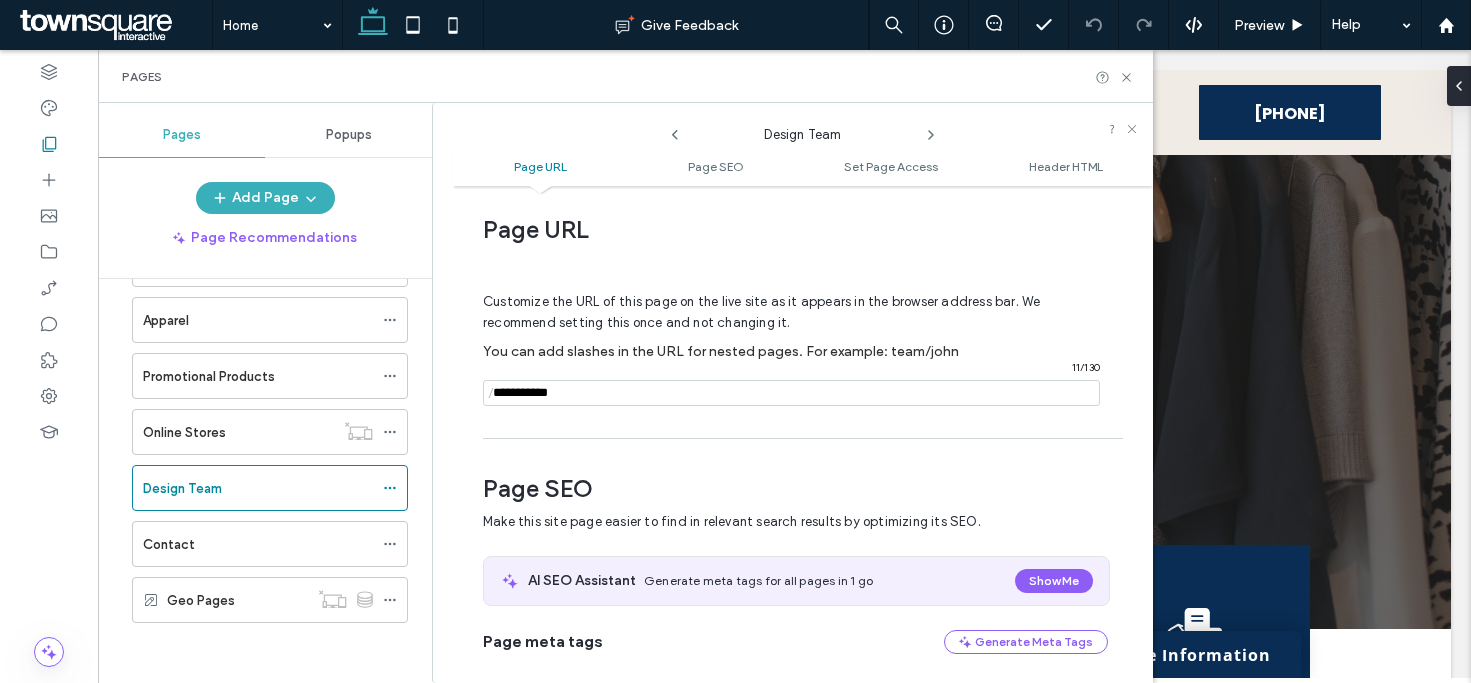 click 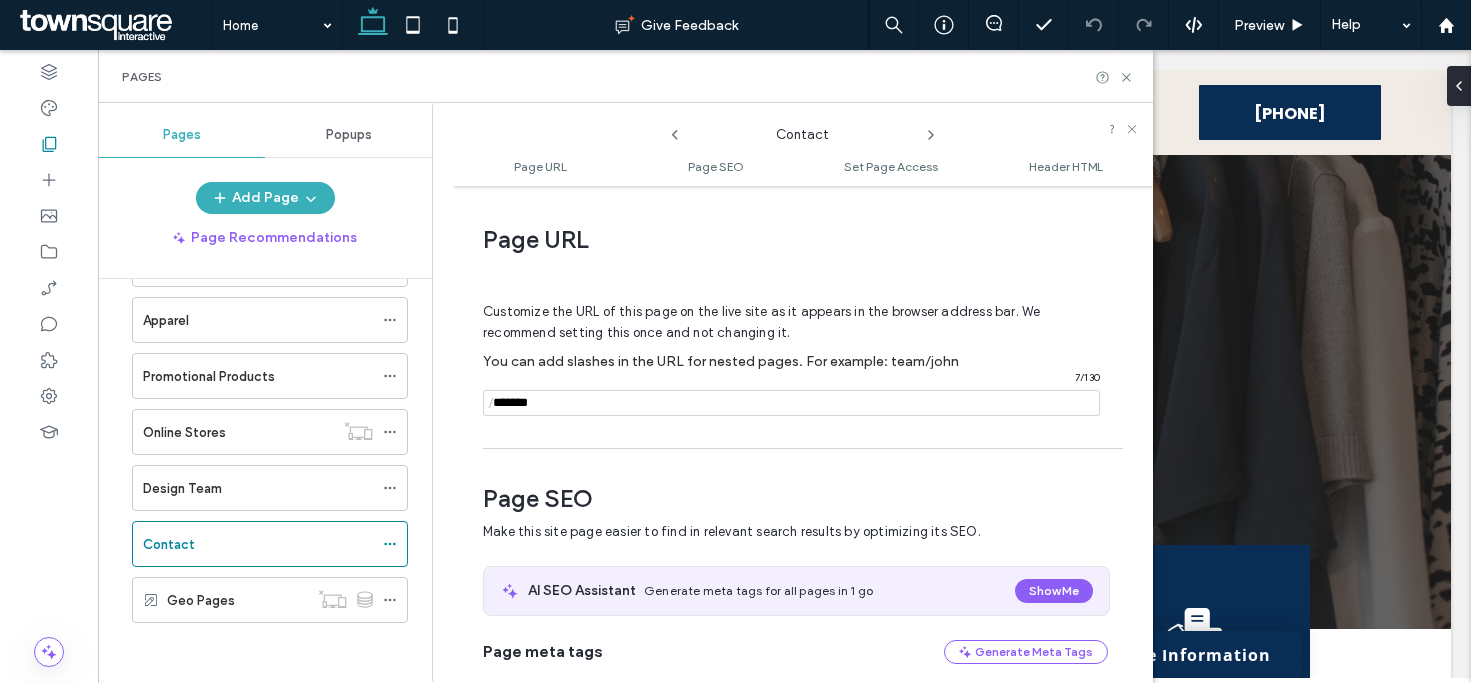 scroll, scrollTop: 10, scrollLeft: 0, axis: vertical 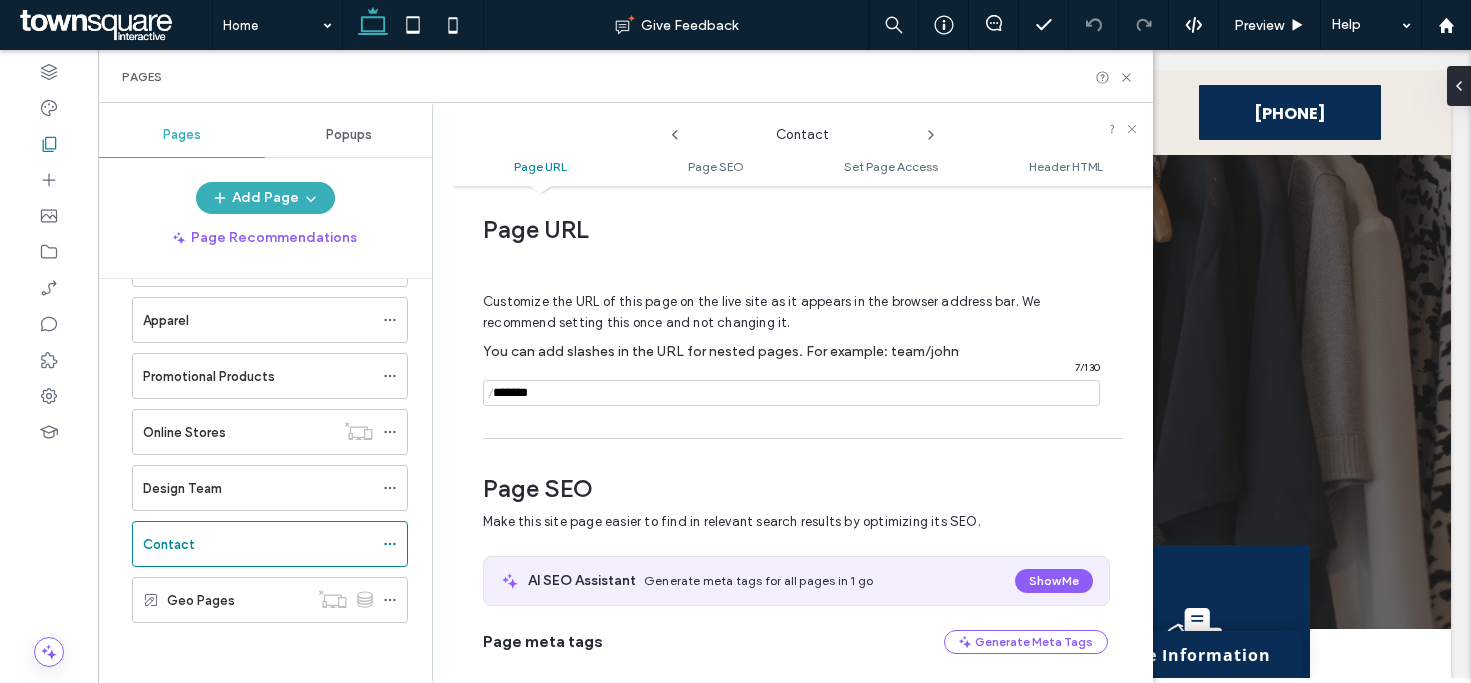click 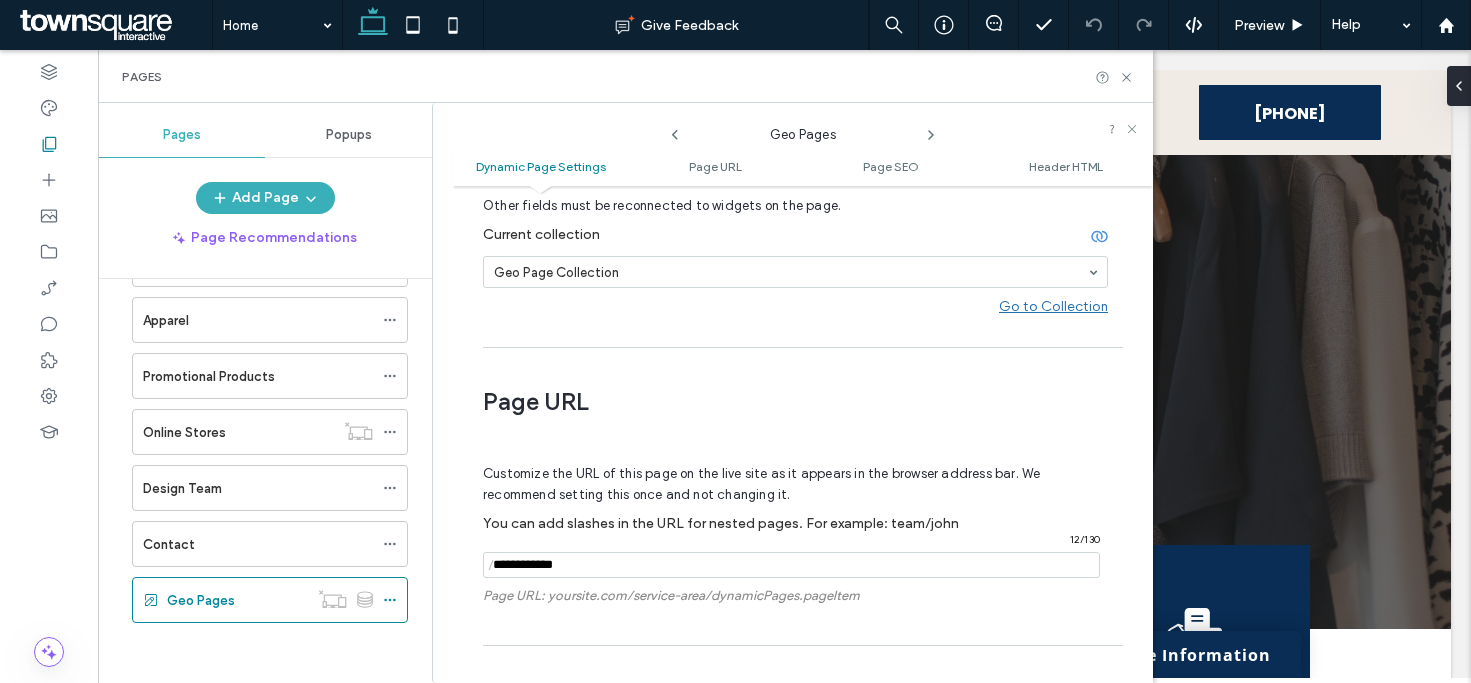 scroll, scrollTop: 362, scrollLeft: 0, axis: vertical 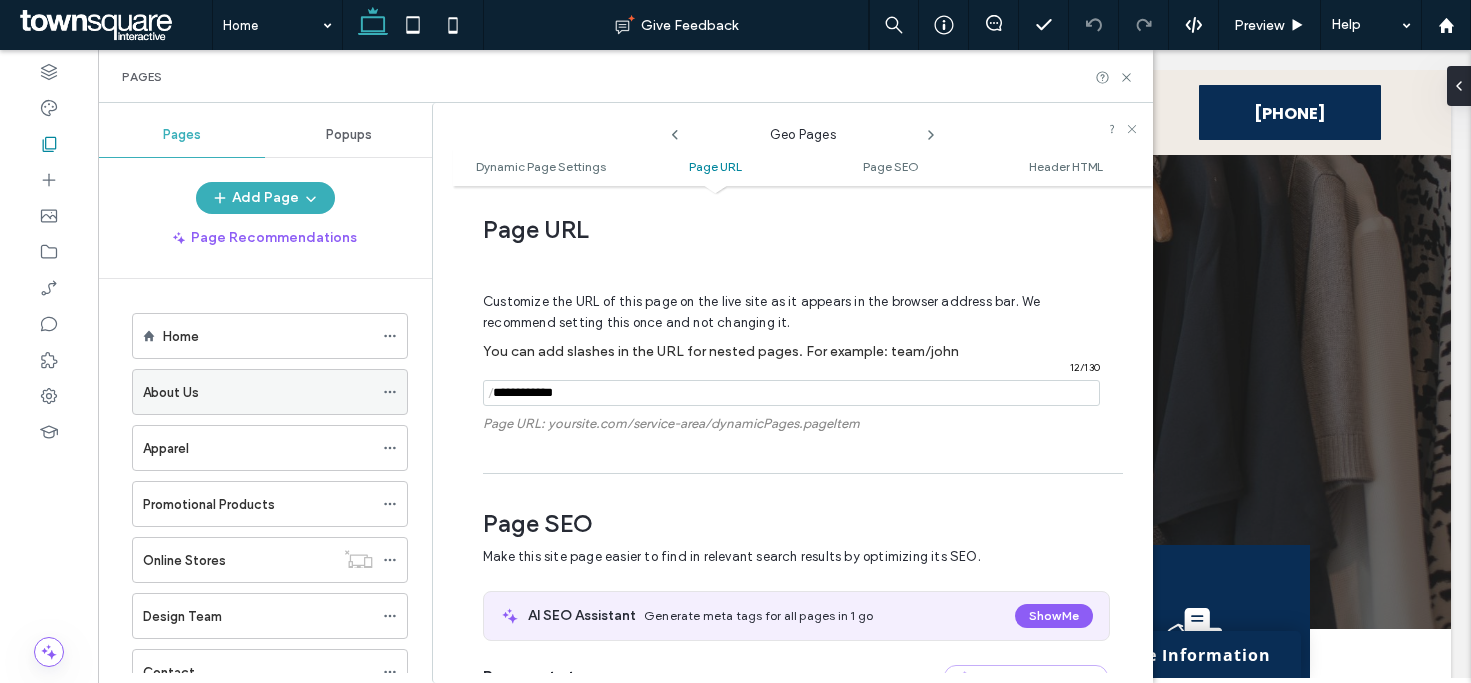click on "About Us" at bounding box center [258, 392] 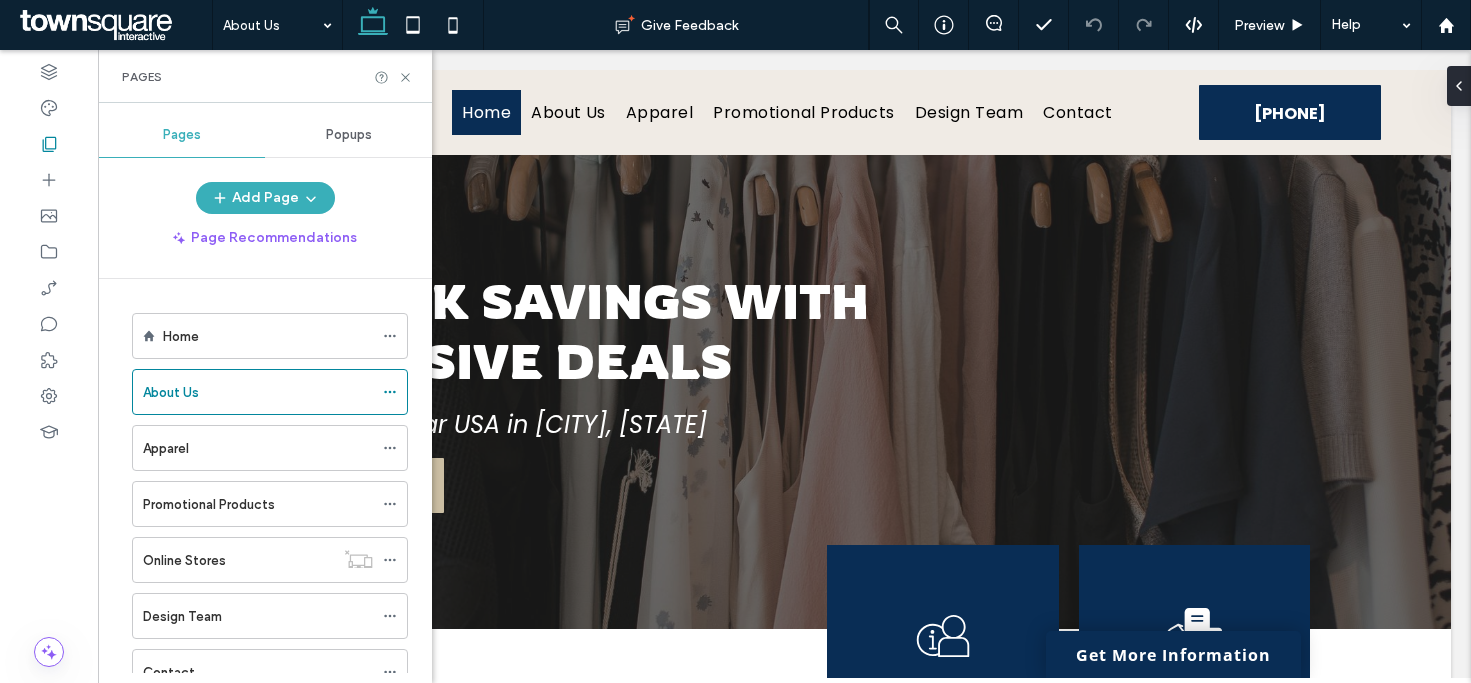 click at bounding box center (735, 341) 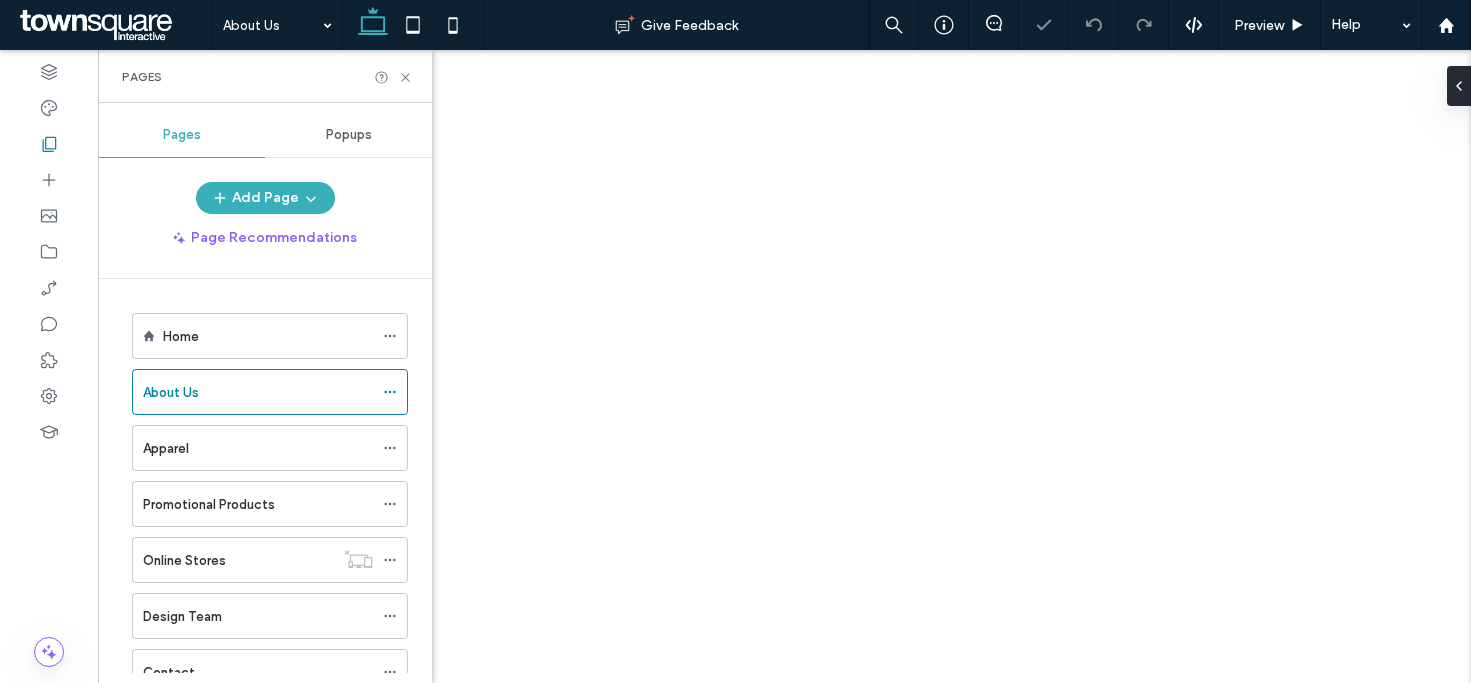 click on "Home" at bounding box center (268, 336) 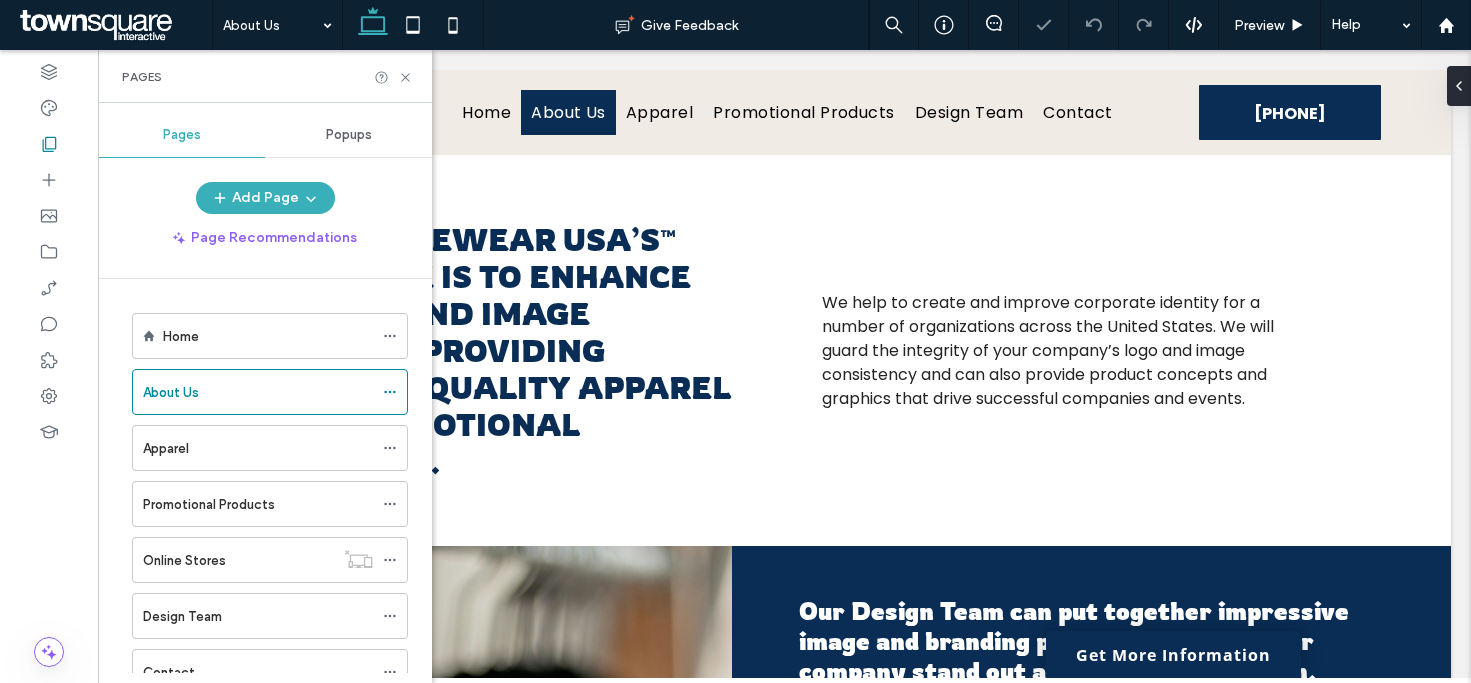 scroll, scrollTop: 0, scrollLeft: 0, axis: both 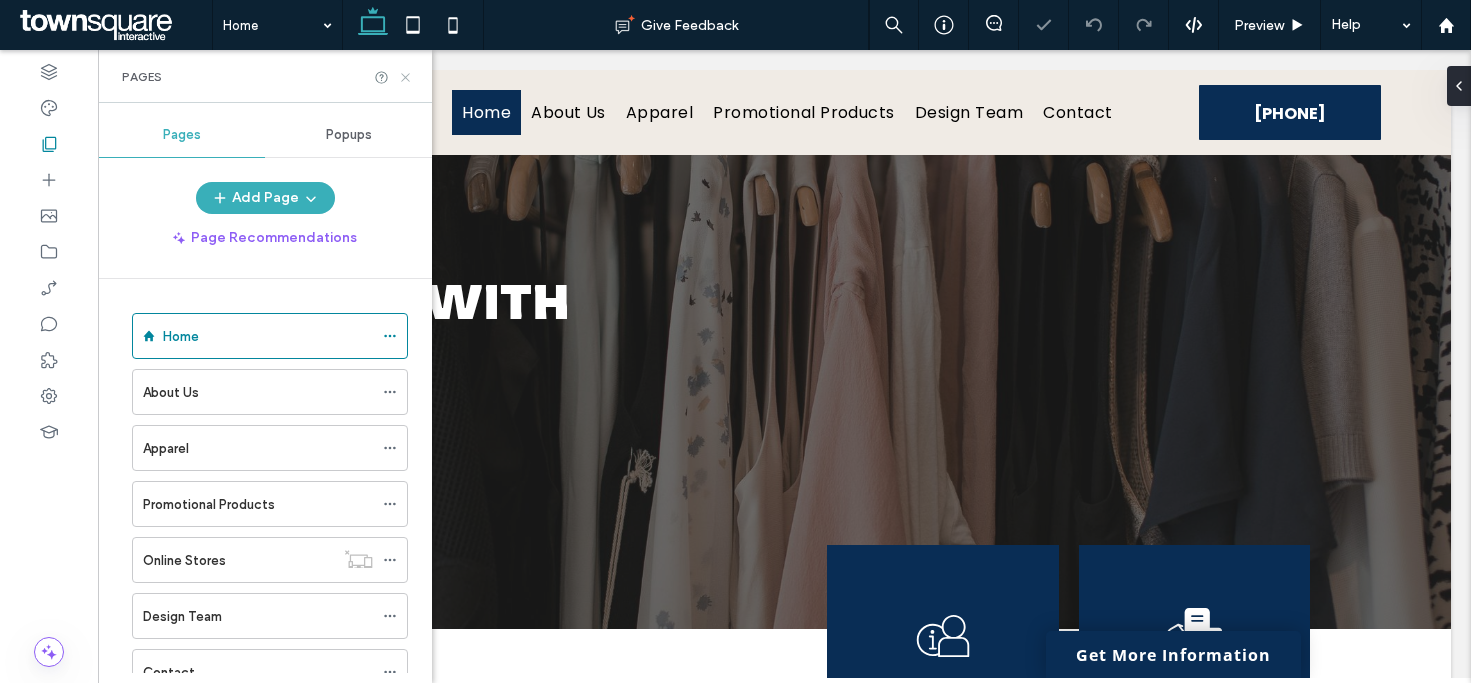 click 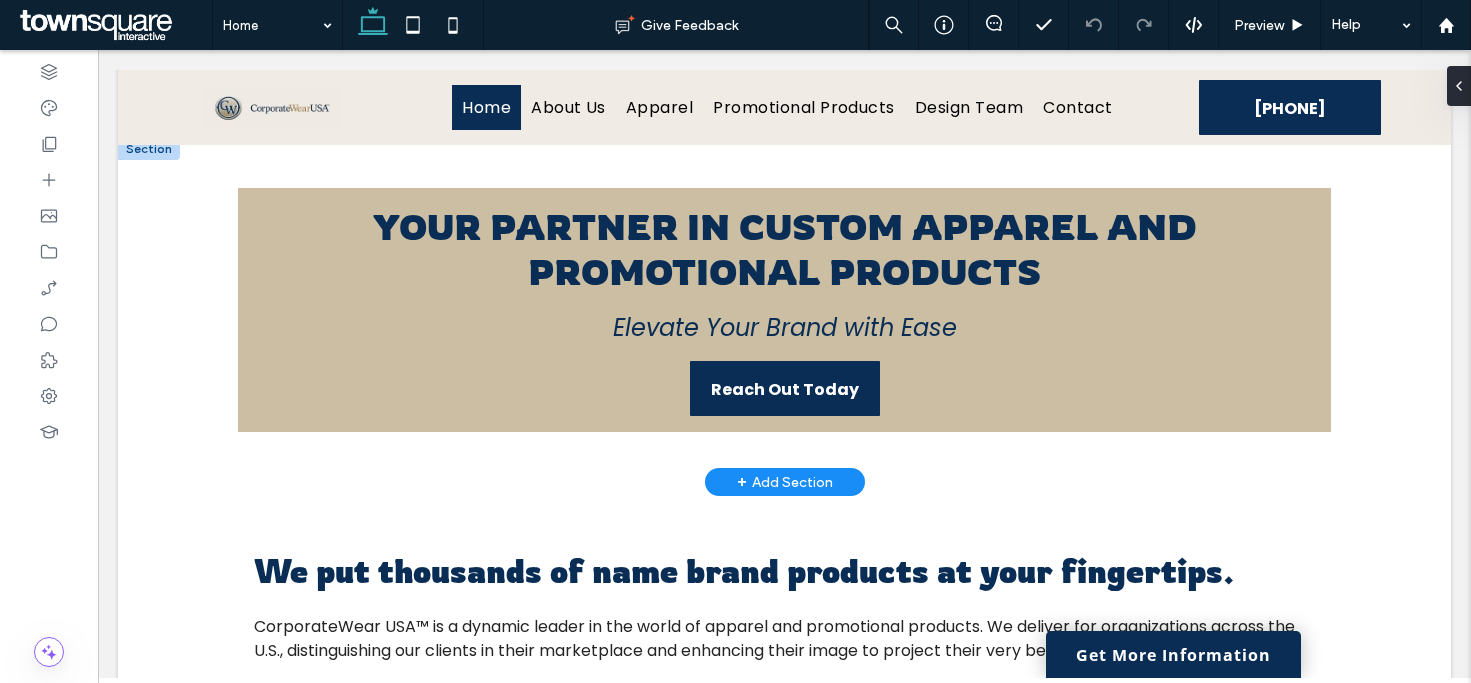 scroll, scrollTop: 1490, scrollLeft: 0, axis: vertical 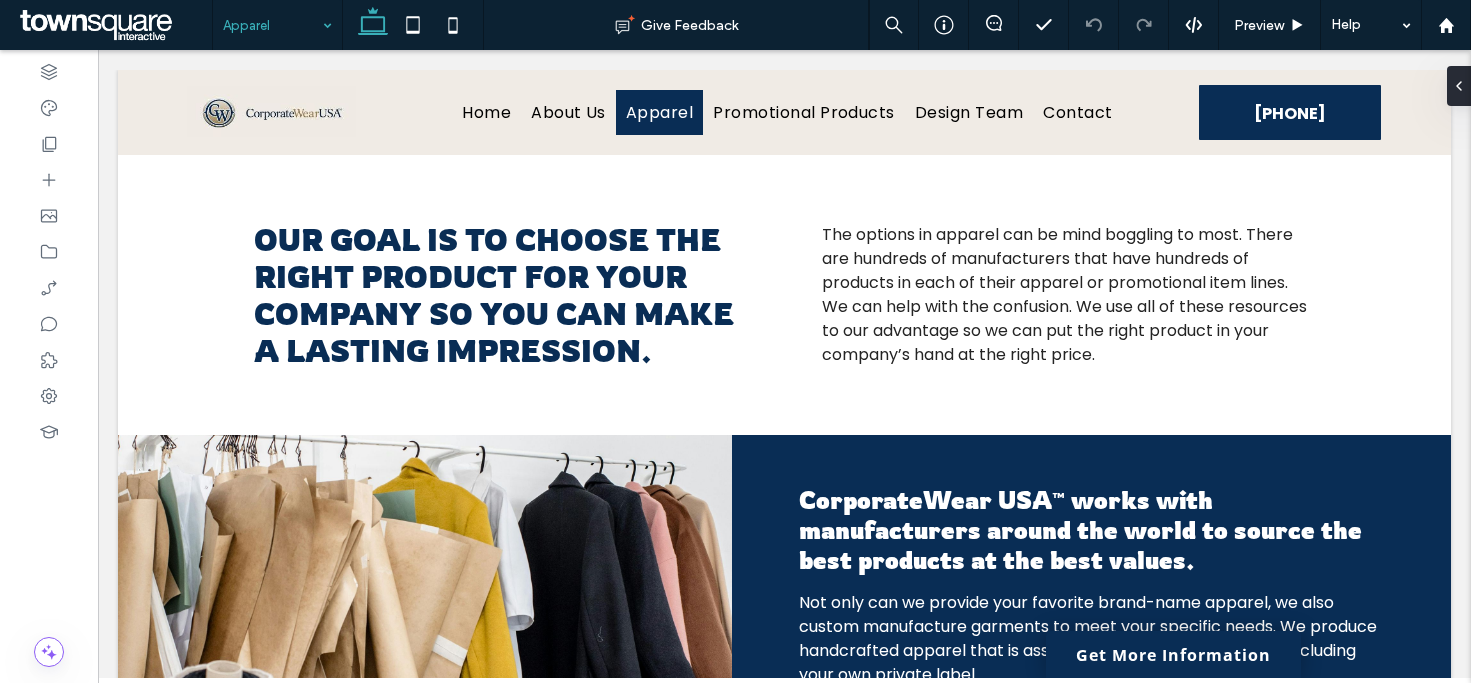 click on "Apparel" at bounding box center (277, 25) 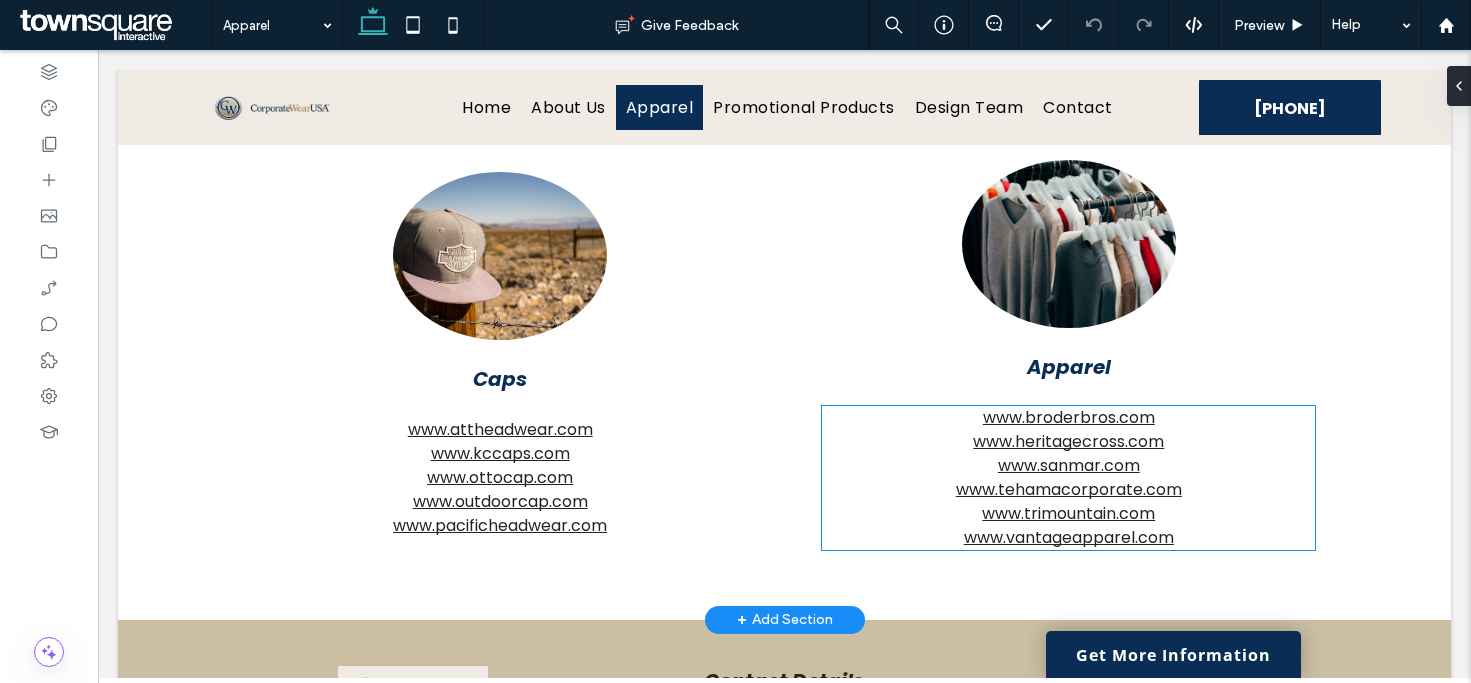 scroll, scrollTop: 1000, scrollLeft: 0, axis: vertical 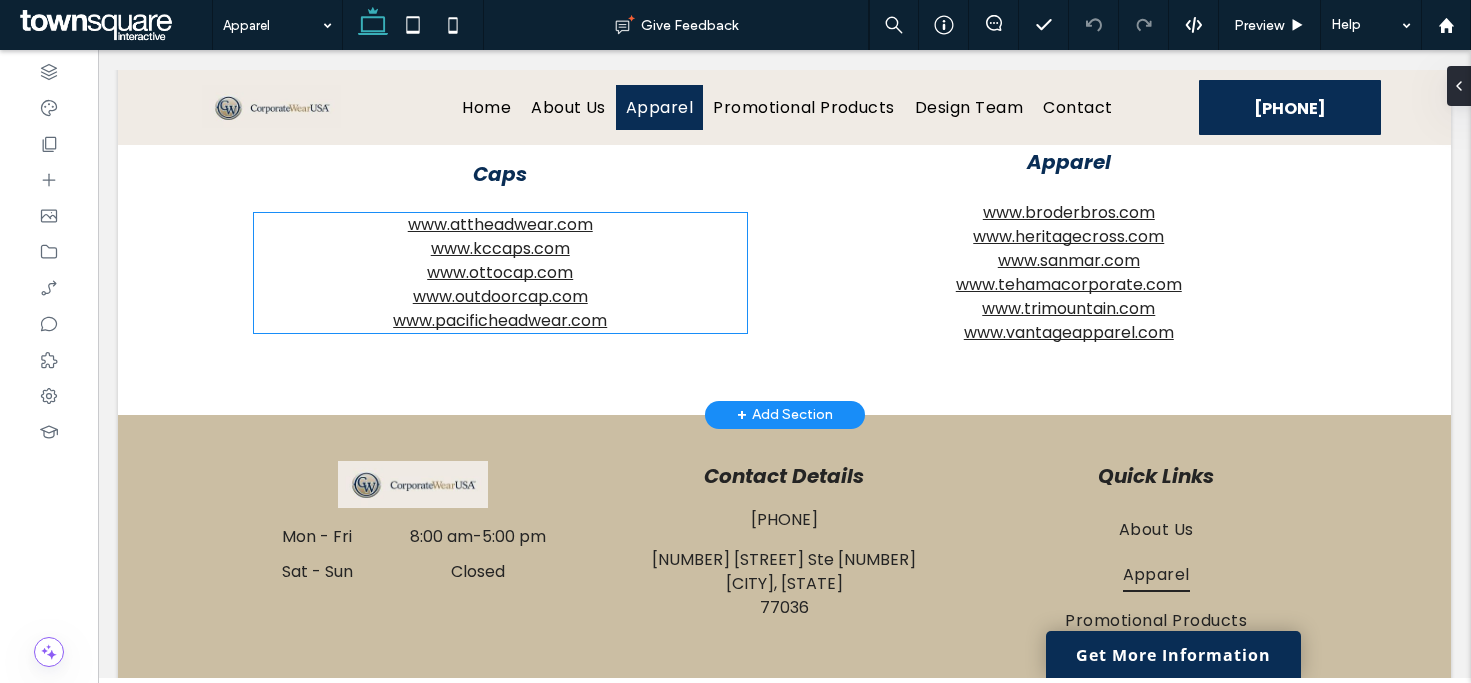 drag, startPoint x: 581, startPoint y: 235, endPoint x: 581, endPoint y: 223, distance: 12 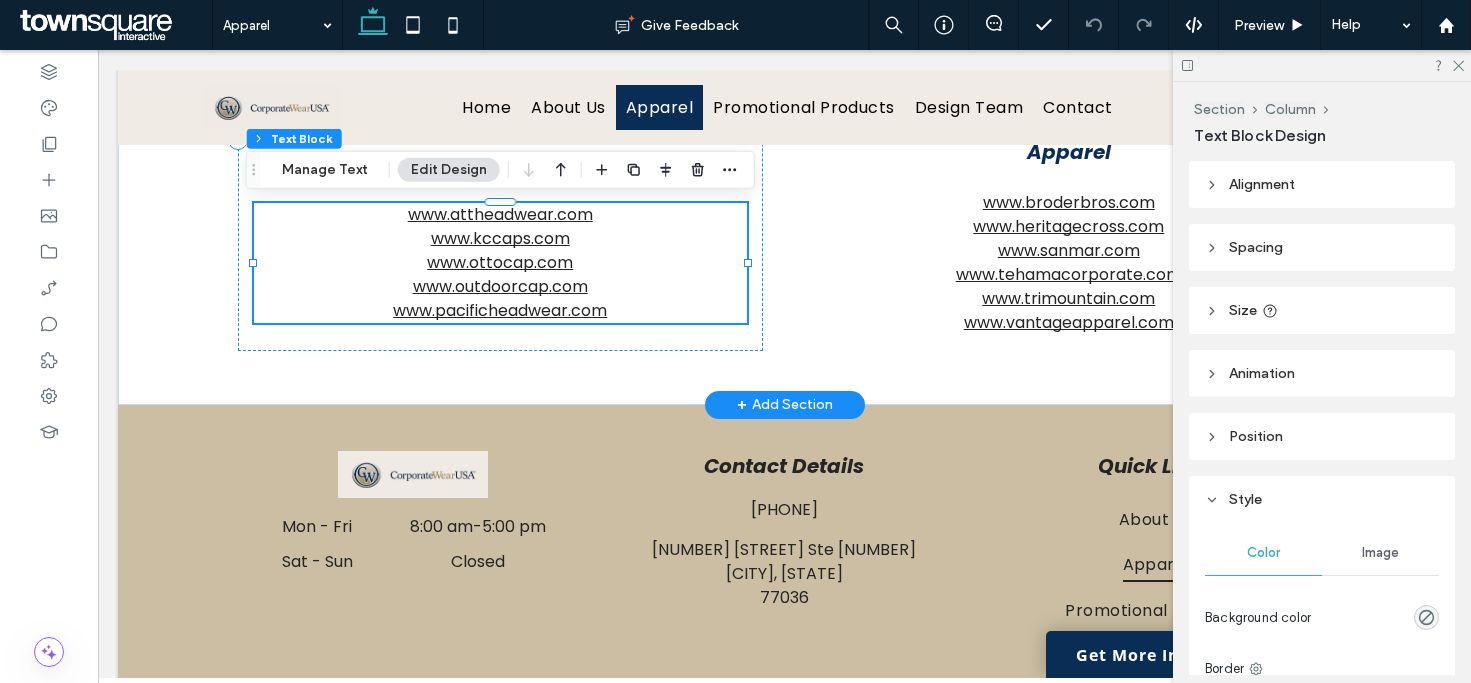 click on "www.attheadwear.com" at bounding box center [500, 214] 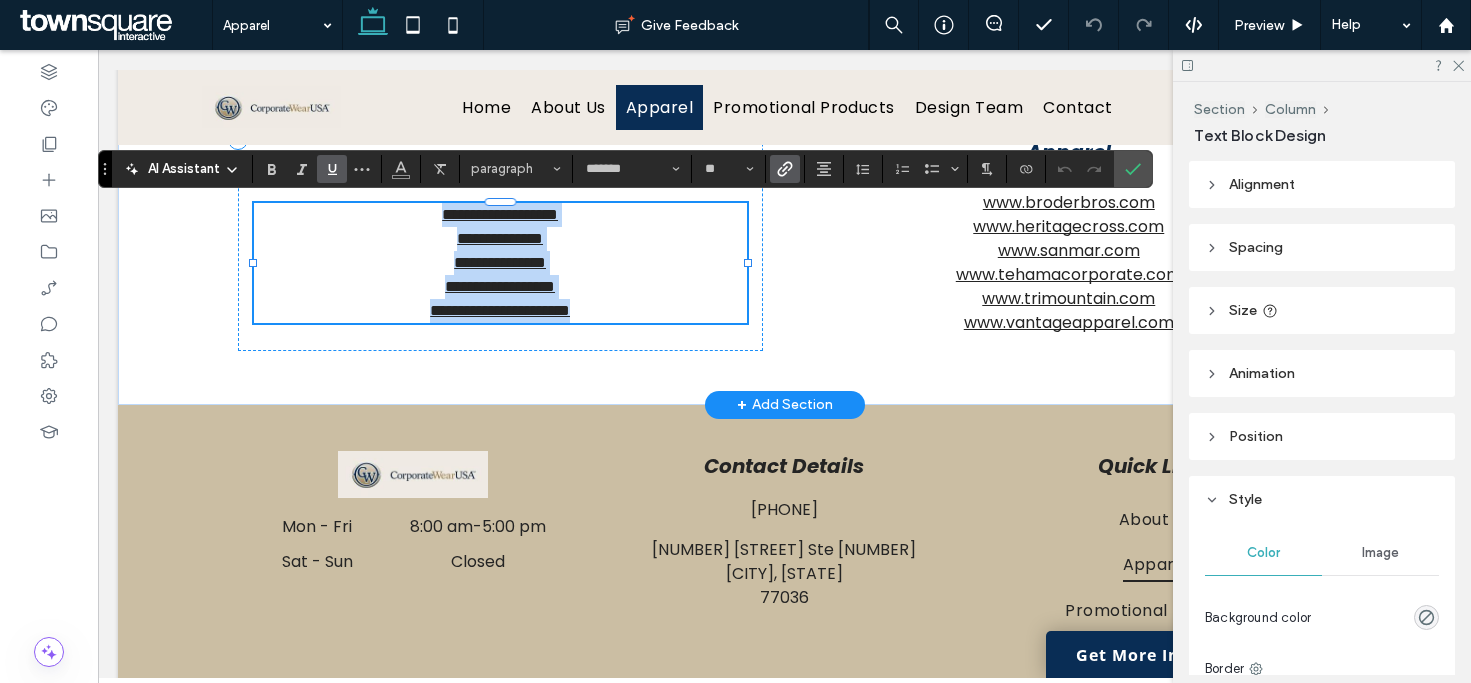 click on "**********" at bounding box center (500, 214) 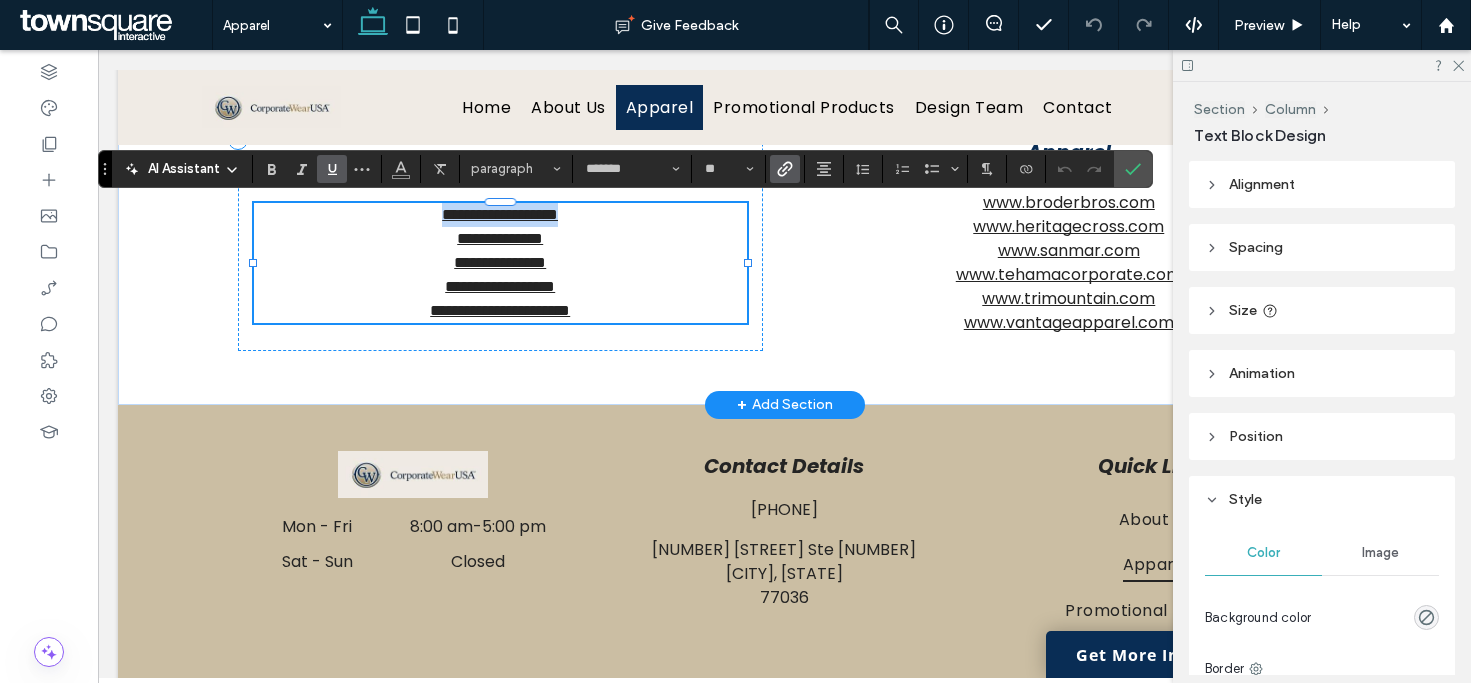 drag, startPoint x: 623, startPoint y: 218, endPoint x: 296, endPoint y: 195, distance: 327.80786 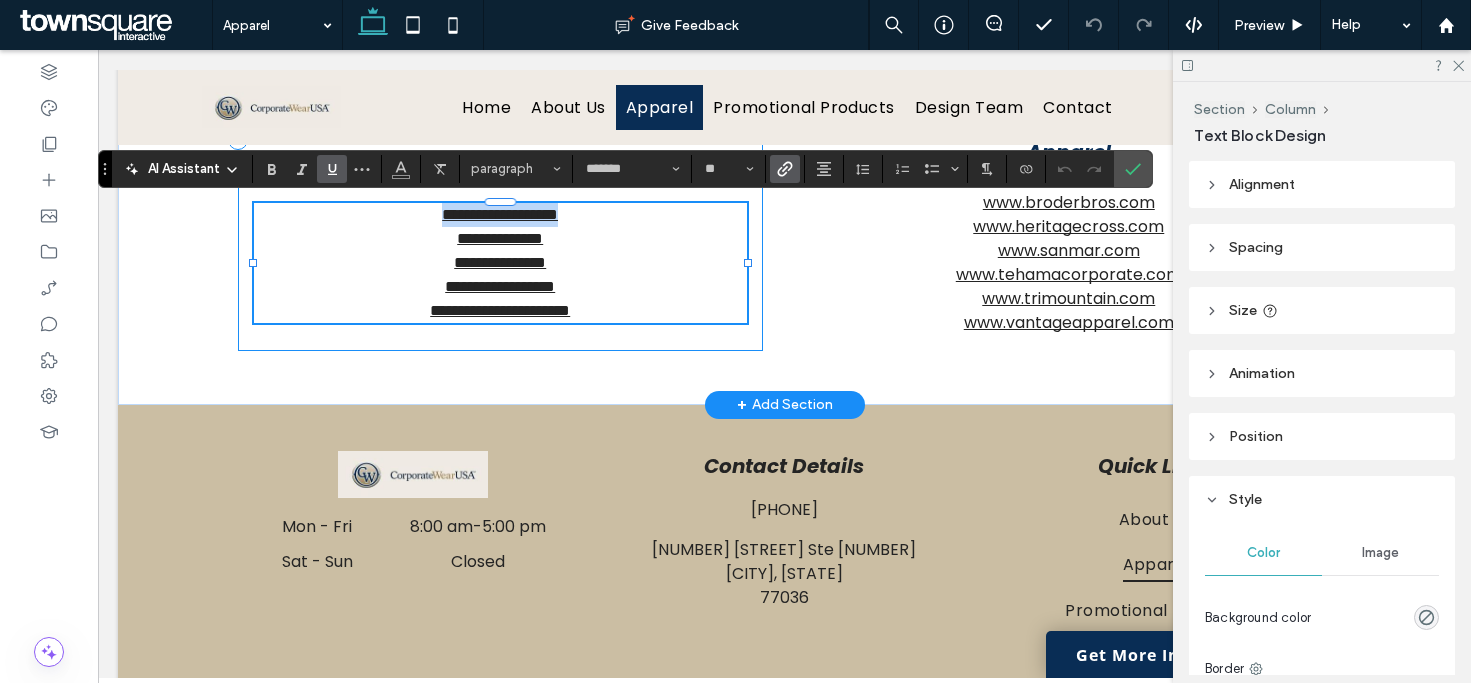 type 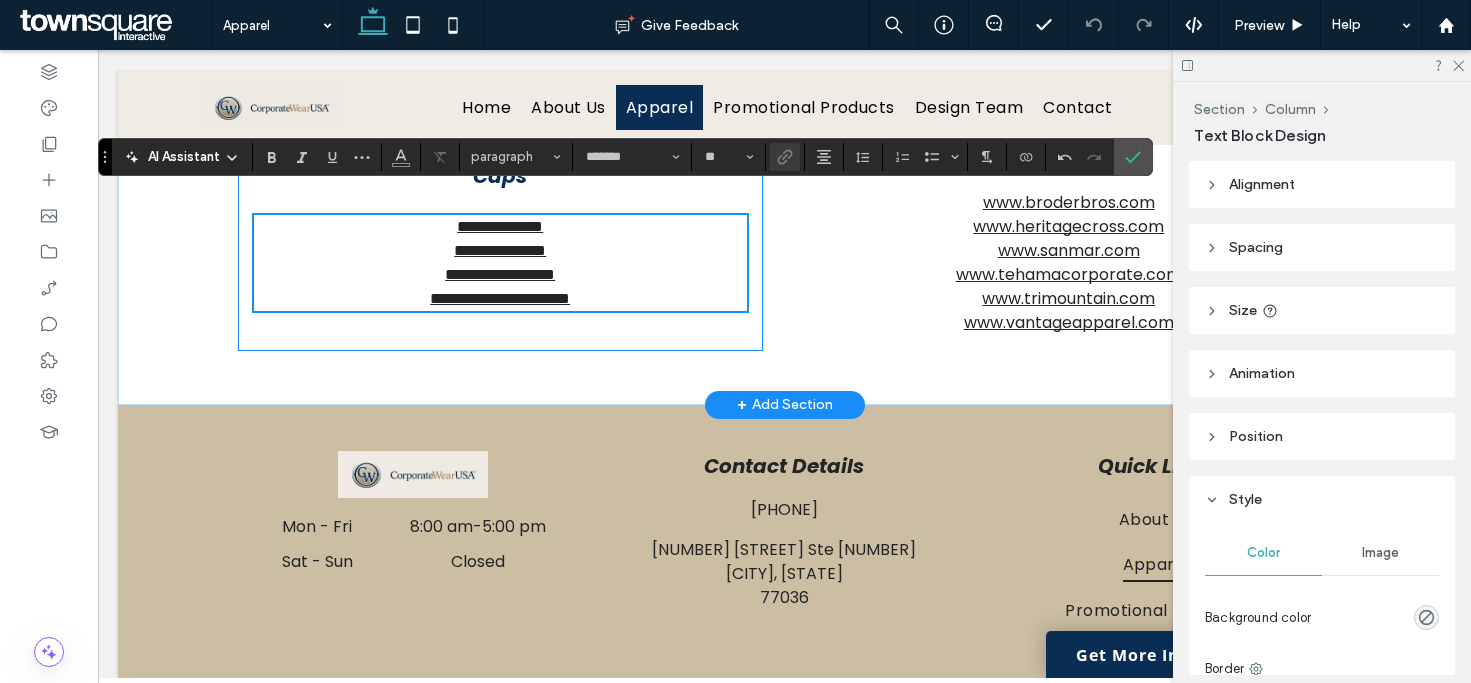 scroll, scrollTop: 1012, scrollLeft: 0, axis: vertical 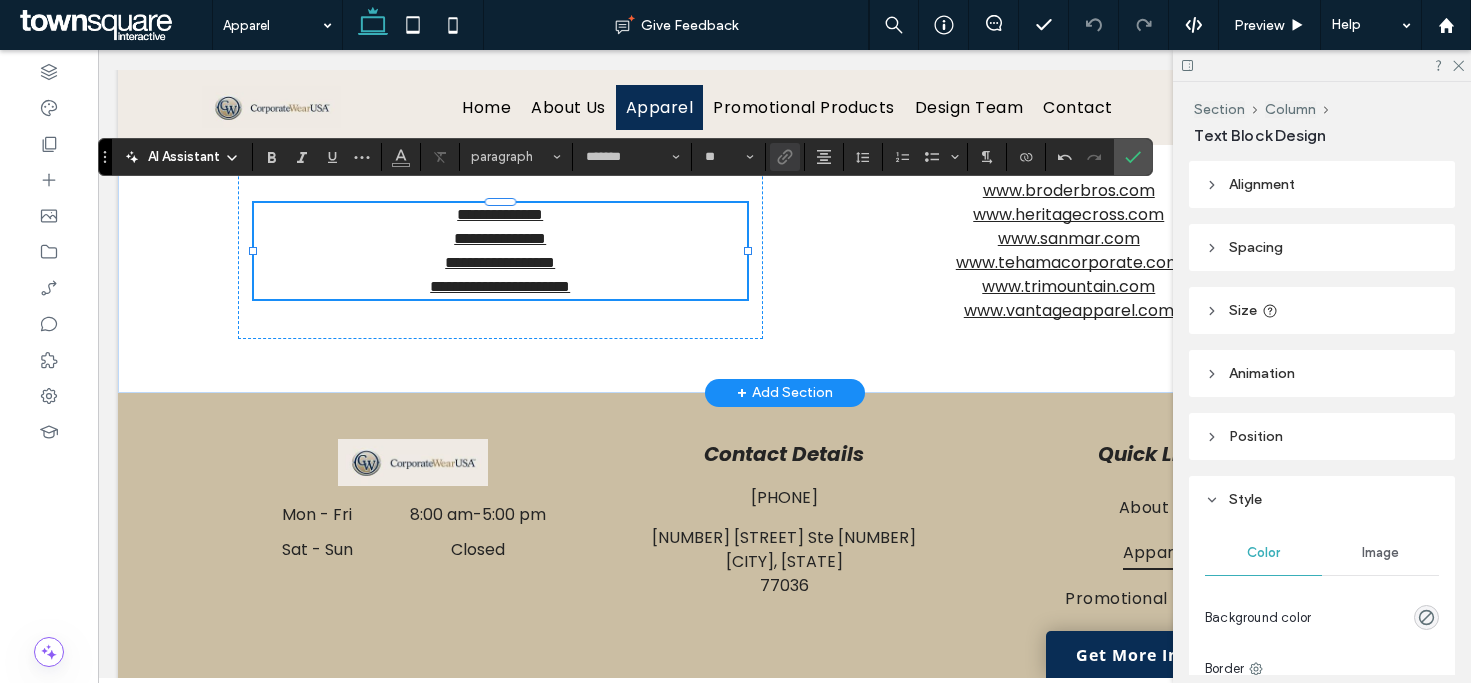 click on "**********" at bounding box center (500, 286) 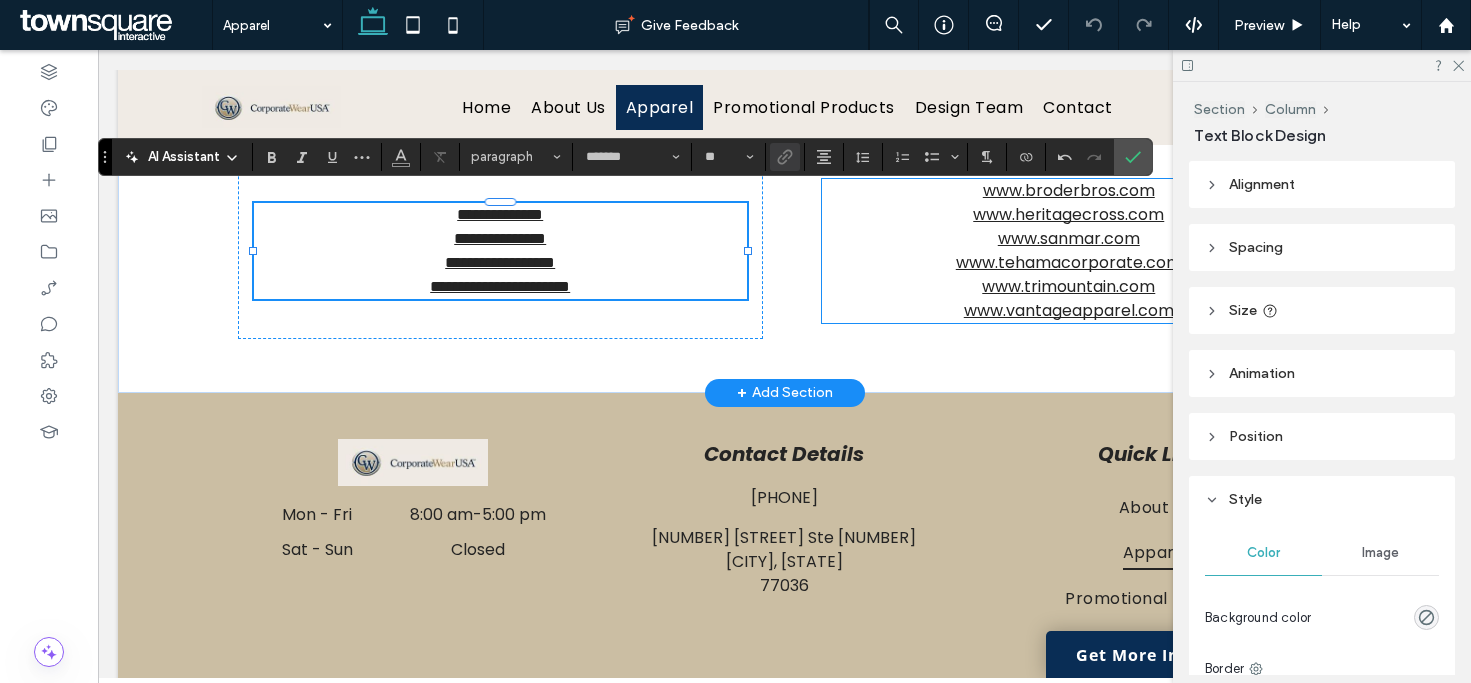 click on "www.sanmar.com" at bounding box center (1068, 239) 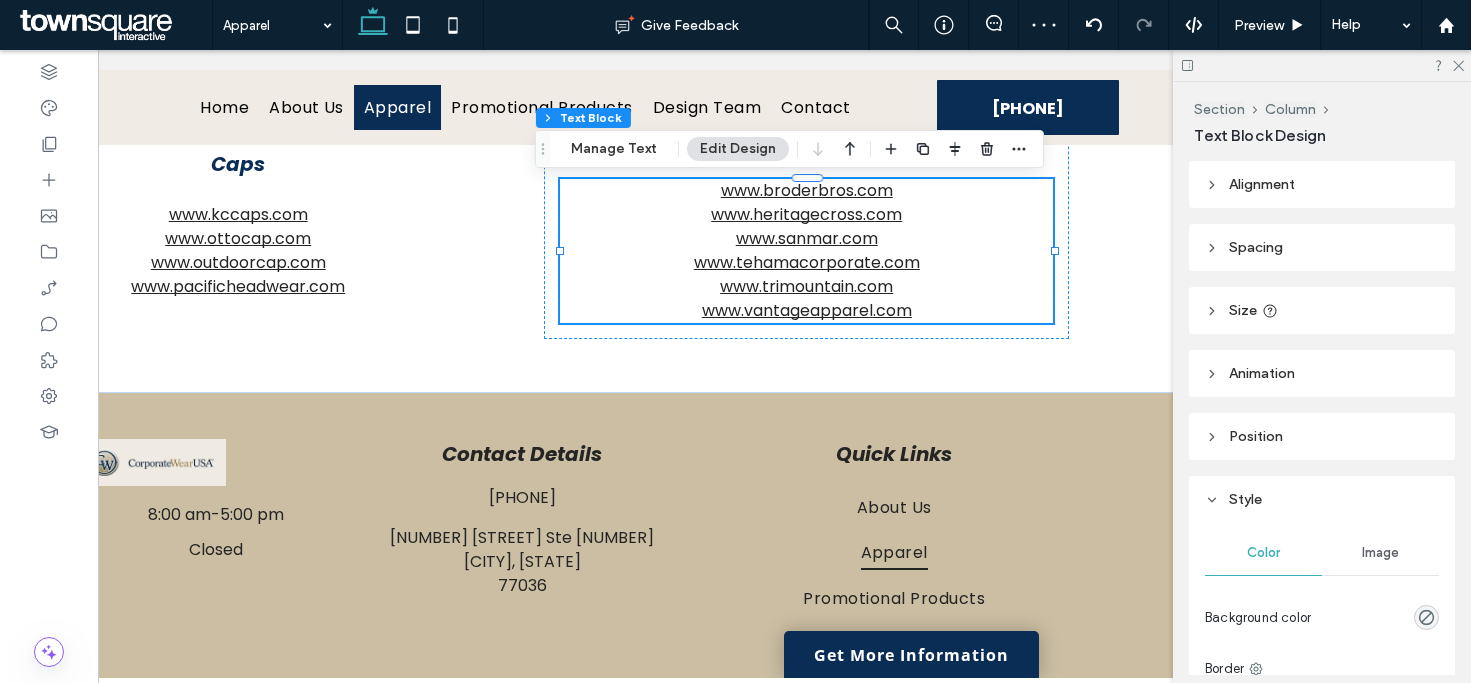scroll, scrollTop: 0, scrollLeft: 287, axis: horizontal 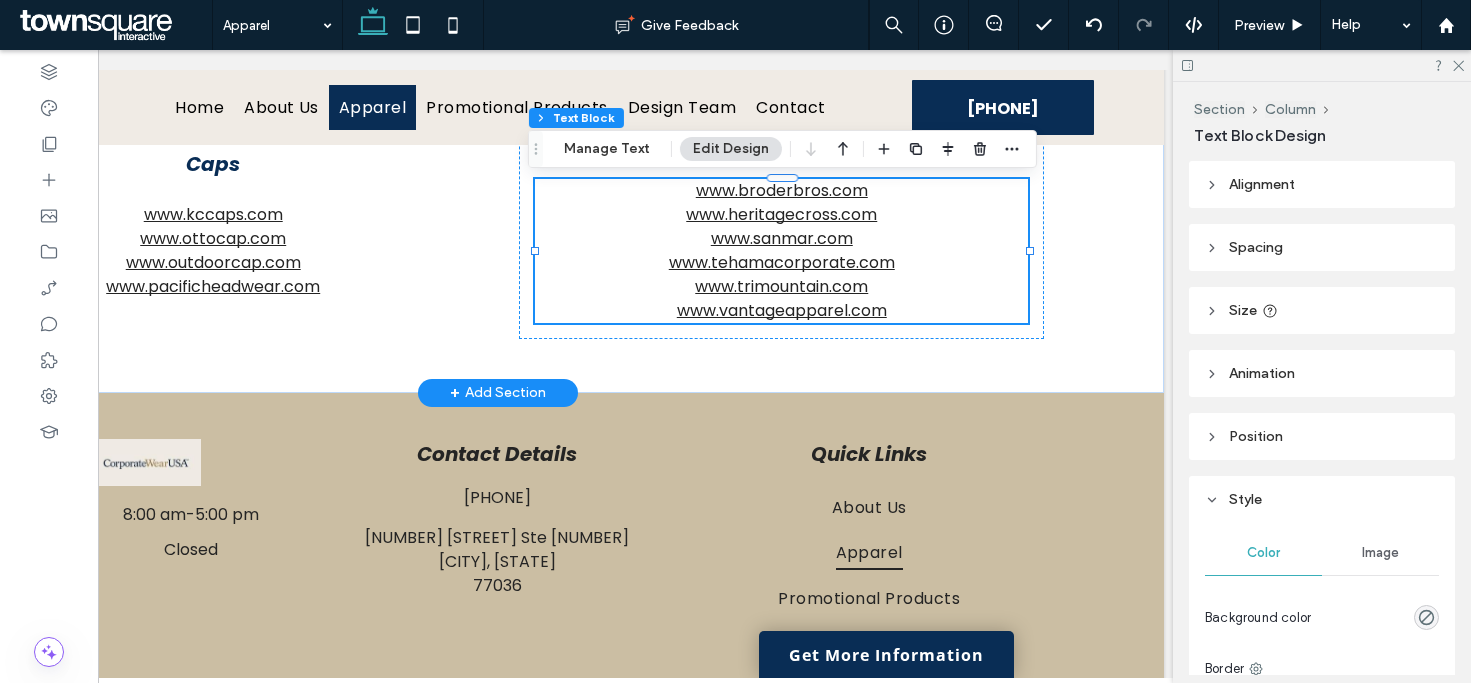 click on "www.heritagecross.com" at bounding box center (781, 215) 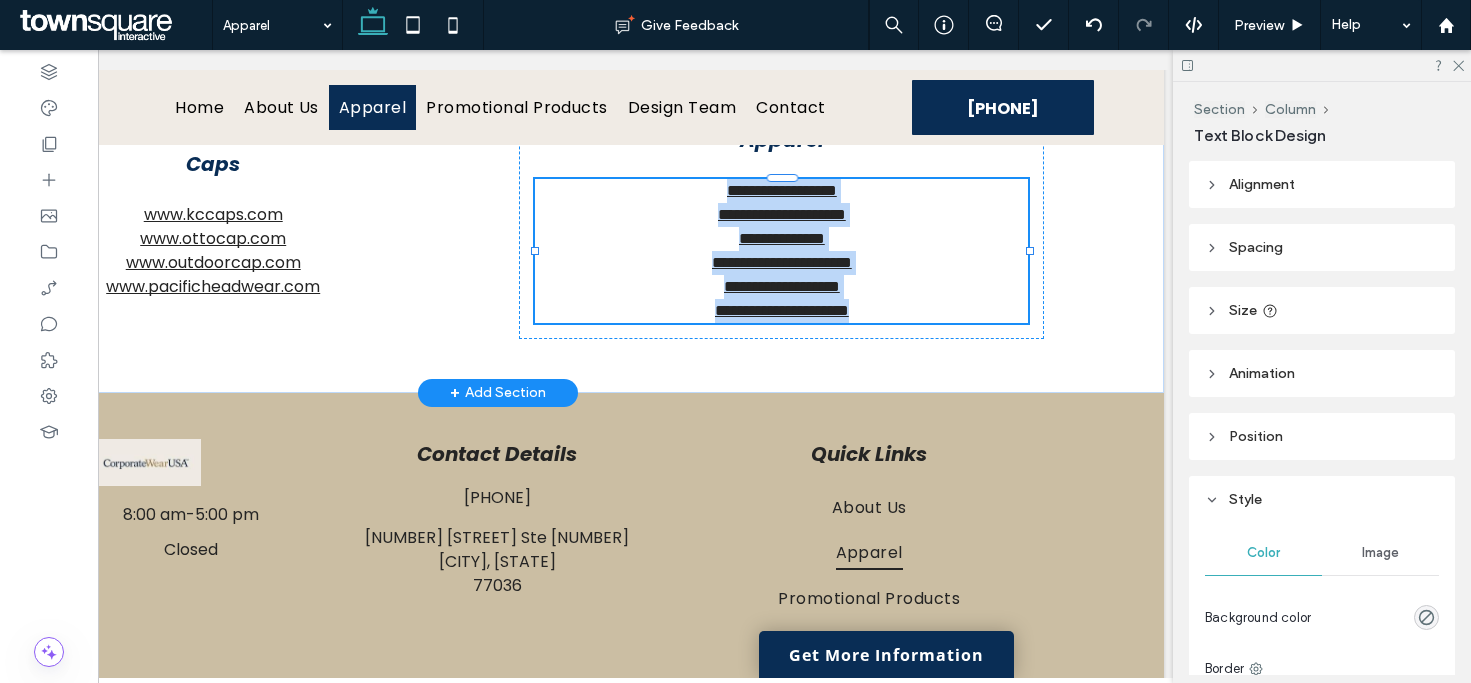 type on "*******" 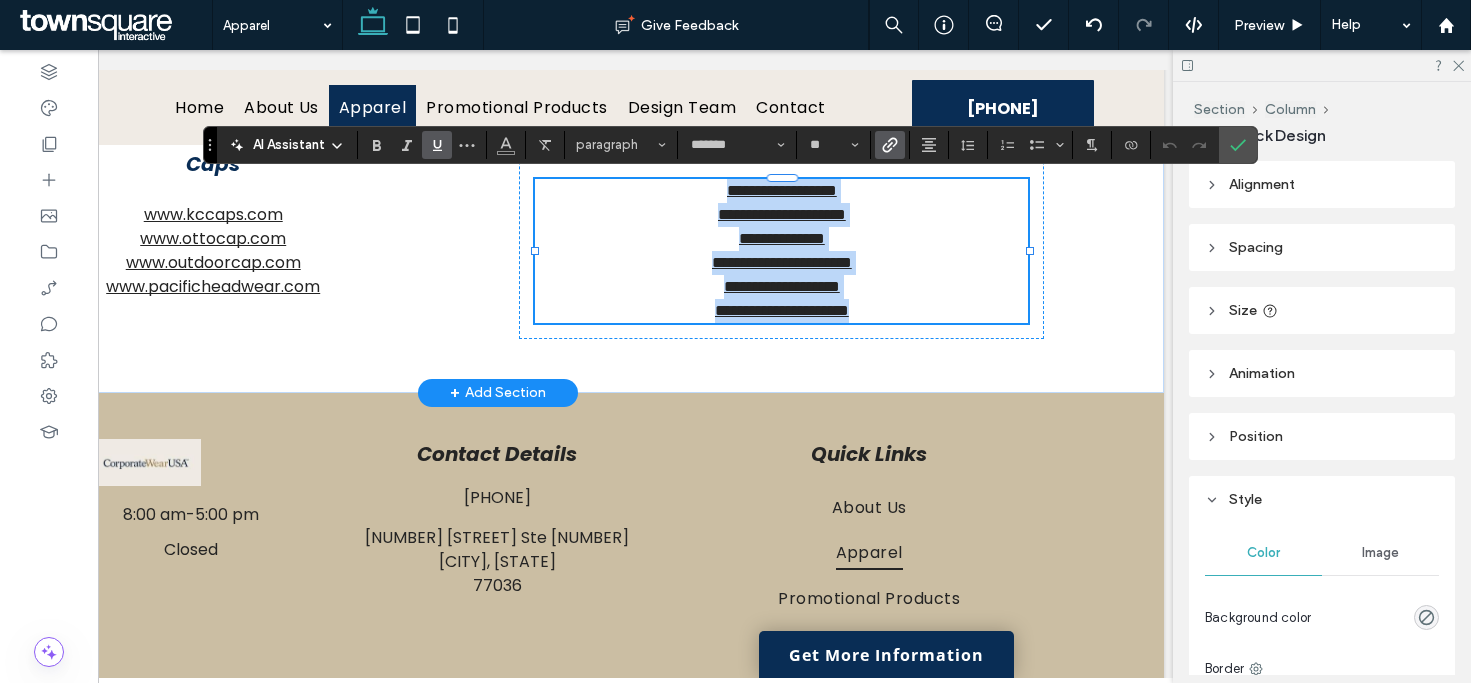 click on "**********" at bounding box center [781, 215] 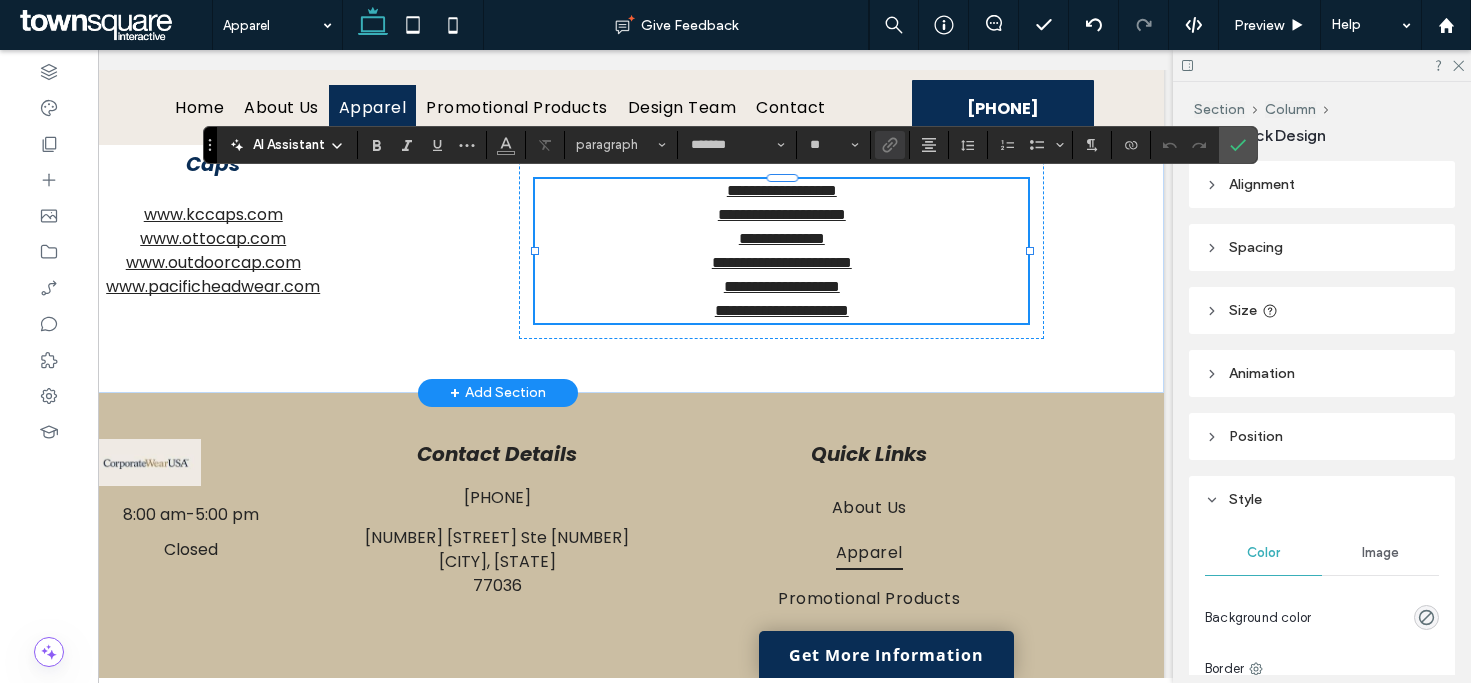 click on "**********" at bounding box center (782, 214) 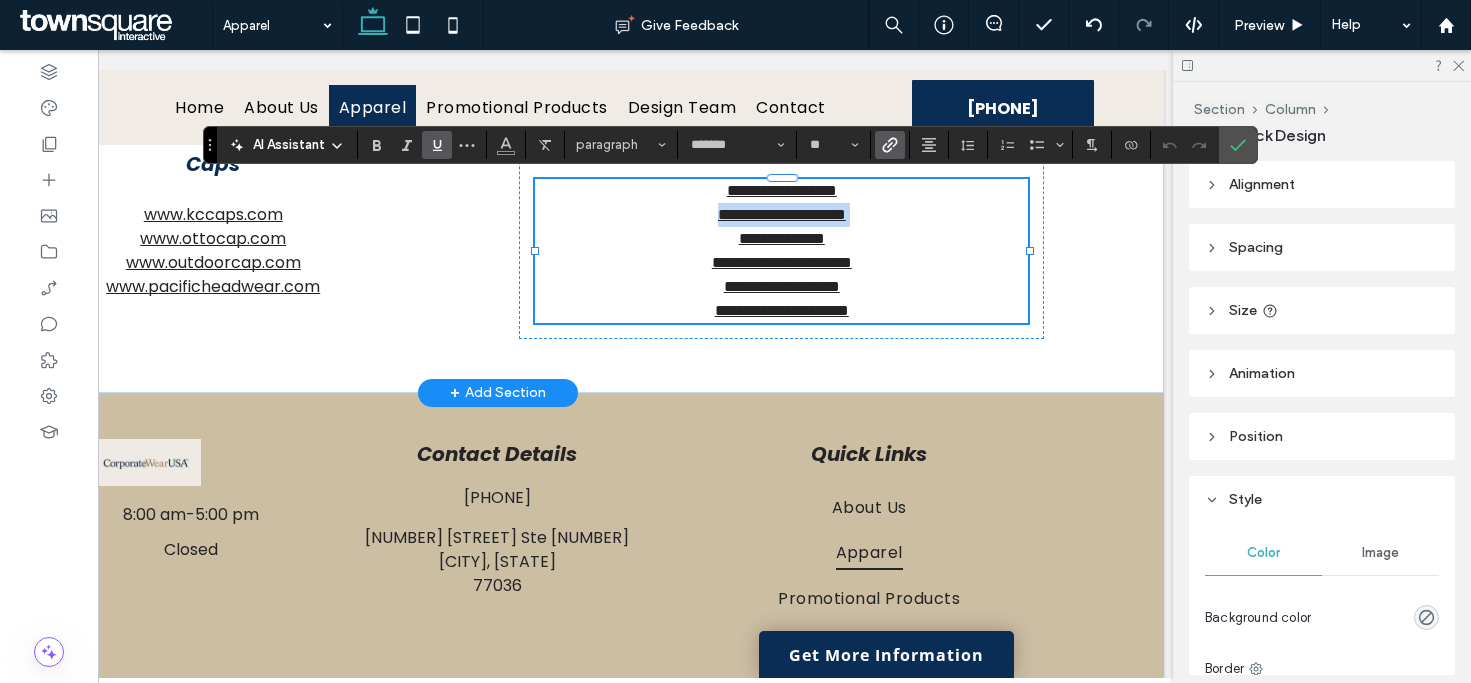 click on "**********" at bounding box center [782, 214] 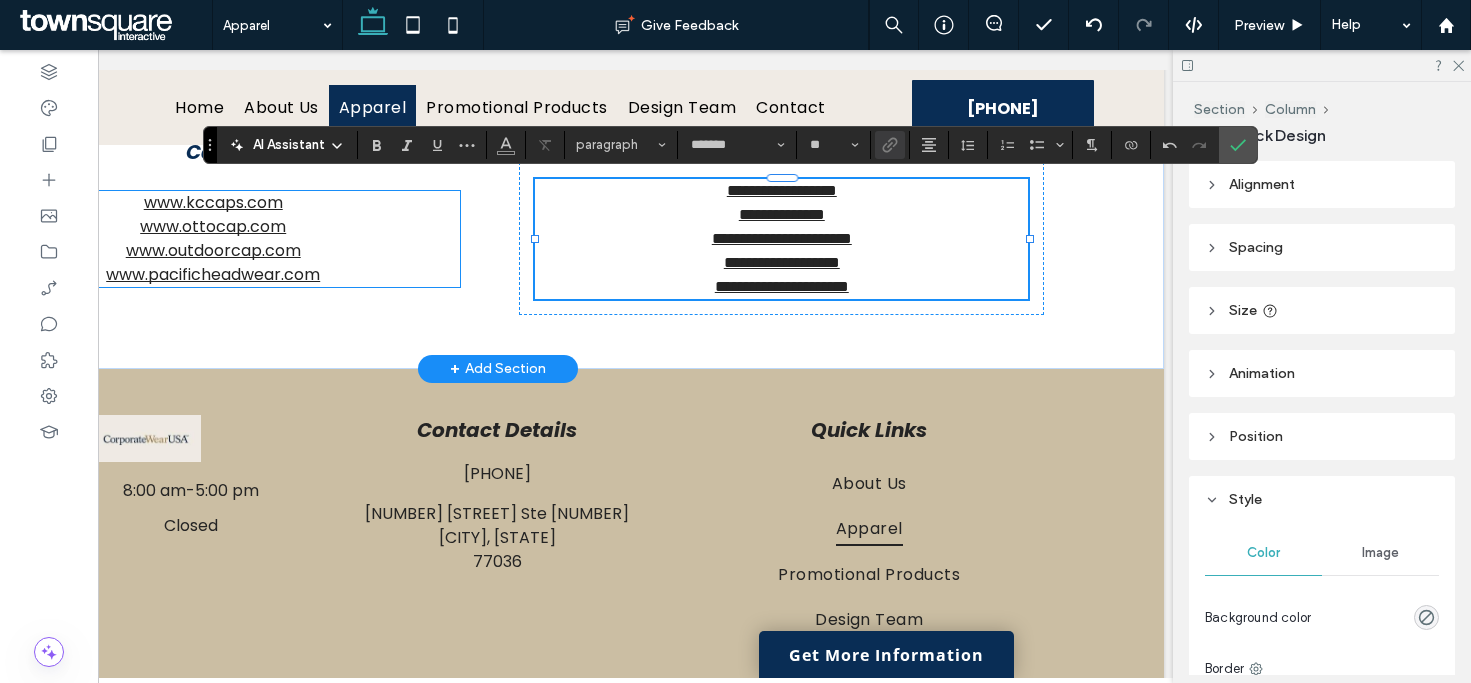 click on "www.pacificheadwear.com" at bounding box center (213, 274) 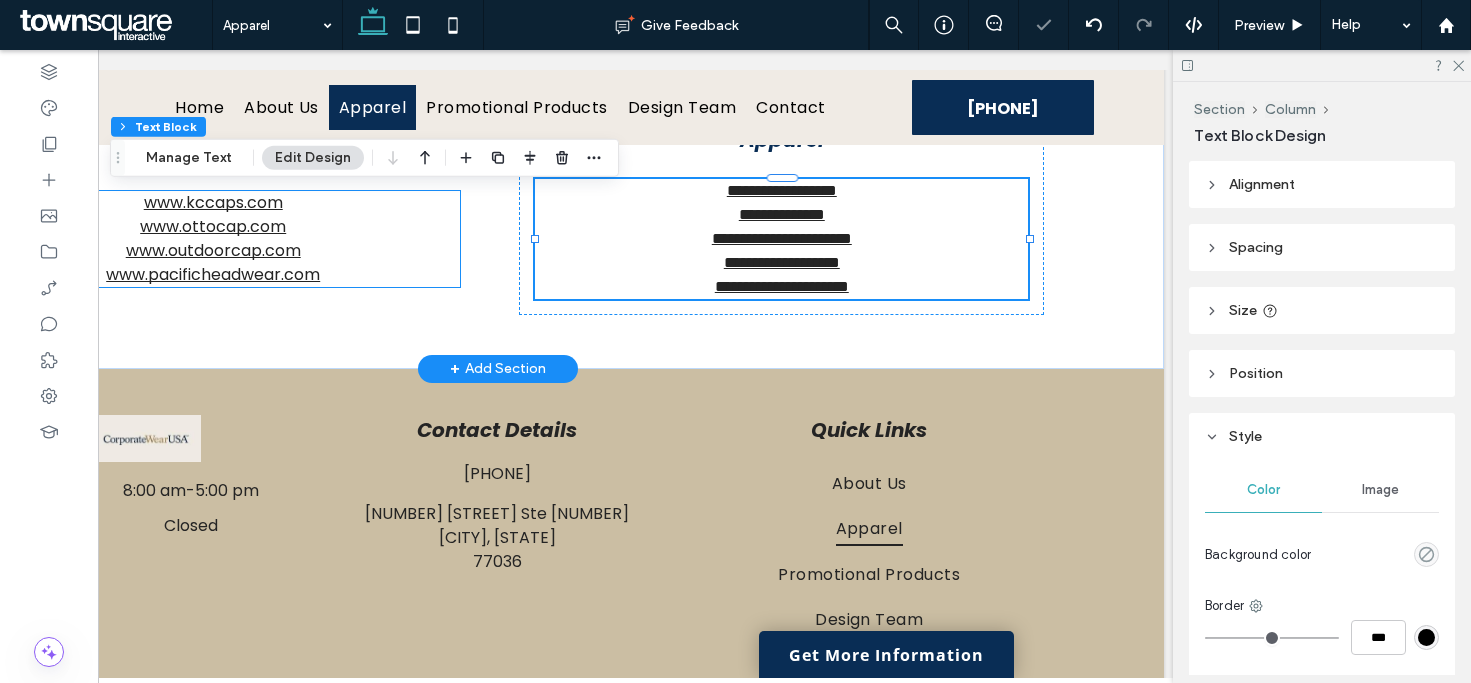 click on "www.pacificheadwear.com" at bounding box center [213, 274] 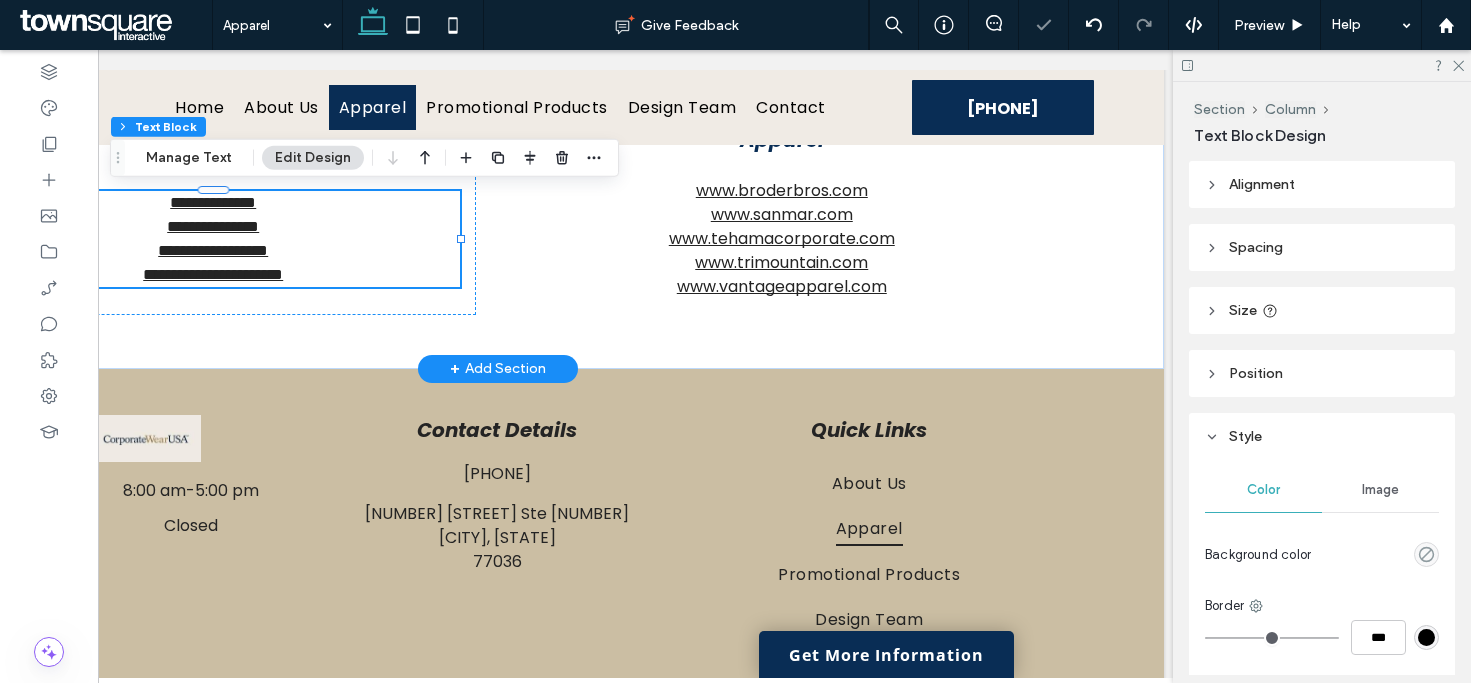 click on "**********" at bounding box center (213, 274) 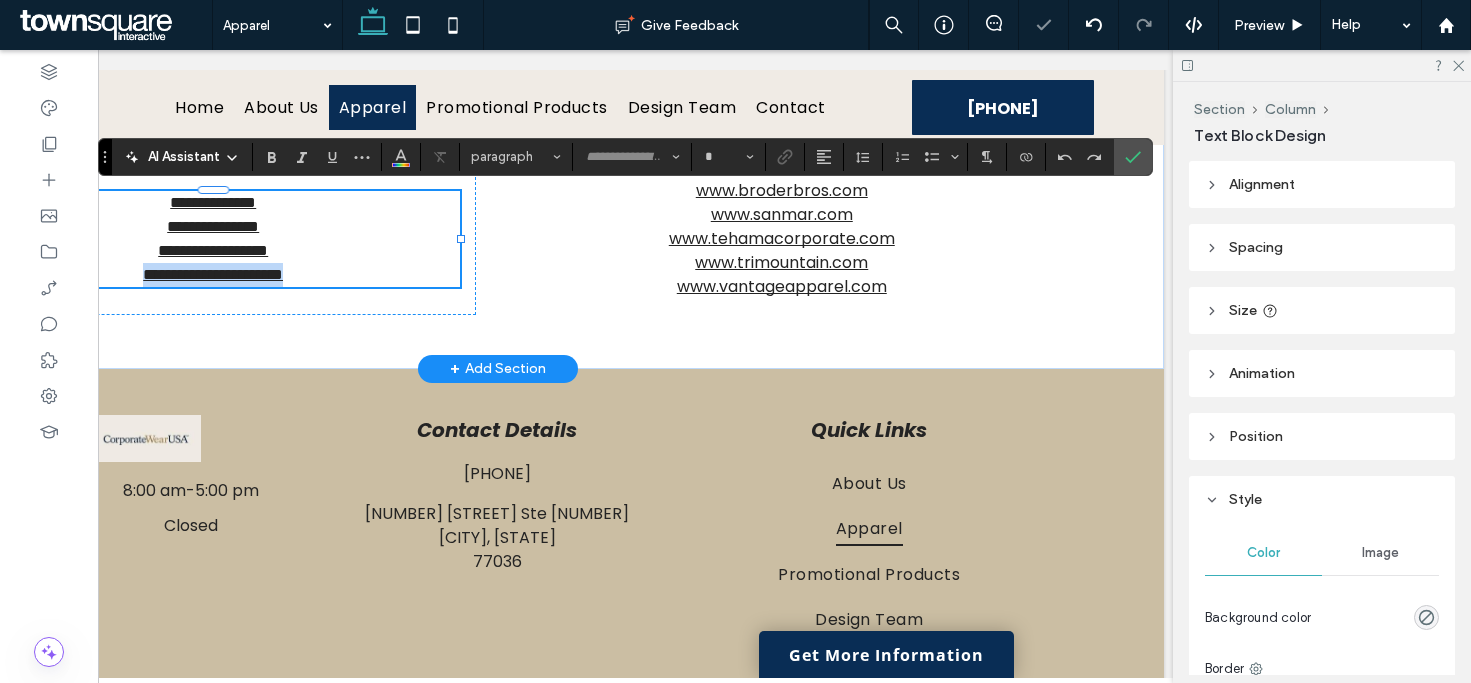 type on "*******" 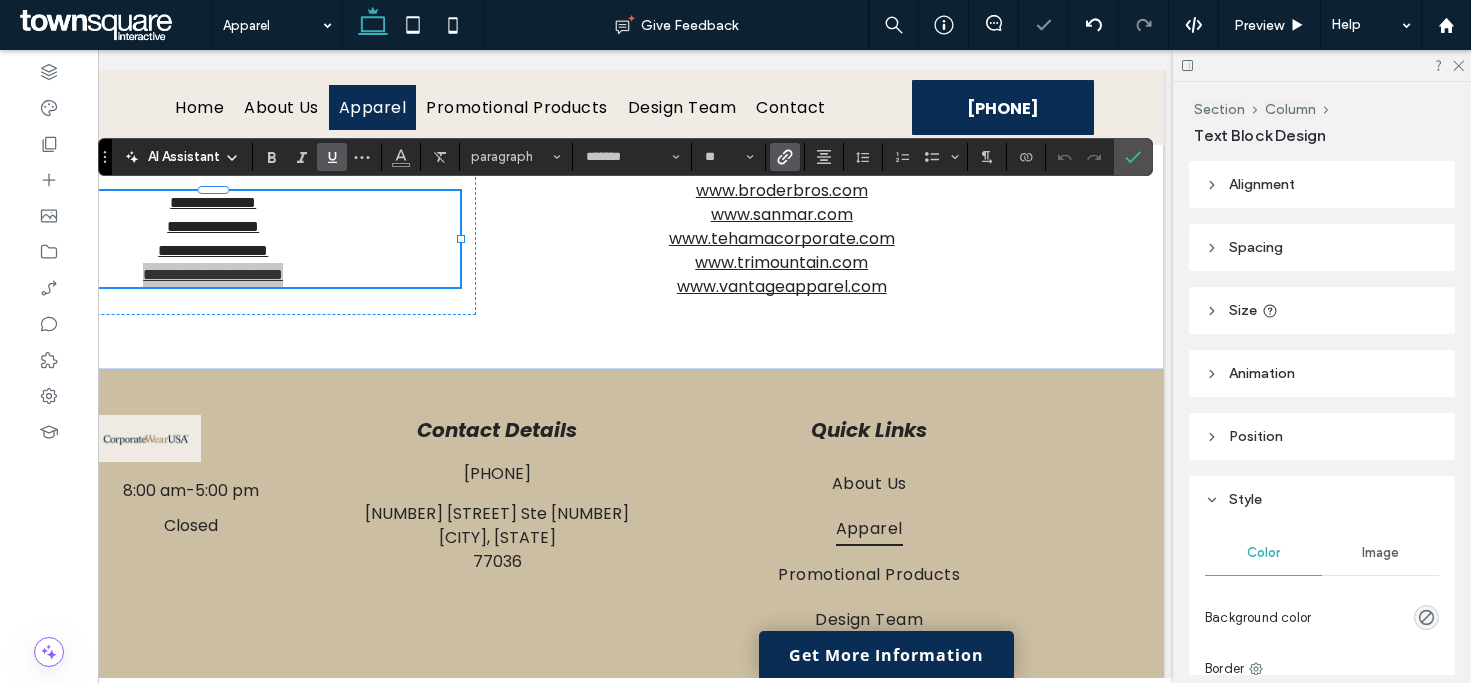 click 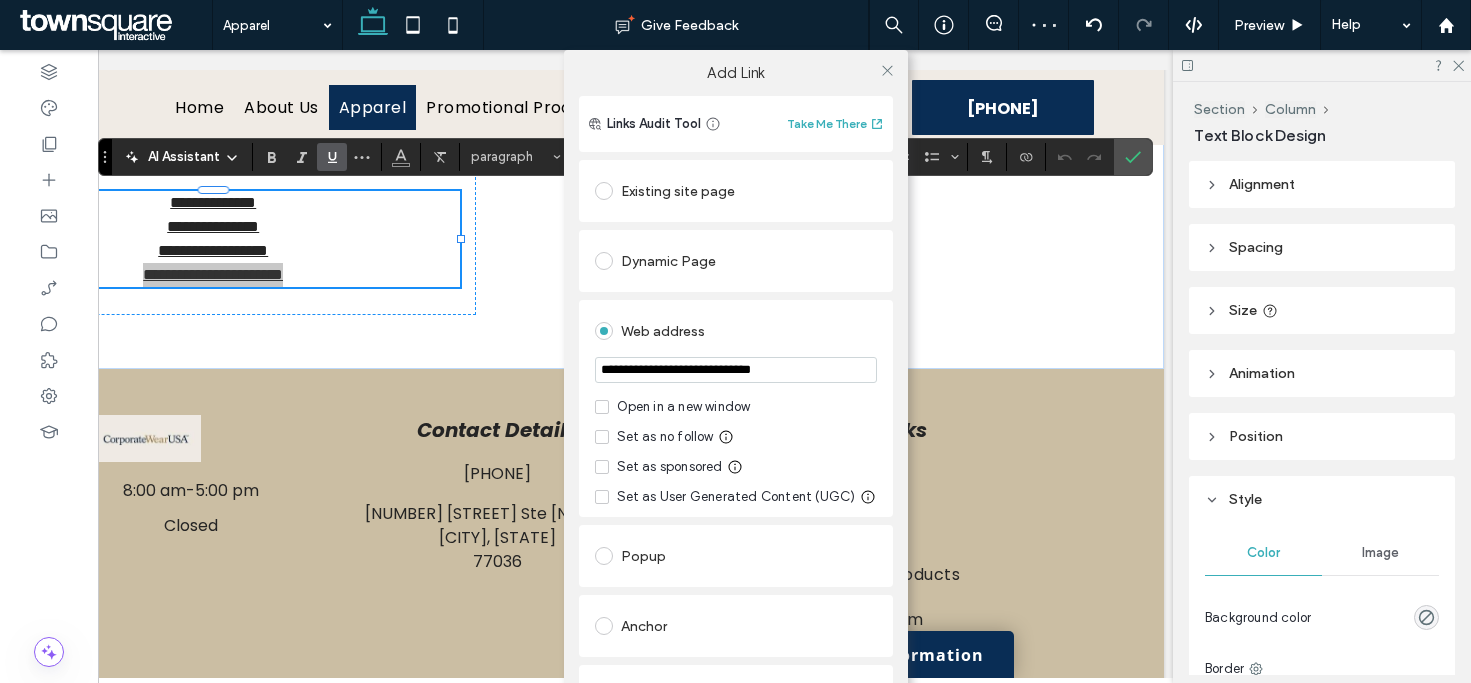 click on "Open in a new window" at bounding box center [684, 407] 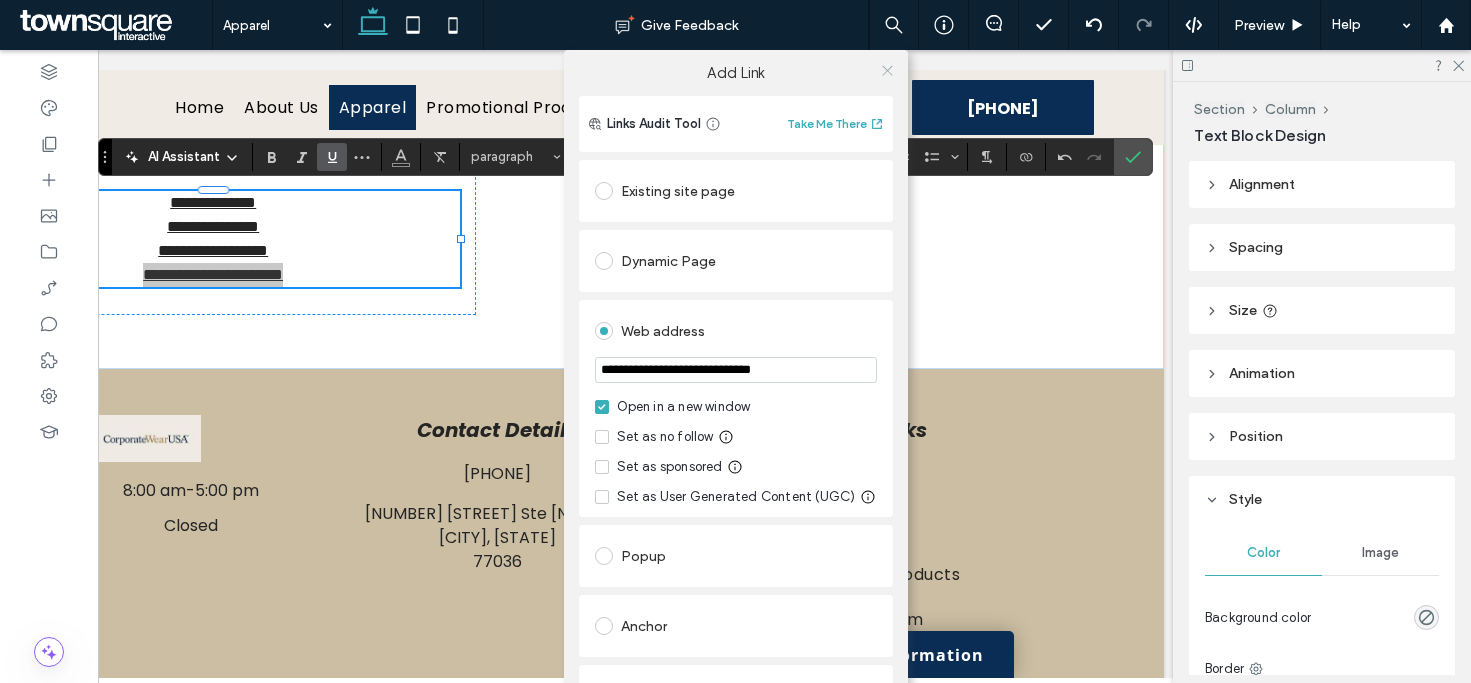 click 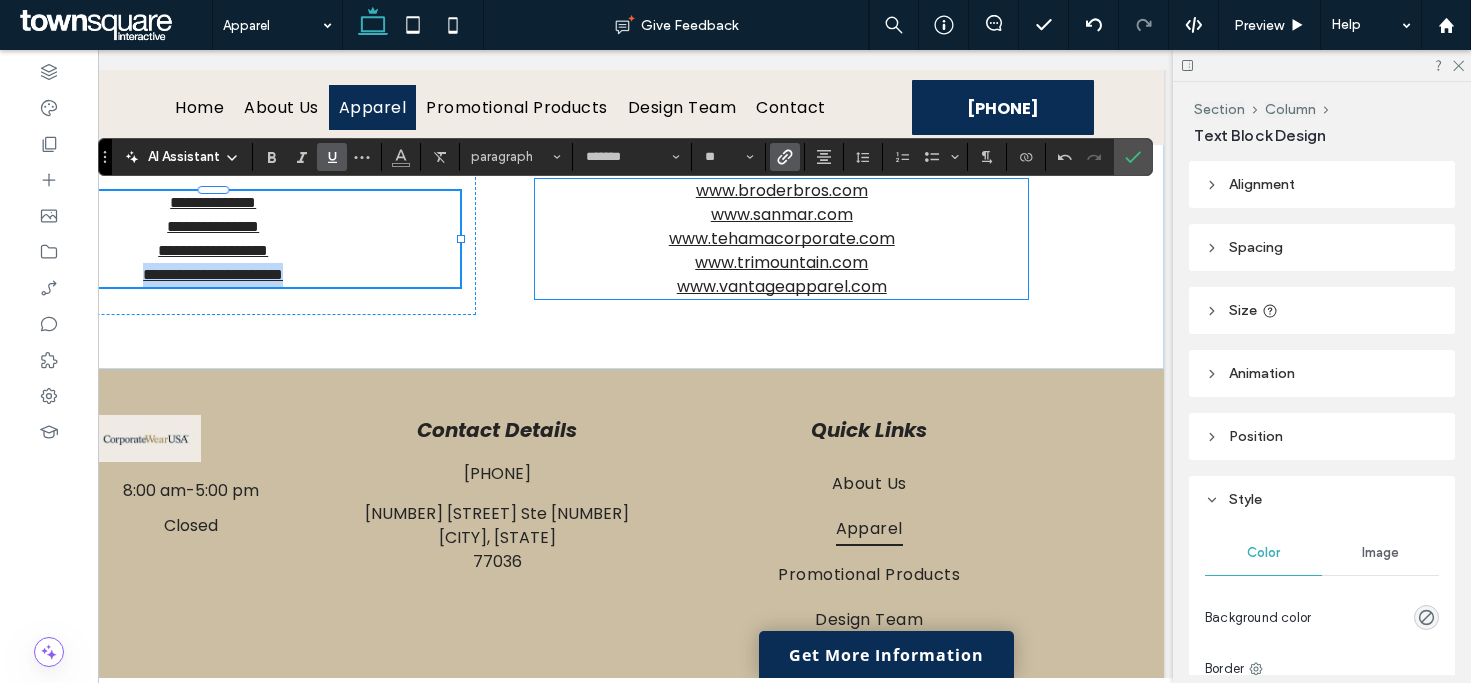 click on "www.trimountain.com" at bounding box center [781, 263] 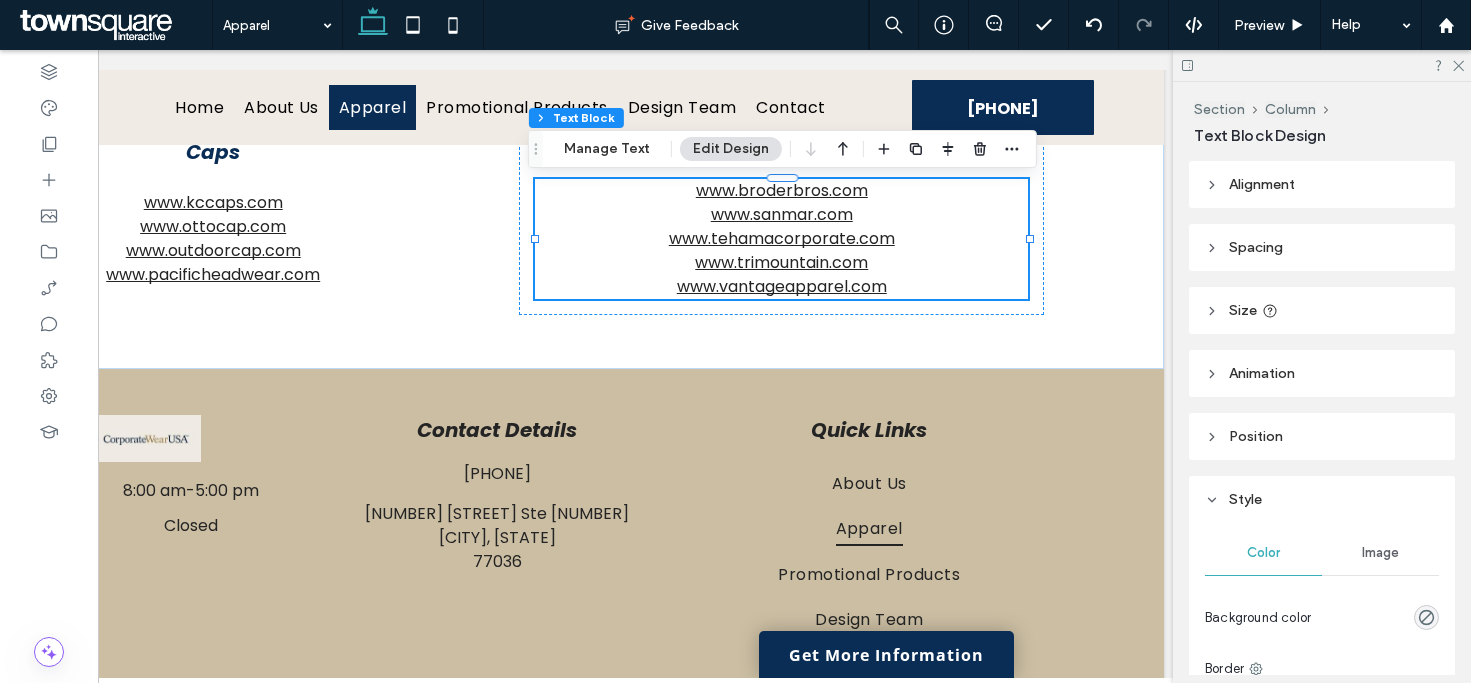 click on "www.tehamacorporate.com" at bounding box center (782, 238) 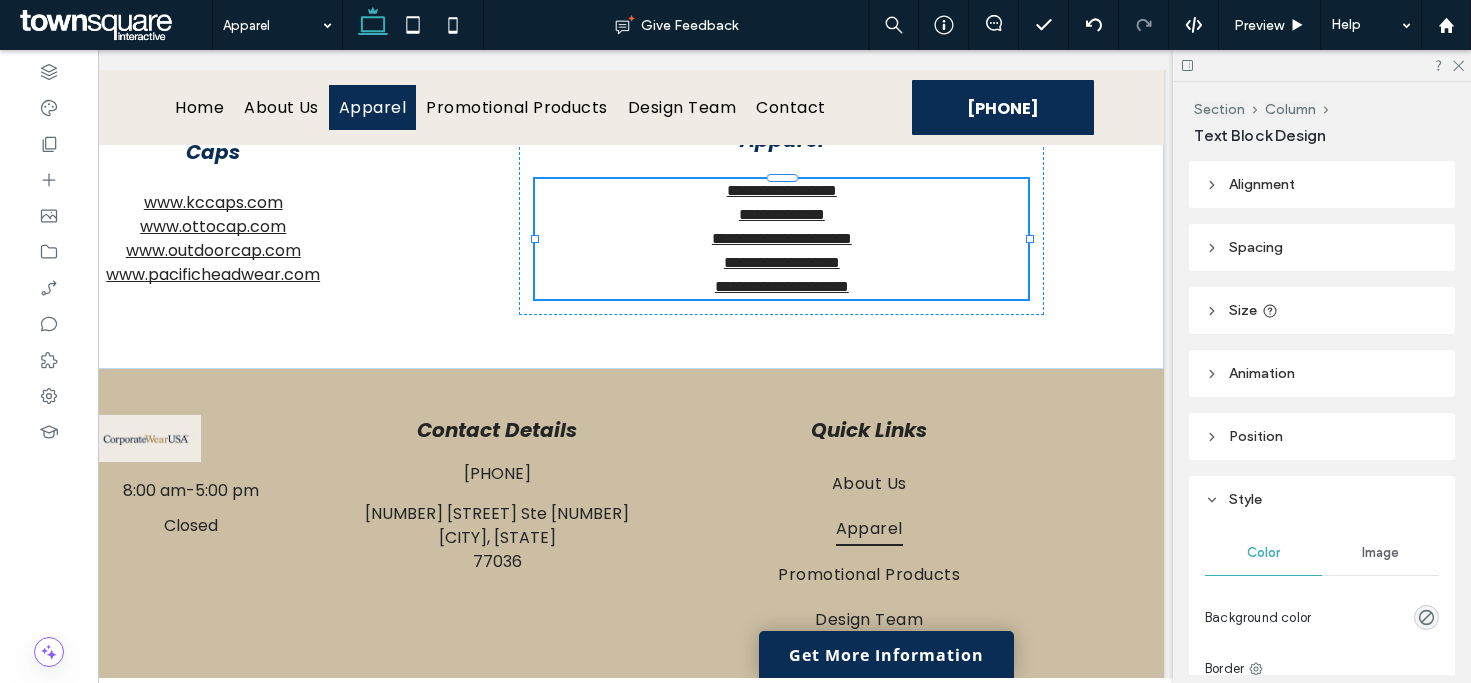 type on "*******" 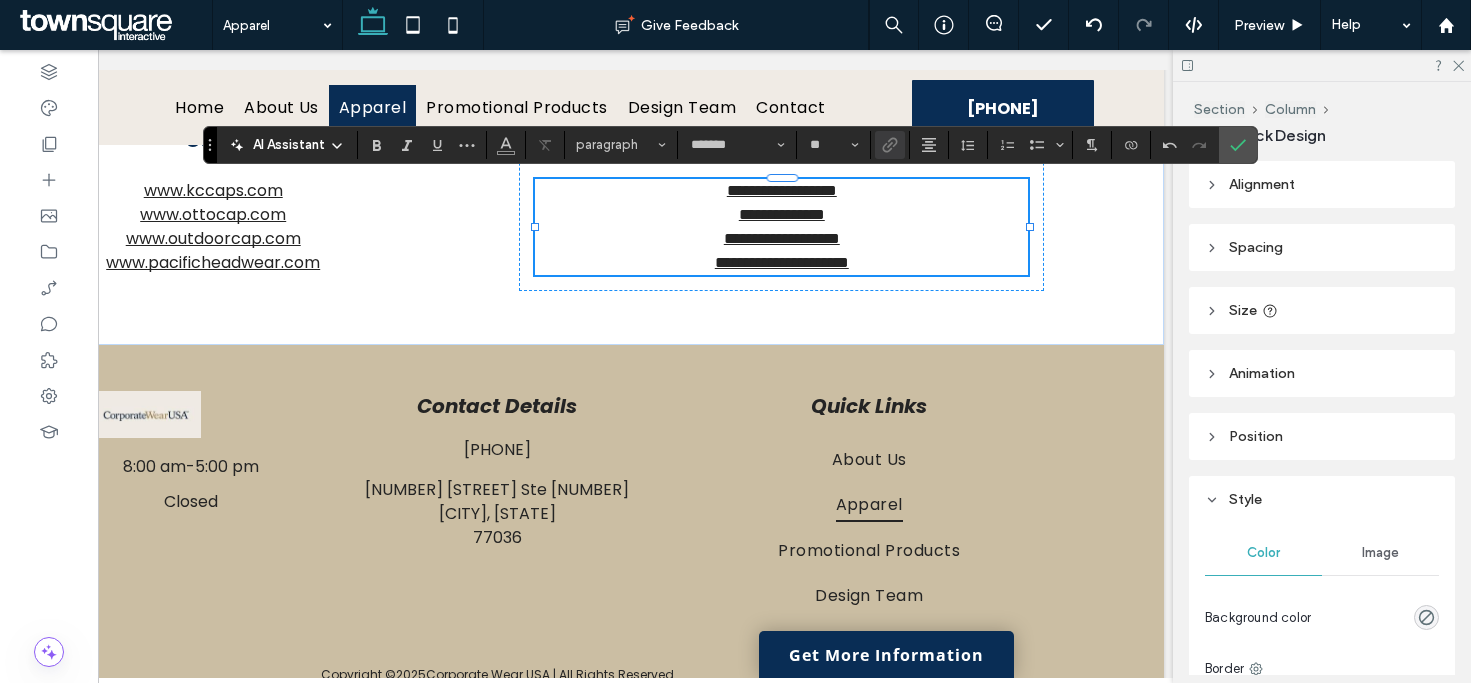 click on "**********" at bounding box center (782, 238) 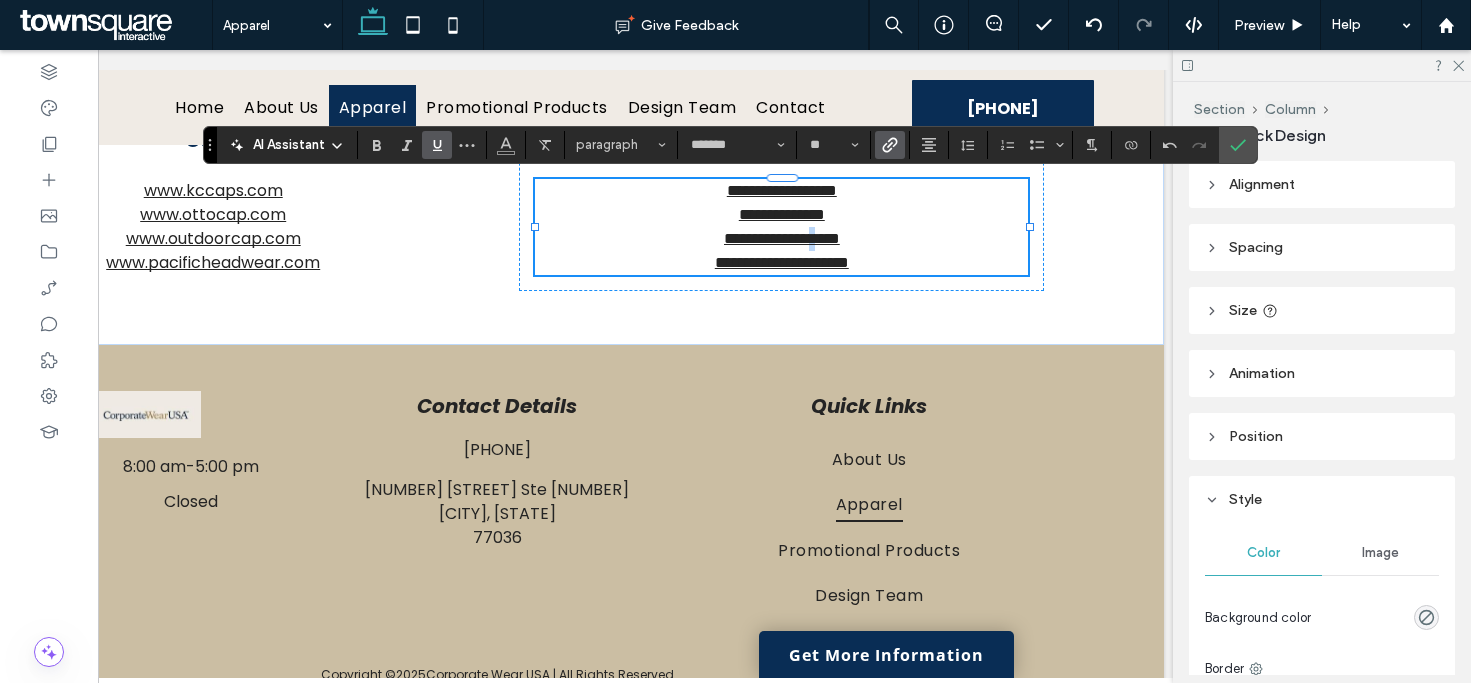 click on "**********" at bounding box center [782, 238] 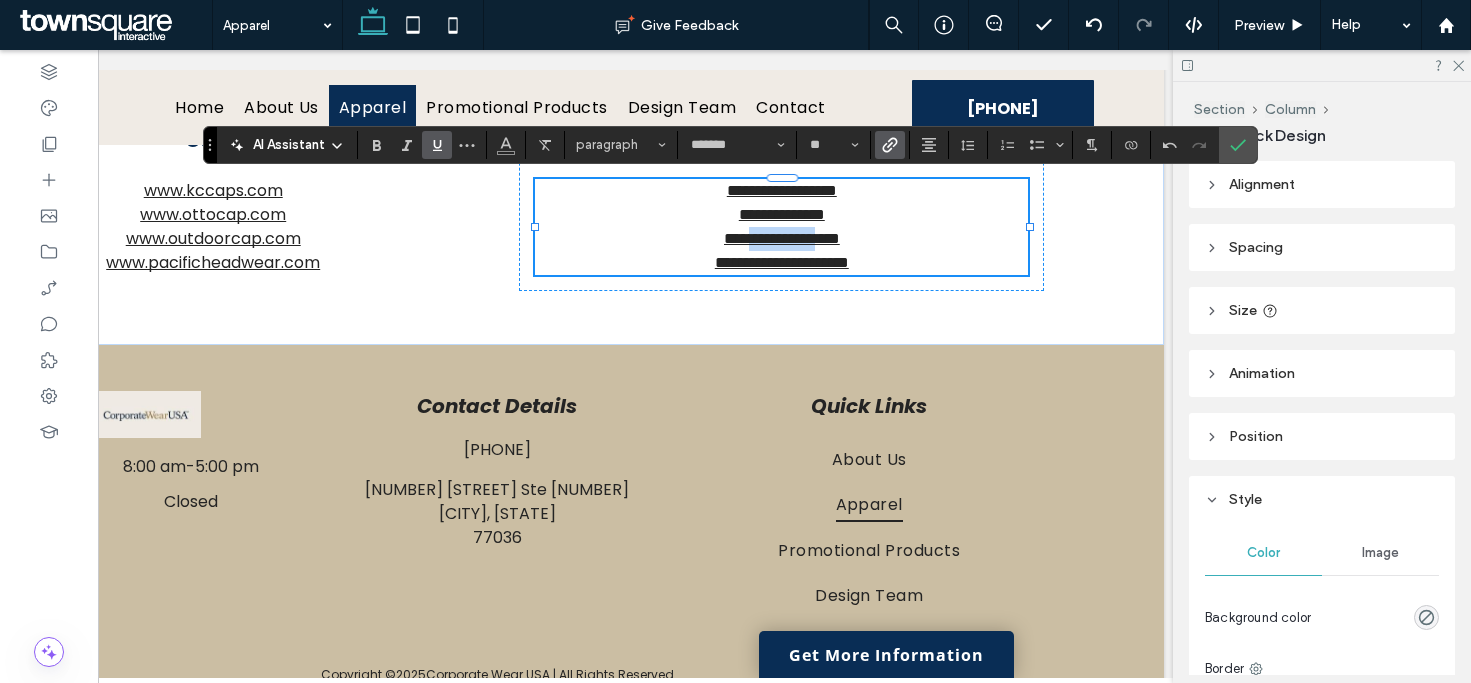 click on "**********" at bounding box center (782, 238) 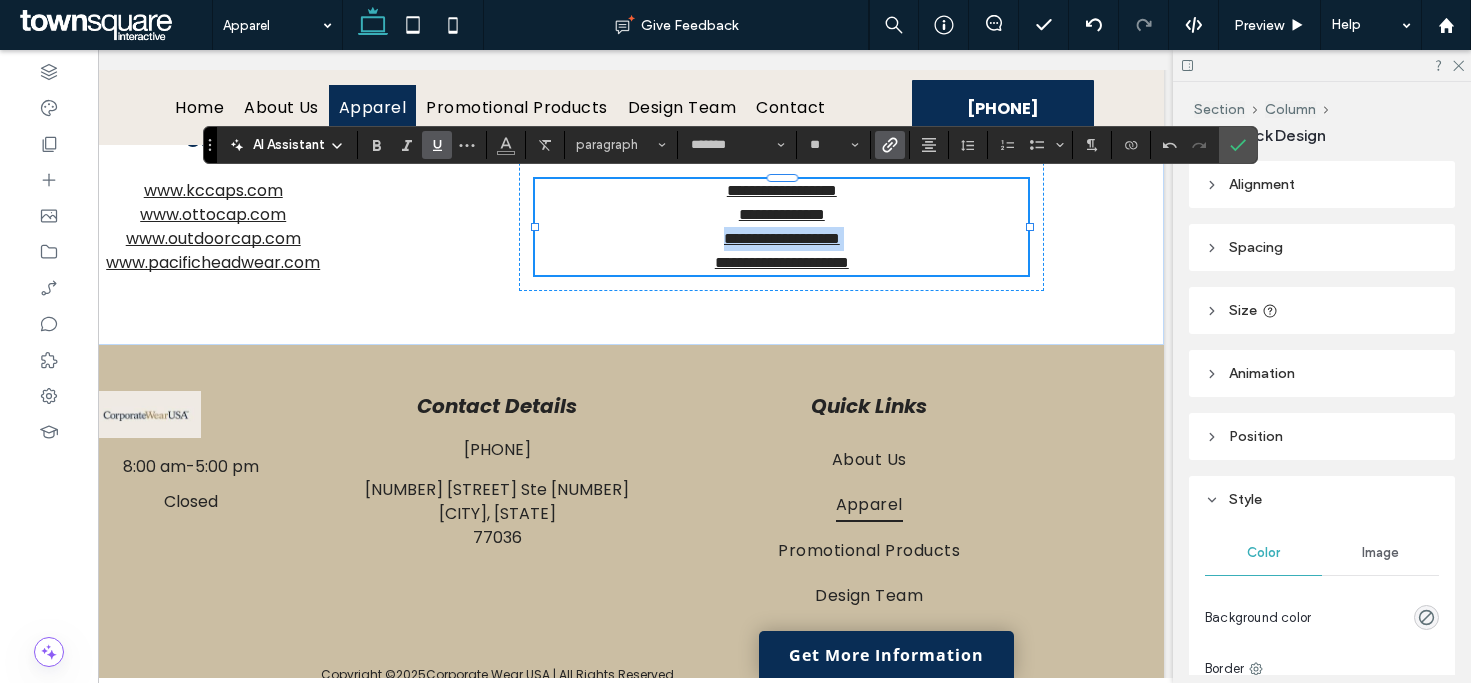 click on "**********" at bounding box center [782, 238] 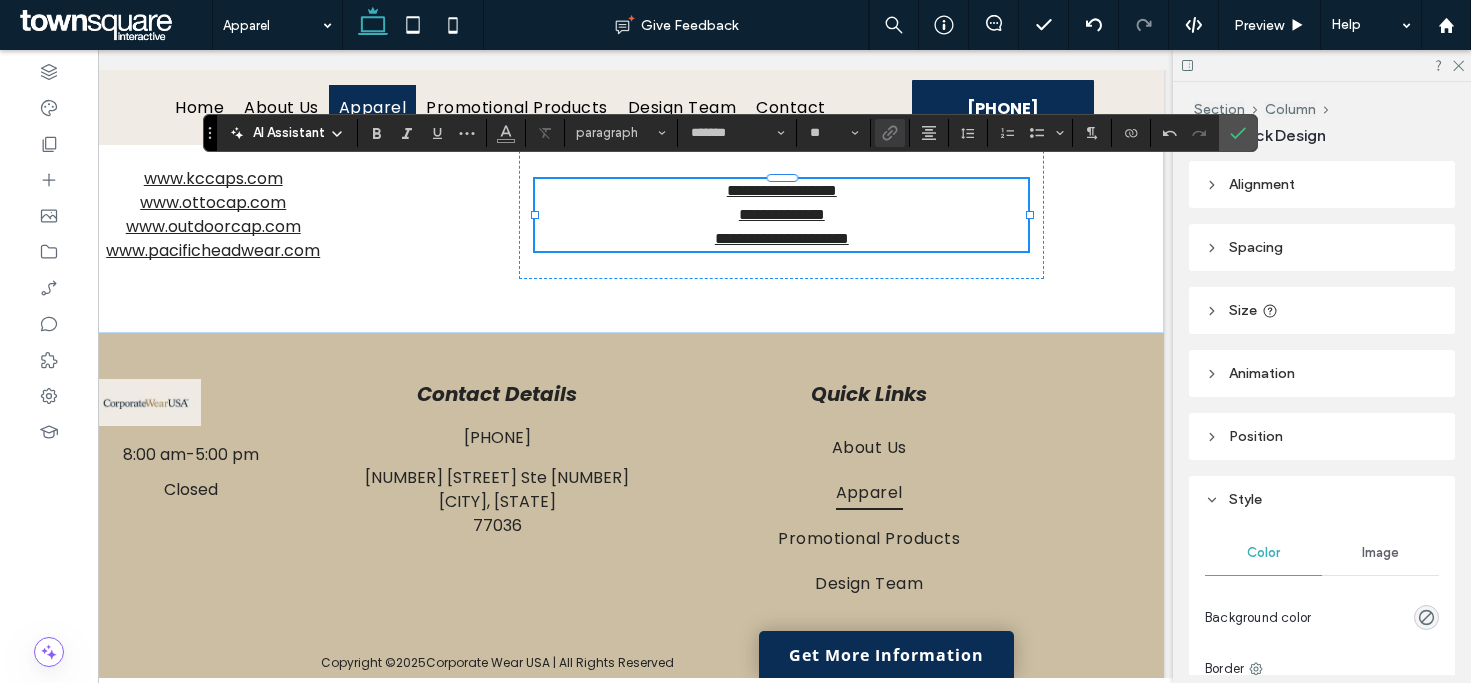 drag, startPoint x: 1463, startPoint y: 62, endPoint x: 1356, endPoint y: 123, distance: 123.16656 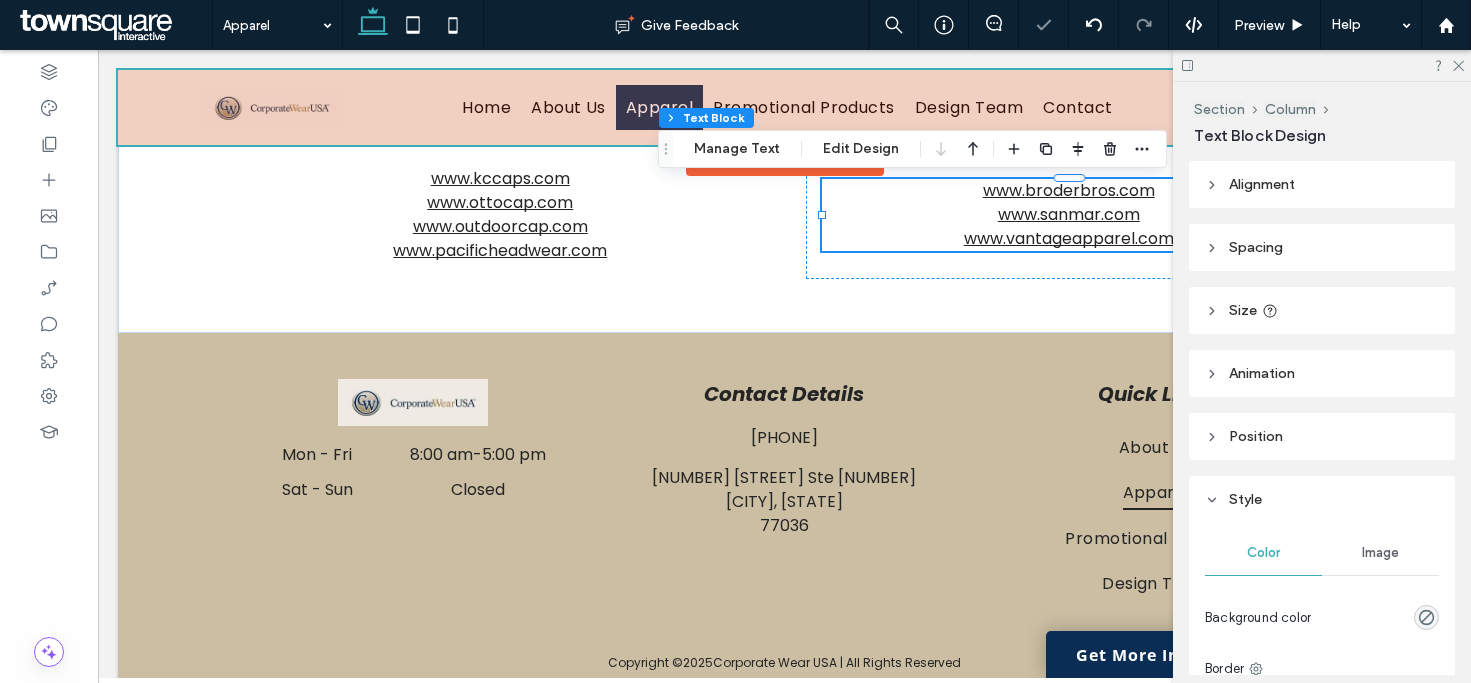 scroll, scrollTop: 0, scrollLeft: 0, axis: both 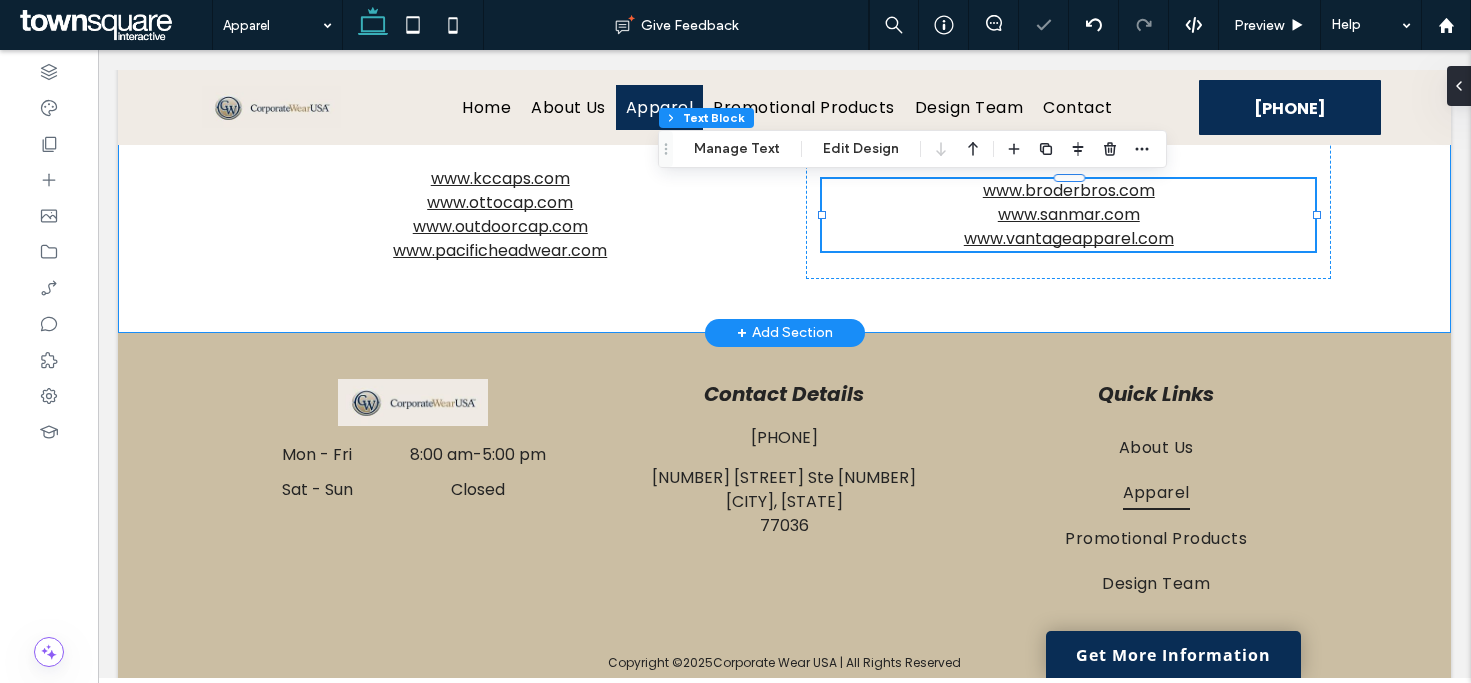 click on "Caps
www.kccaps.com www.ottocap.com www.outdoorcap.com www.pacificheadwear.com
Apparel
www.broderbros.com www.sanmar.com www.vantageapparel.com" at bounding box center (785, 92) 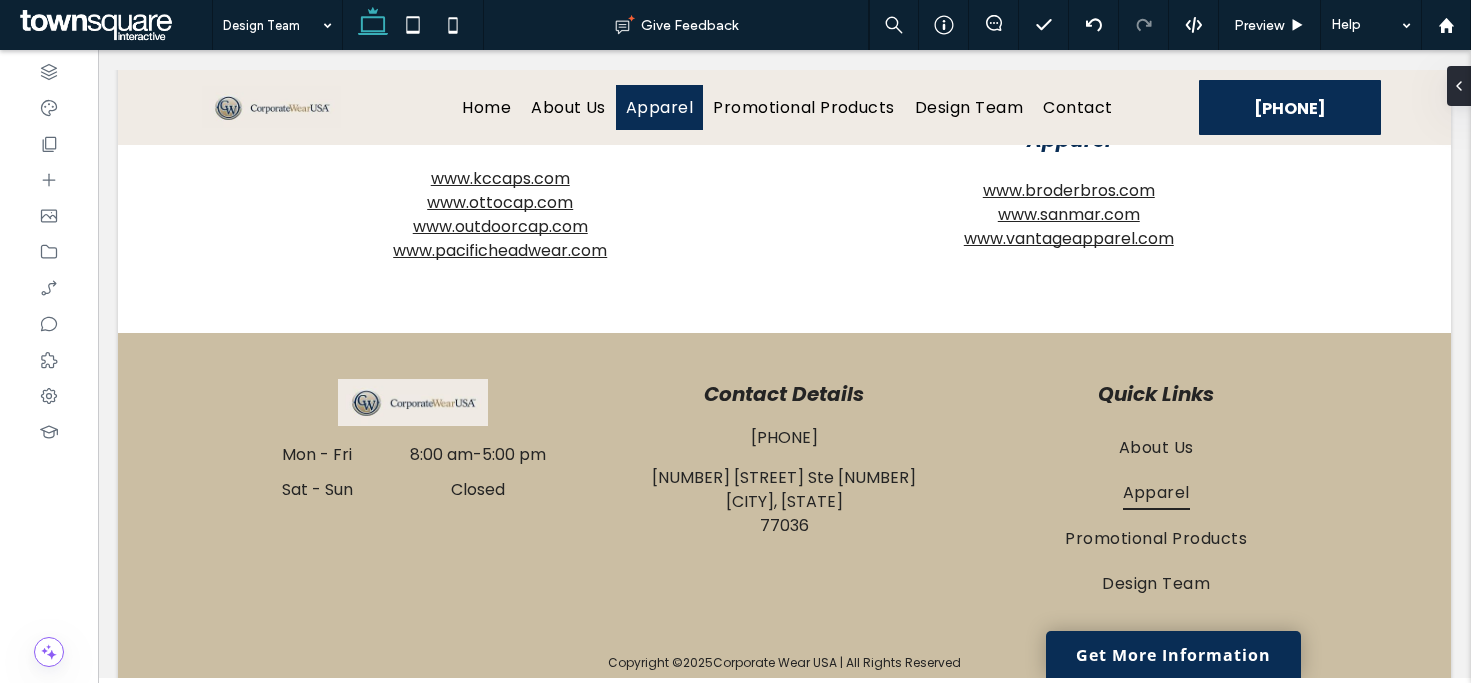 click at bounding box center (735, 341) 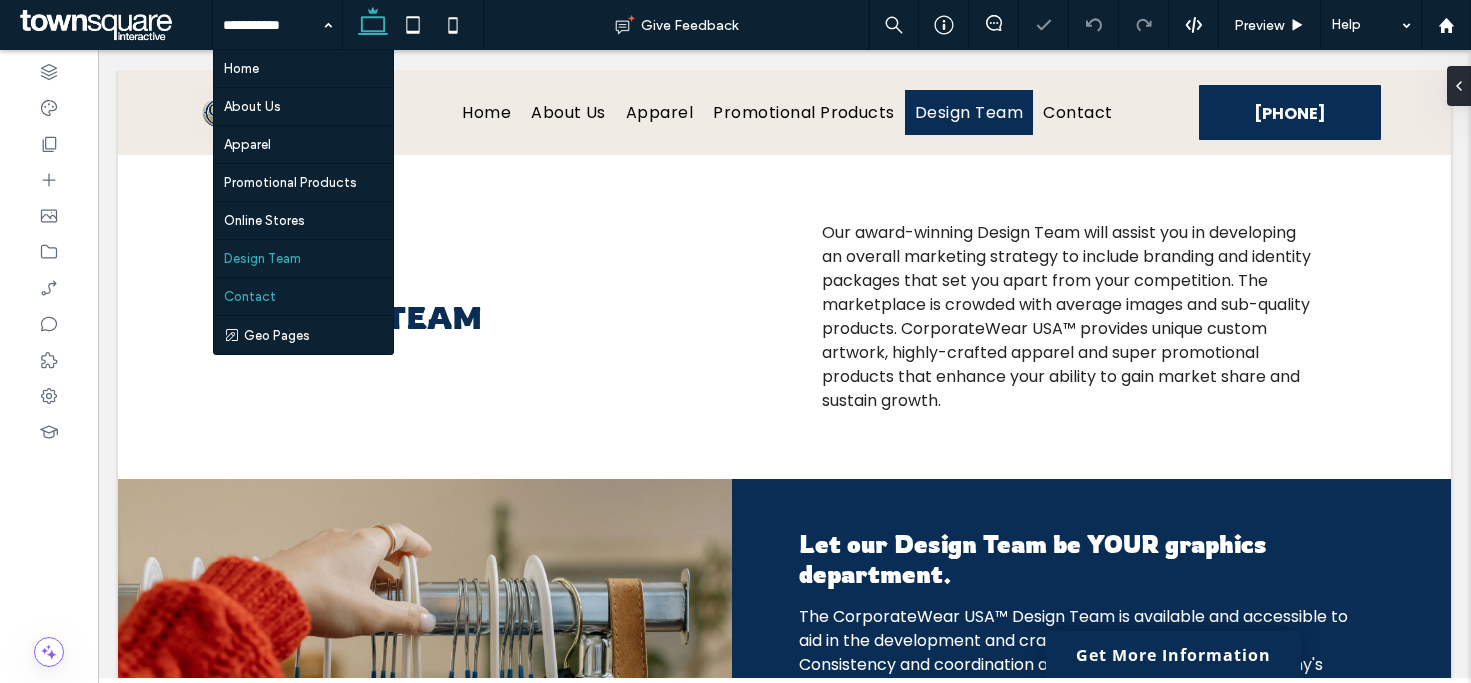 scroll, scrollTop: 0, scrollLeft: 0, axis: both 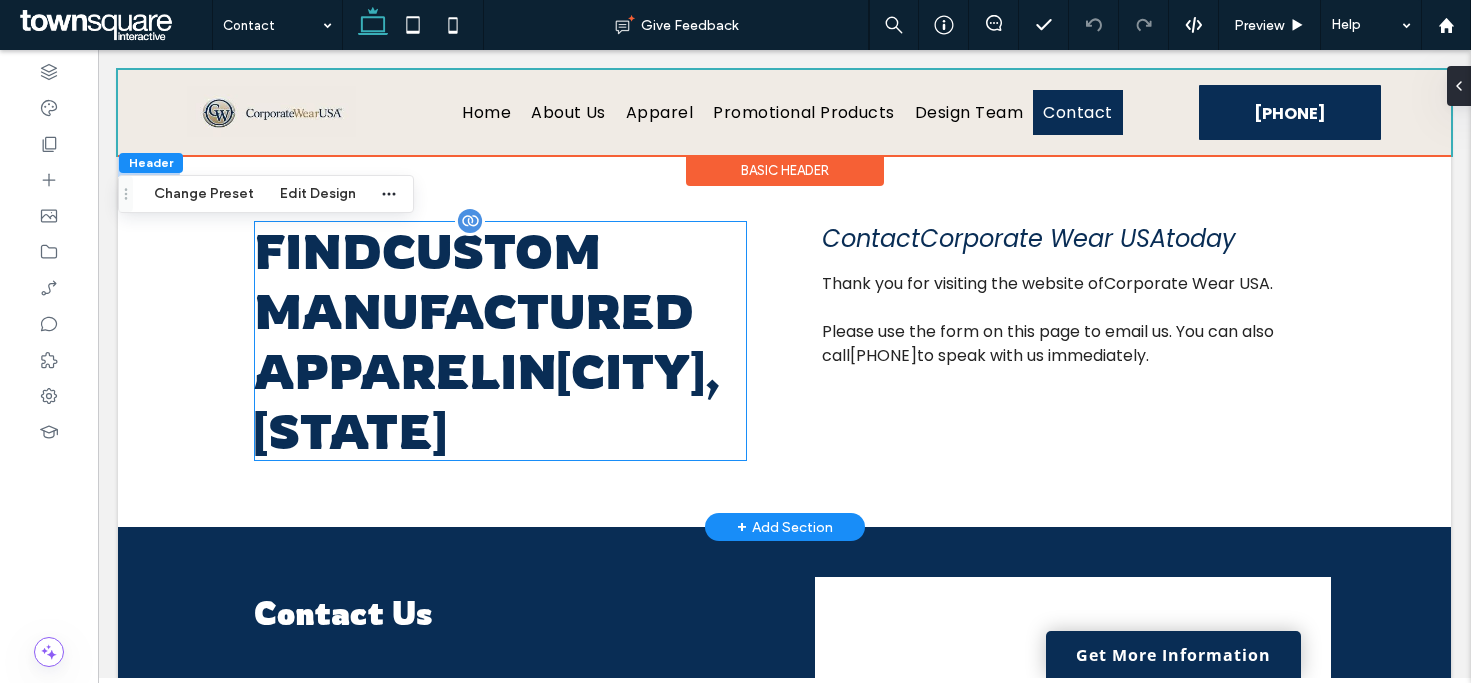 click on "Find Custom Manufactured Apparel in [CITY], [STATE]" at bounding box center [487, 341] 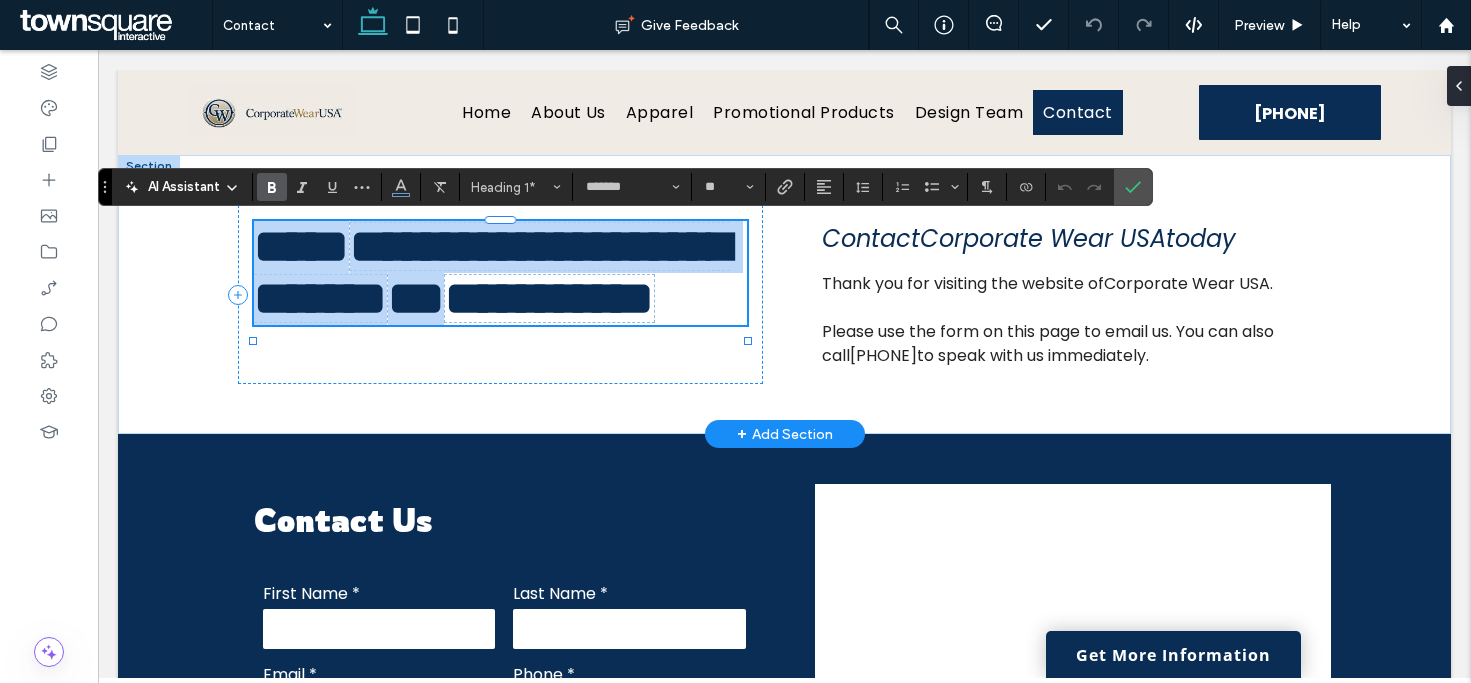 click on "**********" at bounding box center [549, 298] 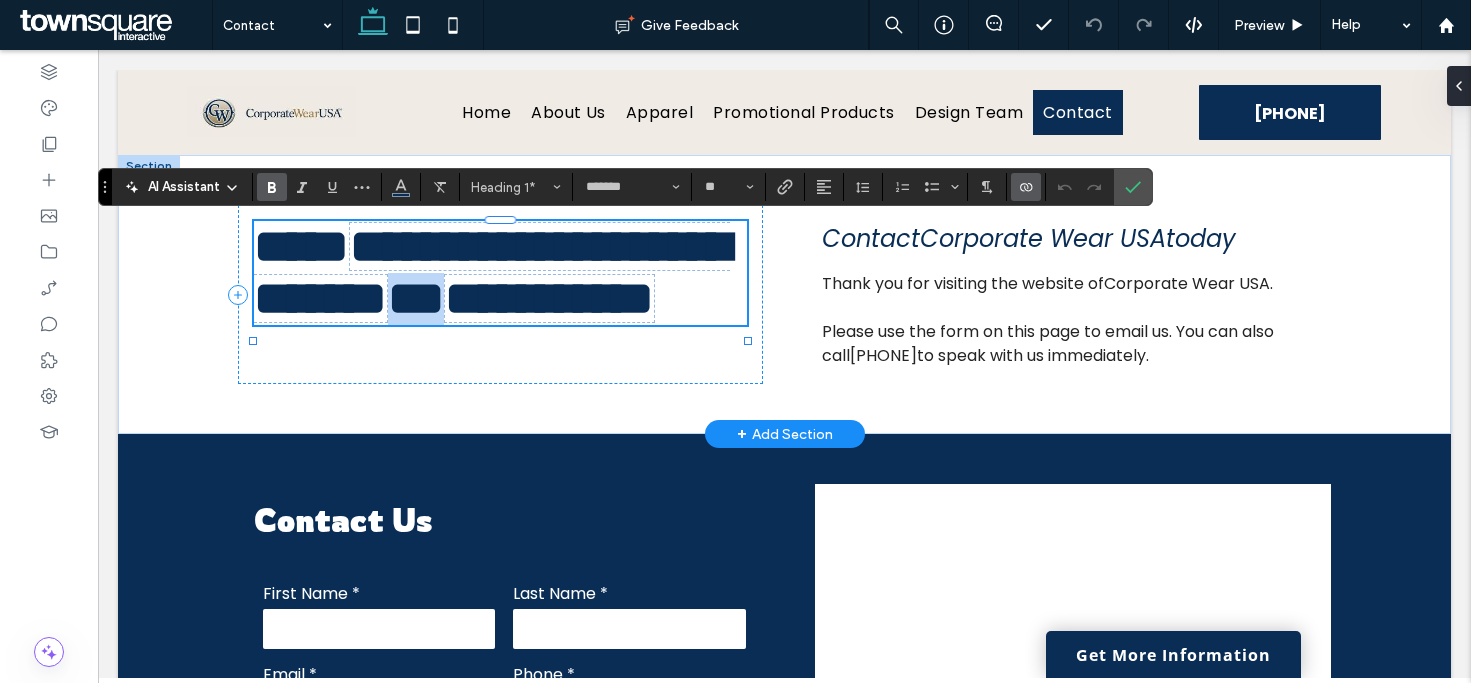 scroll, scrollTop: 1, scrollLeft: 0, axis: vertical 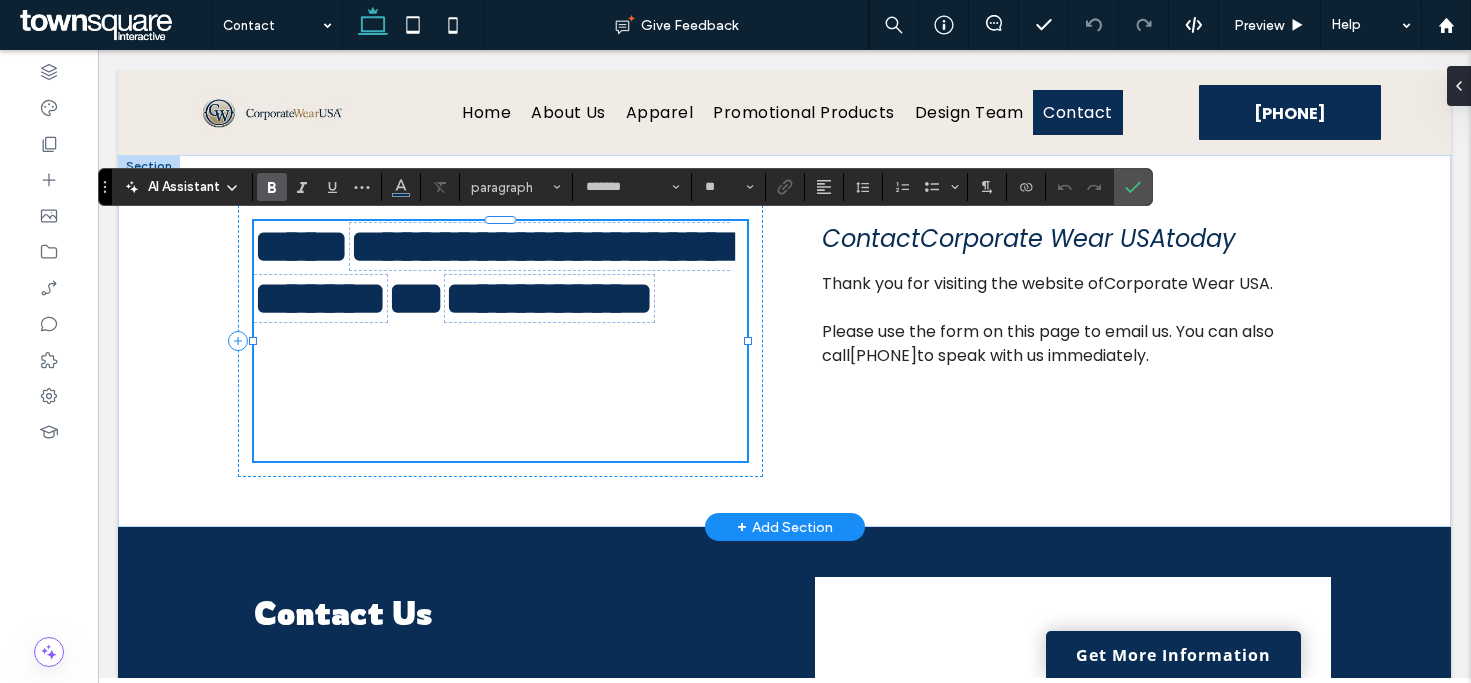 type 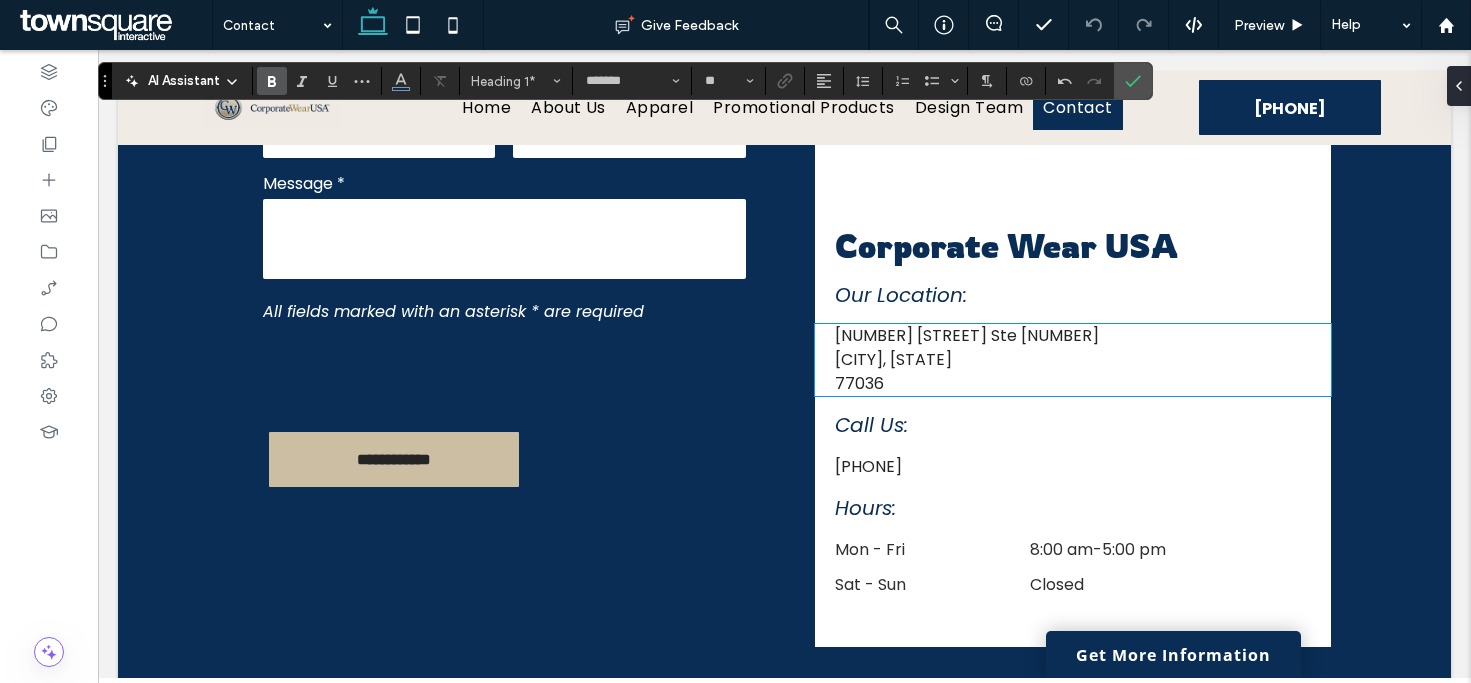 scroll, scrollTop: 700, scrollLeft: 0, axis: vertical 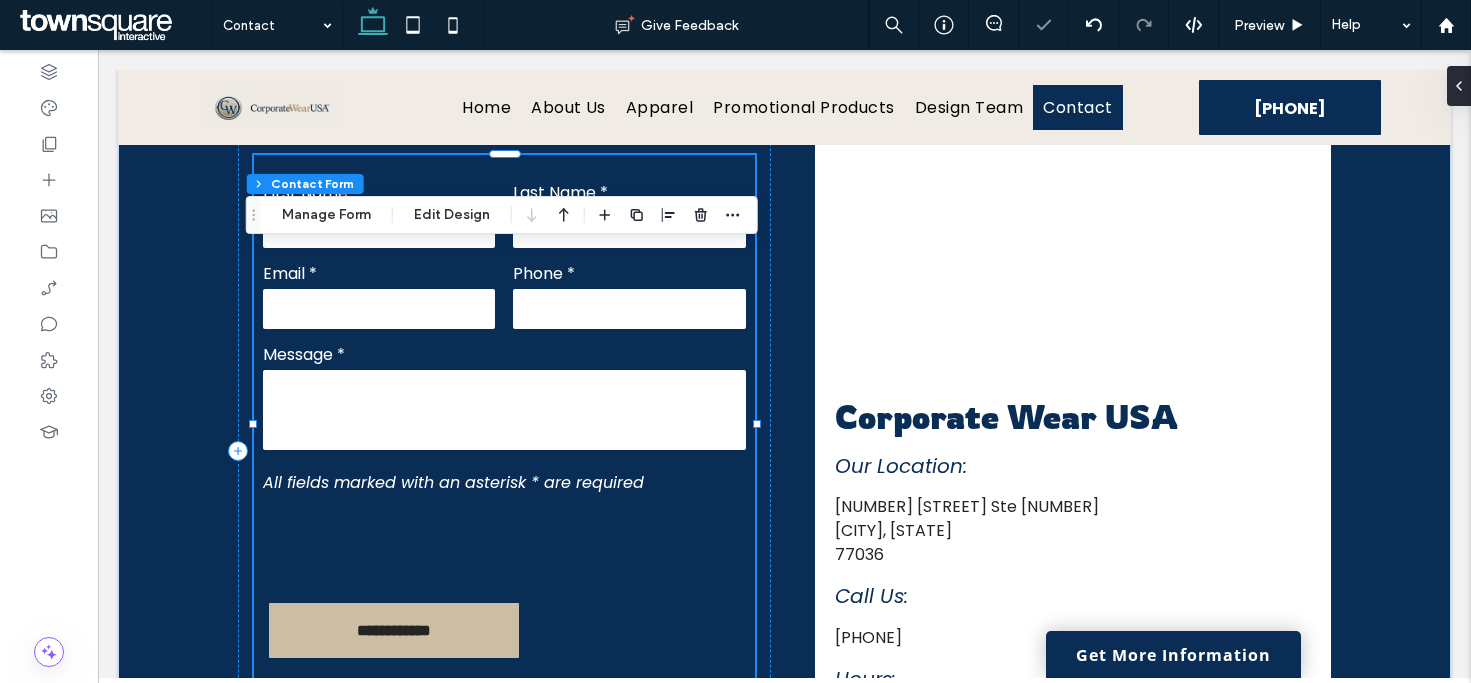 type on "*" 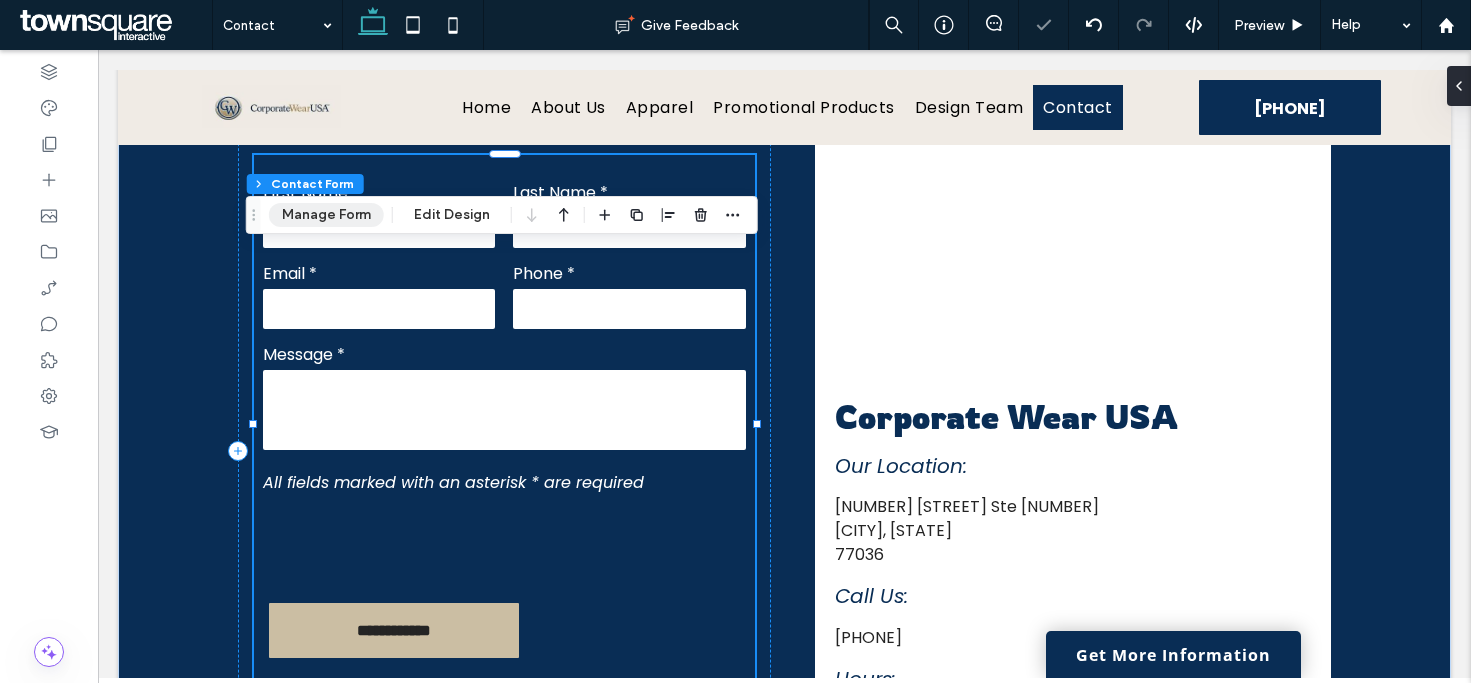 click on "Manage Form" at bounding box center (326, 215) 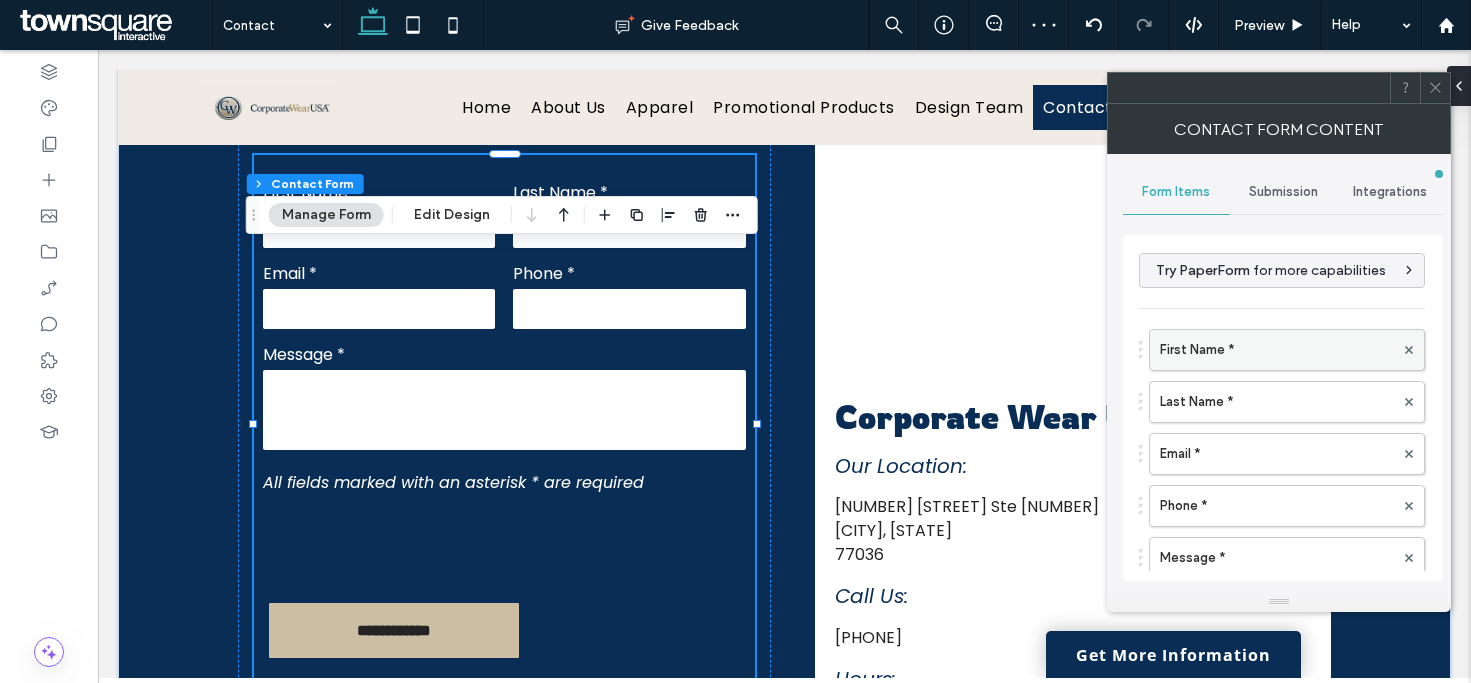 click on "First Name *" at bounding box center [1277, 350] 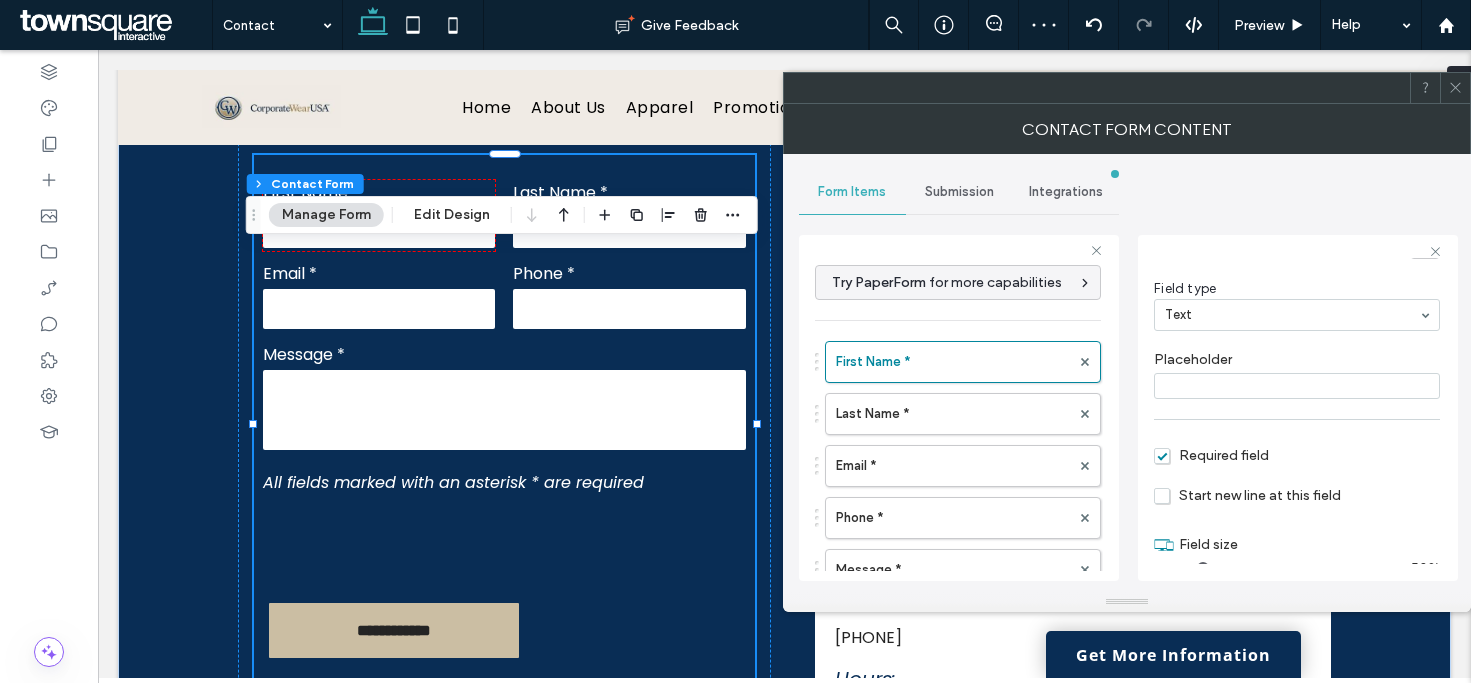 scroll, scrollTop: 124, scrollLeft: 0, axis: vertical 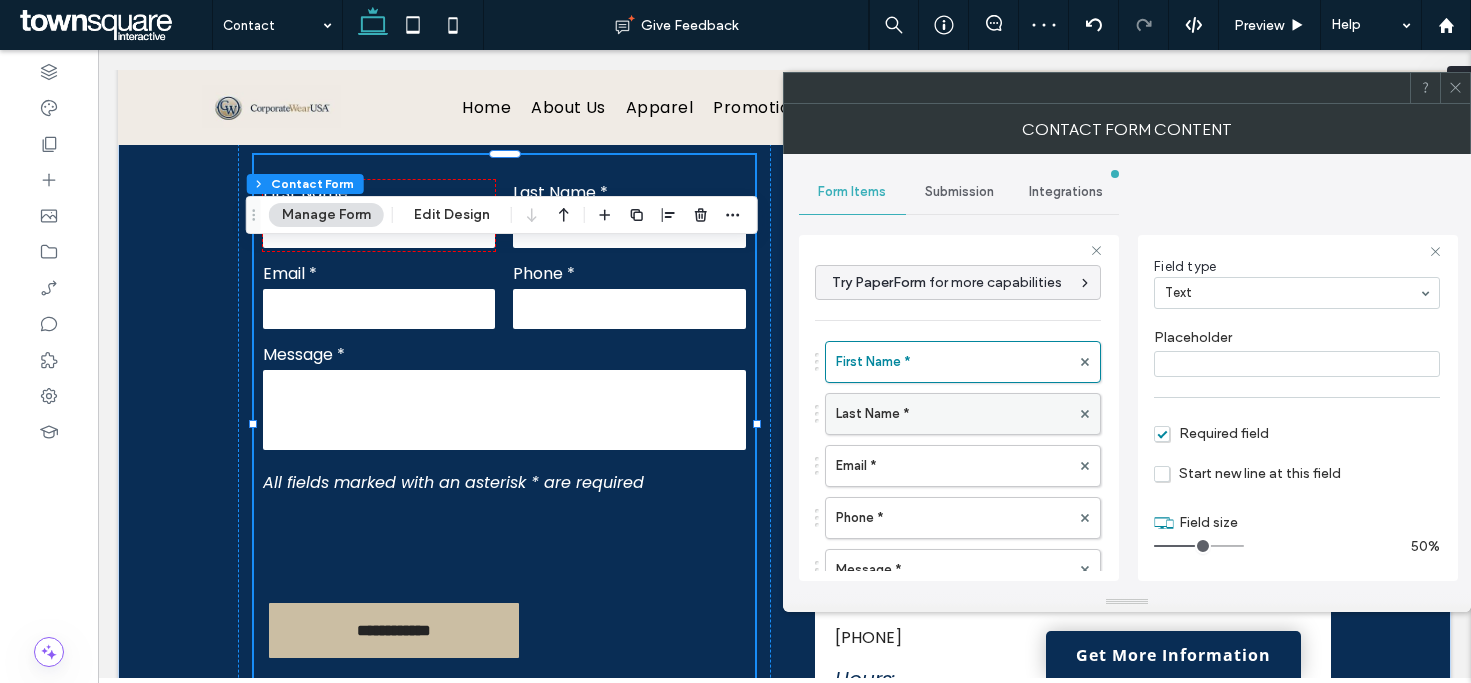 click on "Last Name *" at bounding box center [953, 414] 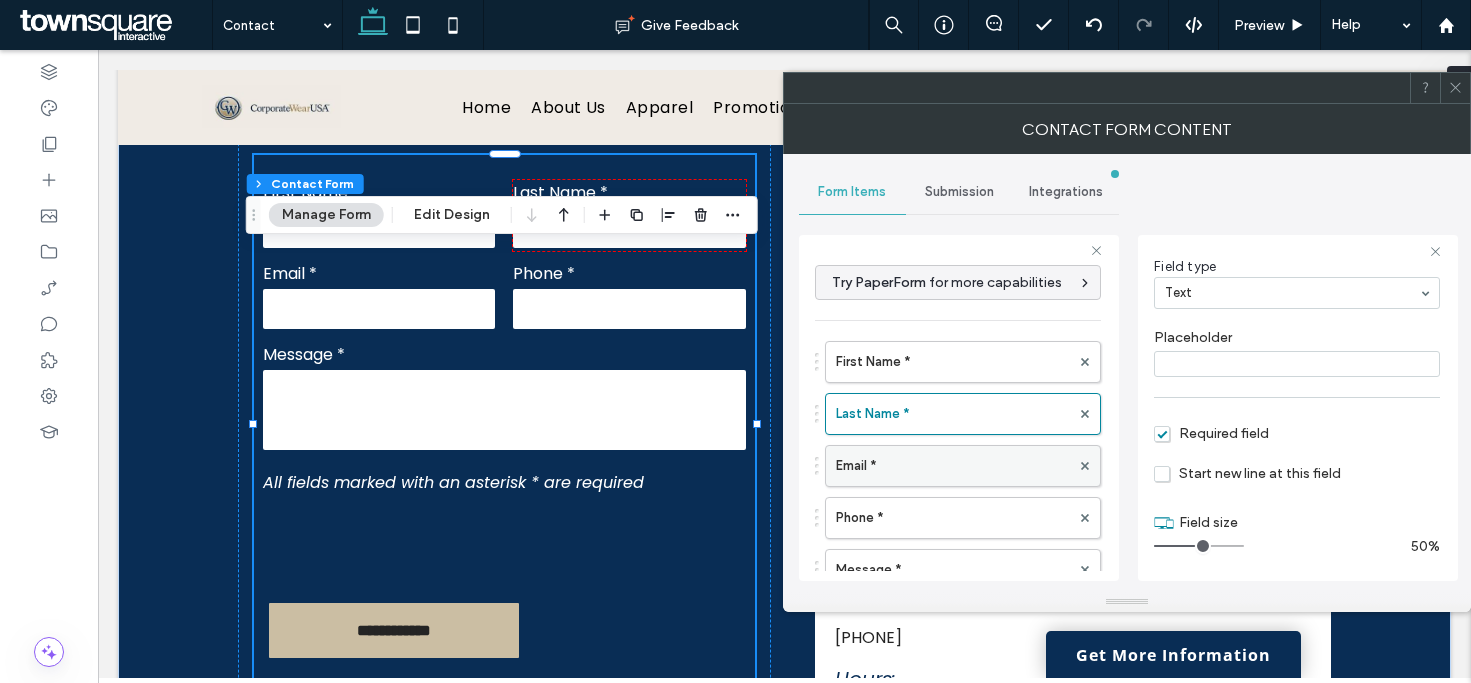 click on "Email *" at bounding box center (953, 466) 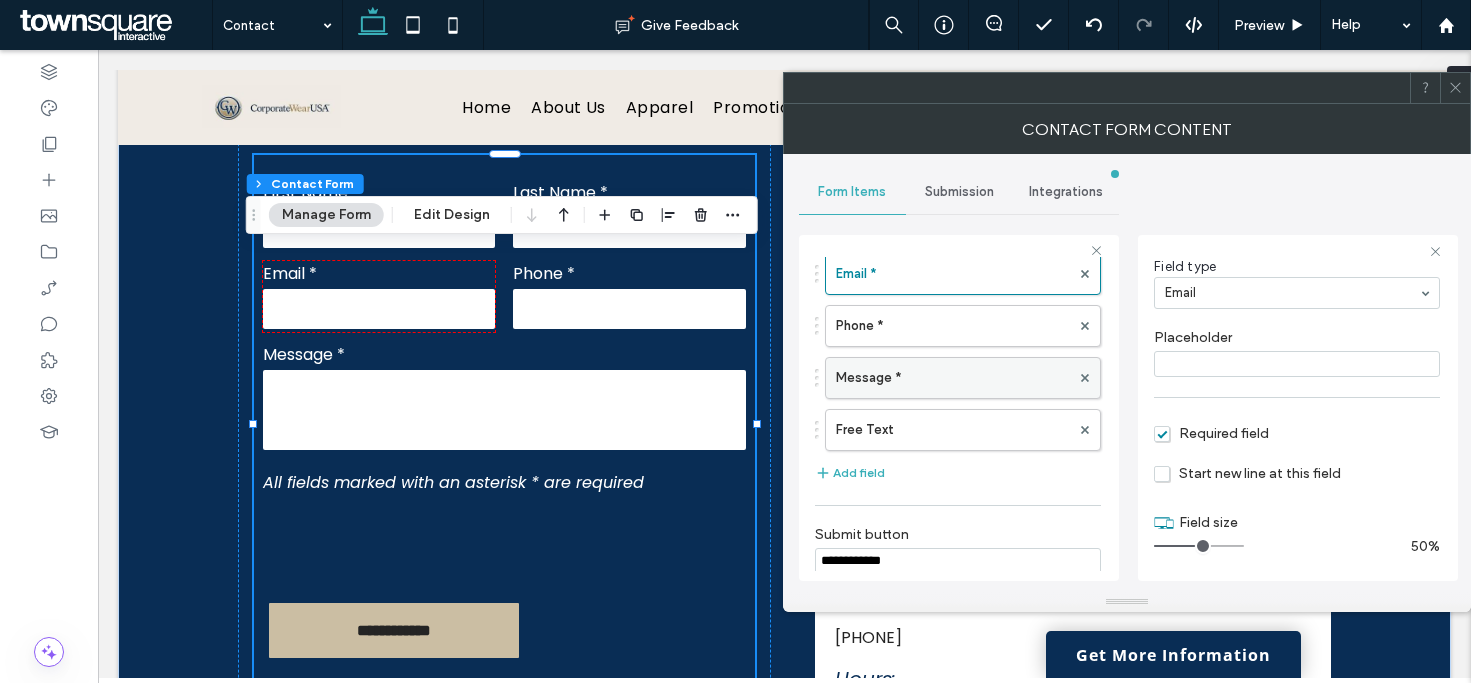 scroll, scrollTop: 200, scrollLeft: 0, axis: vertical 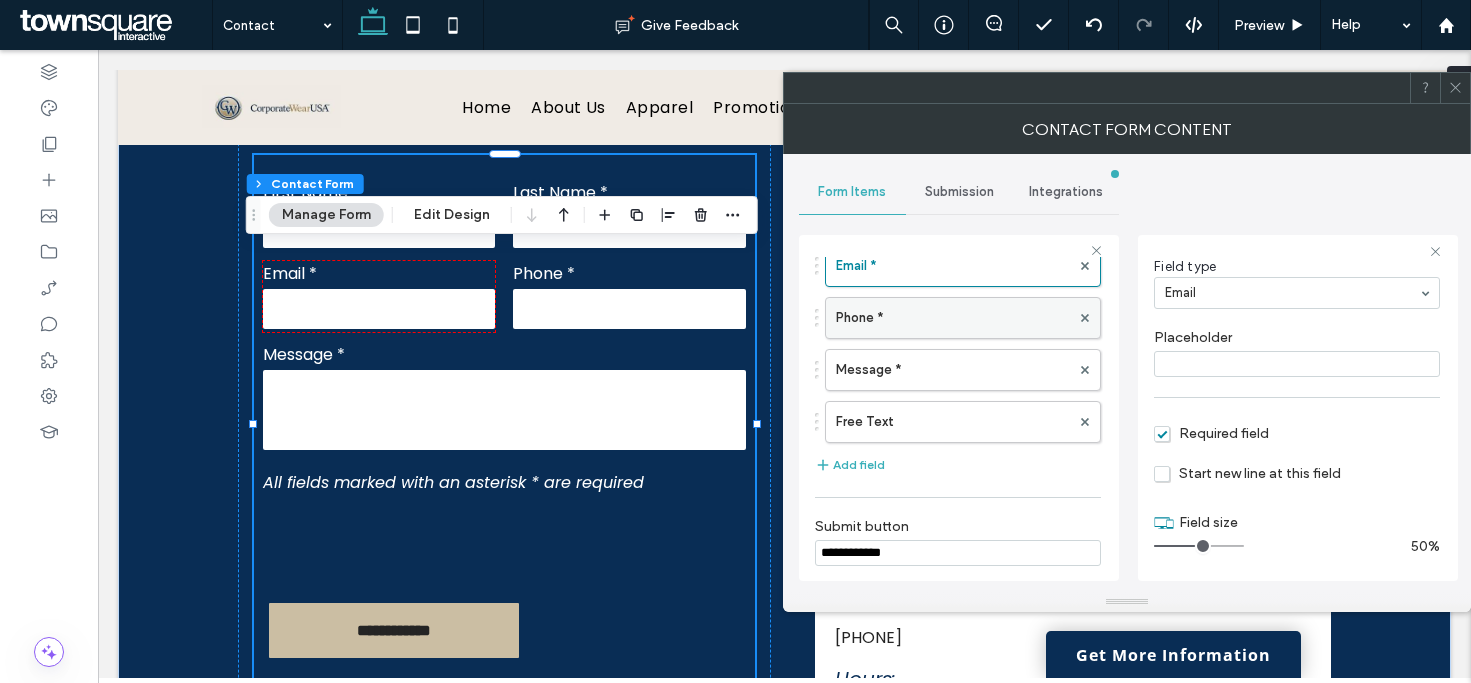 click on "Phone *" at bounding box center (953, 318) 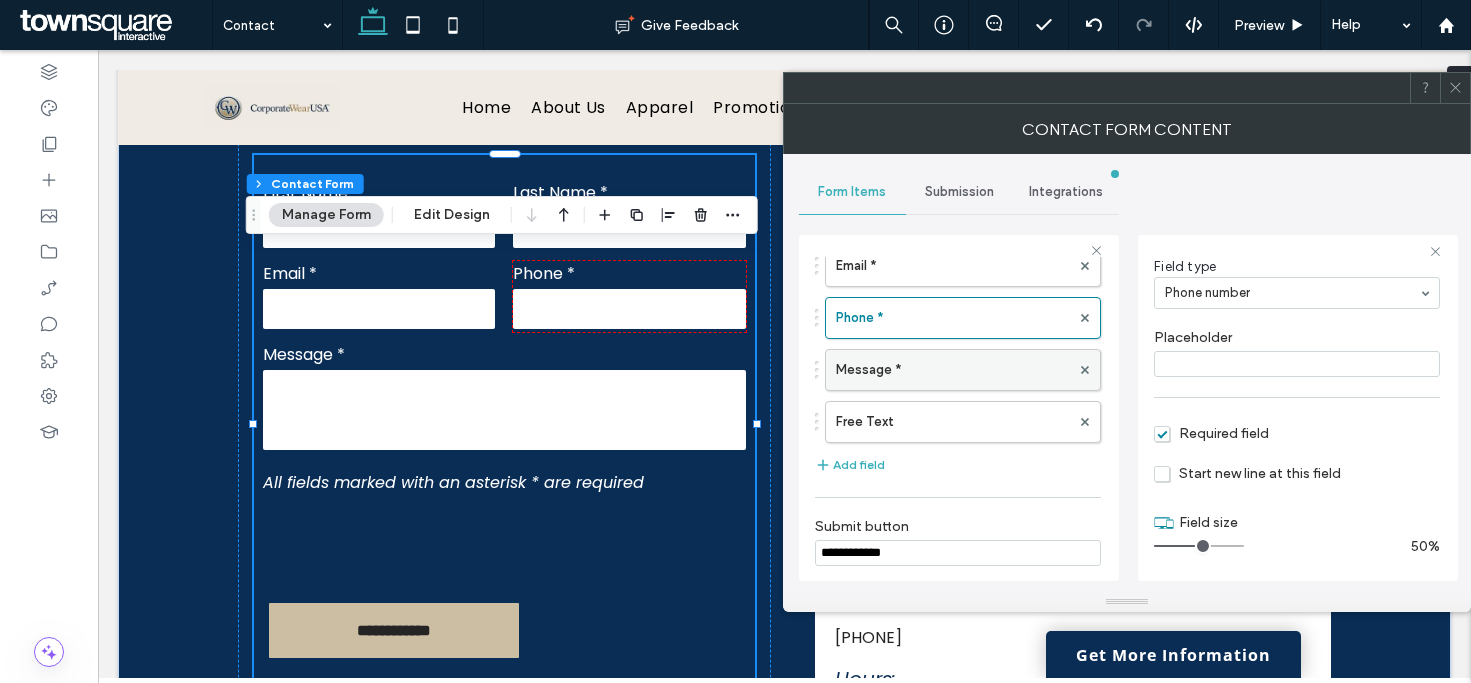 click on "Message *" at bounding box center [953, 370] 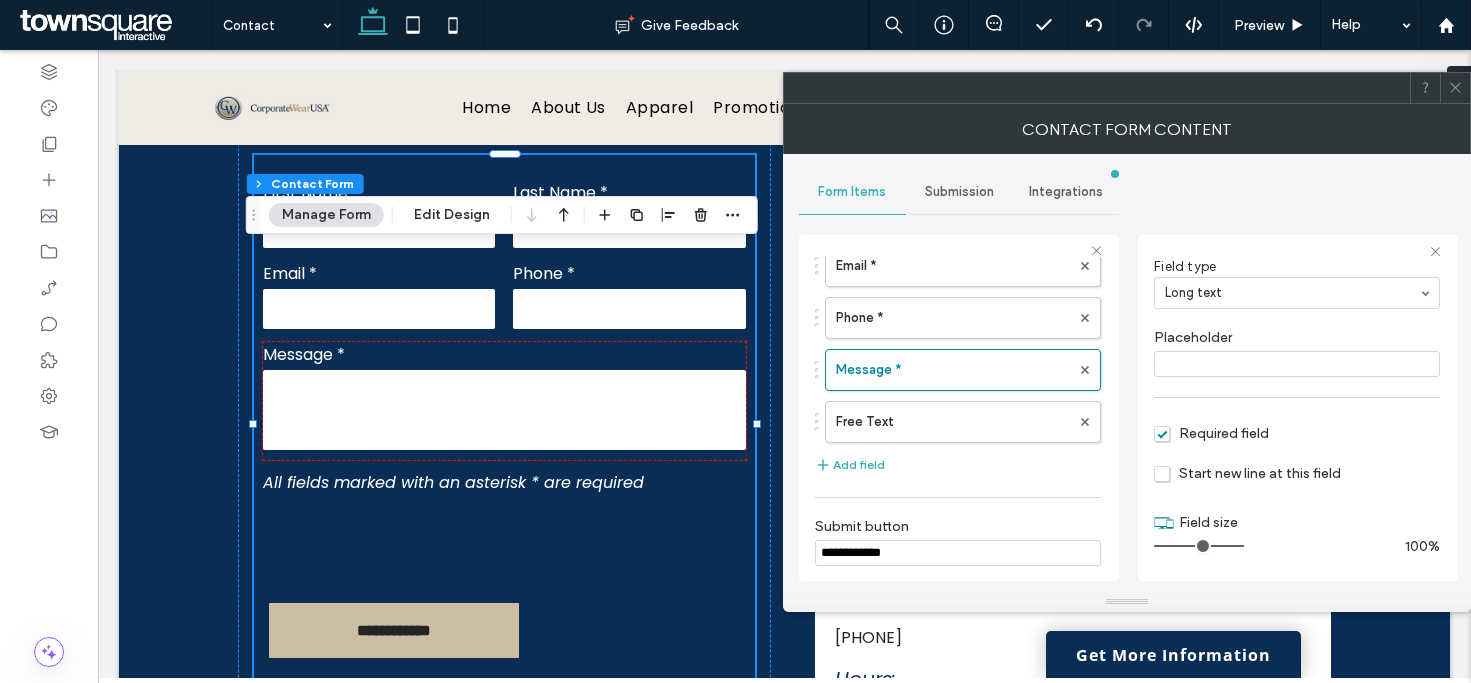 click on "Submission" at bounding box center (959, 192) 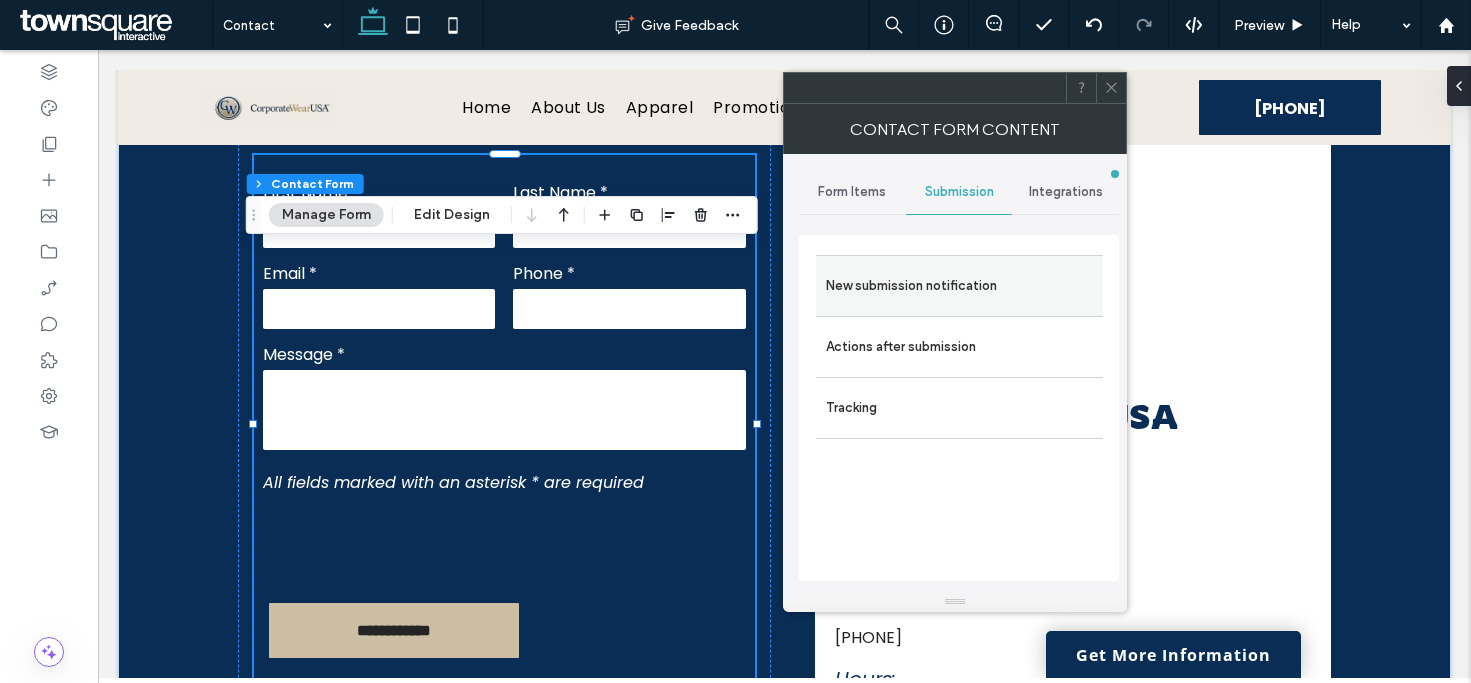 click on "New submission notification" at bounding box center (959, 286) 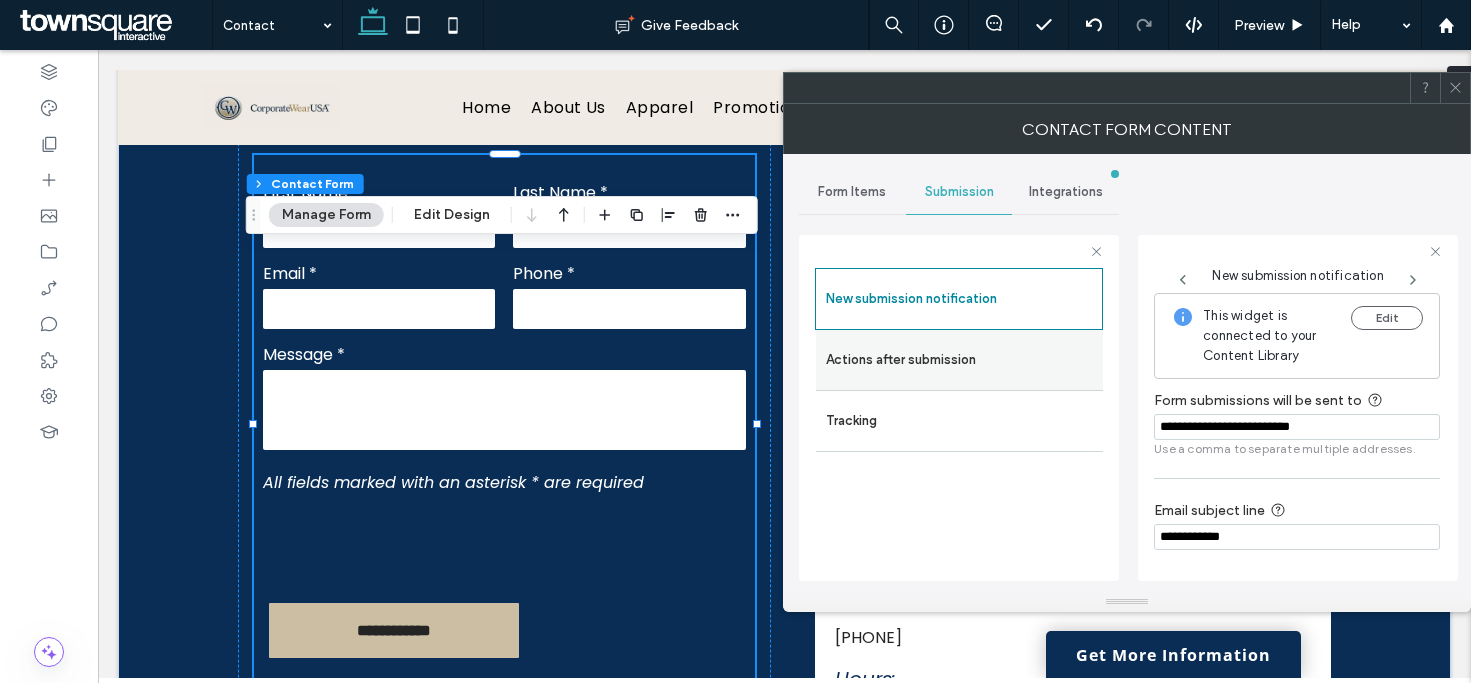 click on "Actions after submission" at bounding box center [959, 360] 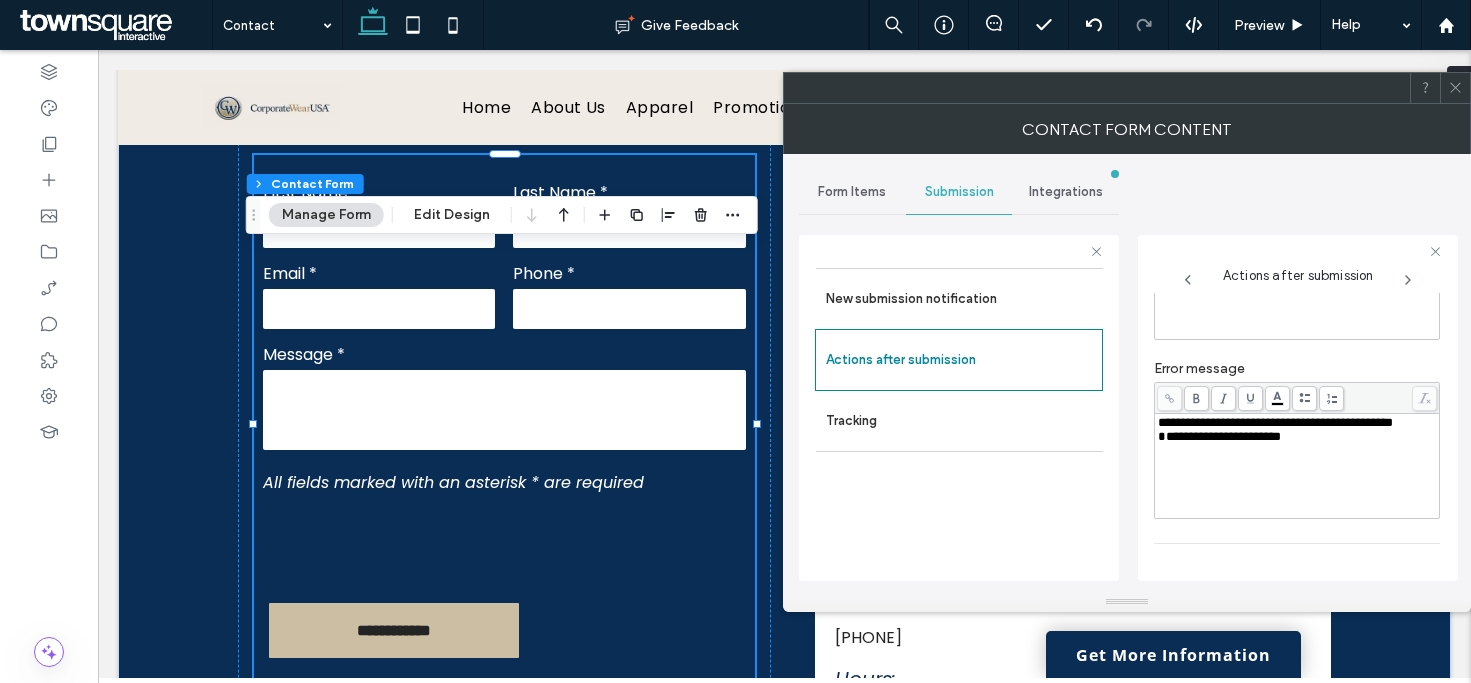 scroll, scrollTop: 345, scrollLeft: 0, axis: vertical 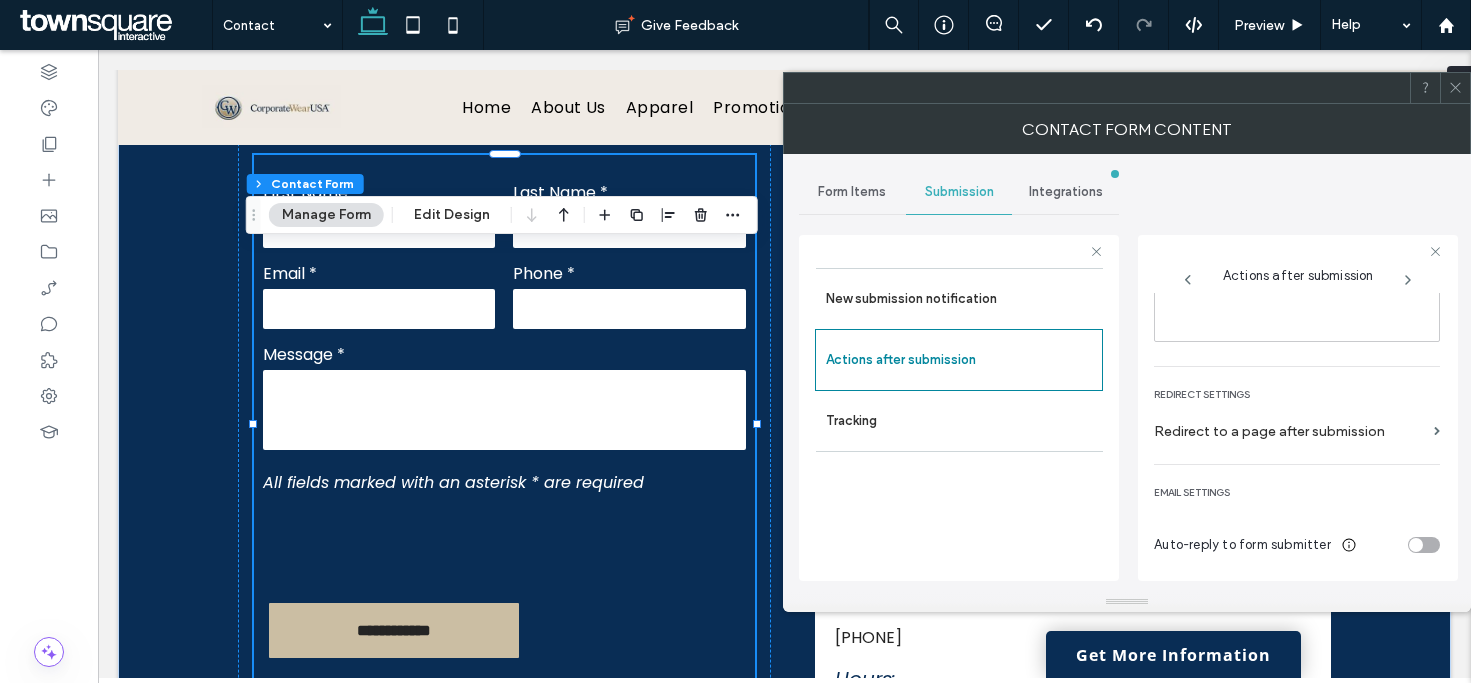 click at bounding box center (1455, 88) 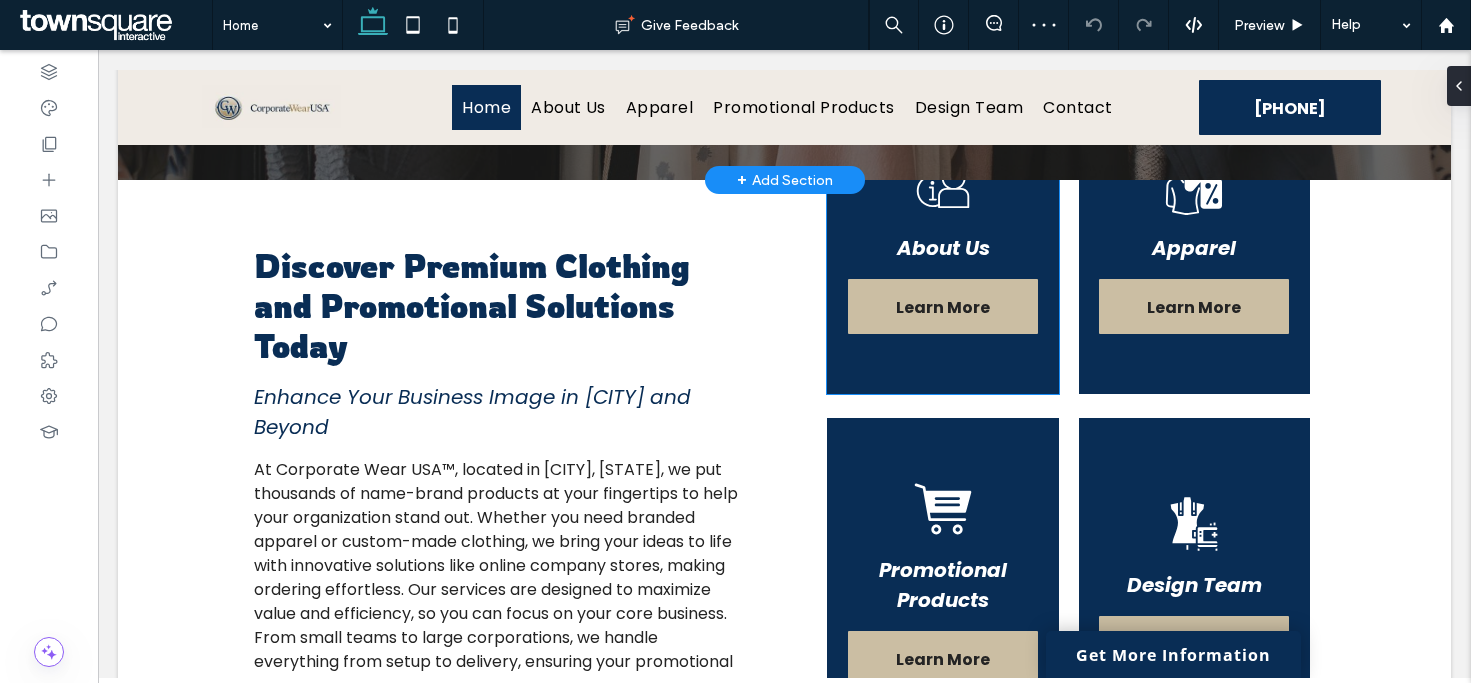 scroll, scrollTop: 0, scrollLeft: 0, axis: both 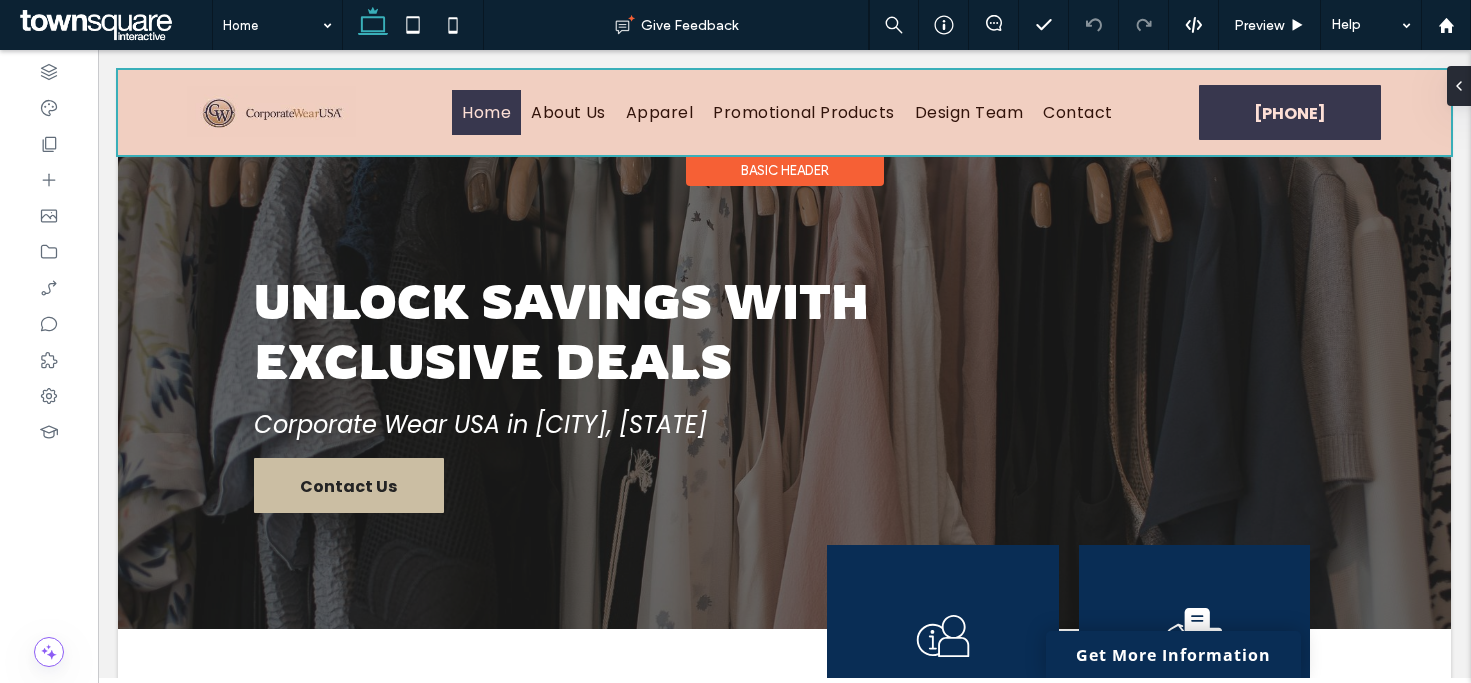 click at bounding box center [784, 112] 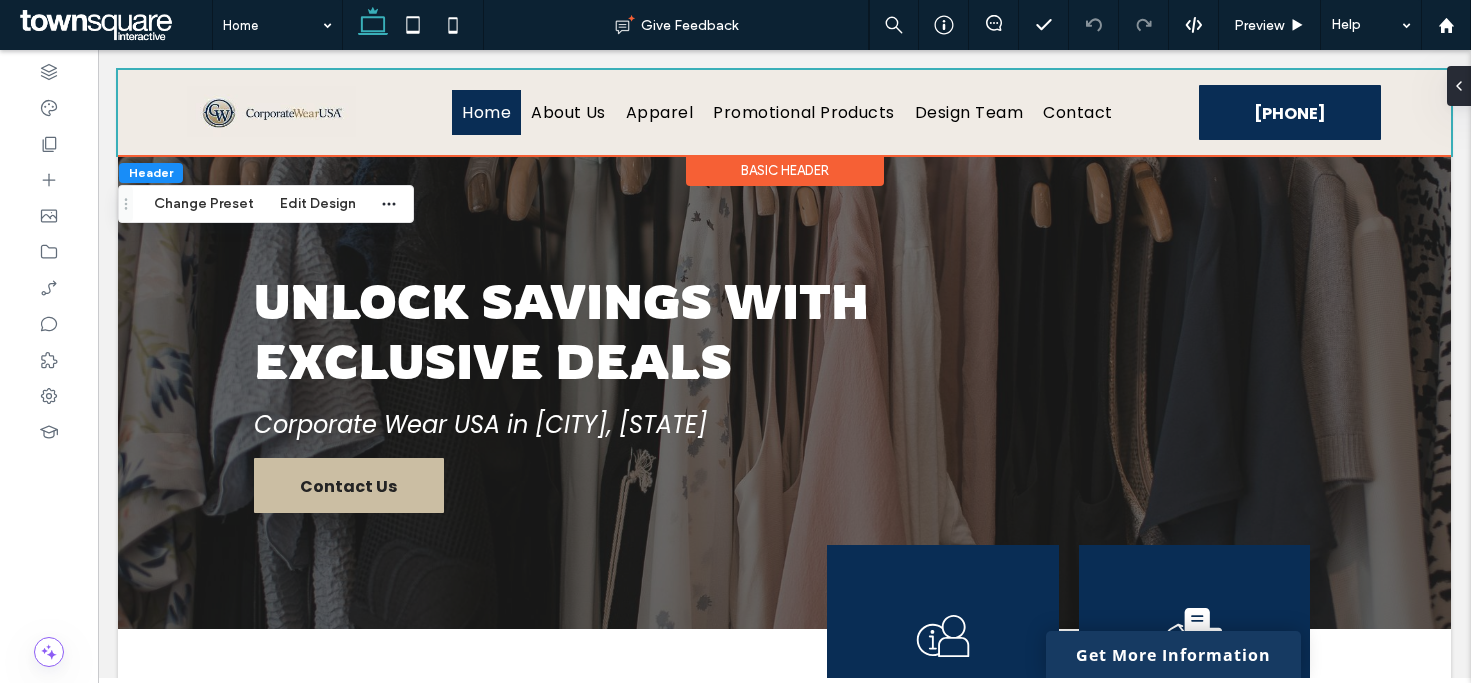 click on "Get More Information" at bounding box center [1173, 654] 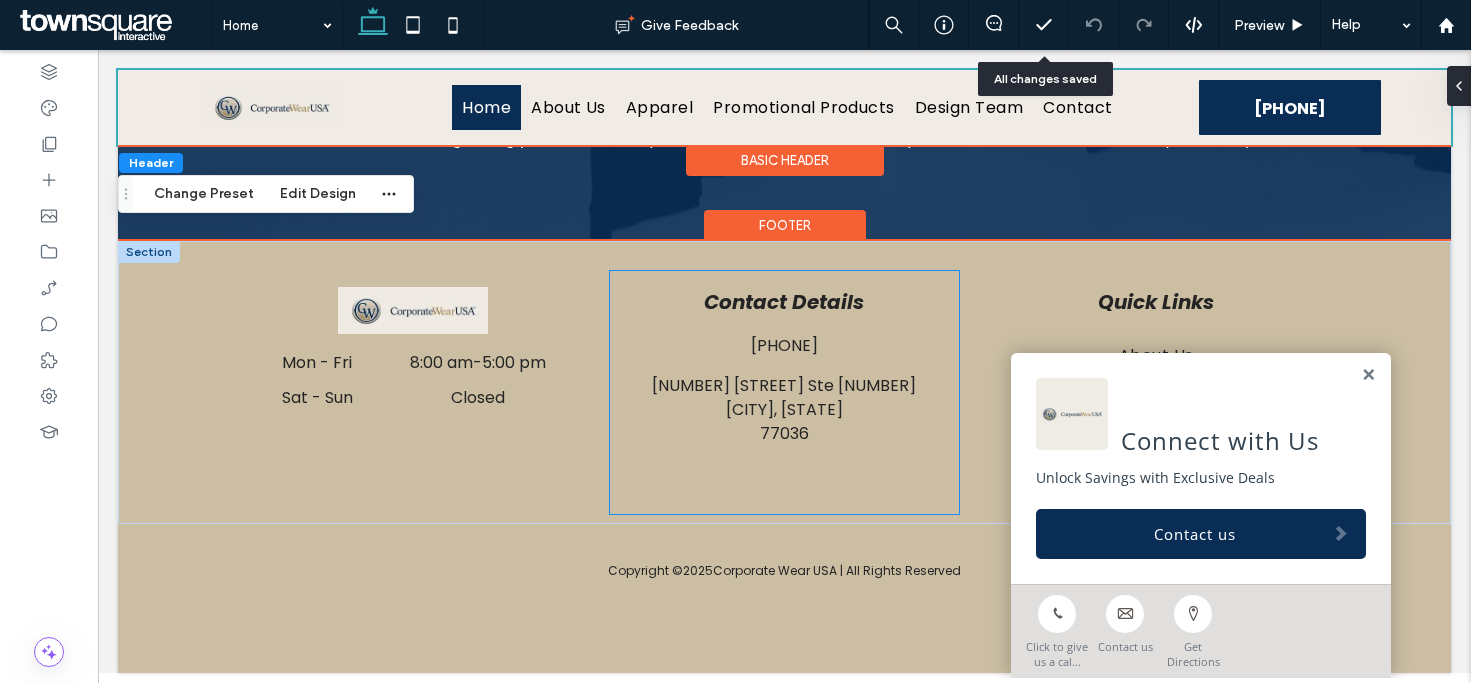 scroll, scrollTop: 2649, scrollLeft: 0, axis: vertical 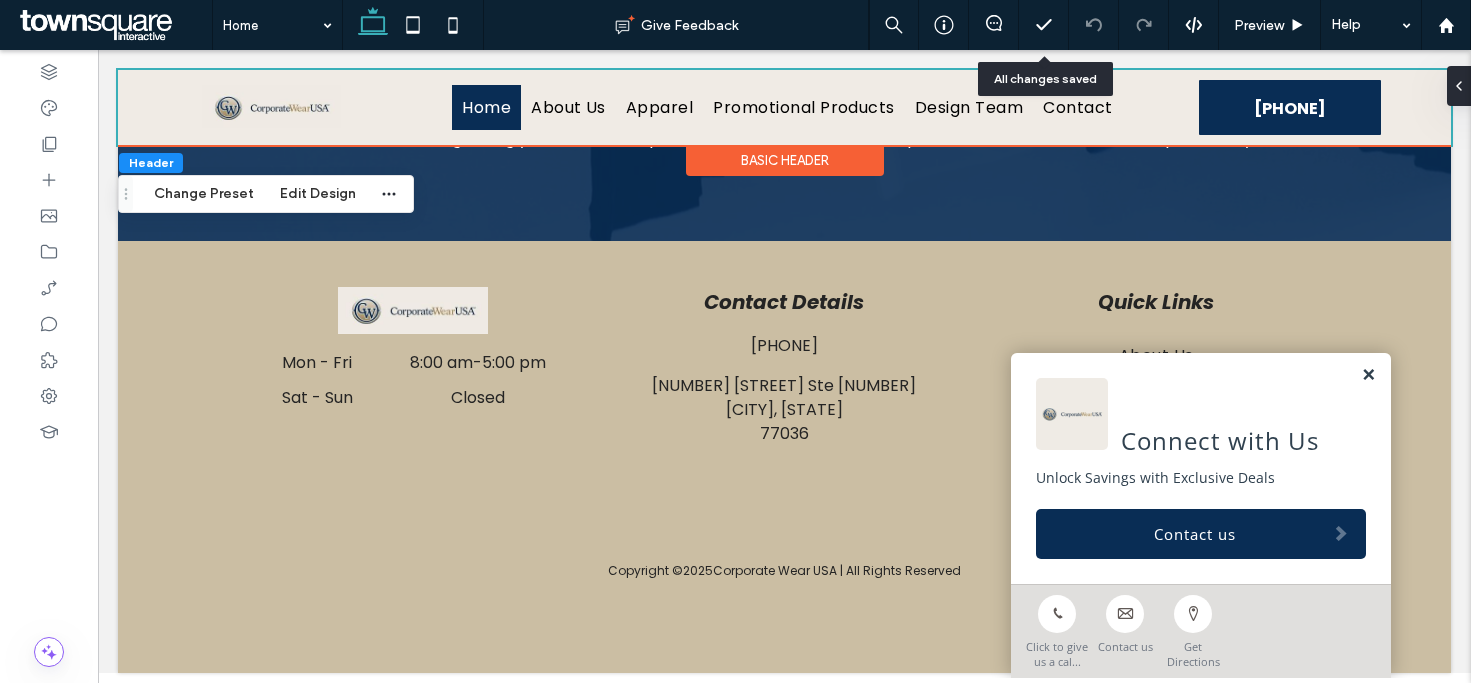 click at bounding box center (1368, 375) 